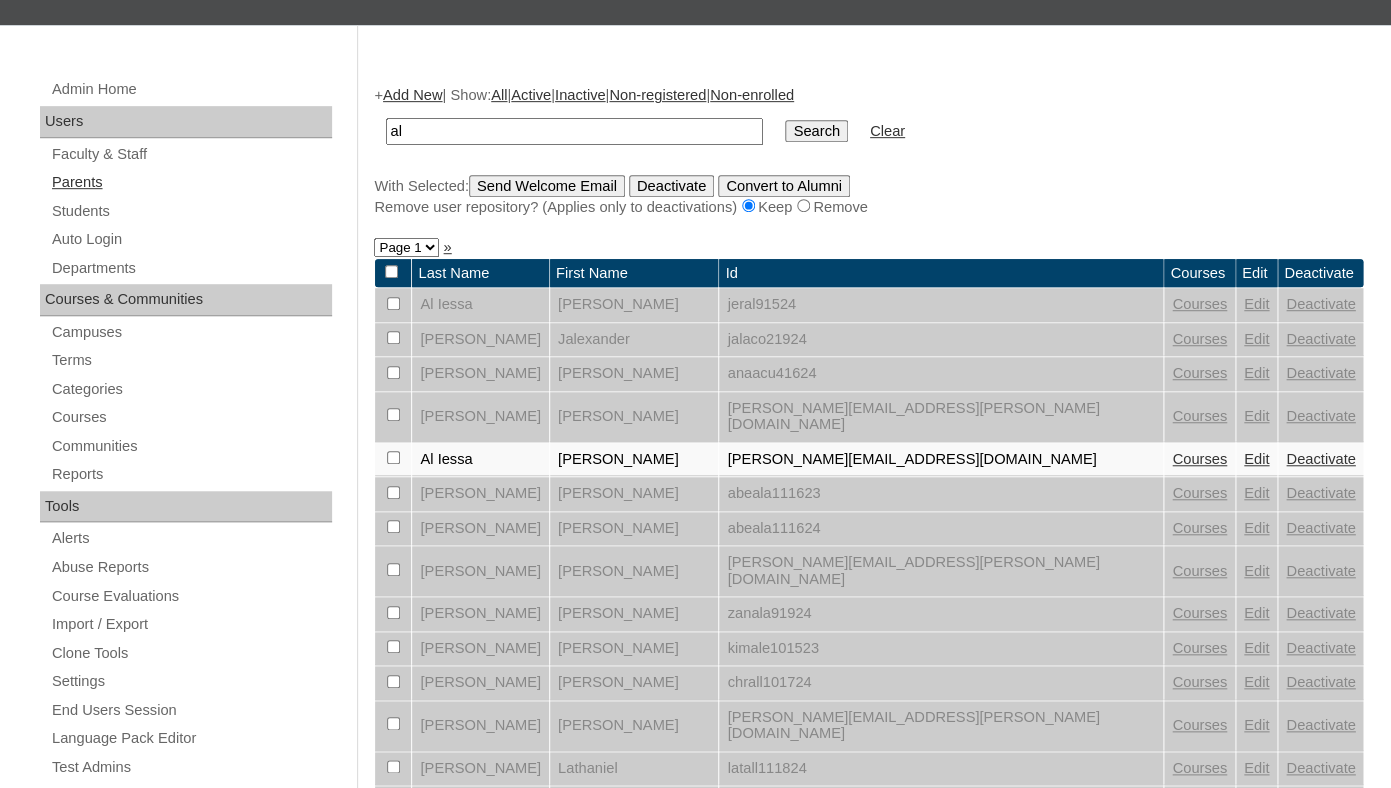 scroll, scrollTop: 315, scrollLeft: 0, axis: vertical 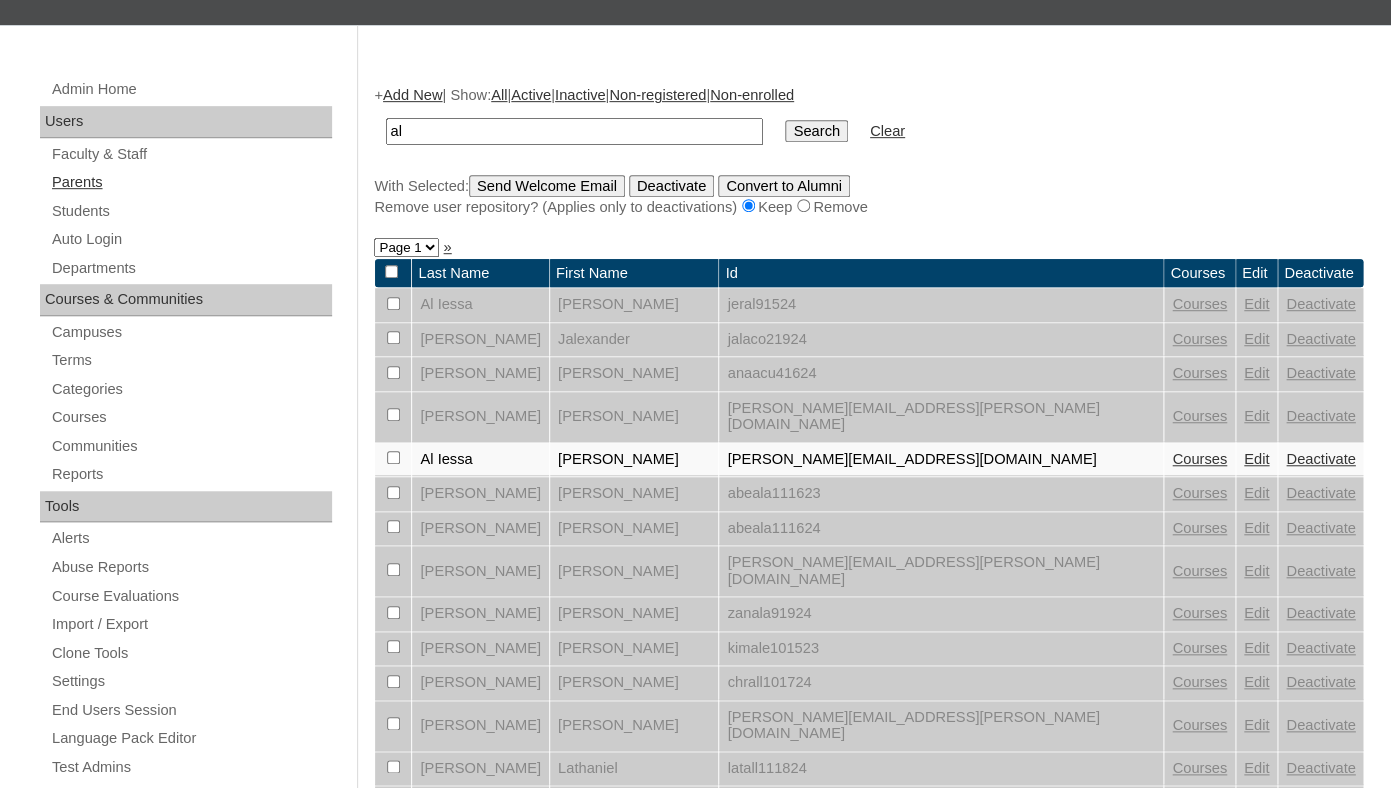 click on "Parents" at bounding box center (191, 182) 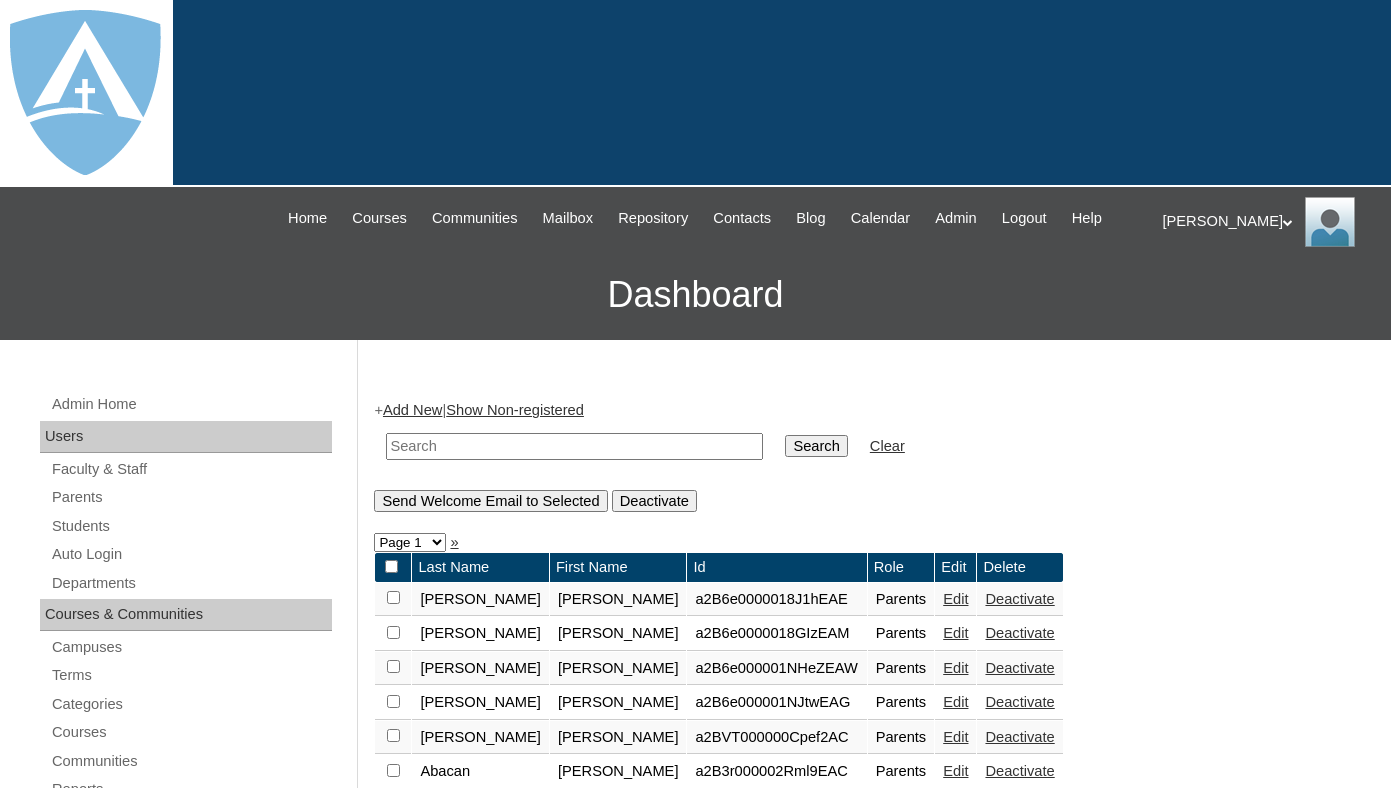 scroll, scrollTop: 0, scrollLeft: 0, axis: both 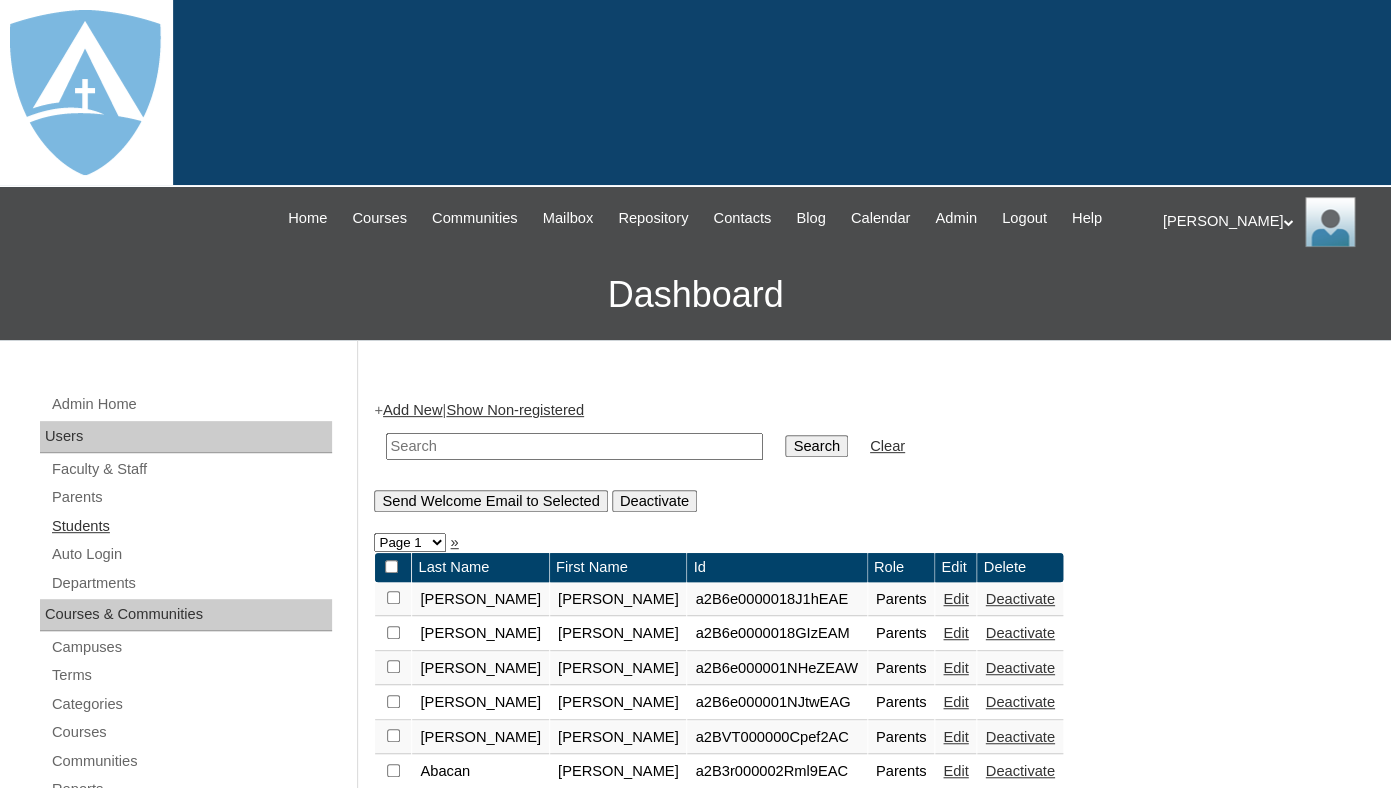 click on "Students" at bounding box center [191, 526] 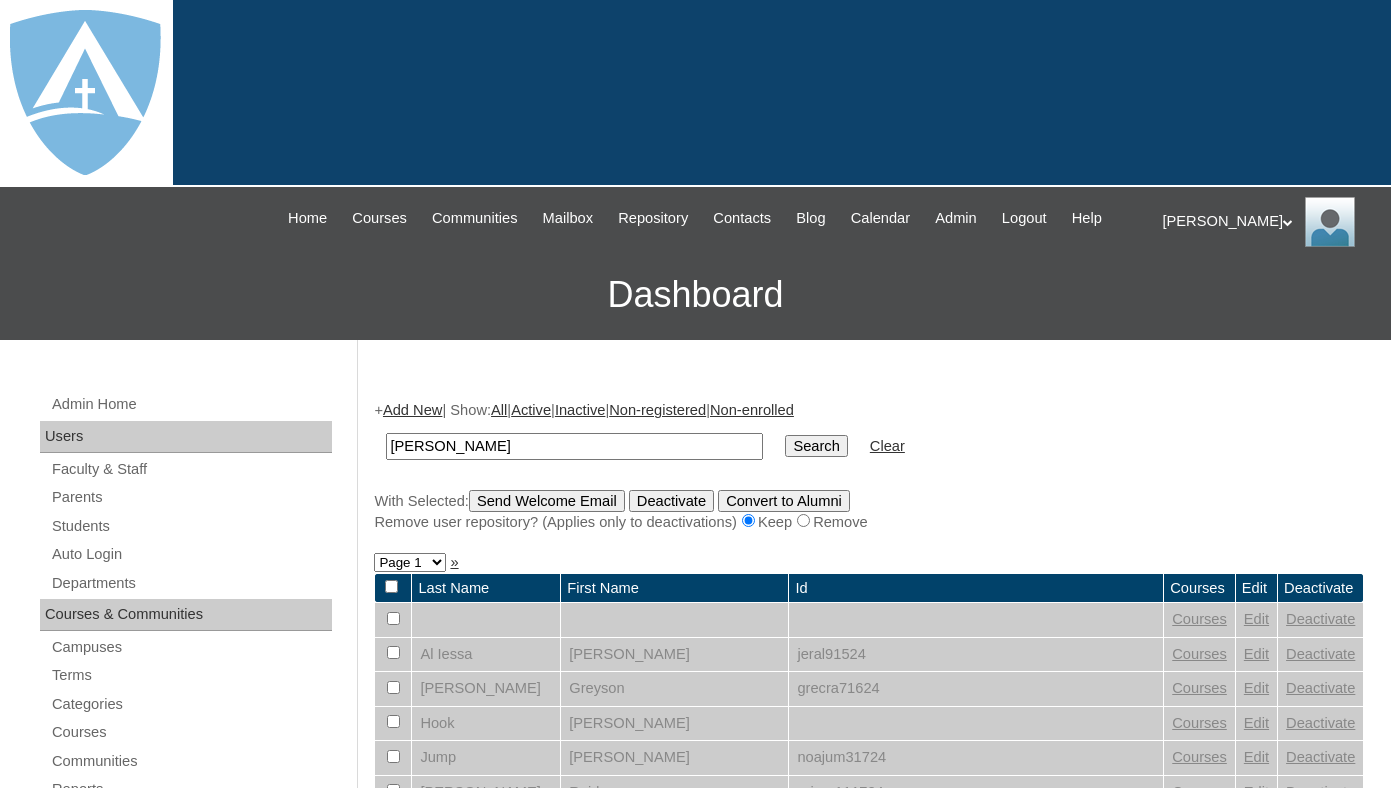 scroll, scrollTop: 0, scrollLeft: 0, axis: both 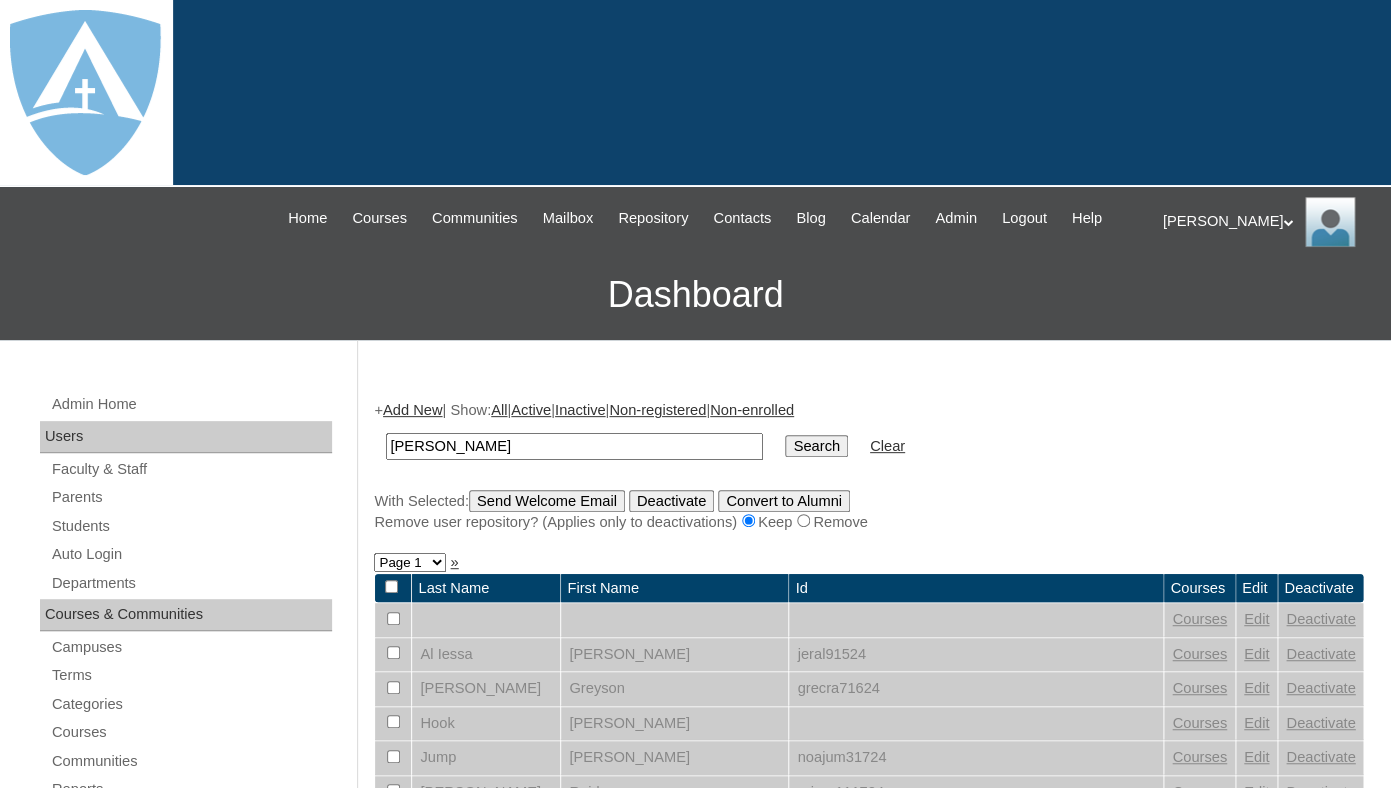 drag, startPoint x: 436, startPoint y: 467, endPoint x: 538, endPoint y: 467, distance: 102 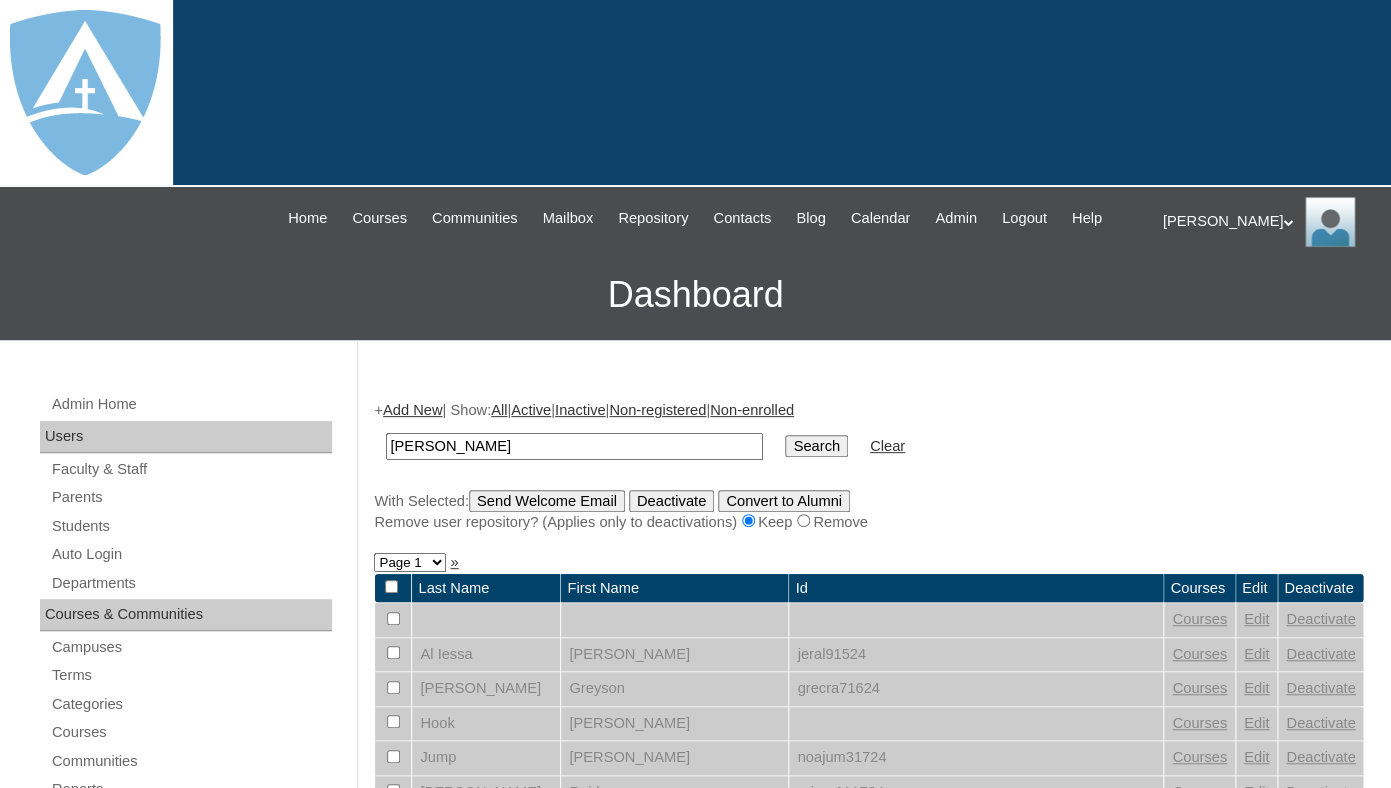 type on "[PERSON_NAME]" 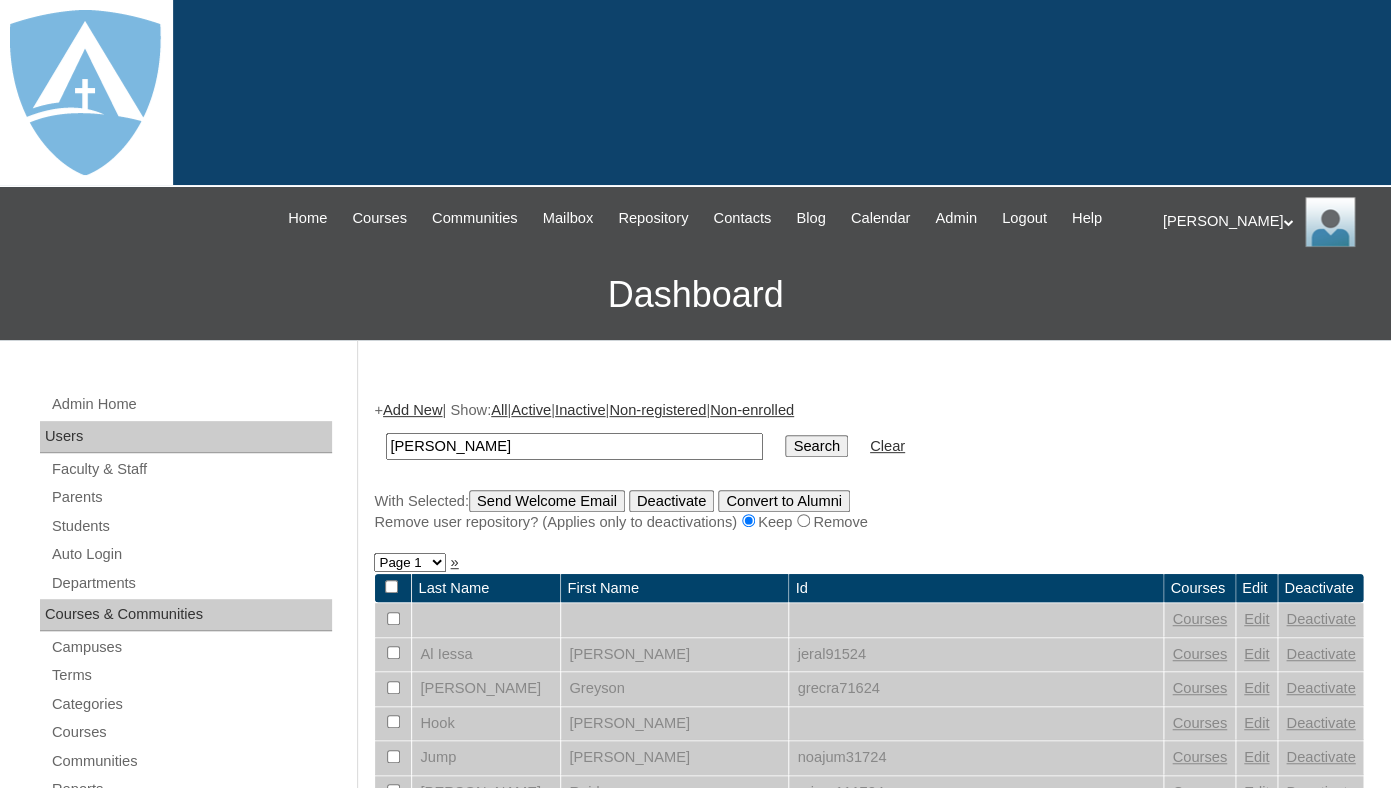 click on "Search" at bounding box center (816, 446) 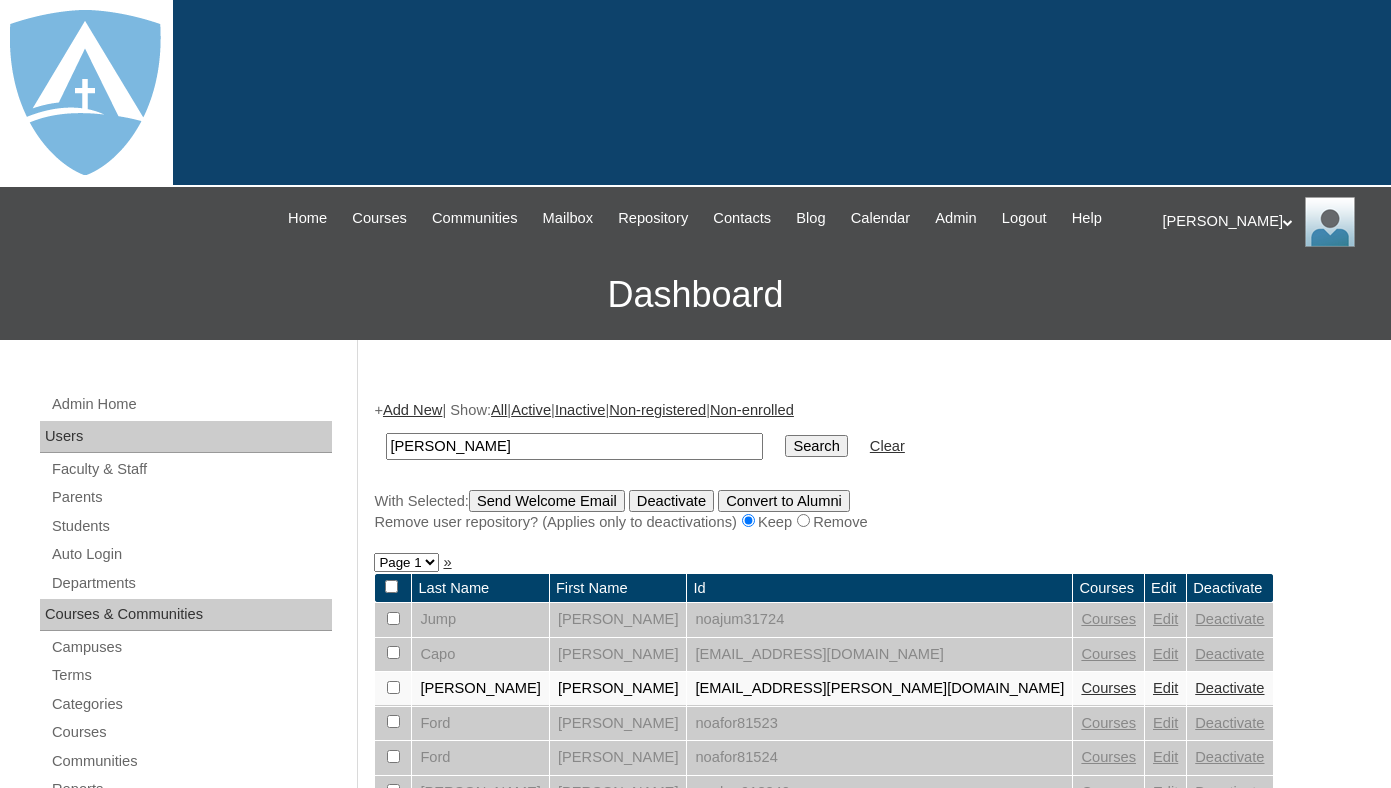 scroll, scrollTop: 303, scrollLeft: 0, axis: vertical 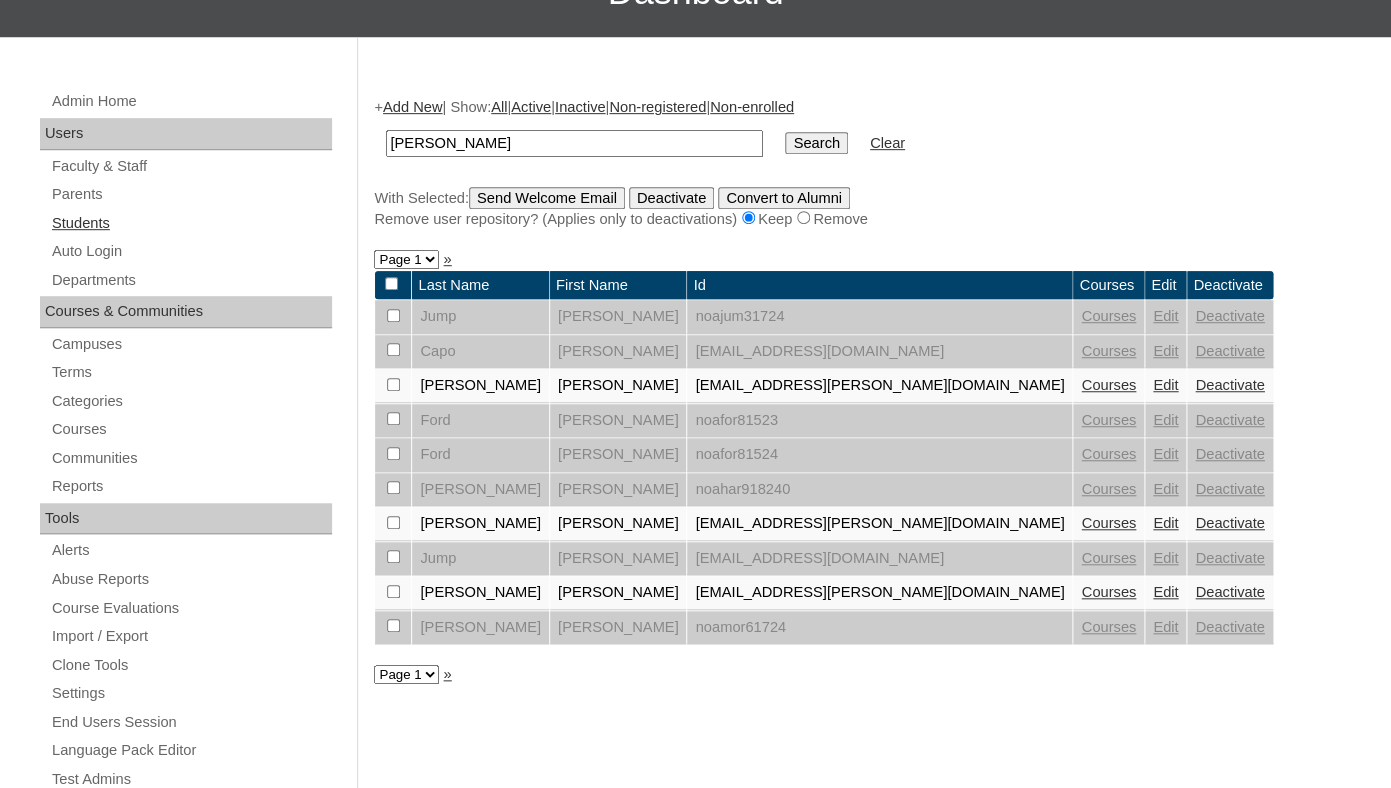 click on "Students" at bounding box center (191, 223) 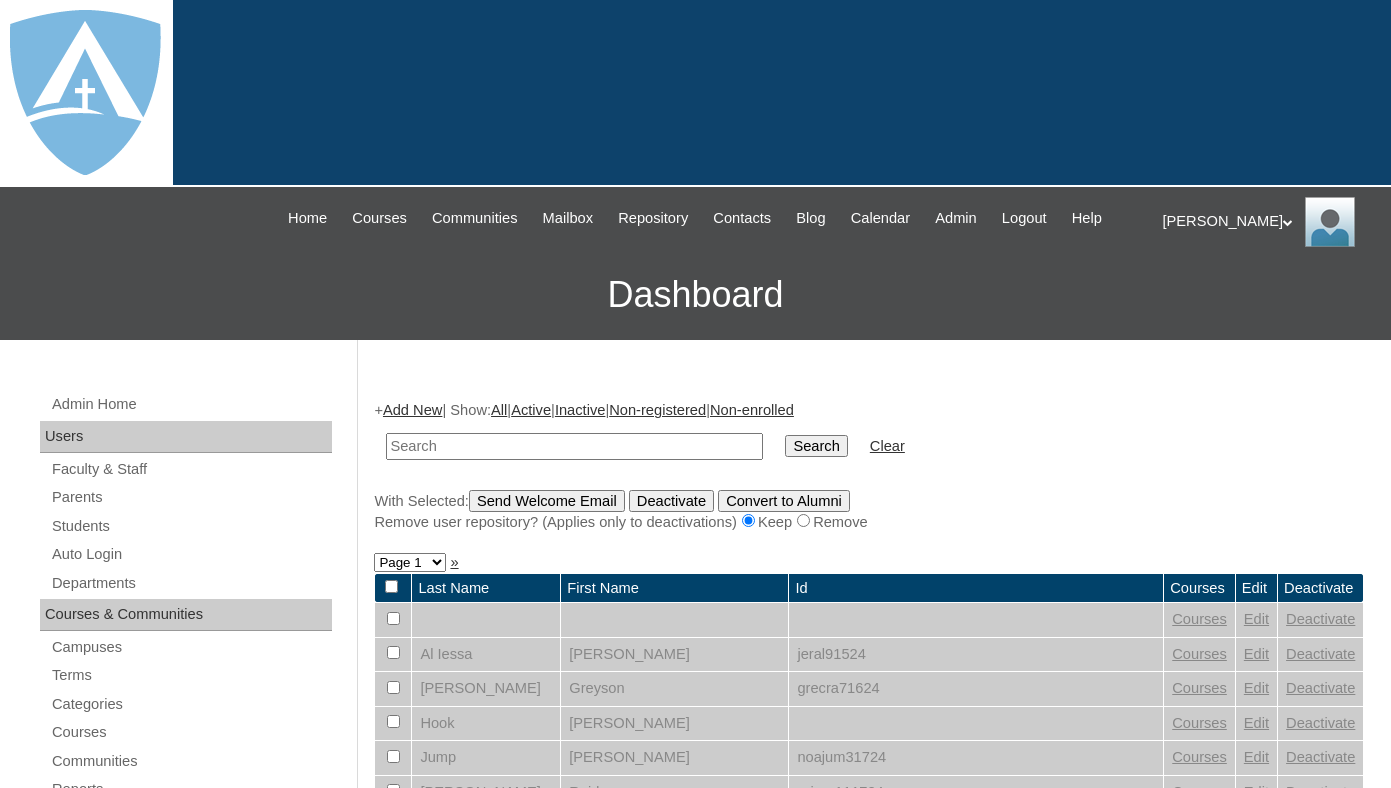 scroll, scrollTop: 0, scrollLeft: 0, axis: both 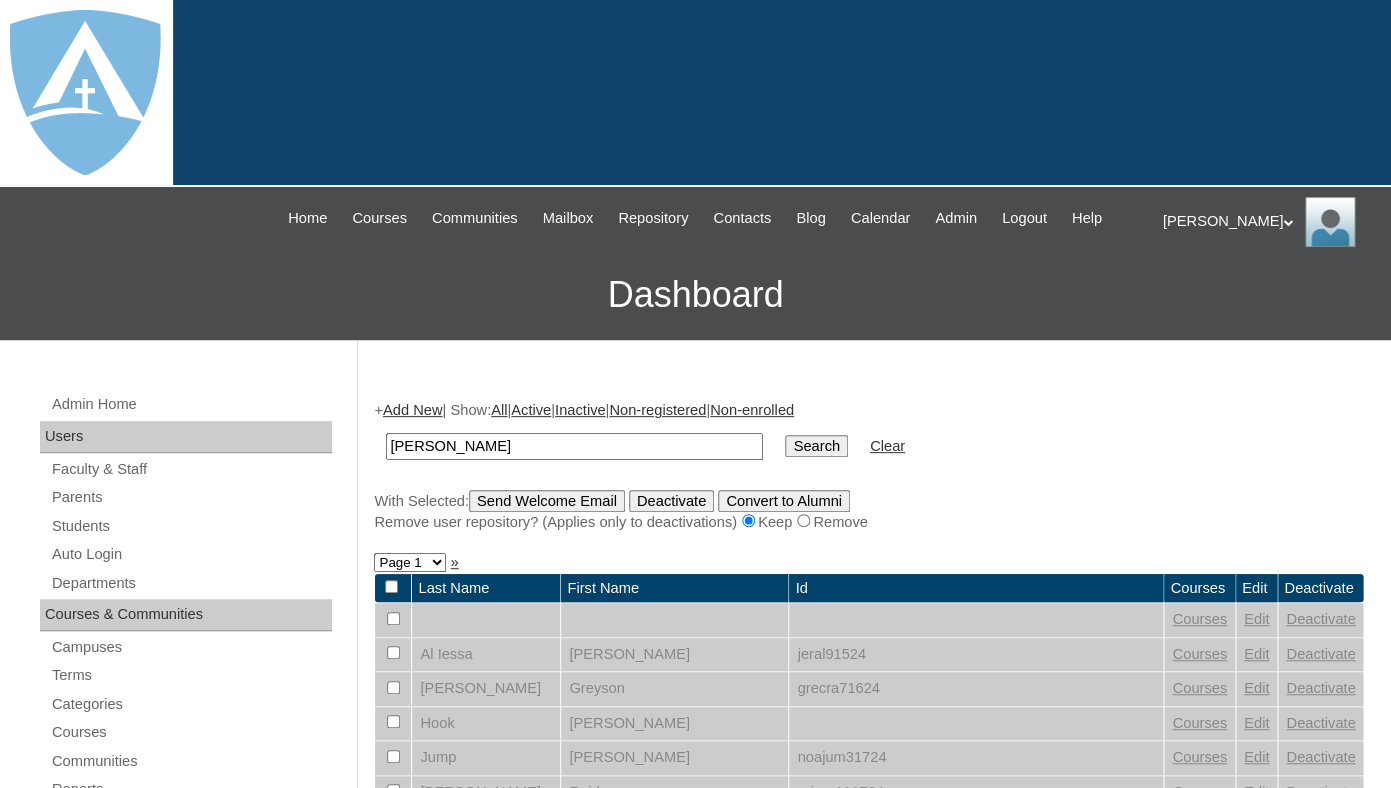 drag, startPoint x: 432, startPoint y: 468, endPoint x: 521, endPoint y: 468, distance: 89 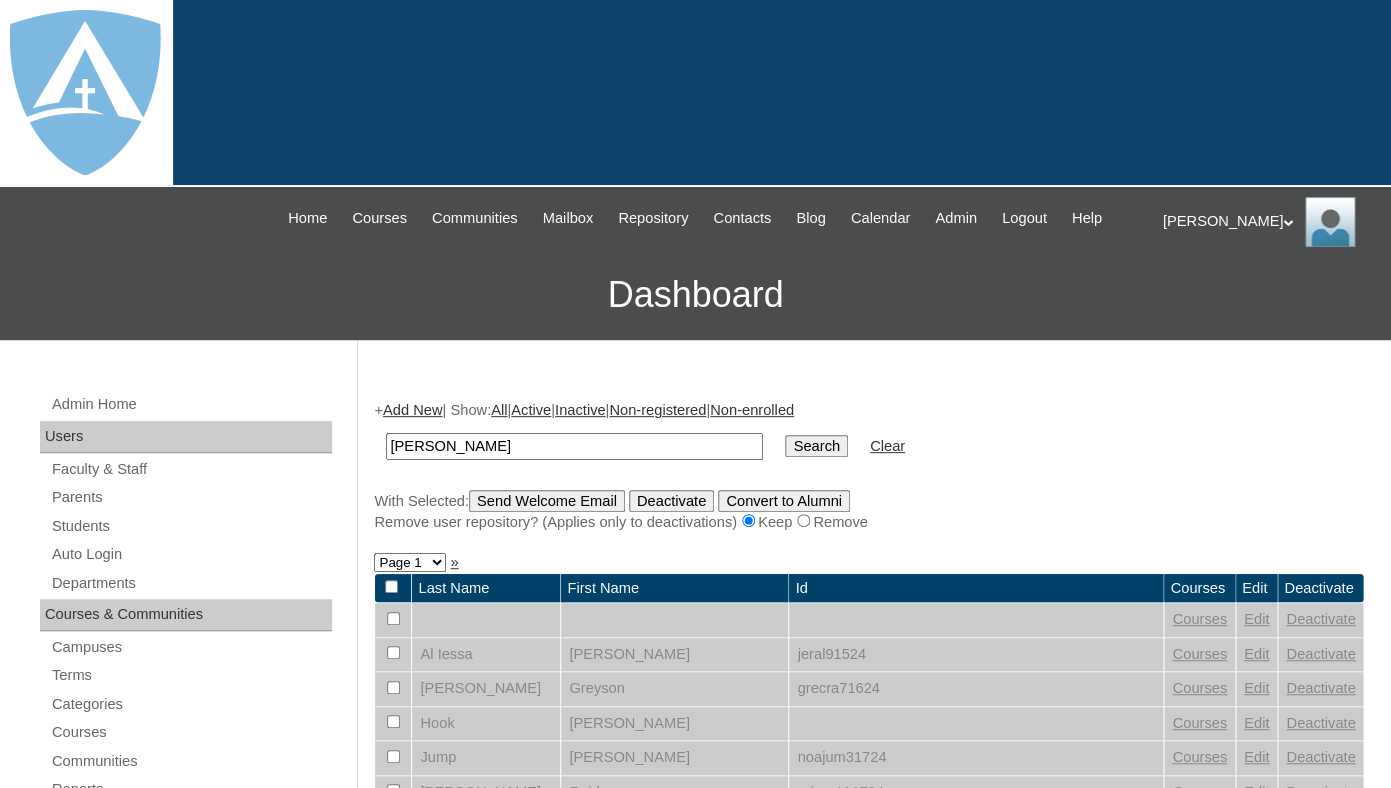 click on "Elijah Perez" at bounding box center [574, 446] 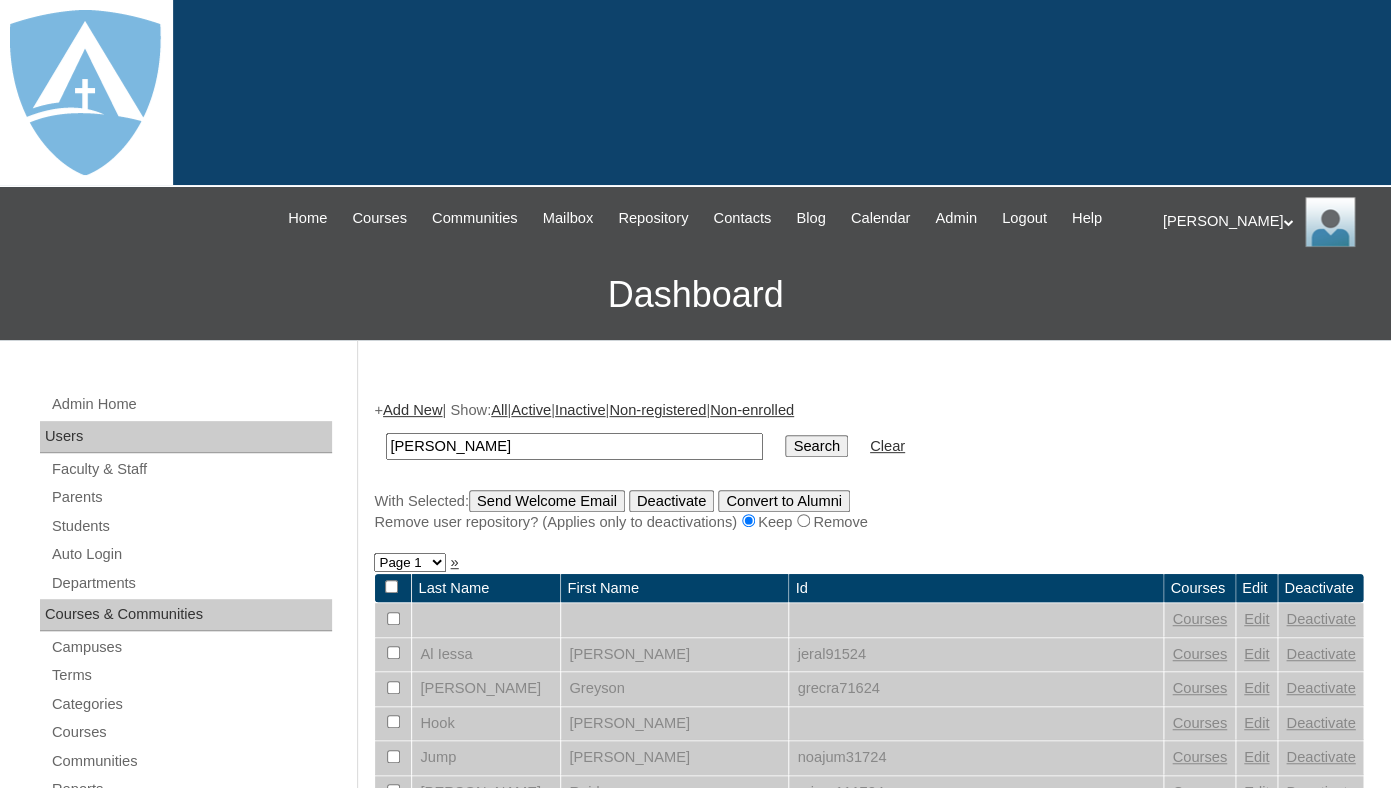 type on "[PERSON_NAME]" 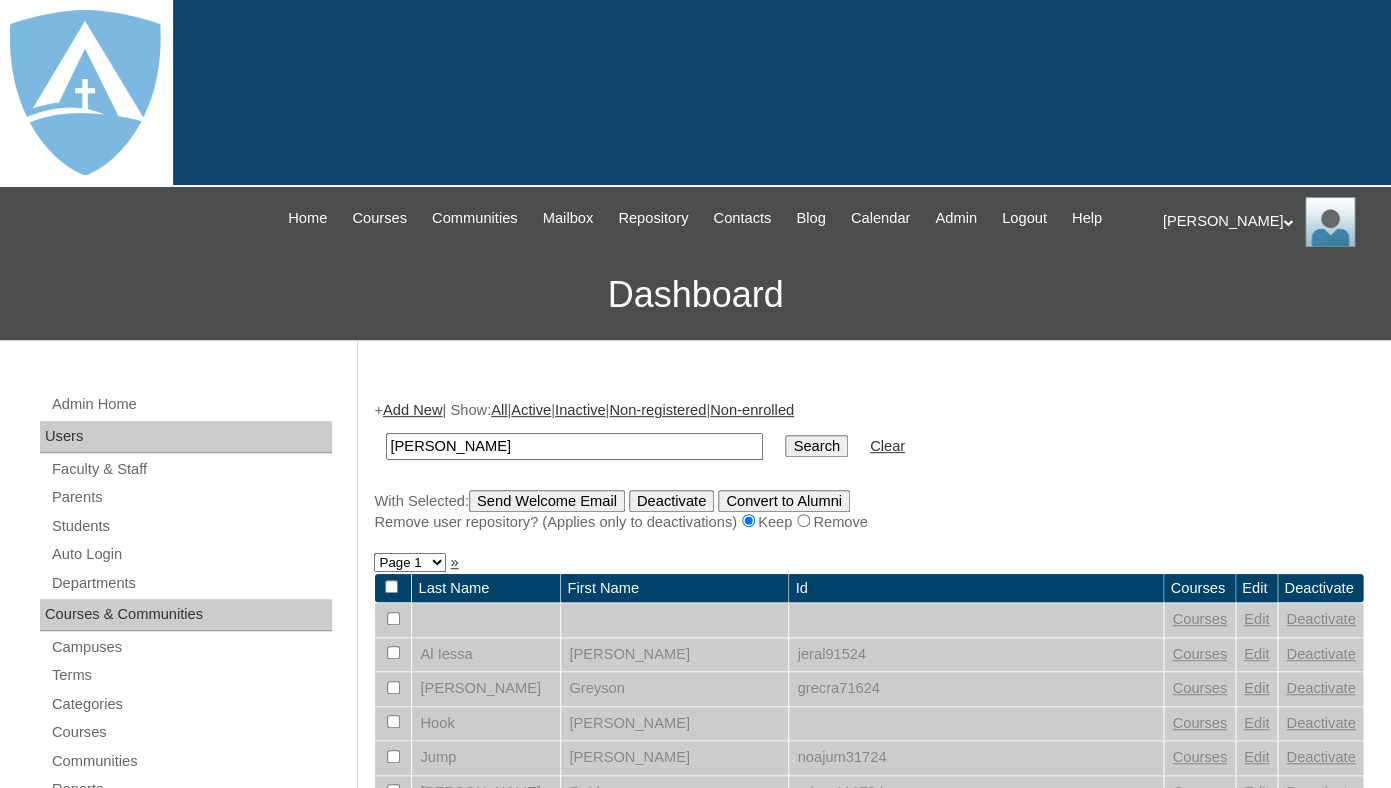 click on "Search" at bounding box center [816, 446] 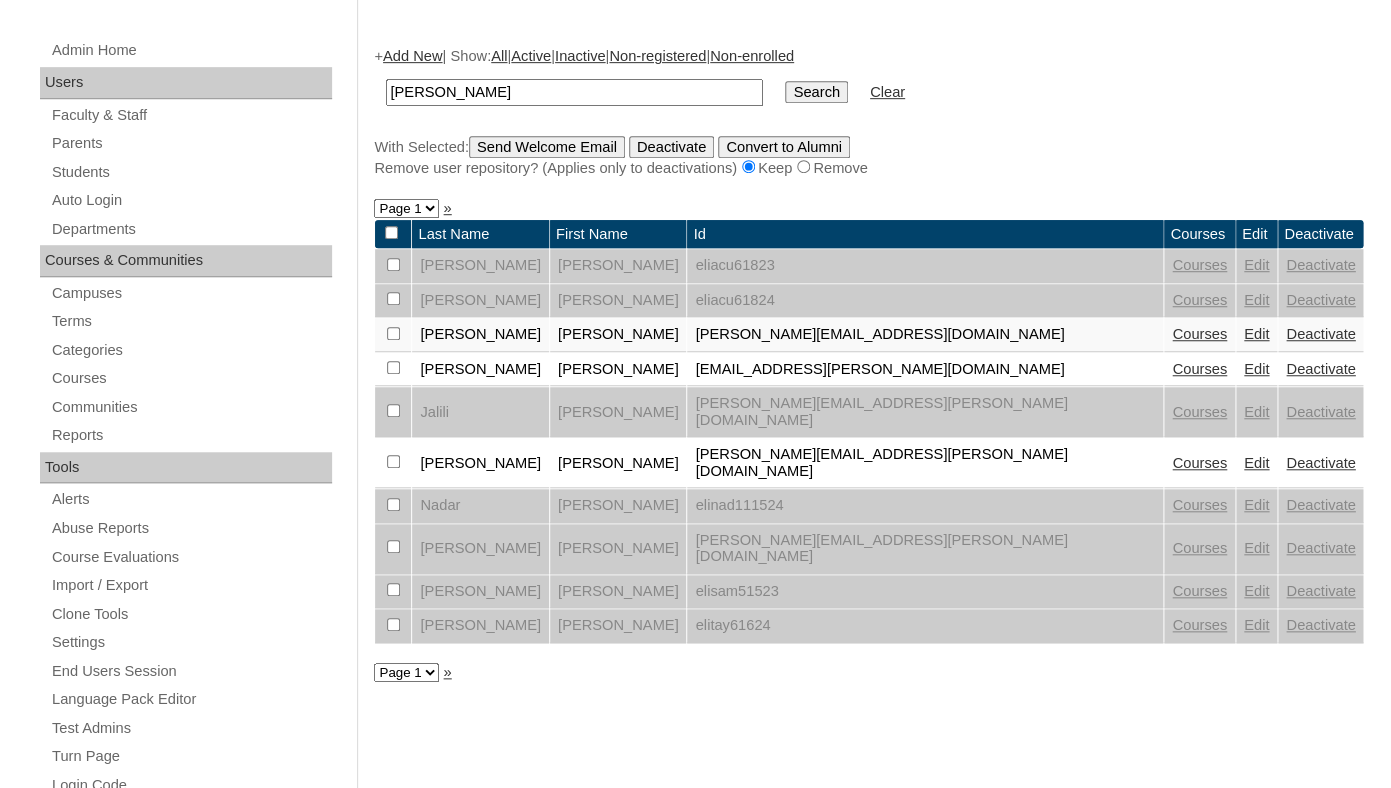 scroll, scrollTop: 356, scrollLeft: 0, axis: vertical 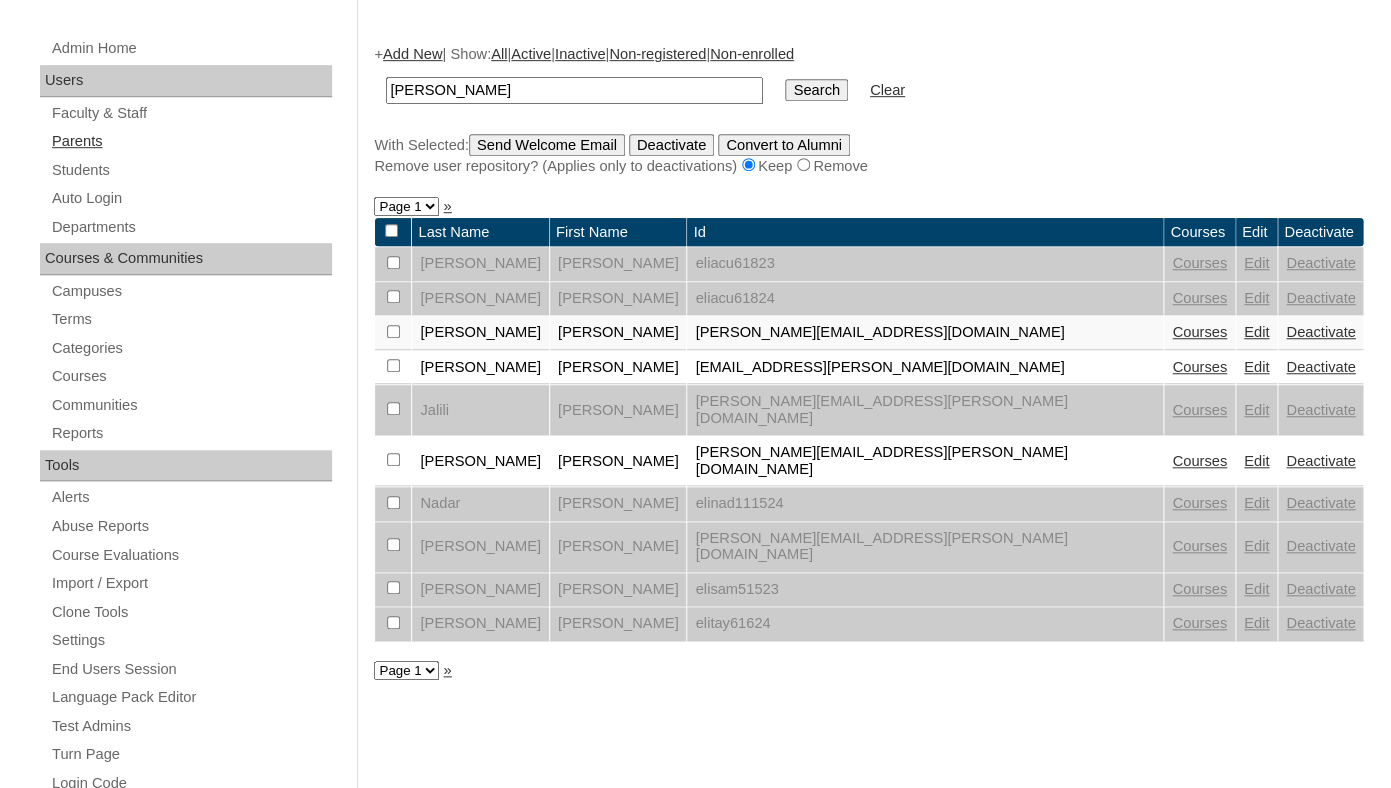 click on "Parents" at bounding box center [191, 141] 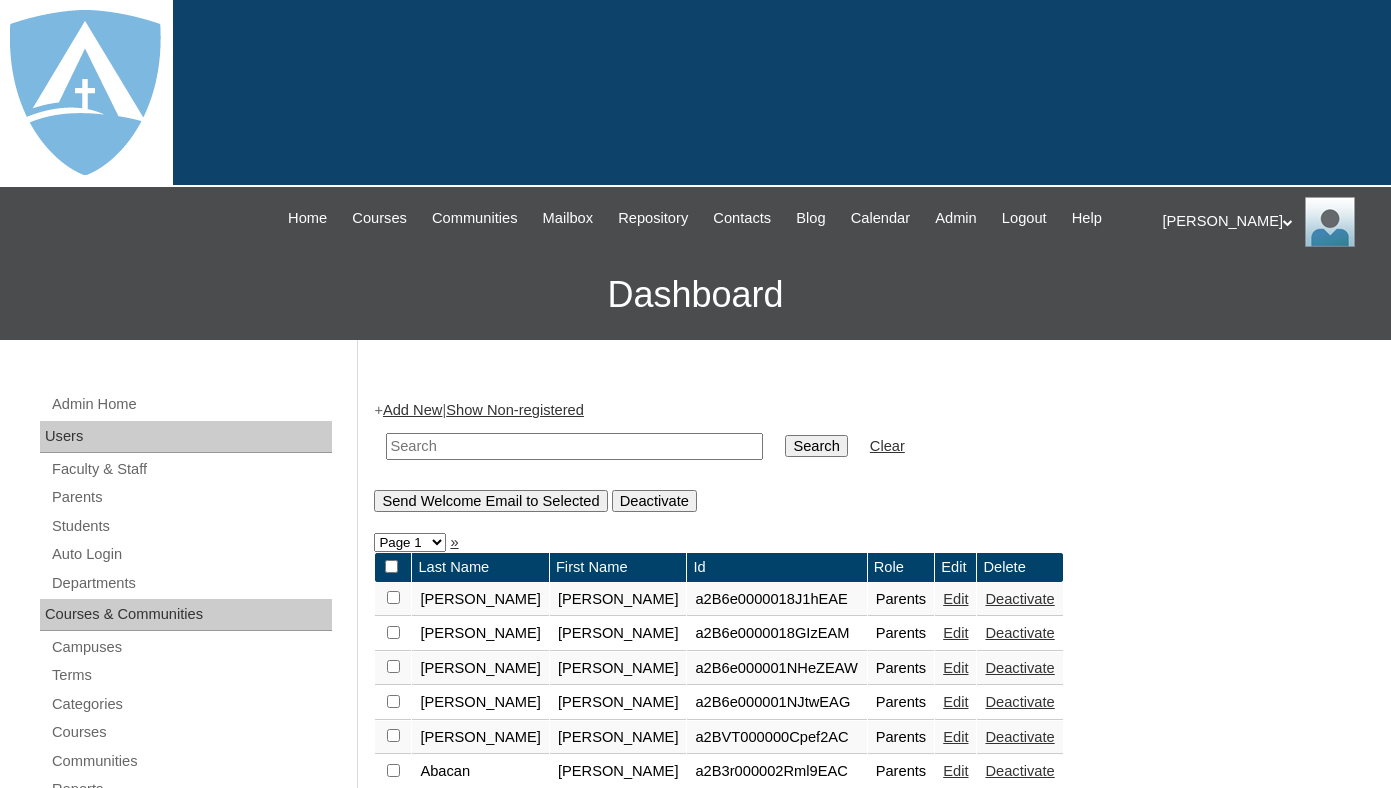 click at bounding box center (574, 446) 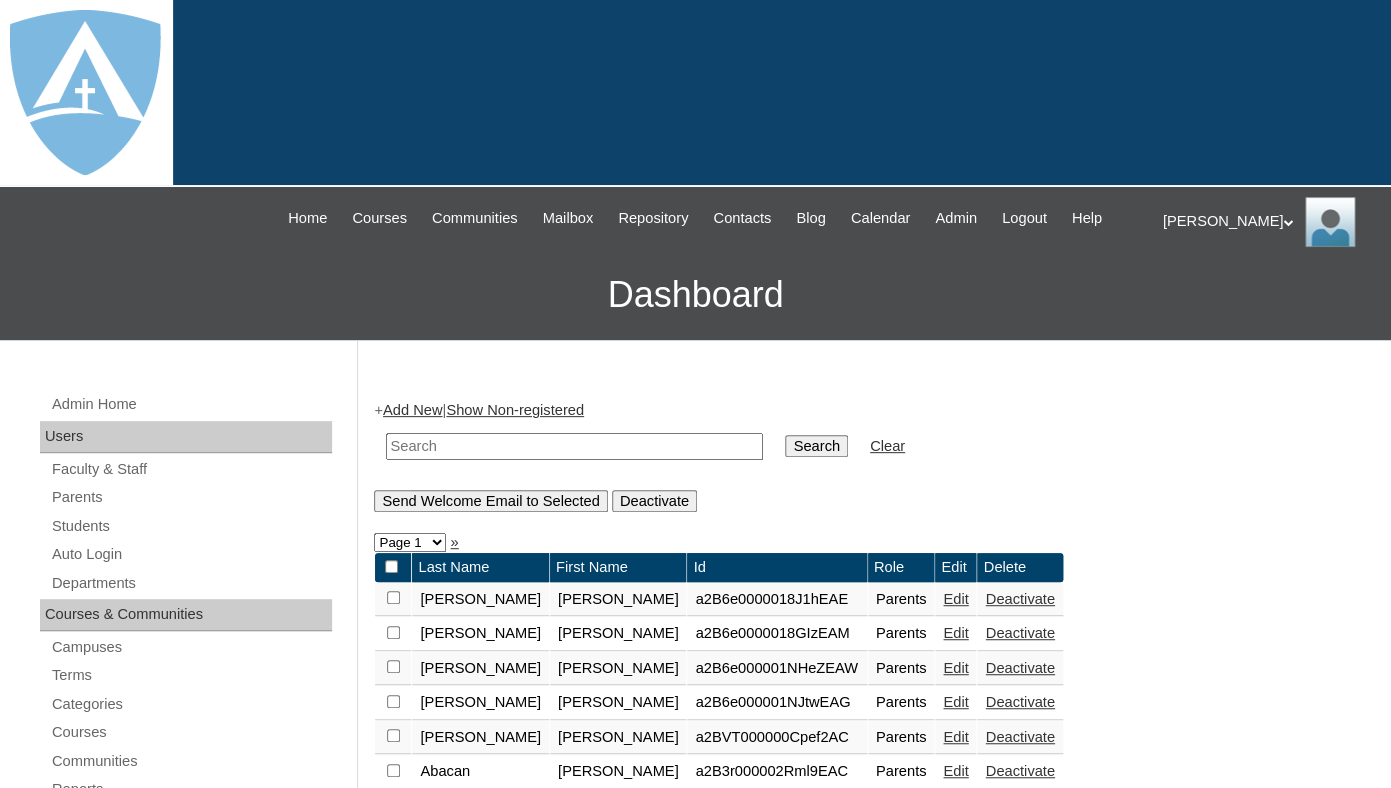 click at bounding box center [574, 446] 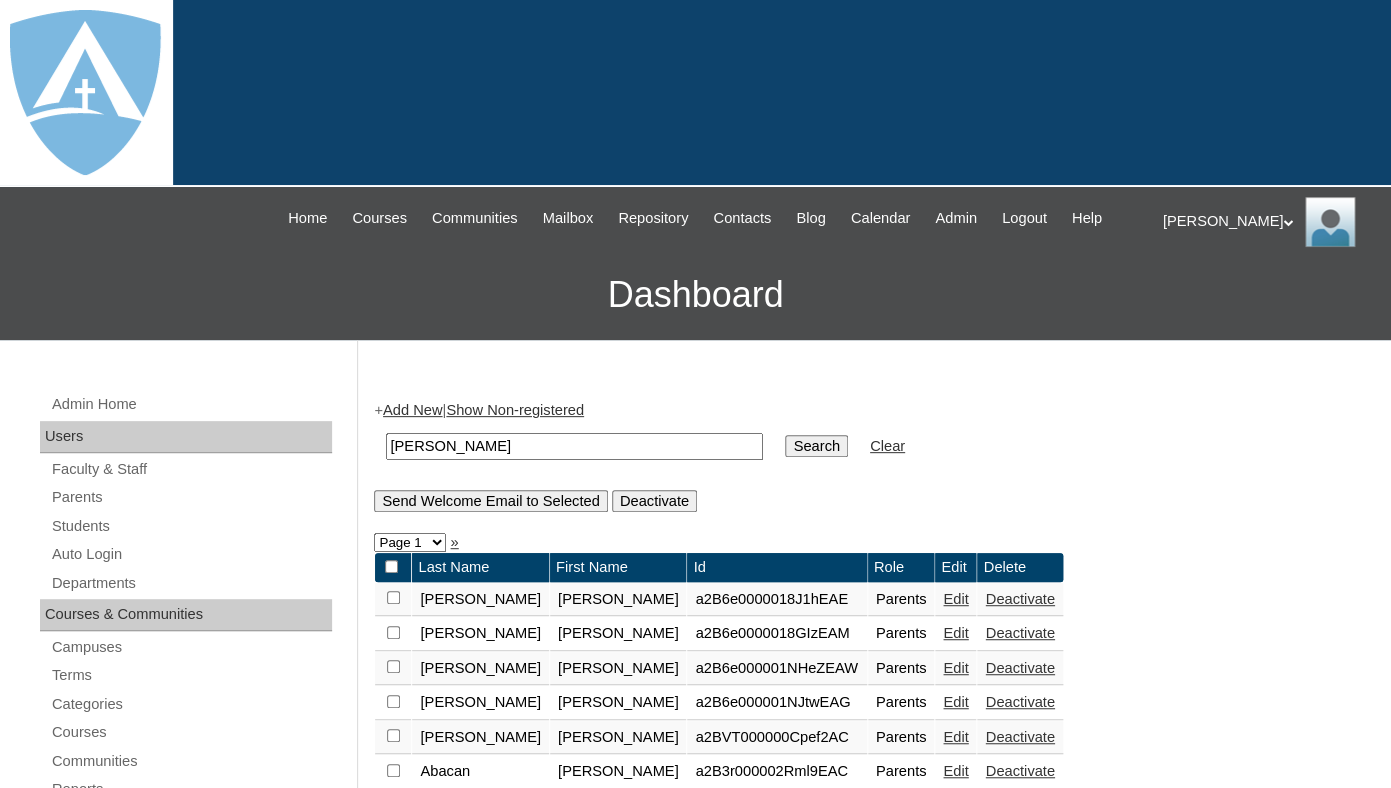drag, startPoint x: 445, startPoint y: 465, endPoint x: 330, endPoint y: 453, distance: 115.62439 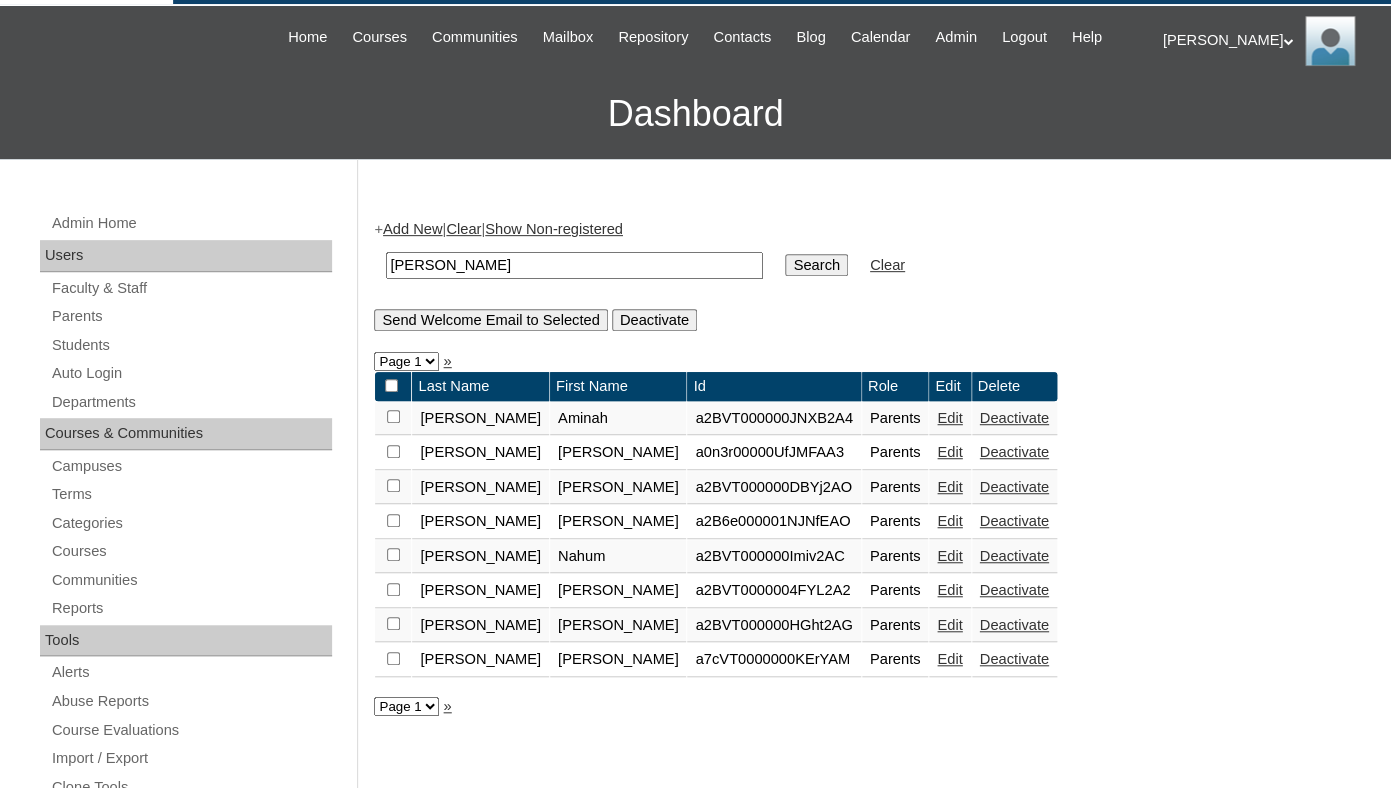 scroll, scrollTop: 184, scrollLeft: 0, axis: vertical 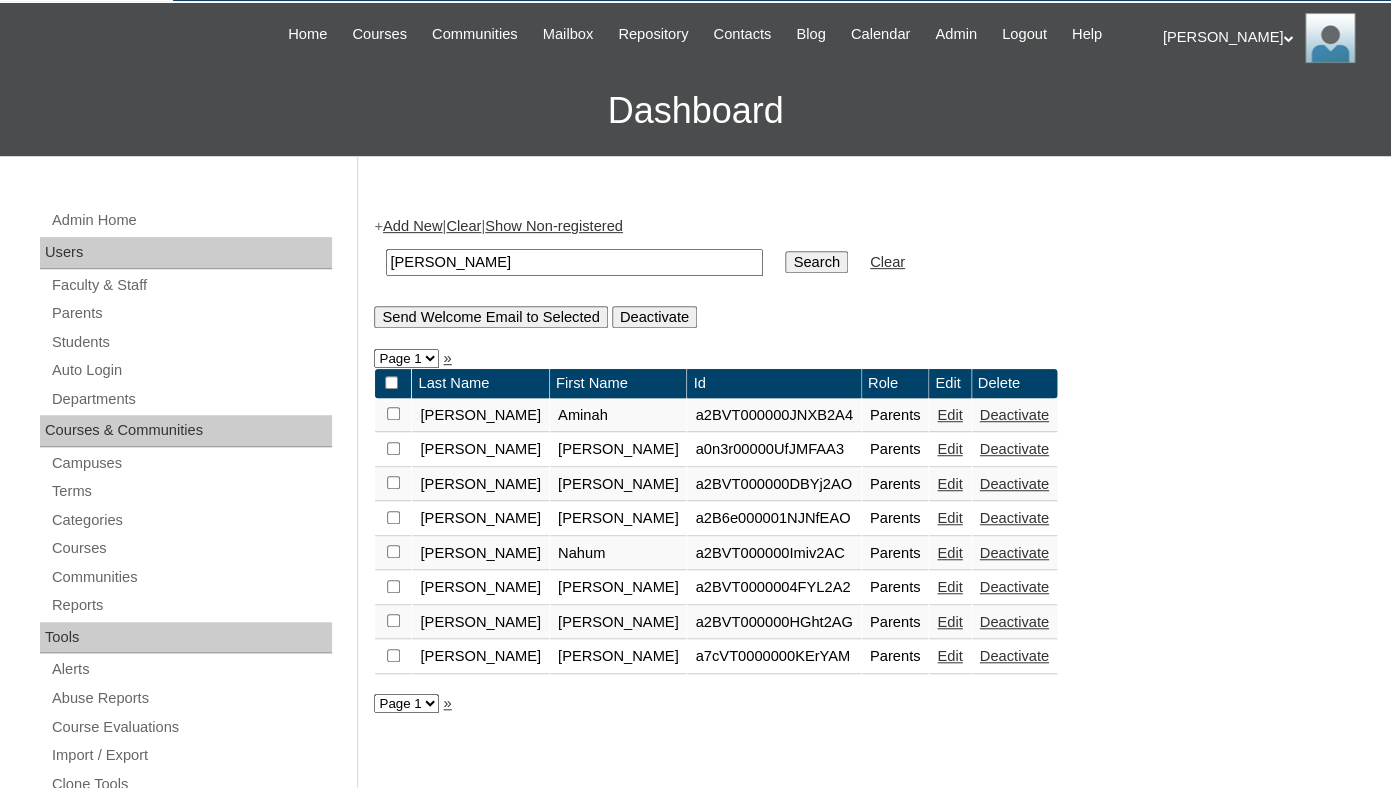 click on "Edit" at bounding box center (949, 587) 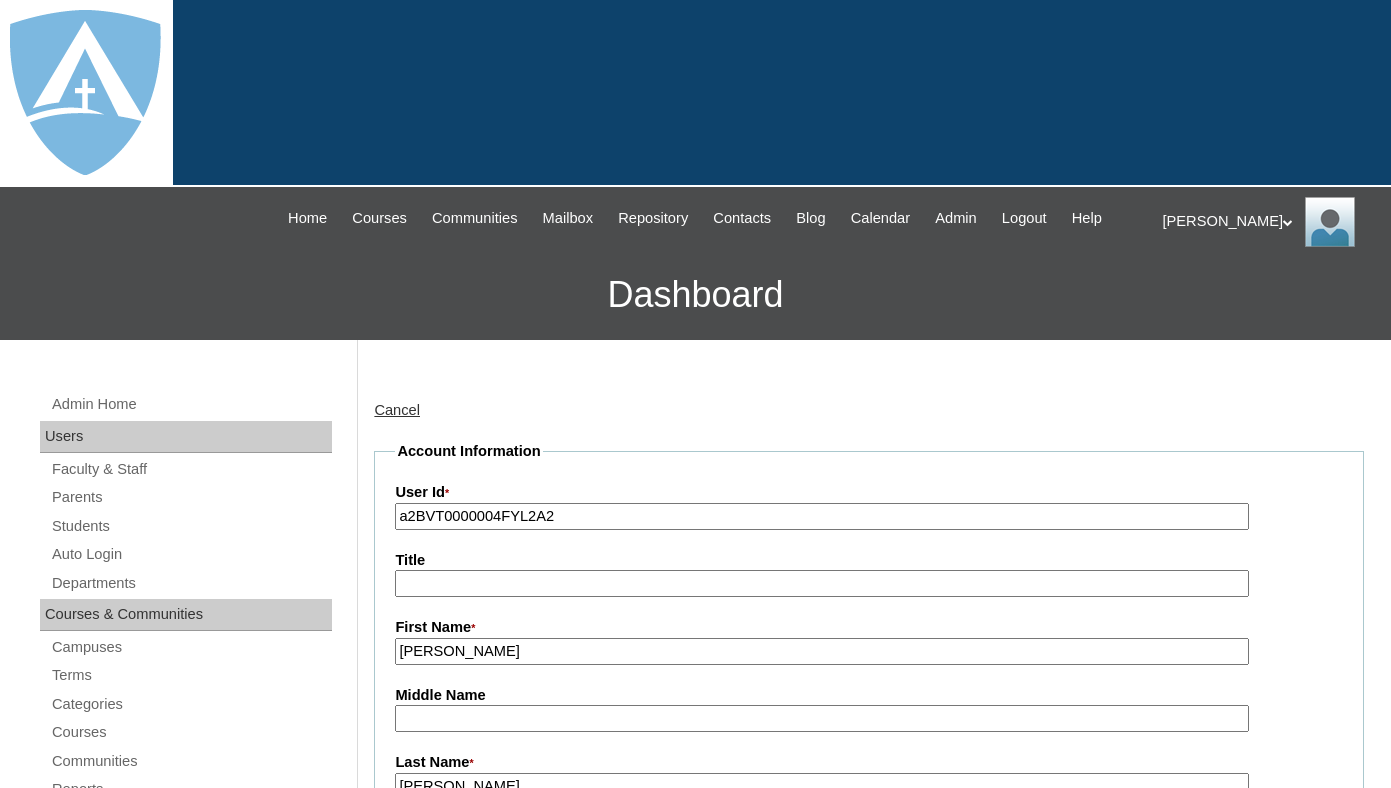 scroll, scrollTop: 0, scrollLeft: 0, axis: both 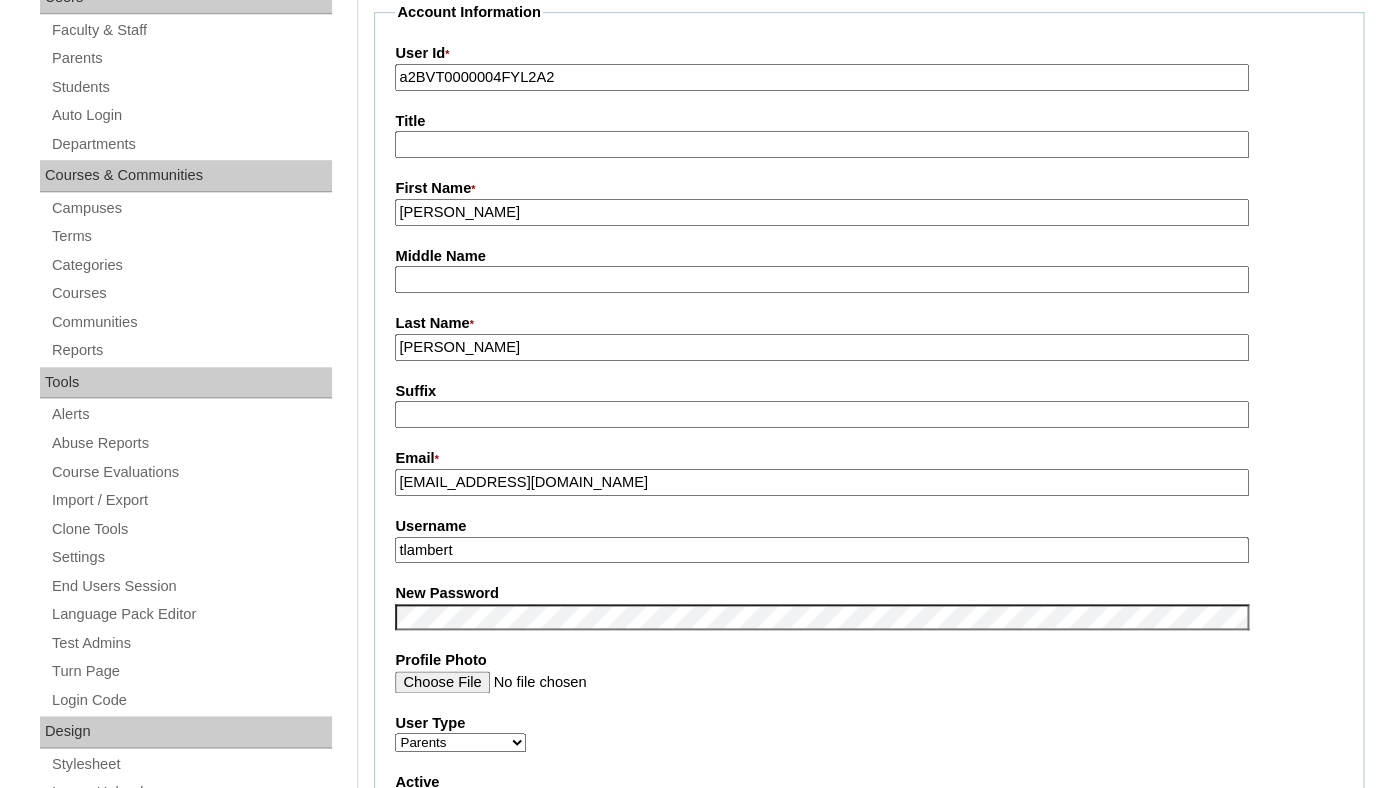click on "tlambert" at bounding box center (821, 550) 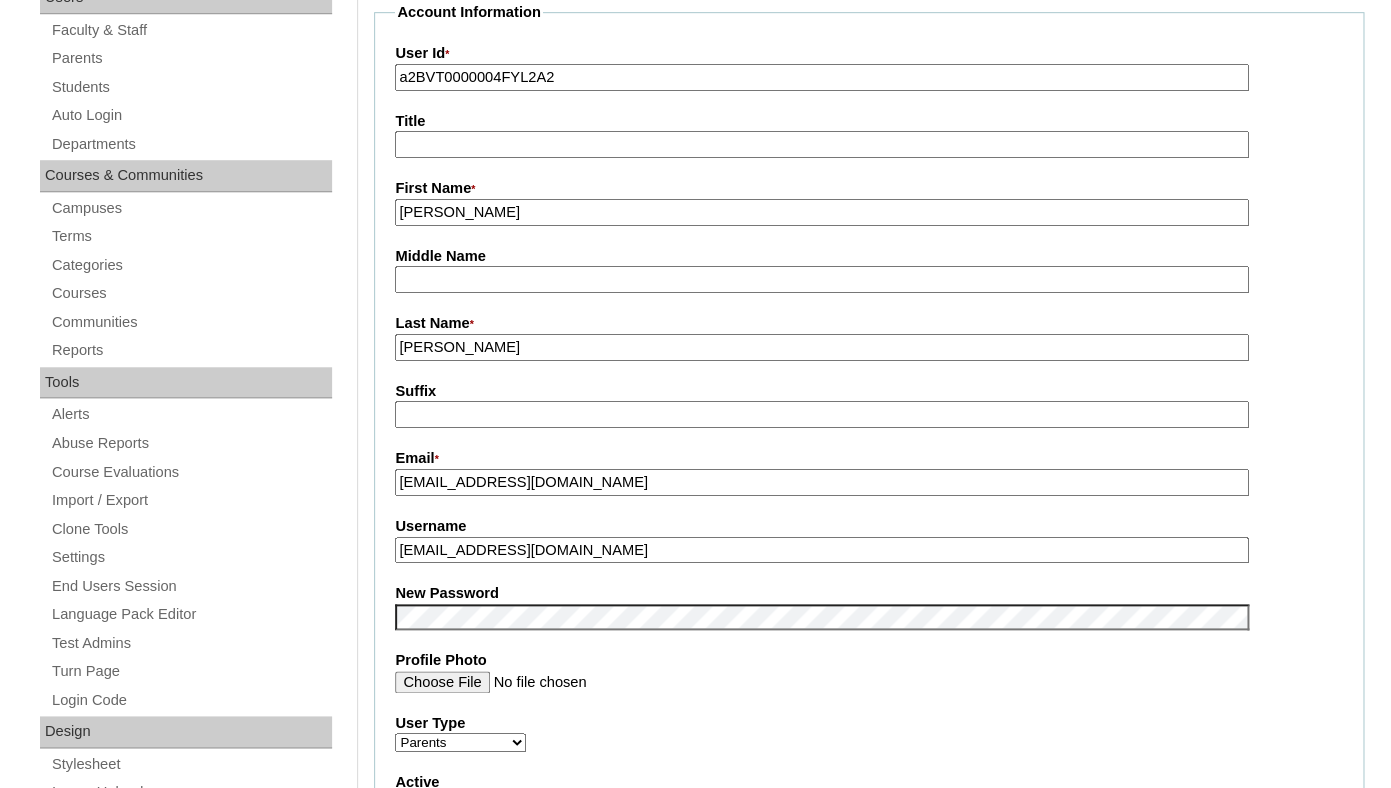 type on "theperezfamily09@gmail.com" 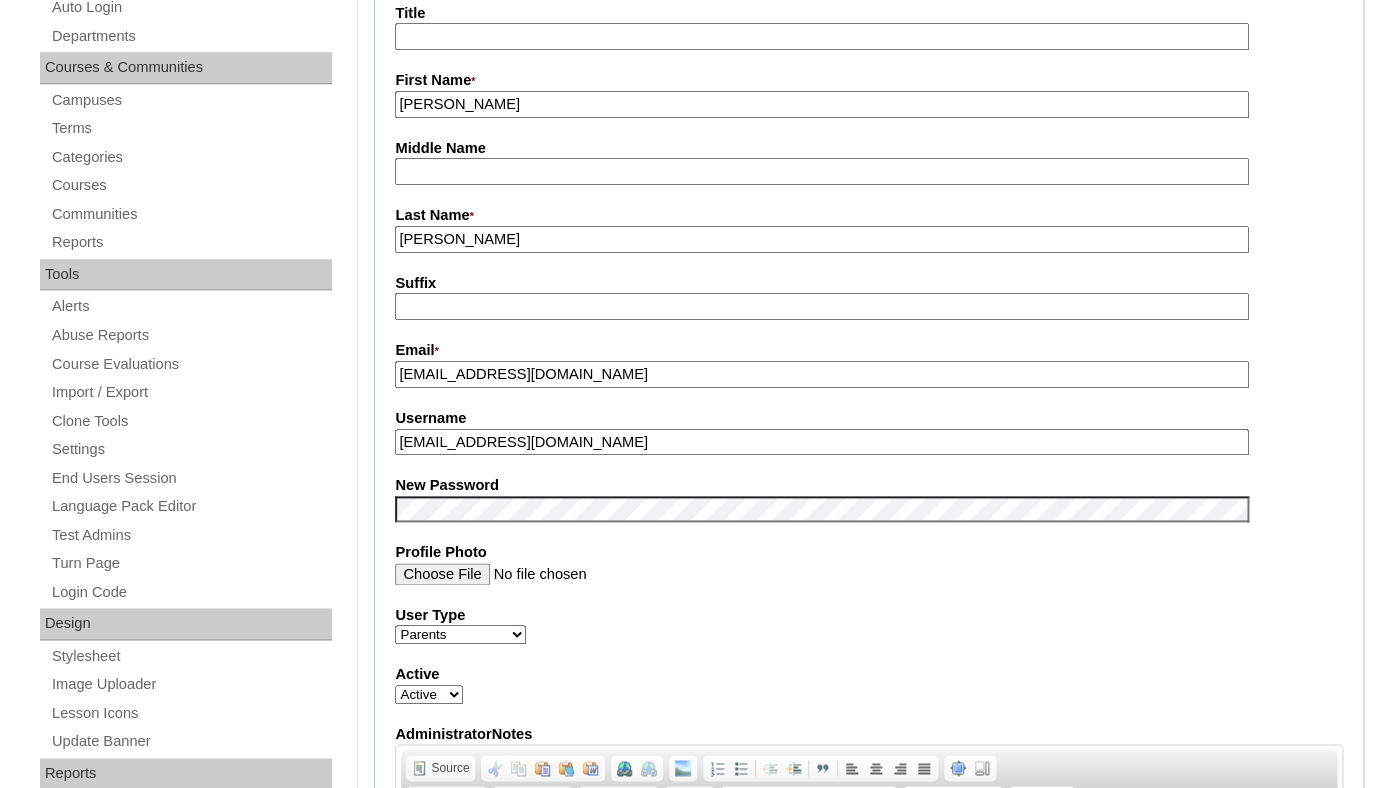 scroll, scrollTop: 567, scrollLeft: 0, axis: vertical 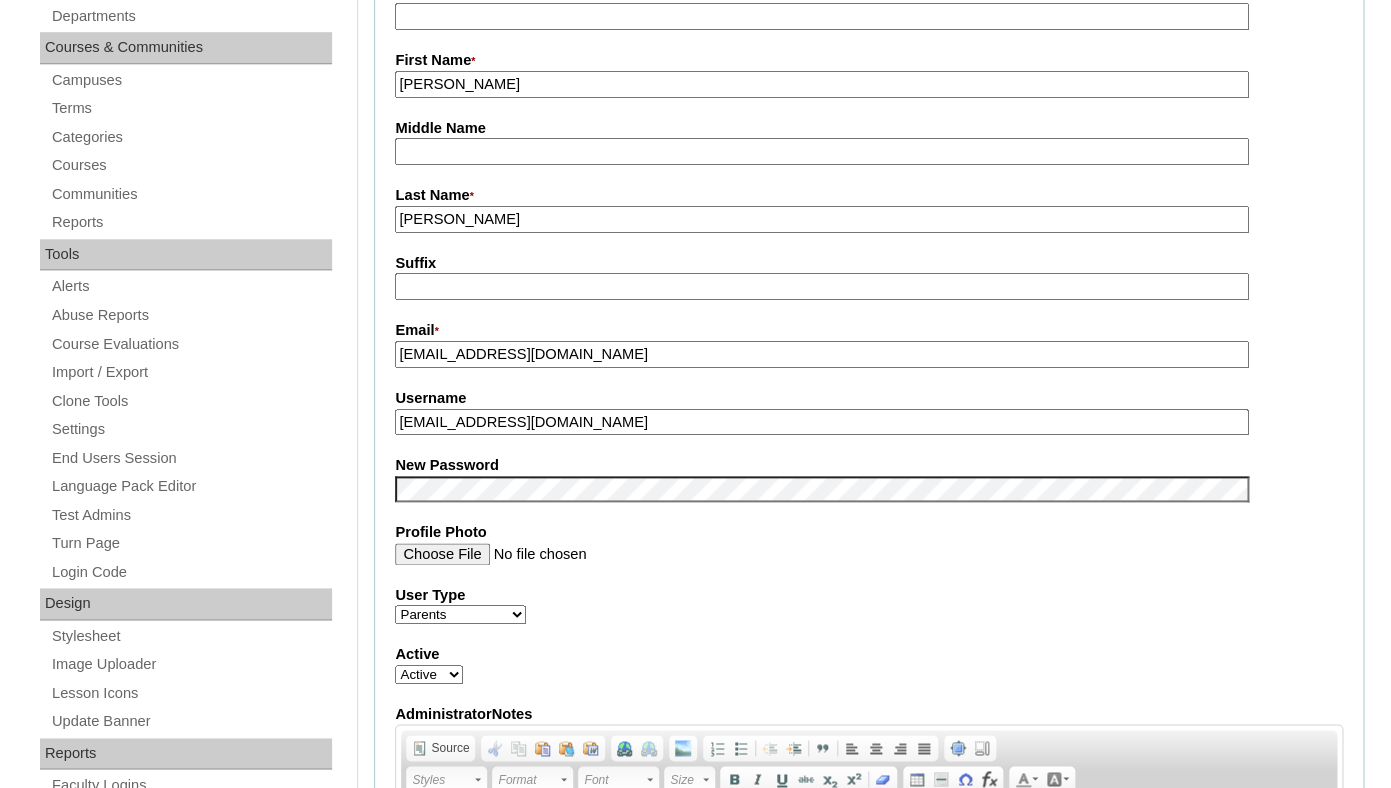 click on "Account Information
User Id  *
a2BVT0000004FYL2A2
Title
First Name  *
Raquel
Middle Name
Last Name  *
Perez
Suffix
Email  *
theperezfamily09@gmail.com
Username
theperezfamily09@gmail.com
New Password
Profile Photo
User Type
Faculty Staff Student Parents School Facilitators
Active
Active Inactive
AdministratorNotes
Rich Text Editor, AdministratorNotes Editor toolbars Document   Source Clipboard/Undo   Cut   Copy   Paste   Paste as plain text   Paste from Word Links   Link   Unlink others   Add Image Paragraph   Insert/Remove Numbered List   Insert/Remove Bulleted List   Decrease Indent   Increase Indent   Block Quote   Align Left   Center   Align Right   Justify Tools   Maximize   Show Blocks Styles Styles Styles Format Format Font Font Size Size Basic Styles   Bold   Italic   Underline" at bounding box center (869, 472) 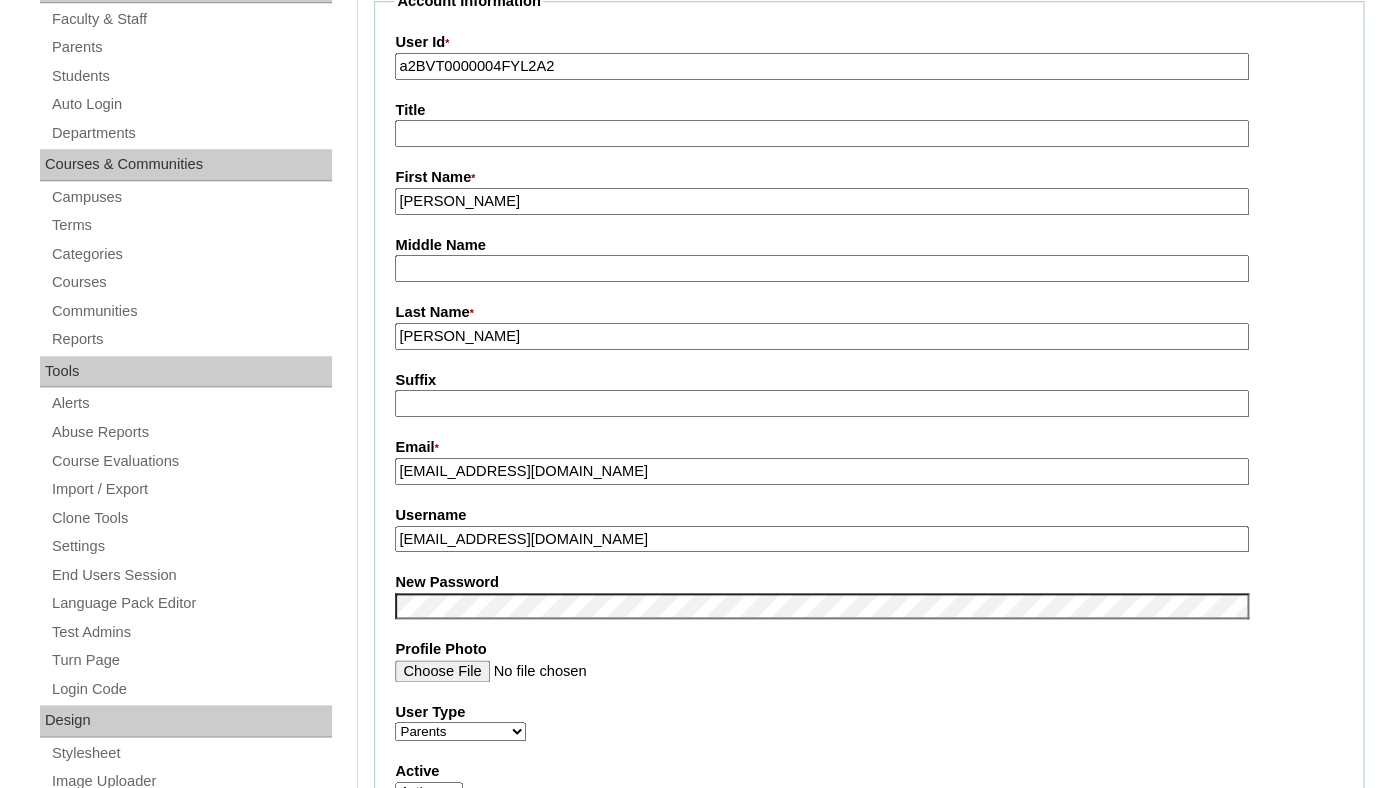 scroll, scrollTop: 445, scrollLeft: 0, axis: vertical 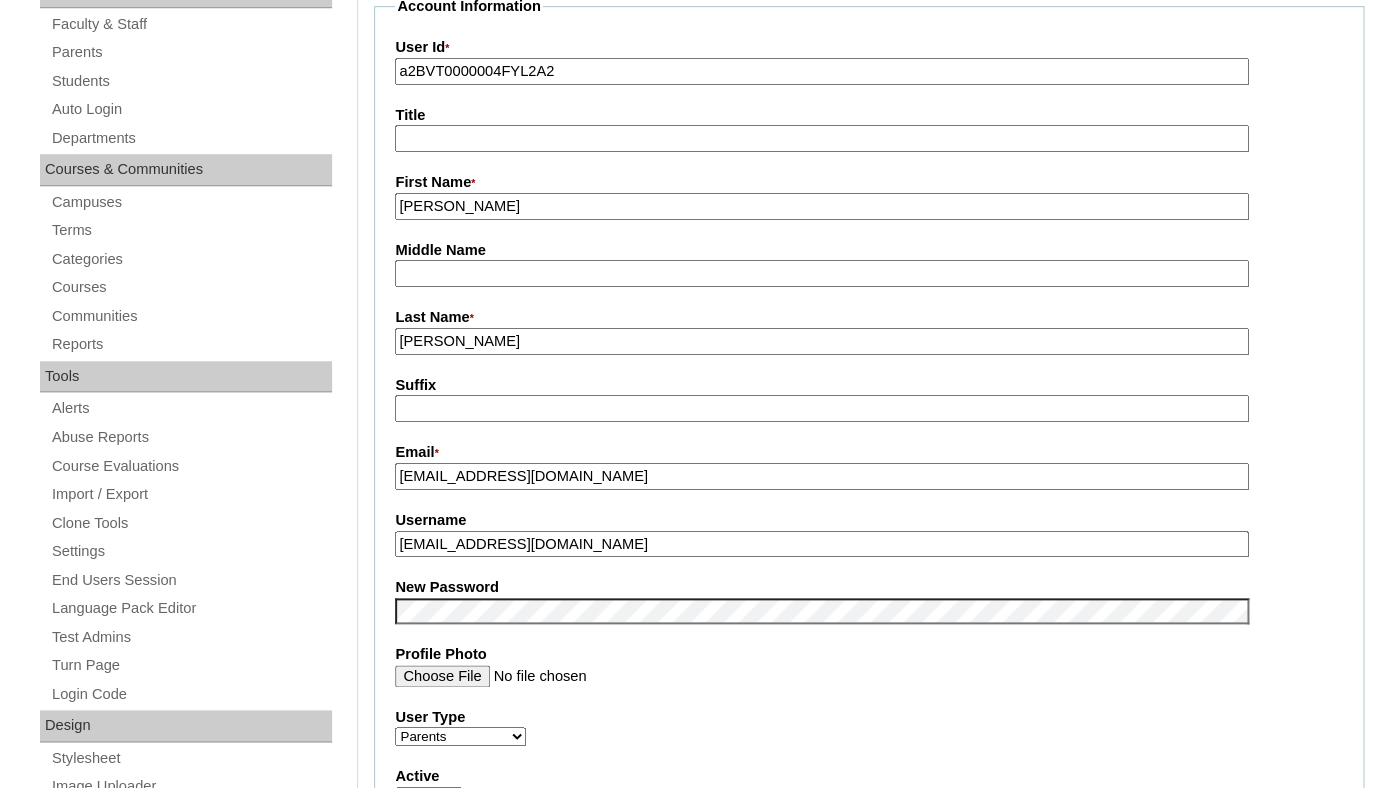 click on "a2BVT0000004FYL2A2" at bounding box center (821, 71) 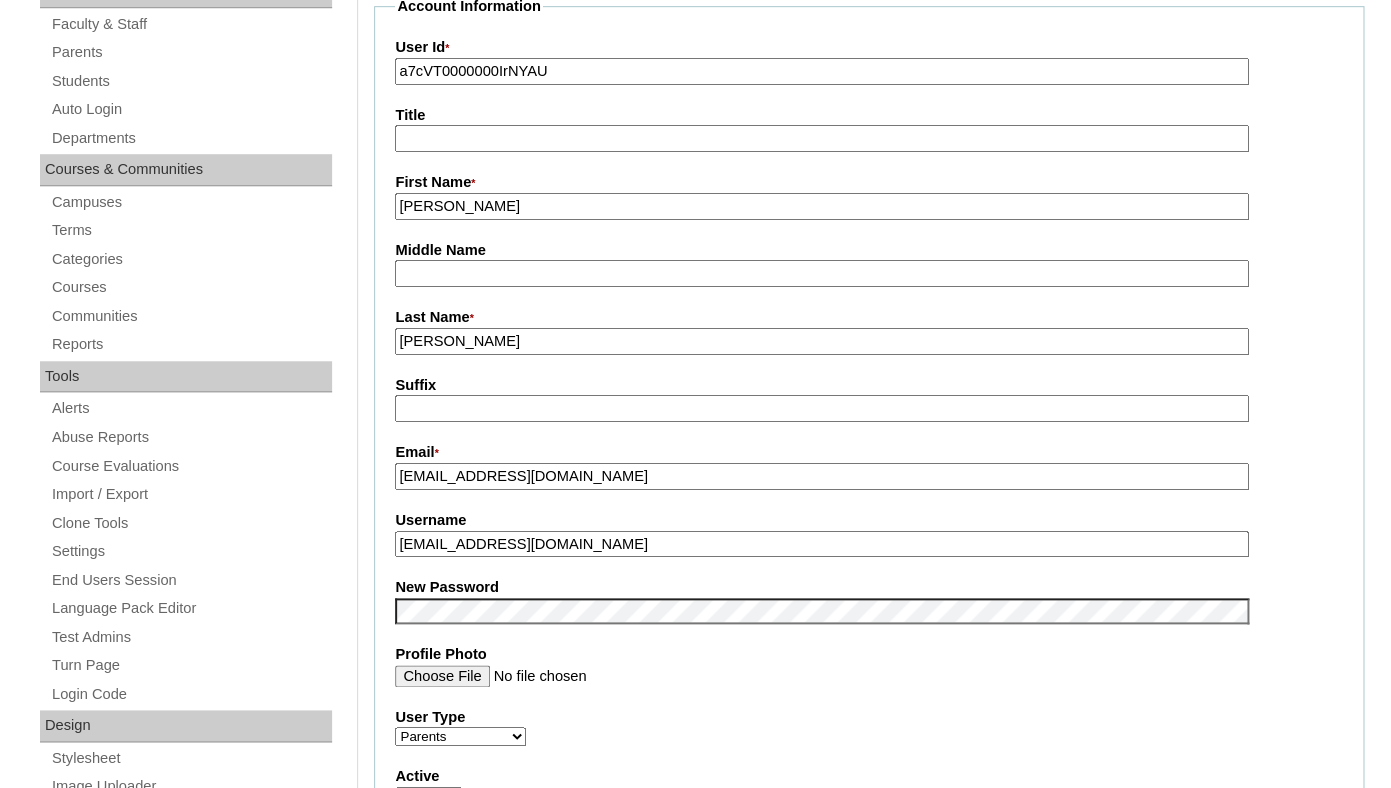 type on "a7cVT0000000IrNYAU" 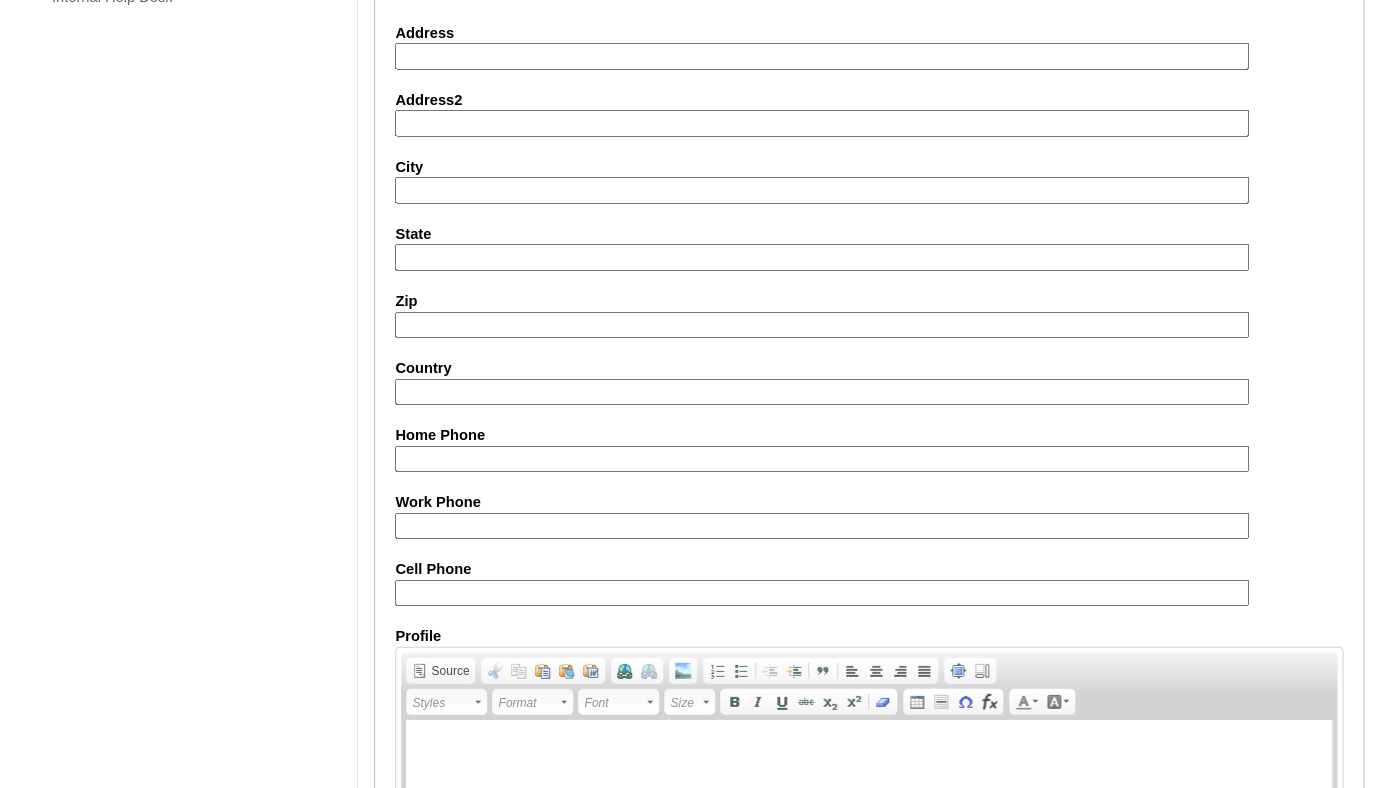 scroll, scrollTop: 1977, scrollLeft: 0, axis: vertical 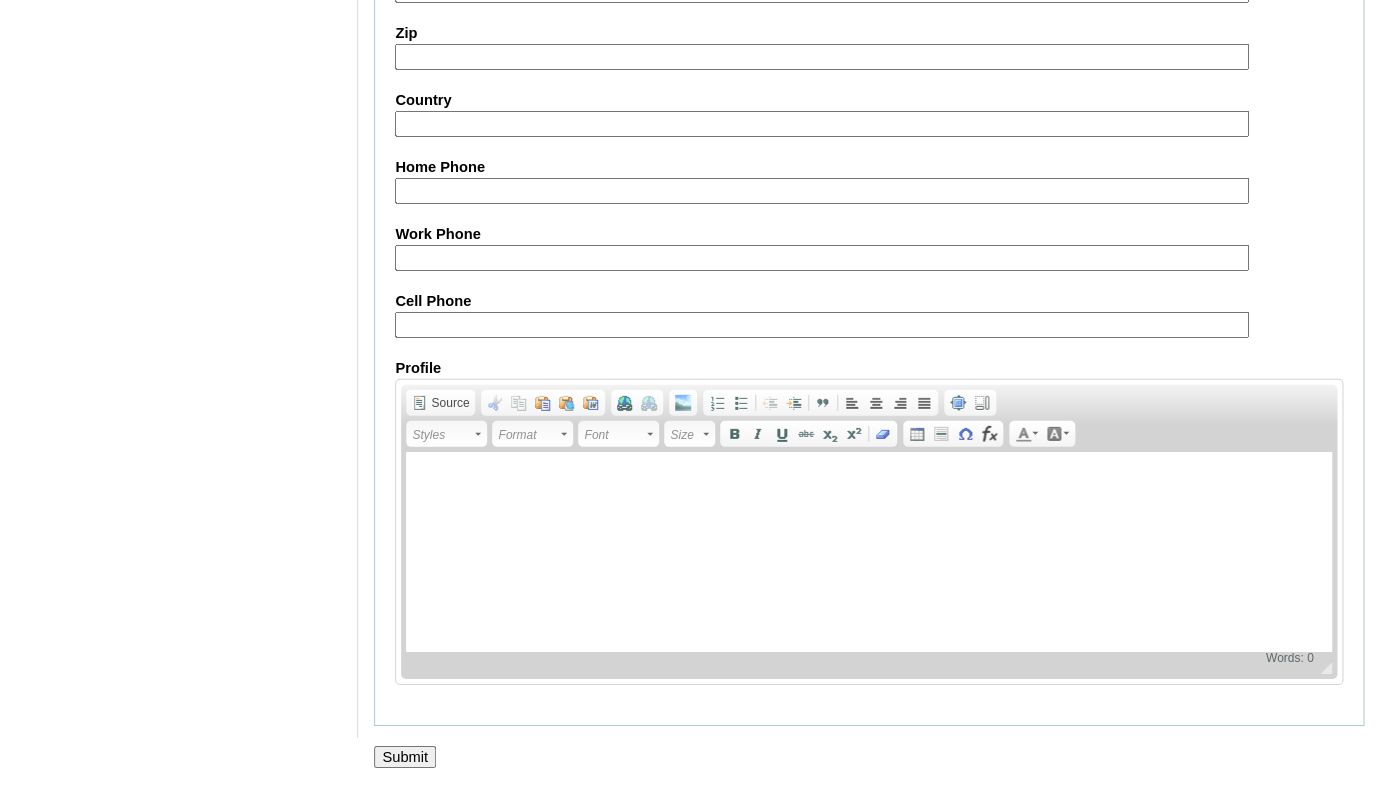 click on "Submit" at bounding box center (405, 757) 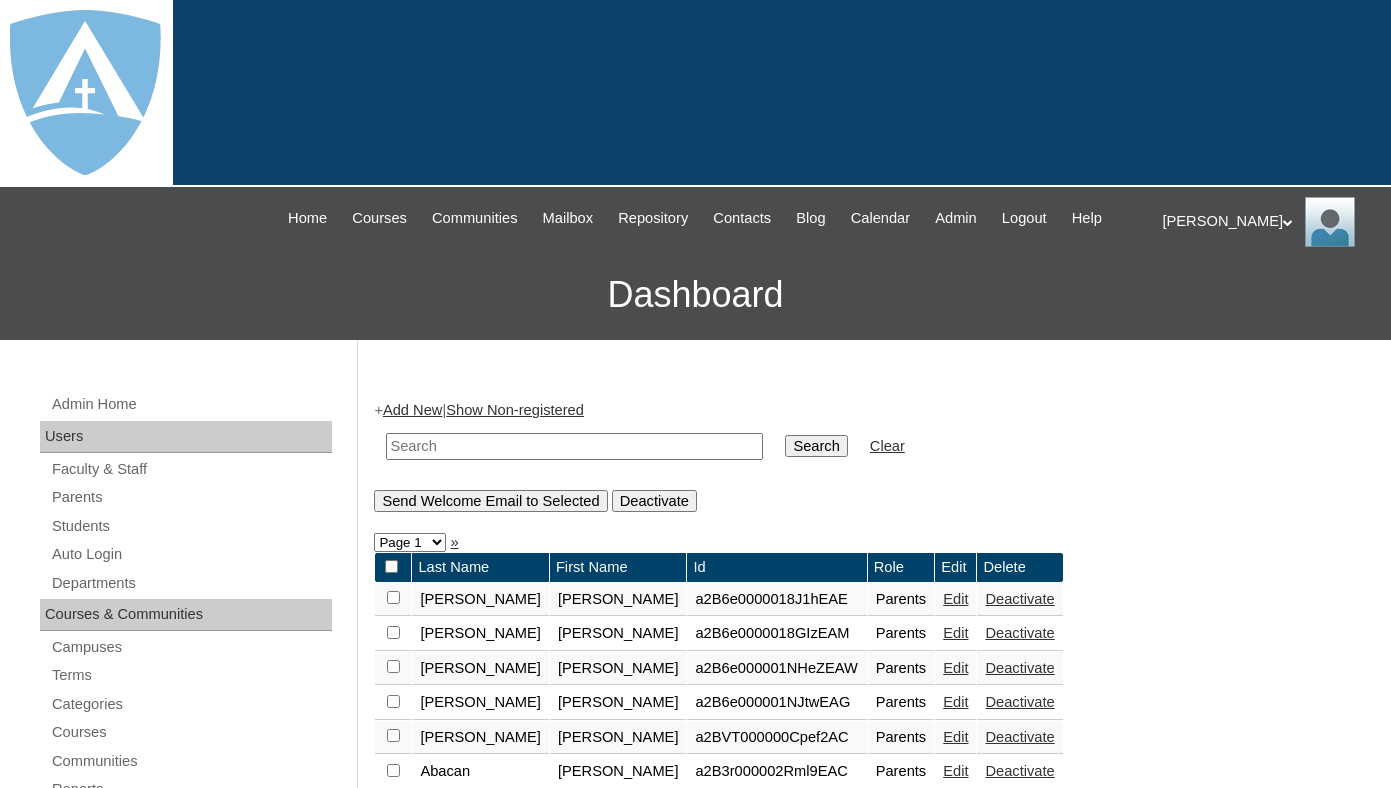 scroll, scrollTop: 0, scrollLeft: 0, axis: both 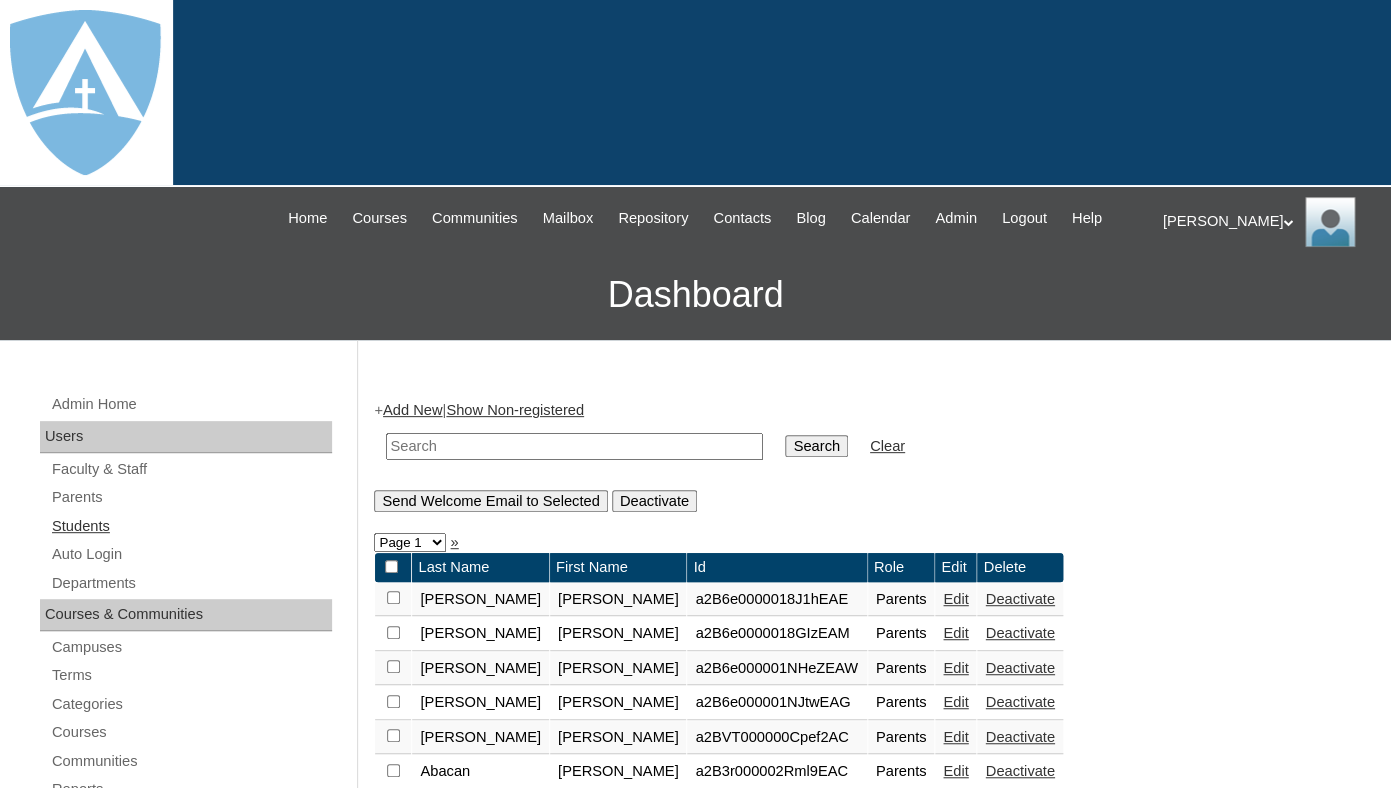 click on "Students" at bounding box center [191, 526] 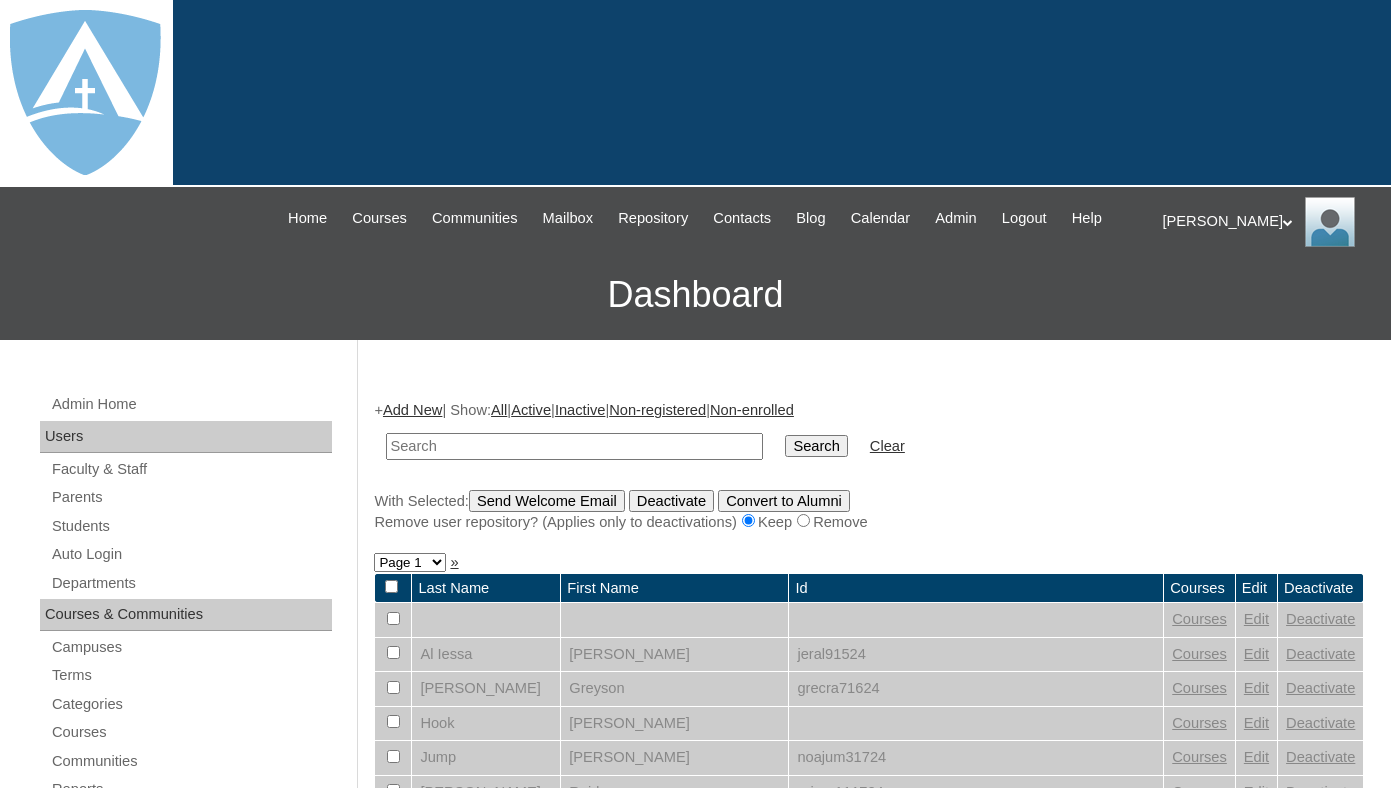 scroll, scrollTop: 0, scrollLeft: 0, axis: both 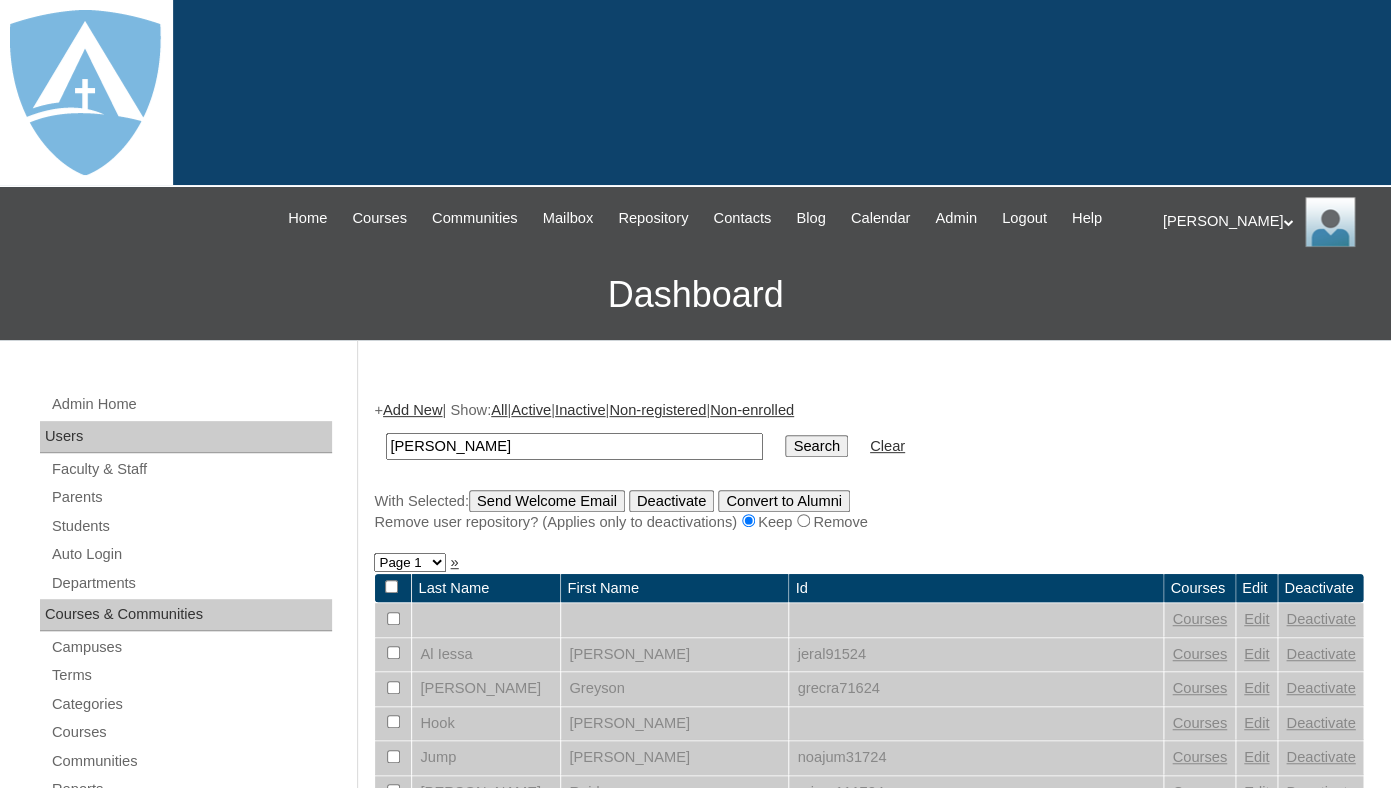 drag, startPoint x: 436, startPoint y: 463, endPoint x: 357, endPoint y: 461, distance: 79.025314 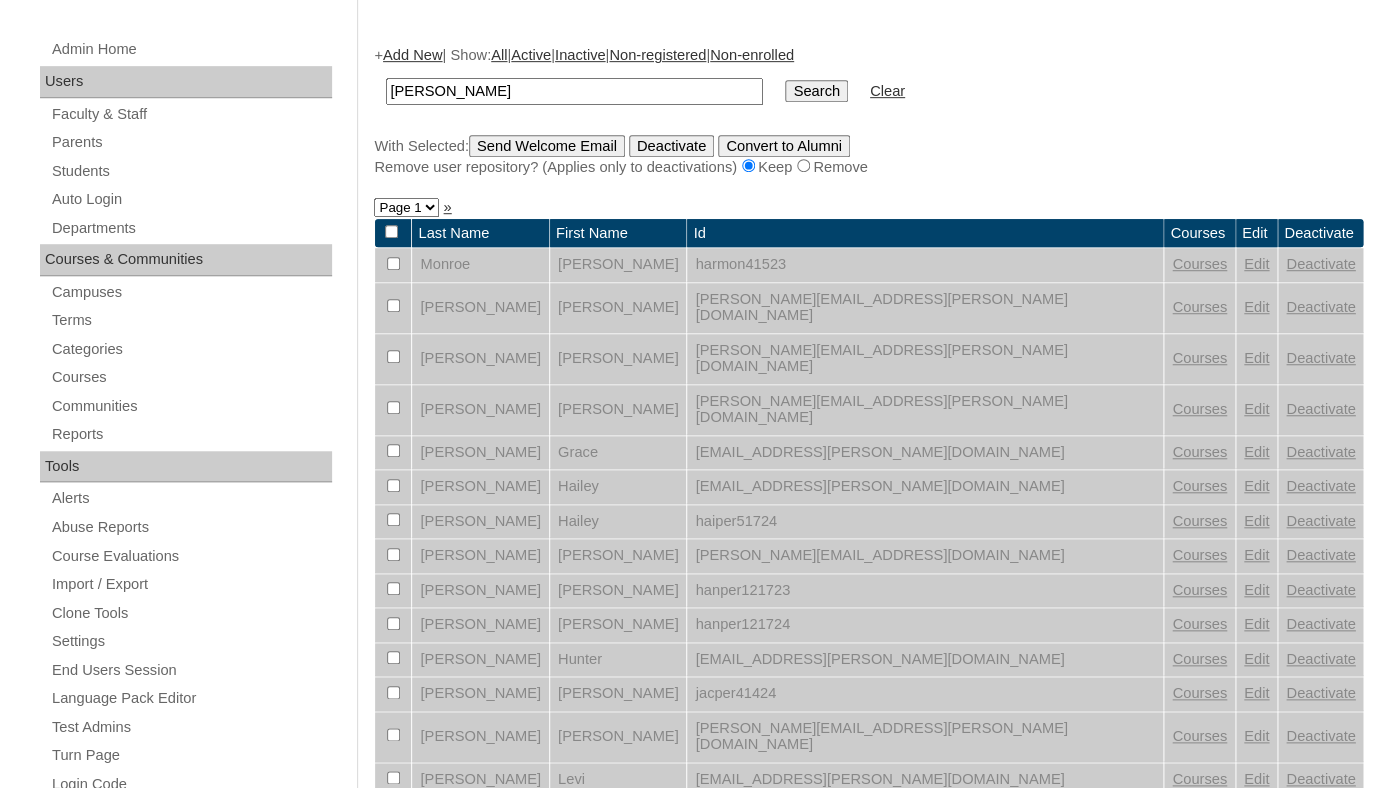 scroll, scrollTop: 362, scrollLeft: 0, axis: vertical 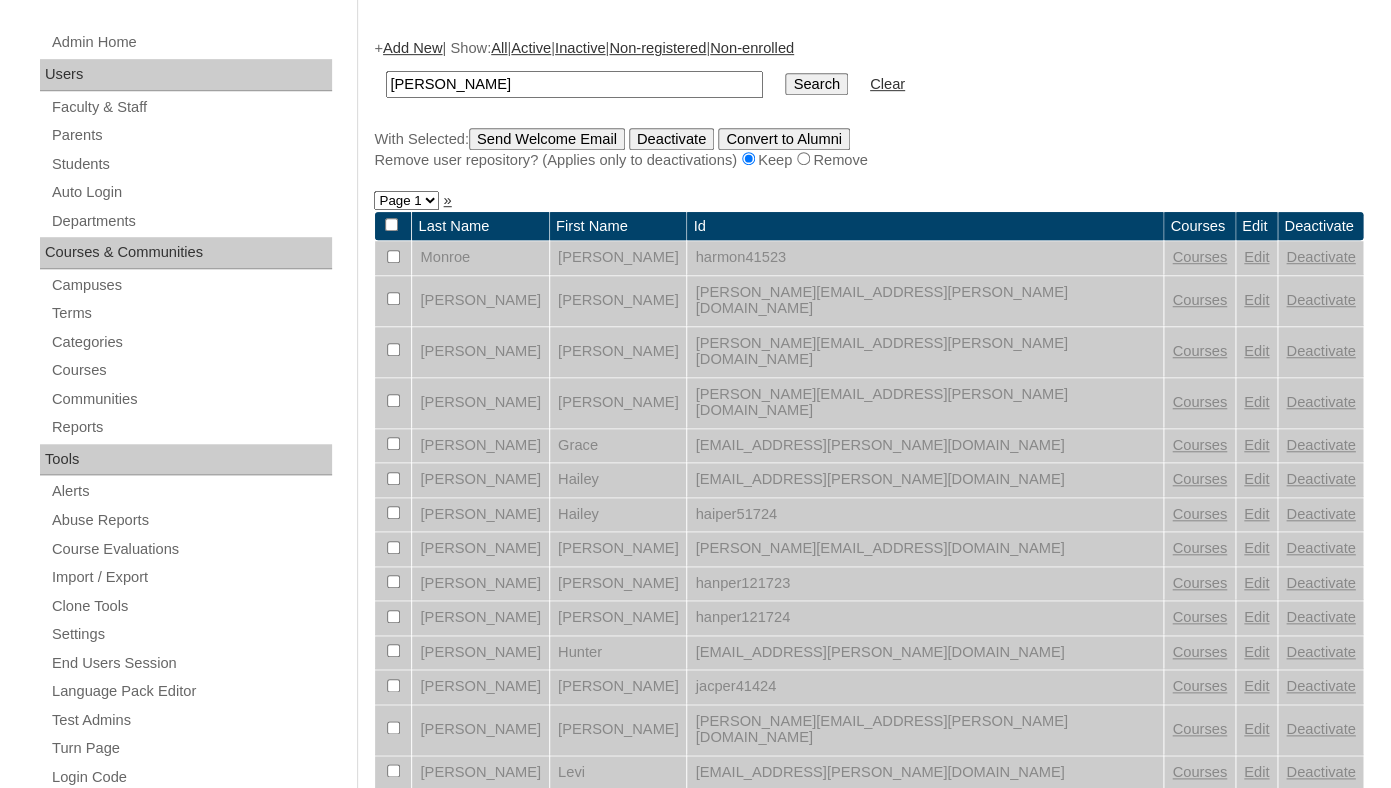 click on "Edit" at bounding box center [1256, 351] 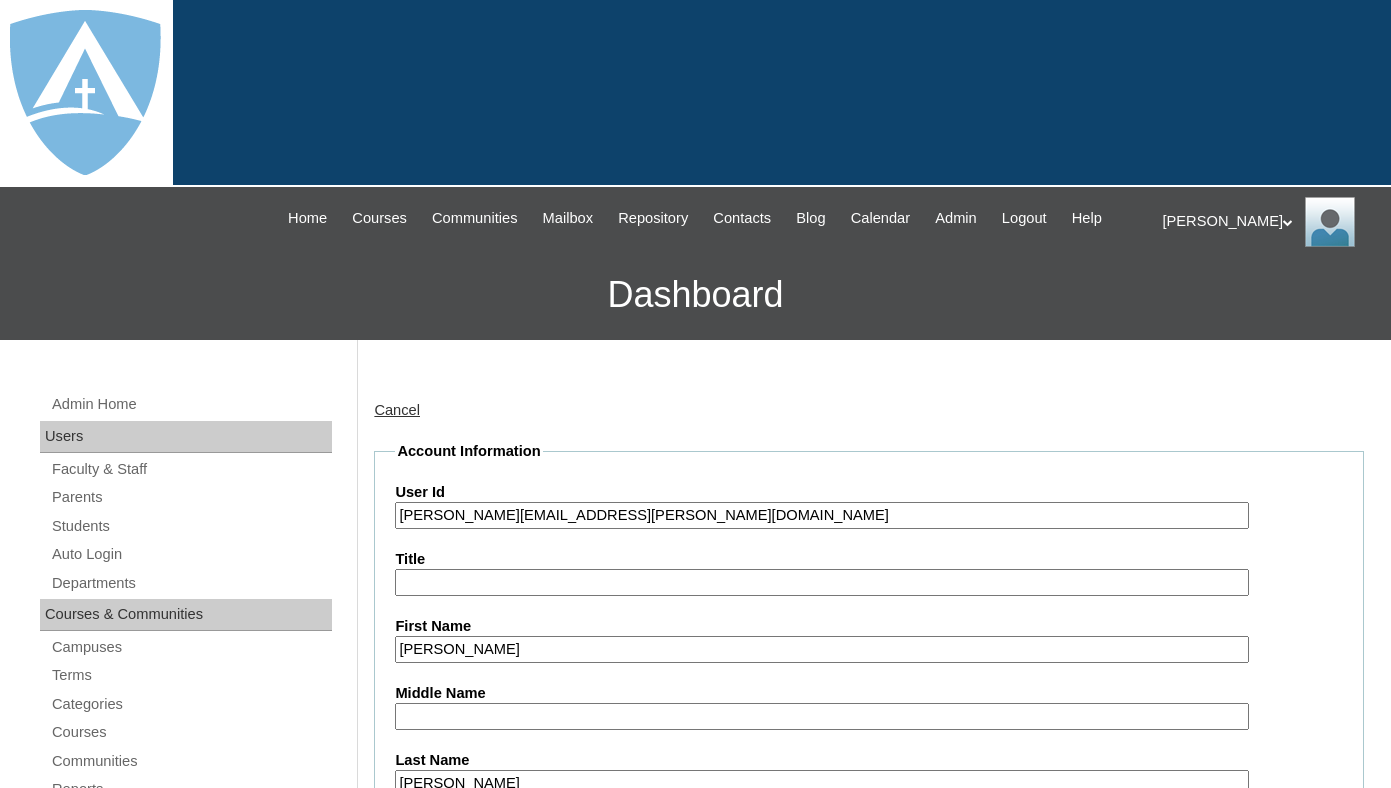 scroll, scrollTop: 0, scrollLeft: 0, axis: both 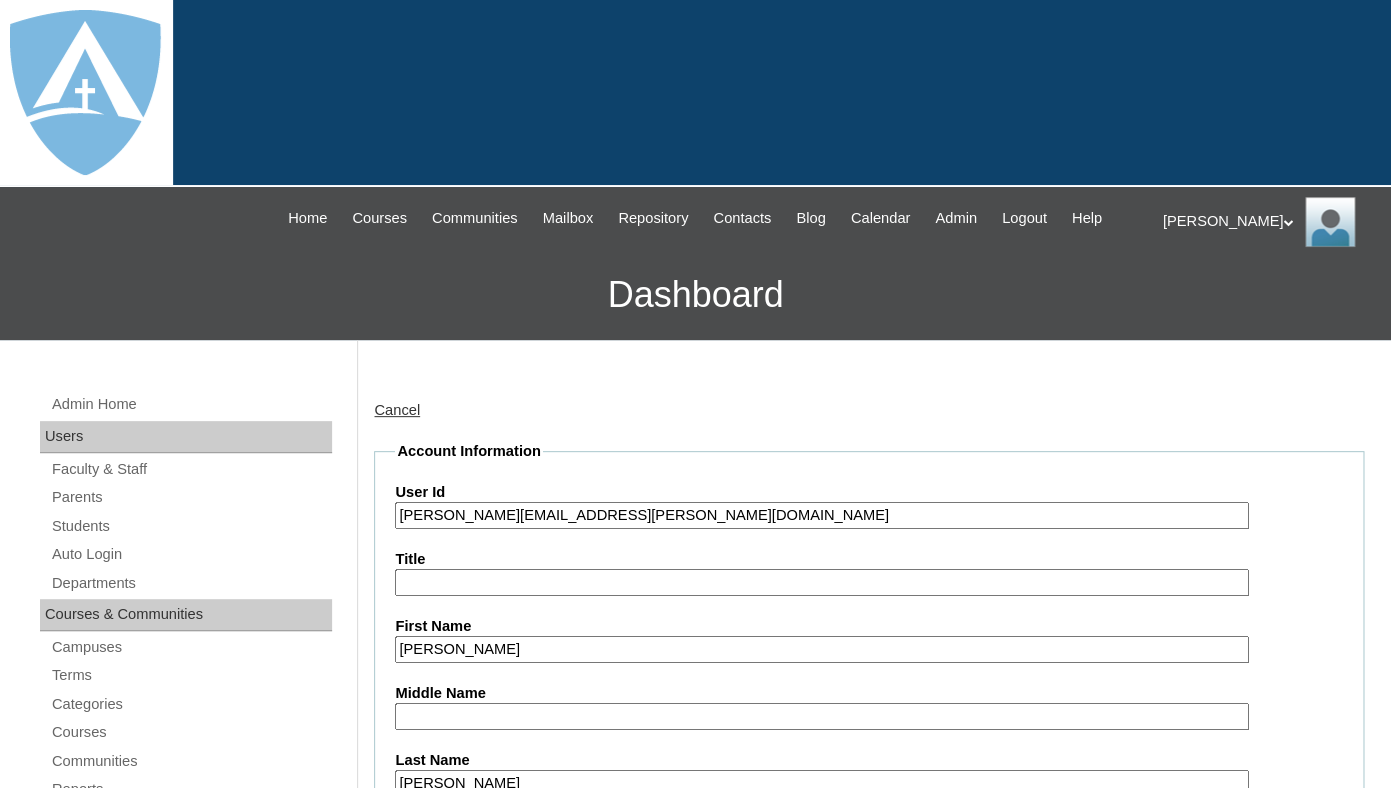type on "tlambert" 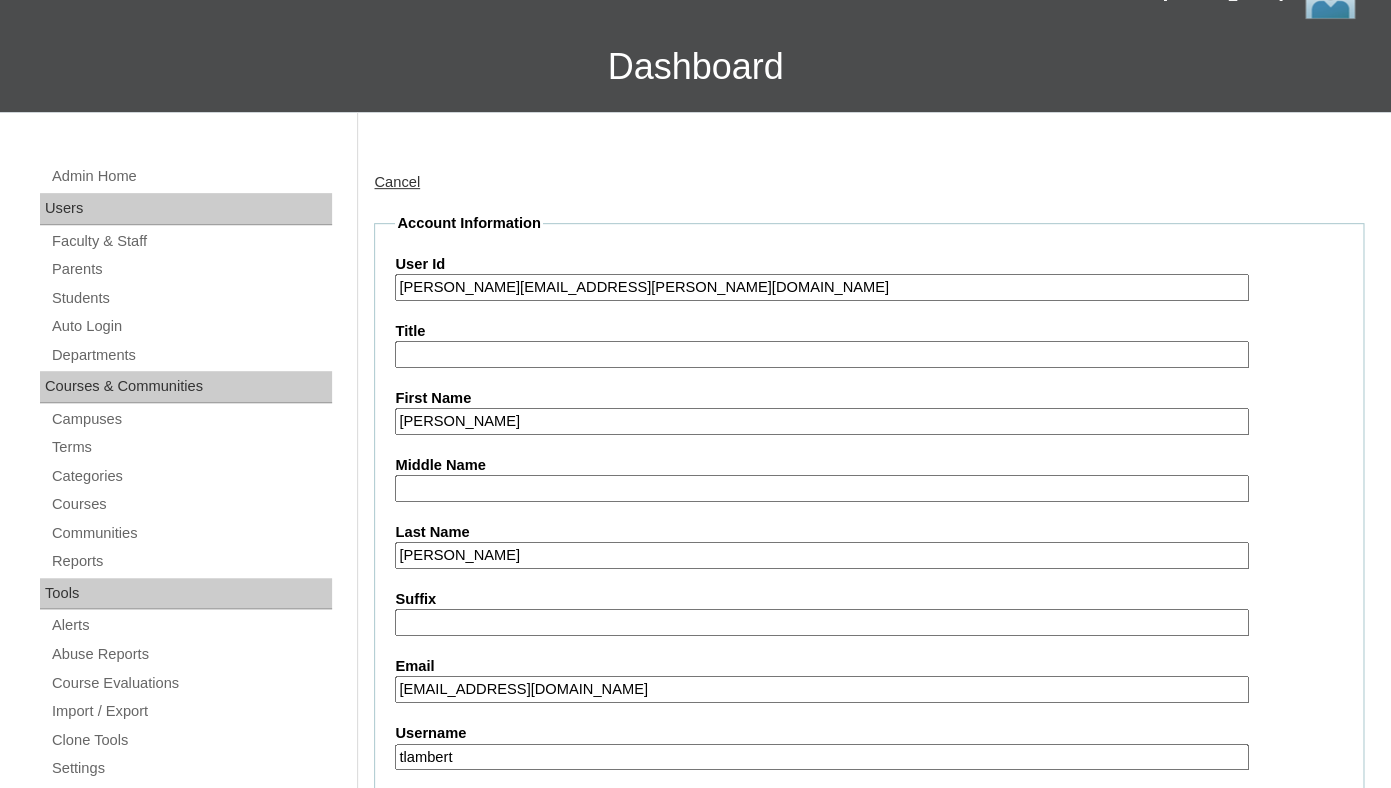 scroll, scrollTop: 0, scrollLeft: 0, axis: both 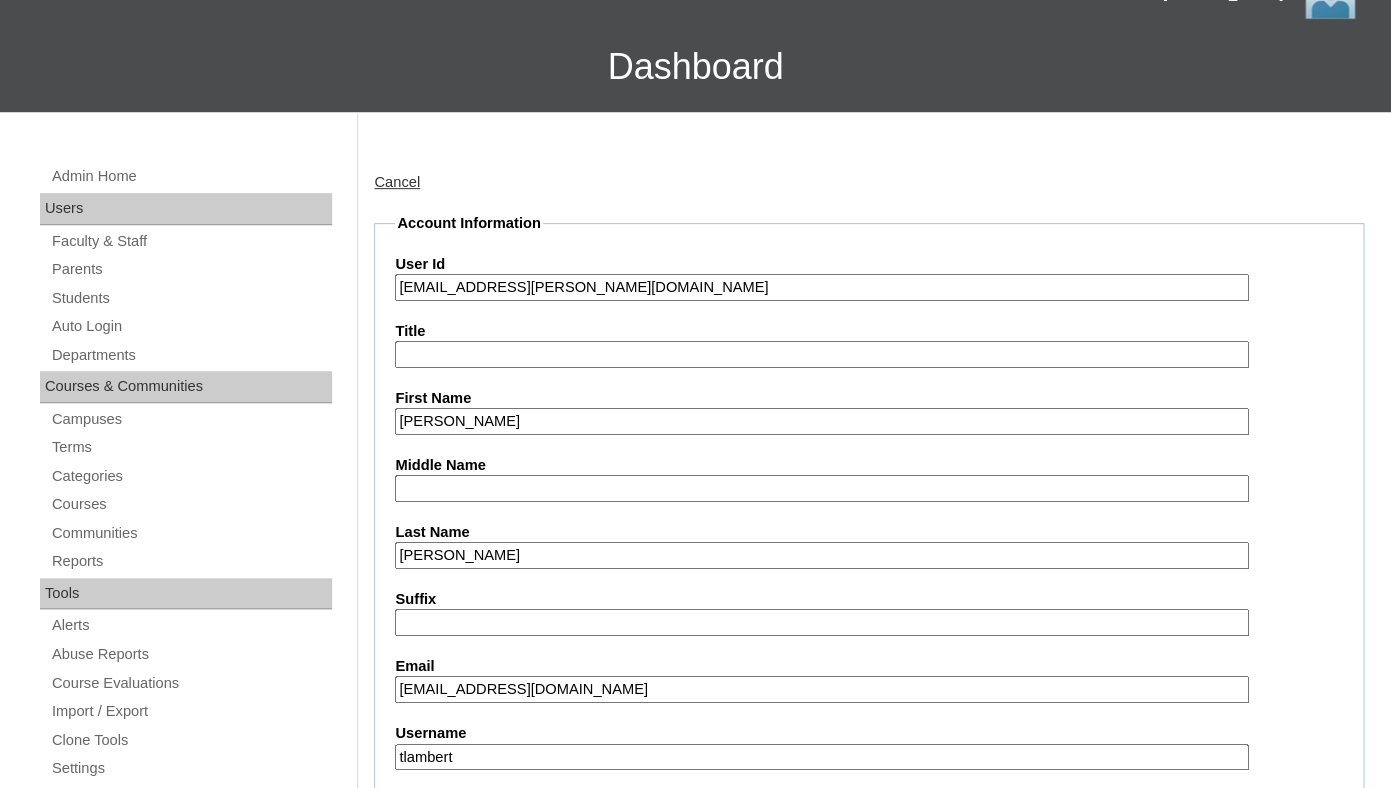 type on "26elijah.perez@enlightiumstudent.com" 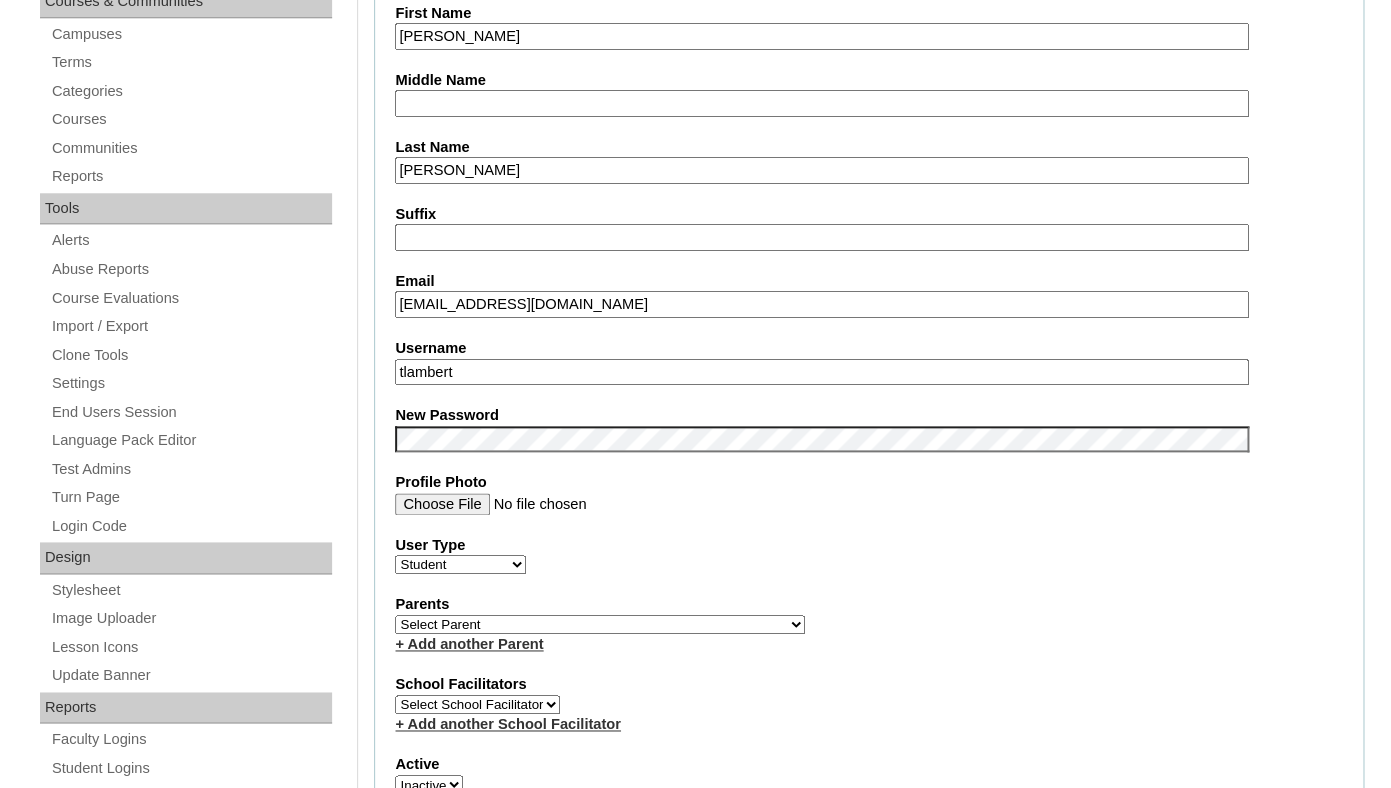 click on "tlambert" at bounding box center [821, 372] 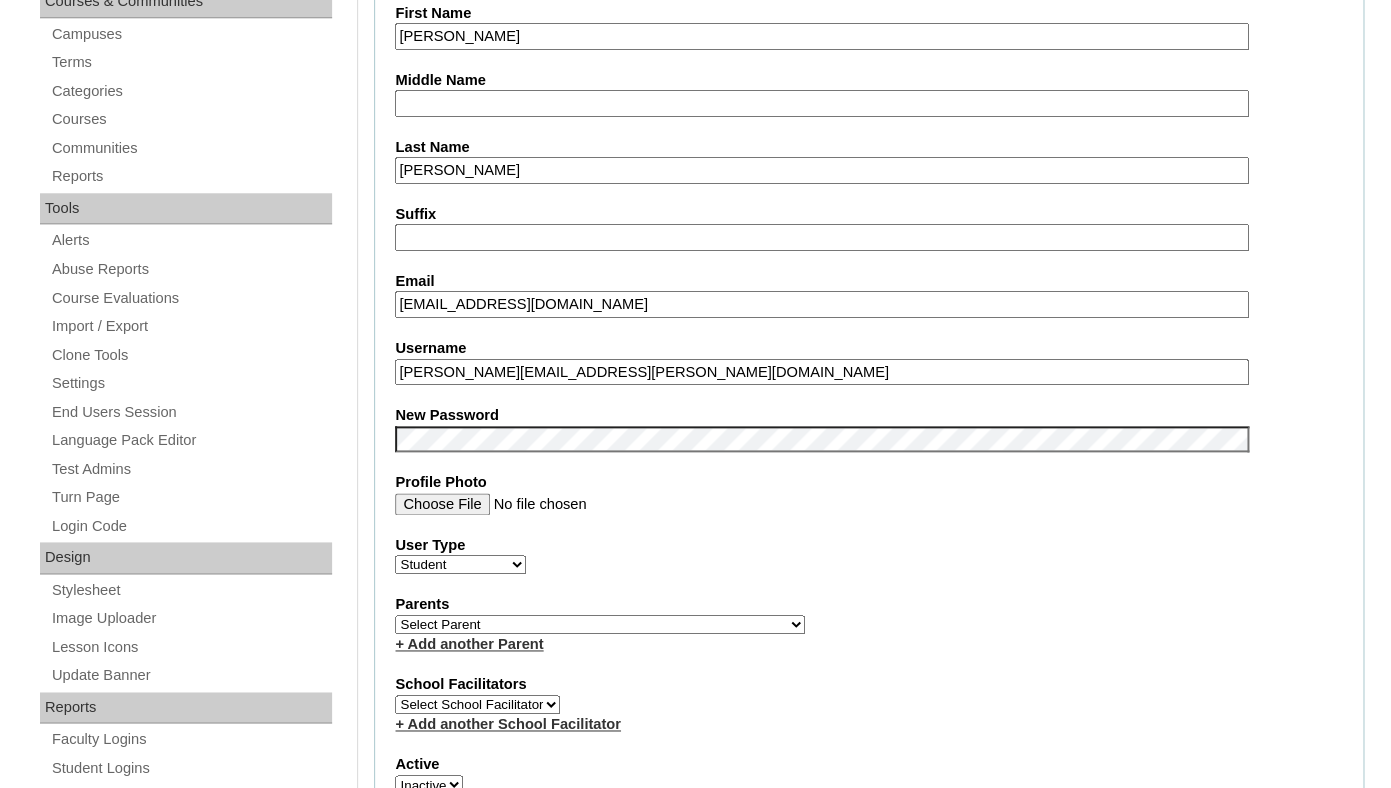 type on "elijah.perez@enlightiumstudent.com" 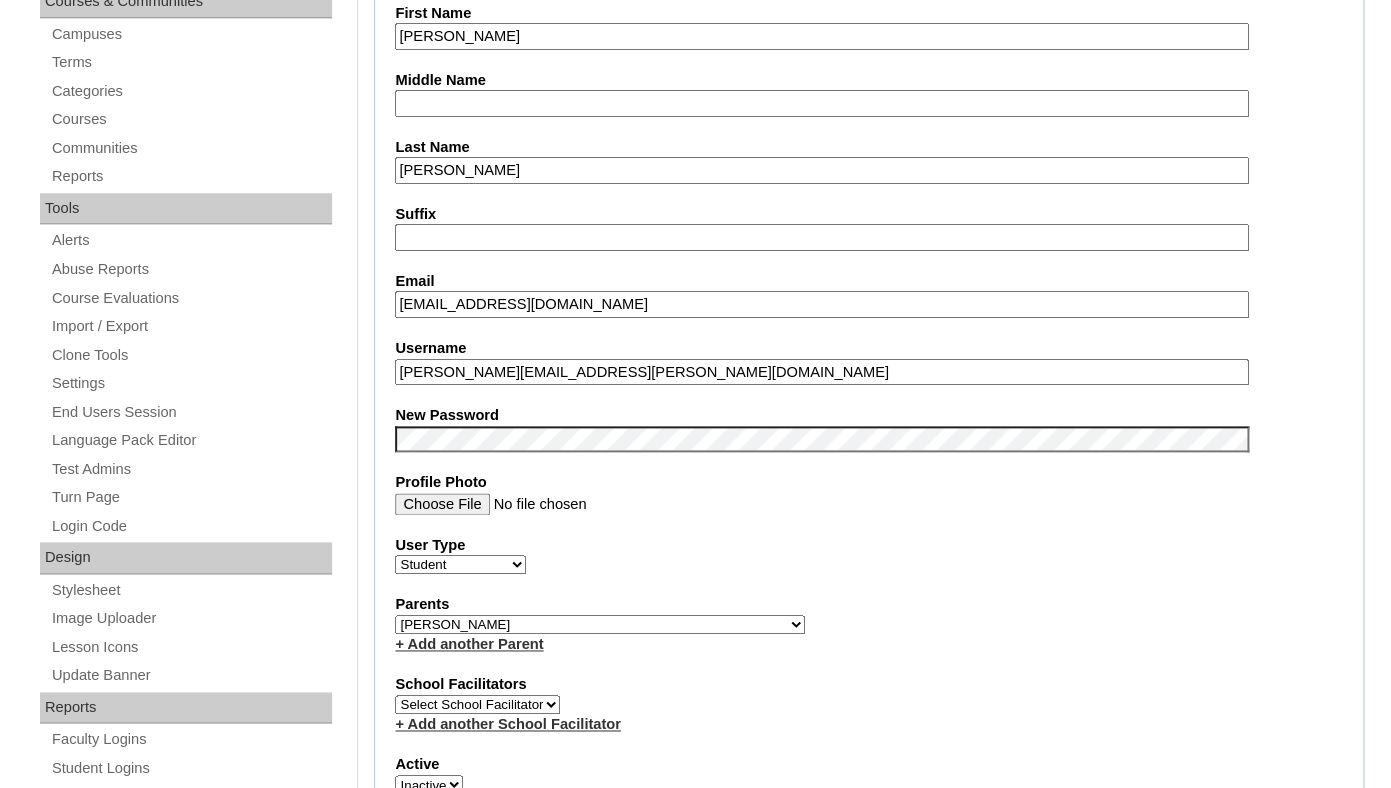 click on "Perez, Raquel" at bounding box center (0, 0) 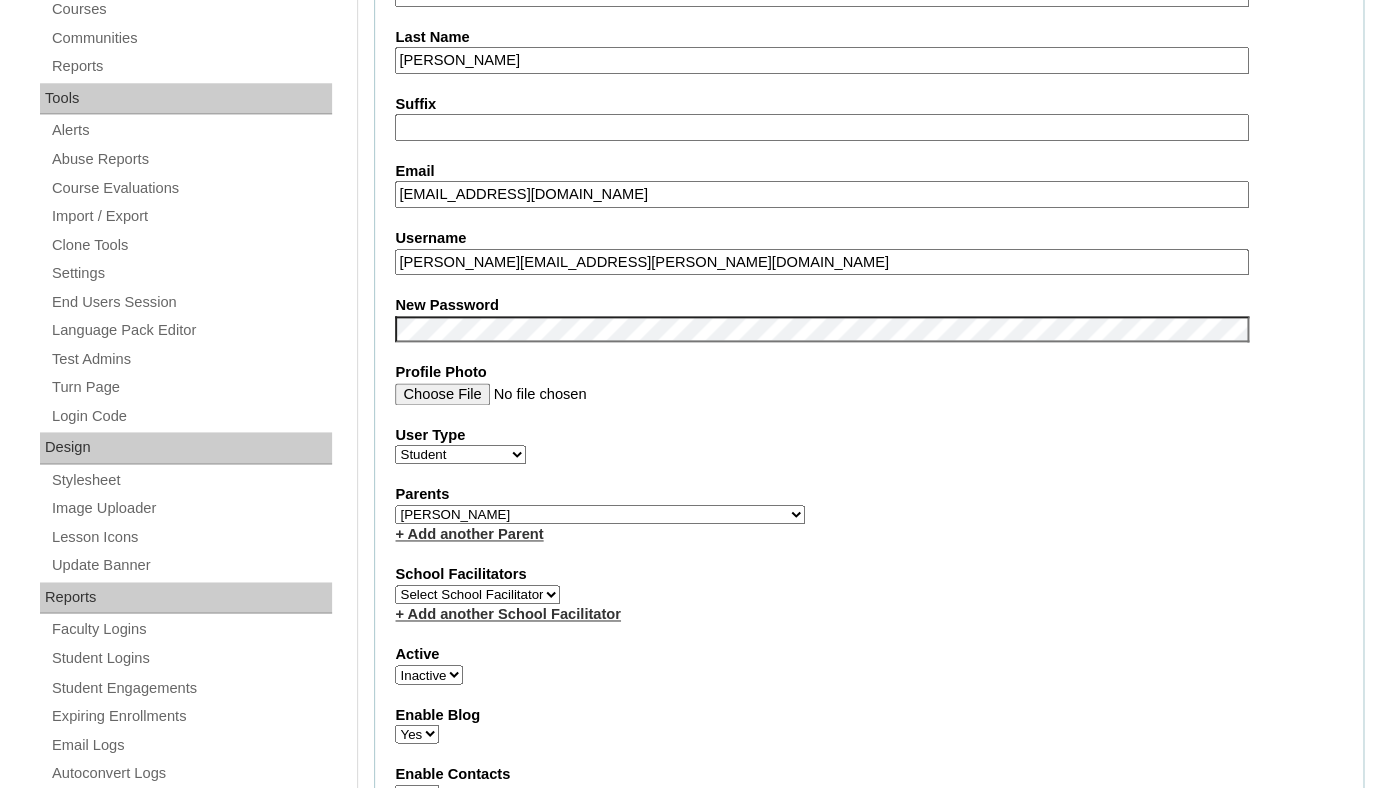 scroll, scrollTop: 824, scrollLeft: 0, axis: vertical 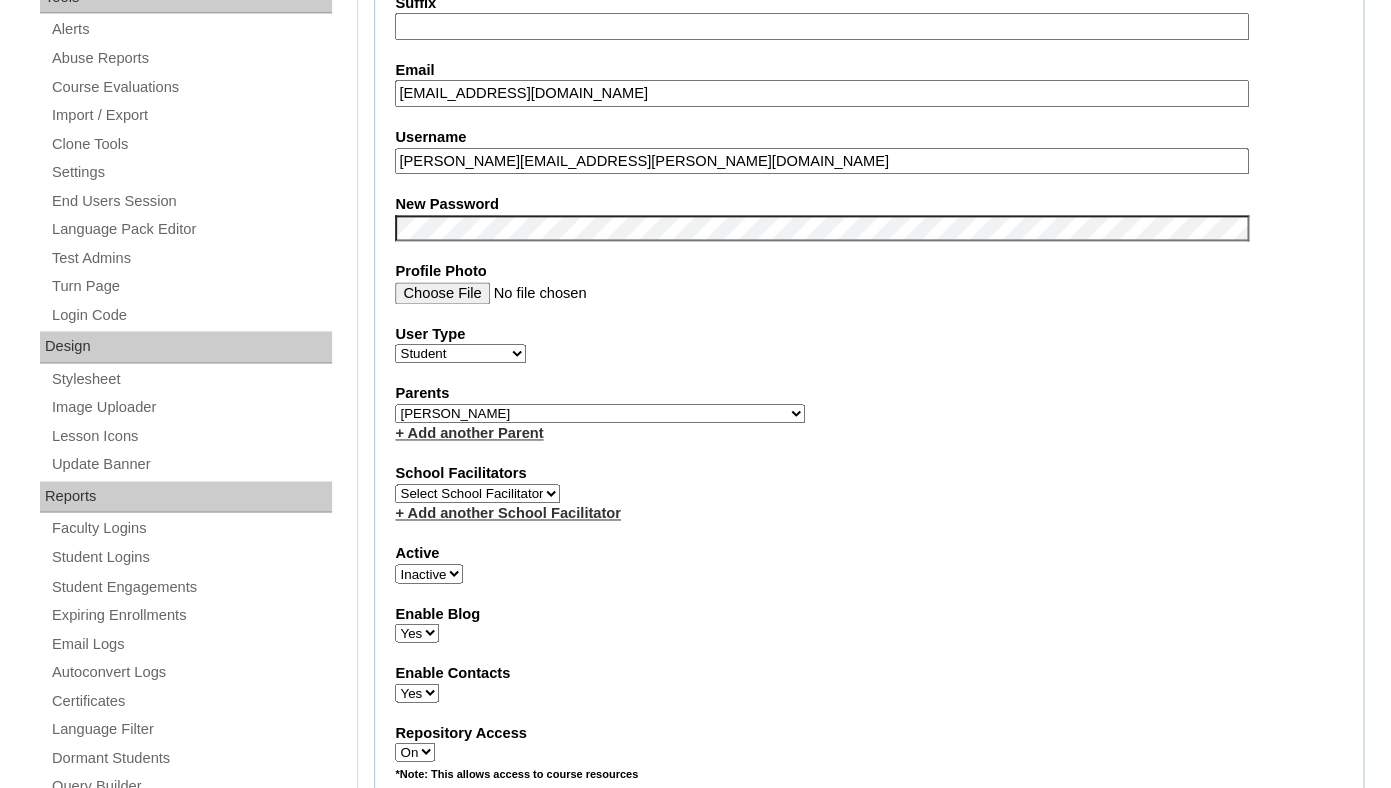 select on "1" 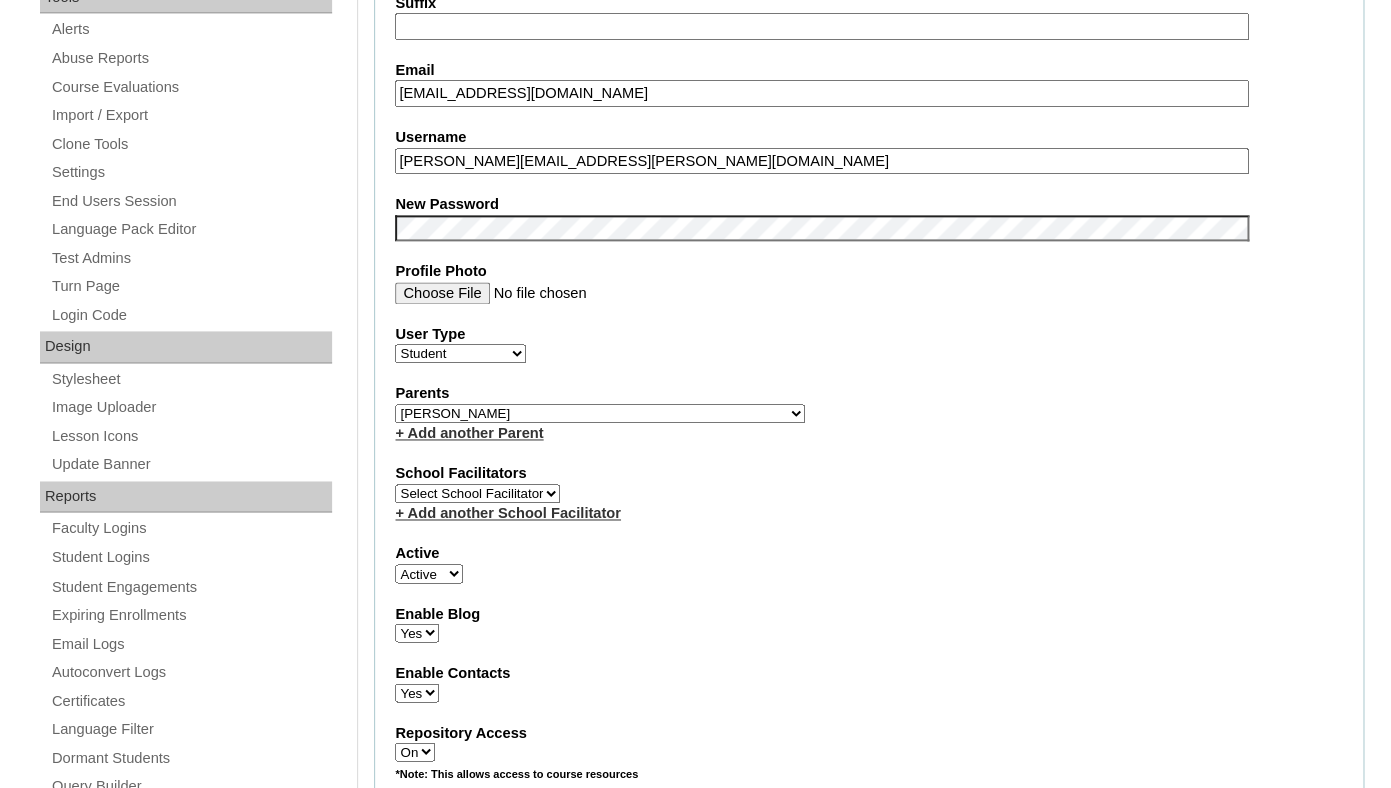 click on "Active" at bounding box center (0, 0) 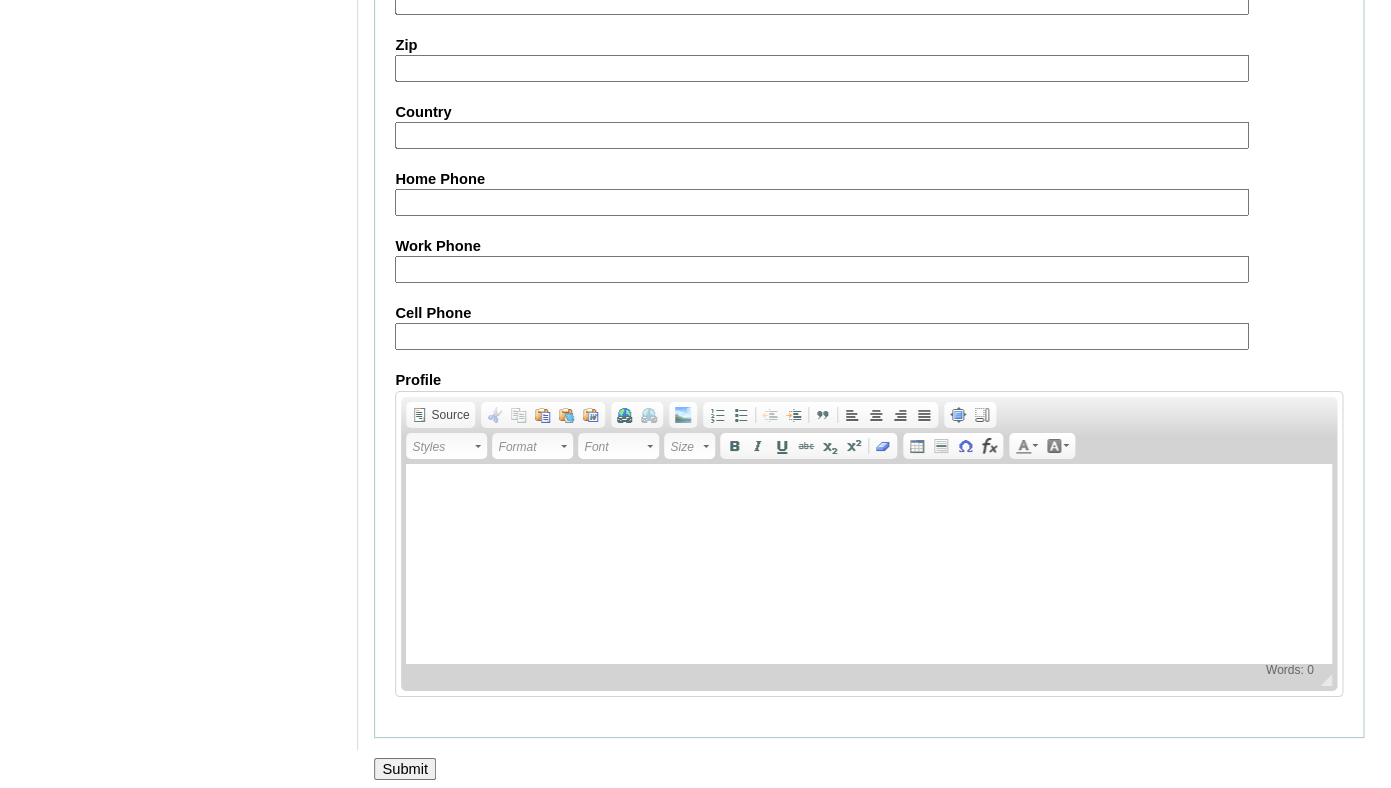 scroll, scrollTop: 2398, scrollLeft: 0, axis: vertical 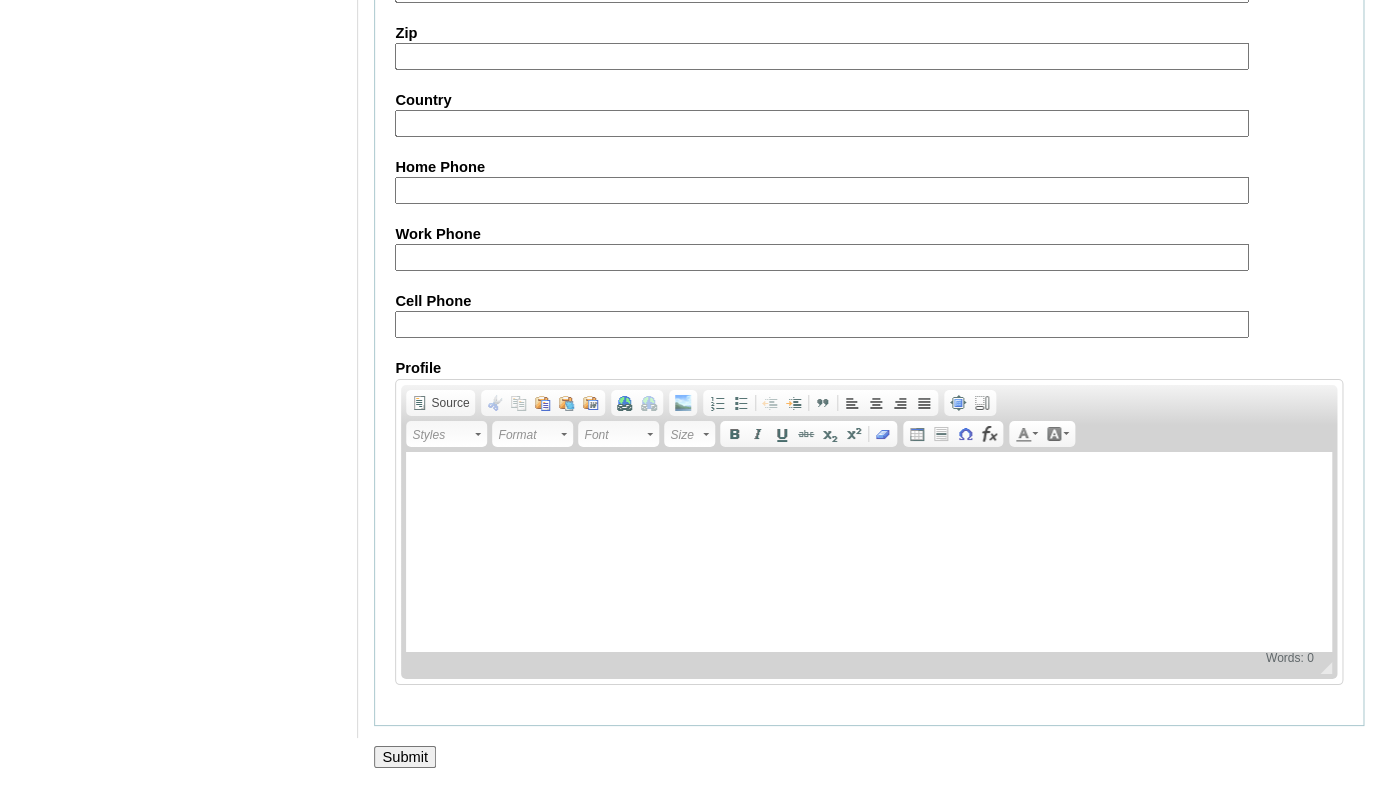 click on "Submit" at bounding box center [405, 757] 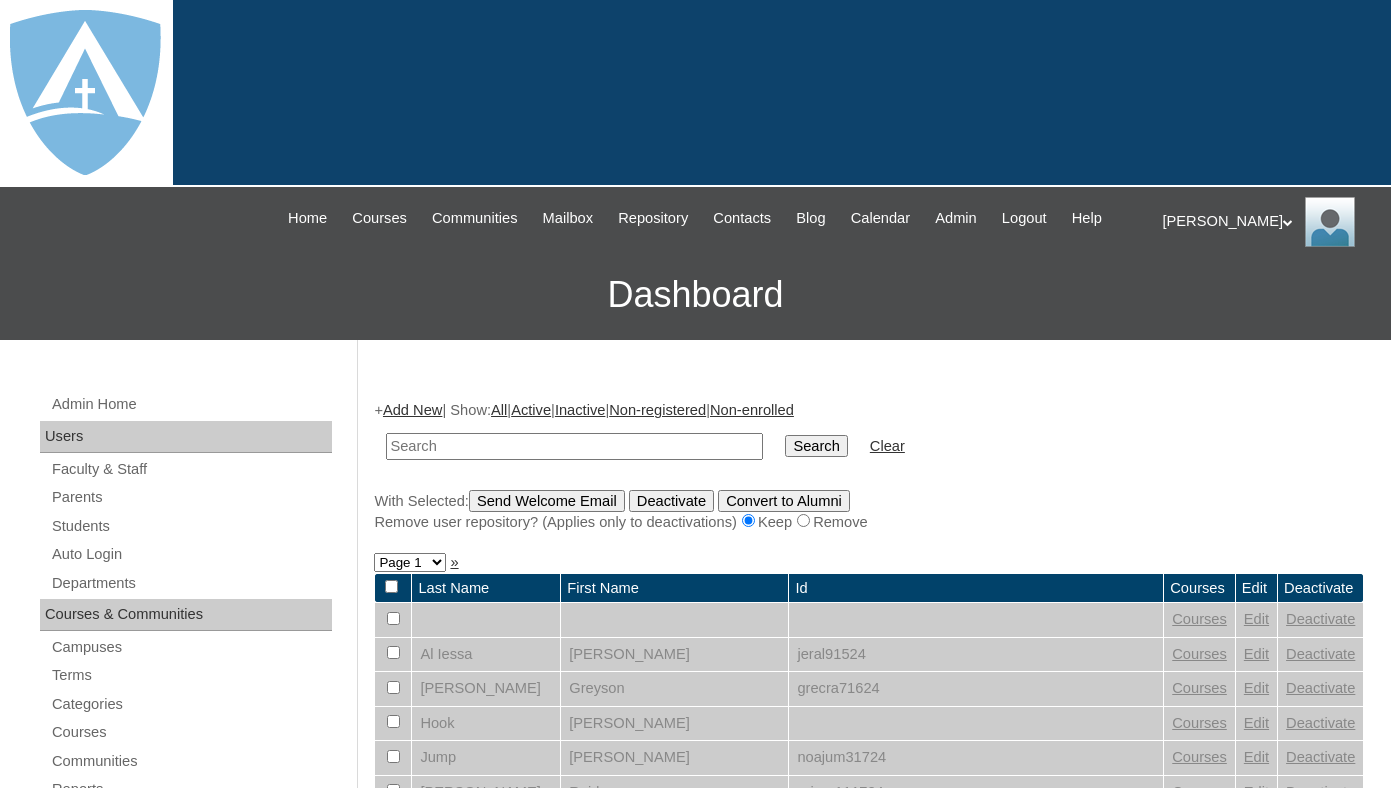 scroll, scrollTop: 0, scrollLeft: 0, axis: both 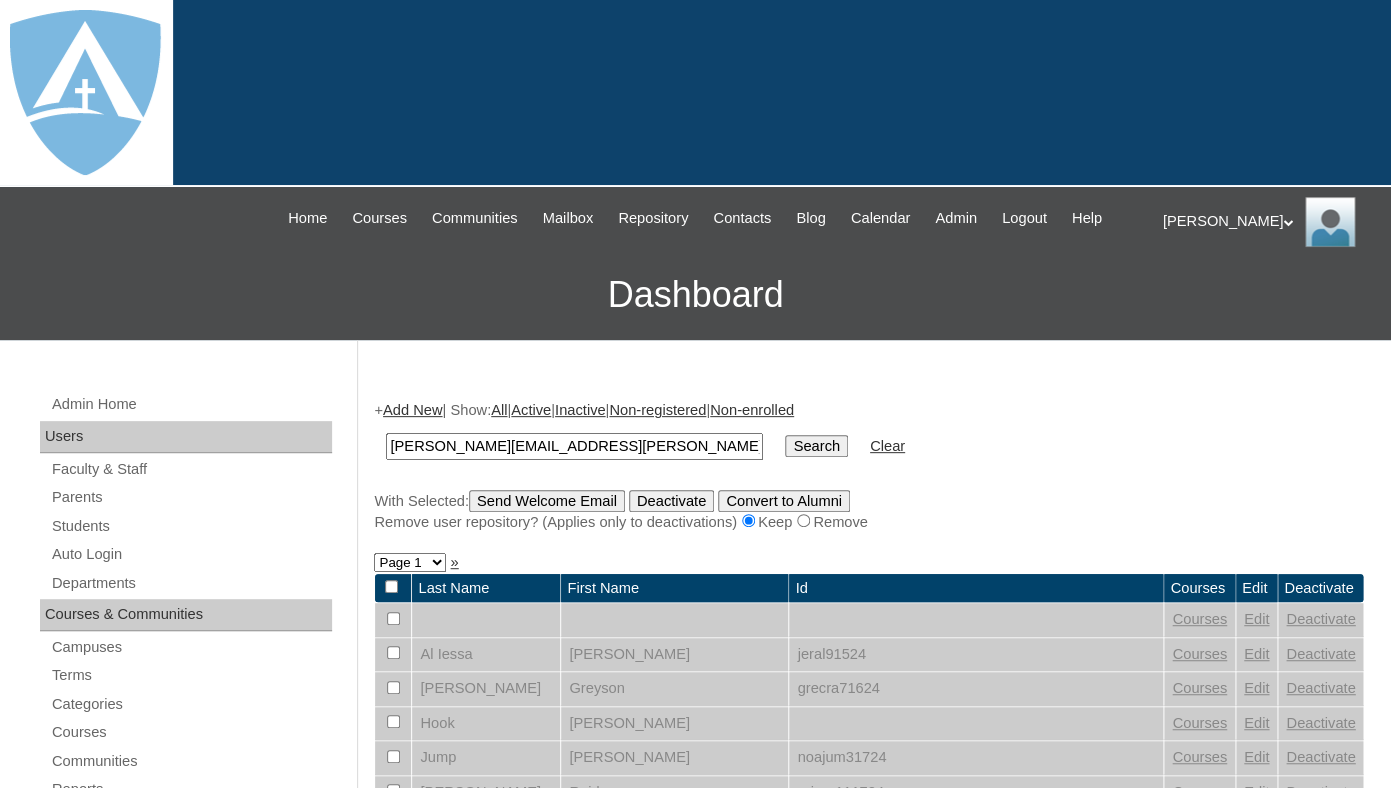 click on "[PERSON_NAME][EMAIL_ADDRESS][PERSON_NAME][DOMAIN_NAME]" at bounding box center [574, 446] 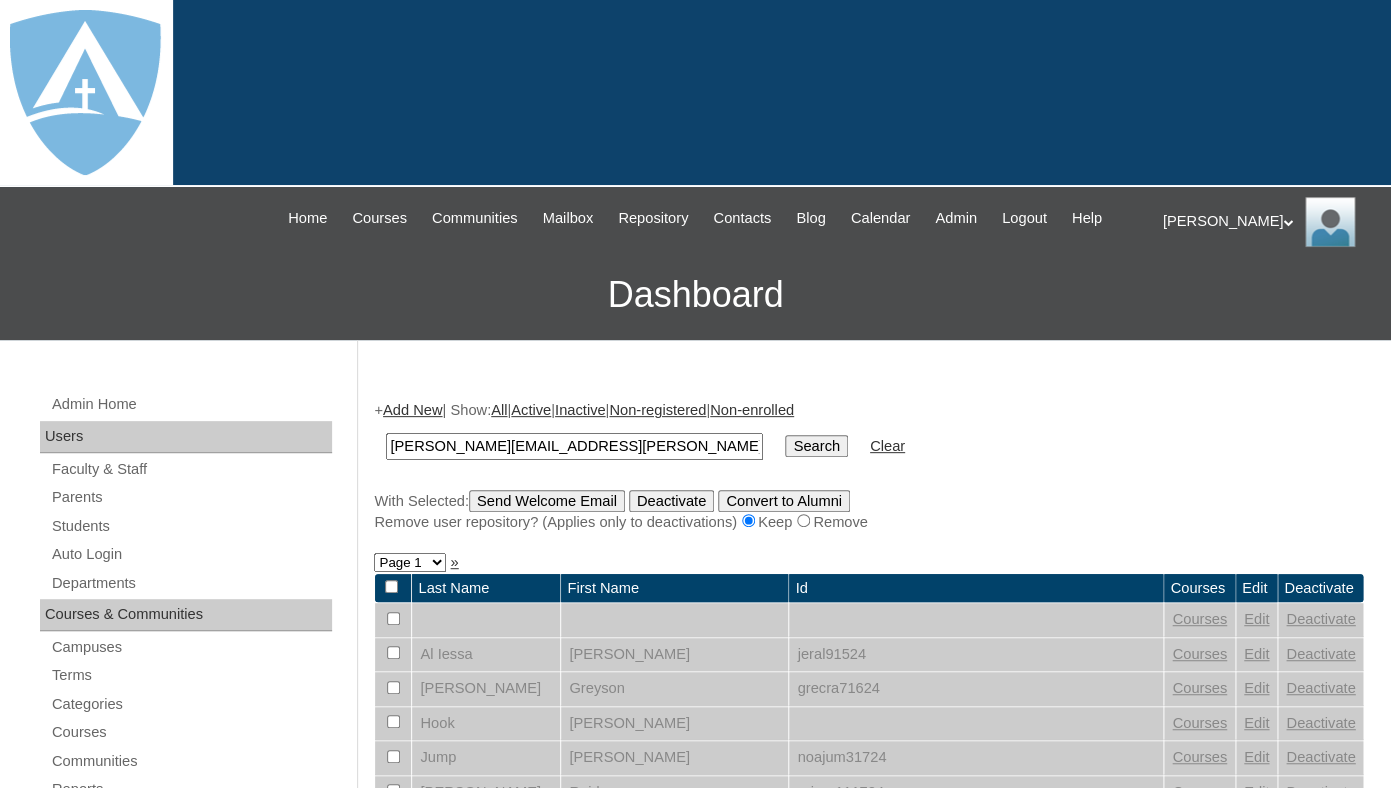click on "Search" at bounding box center [816, 446] 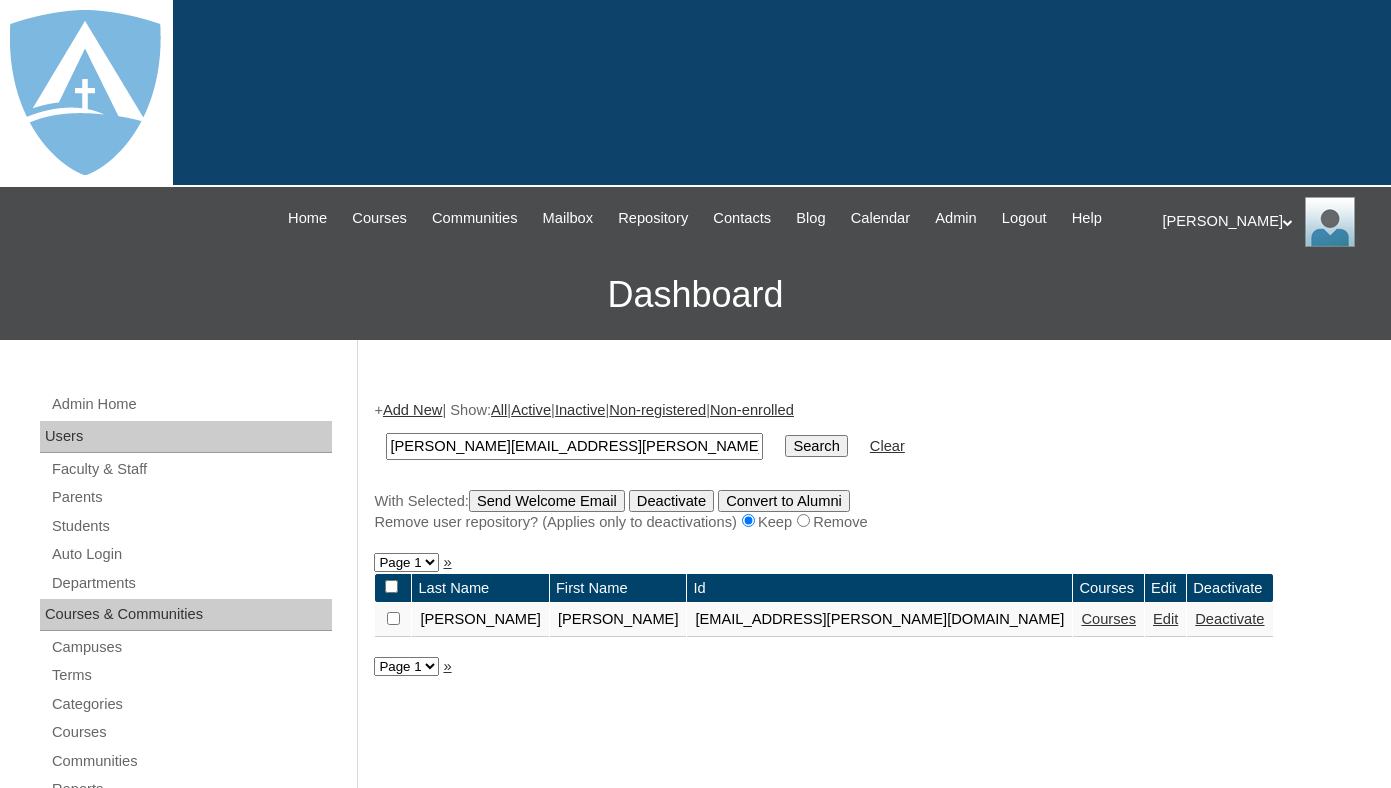 scroll, scrollTop: 0, scrollLeft: 0, axis: both 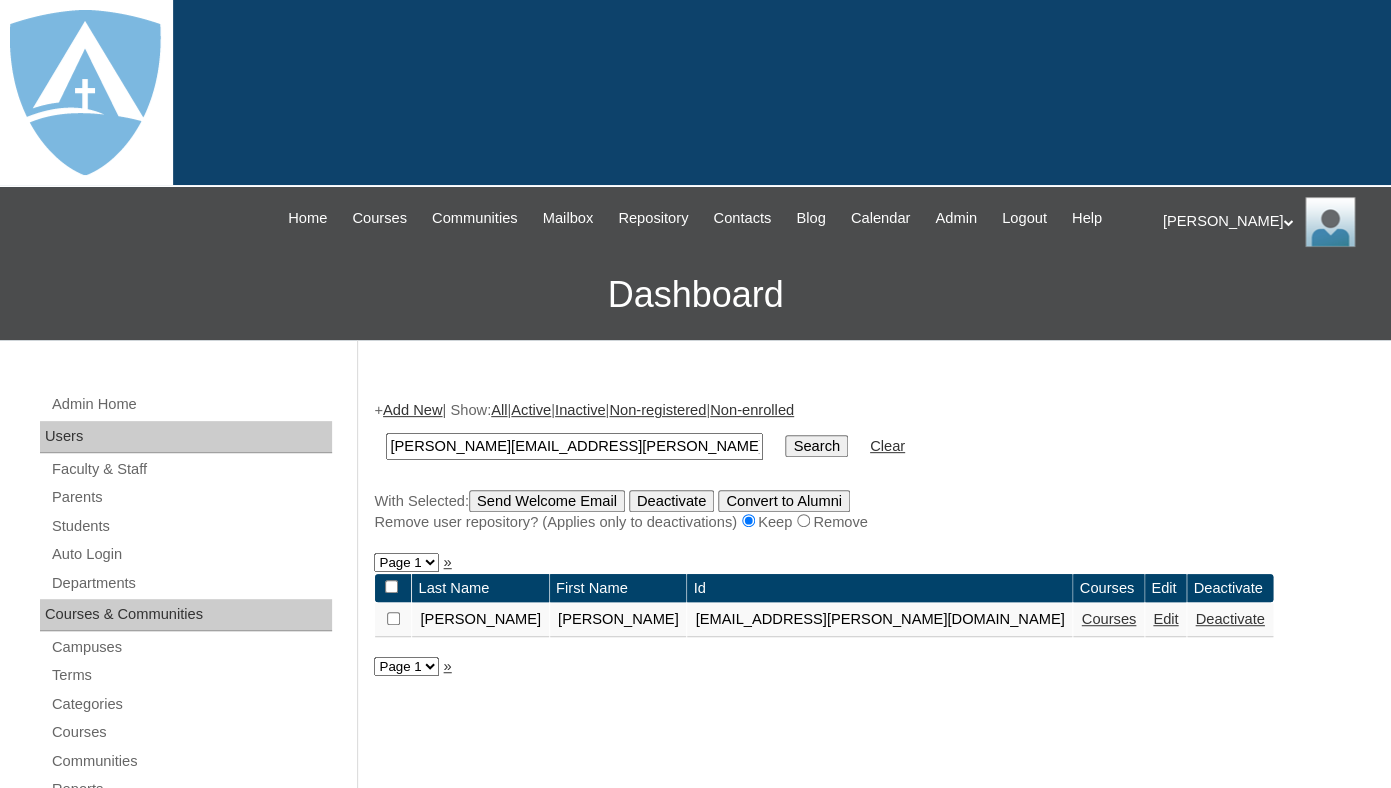 click on "Courses" at bounding box center (1108, 619) 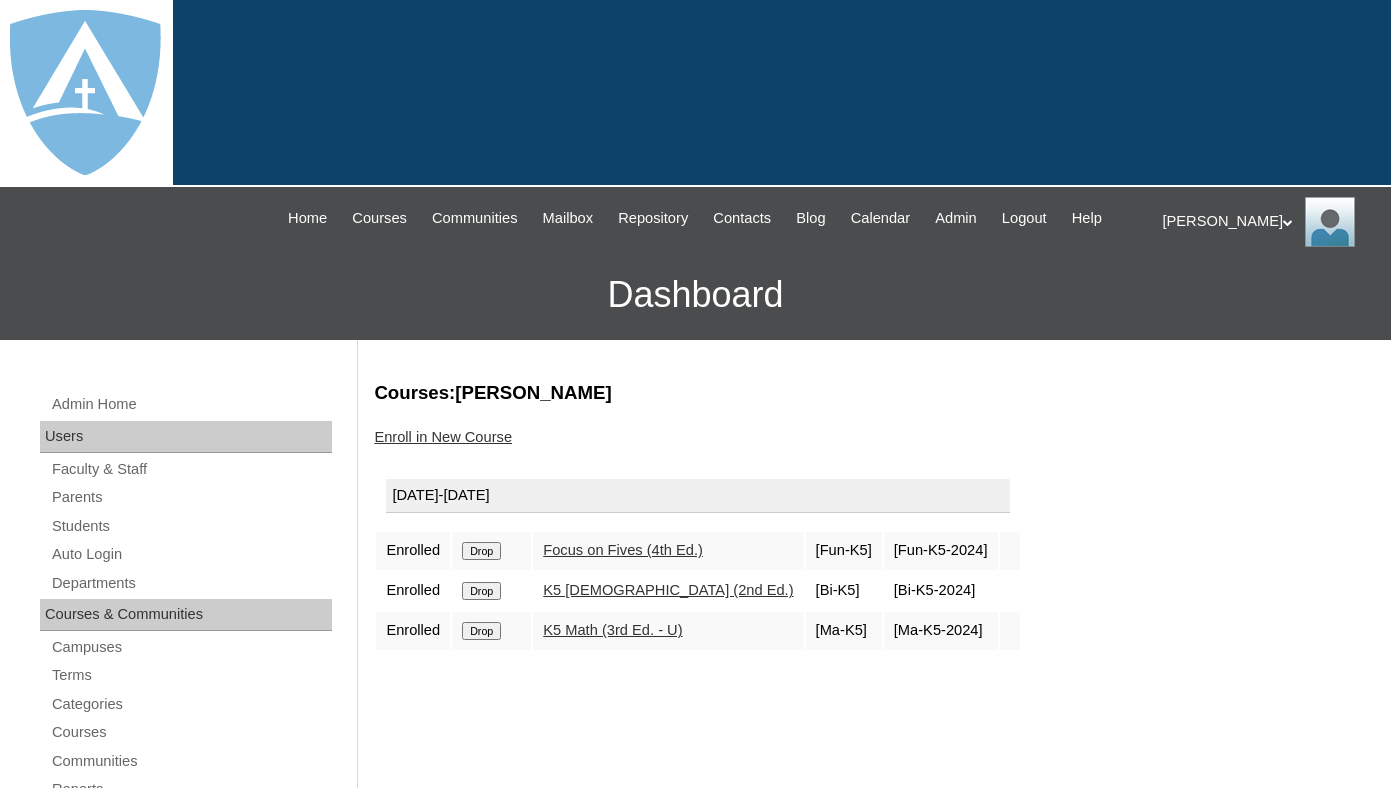 scroll, scrollTop: 0, scrollLeft: 0, axis: both 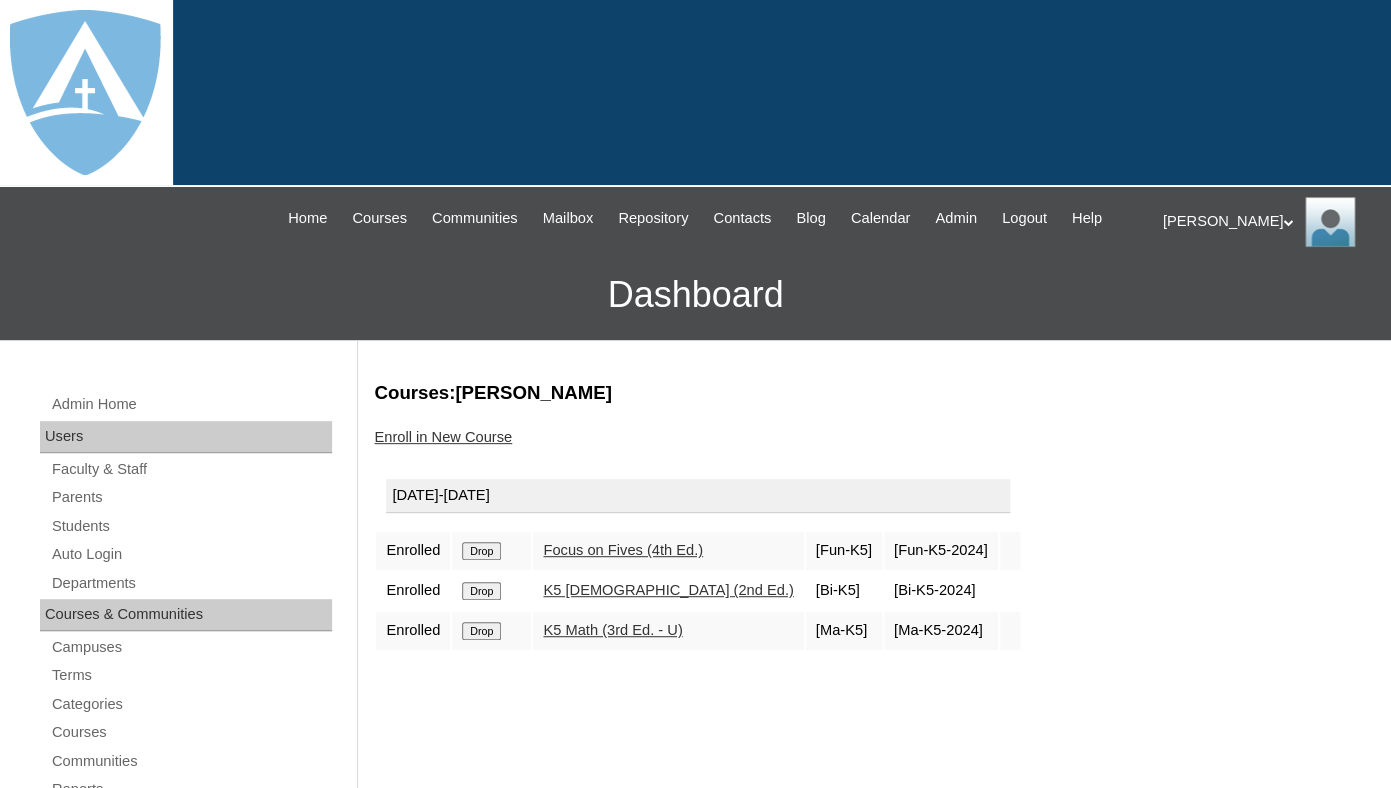 click on "Drop" at bounding box center [481, 551] 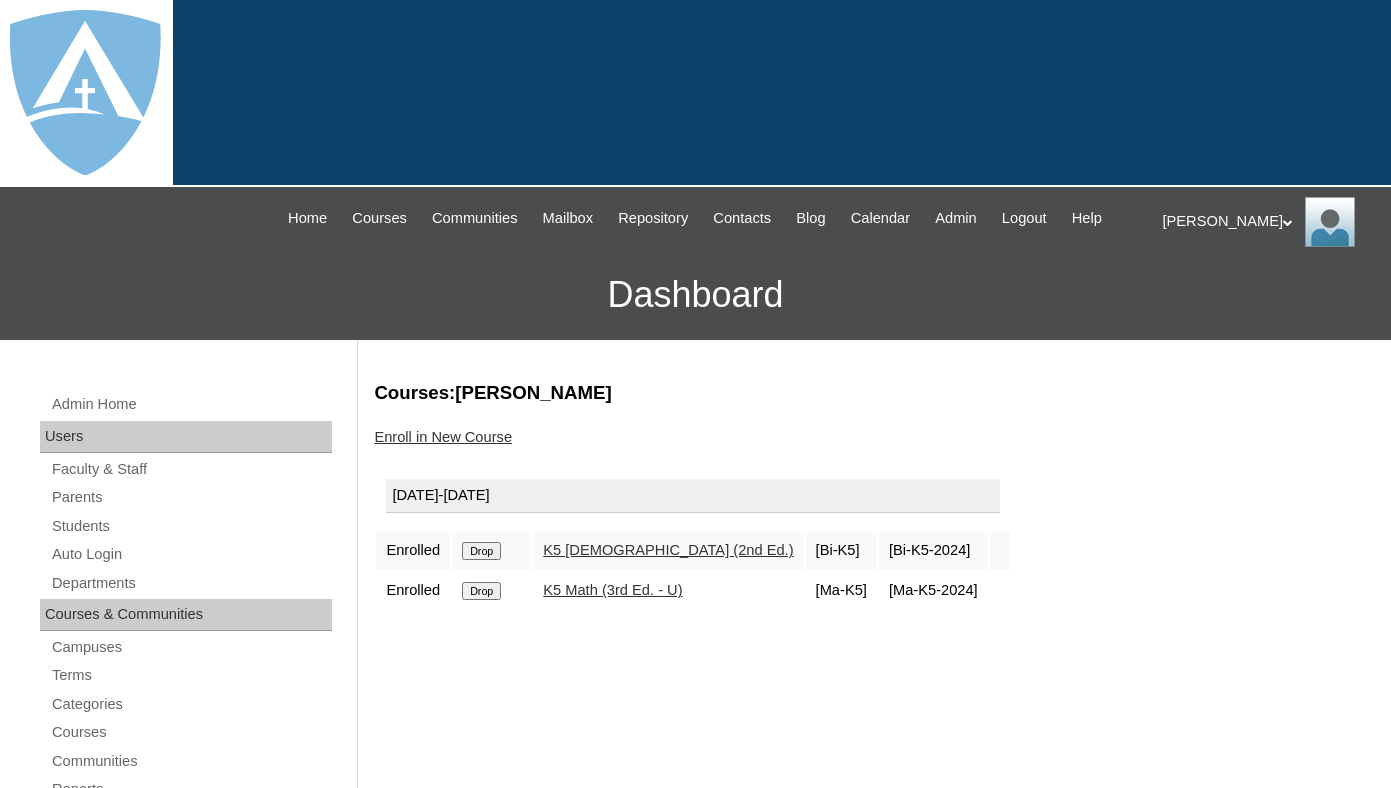 scroll, scrollTop: 0, scrollLeft: 0, axis: both 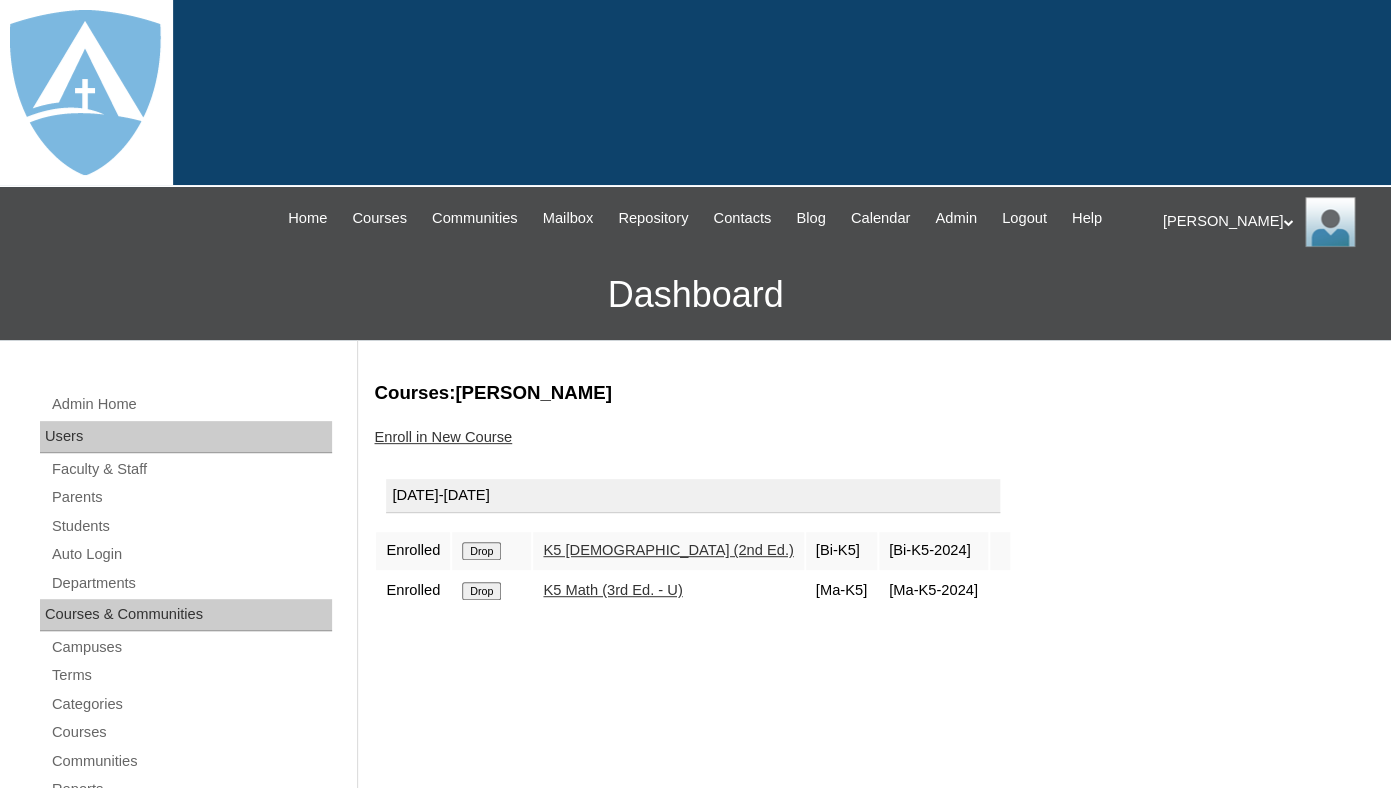 click on "Drop" at bounding box center [481, 551] 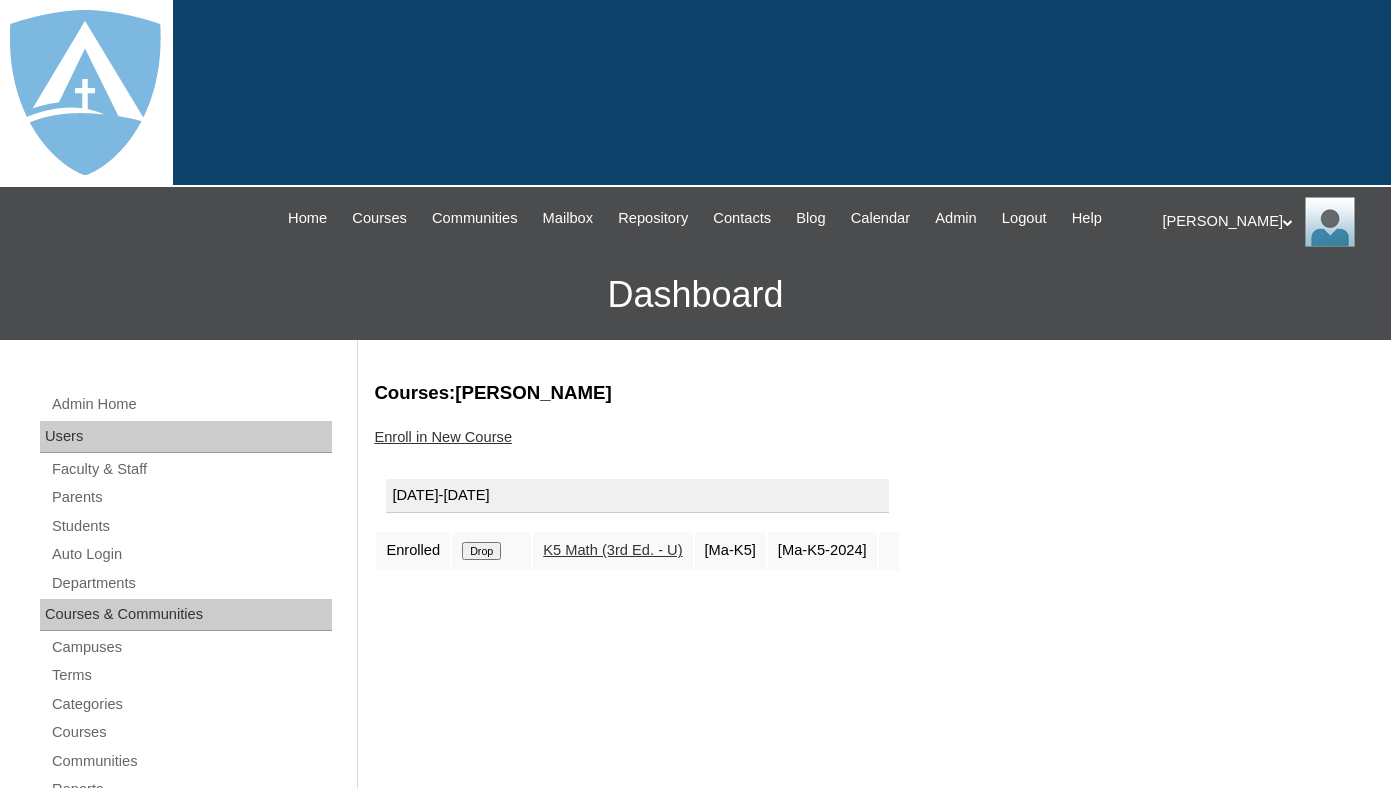 scroll, scrollTop: 0, scrollLeft: 0, axis: both 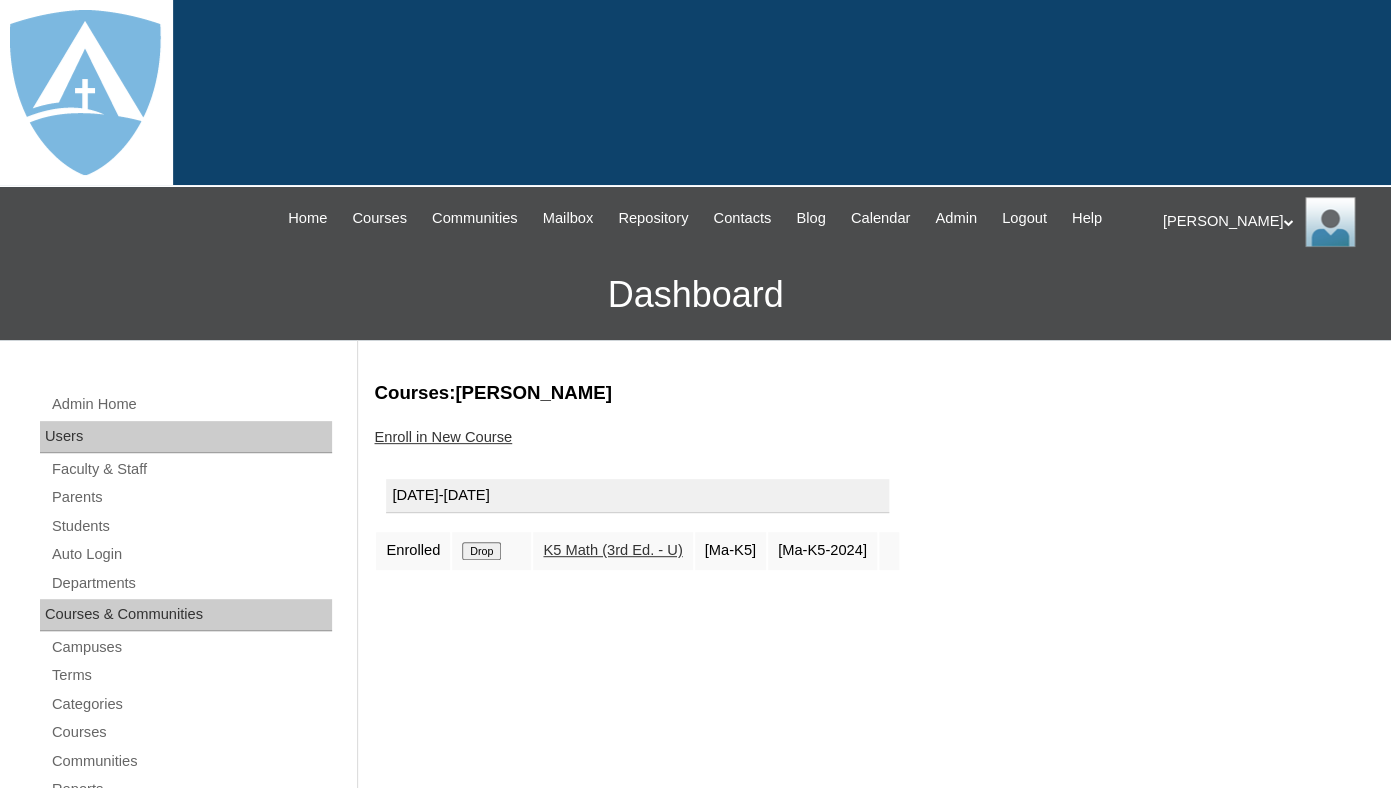click on "Drop" at bounding box center (481, 551) 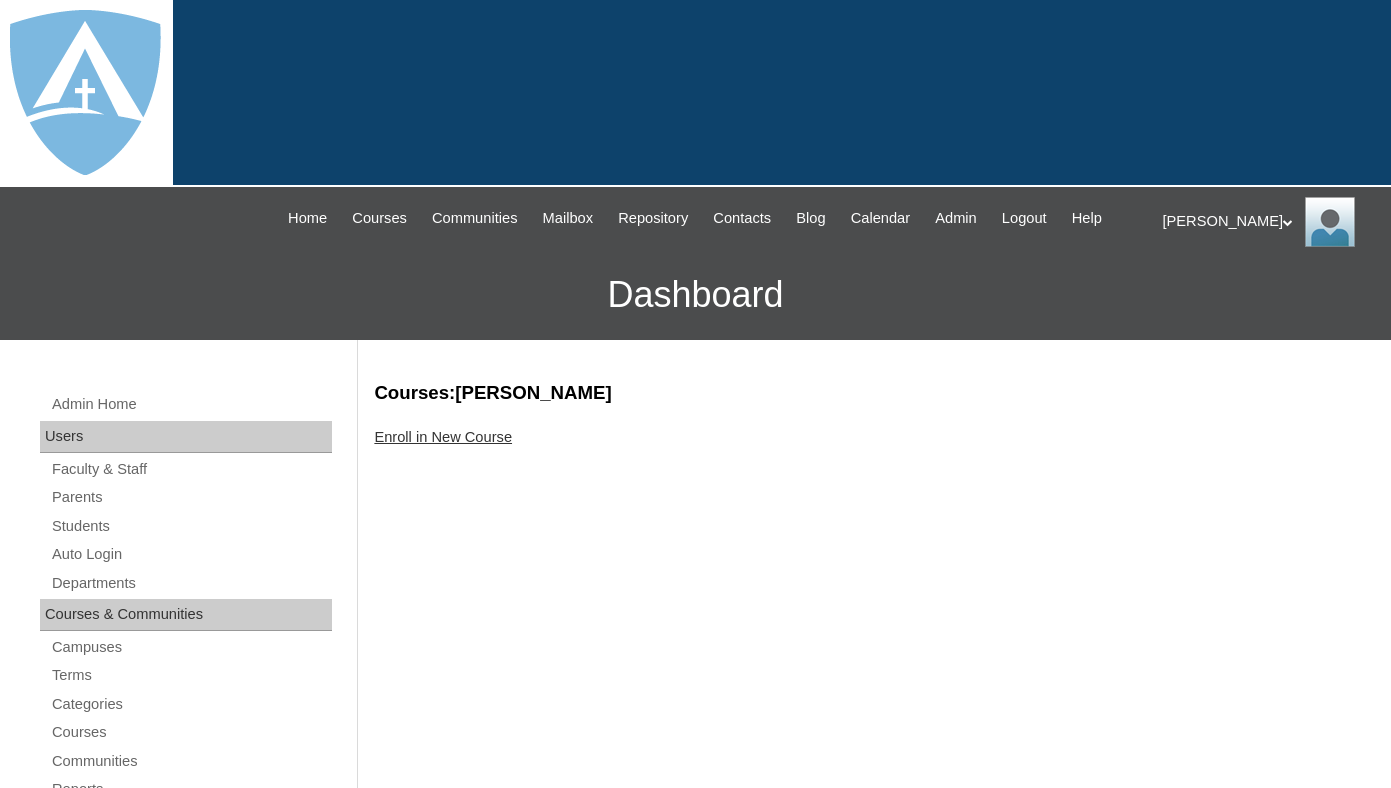 scroll, scrollTop: 0, scrollLeft: 0, axis: both 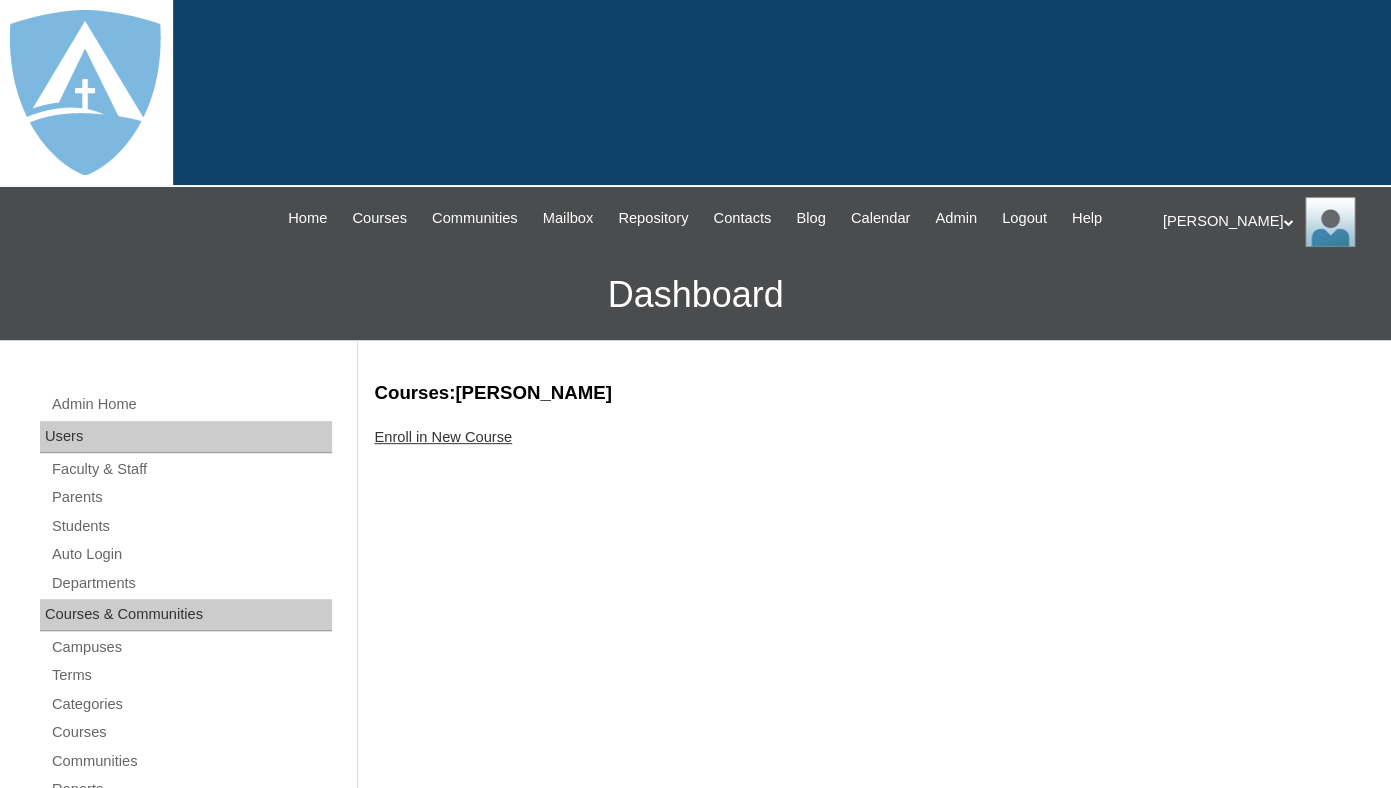 click on "Enroll in New Course" at bounding box center (443, 437) 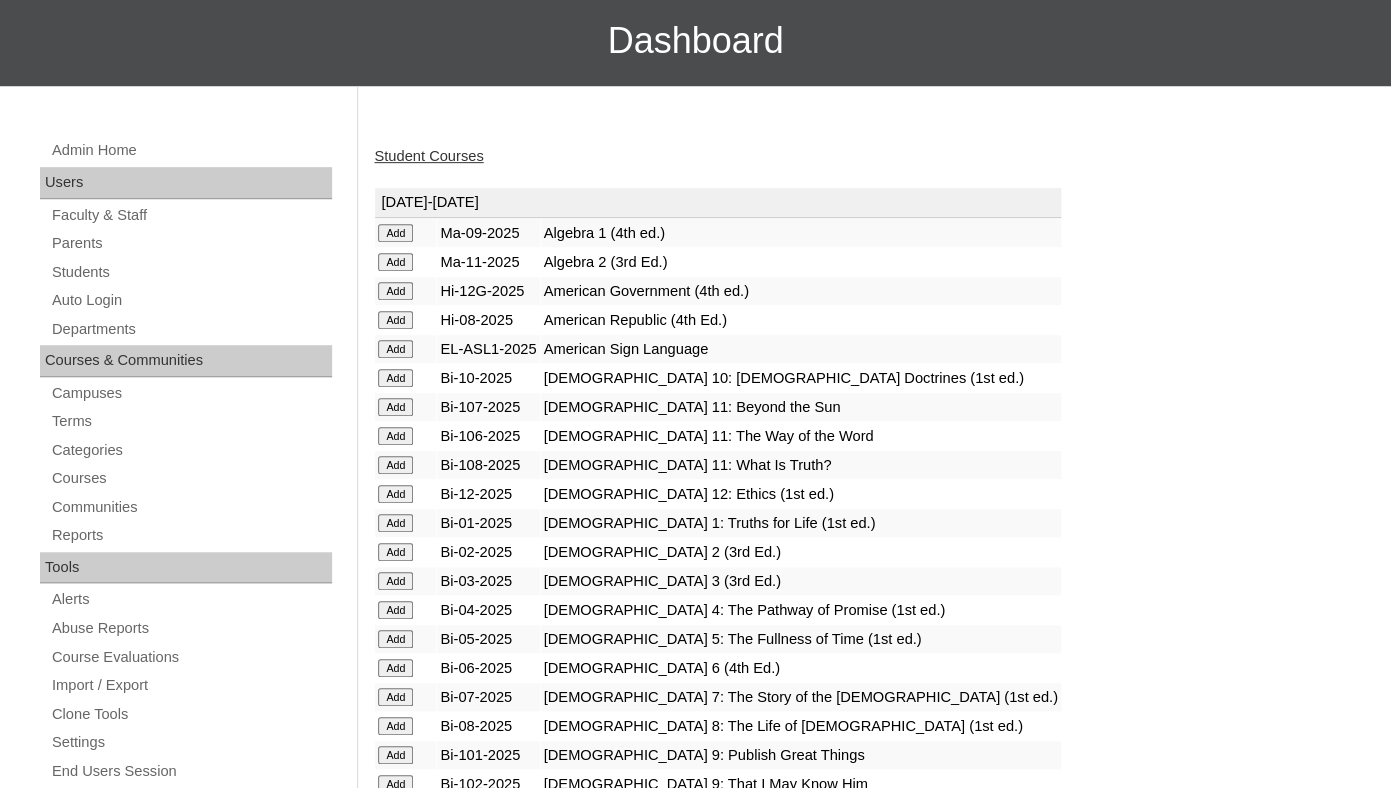 scroll, scrollTop: 273, scrollLeft: 0, axis: vertical 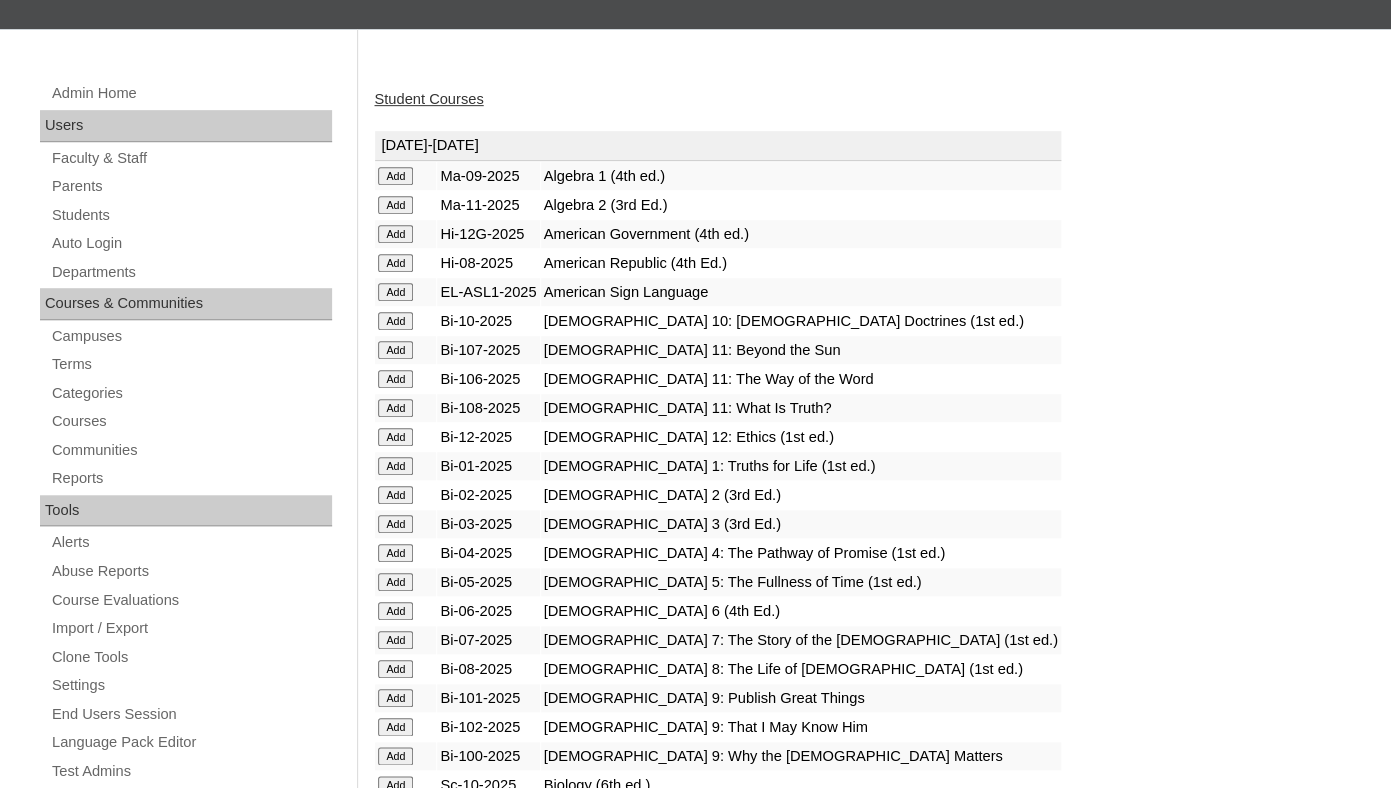 click on "Add" at bounding box center (395, 176) 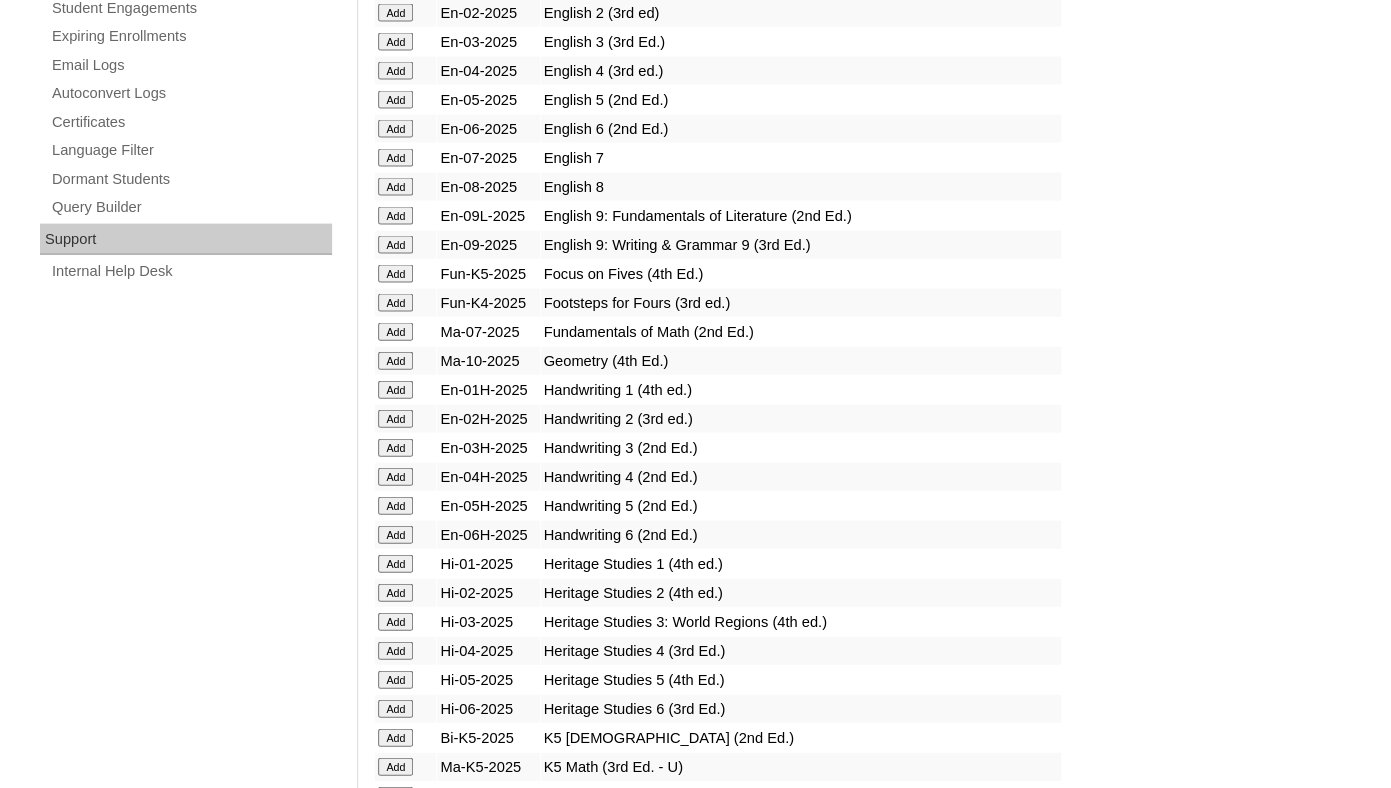 scroll, scrollTop: 1407, scrollLeft: 0, axis: vertical 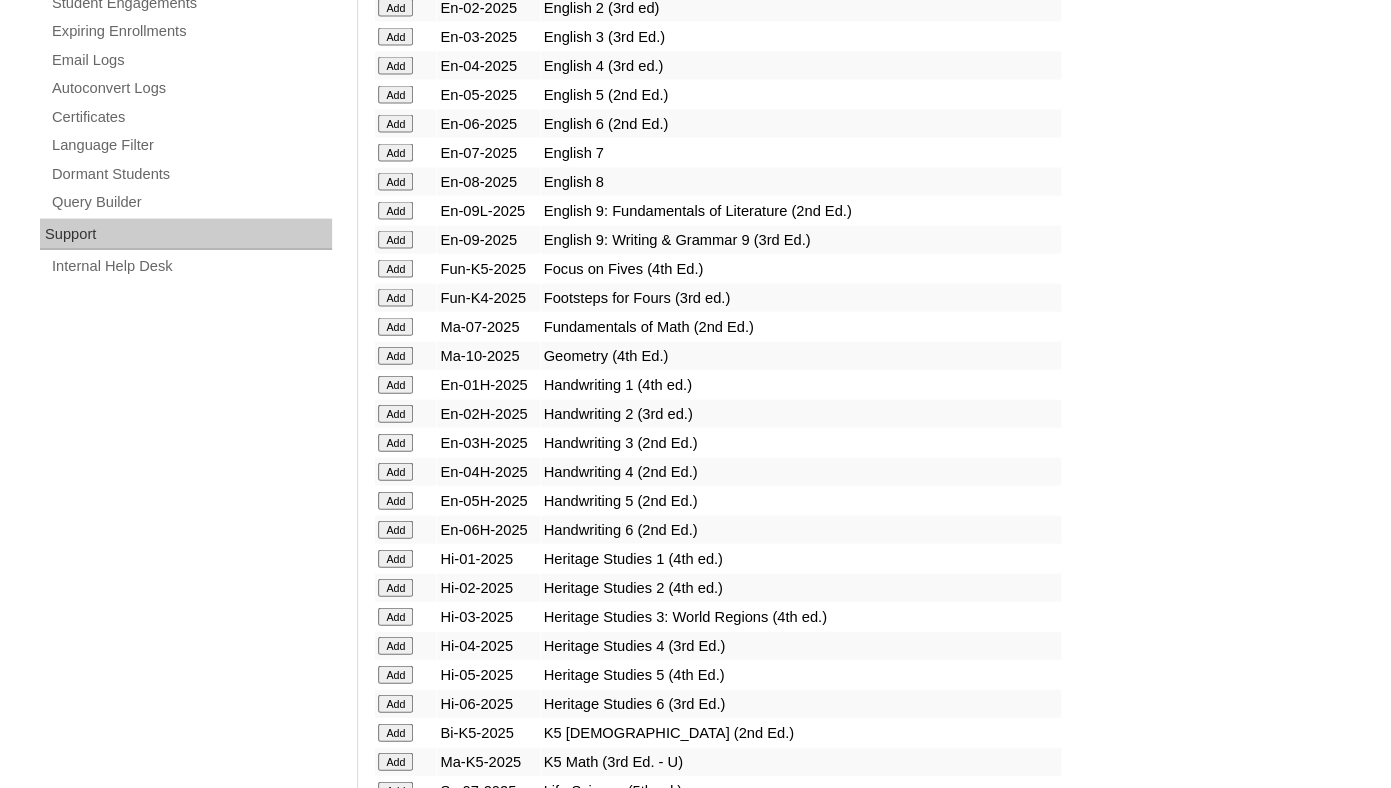 click on "Add" at bounding box center (395, -920) 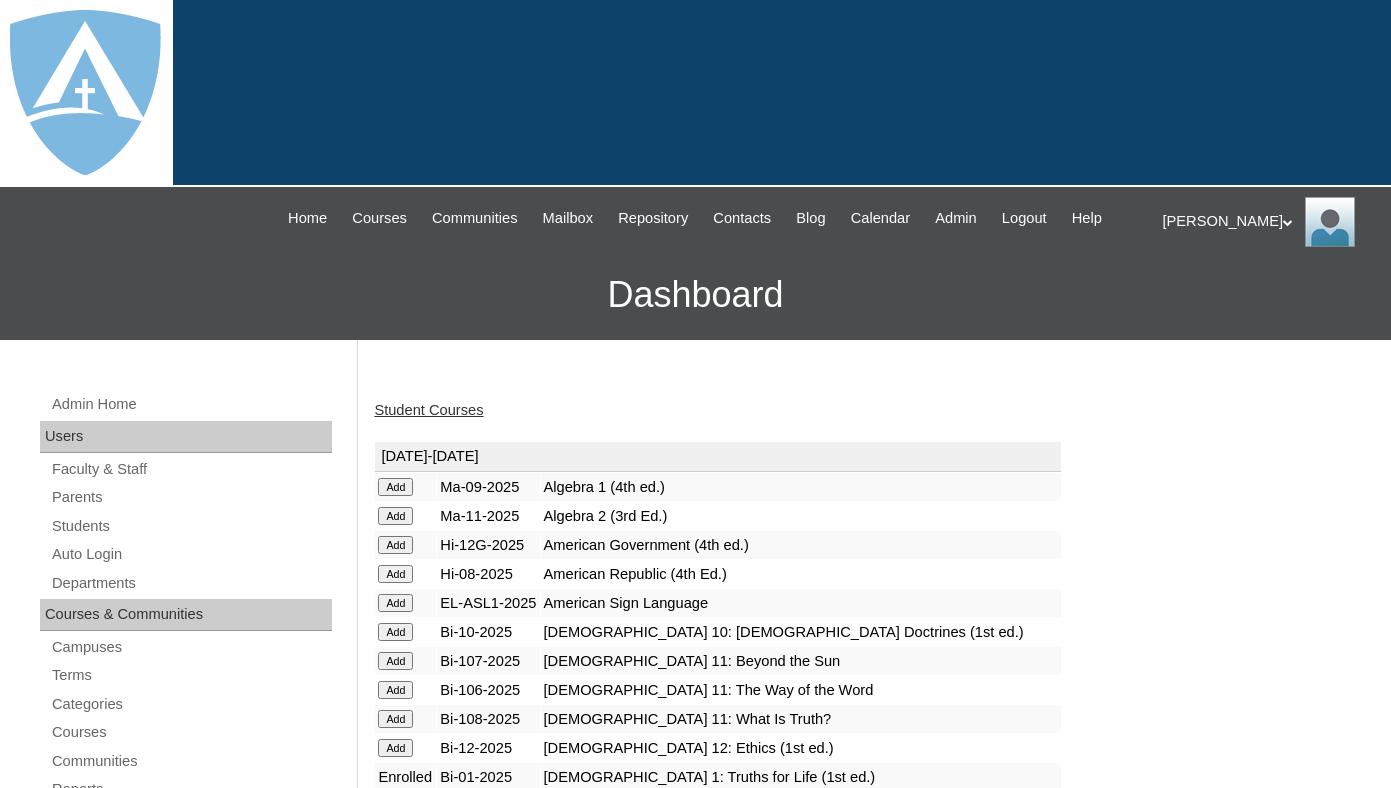 scroll, scrollTop: 0, scrollLeft: 0, axis: both 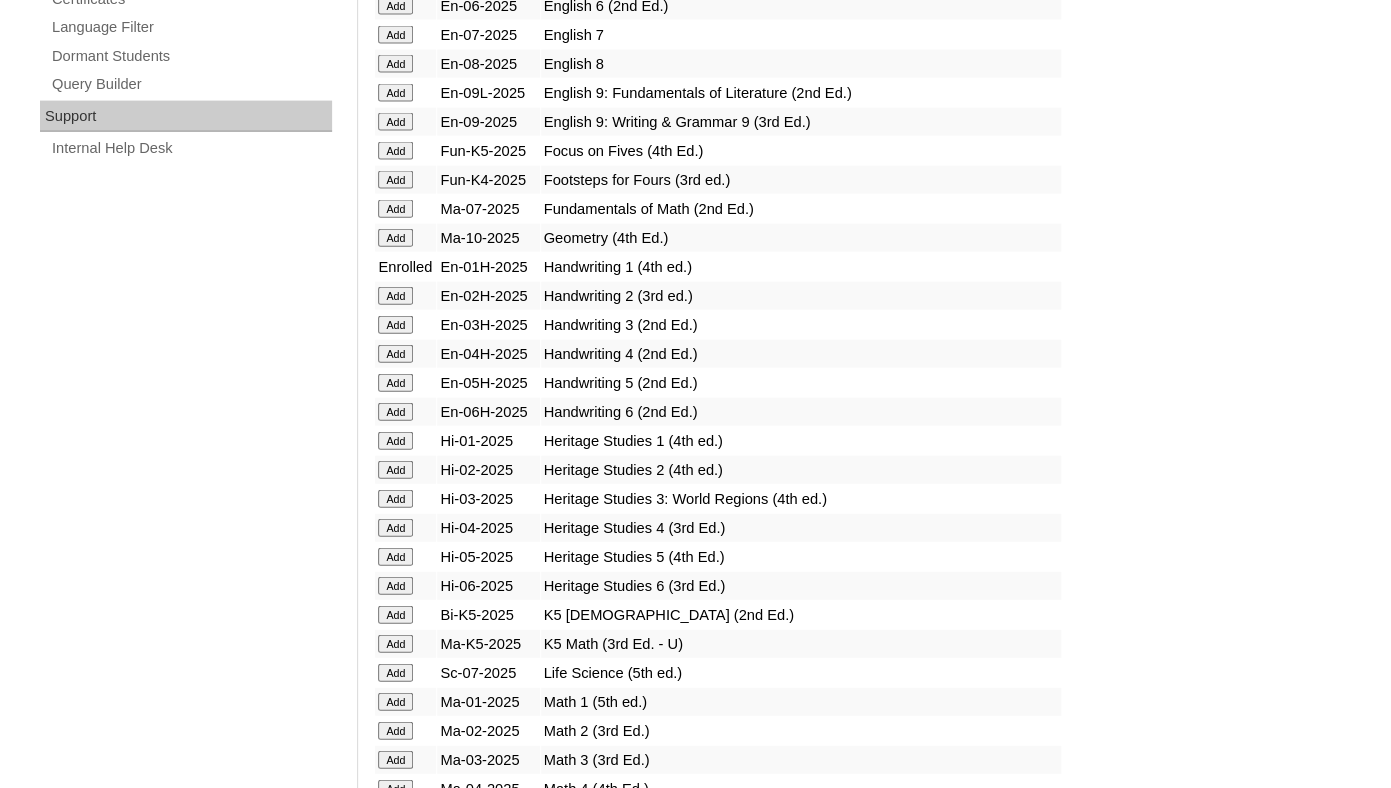 click on "Add" at bounding box center [395, -1038] 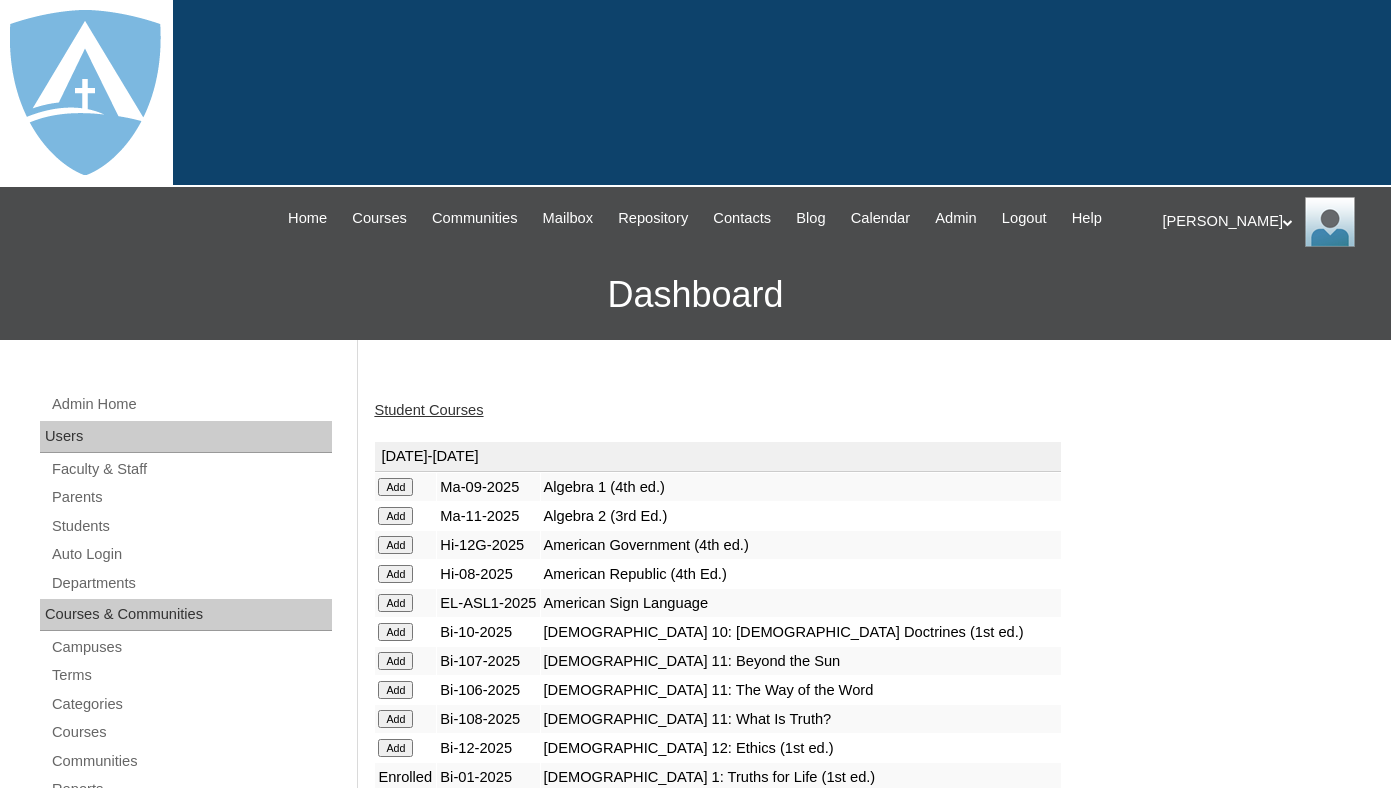 scroll, scrollTop: 0, scrollLeft: 0, axis: both 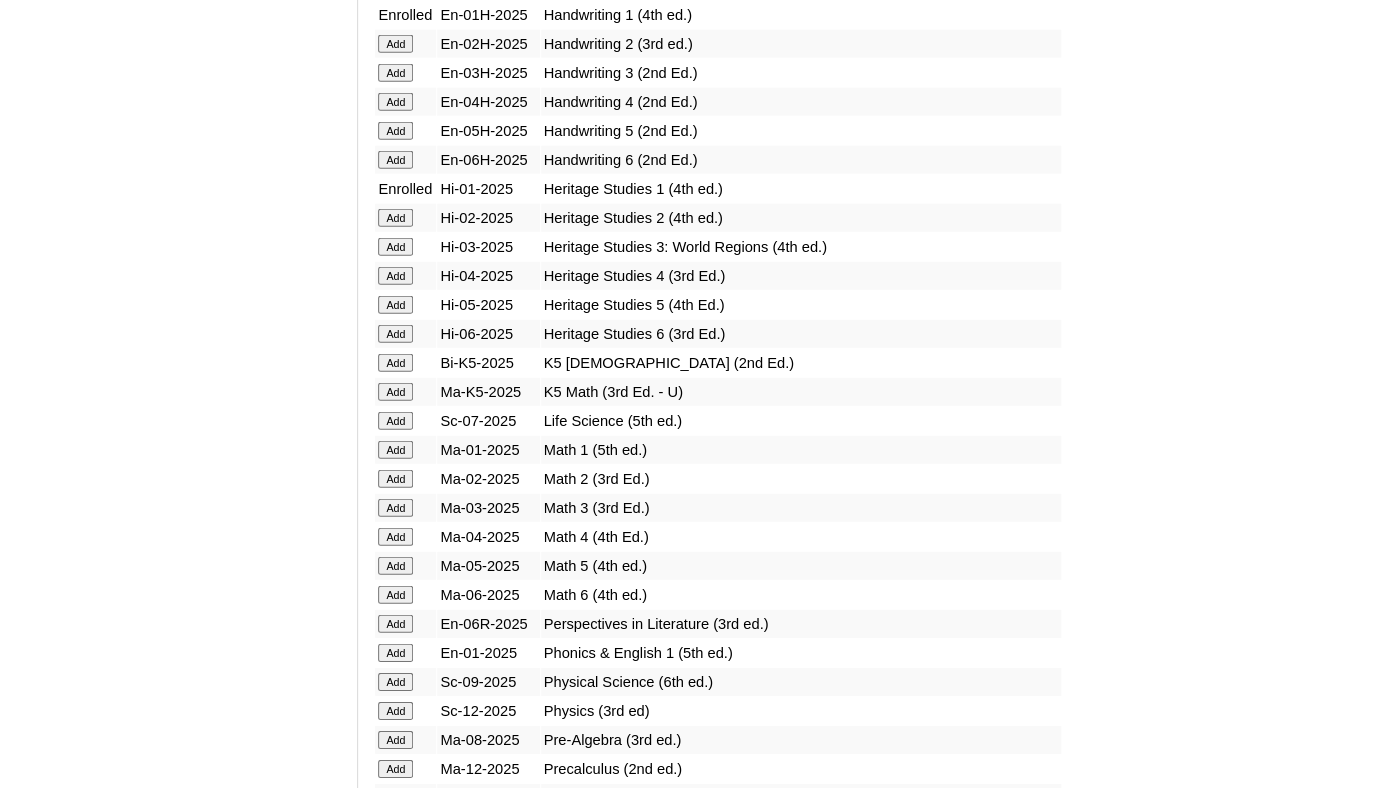click on "Add" at bounding box center (395, -1290) 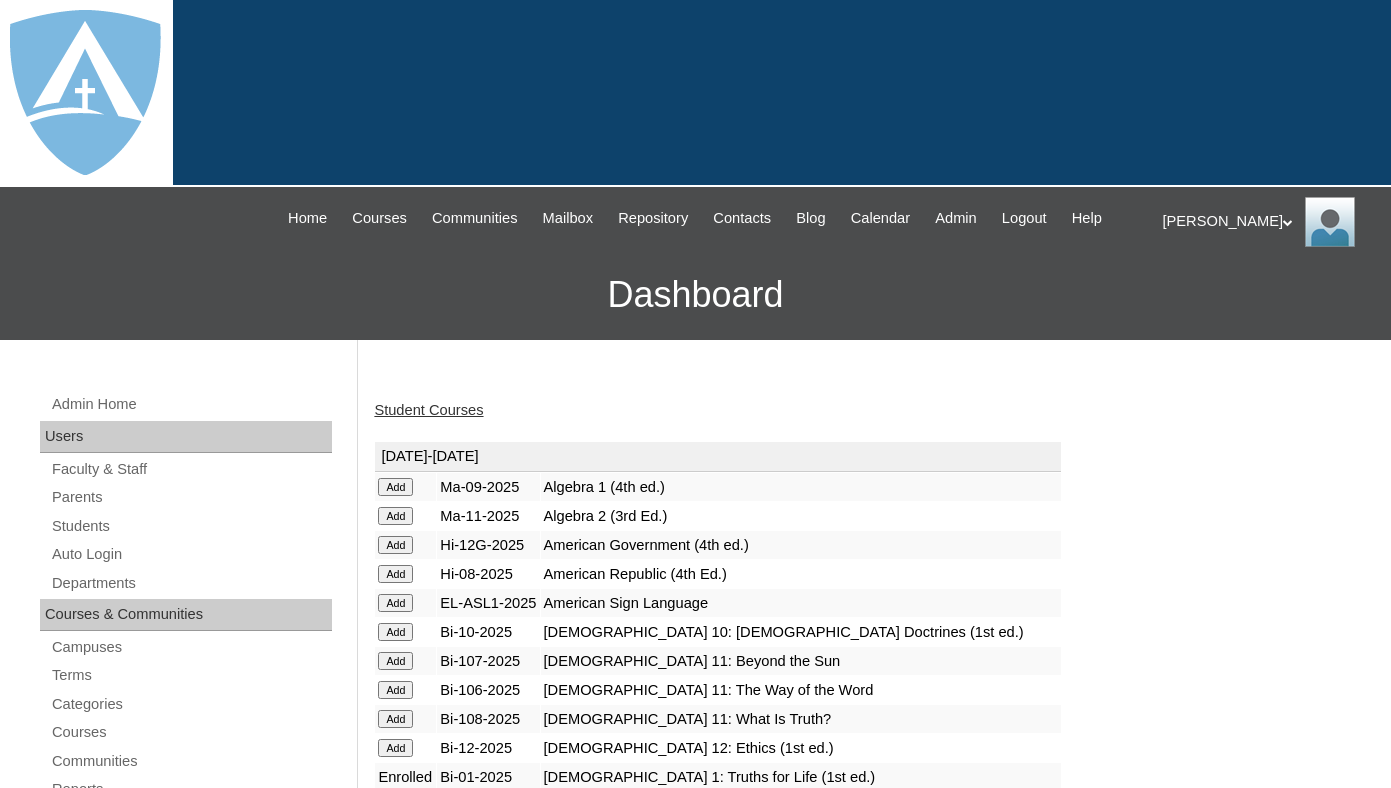 scroll, scrollTop: 0, scrollLeft: 0, axis: both 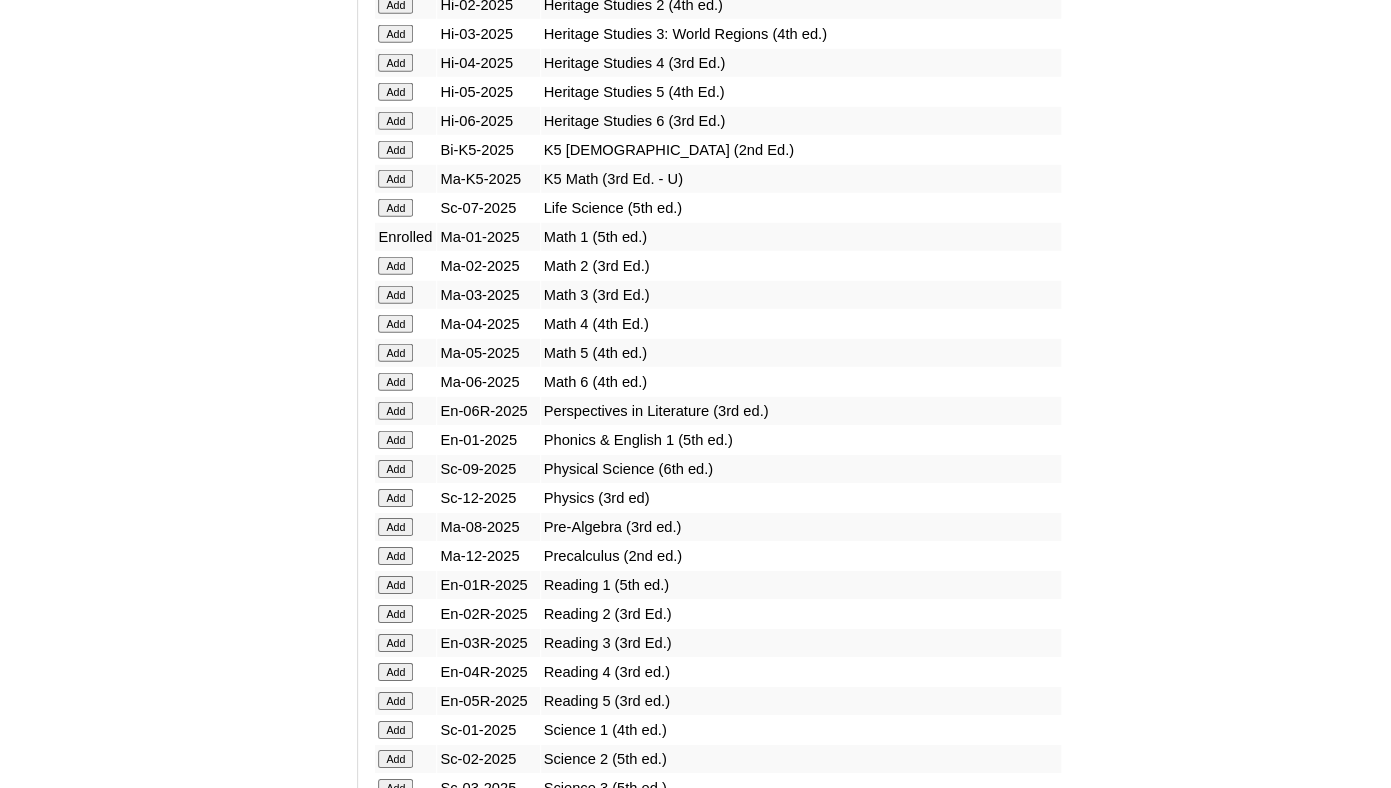 click on "Add" at bounding box center [395, -1503] 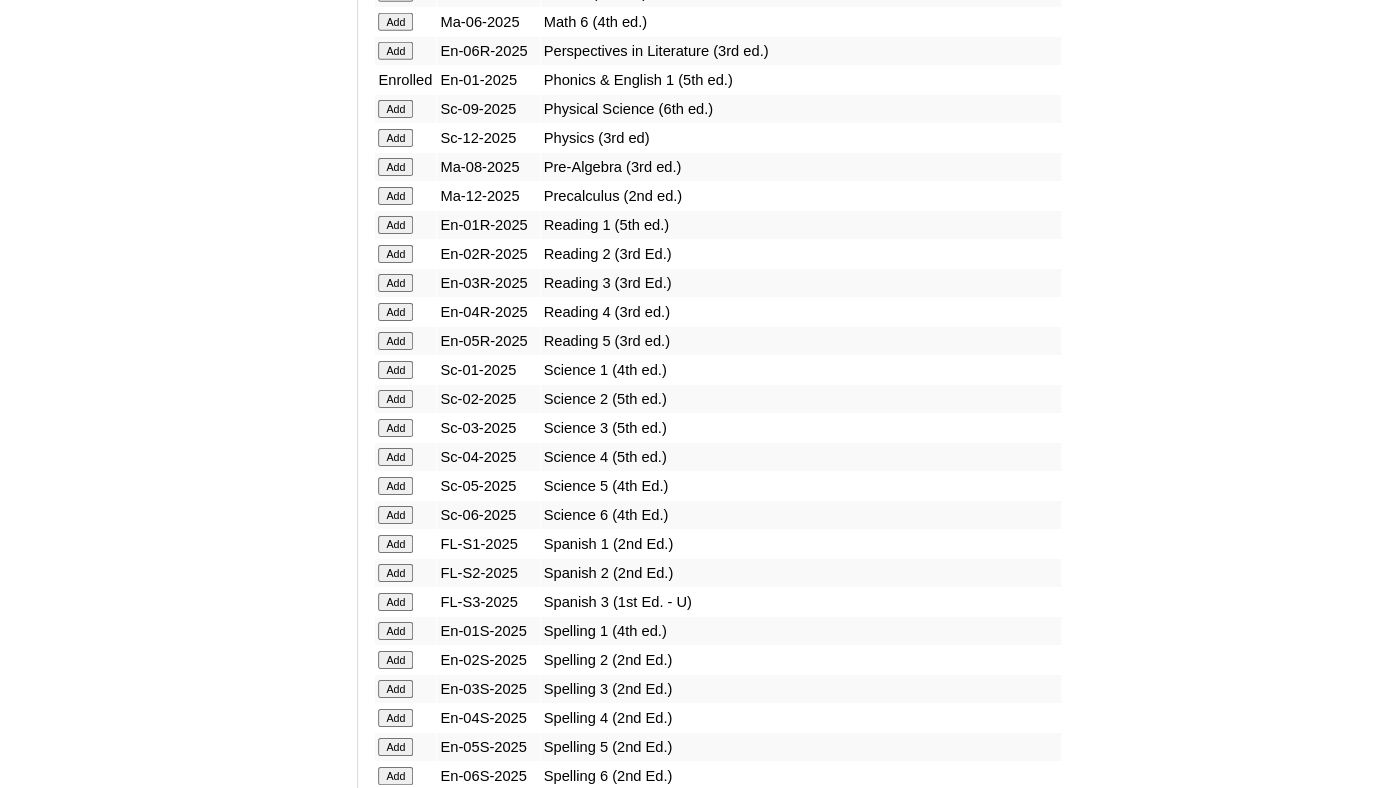 scroll, scrollTop: 2366, scrollLeft: 0, axis: vertical 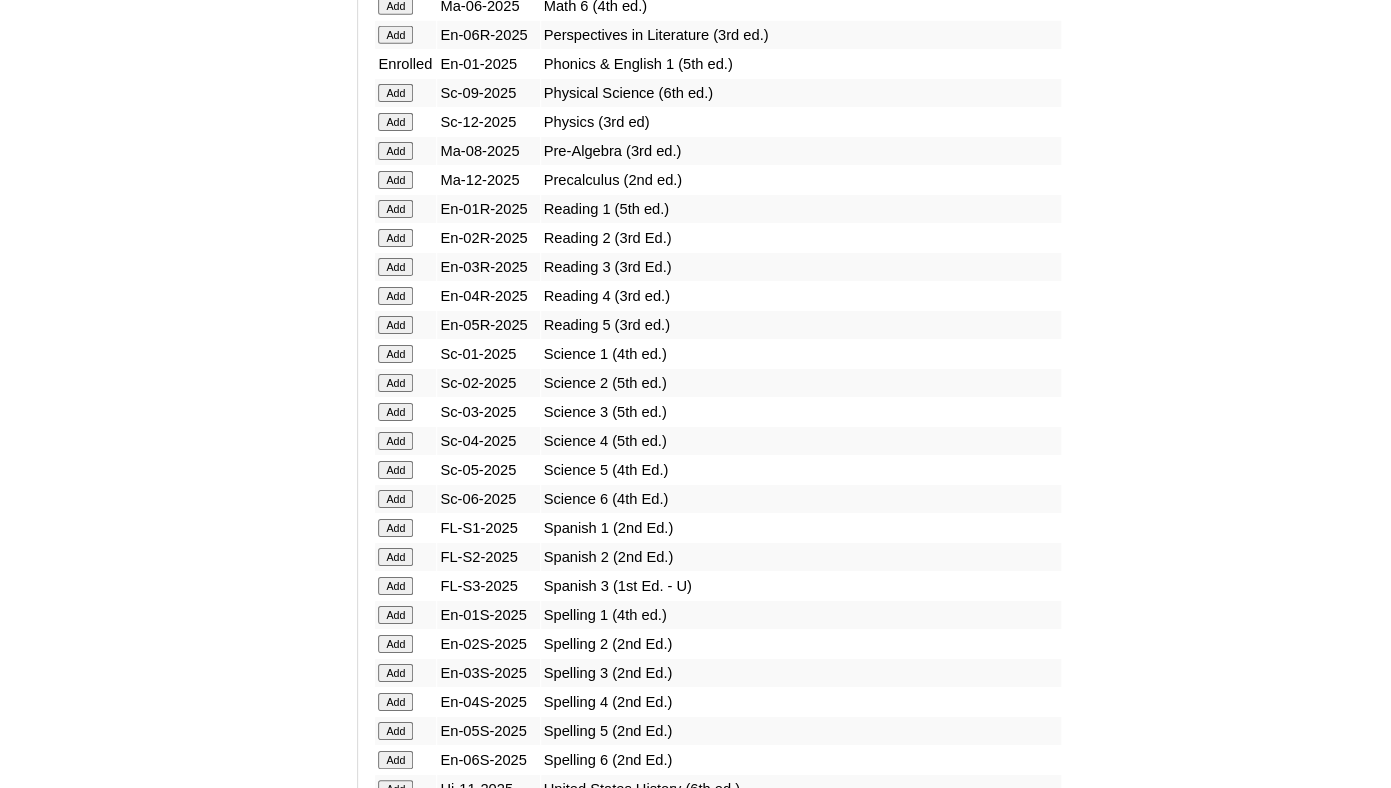 click on "Add" at bounding box center (395, -1879) 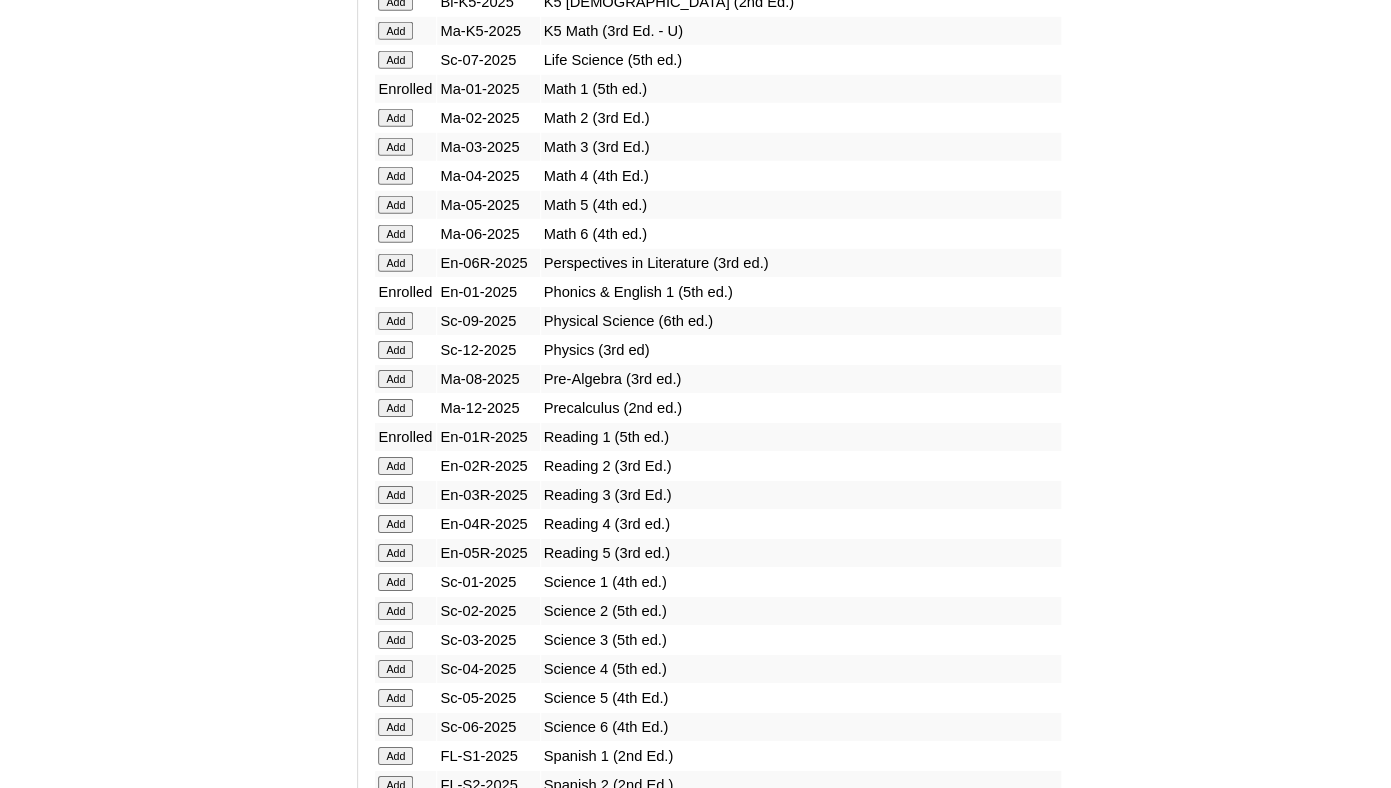 scroll, scrollTop: 2268, scrollLeft: 0, axis: vertical 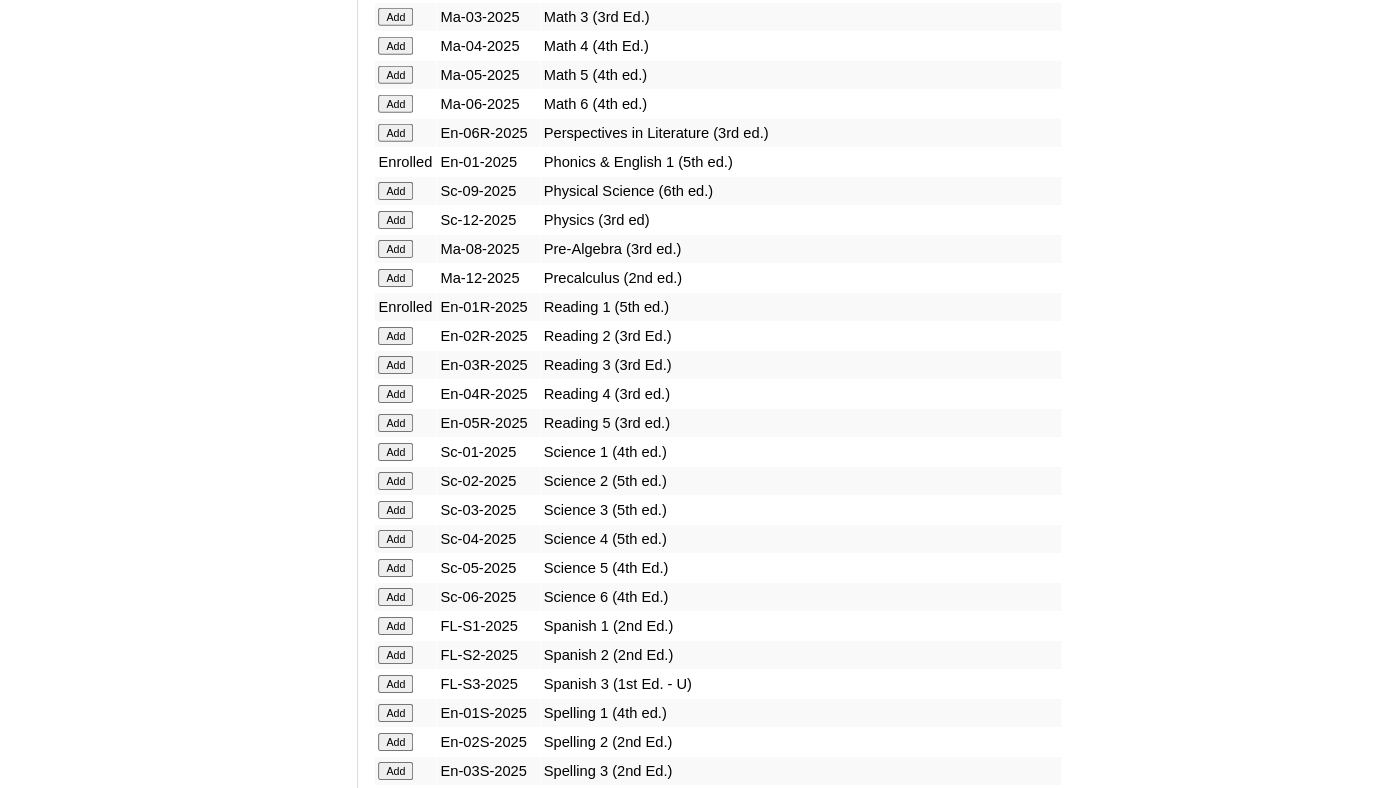 click on "Add" at bounding box center [395, -1781] 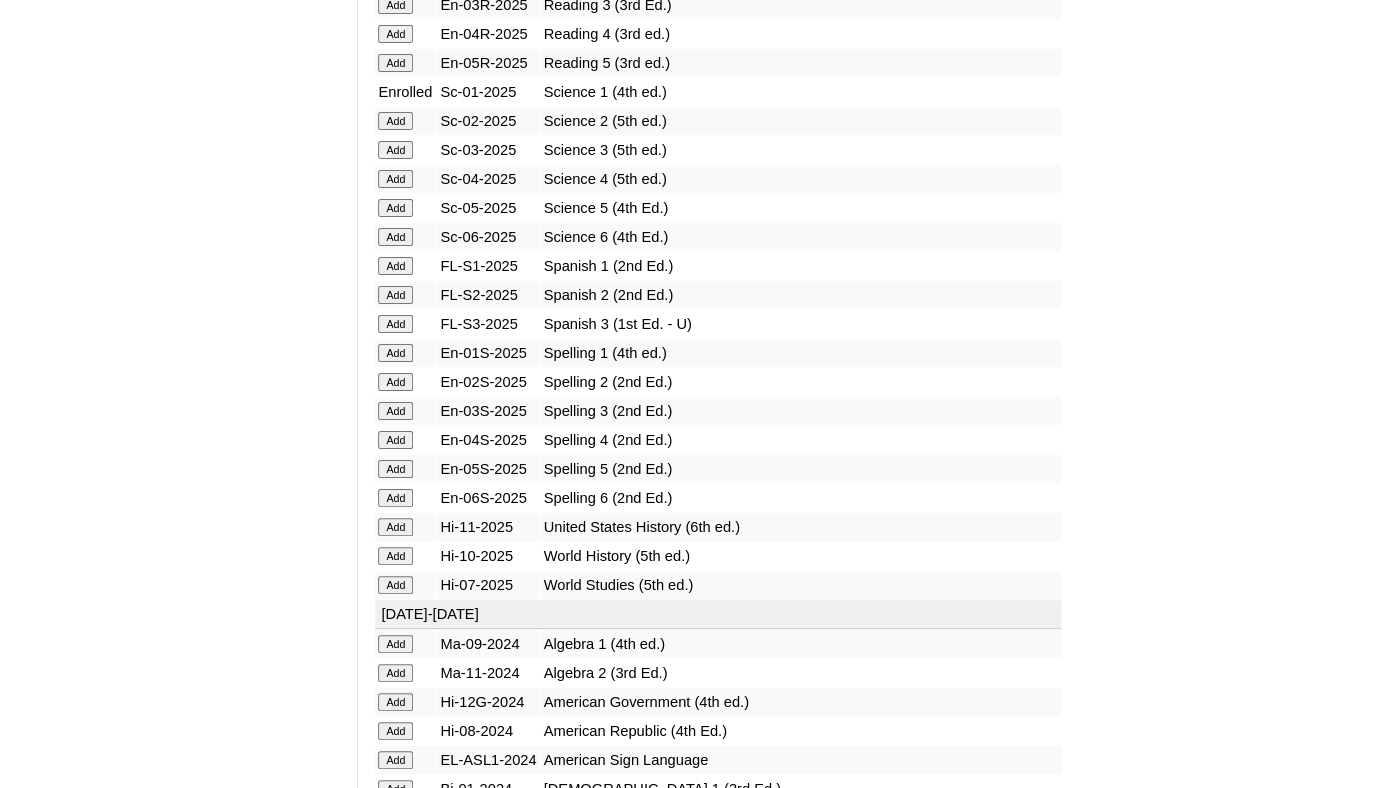 scroll, scrollTop: 2664, scrollLeft: 0, axis: vertical 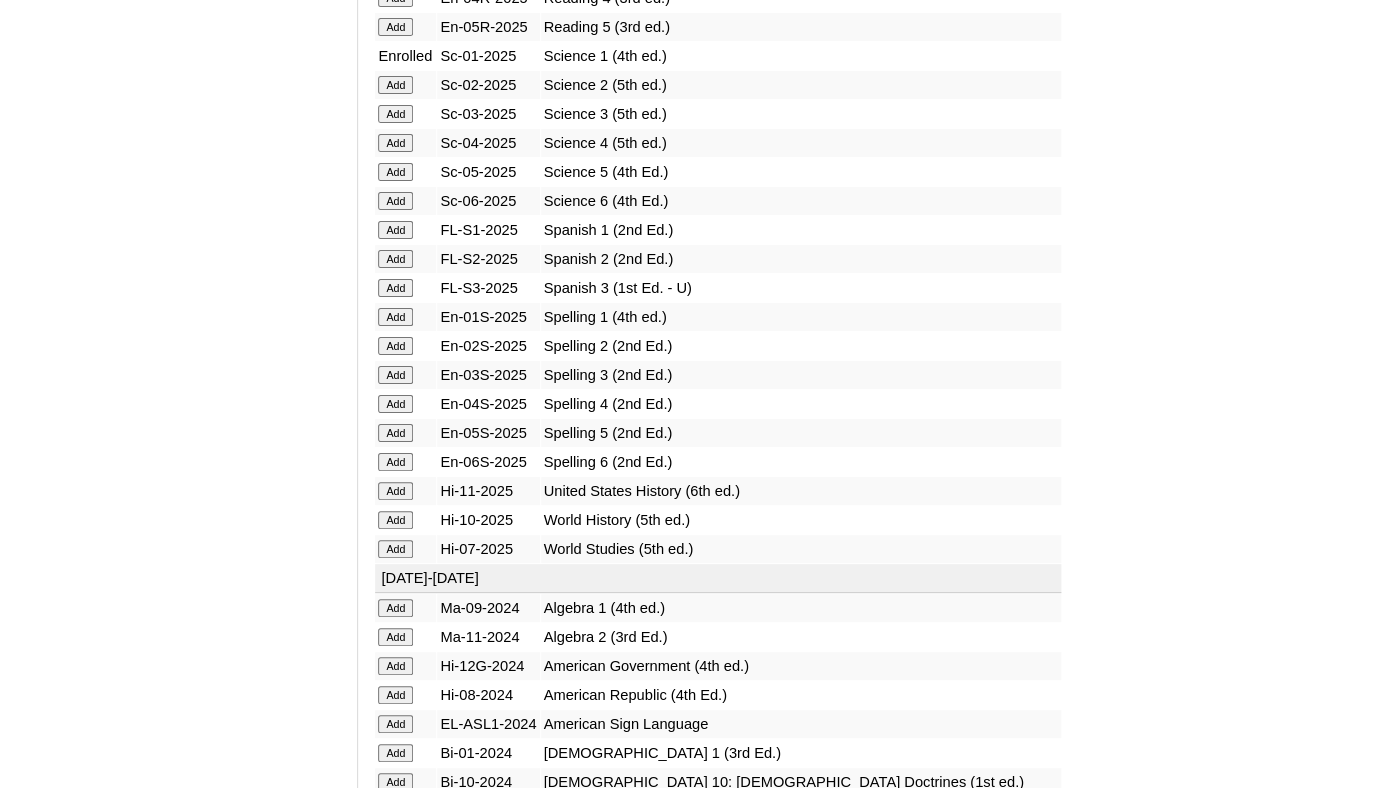 click on "Add" at bounding box center [395, -2177] 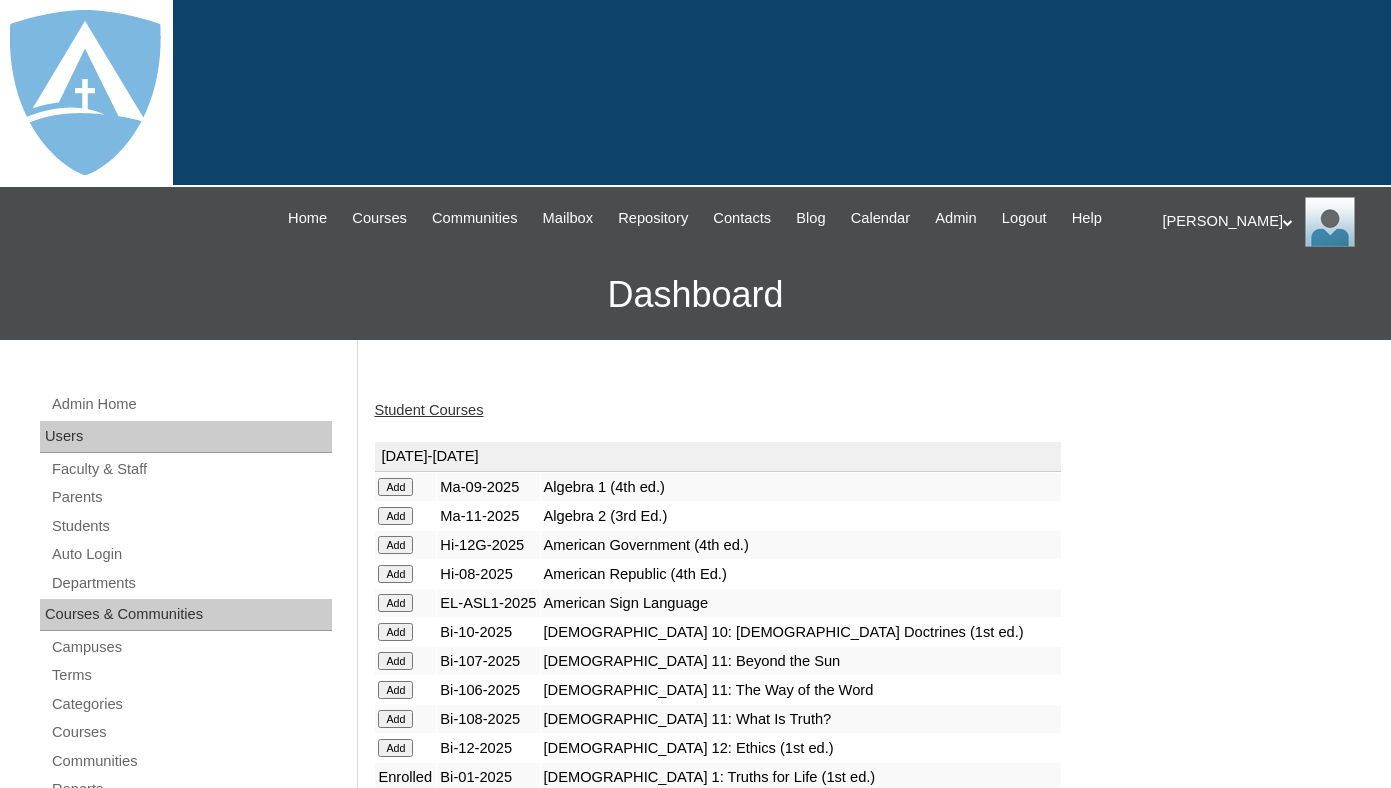 scroll, scrollTop: 0, scrollLeft: 0, axis: both 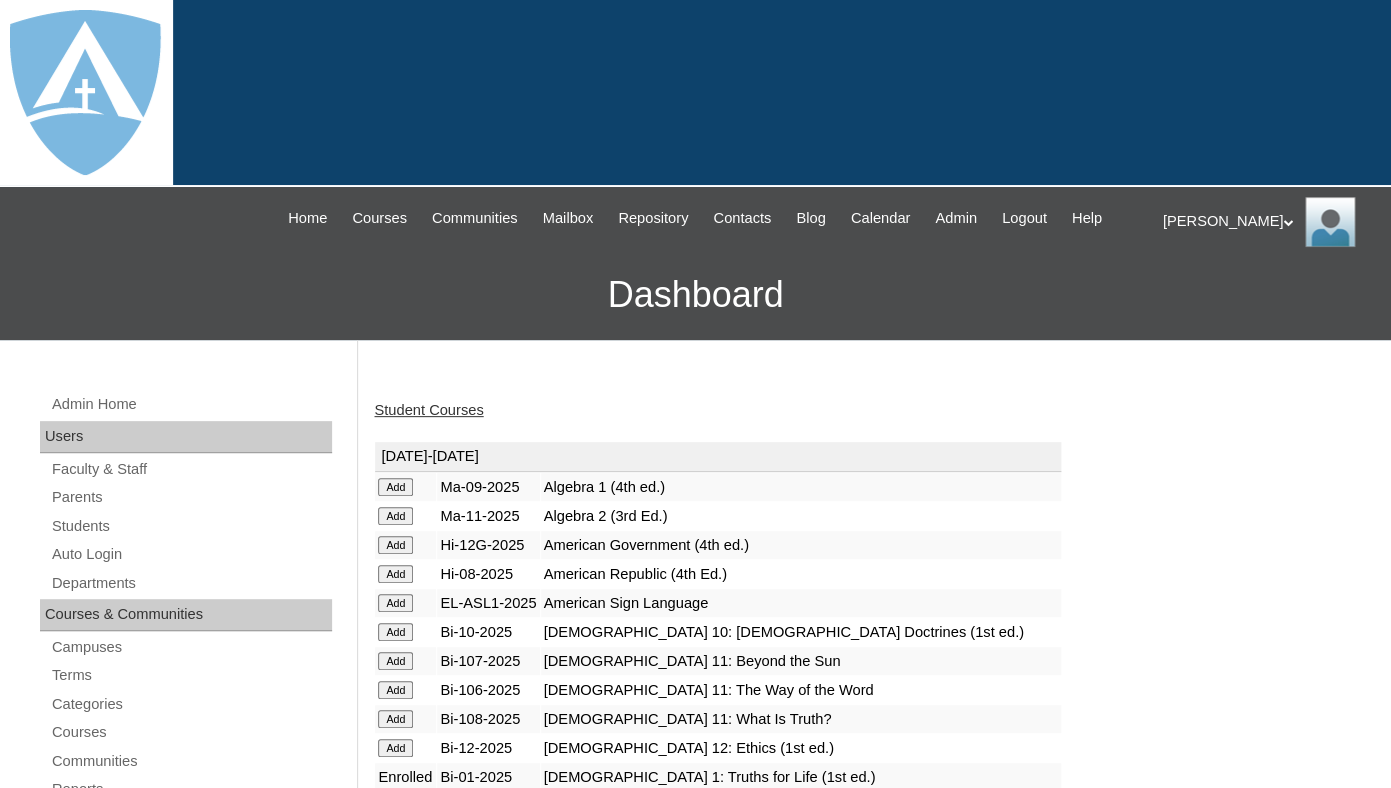 click on "Student Courses" at bounding box center (428, 410) 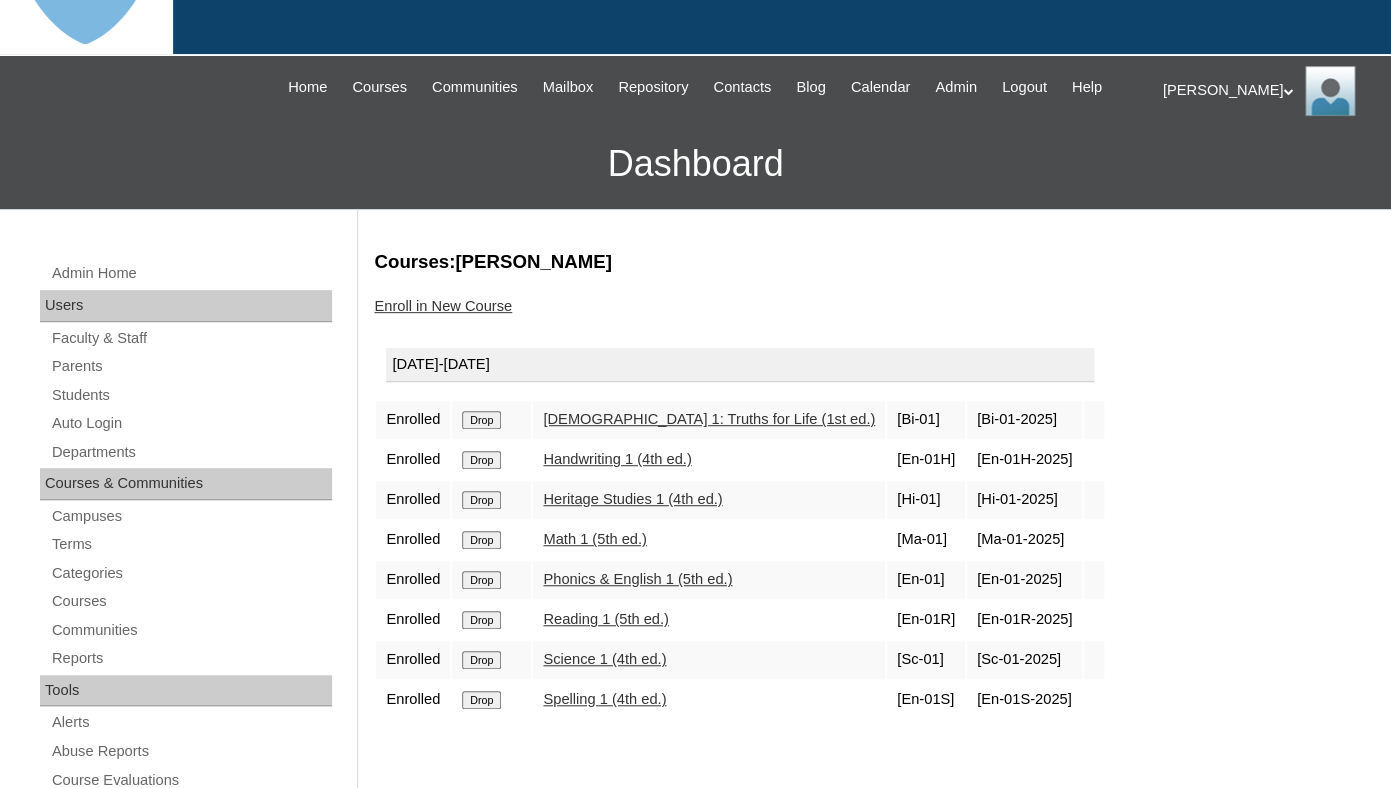 scroll, scrollTop: 192, scrollLeft: 0, axis: vertical 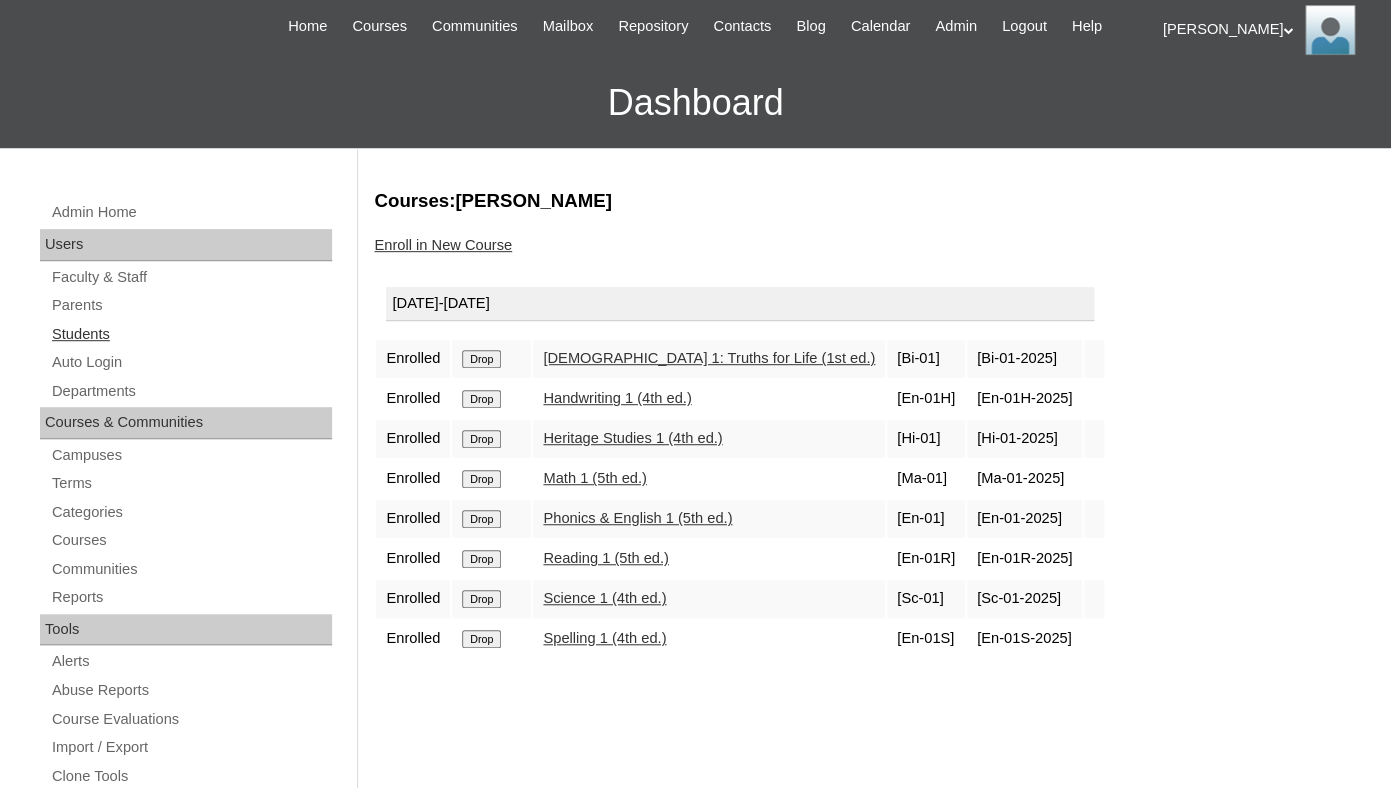click on "Students" at bounding box center [191, 334] 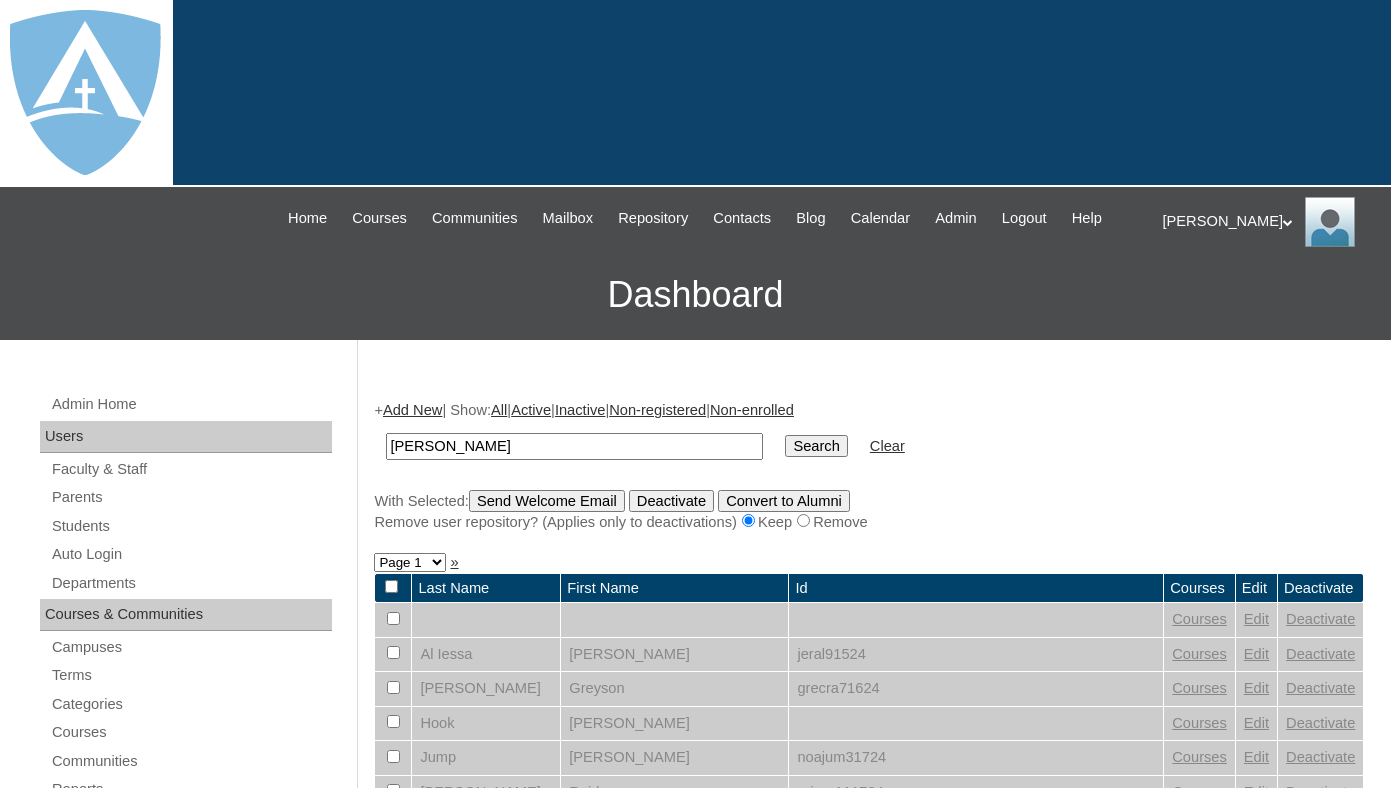 scroll, scrollTop: 0, scrollLeft: 0, axis: both 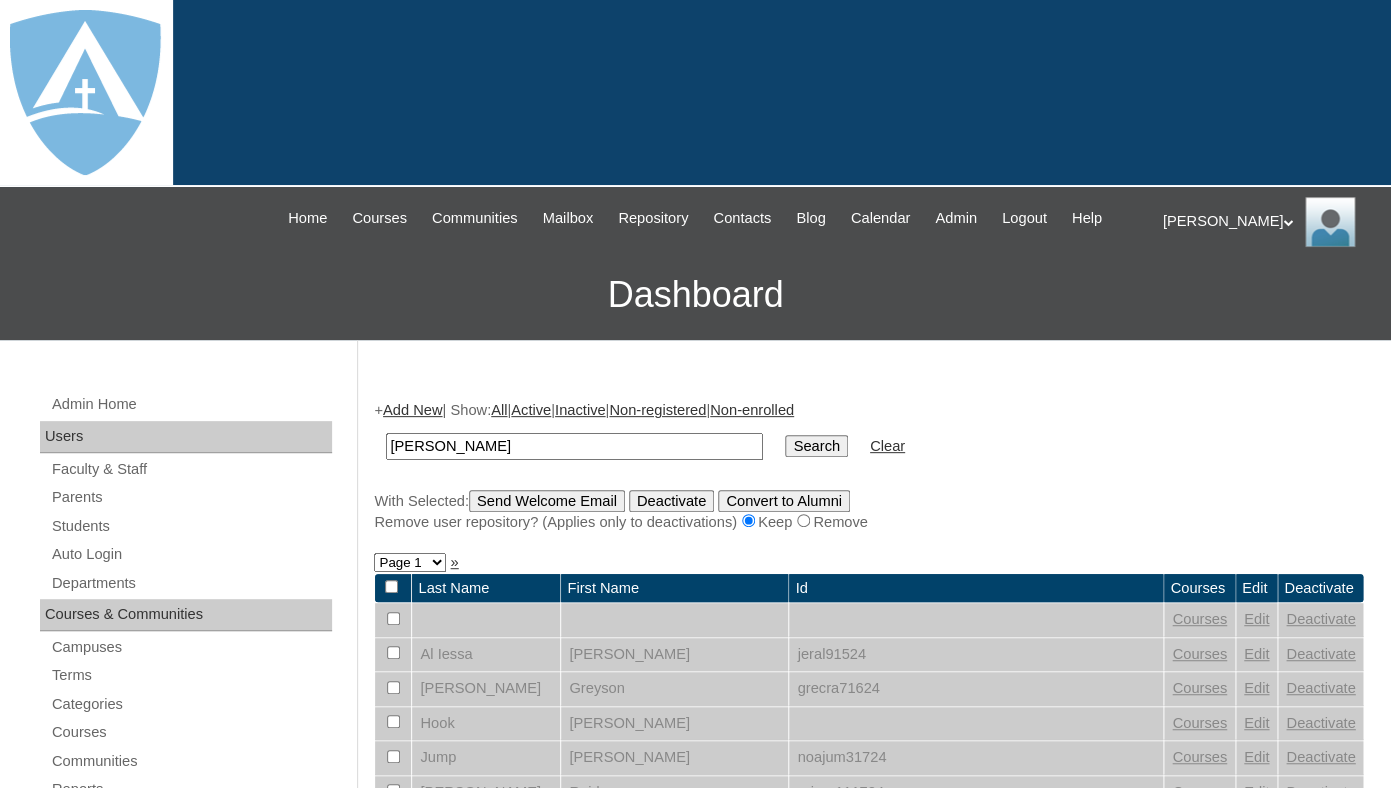 drag, startPoint x: 436, startPoint y: 465, endPoint x: 348, endPoint y: 465, distance: 88 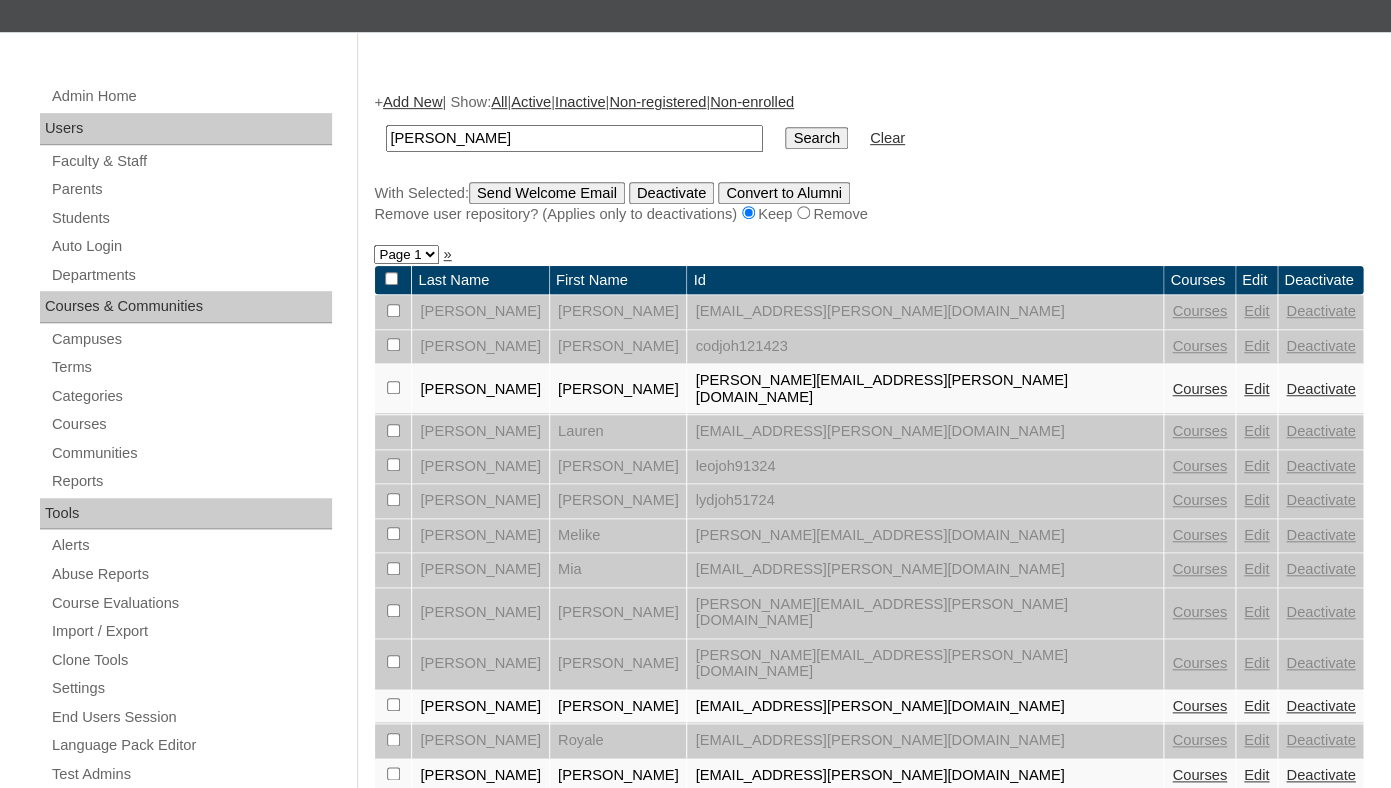 scroll, scrollTop: 465, scrollLeft: 0, axis: vertical 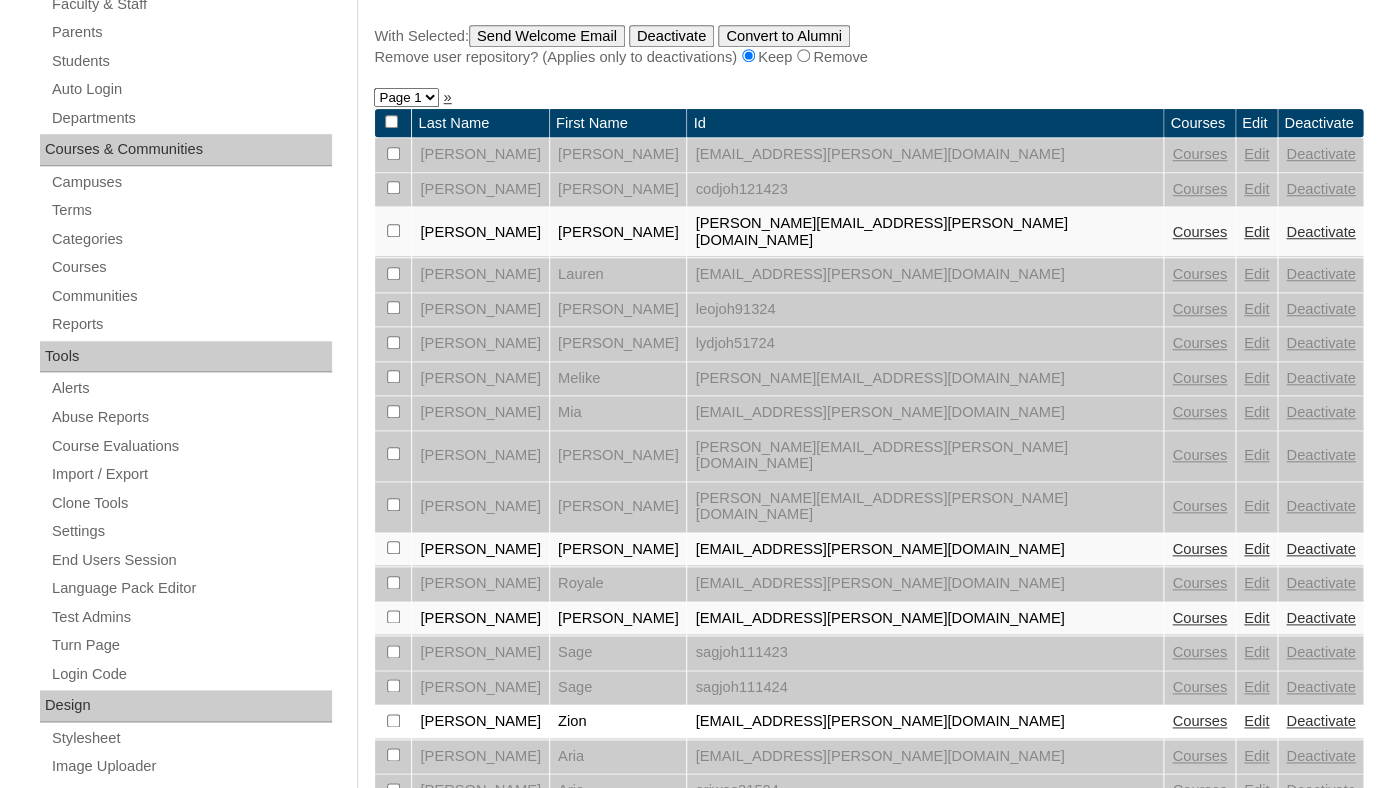 click on "Courses" at bounding box center (1199, 549) 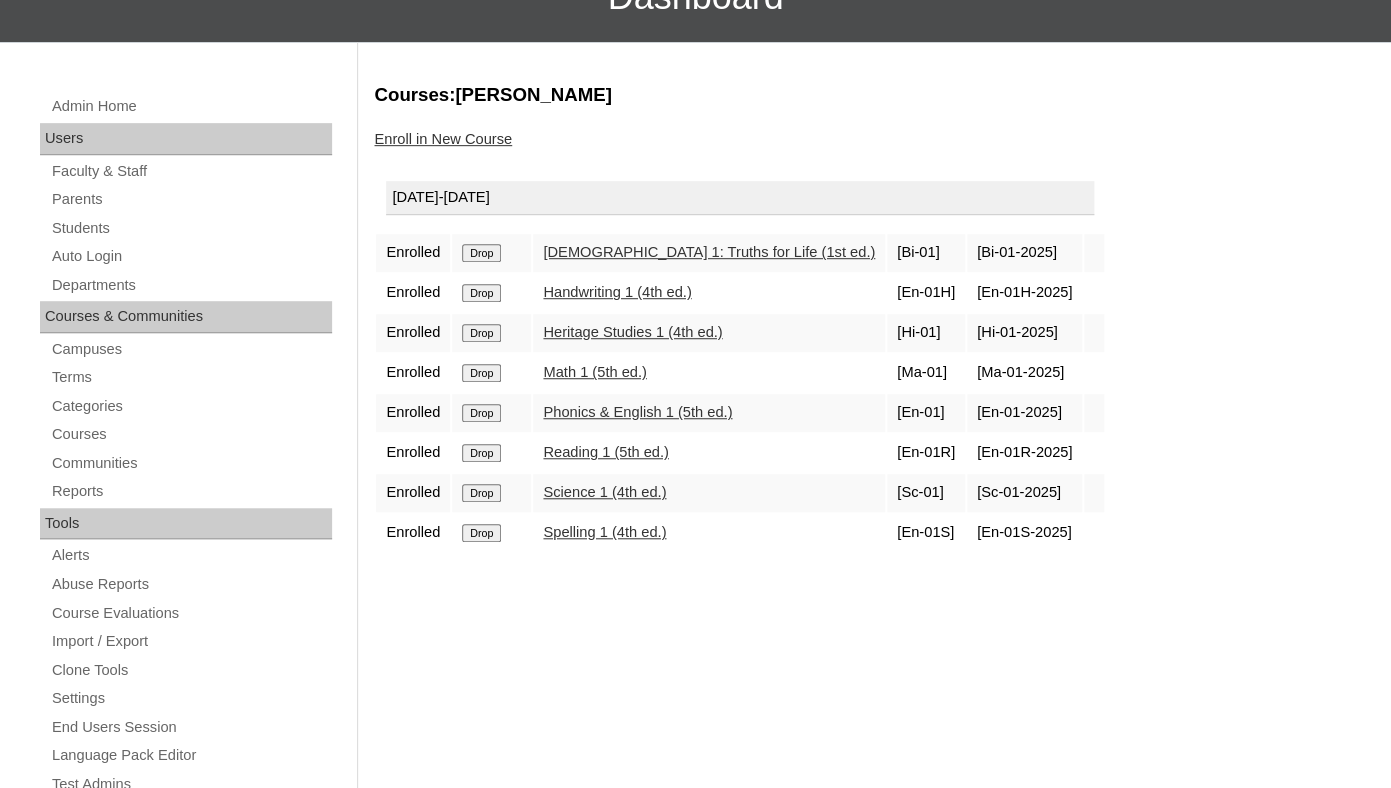 scroll, scrollTop: 303, scrollLeft: 0, axis: vertical 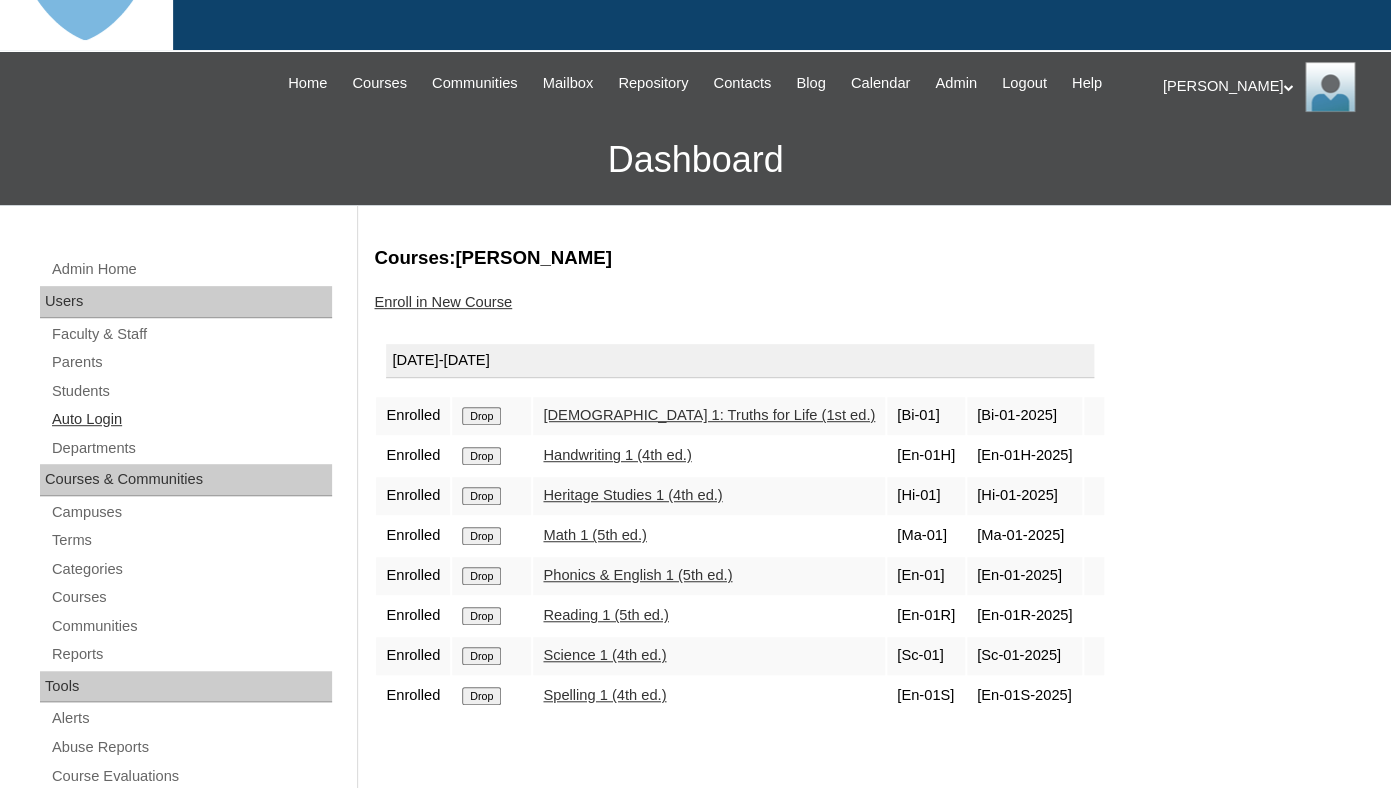 click on "Auto Login" at bounding box center (191, 419) 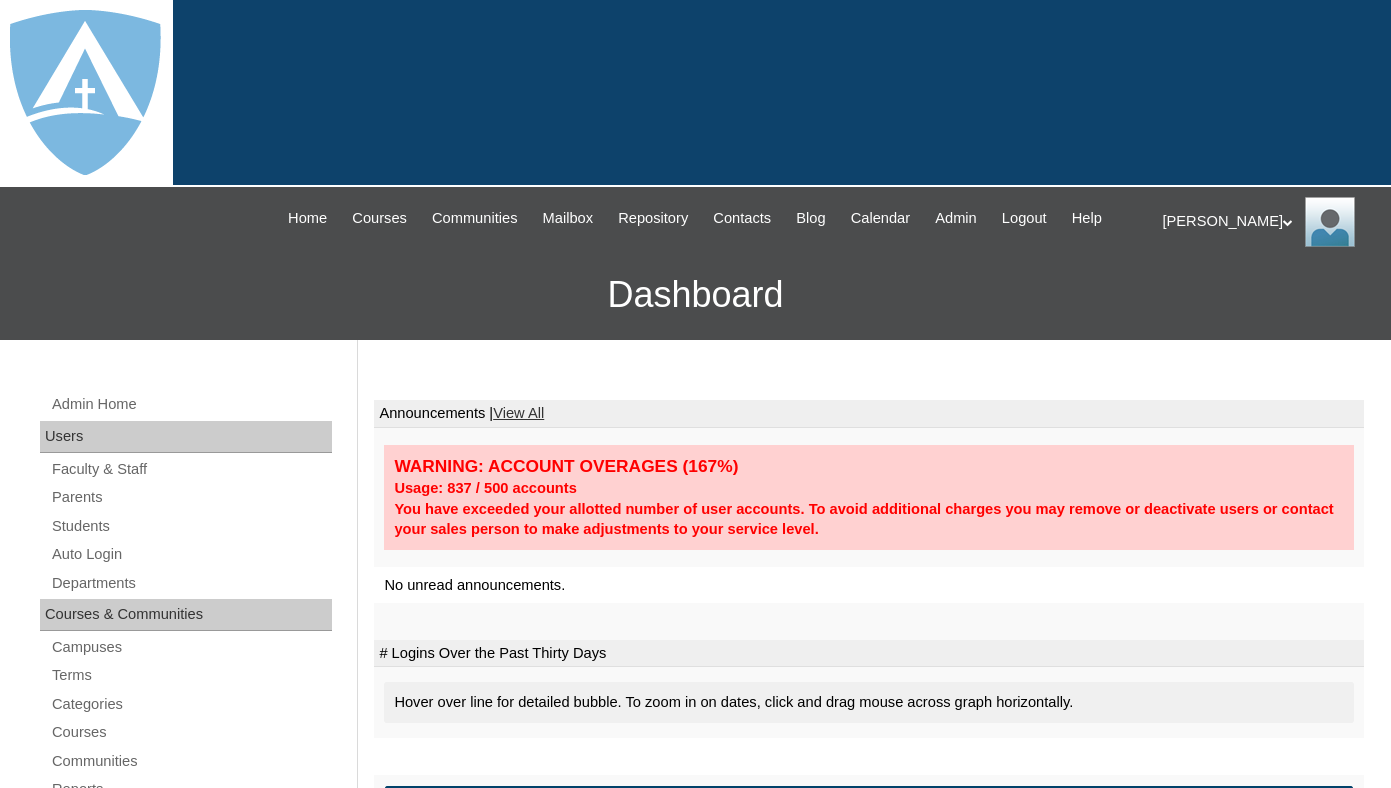 click on "Students" at bounding box center (191, 526) 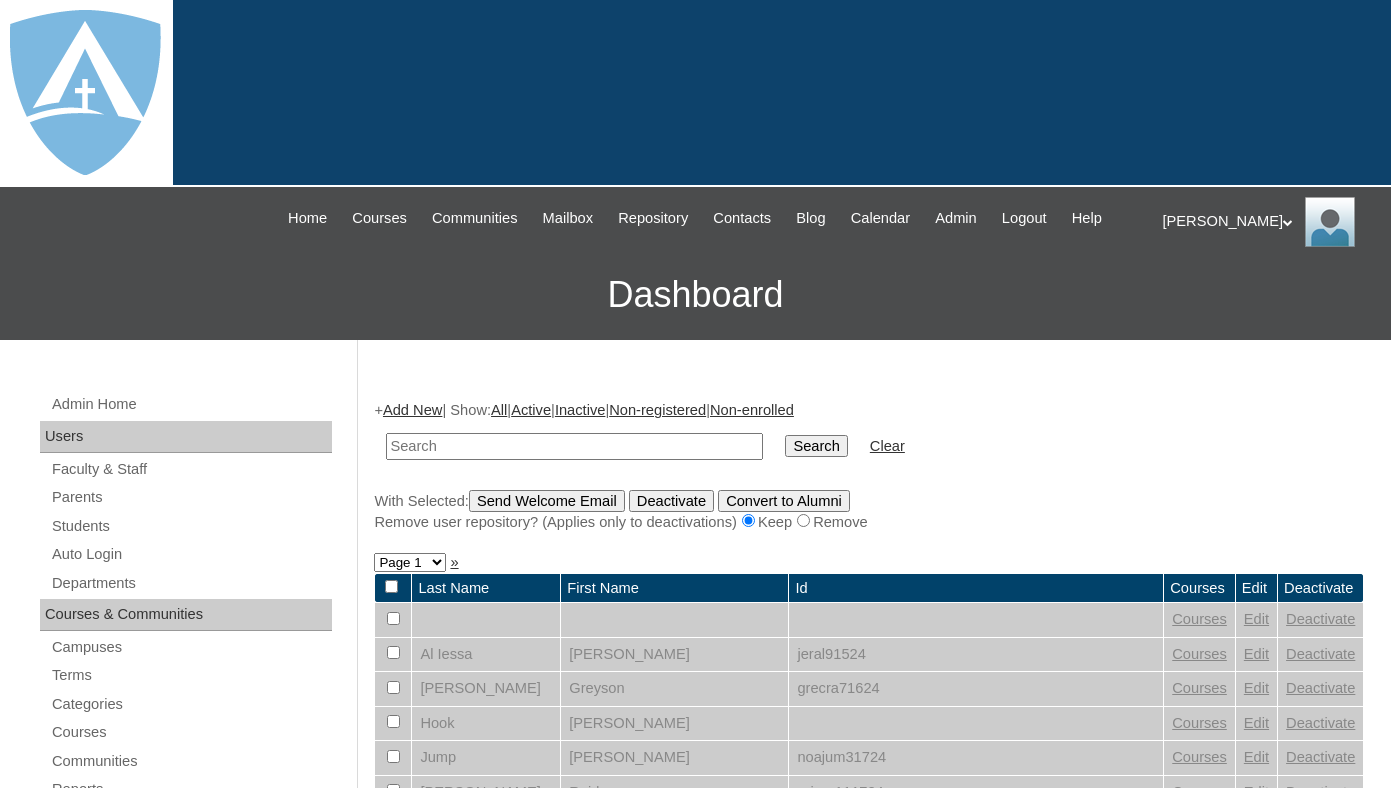 scroll, scrollTop: 0, scrollLeft: 0, axis: both 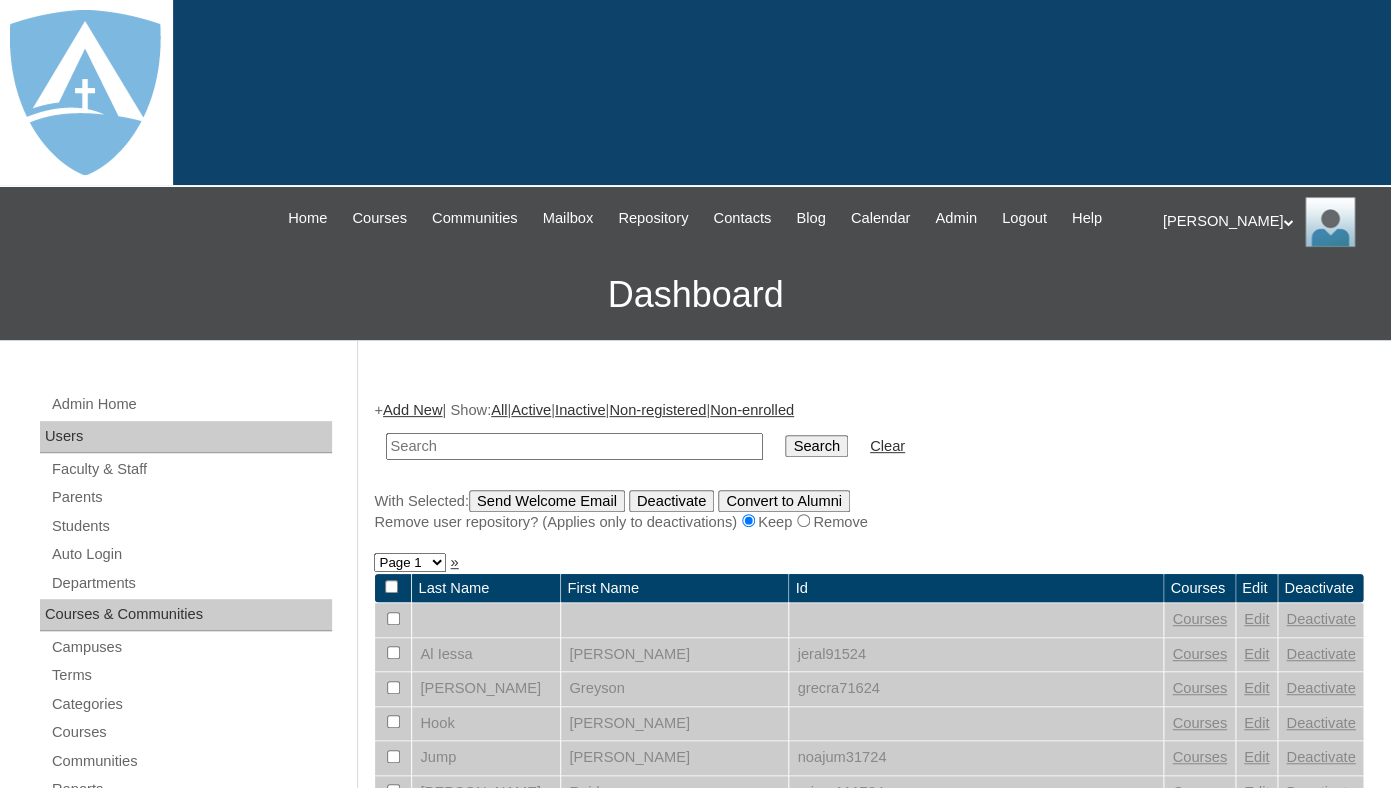 click at bounding box center (574, 446) 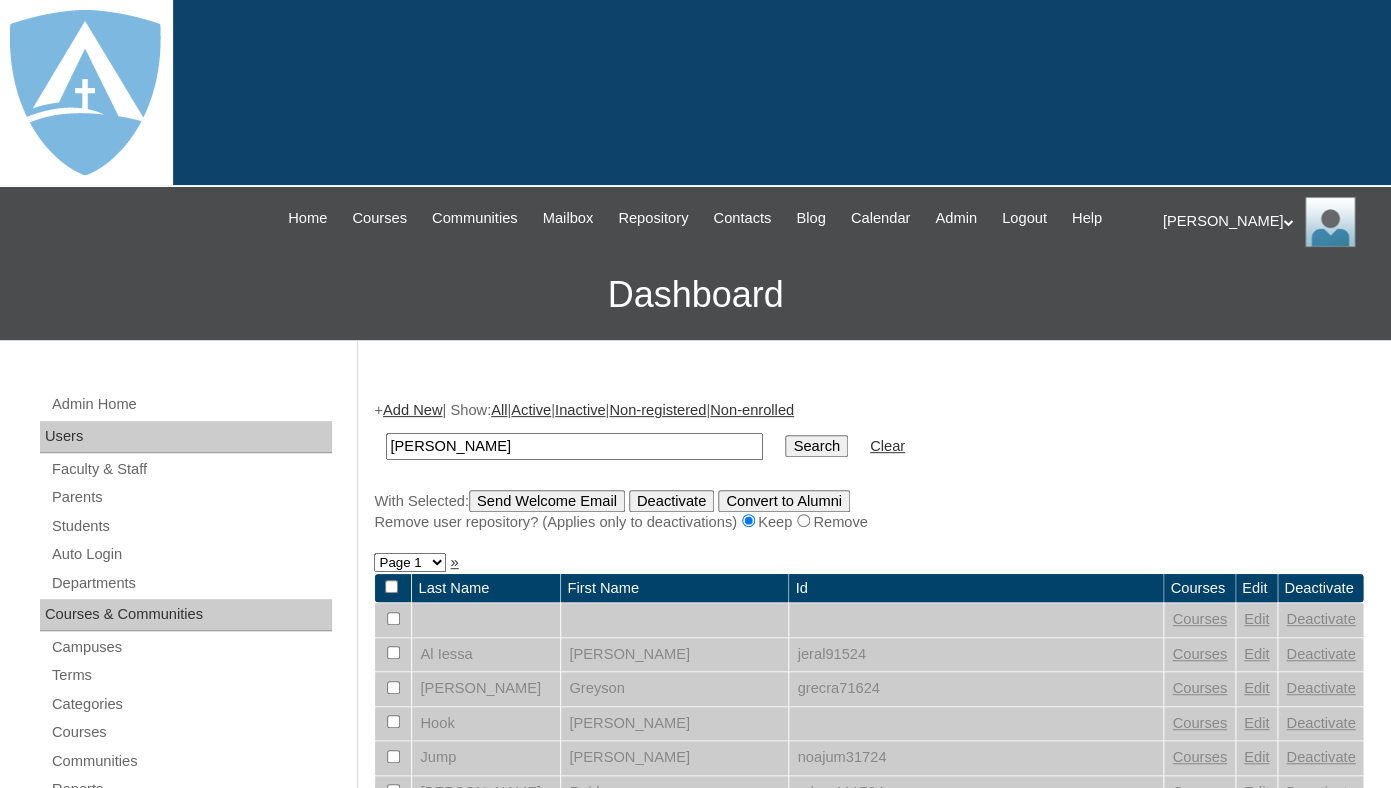 drag, startPoint x: 456, startPoint y: 461, endPoint x: 316, endPoint y: 456, distance: 140.08926 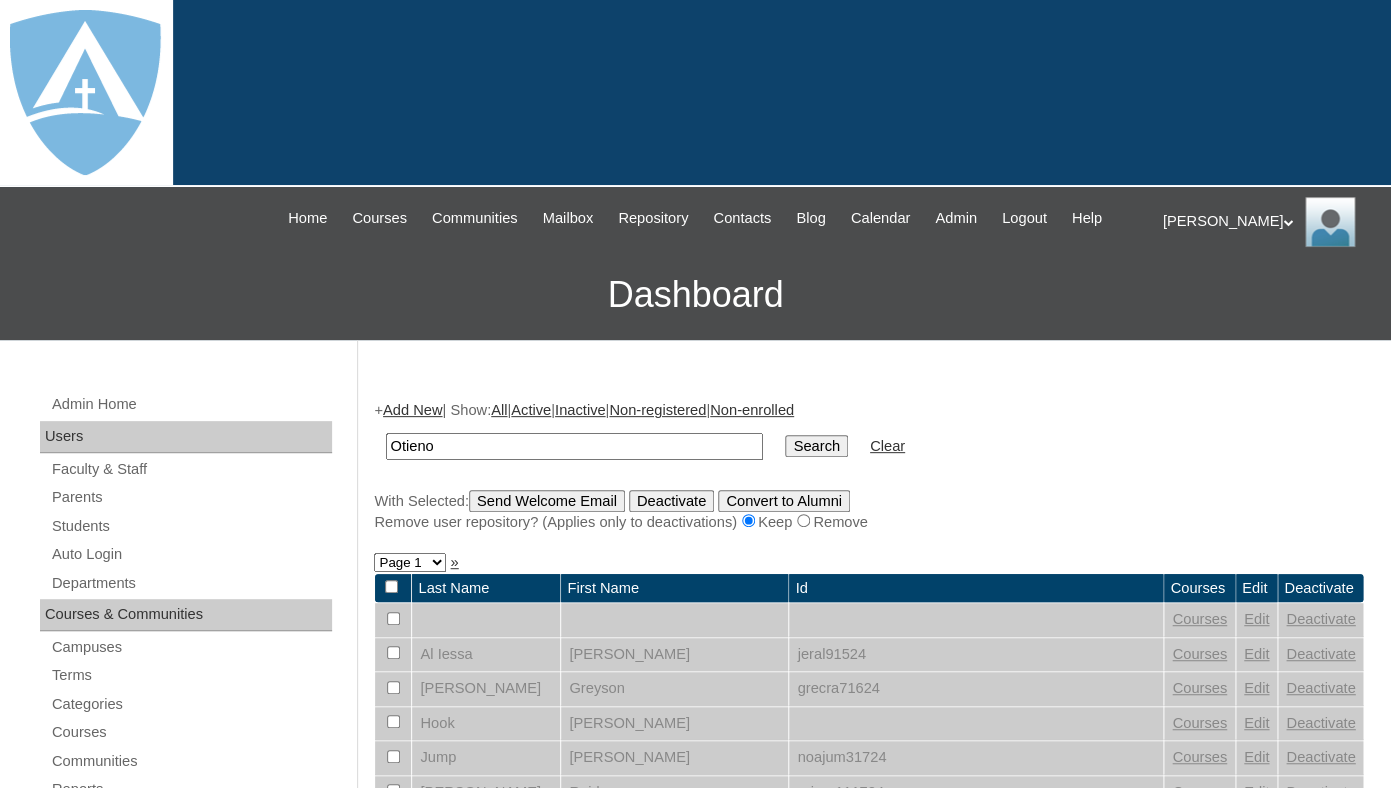 click on "Otieno" at bounding box center [574, 446] 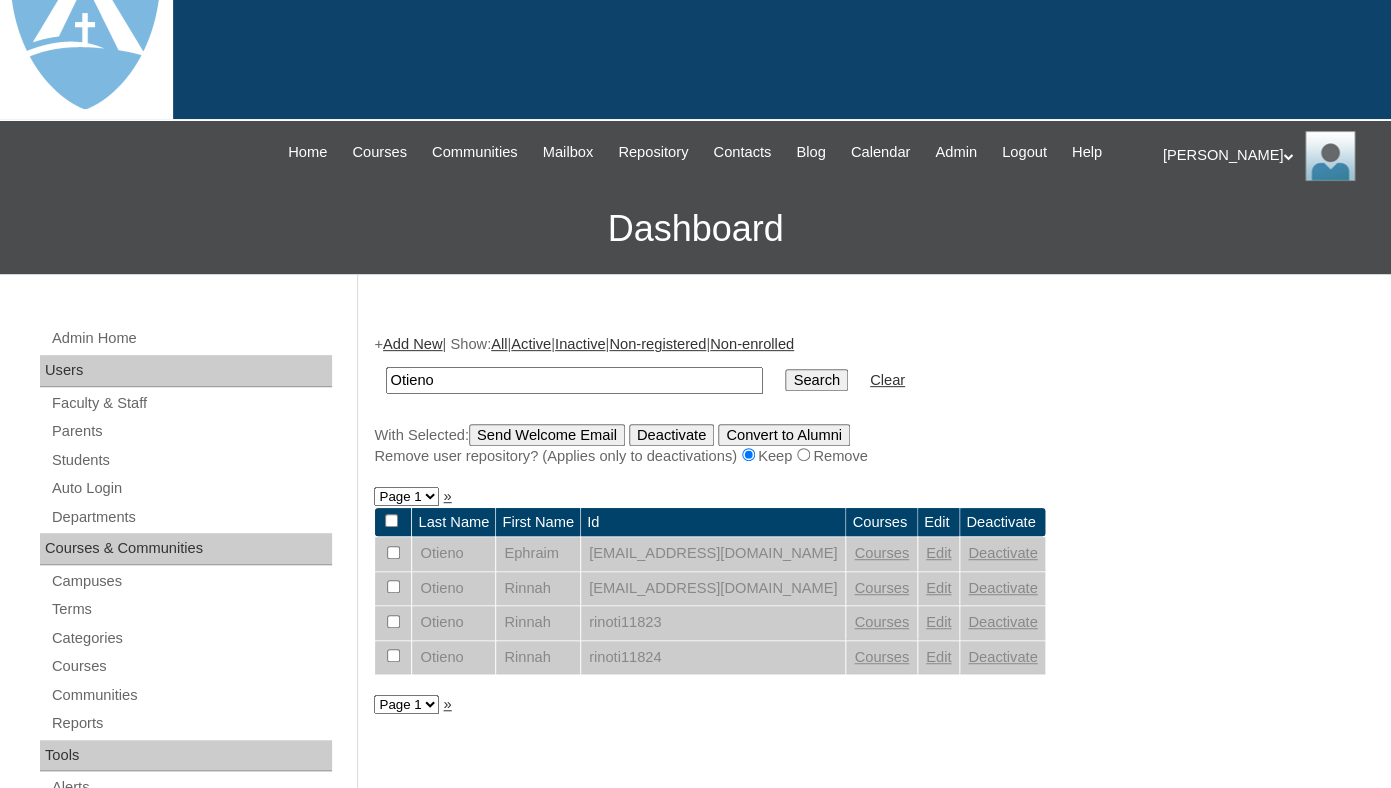 scroll, scrollTop: 69, scrollLeft: 0, axis: vertical 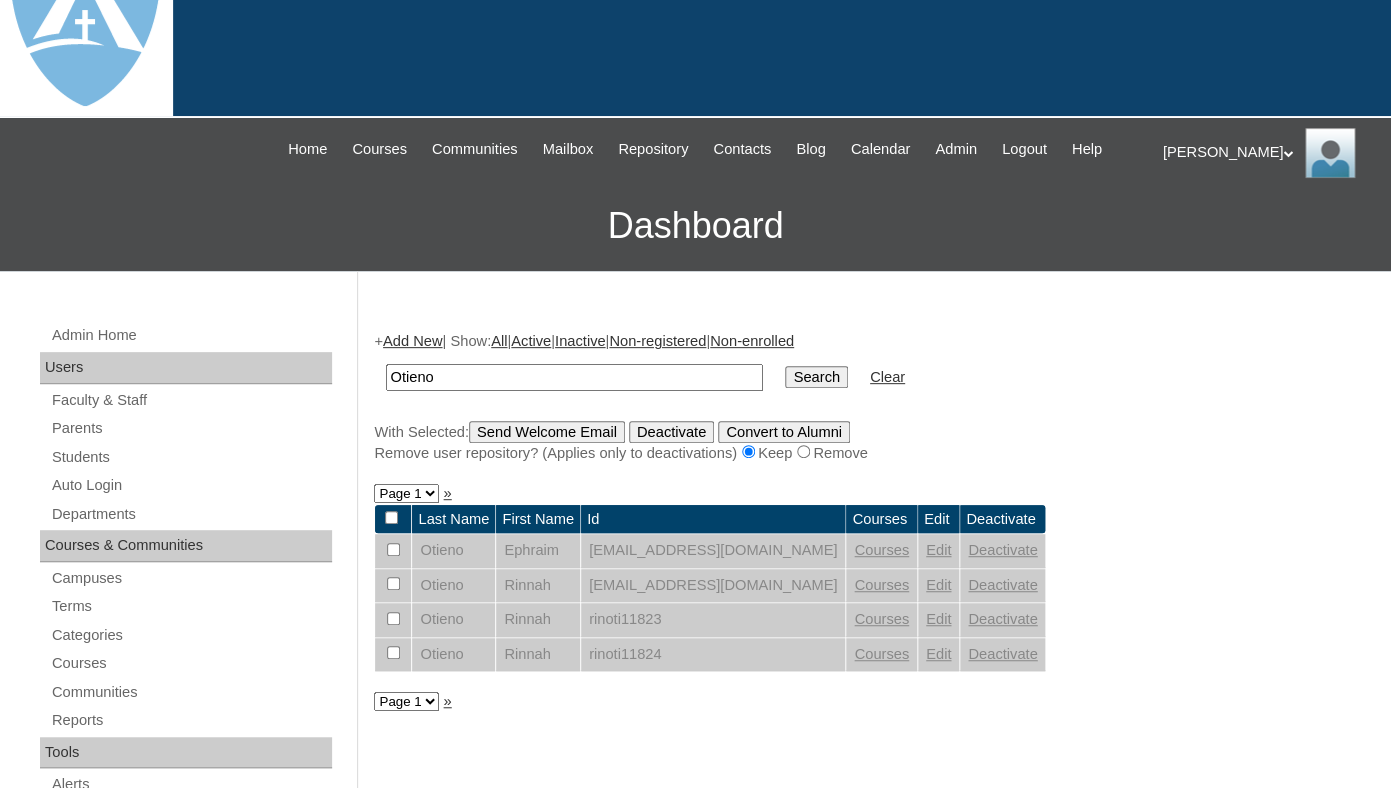 click on "Parents" at bounding box center (191, 428) 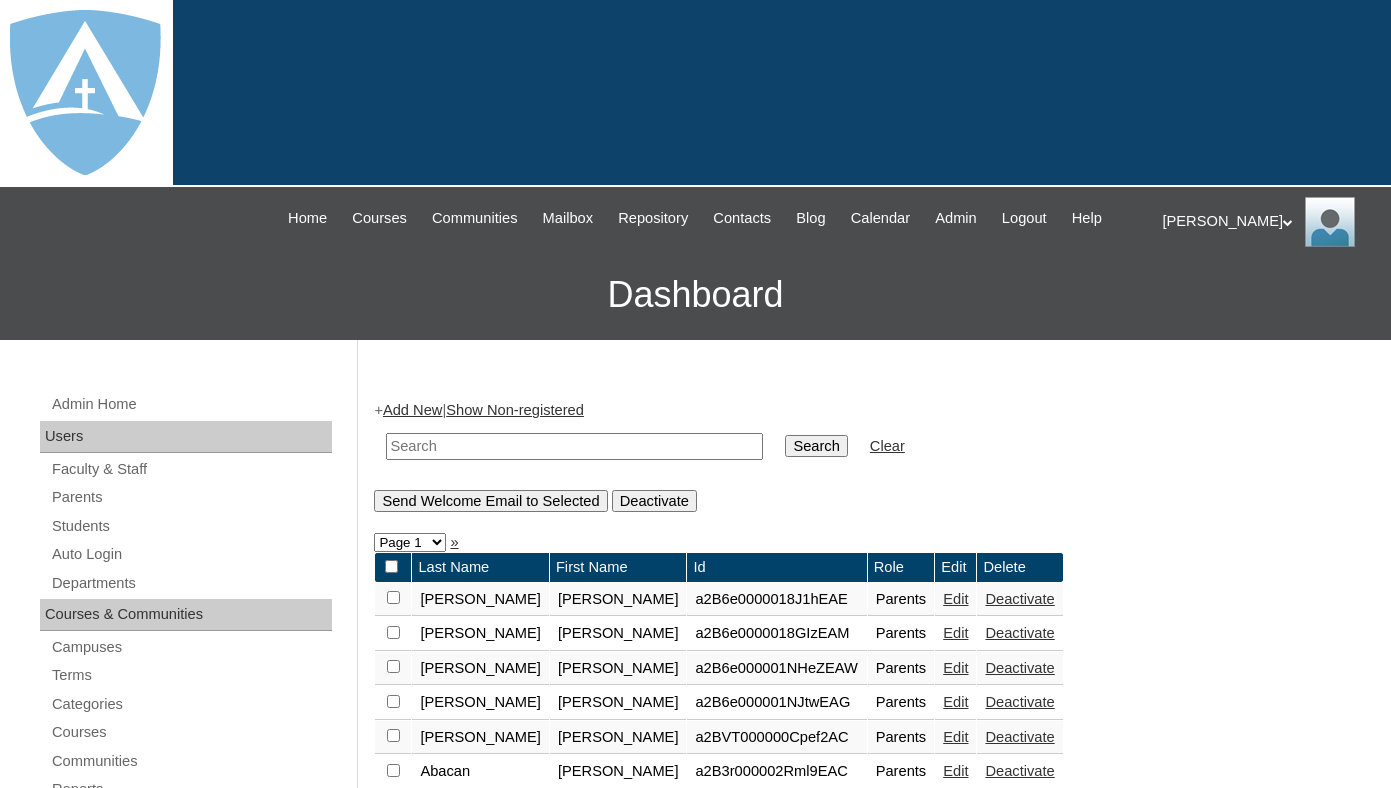 scroll, scrollTop: 0, scrollLeft: 0, axis: both 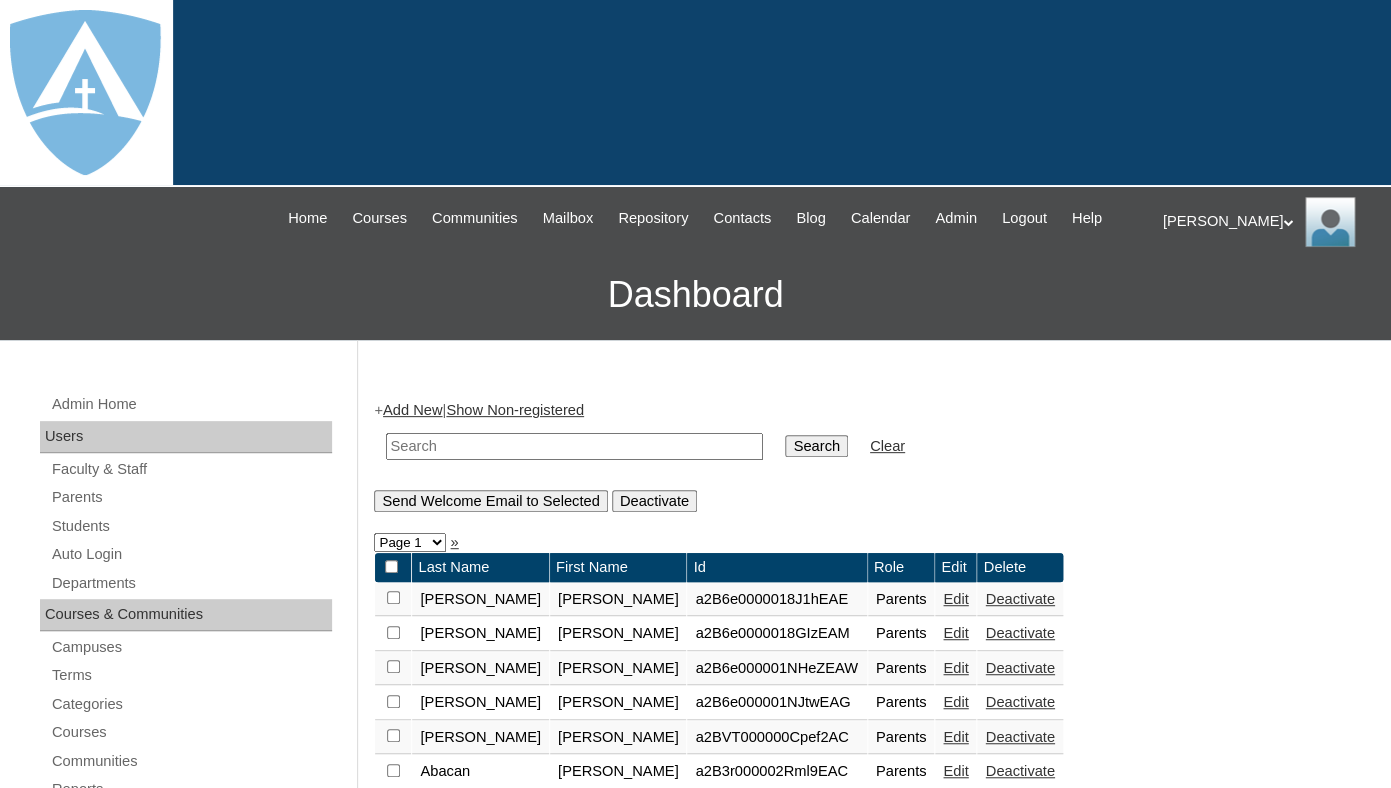 click at bounding box center [574, 446] 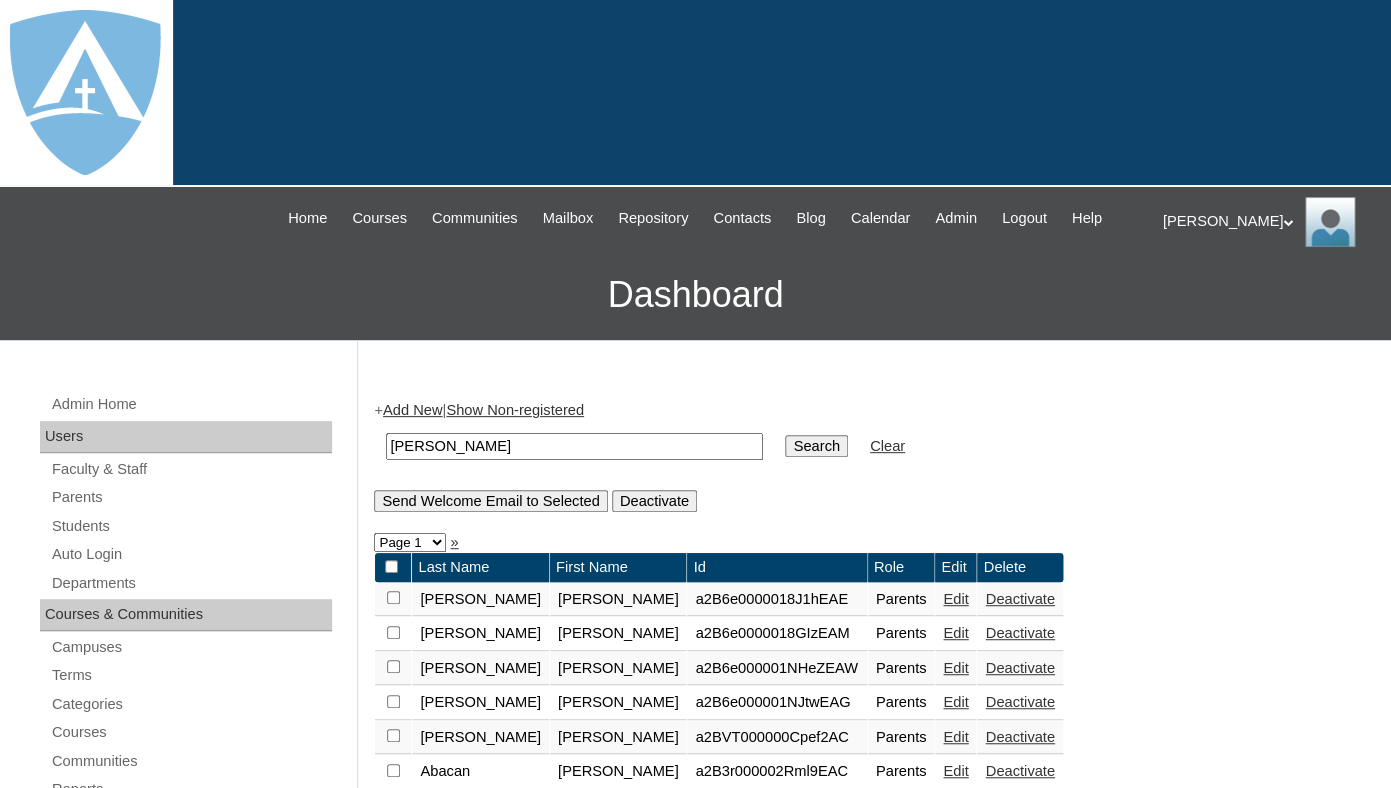 drag, startPoint x: 454, startPoint y: 463, endPoint x: 351, endPoint y: 460, distance: 103.04368 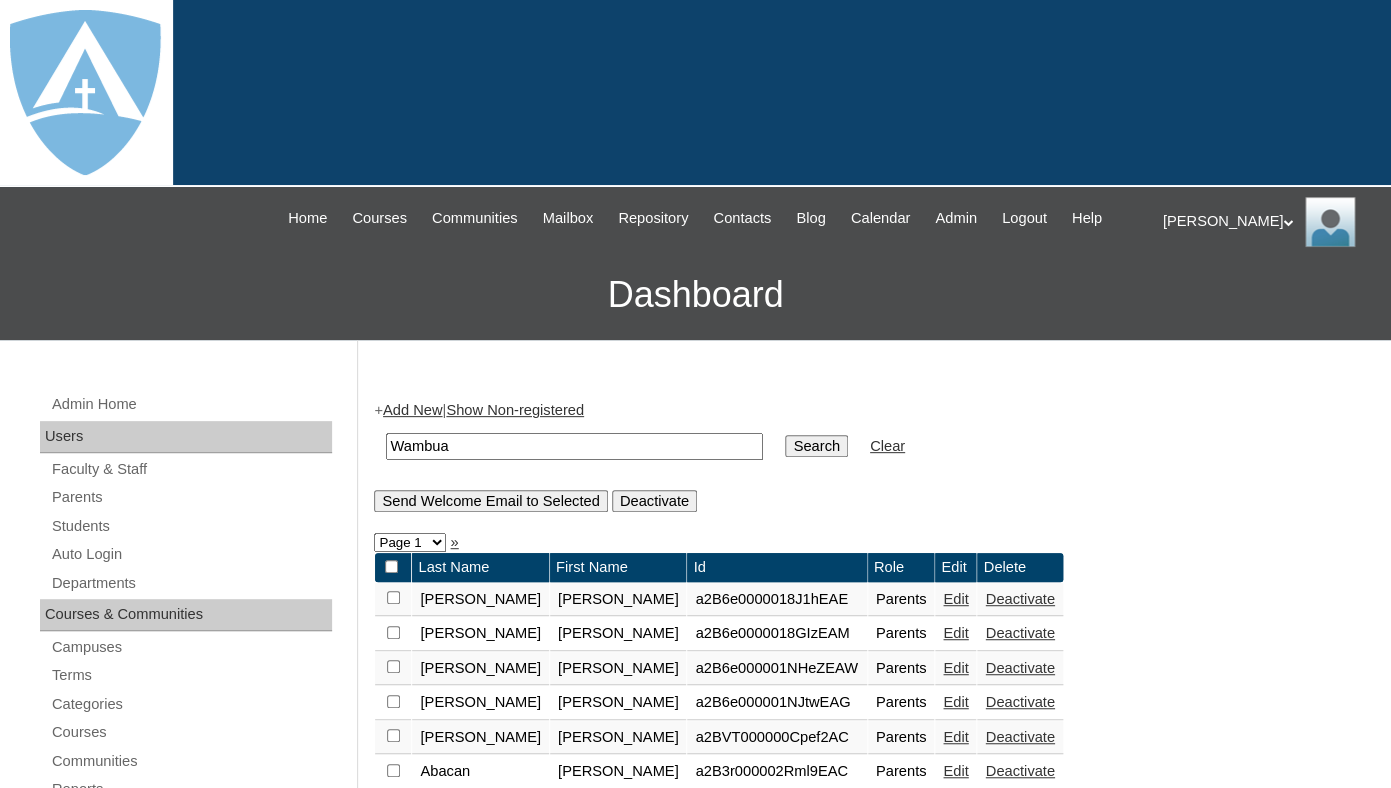 type on "Wambua" 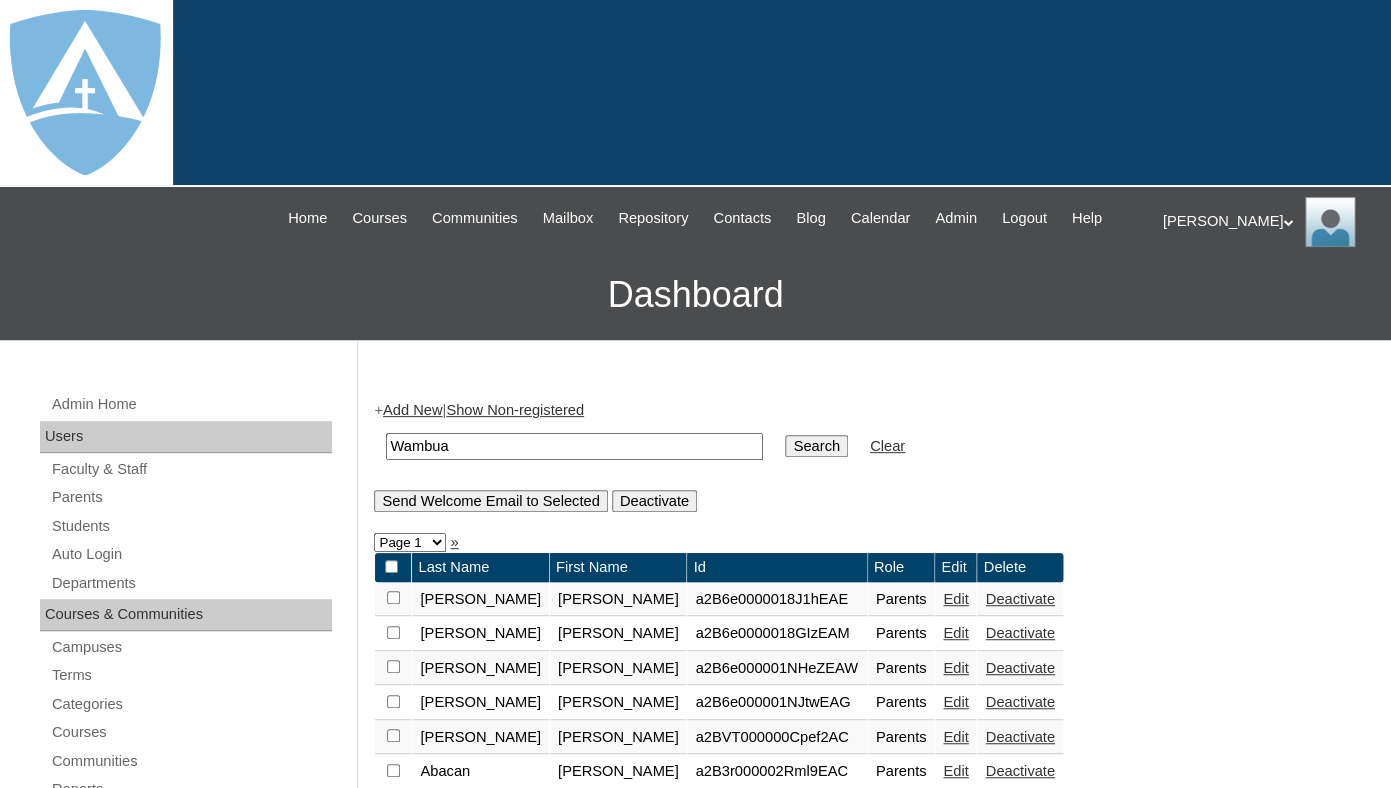 click on "Search" at bounding box center (816, 446) 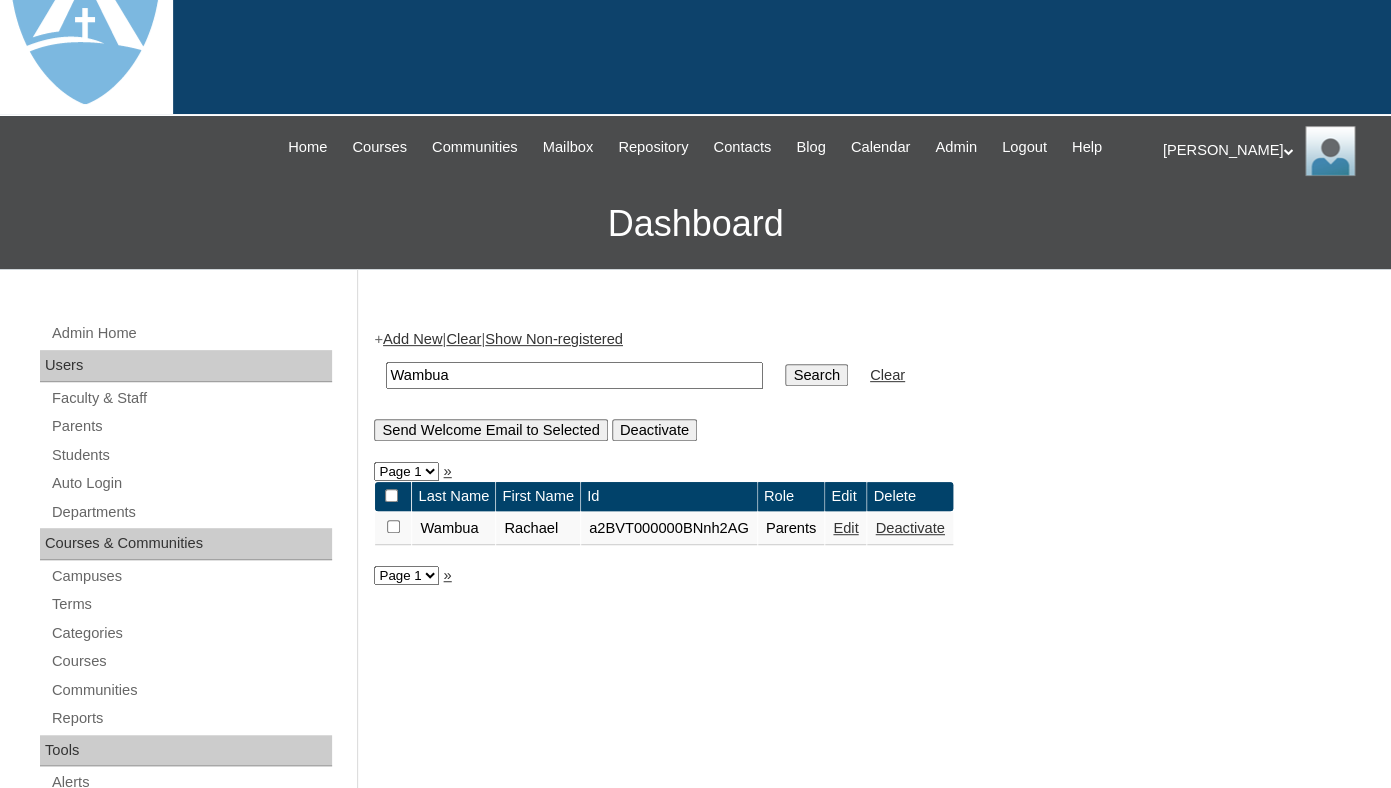 scroll, scrollTop: 84, scrollLeft: 0, axis: vertical 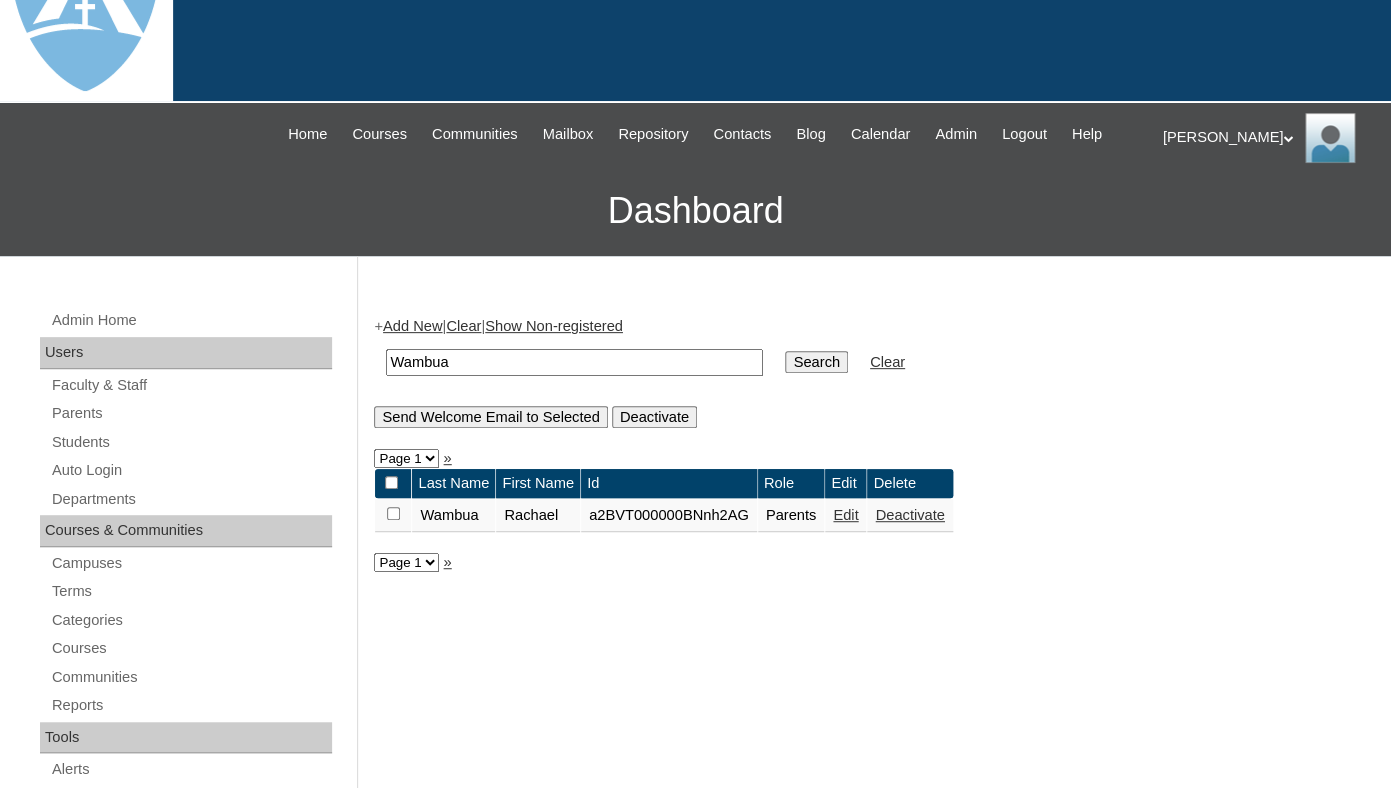 click on "Edit" at bounding box center [845, 515] 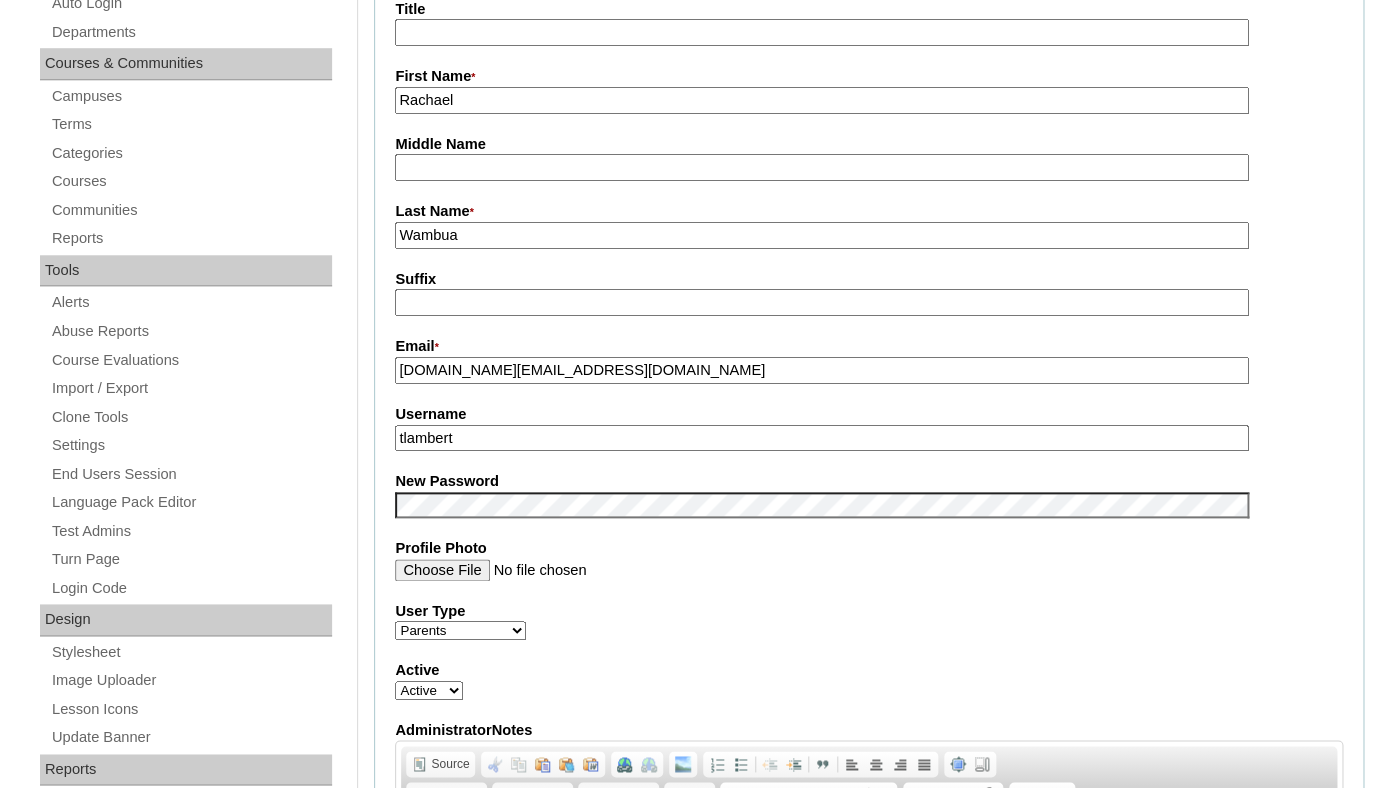 scroll, scrollTop: 0, scrollLeft: 0, axis: both 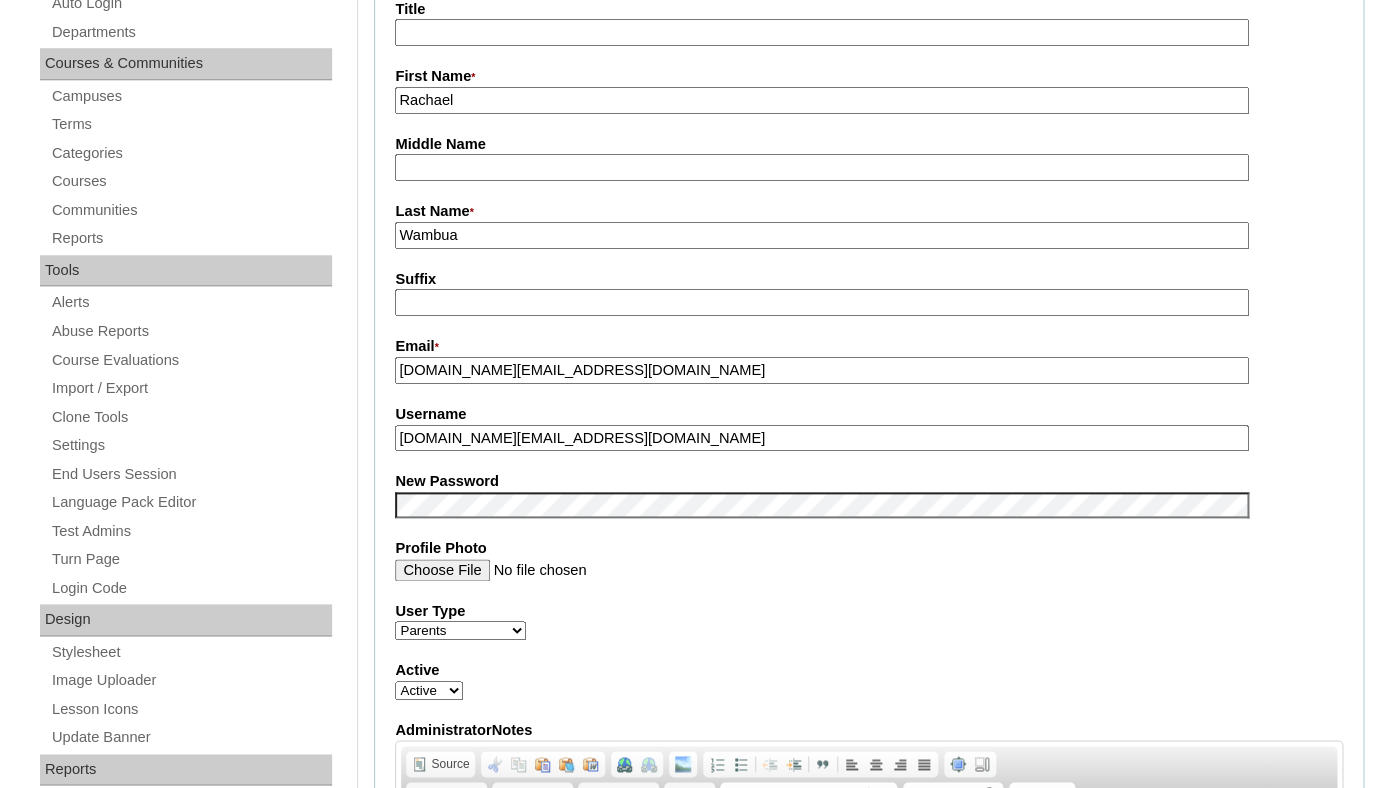 type on "rachaelwambua.rw@gmail.com" 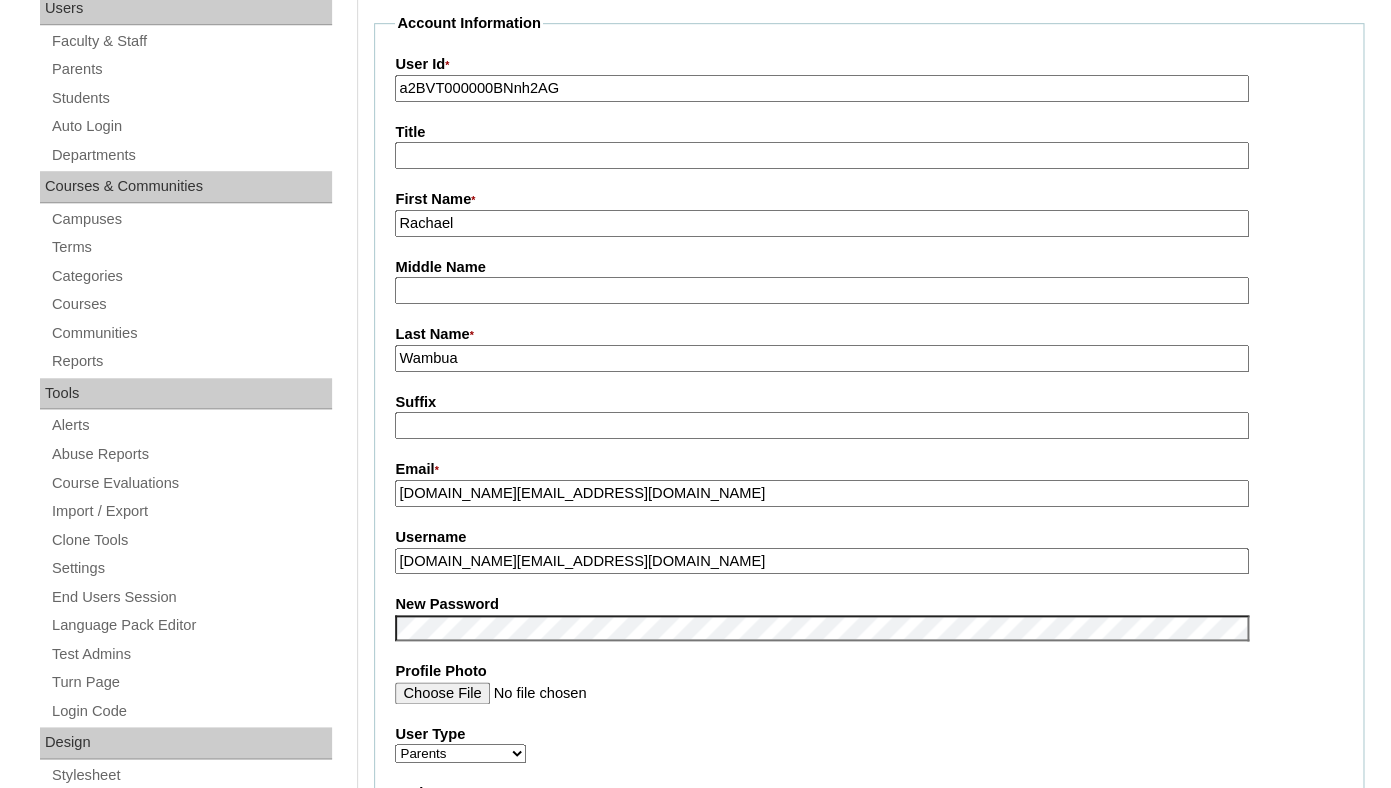 scroll, scrollTop: 288, scrollLeft: 0, axis: vertical 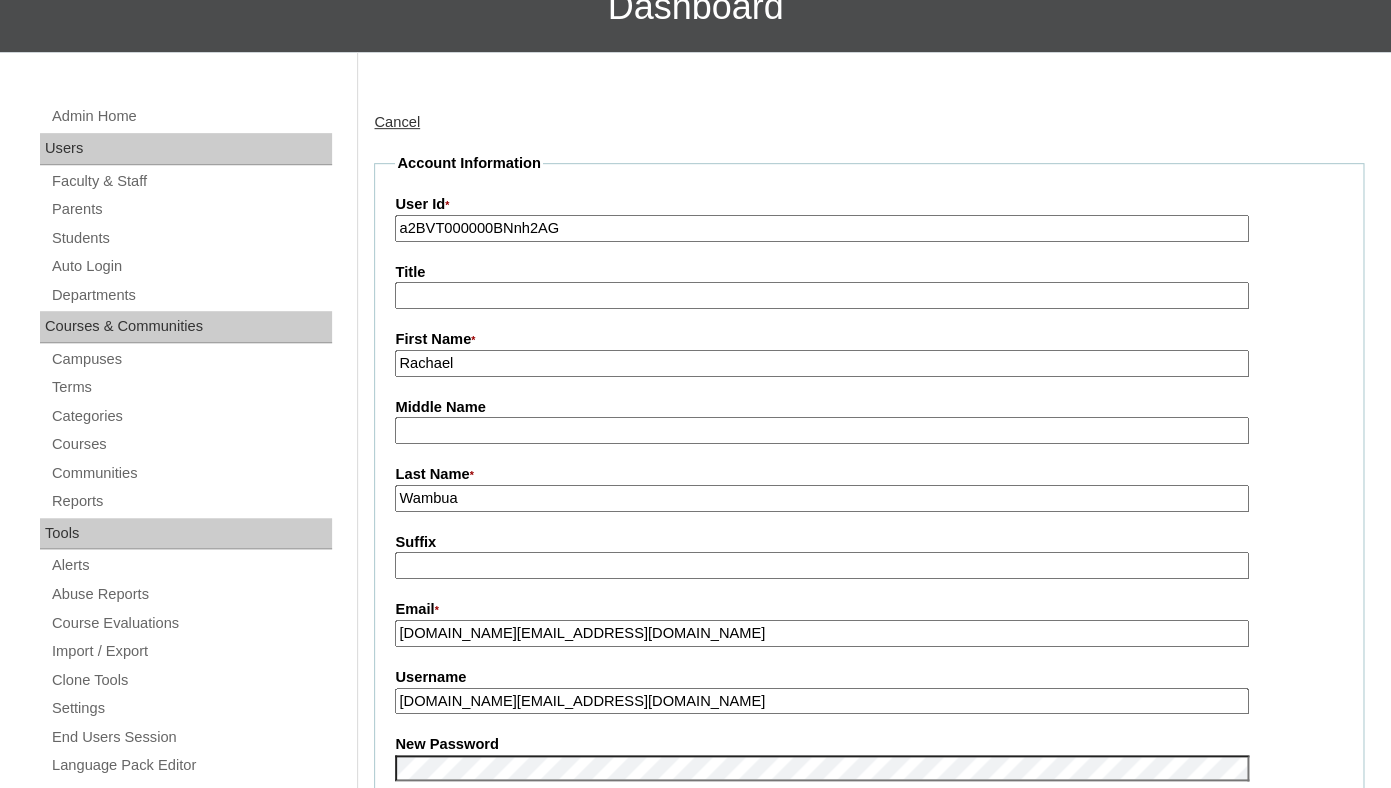 click on "a2BVT000000BNnh2AG" at bounding box center (821, 228) 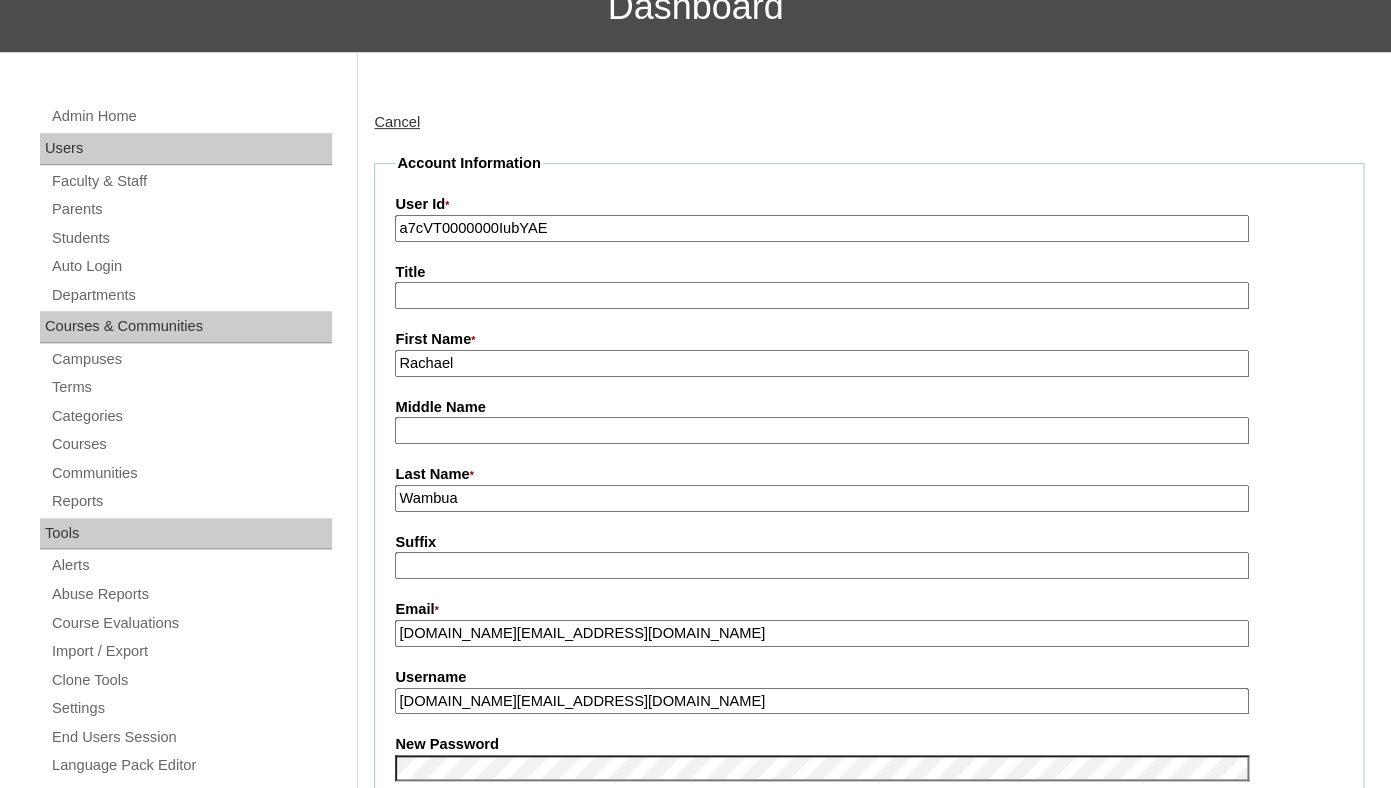 type on "a7cVT0000000IubYAE" 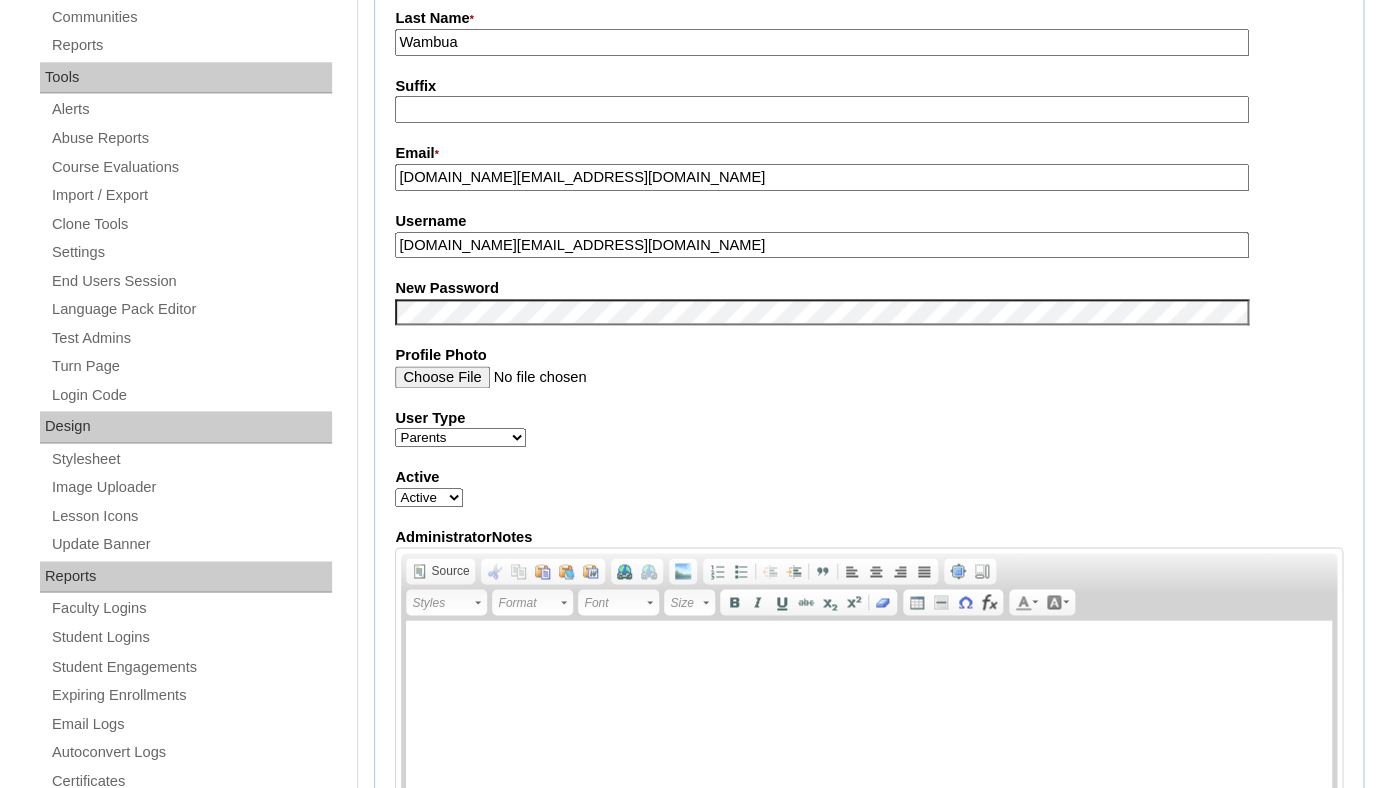 scroll, scrollTop: 1977, scrollLeft: 0, axis: vertical 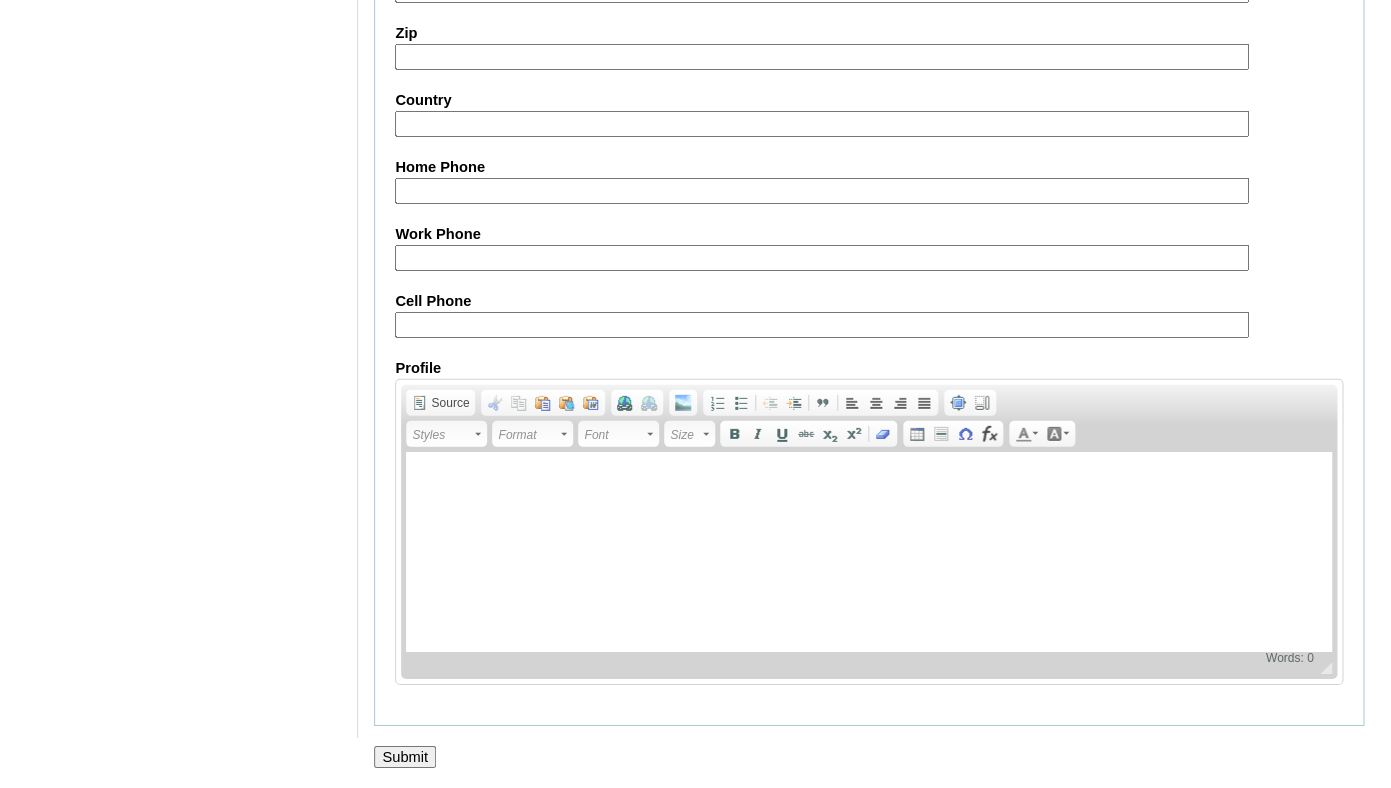 click on "Submit" at bounding box center (405, 757) 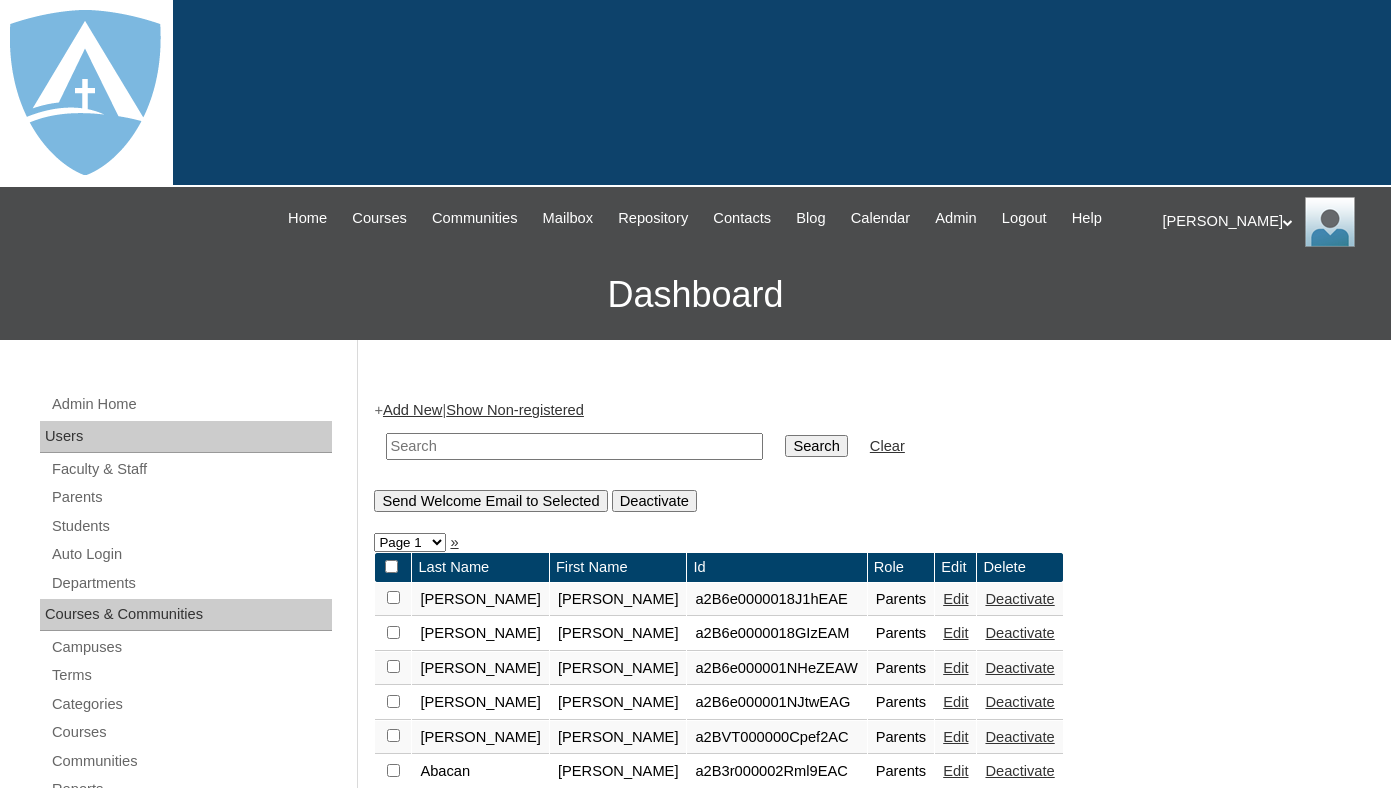 scroll, scrollTop: 0, scrollLeft: 0, axis: both 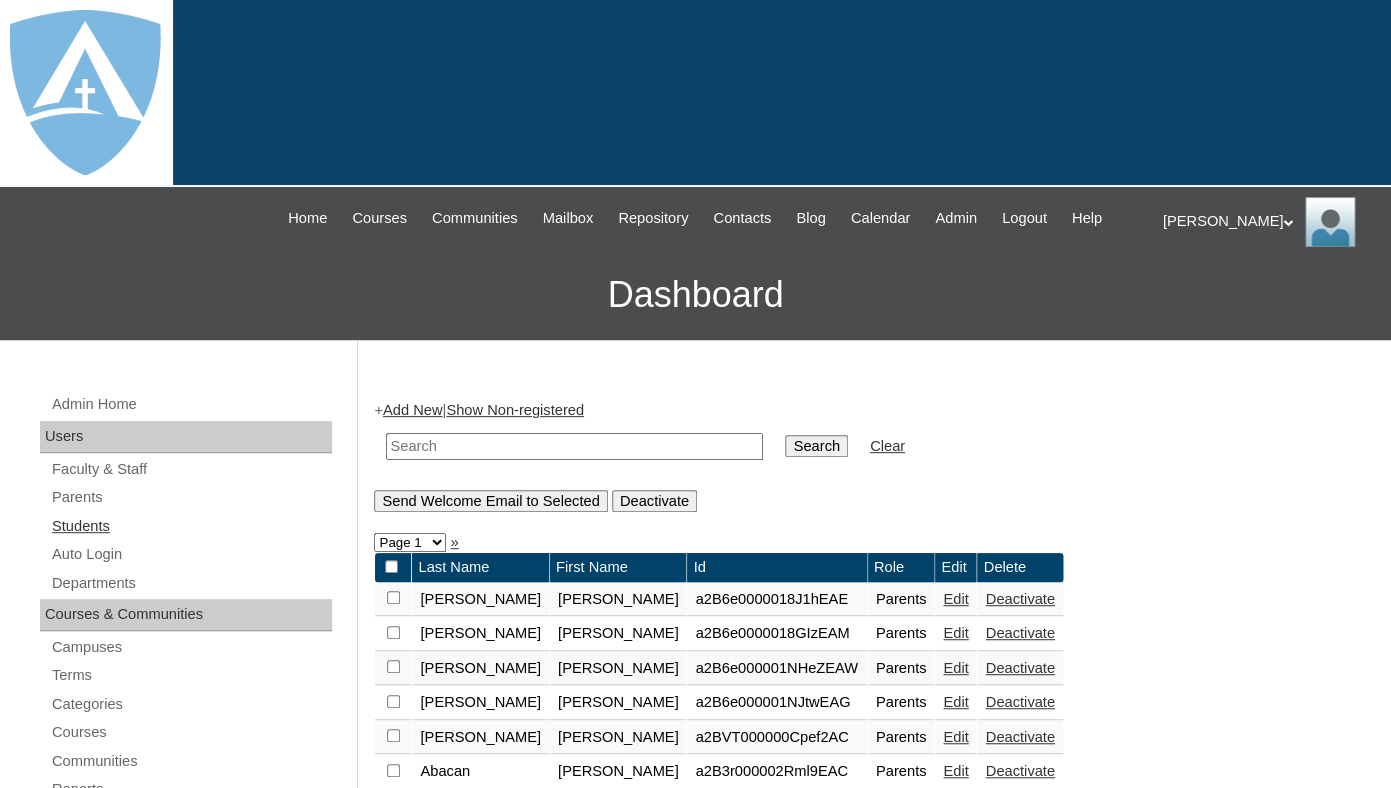 click on "Students" at bounding box center (191, 526) 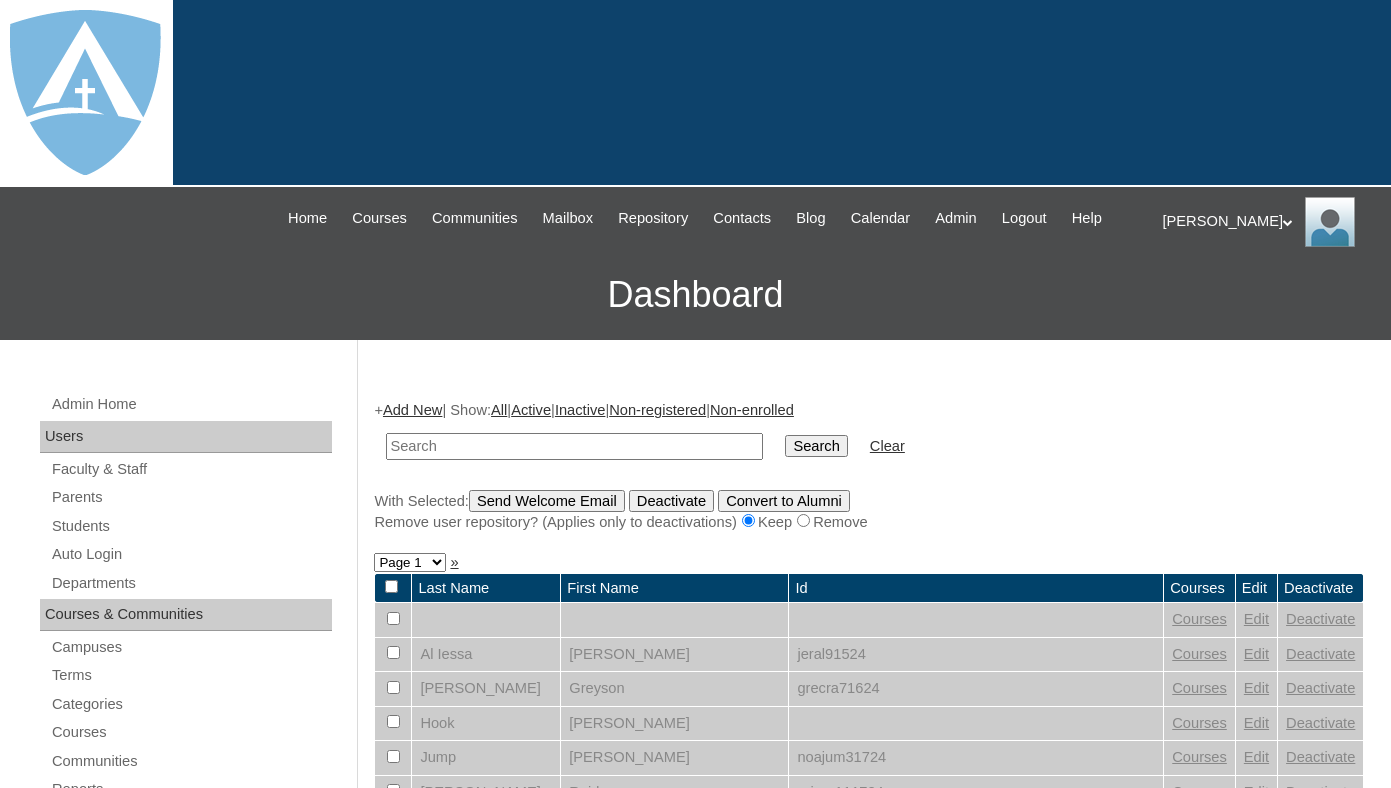 scroll, scrollTop: 0, scrollLeft: 0, axis: both 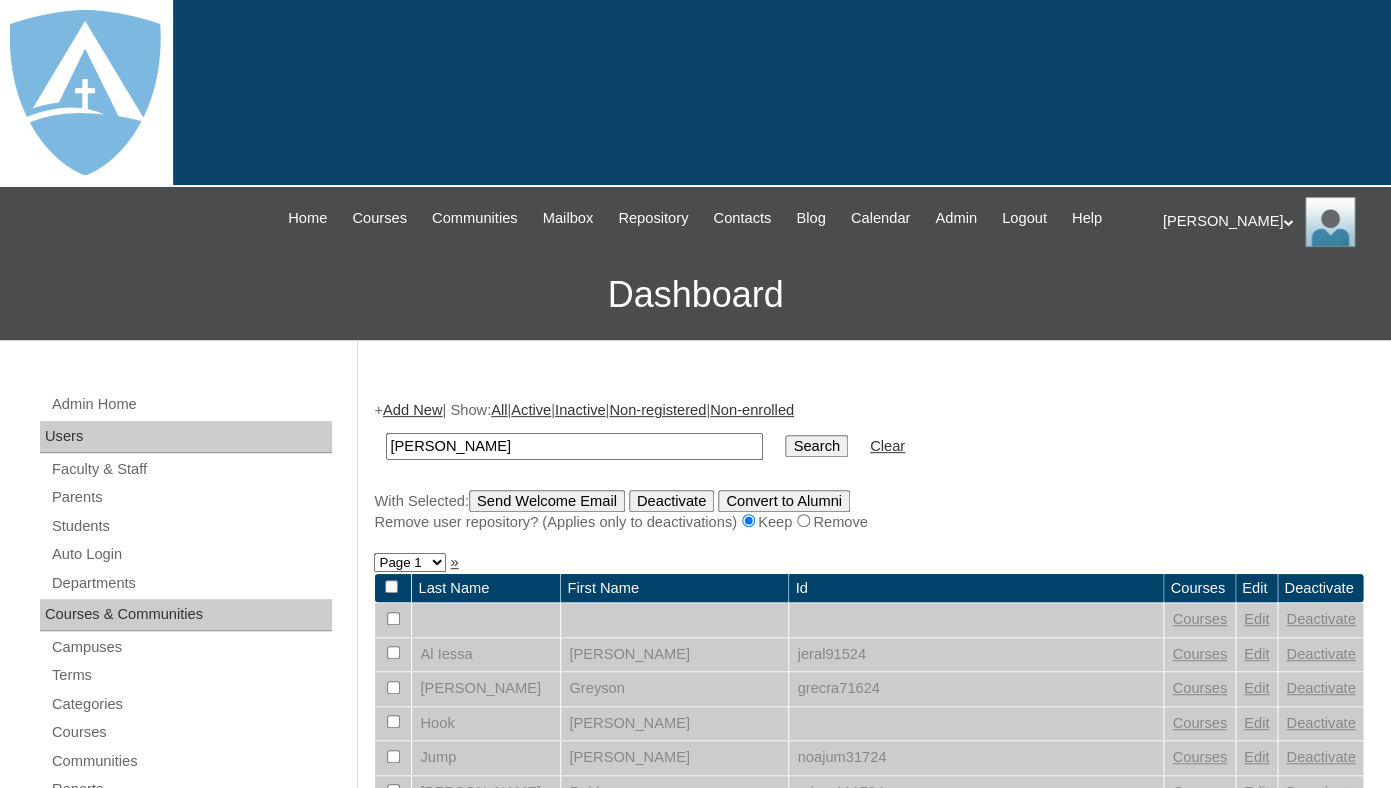 click on "[PERSON_NAME]" at bounding box center (574, 446) 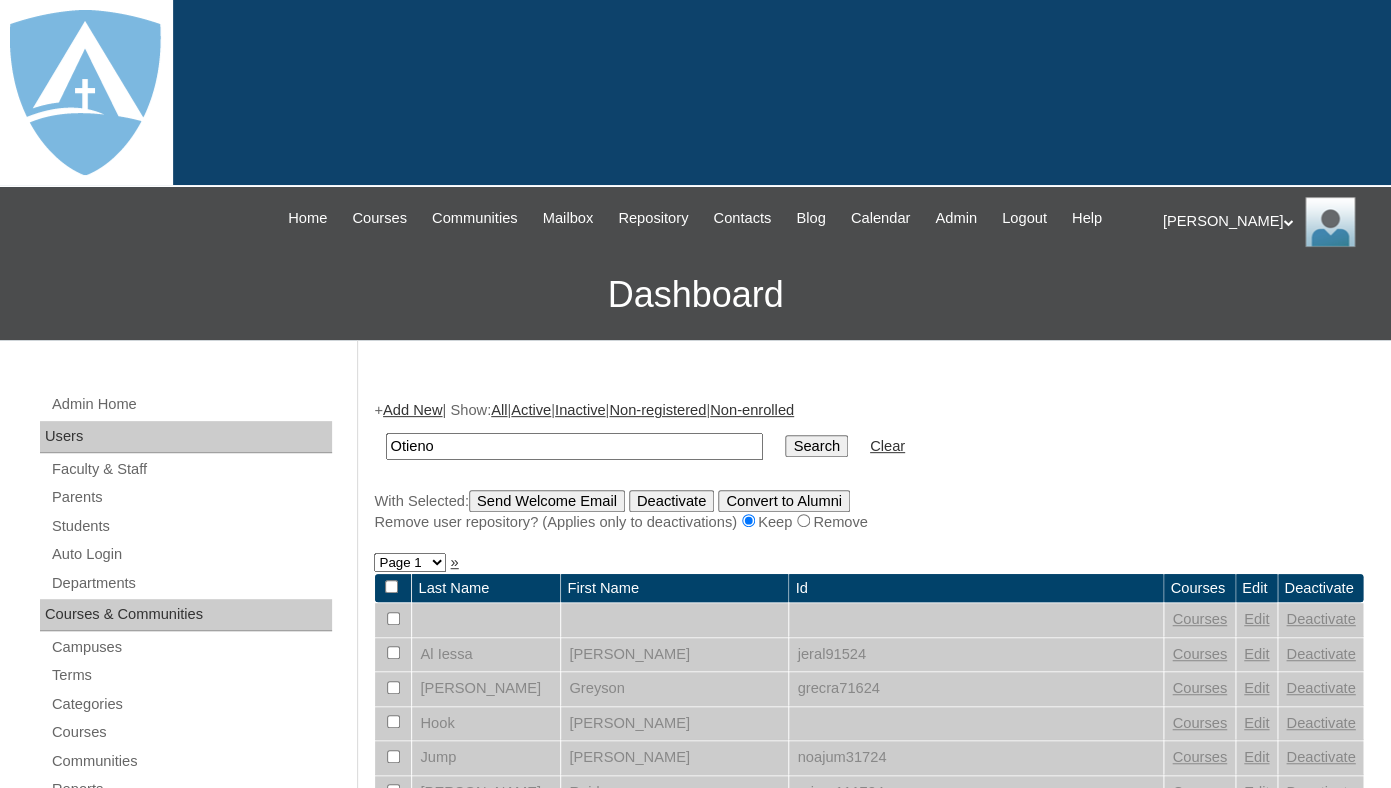 type on "Otieno" 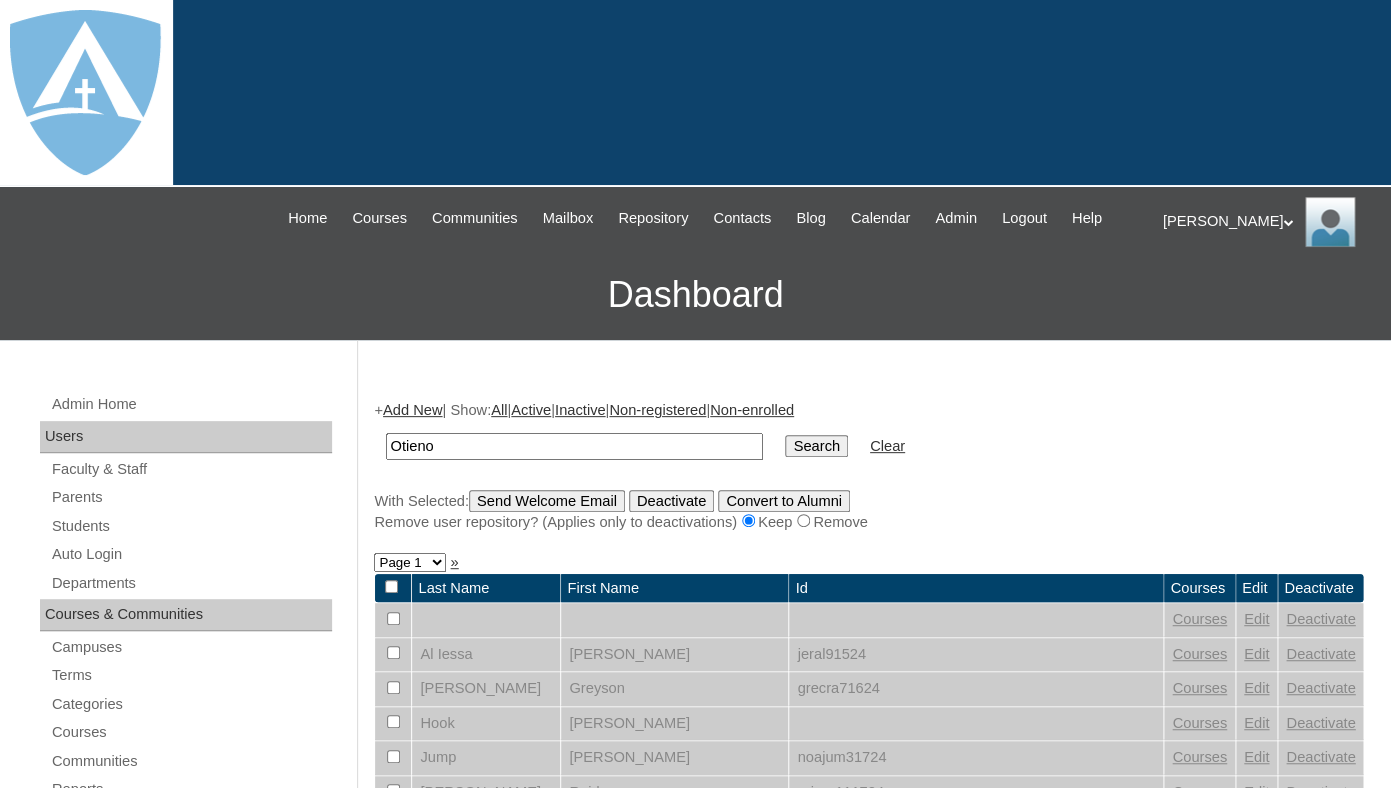 click on "Search" at bounding box center [816, 446] 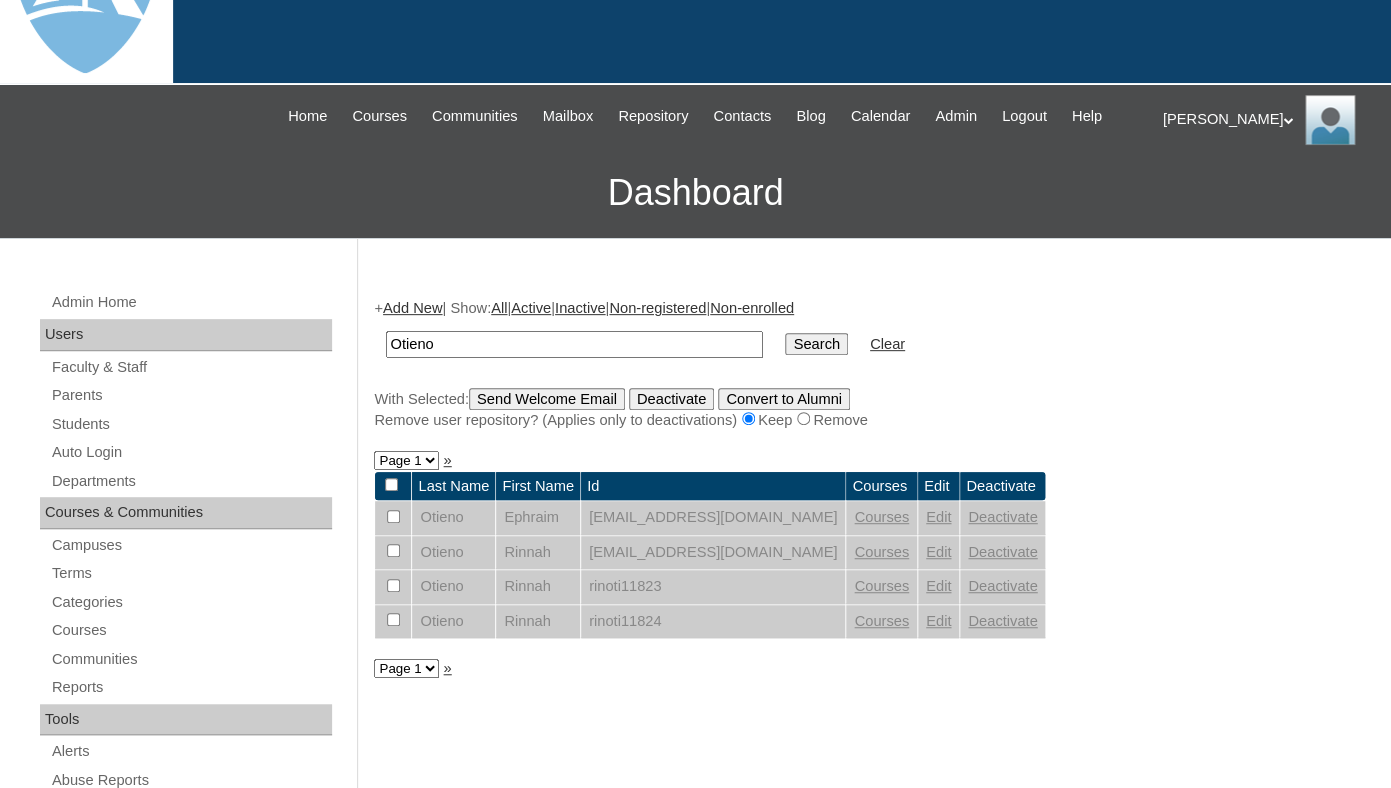 scroll, scrollTop: 148, scrollLeft: 0, axis: vertical 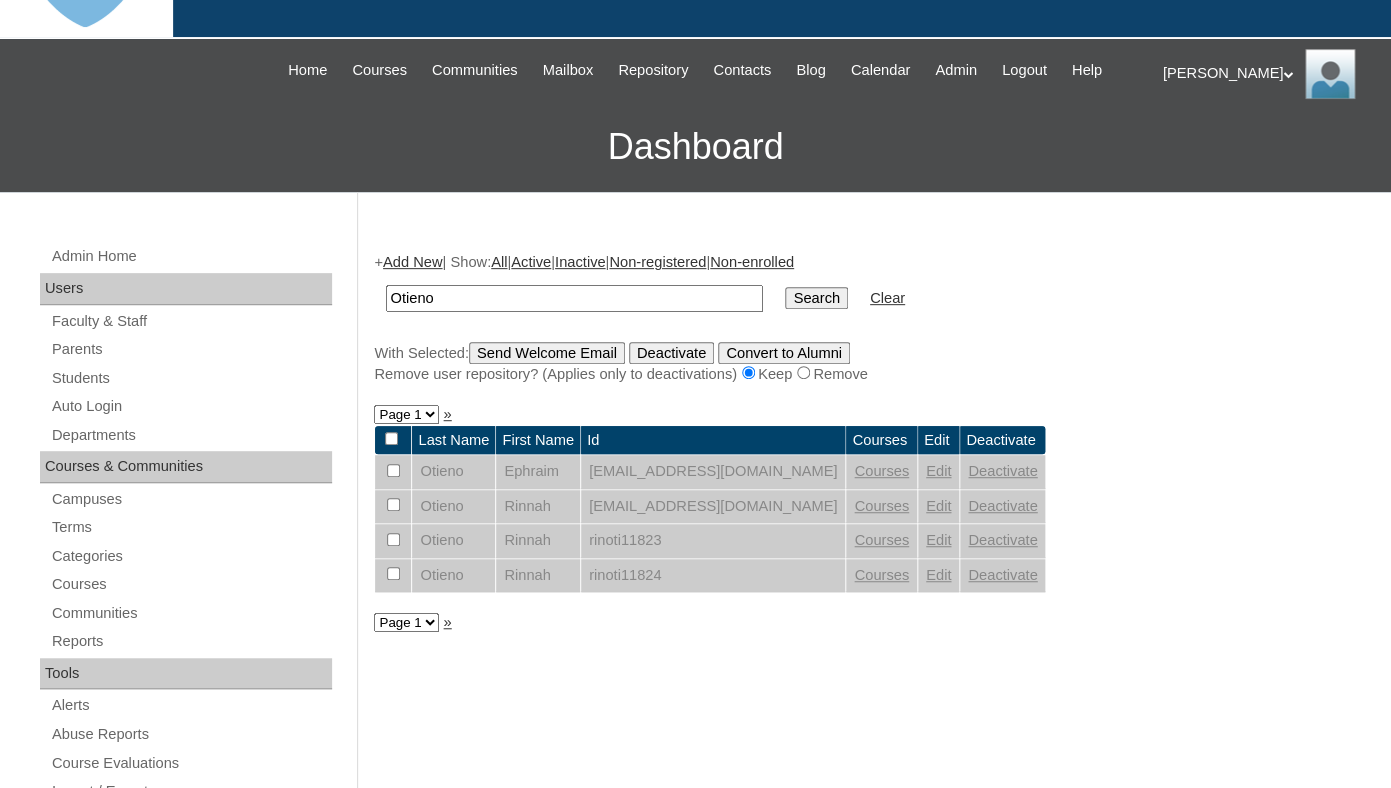 click on "Edit" at bounding box center (938, 471) 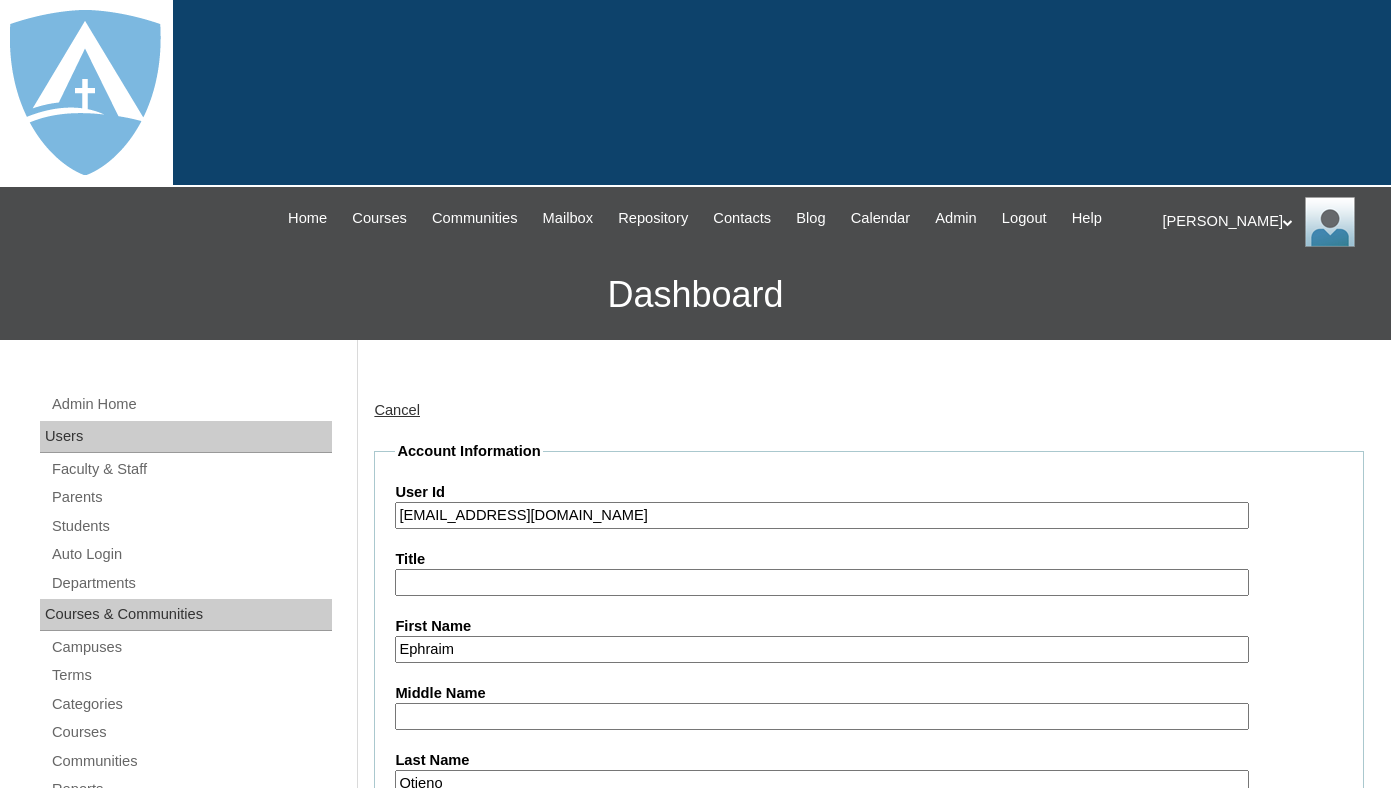 scroll, scrollTop: 0, scrollLeft: 0, axis: both 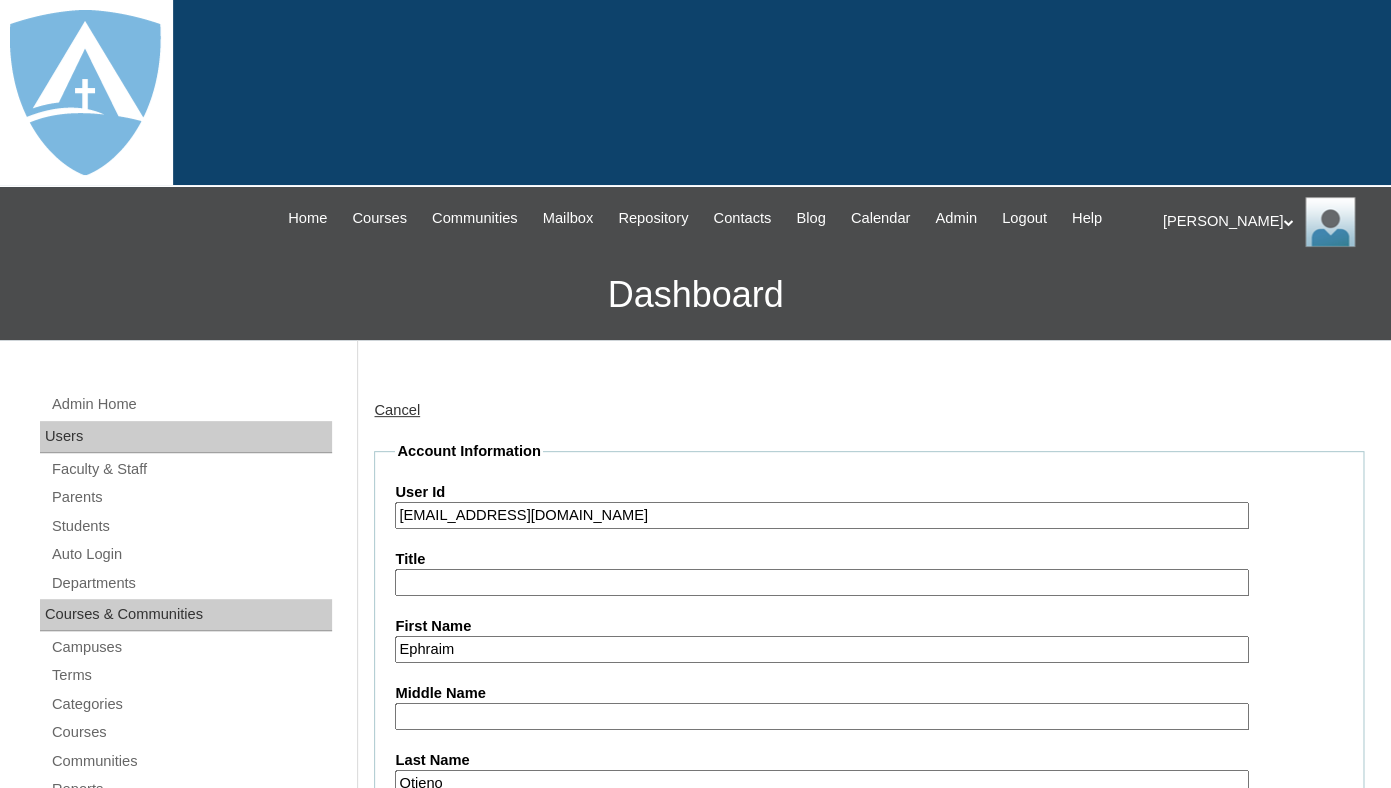 type on "tlambert" 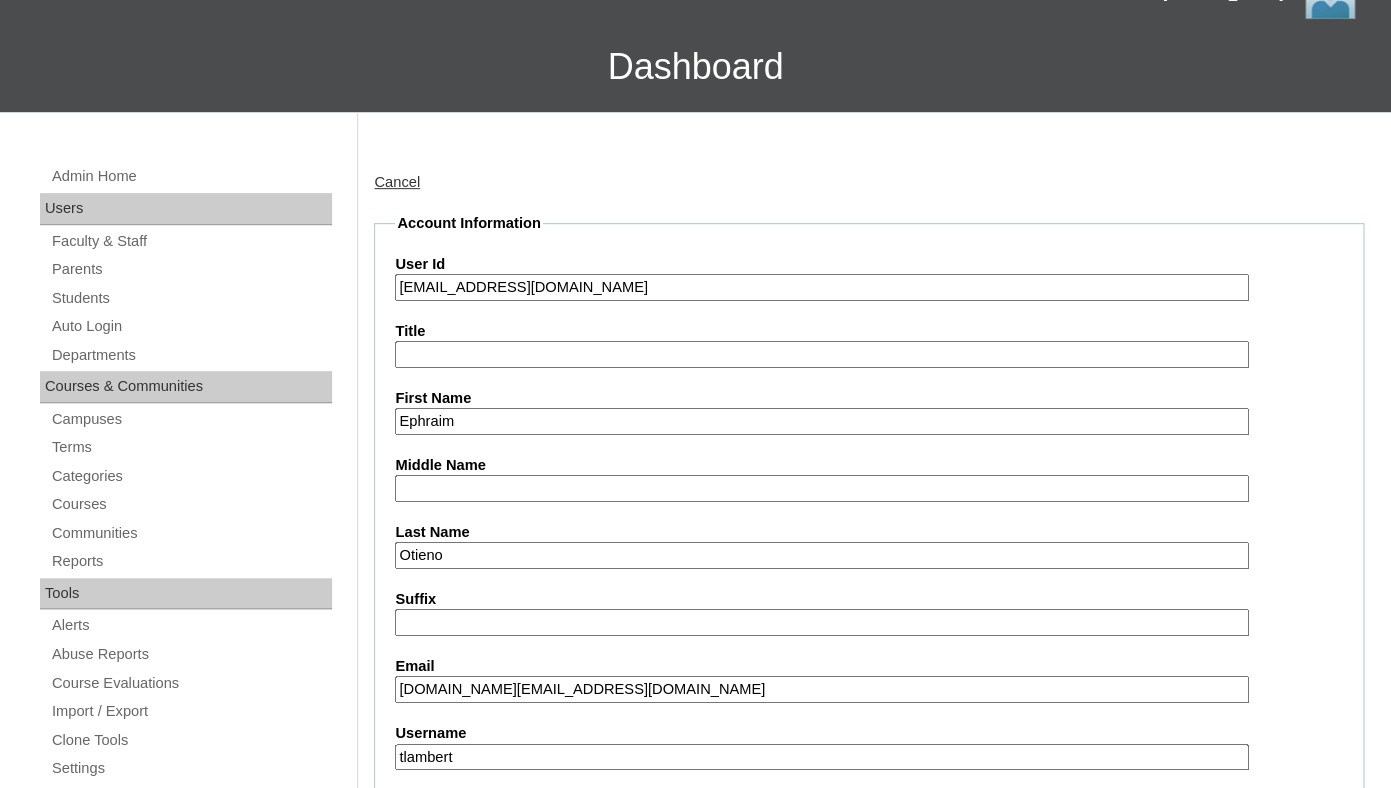 scroll, scrollTop: 0, scrollLeft: 0, axis: both 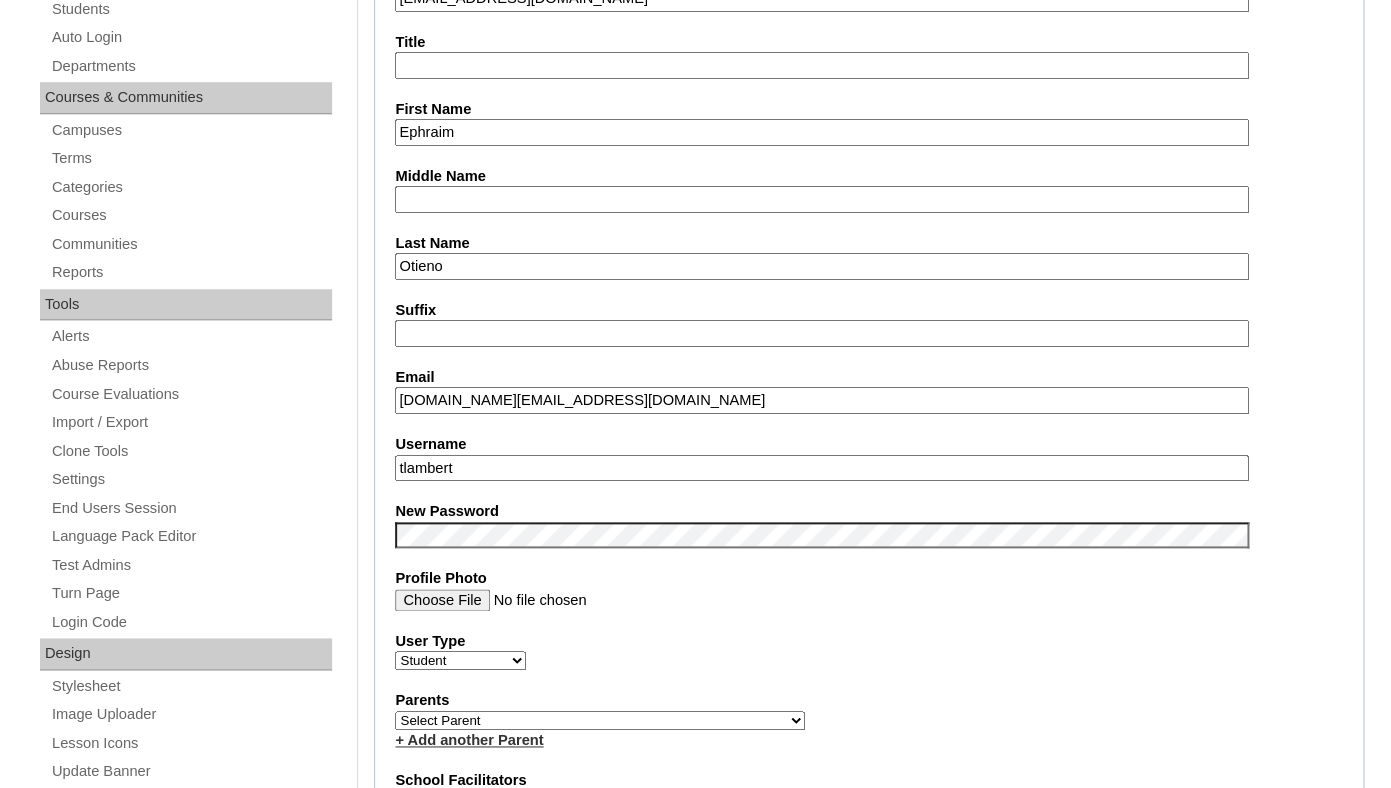 click on "tlambert" at bounding box center [821, 468] 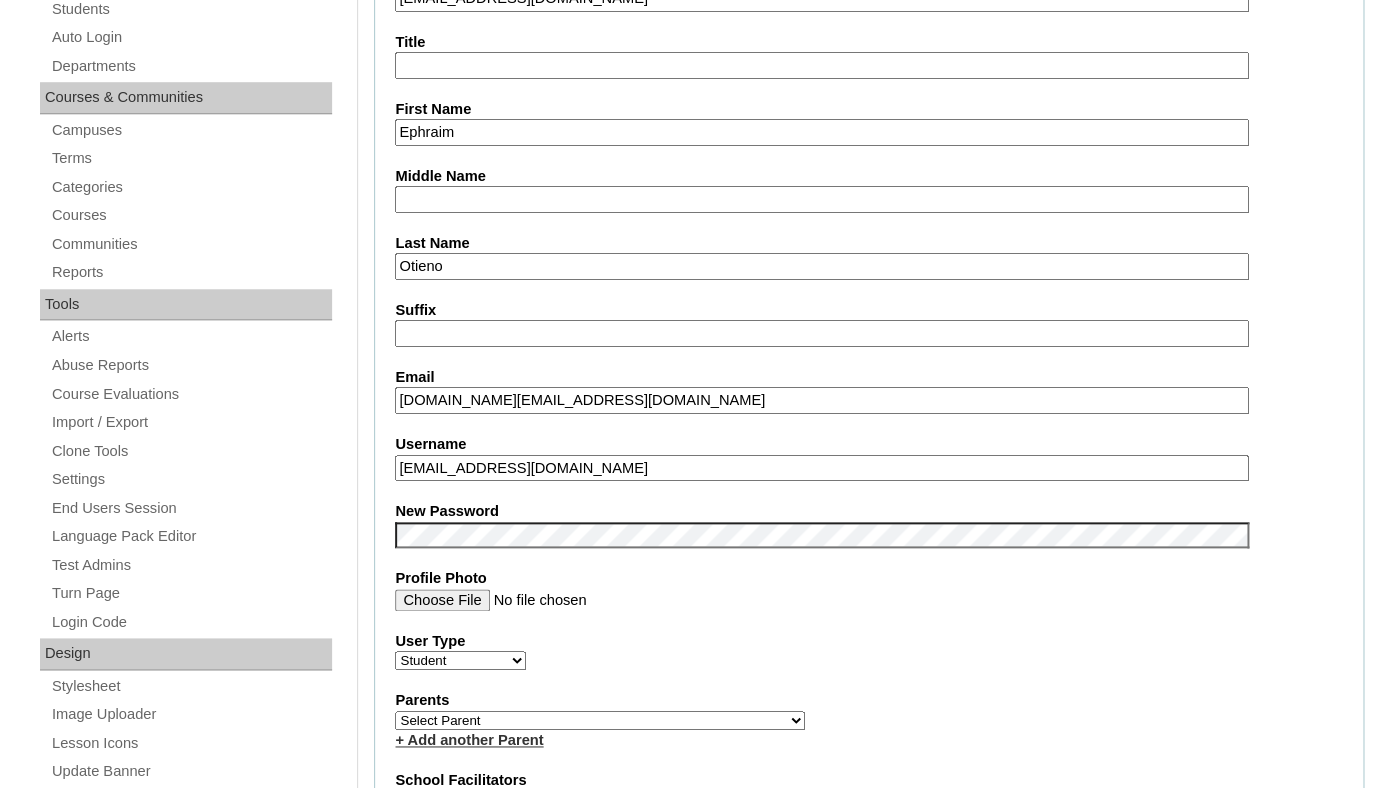 type on "ephraim.otieno@enlightiumstudent.com" 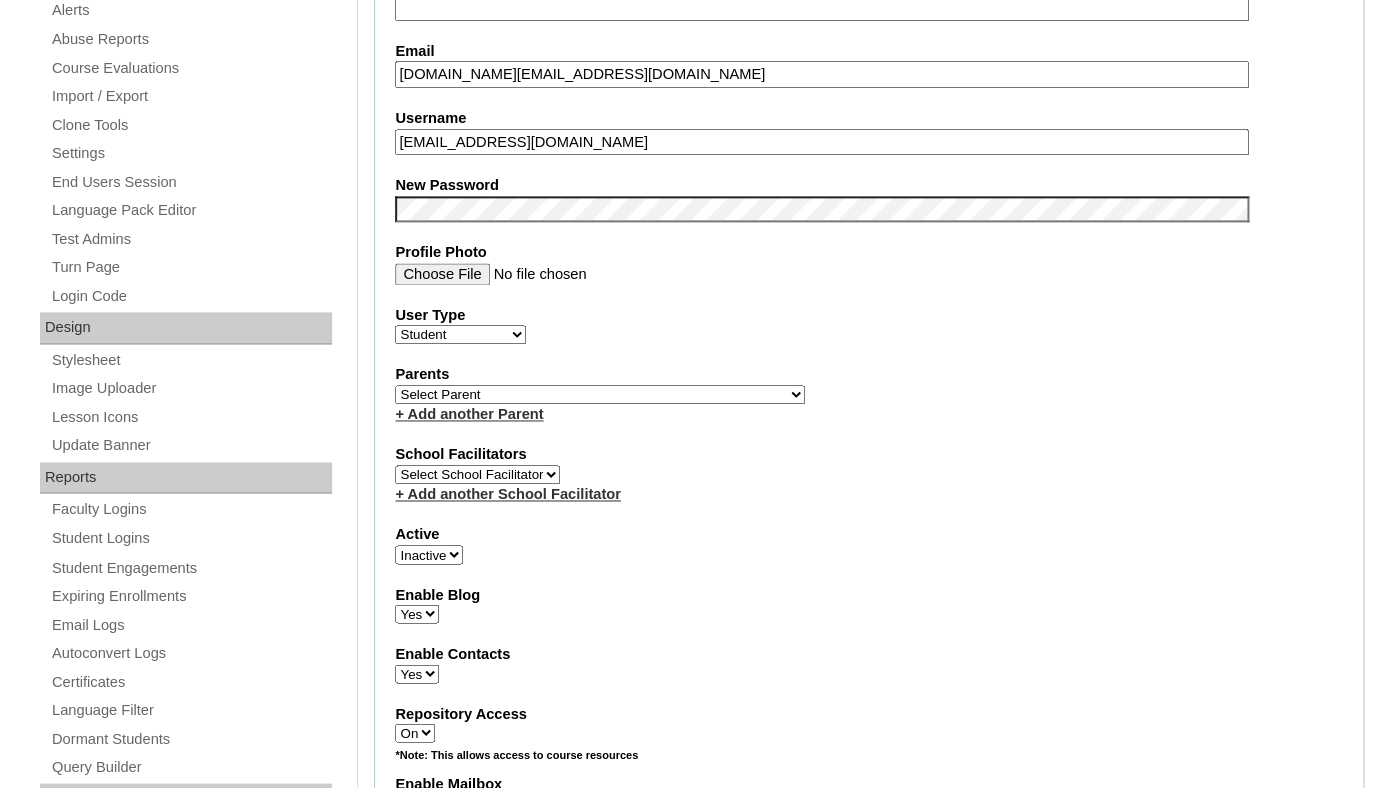 scroll, scrollTop: 968, scrollLeft: 0, axis: vertical 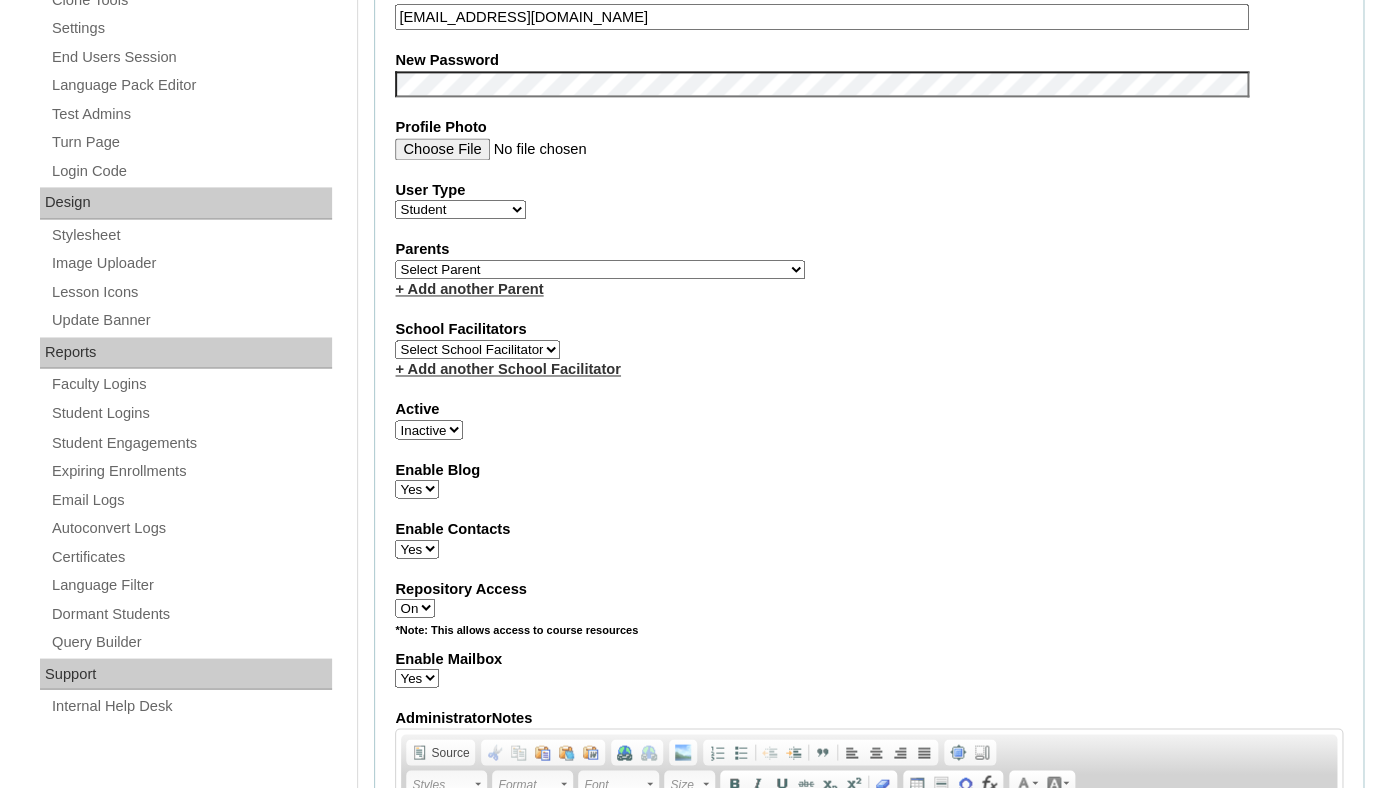 click on "Select Parent
Garcia, Rosa
Labourdette, Jessica
Nicholson, Nicky
Valentin , Natisha
Velazquez , Darlene
Abacan, Esther Joy
Abankwa, Rita
Abelson, Erika
Acuna, Anessa
Adamczyk, Holly
Adams, Tiffany
Aguas, Glenn
Agustin, Benjamin
Akintunde, Sade
Ako-Mbo, Dr. Leslie
Ako-Mbo, Dr. Leslie
Al Iessa, Rebeca
Alamillo, Mariah
Alejo, Azia
Allen, Kelly
Allen, Kendric
Allen, Morgan
Almasan, Kristen
Alonso, Joane
Alvarado, Alexis
Alvarado, Jannet
Alvarez, Marcela
Amador, Miguel
Amador, Sharon
Ambion, Alvin
Anderson, Maryann
Angell, Dustin
Anthony , Terrance
April , Stone
Araneta-Rodriguez, Rica
Arceo, Anthony
Ardashahi, Rameil
Argueta, Casandra
Arguijo, Robyn
Arias, Liliana
Armada, Shadieh
Ashdown, Caitlin
Atkins, Lynn" at bounding box center (600, 269) 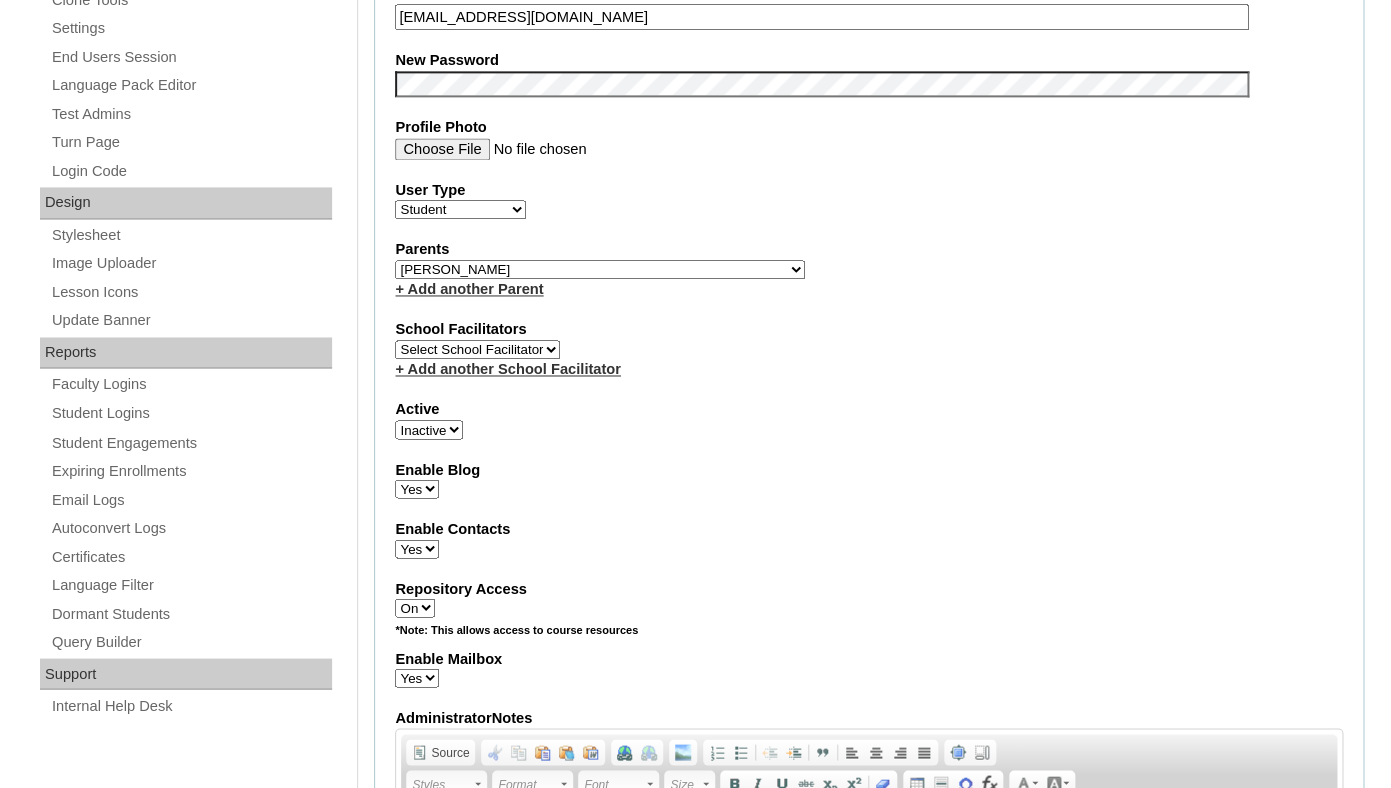 click on "Wambua, Rachael" at bounding box center [0, 0] 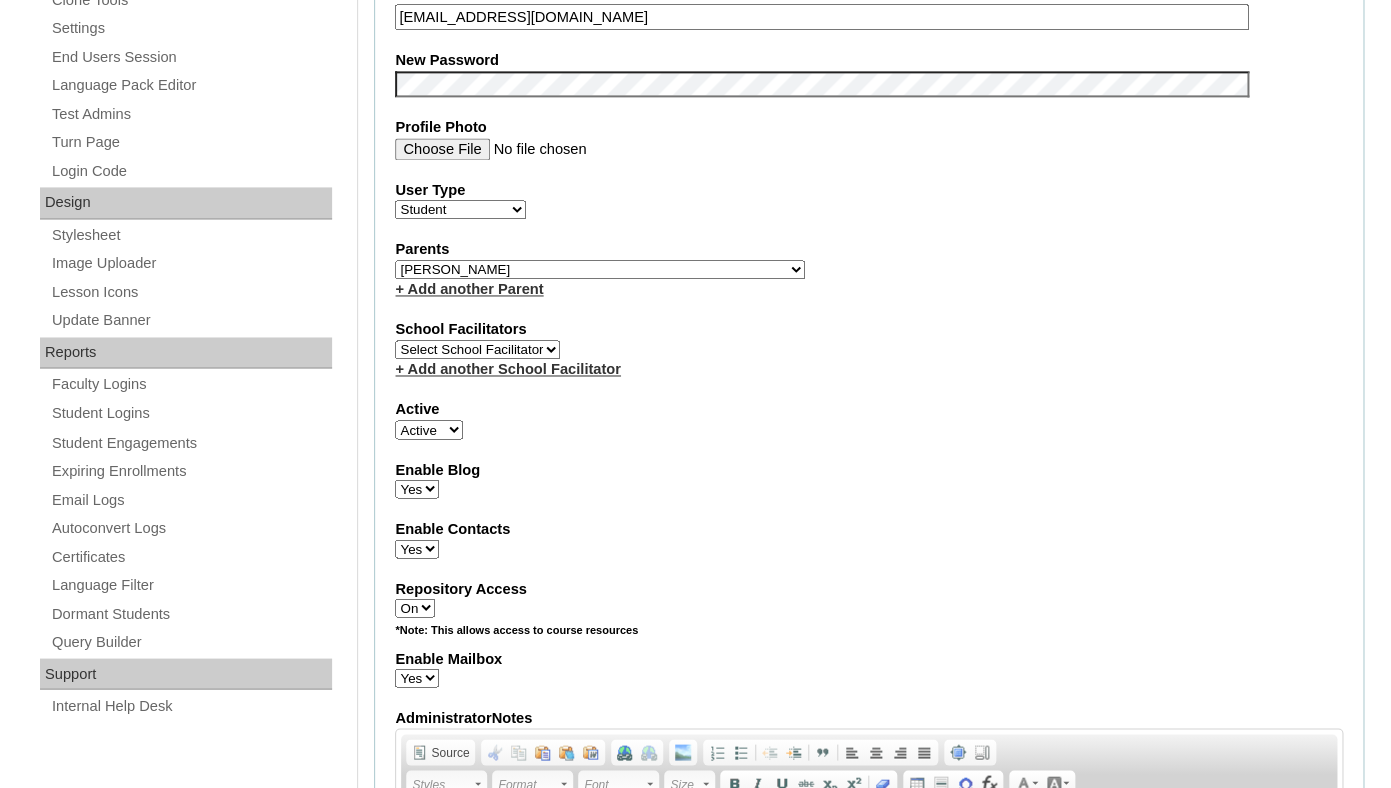 click on "Active" at bounding box center [0, 0] 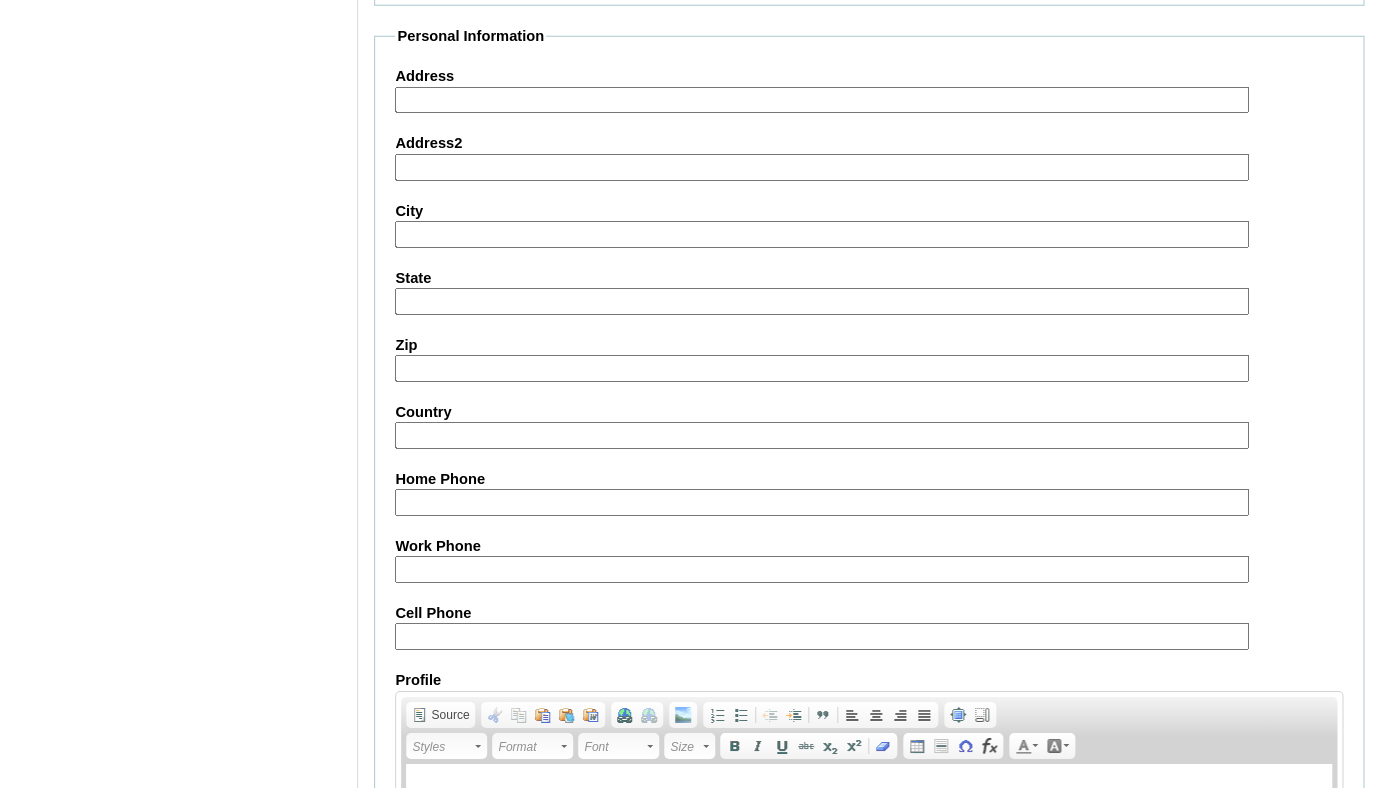 scroll, scrollTop: 2398, scrollLeft: 0, axis: vertical 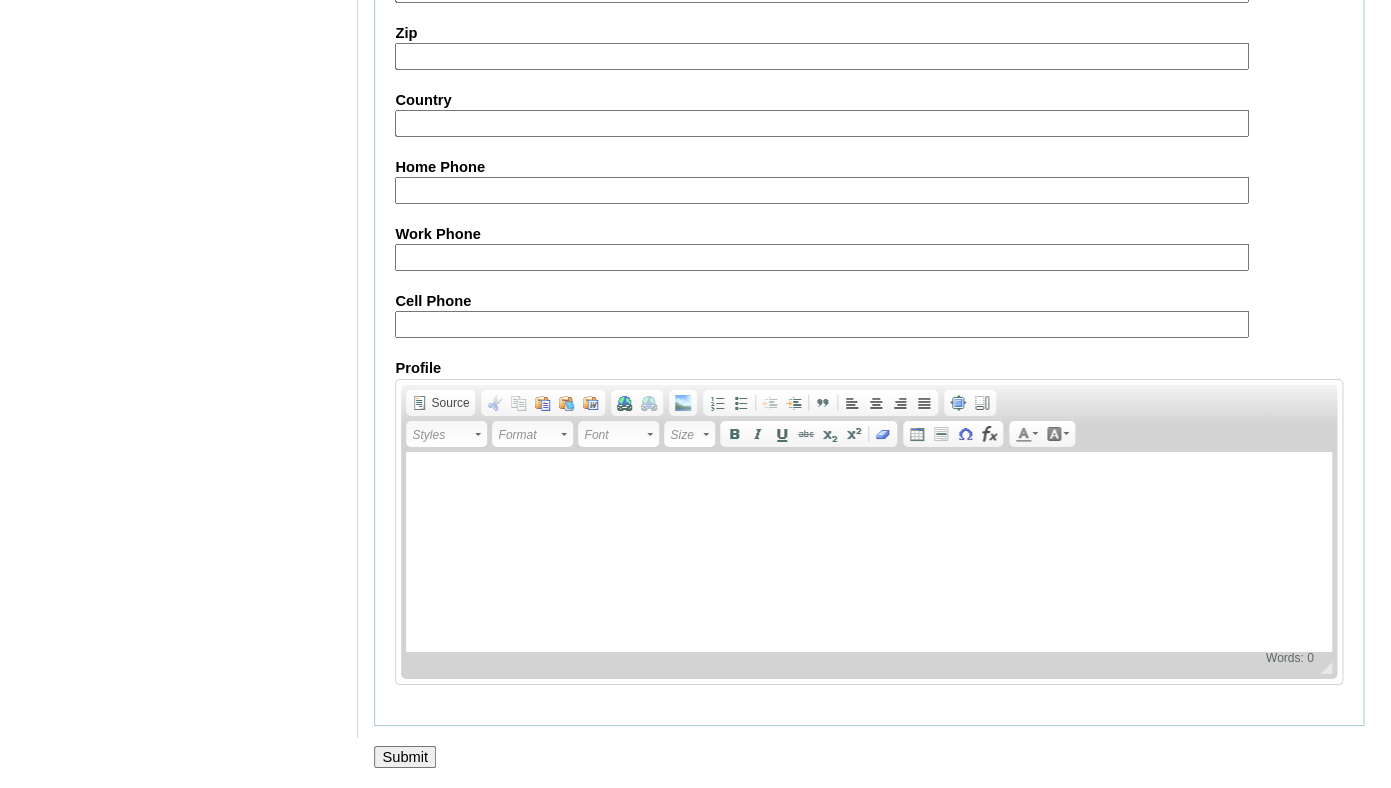 click on "Submit" at bounding box center [405, 757] 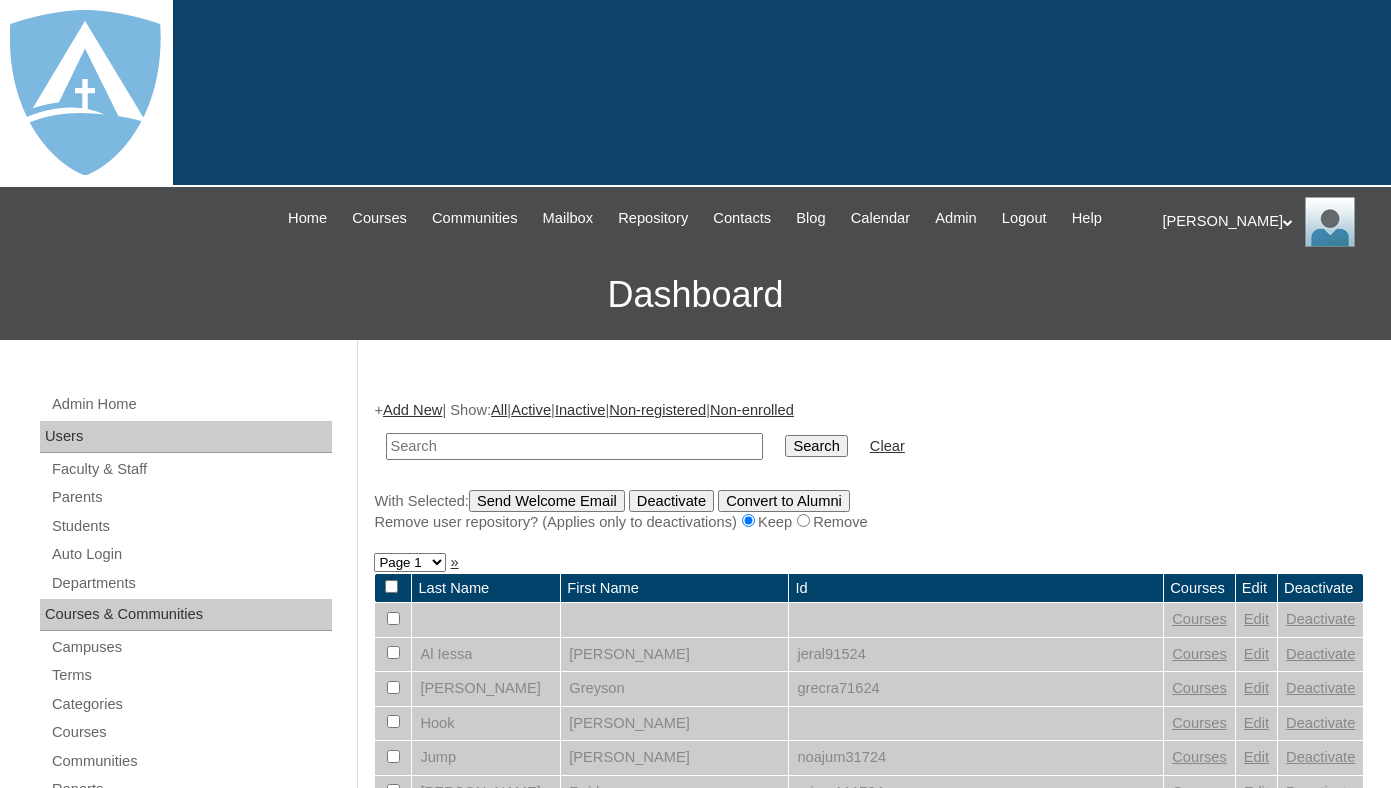 scroll, scrollTop: 0, scrollLeft: 0, axis: both 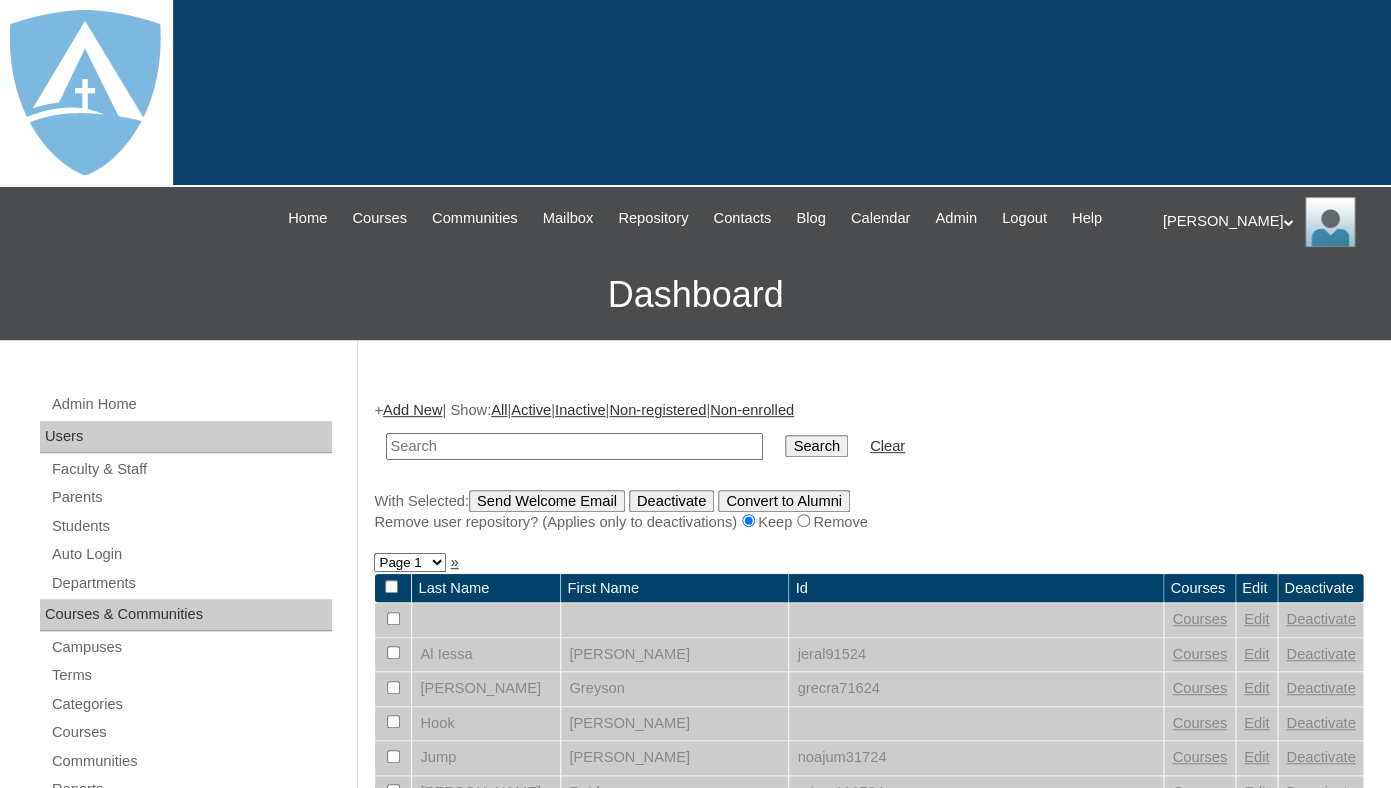 click at bounding box center (574, 446) 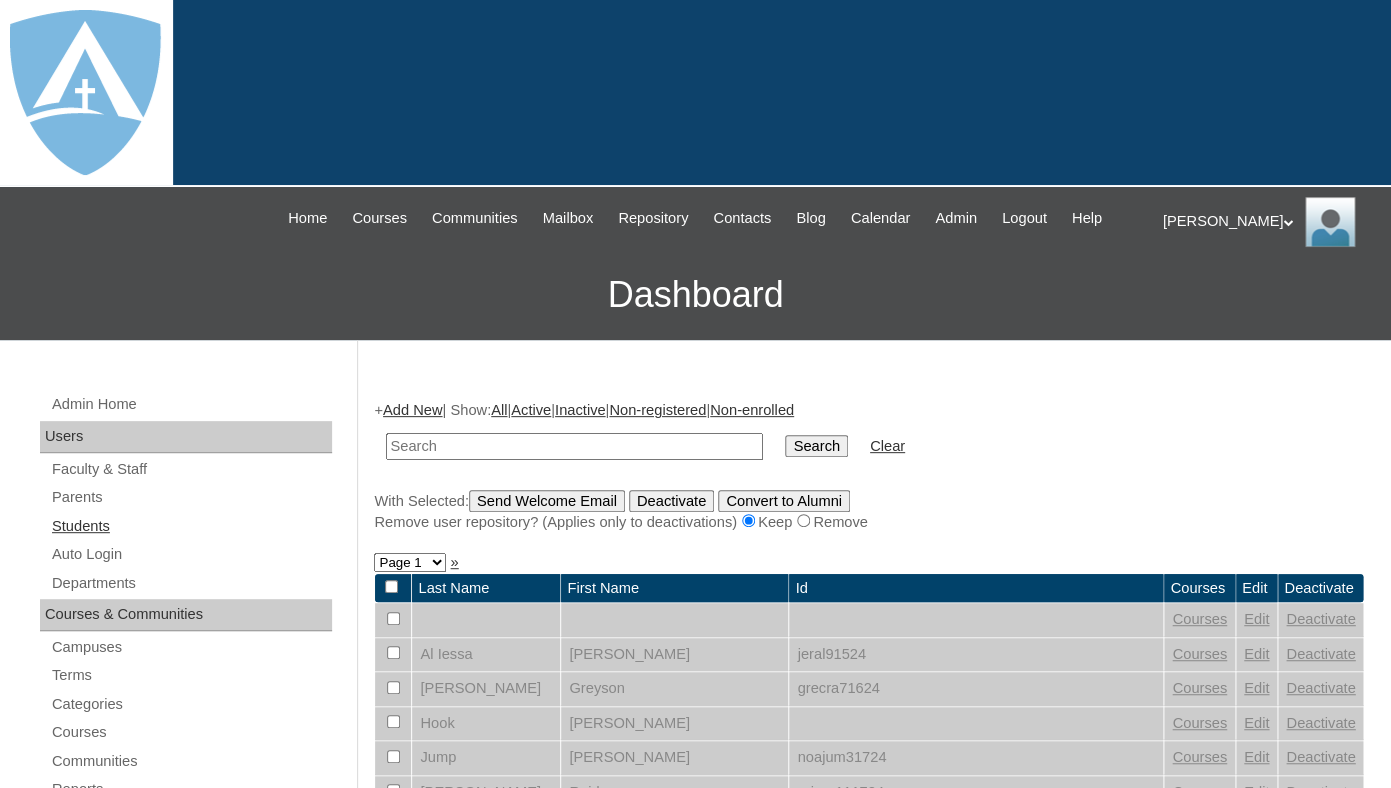 click on "Students" at bounding box center [191, 526] 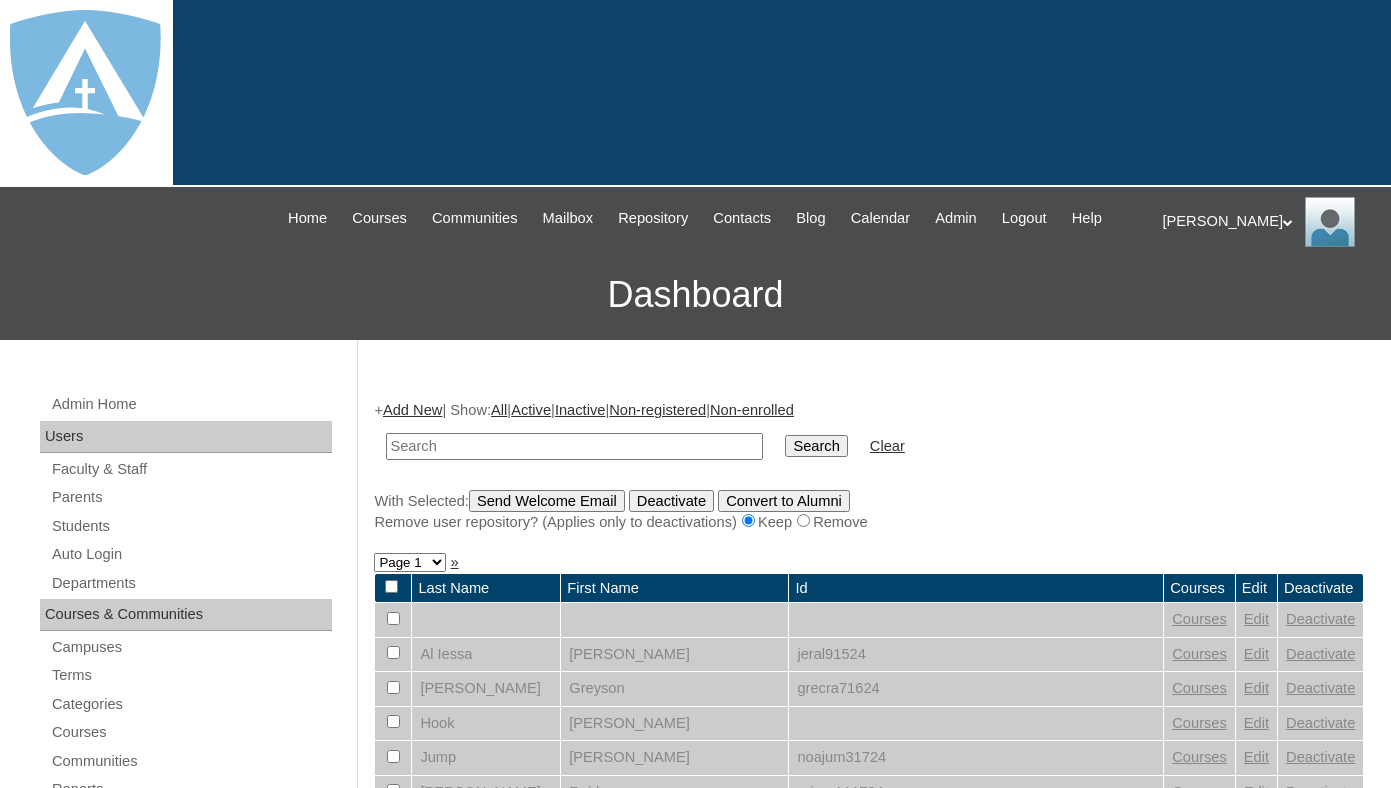 scroll, scrollTop: 0, scrollLeft: 0, axis: both 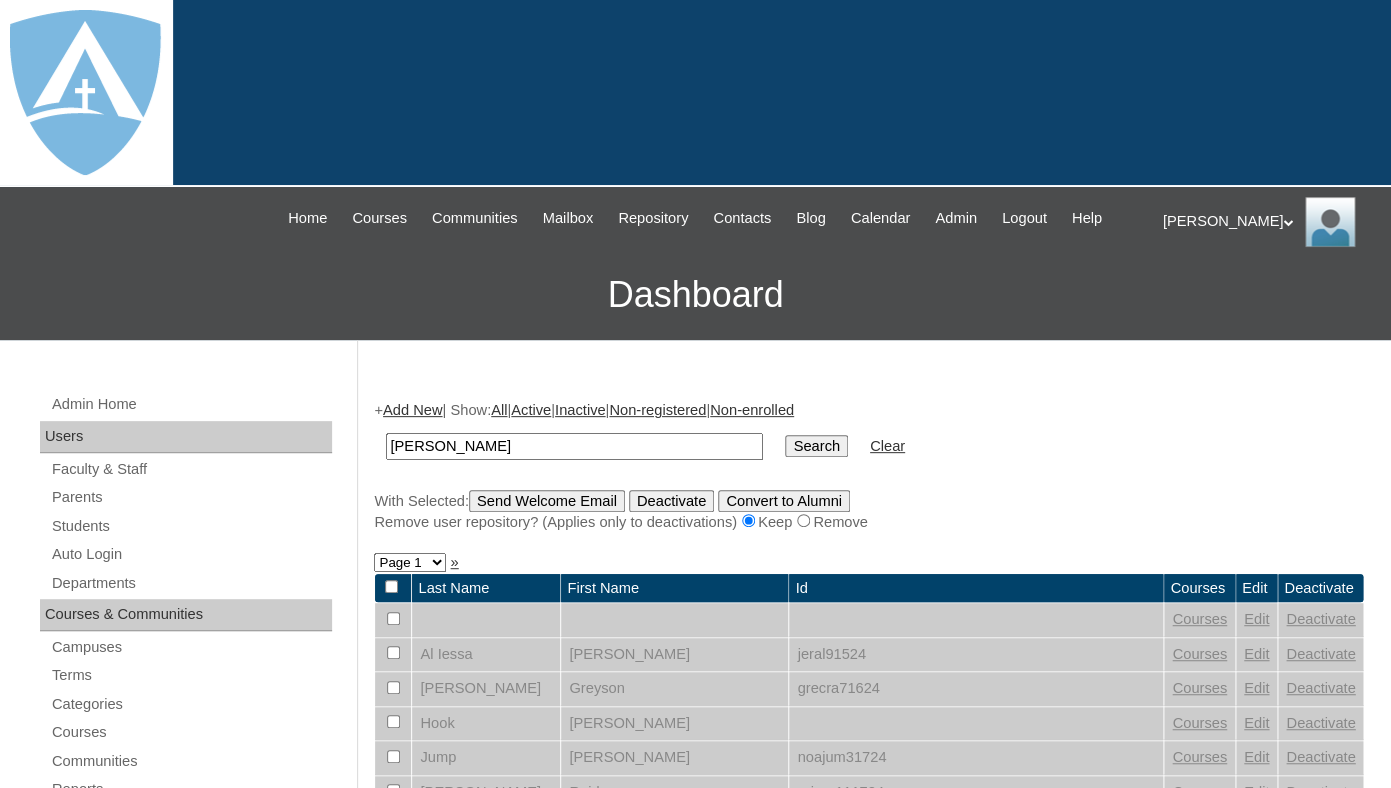 click on "[PERSON_NAME]" at bounding box center [574, 446] 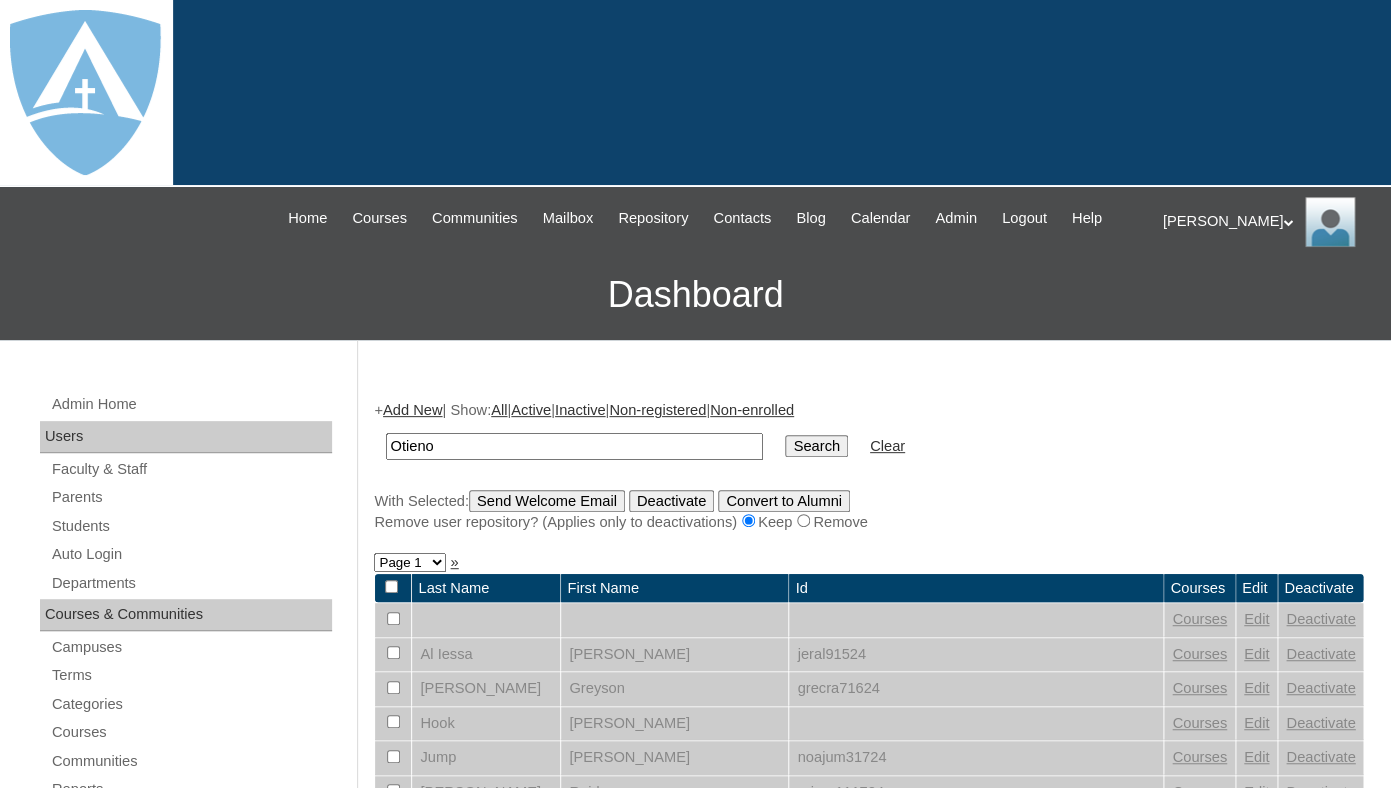 type on "Otieno" 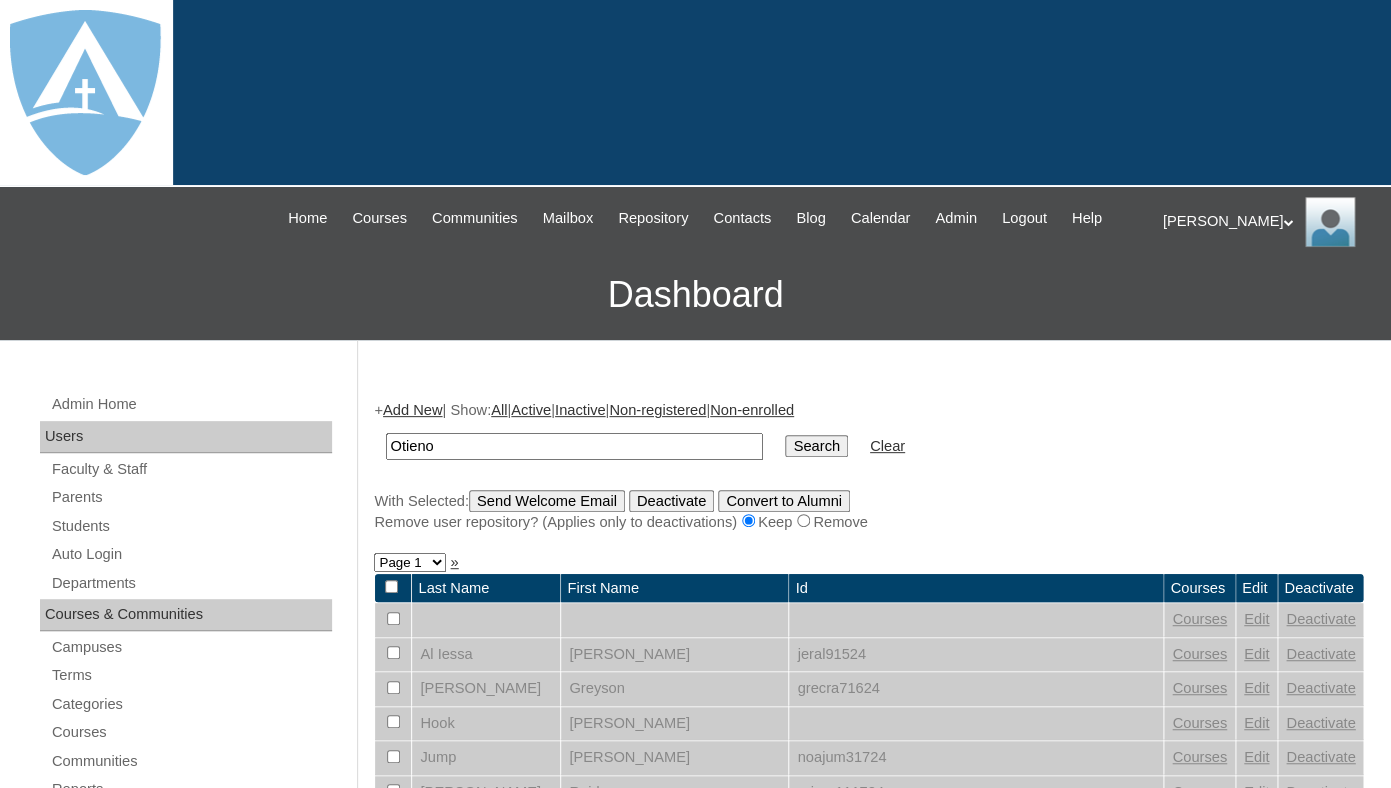 click on "Search" at bounding box center [816, 446] 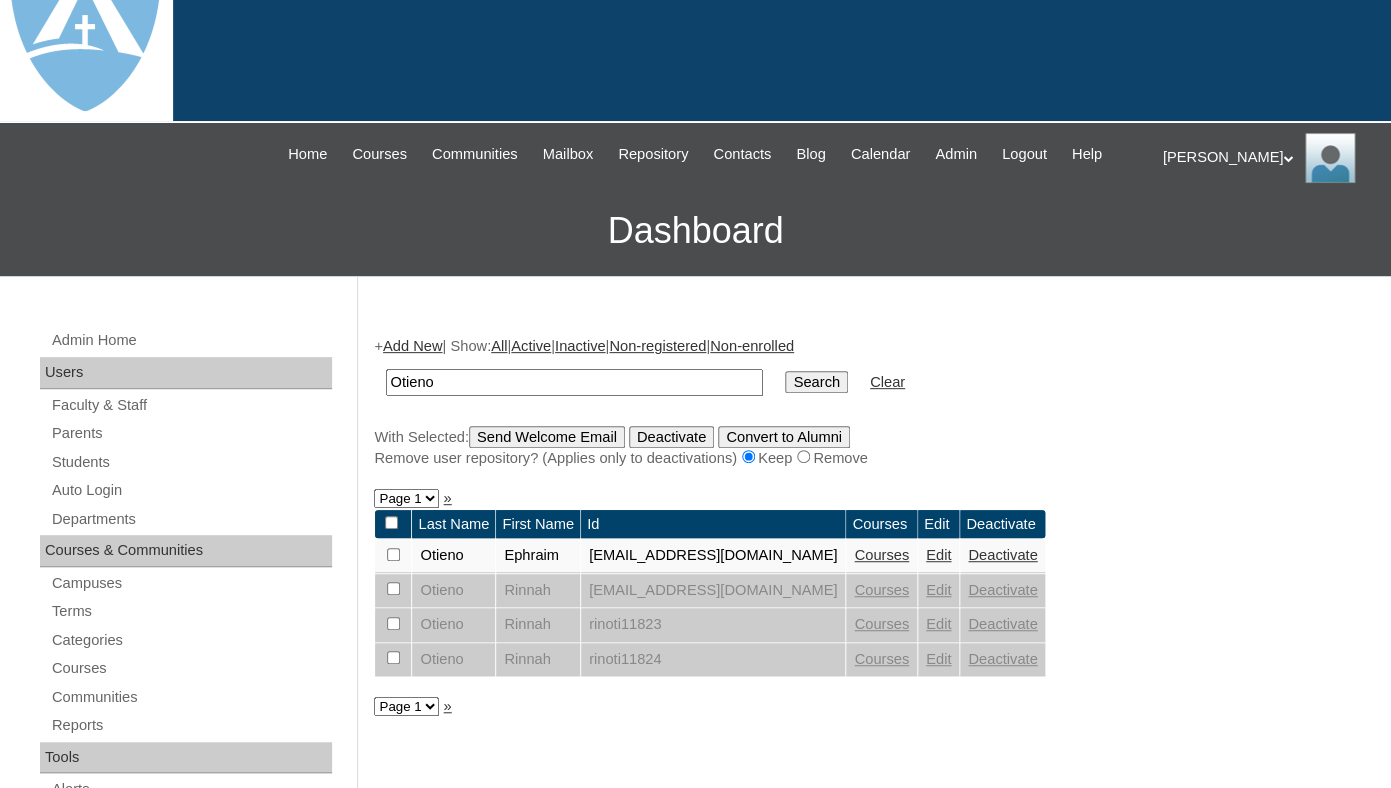 scroll, scrollTop: 95, scrollLeft: 0, axis: vertical 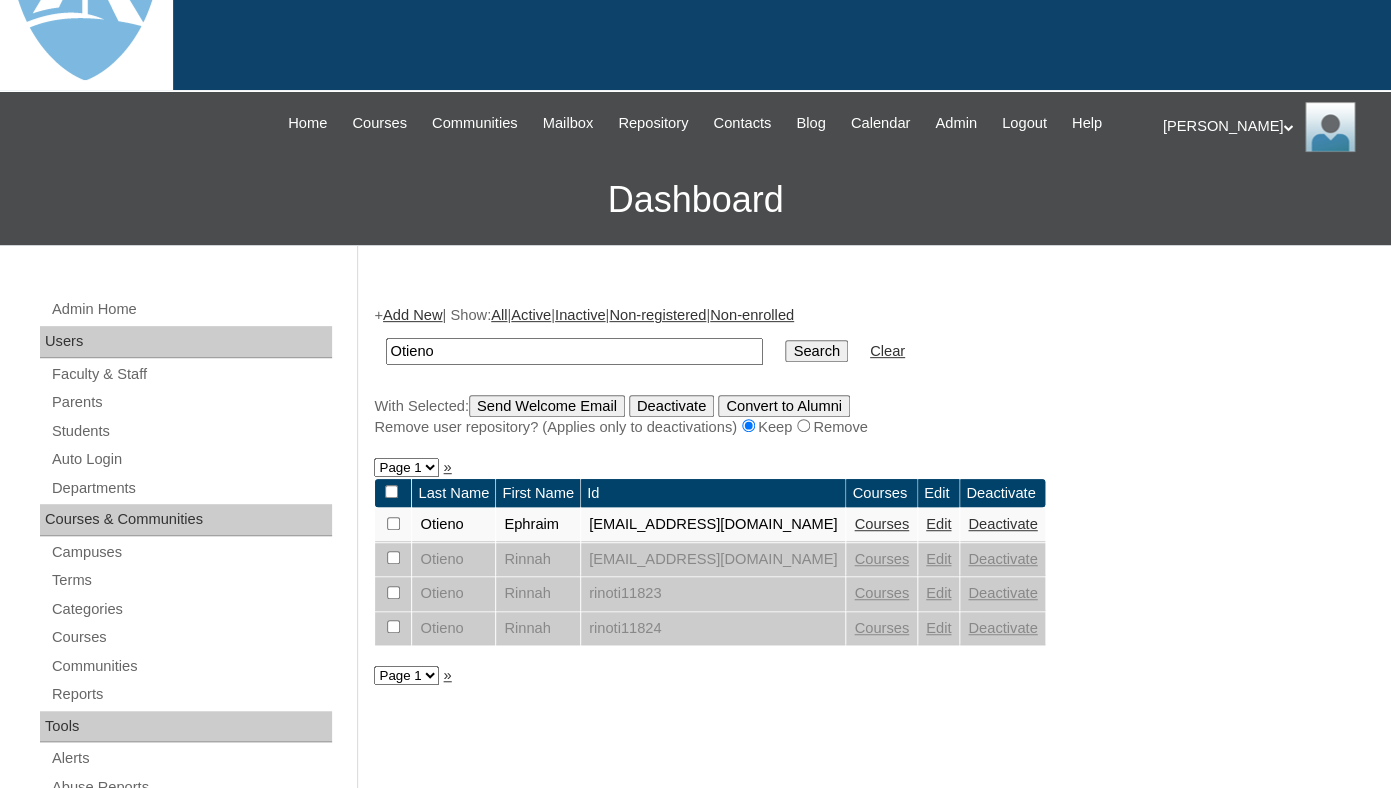 click on "Courses" at bounding box center [881, 524] 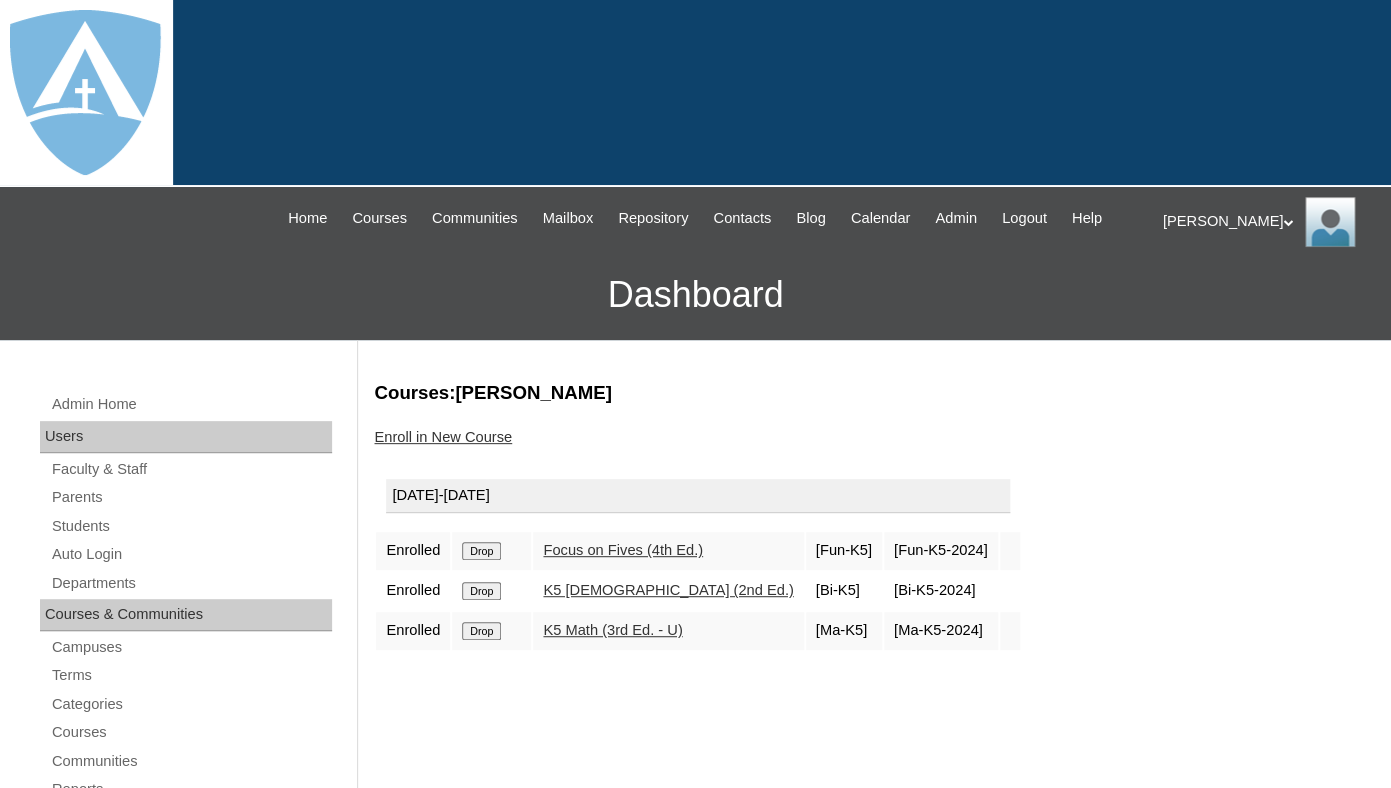 scroll, scrollTop: 103, scrollLeft: 0, axis: vertical 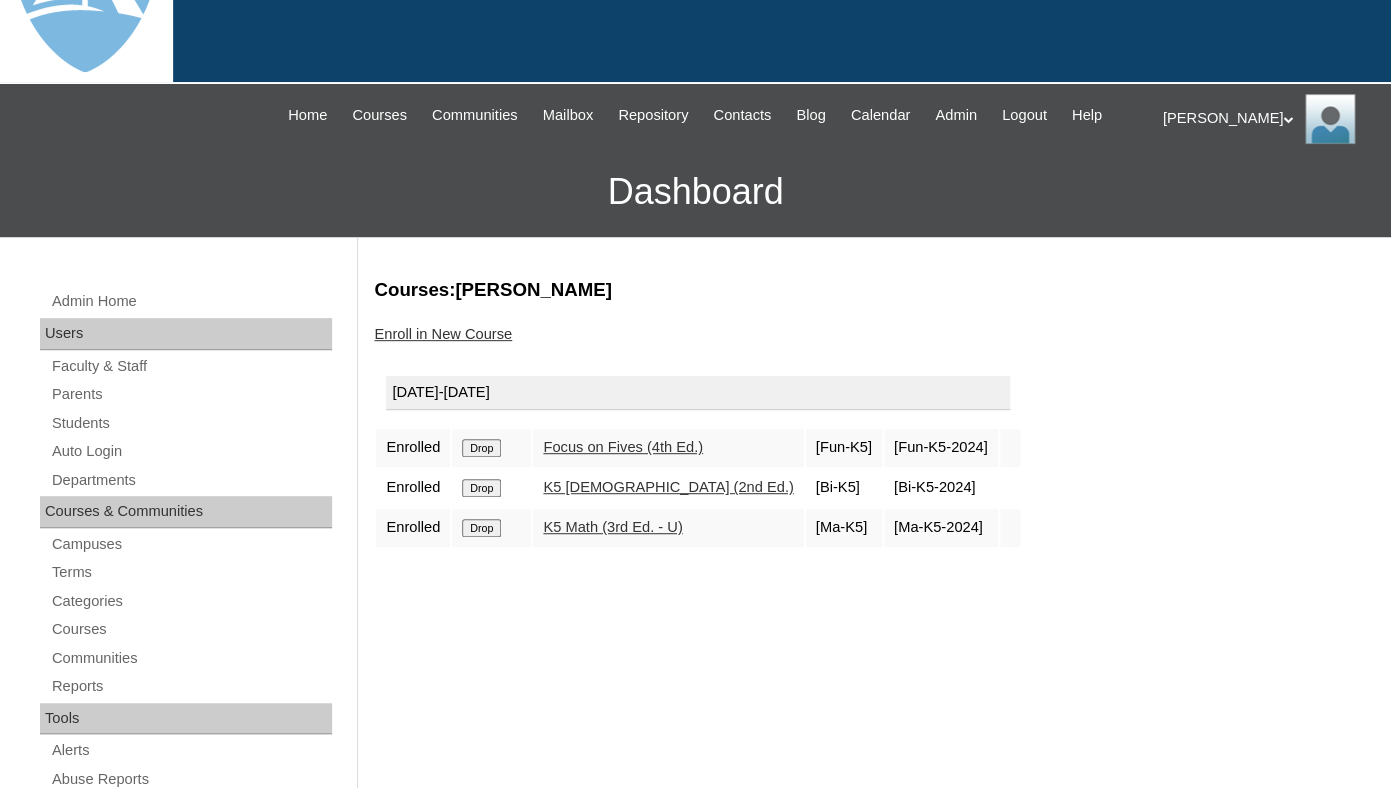 click on "[DATE]-[DATE]" at bounding box center [697, 396] 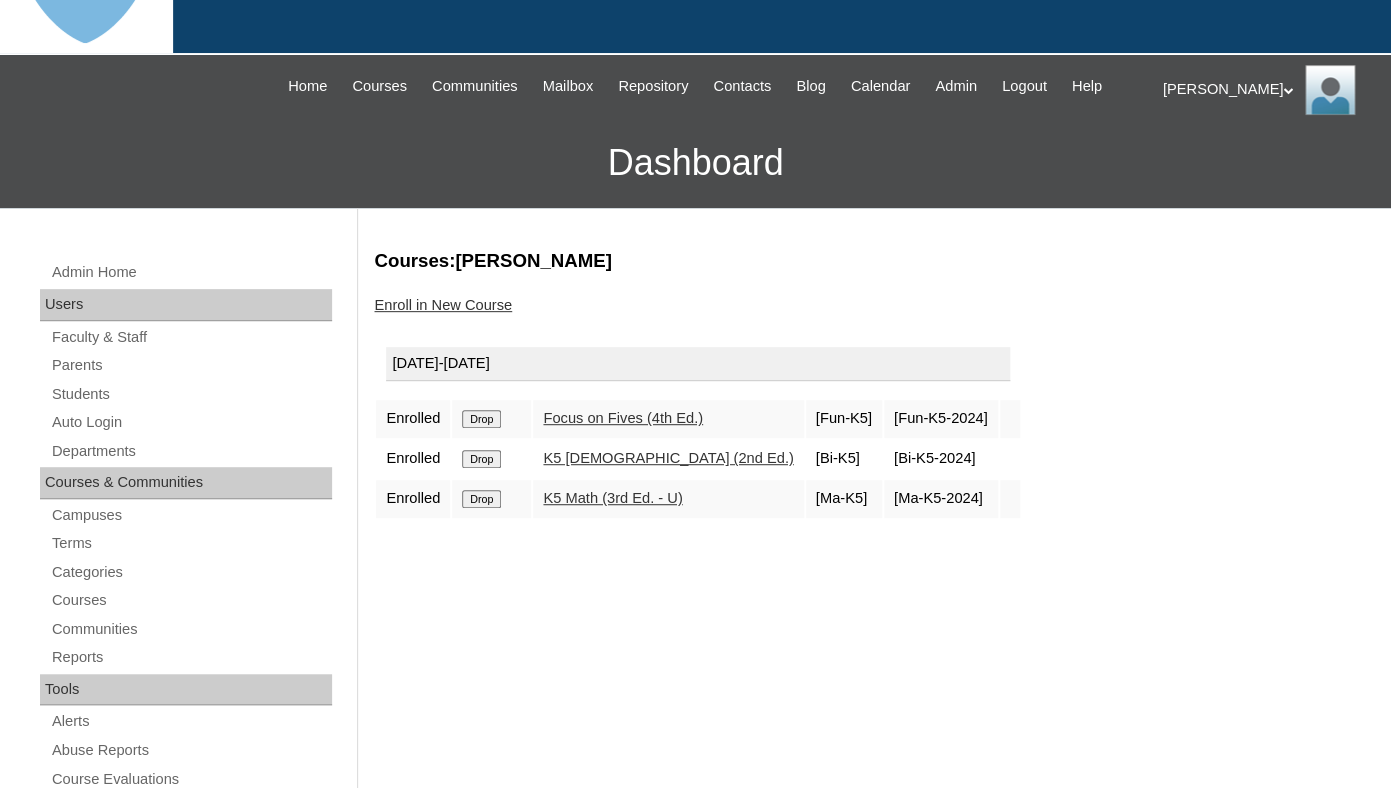 click on "Drop" at bounding box center [481, 419] 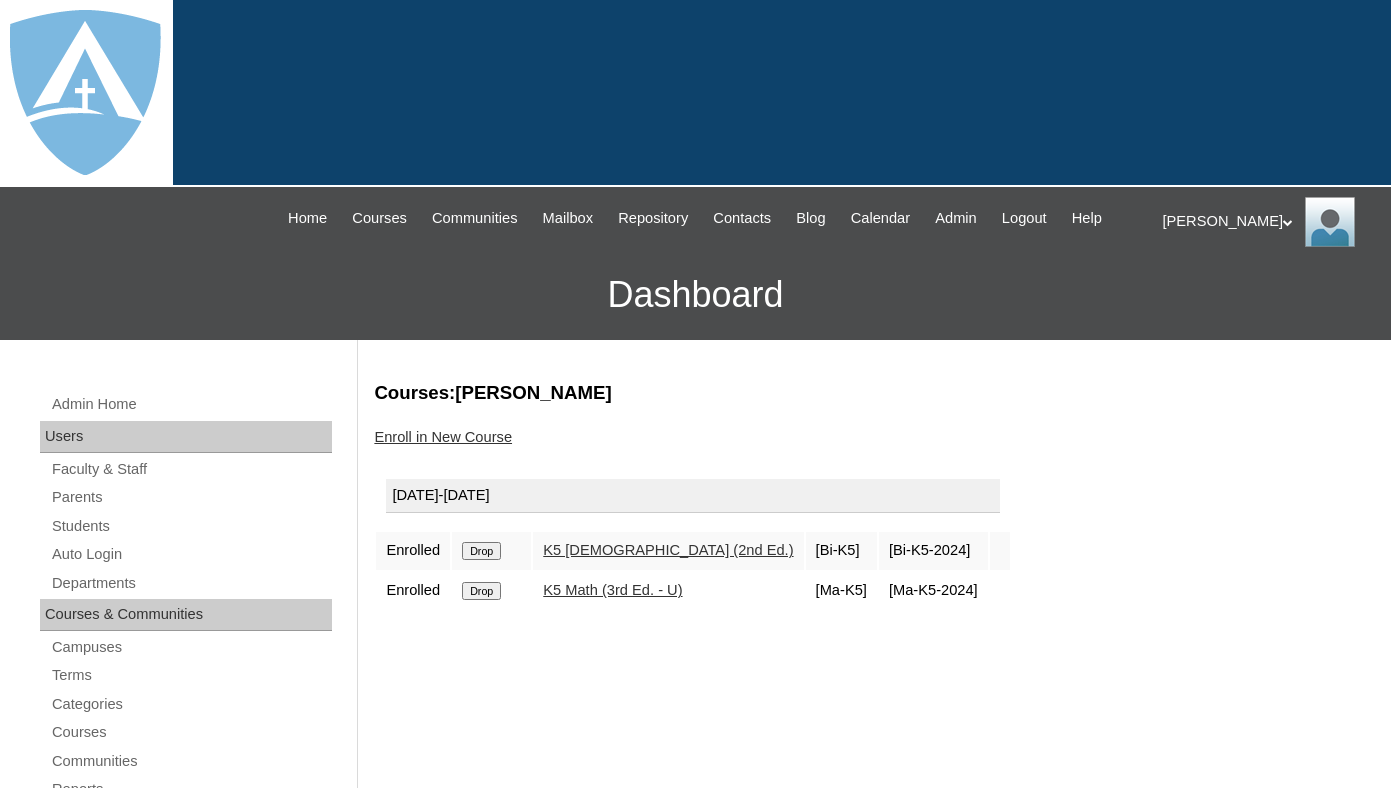 scroll, scrollTop: 0, scrollLeft: 0, axis: both 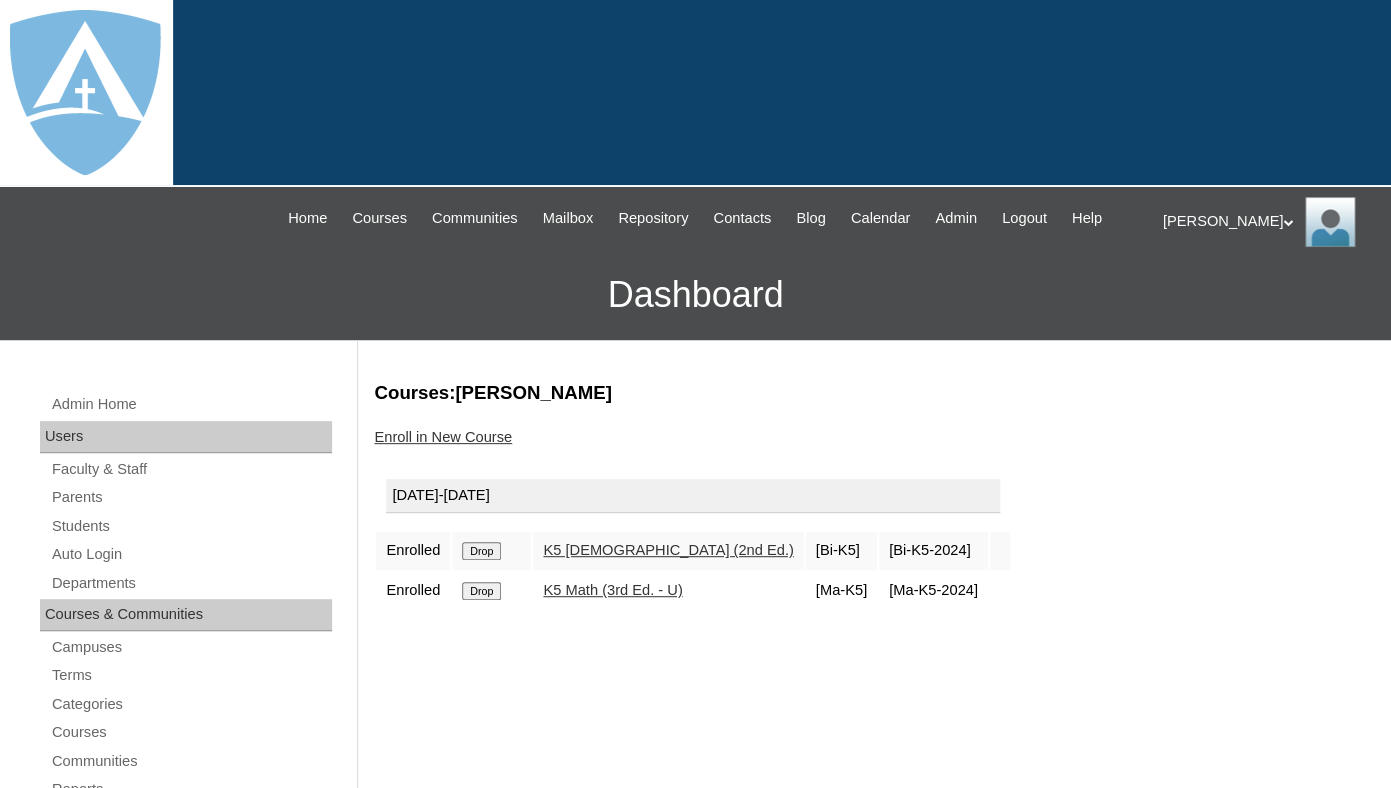 click on "Drop" at bounding box center (481, 551) 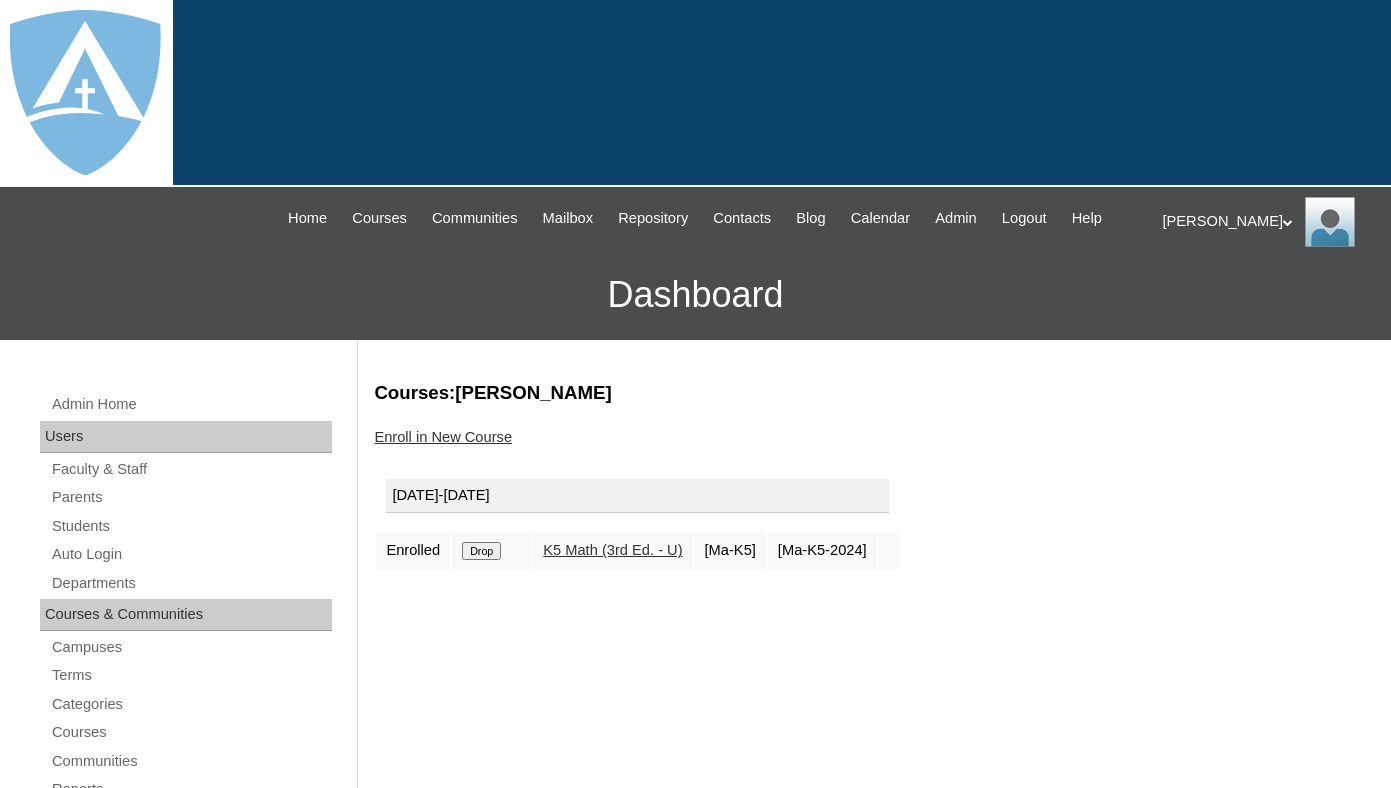 scroll, scrollTop: 0, scrollLeft: 0, axis: both 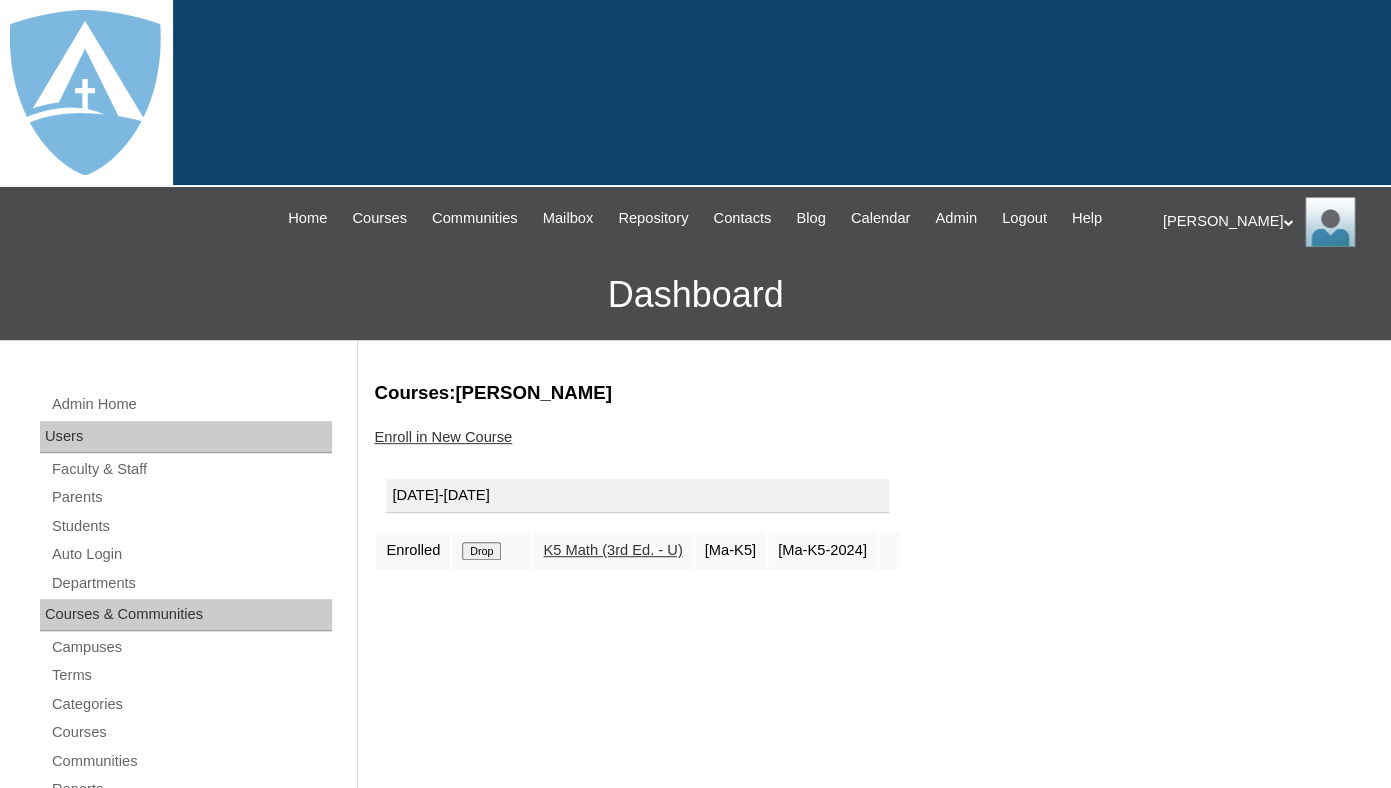 click on "Drop" at bounding box center [481, 551] 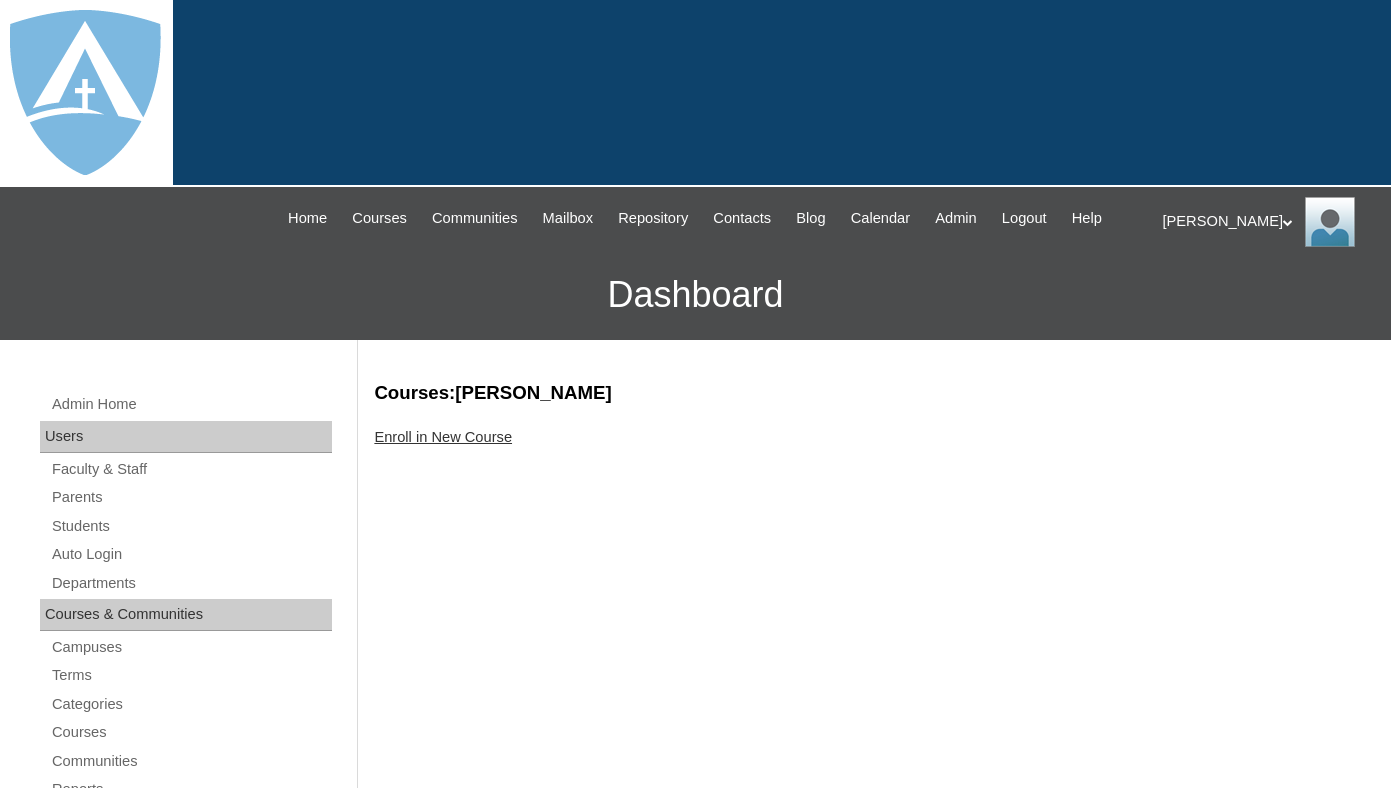 scroll, scrollTop: 0, scrollLeft: 0, axis: both 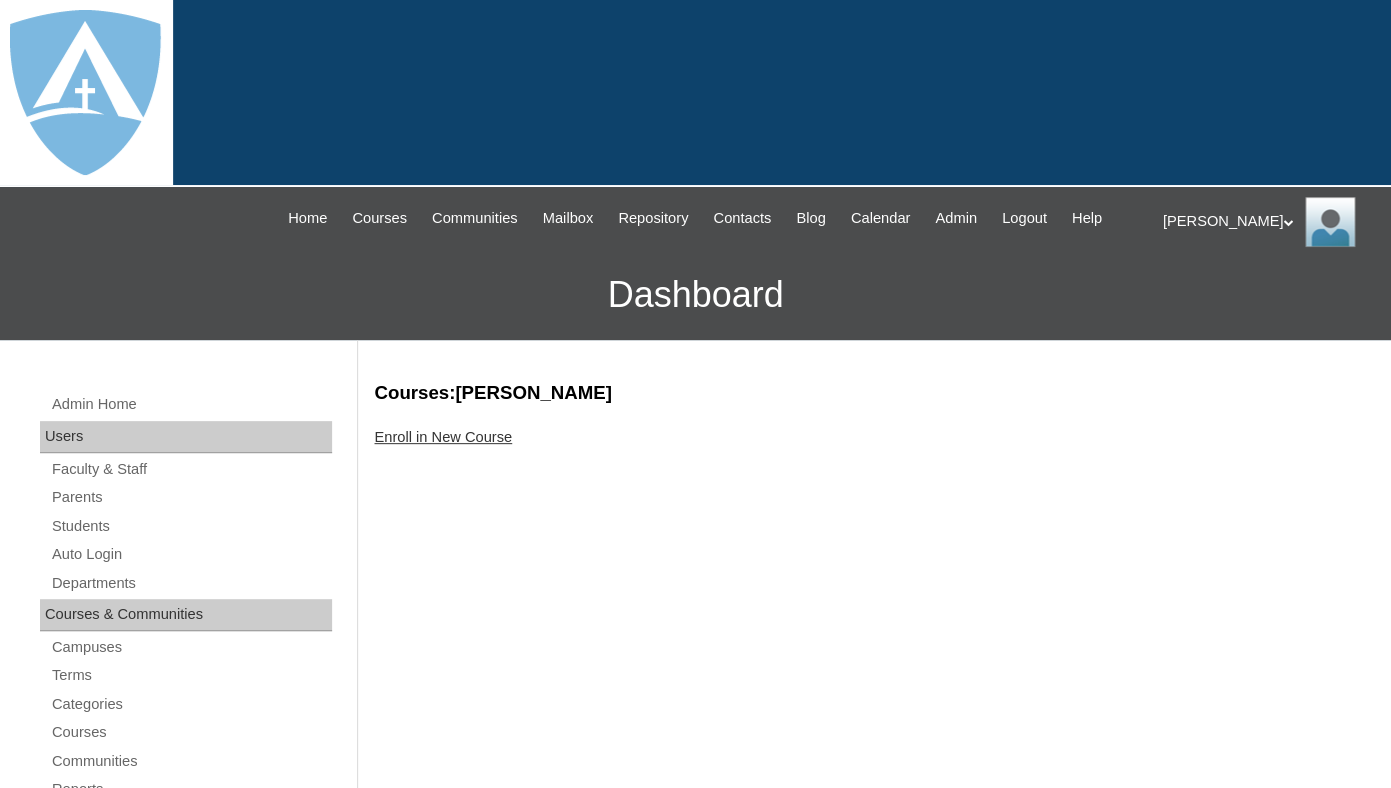 click on "Enroll in New Course" at bounding box center (443, 437) 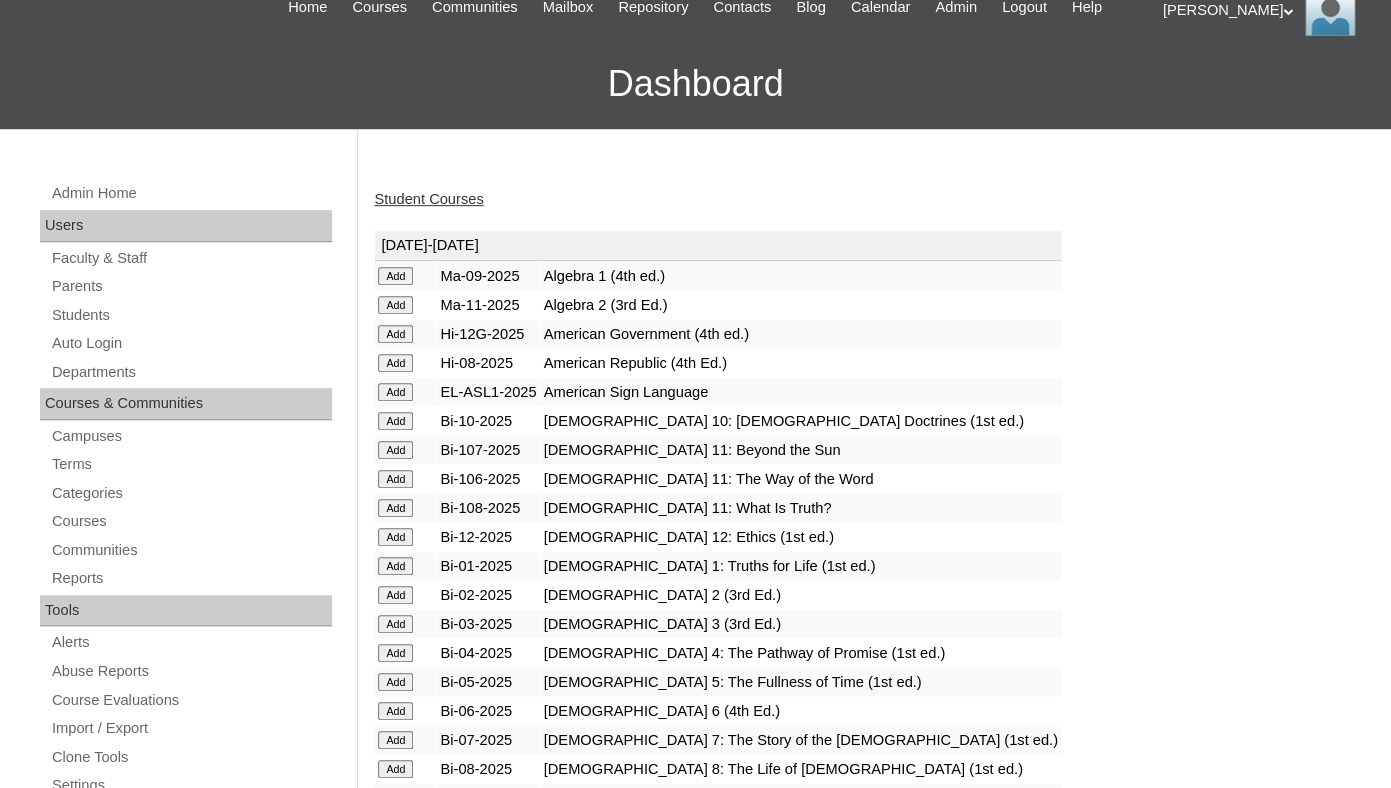 scroll, scrollTop: 213, scrollLeft: 0, axis: vertical 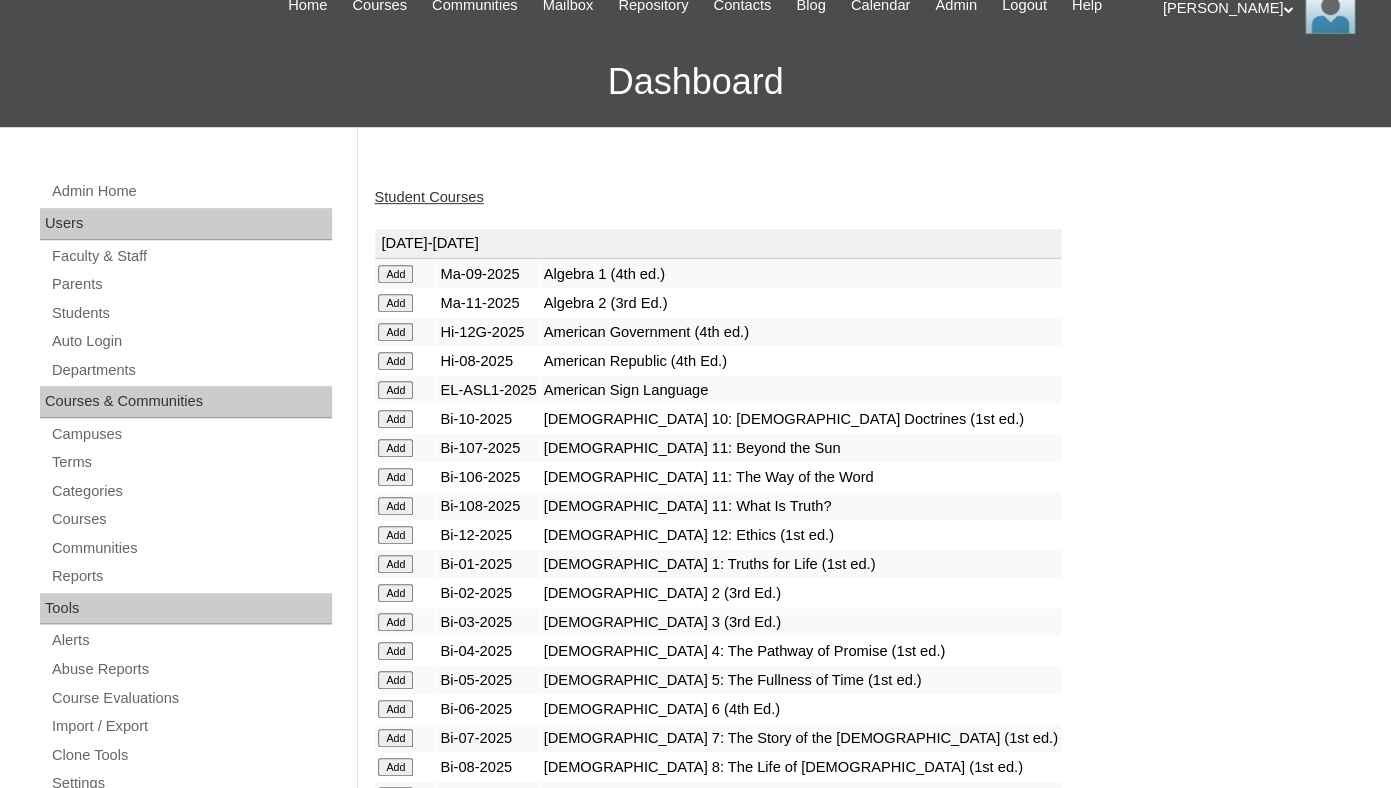 click on "Add" at bounding box center (395, 274) 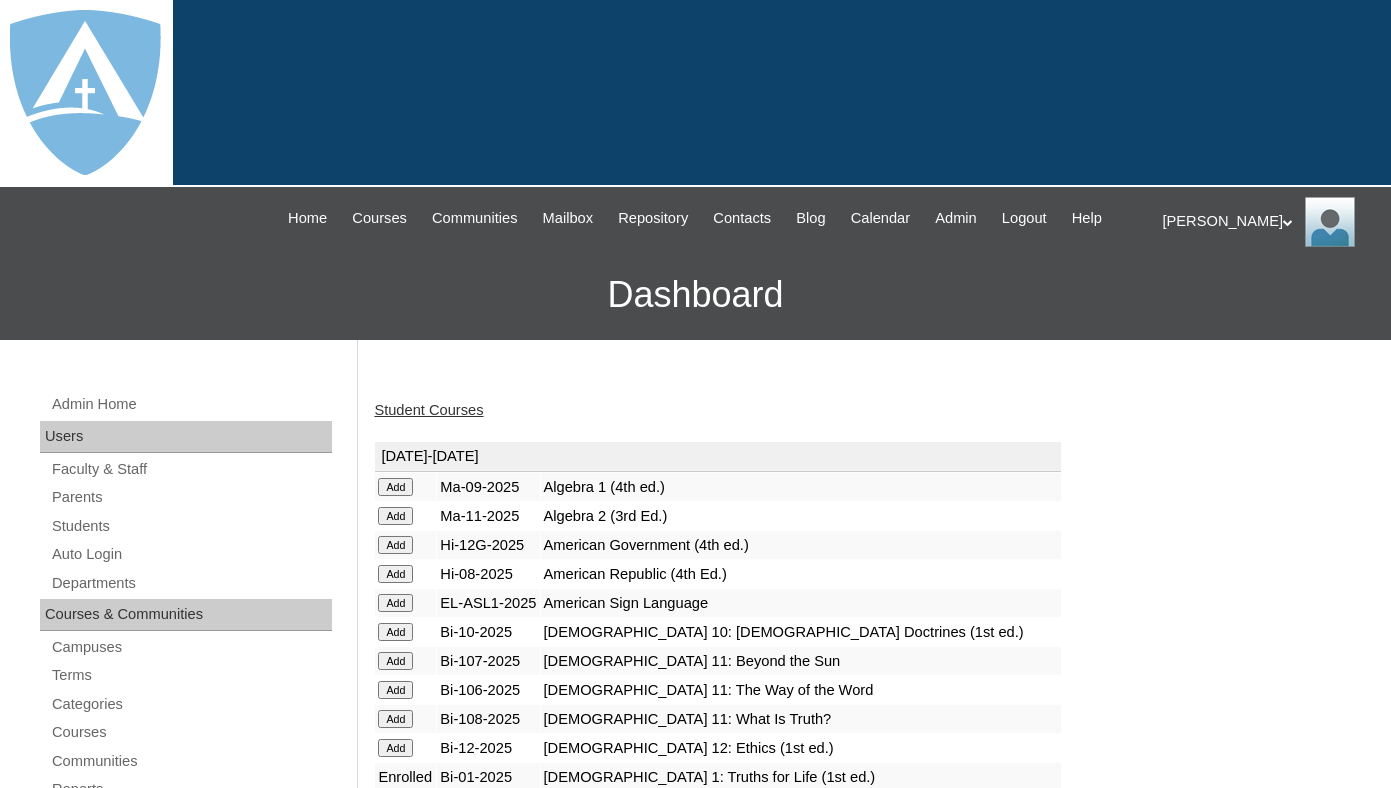 scroll, scrollTop: 0, scrollLeft: 0, axis: both 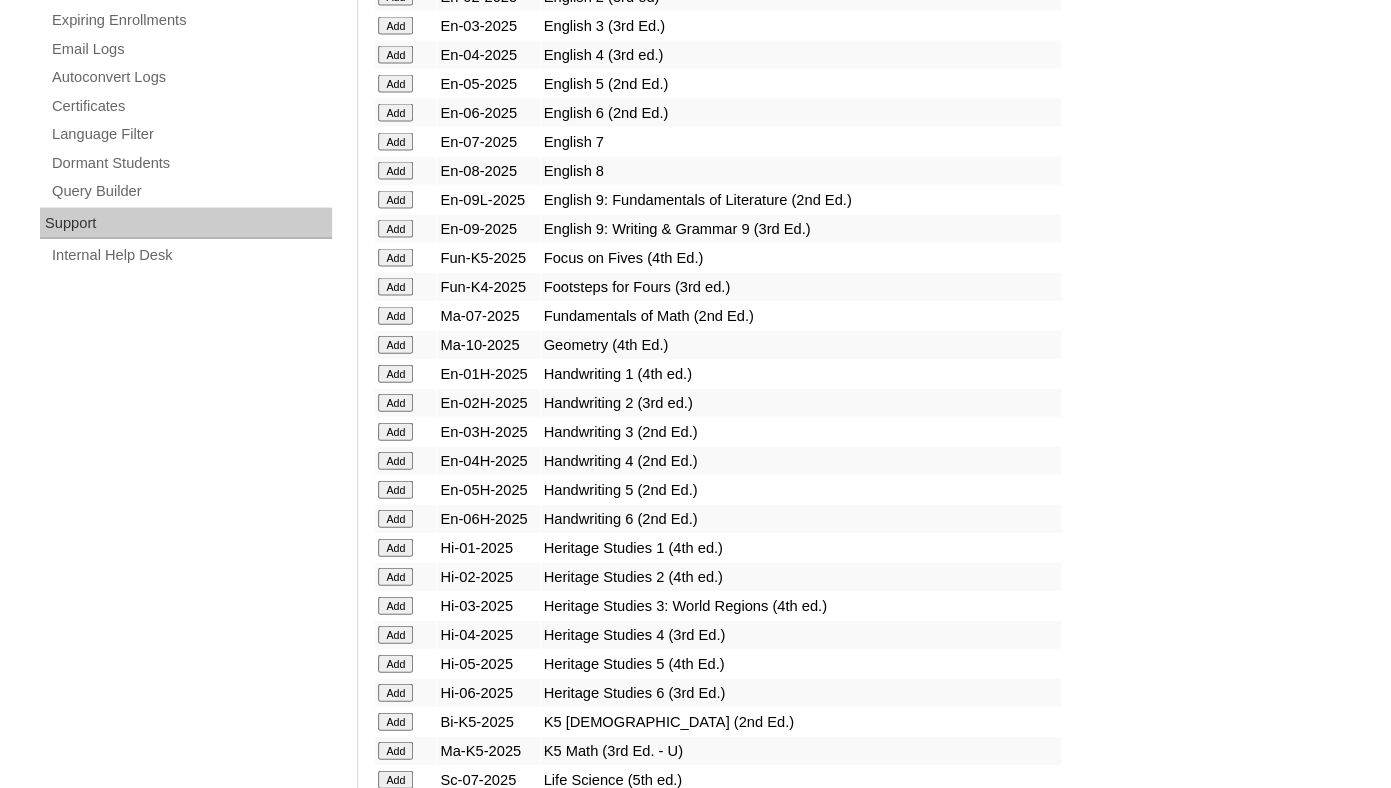 click on "Add" at bounding box center (395, -931) 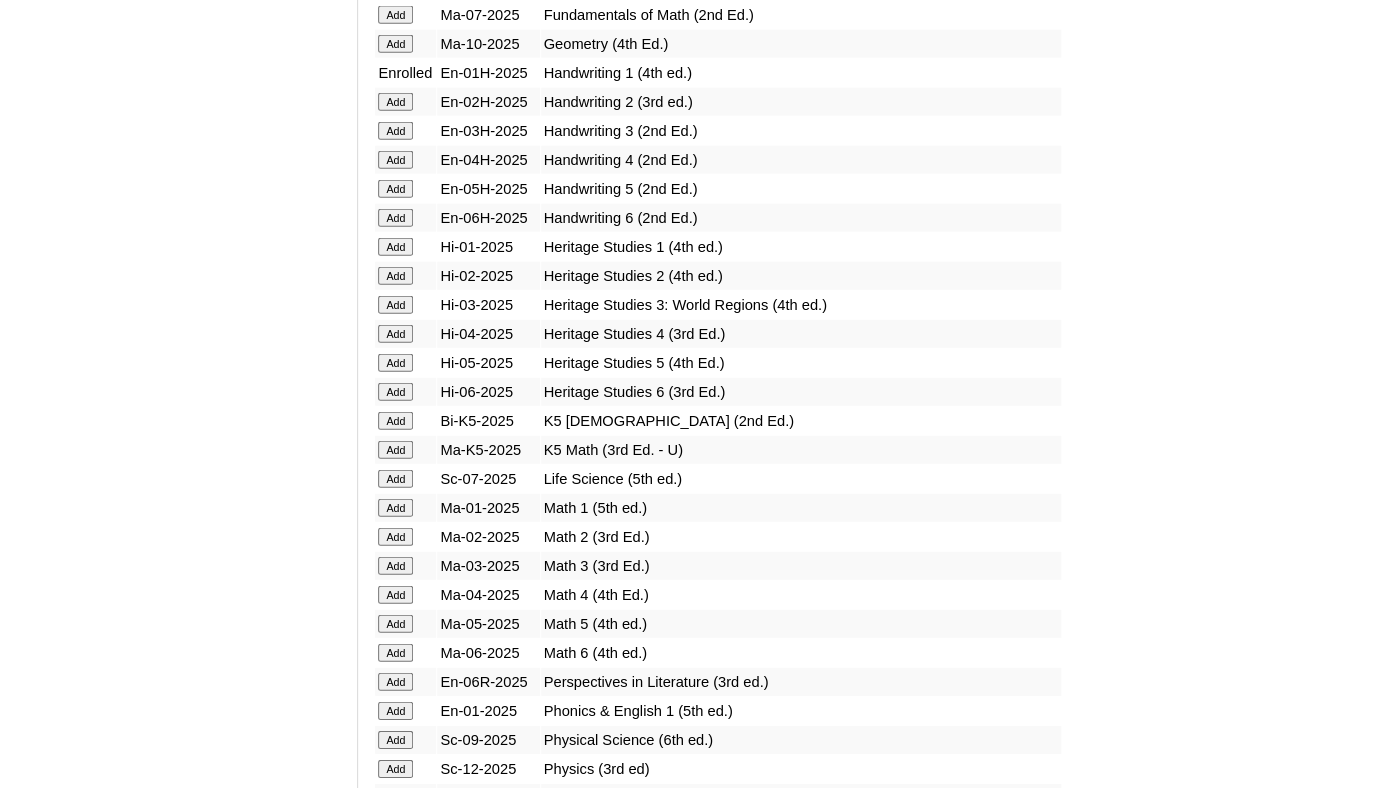 scroll, scrollTop: 1721, scrollLeft: 0, axis: vertical 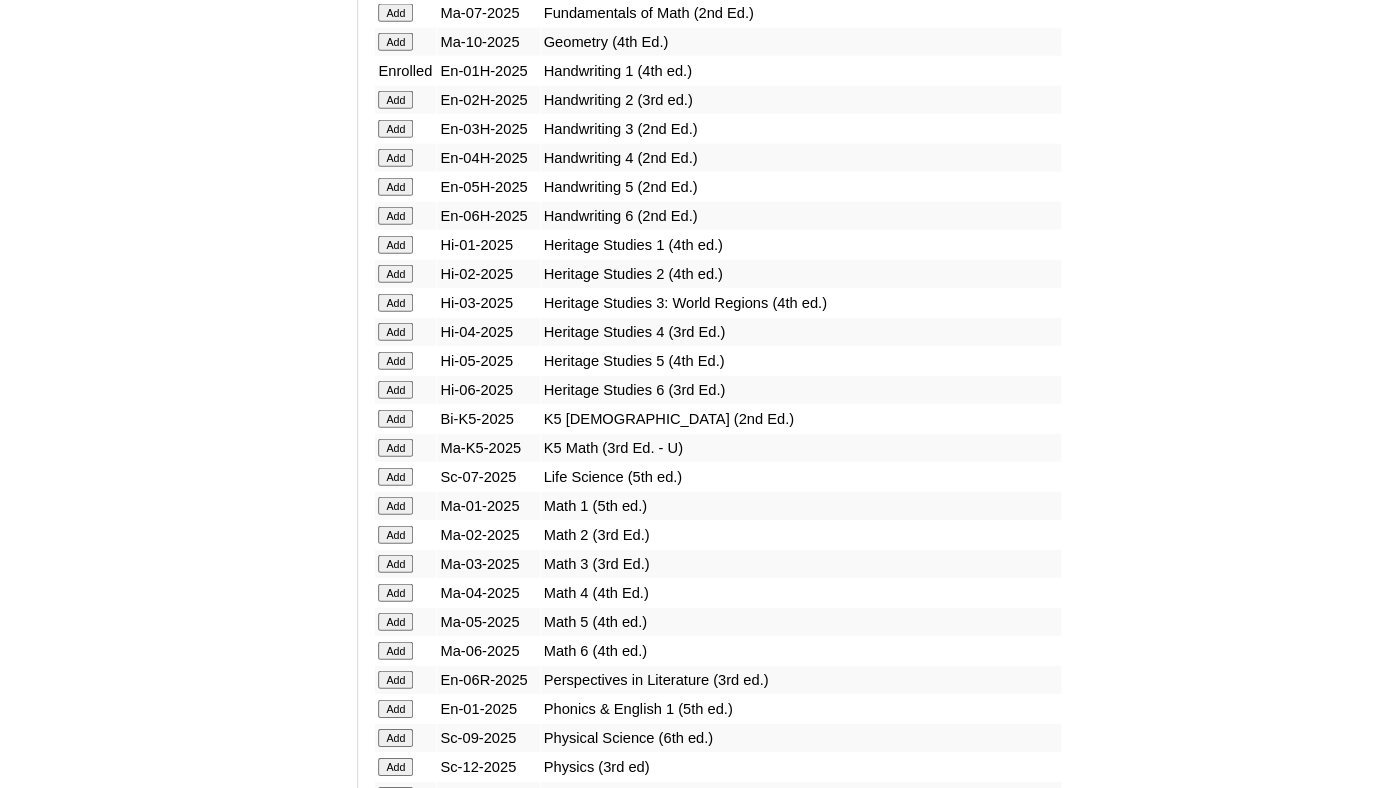 click on "Add" at bounding box center (395, -1234) 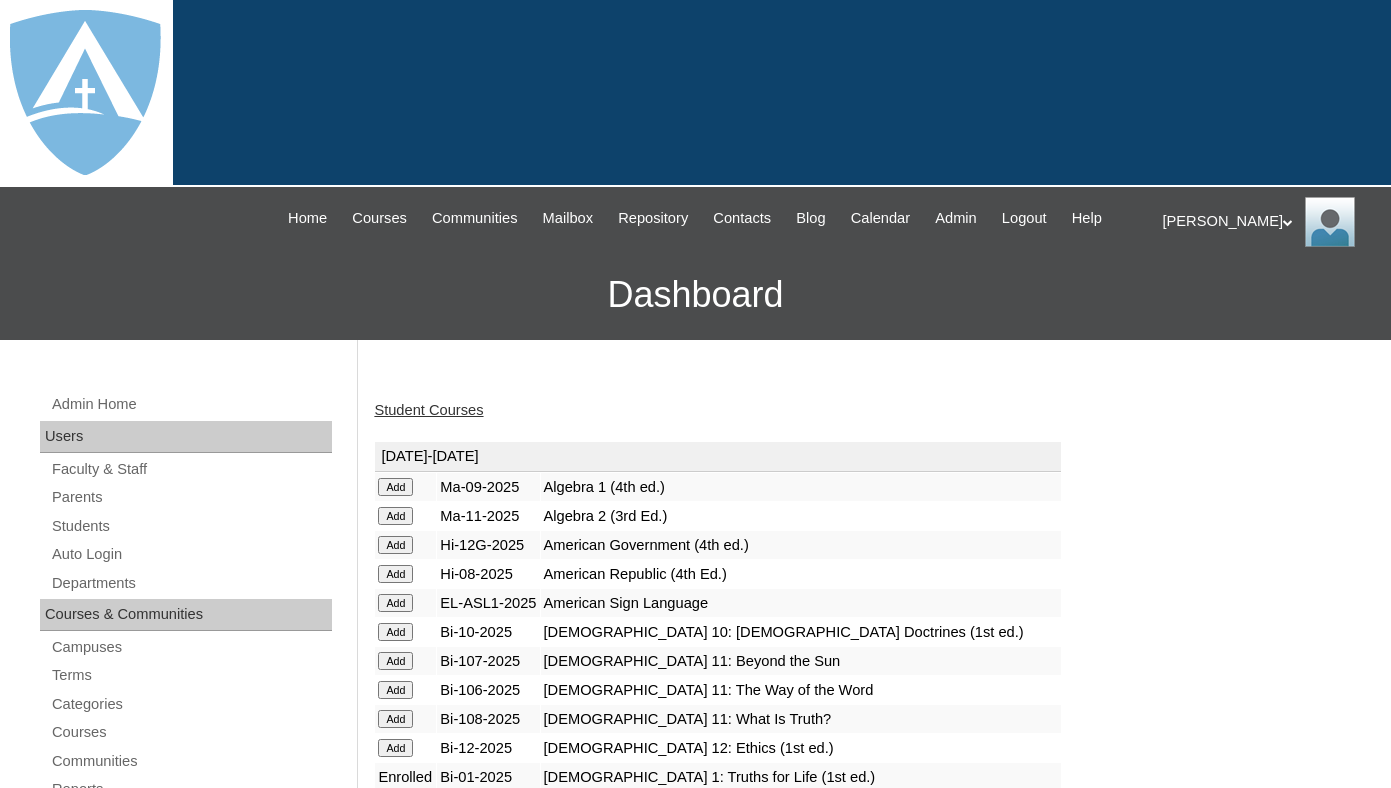 scroll, scrollTop: 0, scrollLeft: 0, axis: both 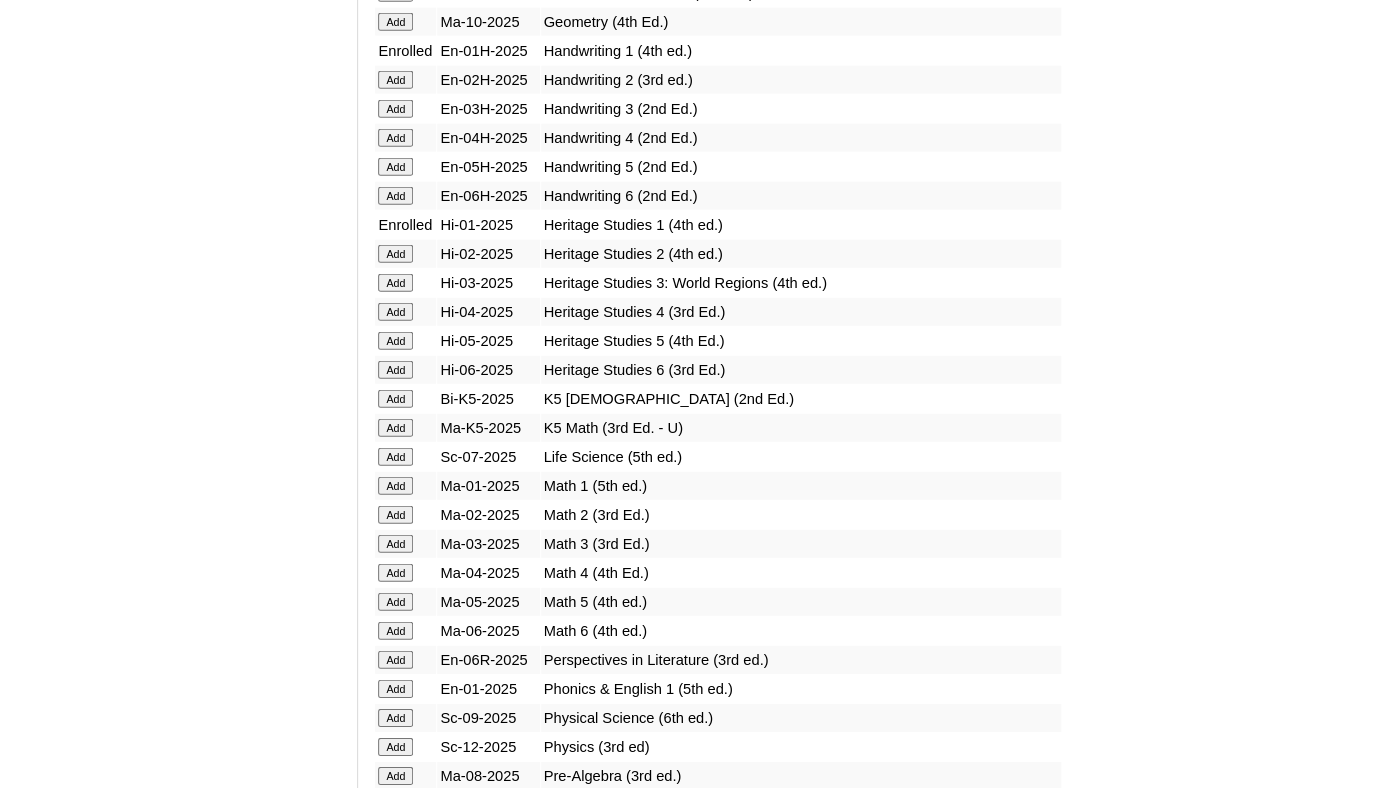 click on "Add" at bounding box center [395, -1254] 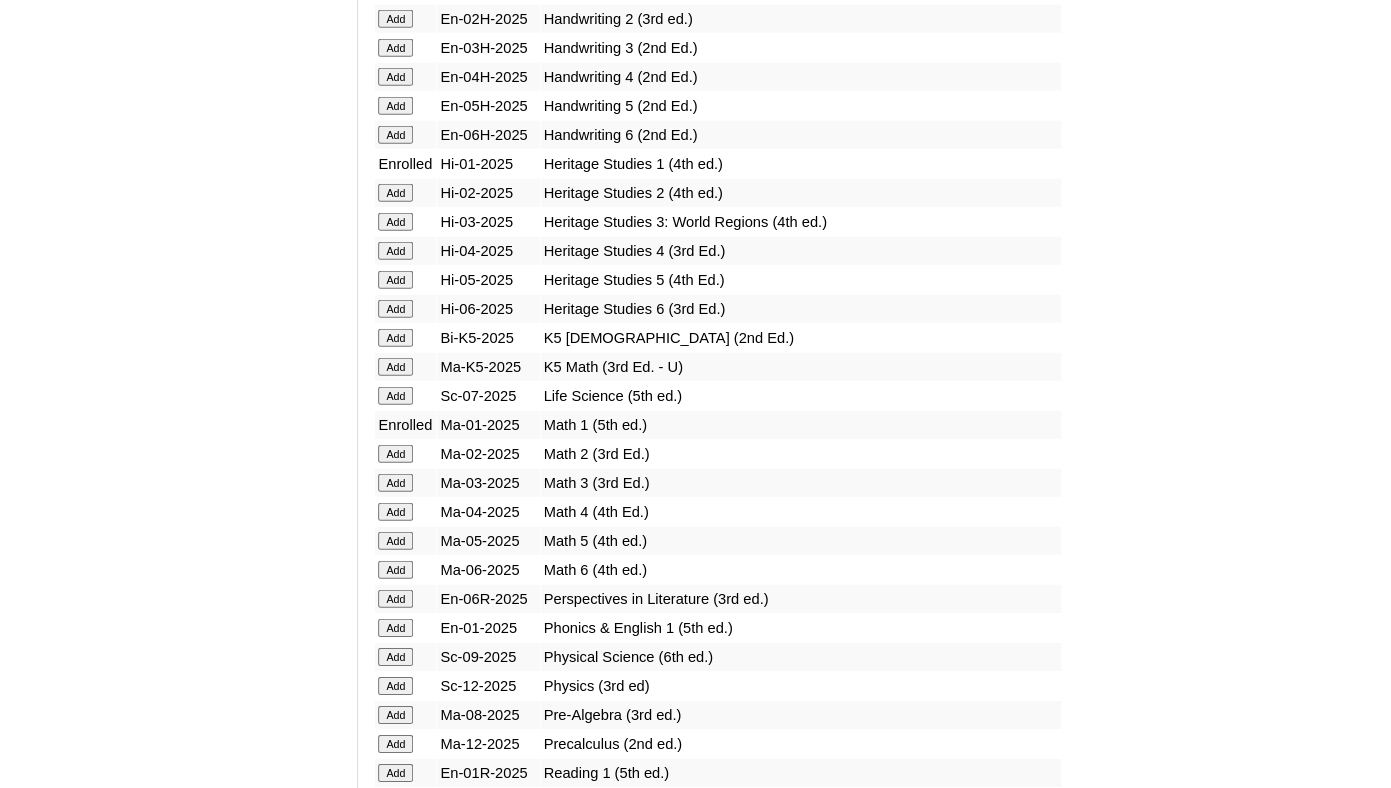 scroll, scrollTop: 1822, scrollLeft: 0, axis: vertical 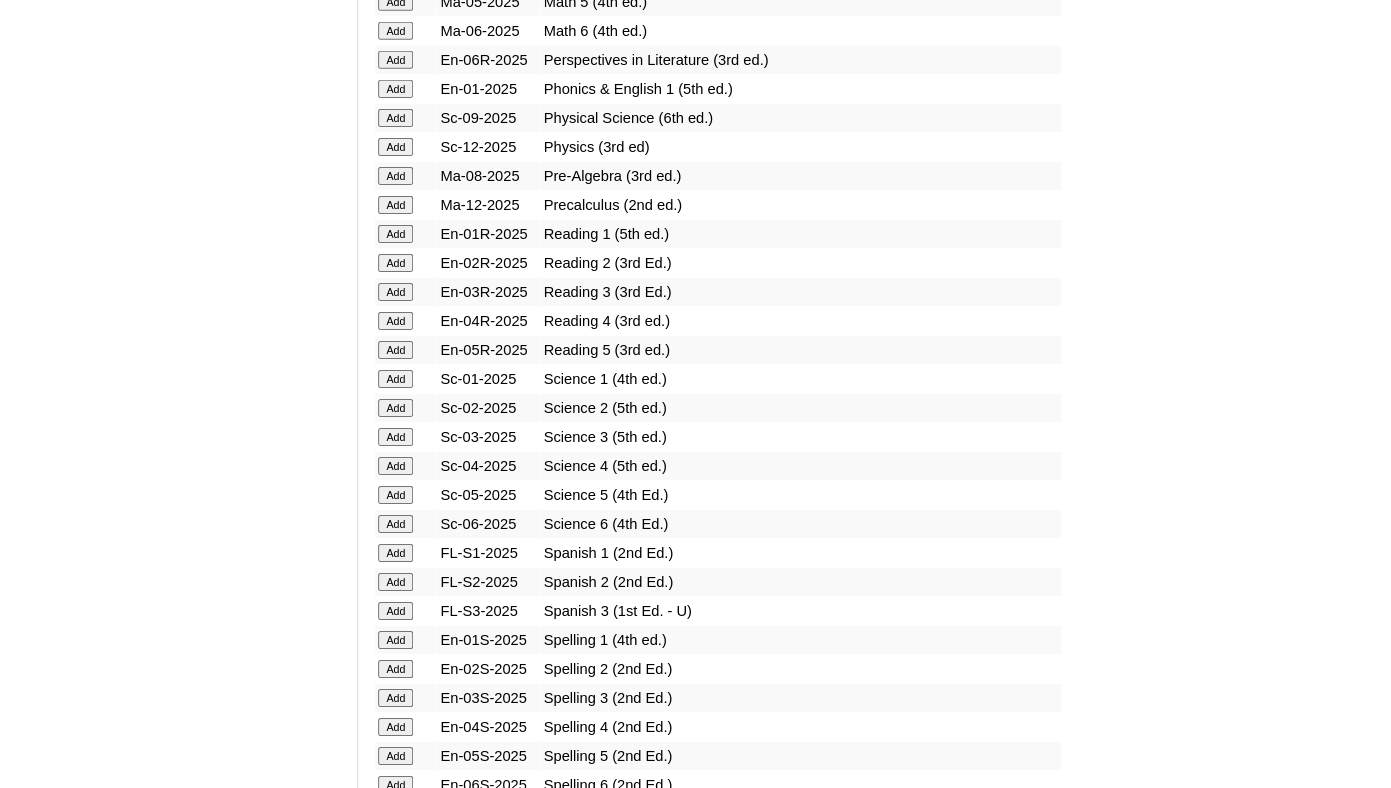 click on "Add" at bounding box center (395, -1854) 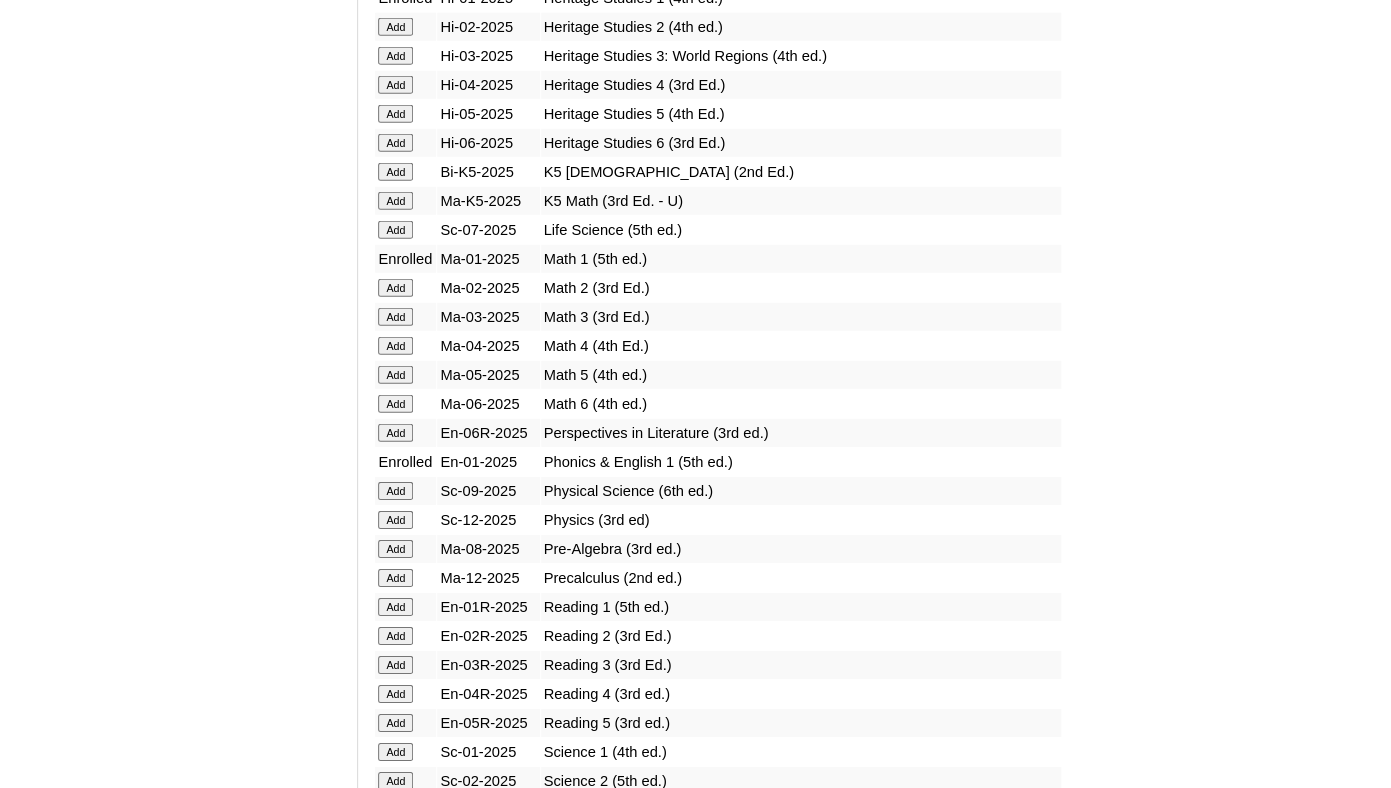 scroll, scrollTop: 2005, scrollLeft: 0, axis: vertical 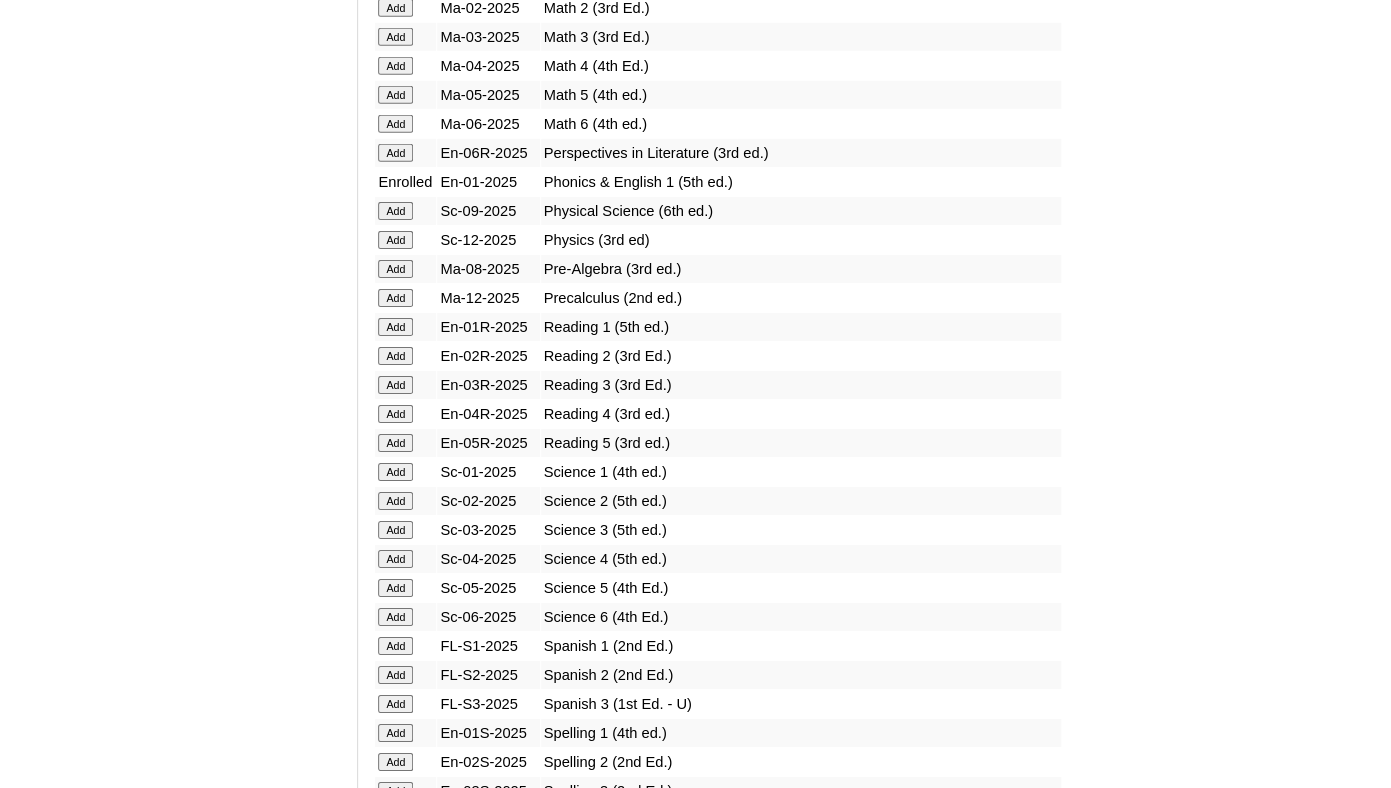 click on "Add" at bounding box center [395, -1761] 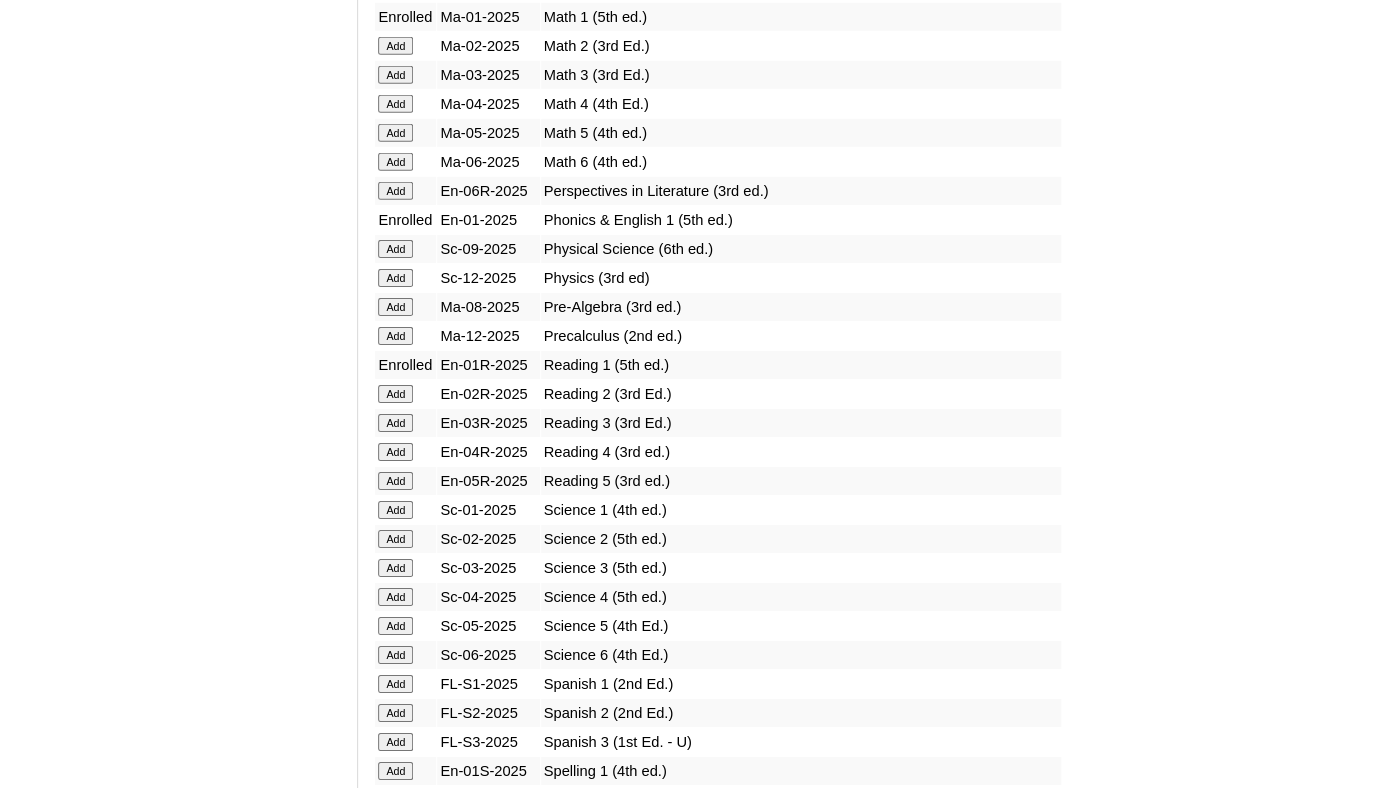 scroll, scrollTop: 2211, scrollLeft: 0, axis: vertical 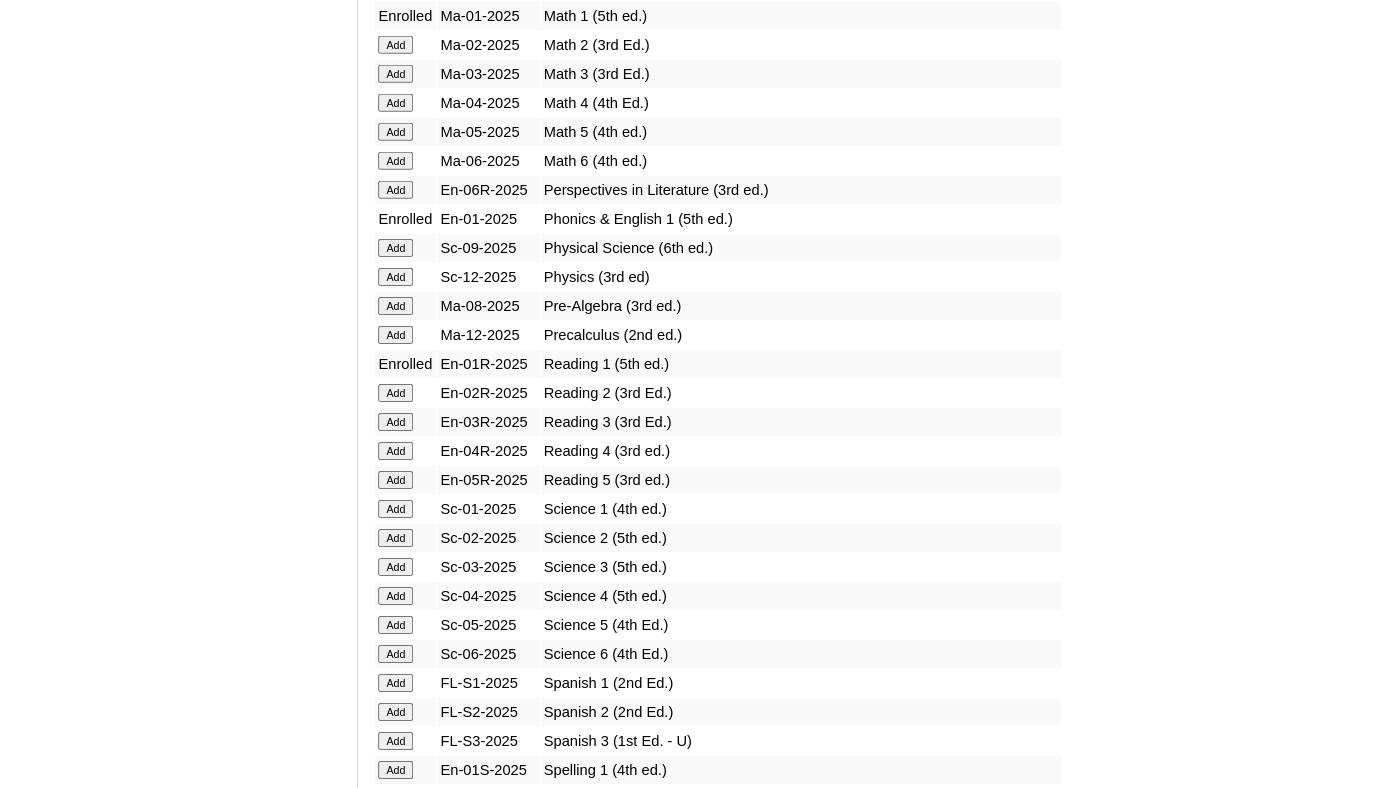 click on "Add" at bounding box center (395, -1724) 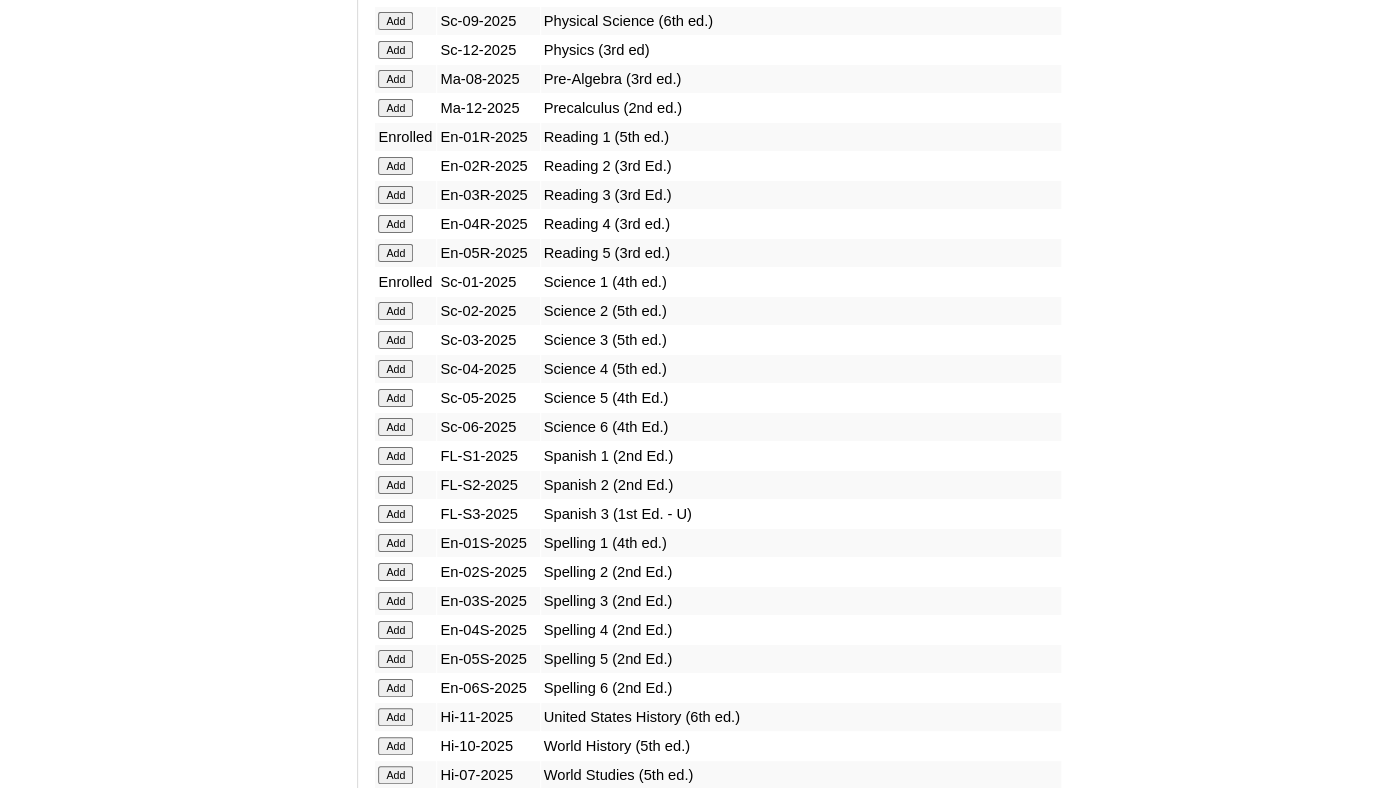 scroll, scrollTop: 2501, scrollLeft: 0, axis: vertical 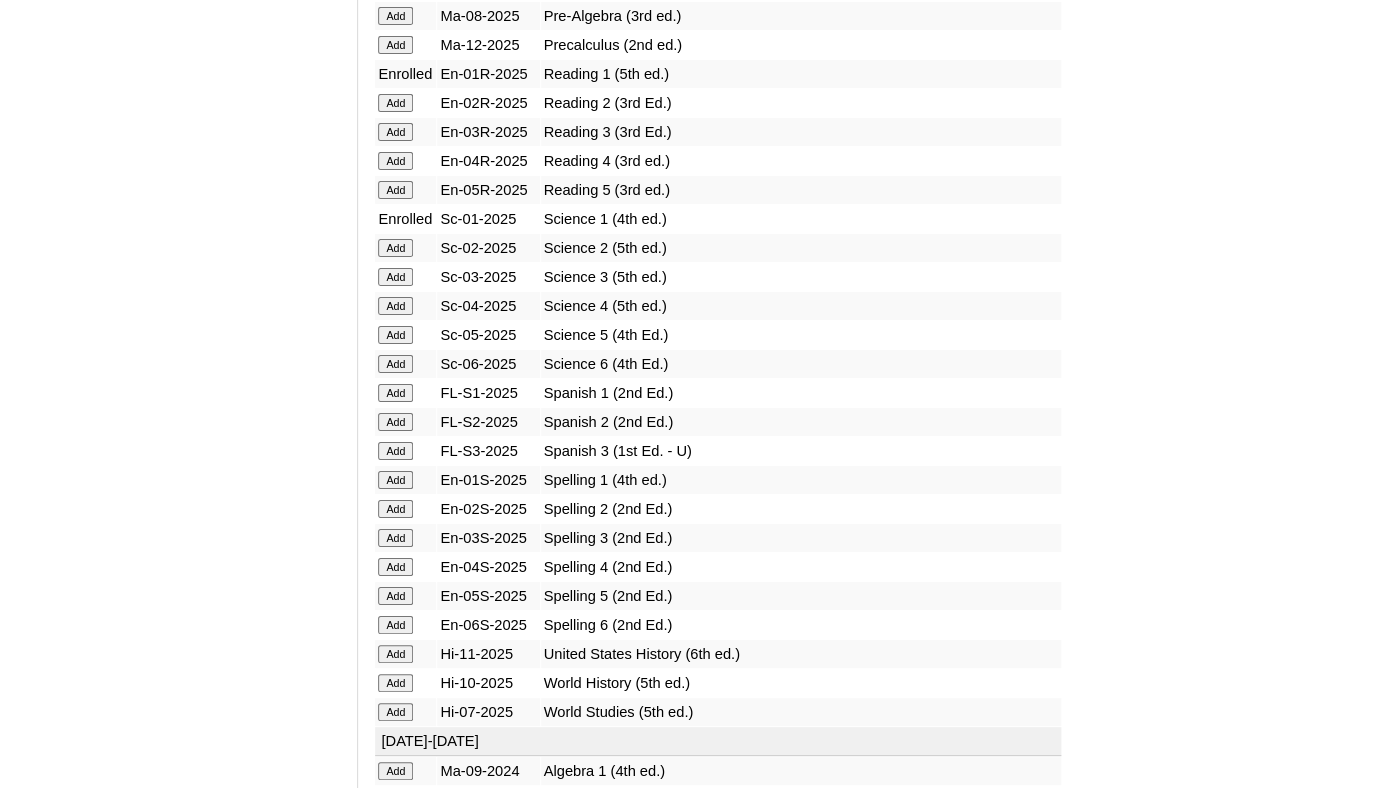 click on "Add" at bounding box center (395, -2014) 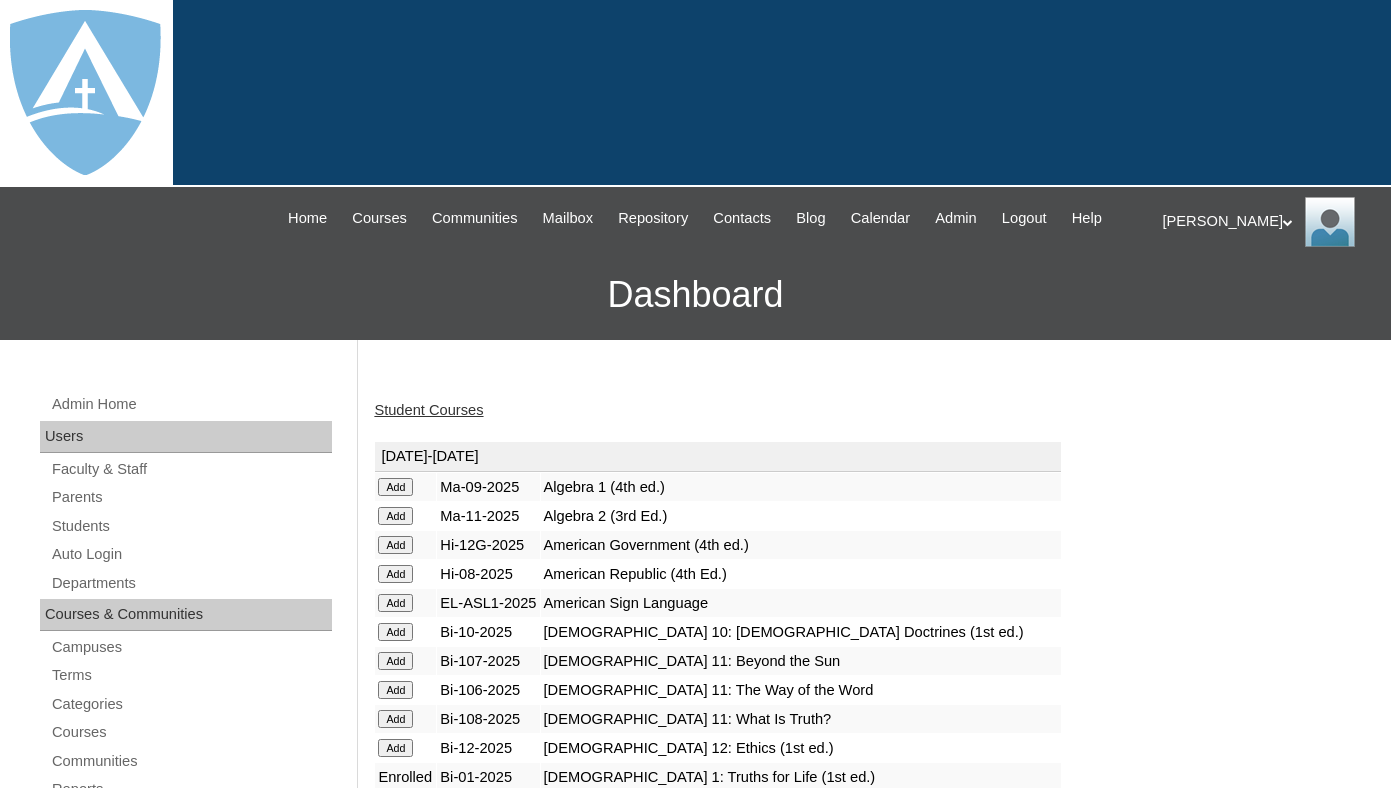 scroll, scrollTop: 0, scrollLeft: 0, axis: both 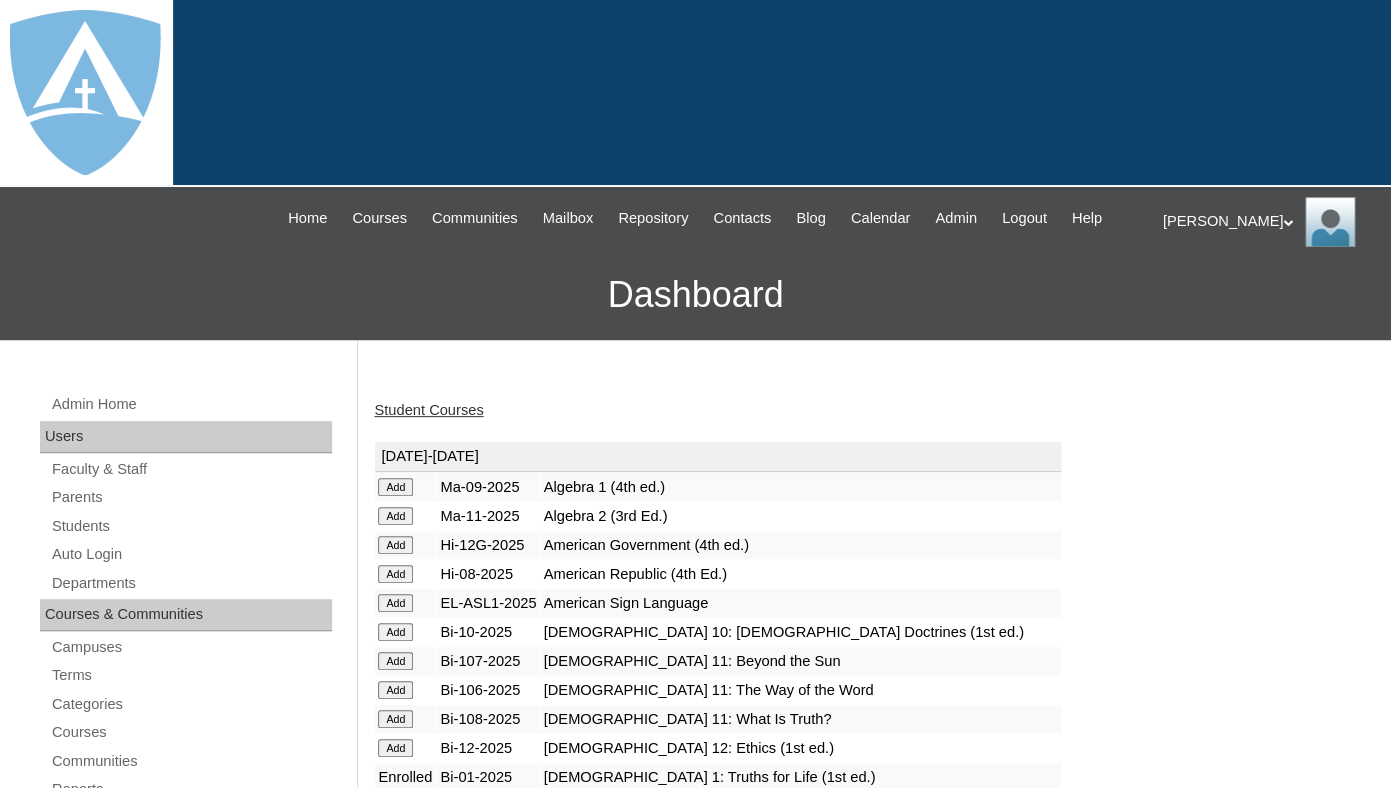 click on "Student Courses" at bounding box center (428, 410) 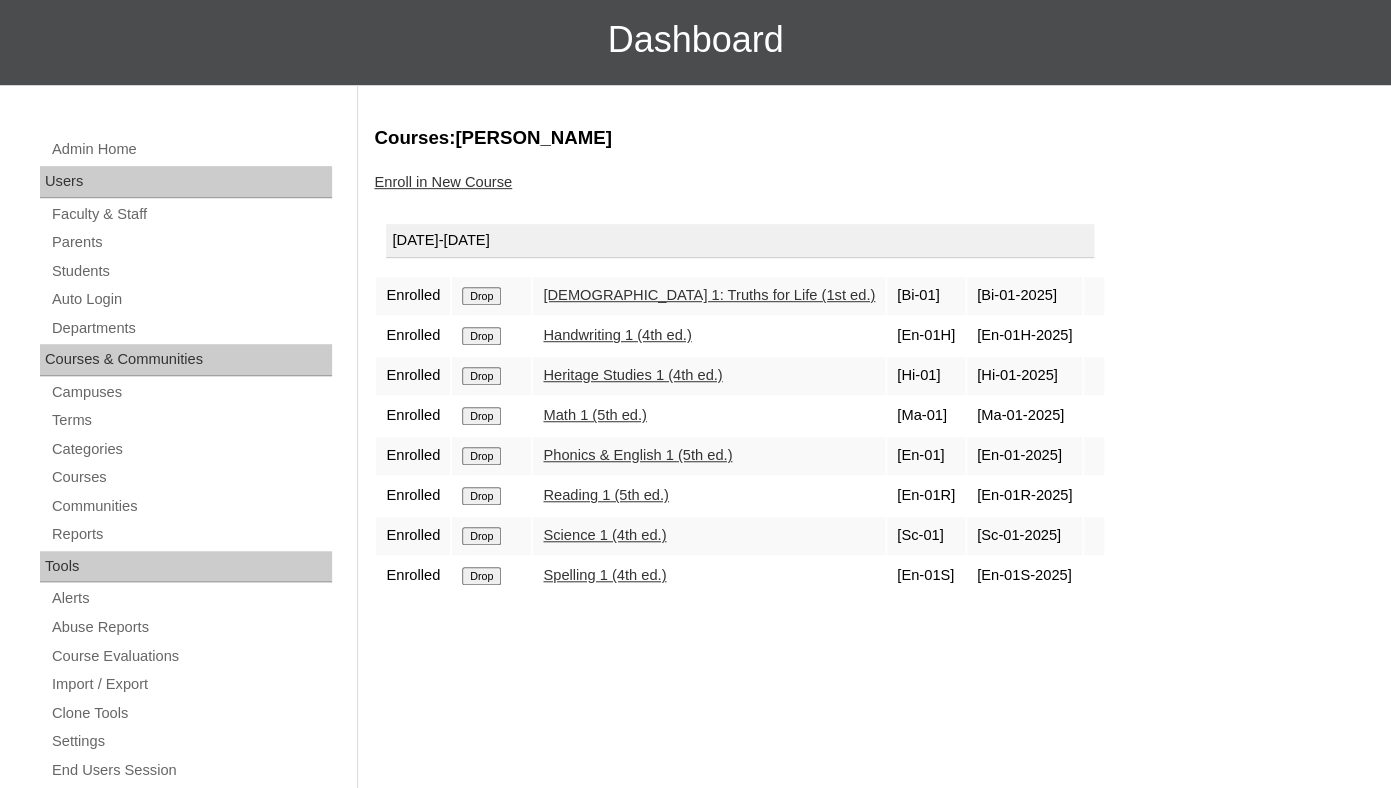 scroll, scrollTop: 256, scrollLeft: 0, axis: vertical 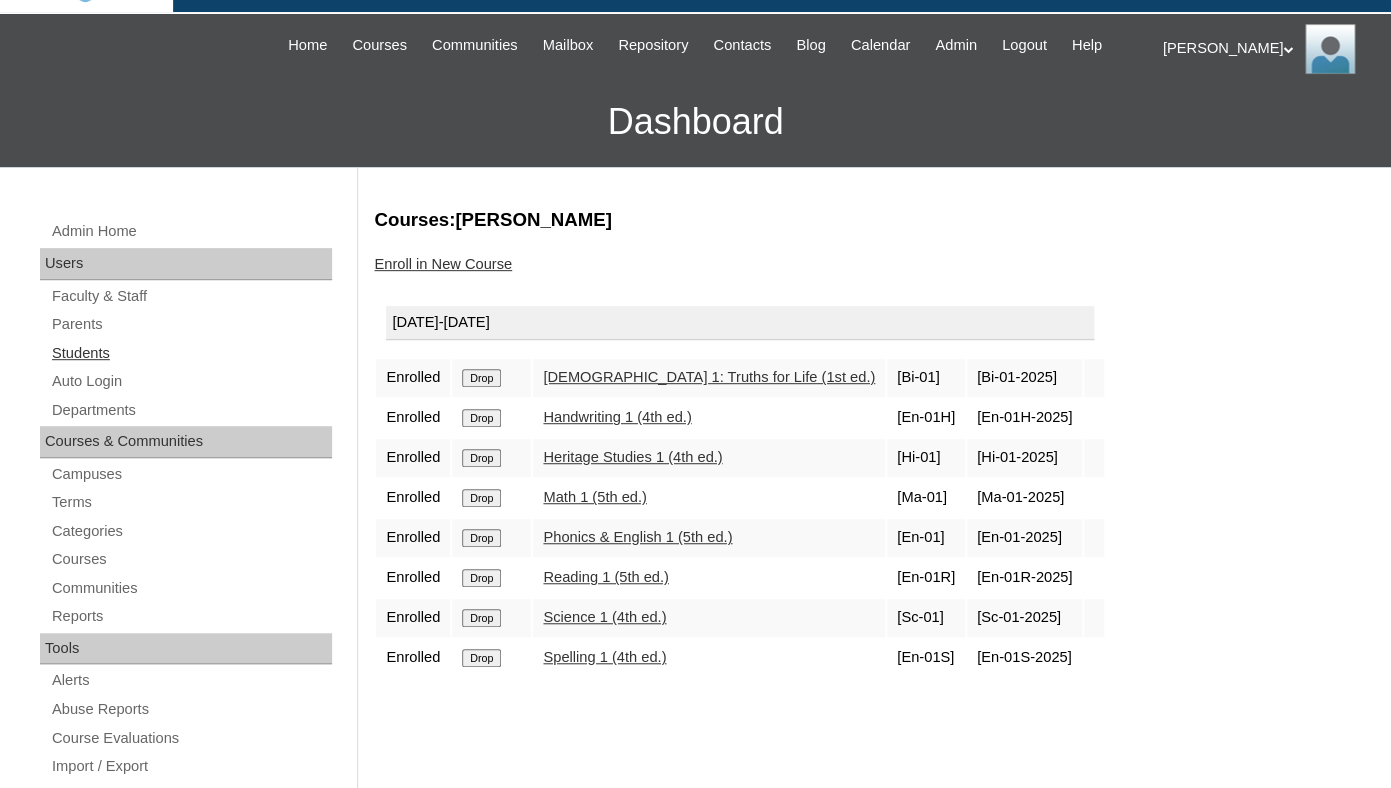 click on "Students" at bounding box center (191, 353) 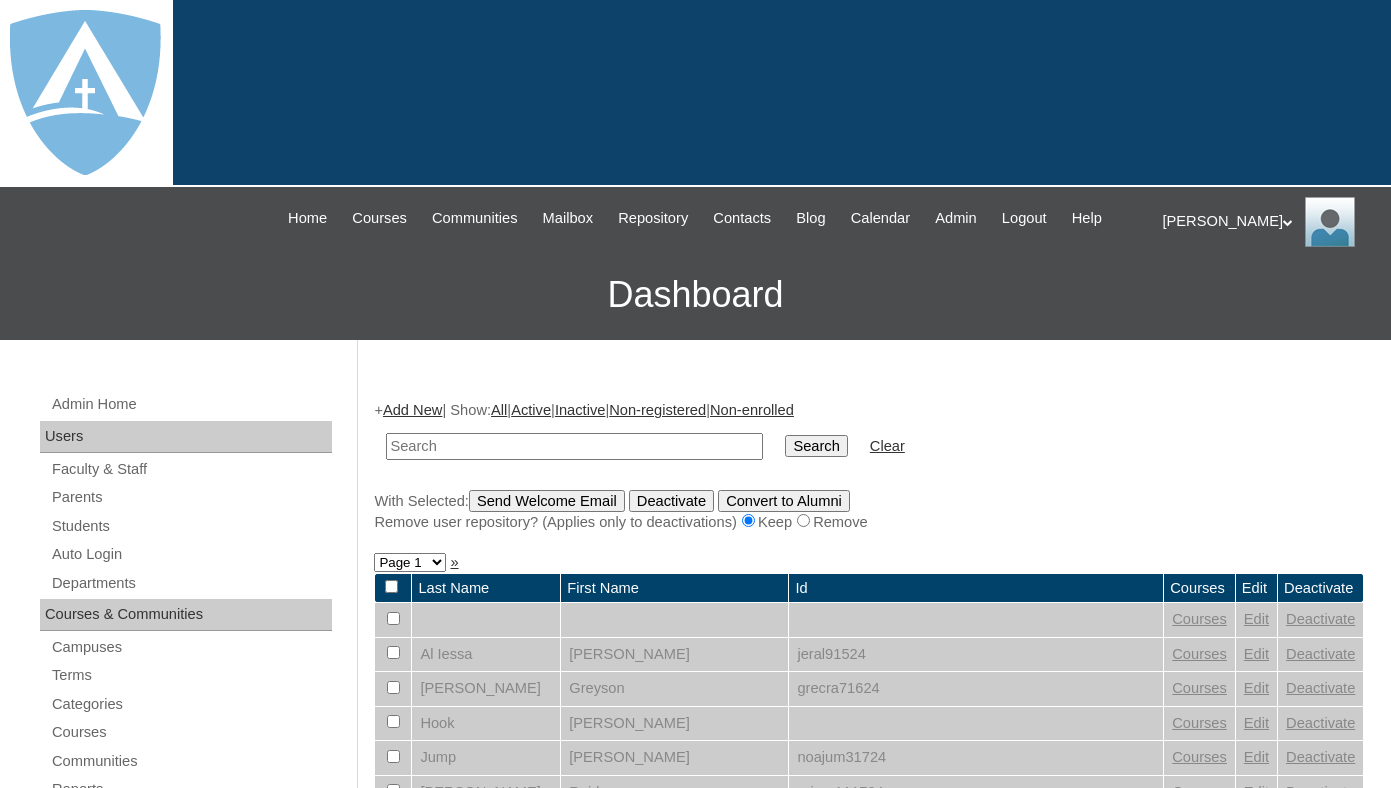 scroll, scrollTop: 0, scrollLeft: 0, axis: both 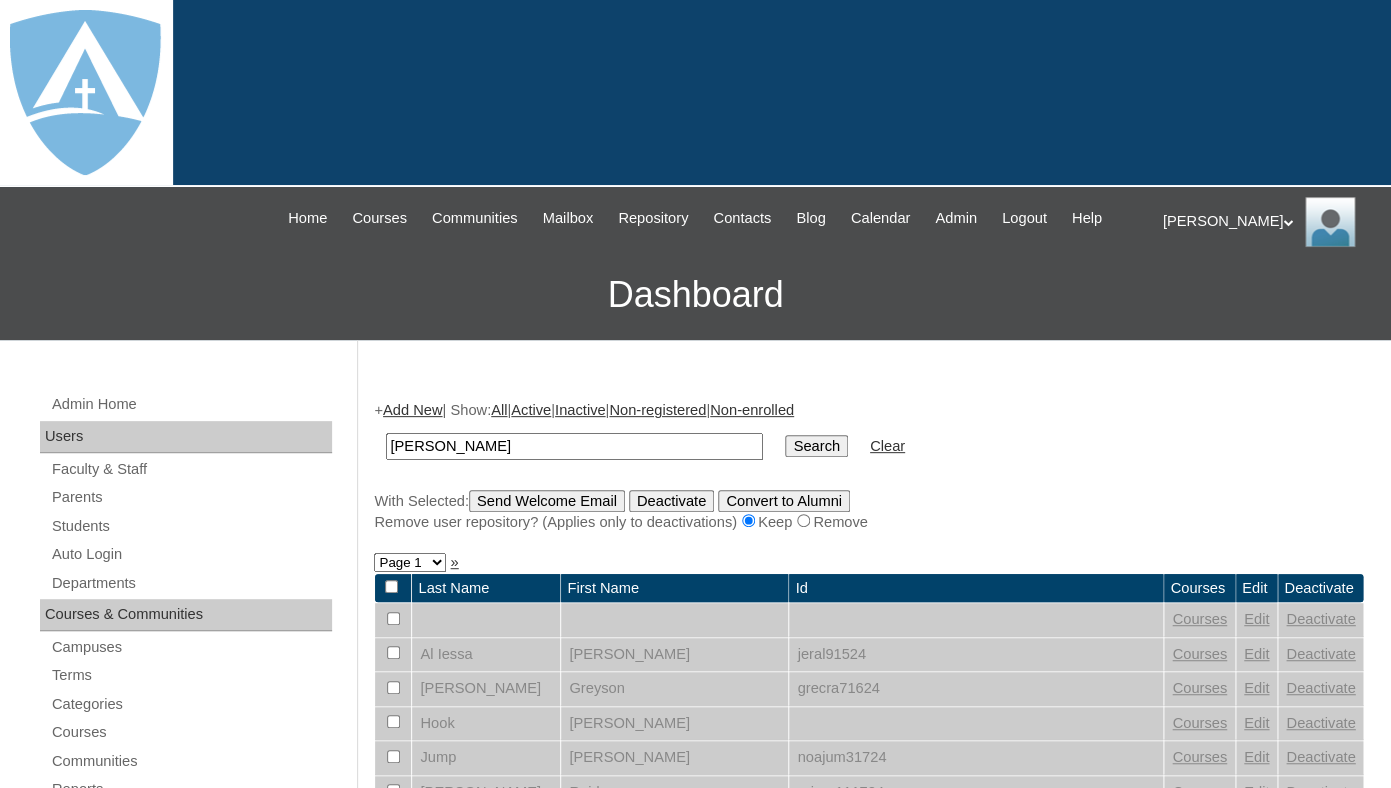 drag, startPoint x: 445, startPoint y: 462, endPoint x: 568, endPoint y: 467, distance: 123.101585 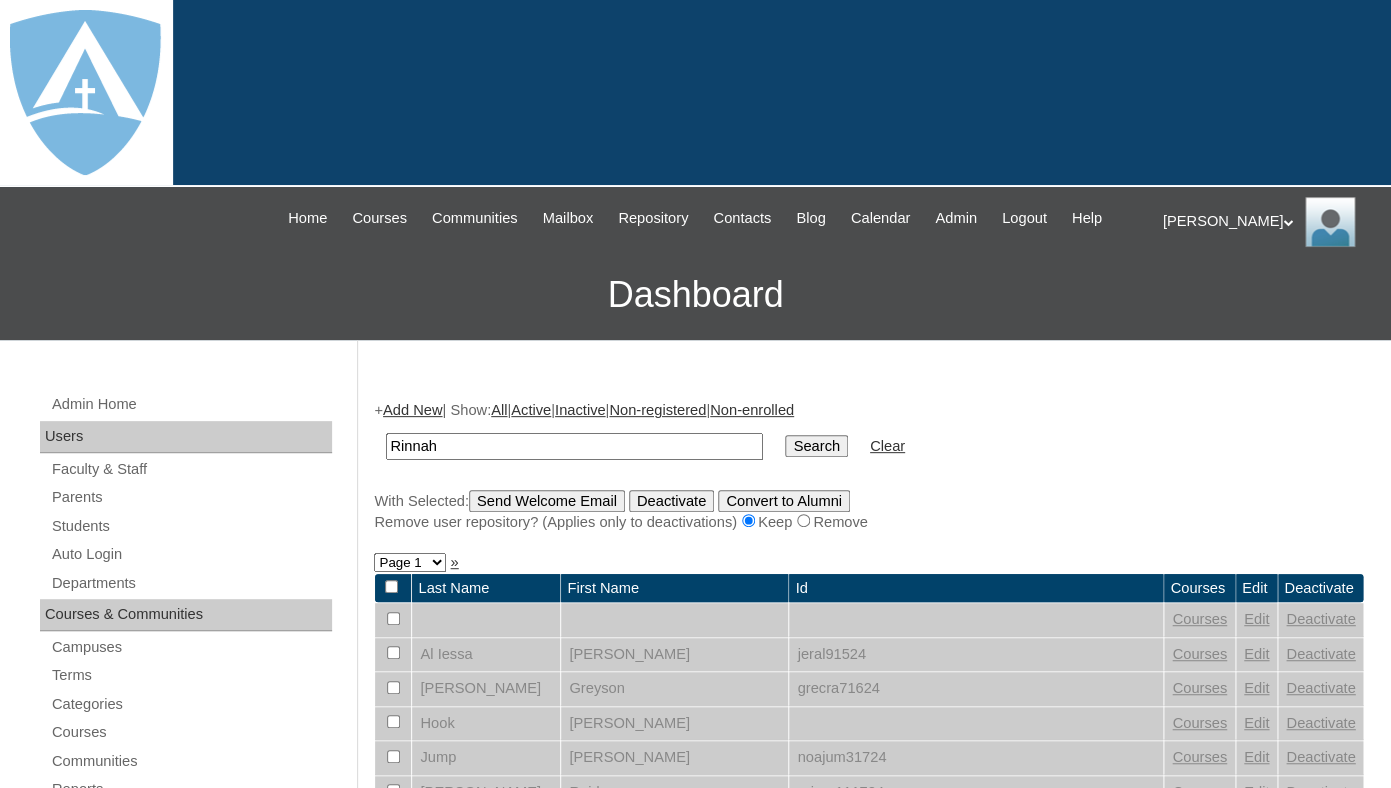 type on "Rinnah" 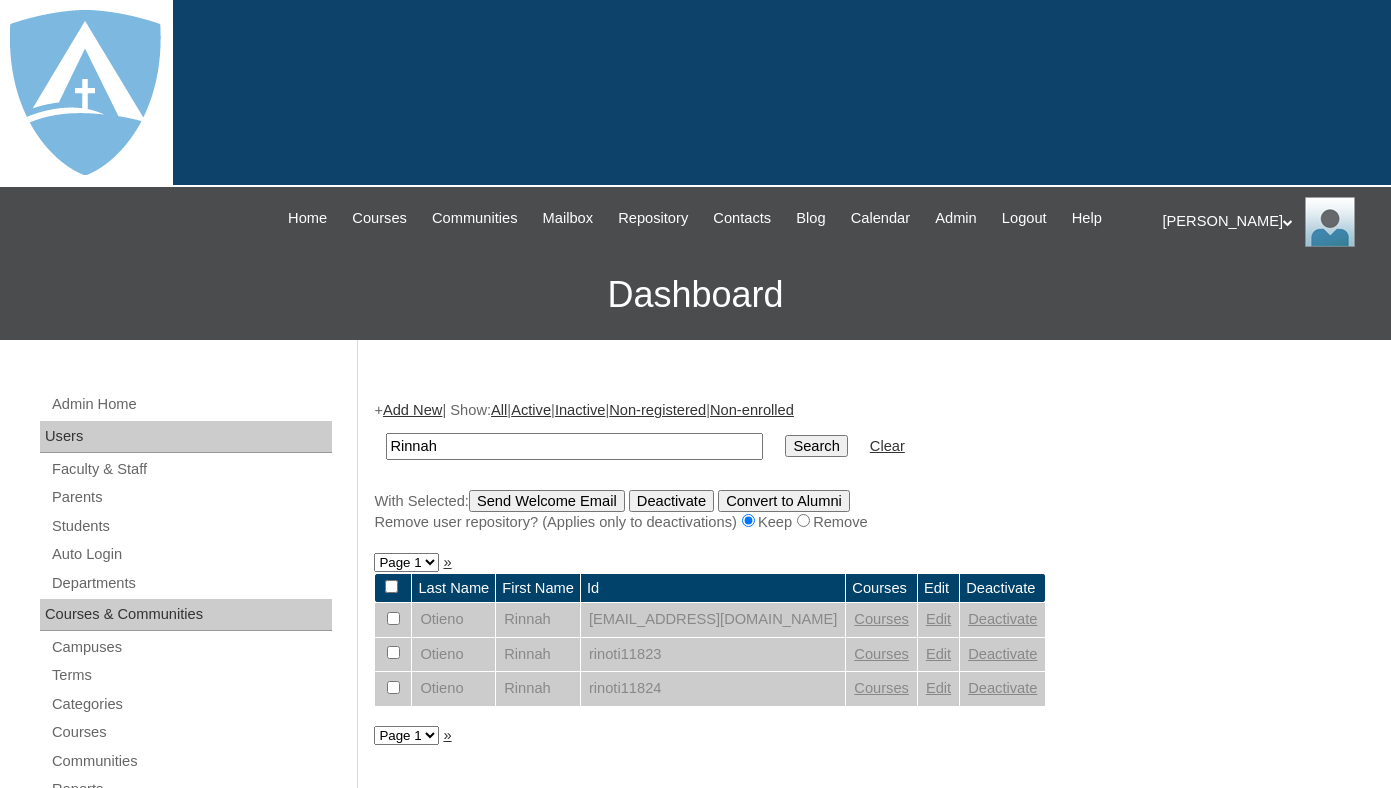 scroll, scrollTop: 69, scrollLeft: 0, axis: vertical 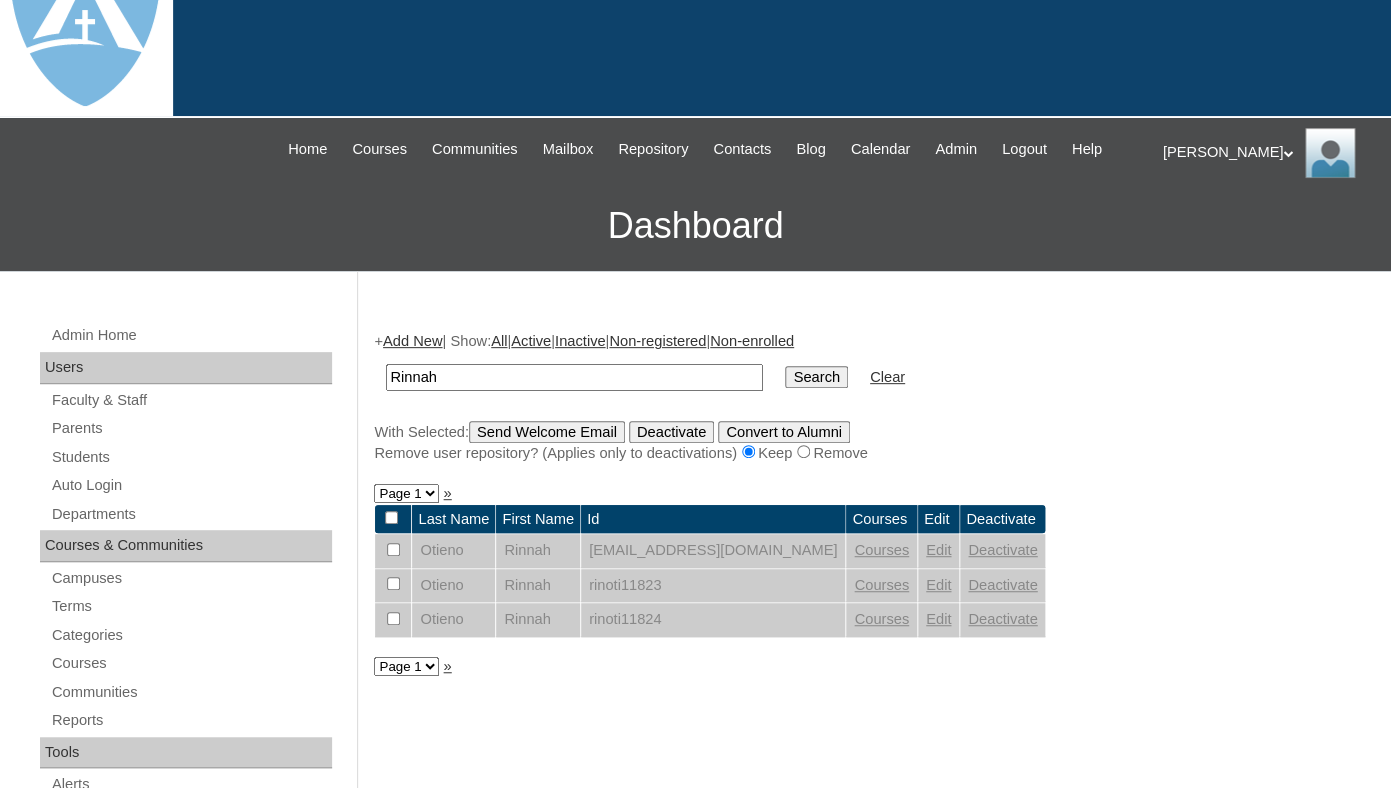 click on "Edit" at bounding box center (938, 550) 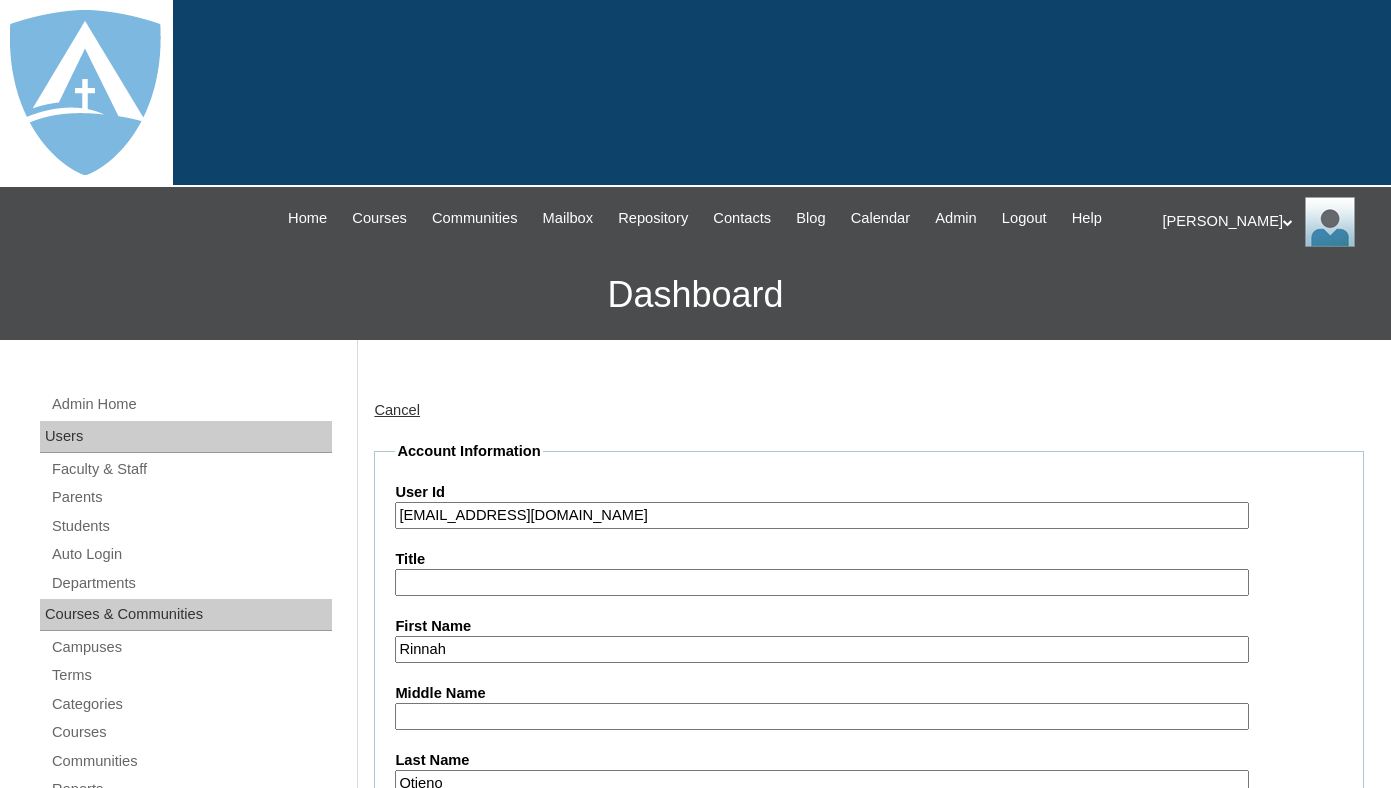 scroll, scrollTop: 0, scrollLeft: 0, axis: both 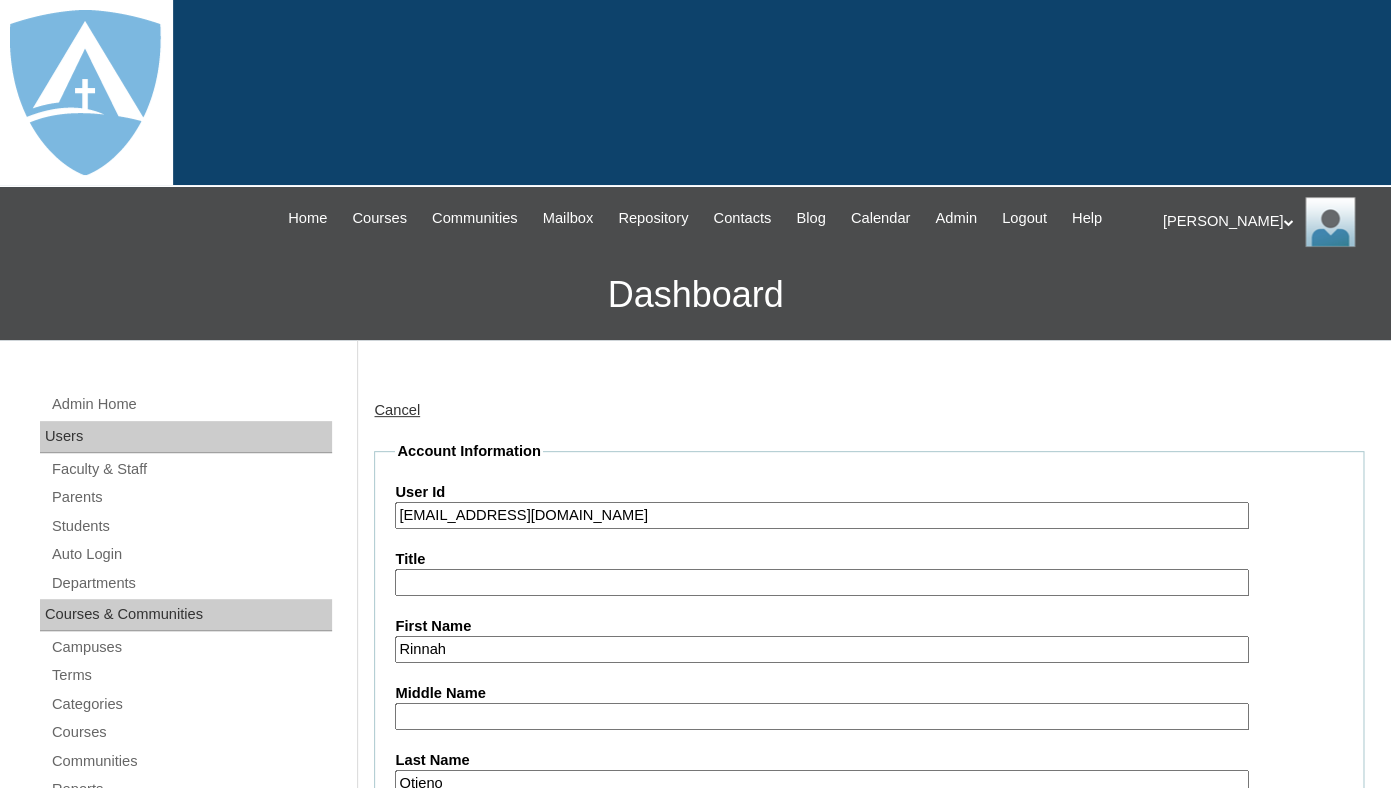 type on "tlambert" 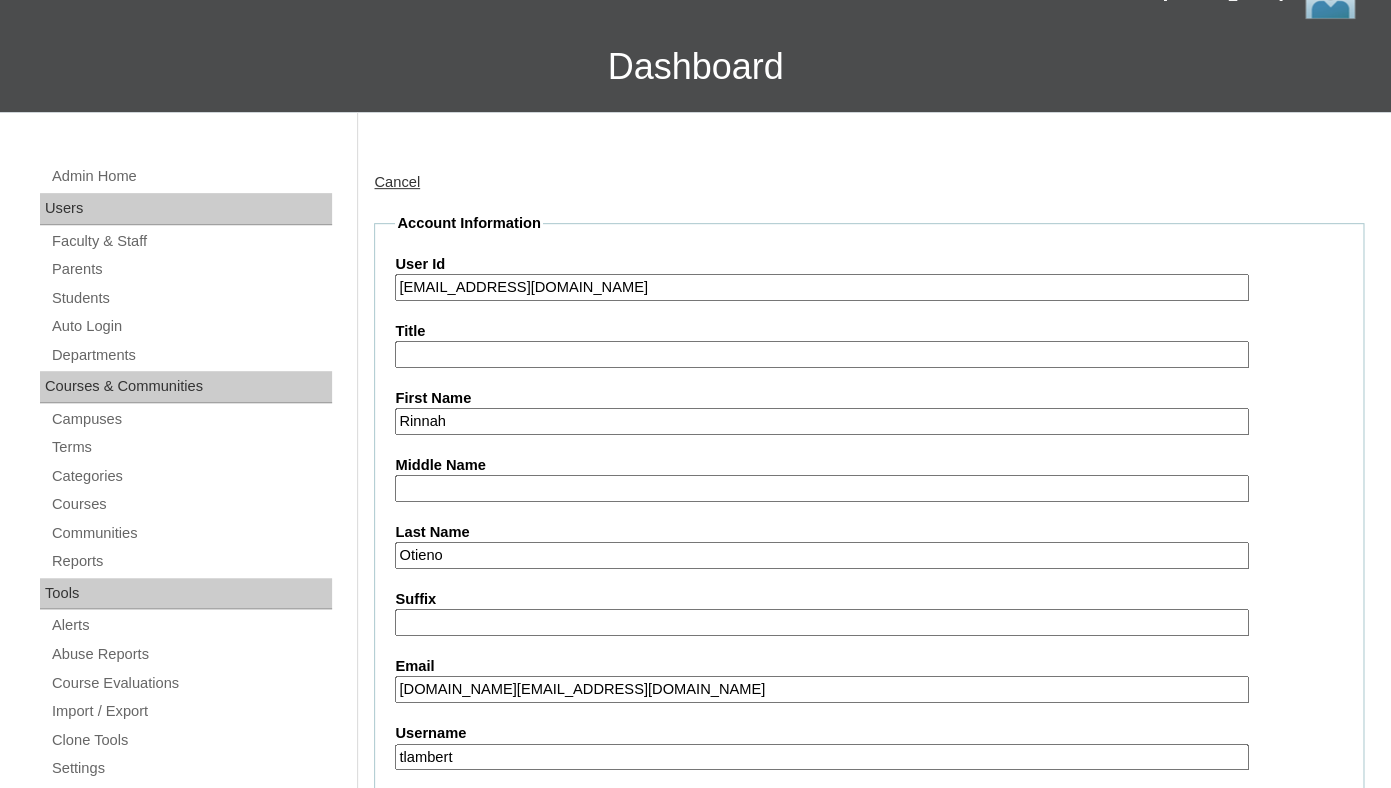 scroll, scrollTop: 0, scrollLeft: 0, axis: both 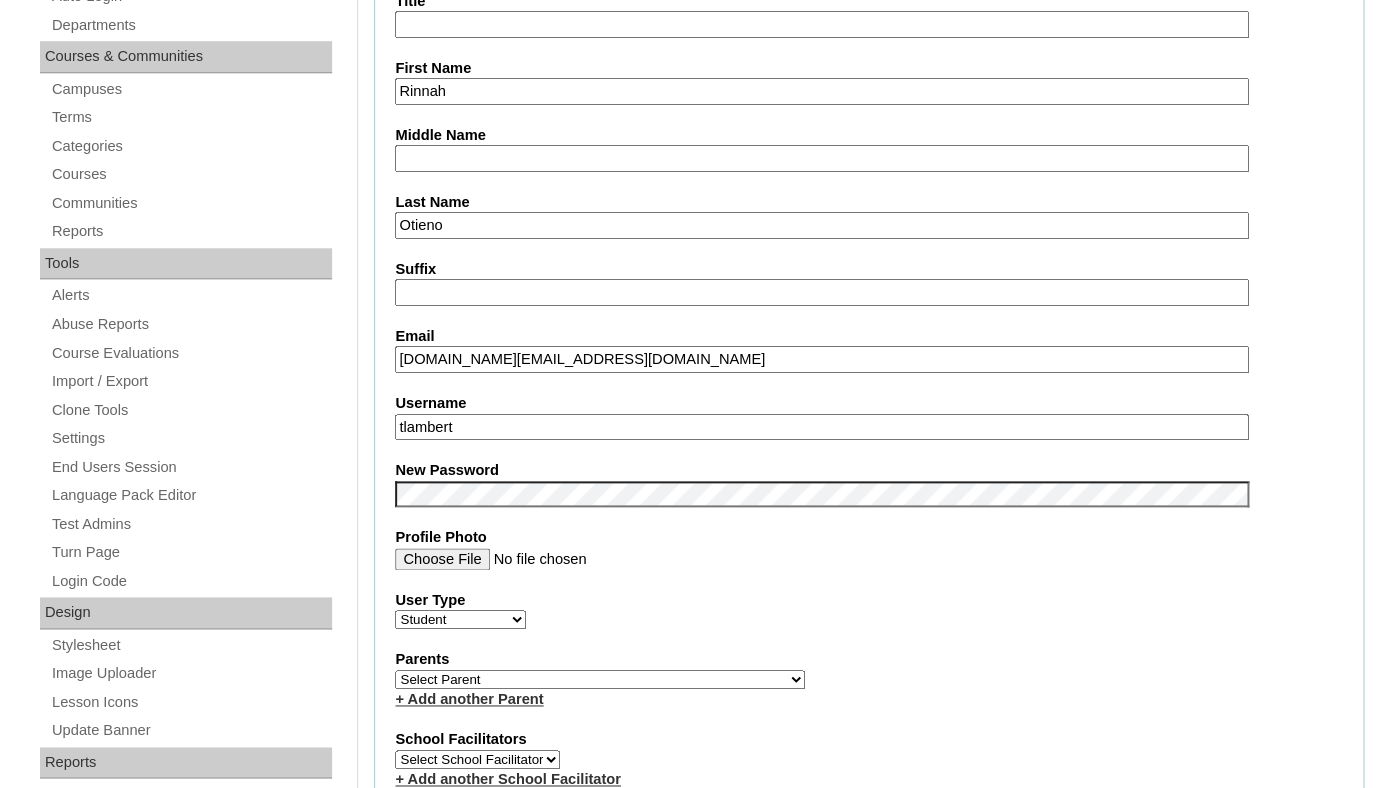 click on "tlambert" at bounding box center [821, 427] 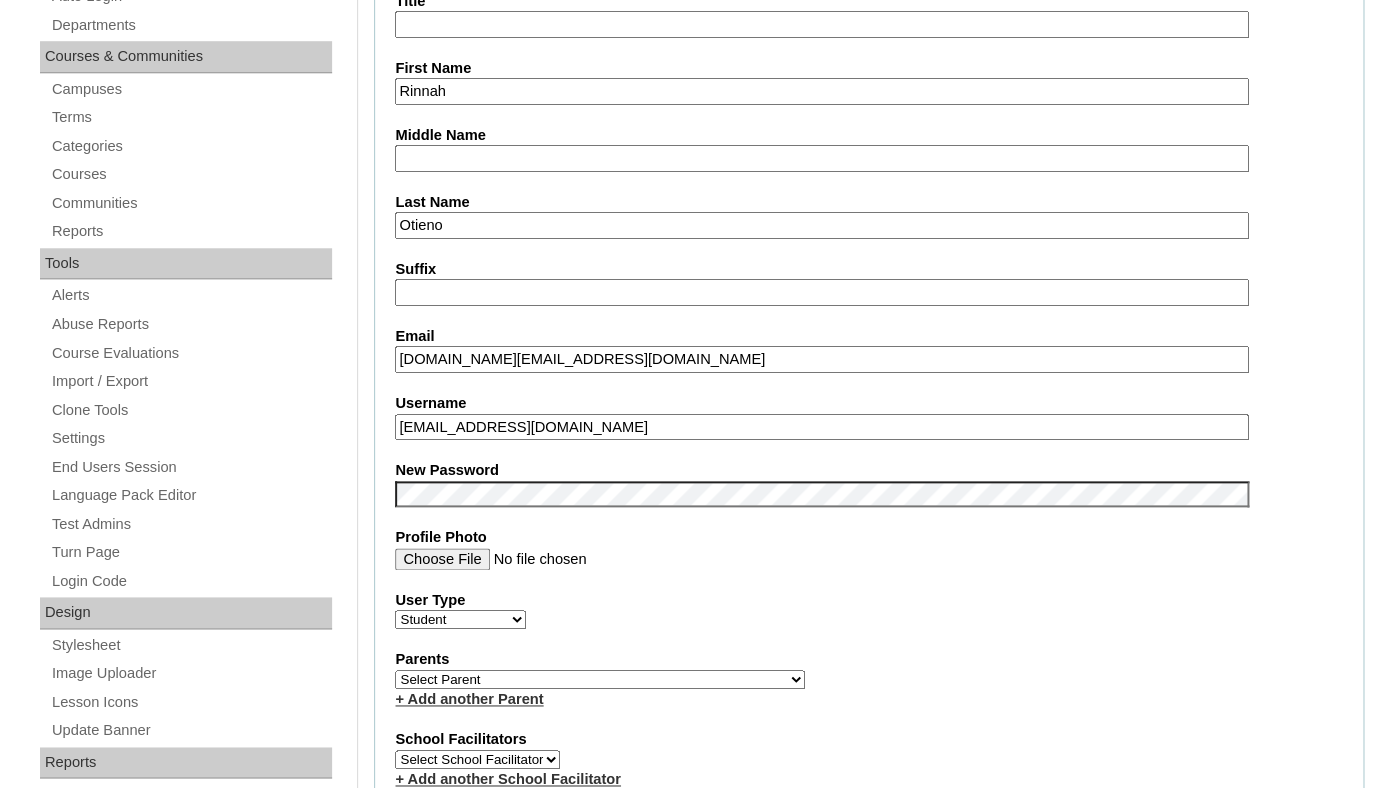 type on "rinnah.otieno@enlightiumstudent.com" 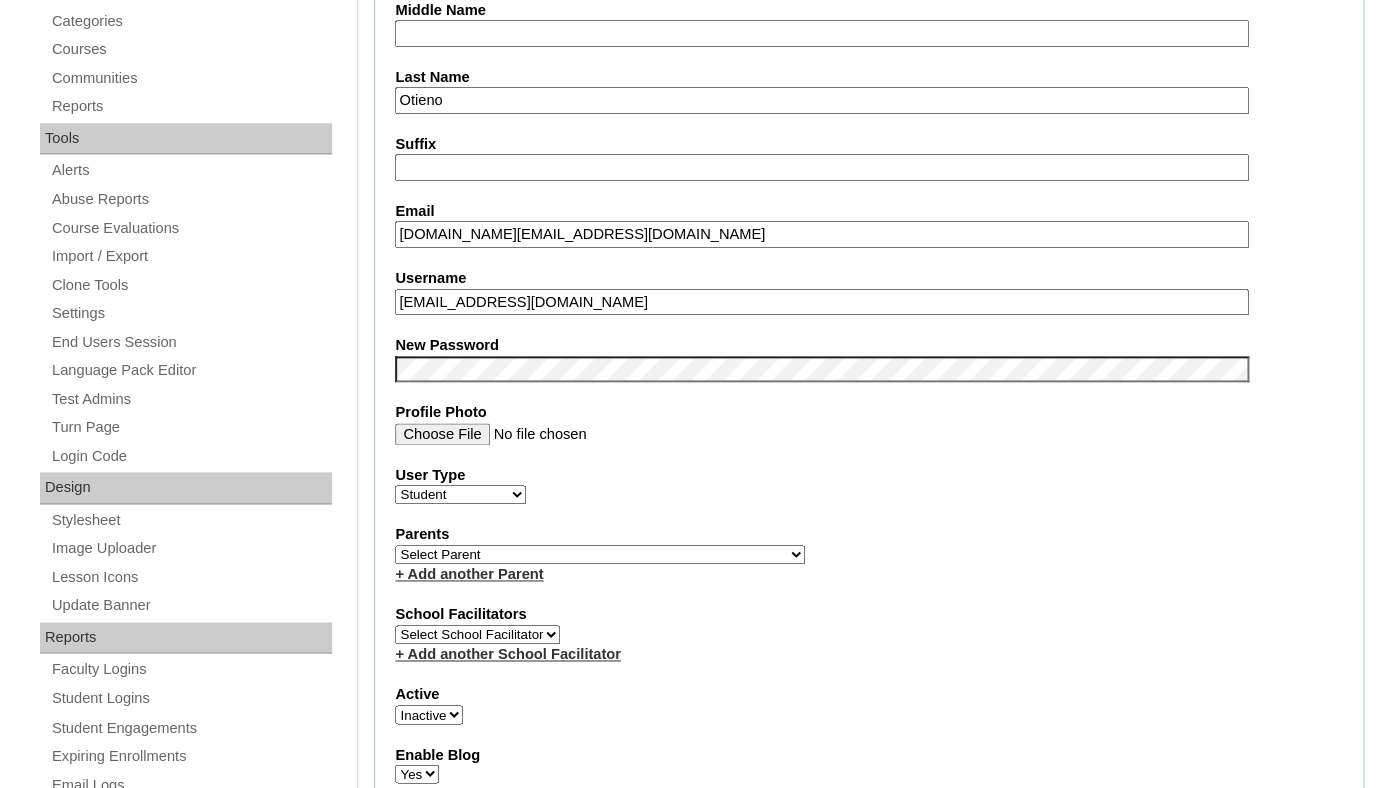 scroll, scrollTop: 782, scrollLeft: 0, axis: vertical 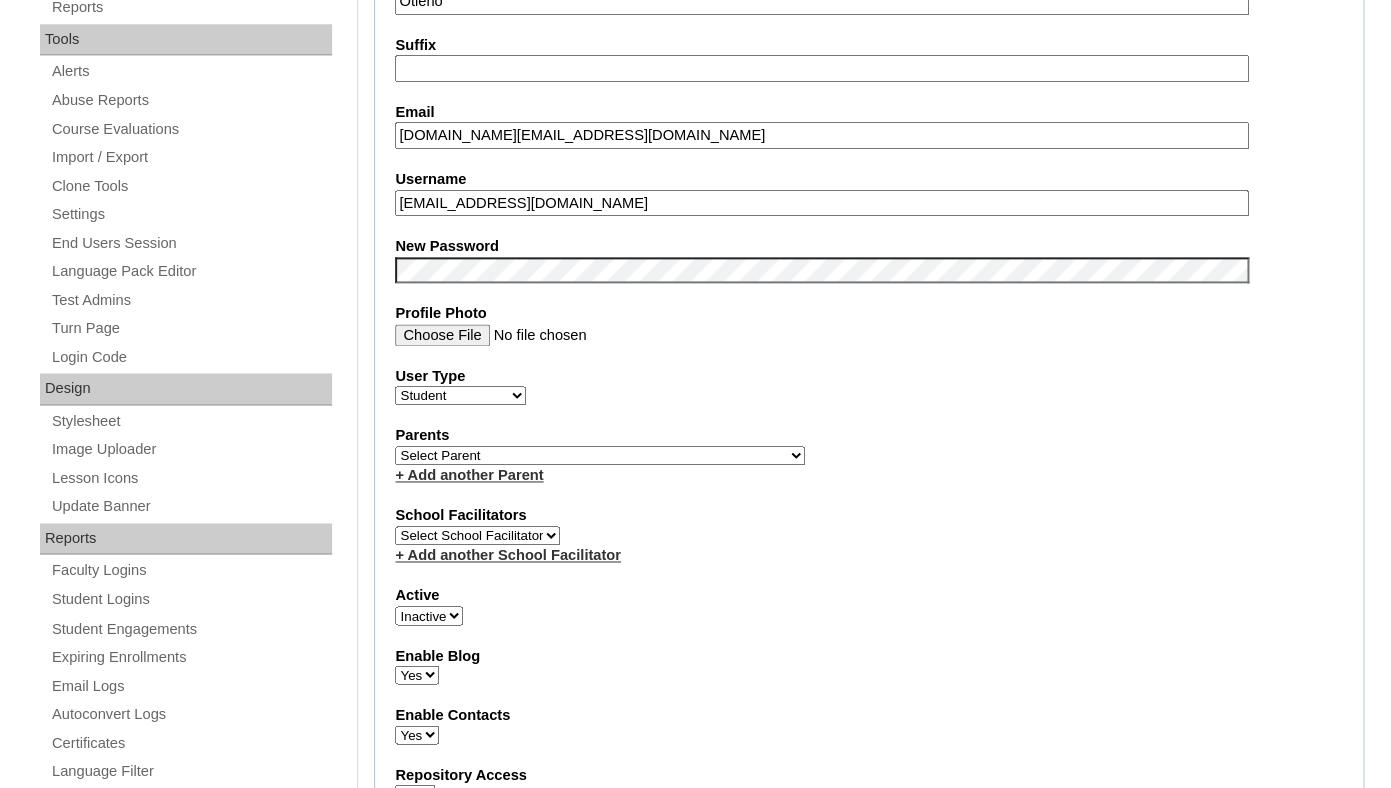 click on "Select Parent
Garcia, Rosa
Labourdette, Jessica
Nicholson, Nicky
Valentin , Natisha
Velazquez , Darlene
Abacan, Esther Joy
Abankwa, Rita
Abelson, Erika
Acuna, Anessa
Adamczyk, Holly
Adams, Tiffany
Aguas, Glenn
Agustin, Benjamin
Akintunde, Sade
Ako-Mbo, Dr. Leslie
Ako-Mbo, Dr. Leslie
Al Iessa, Rebeca
Alamillo, Mariah
Alejo, Azia
Allen, Kelly
Allen, Kendric
Allen, Morgan
Almasan, Kristen
Alonso, Joane
Alvarado, Alexis
Alvarado, Jannet
Alvarez, Marcela
Amador, Miguel
Amador, Sharon
Ambion, Alvin
Anderson, Maryann
Angell, Dustin
Anthony , Terrance
April , Stone
Araneta-Rodriguez, Rica
Arceo, Anthony
Ardashahi, Rameil
Argueta, Casandra
Arguijo, Robyn
Arias, Liliana
Armada, Shadieh
Ashdown, Caitlin
Atkins, Lynn" at bounding box center [600, 455] 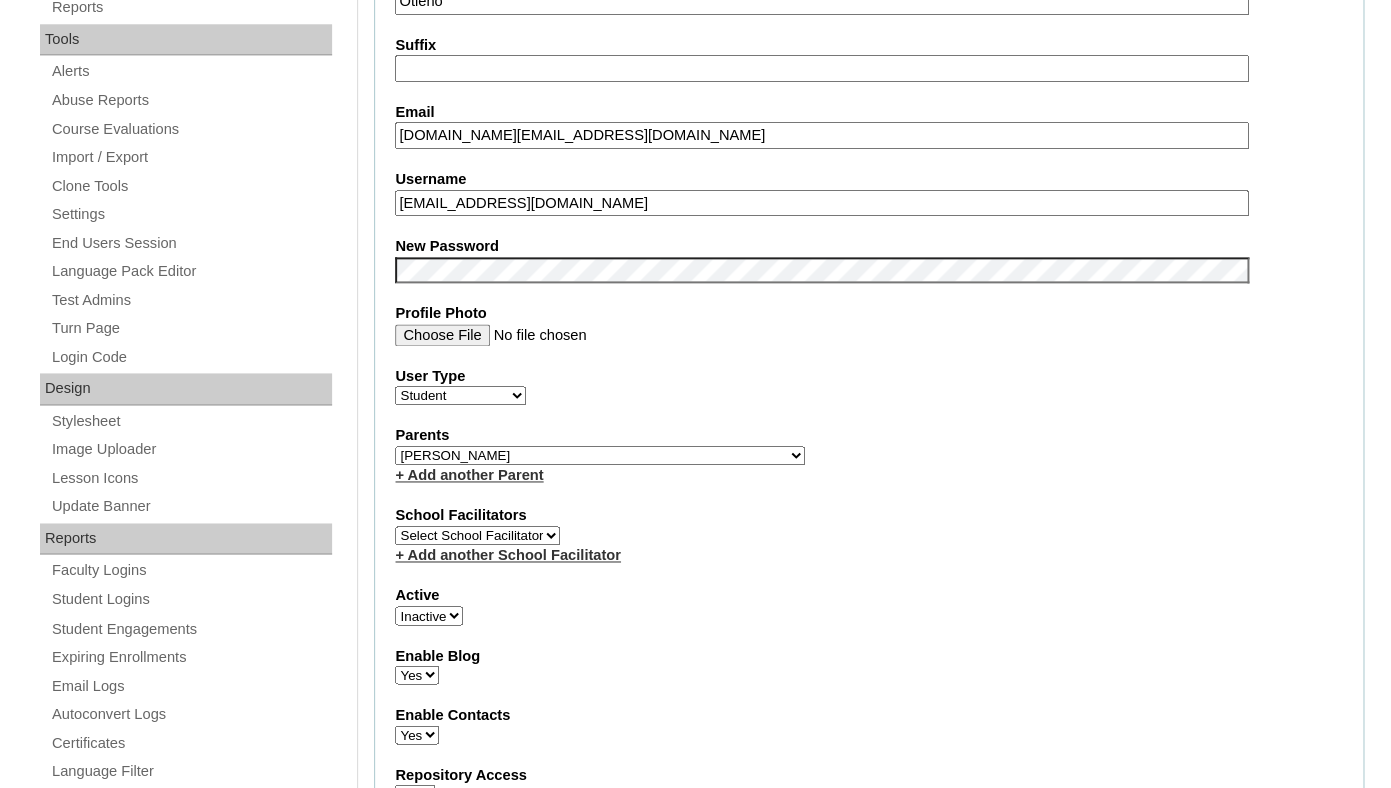 click on "Wambua, Rachael" at bounding box center (0, 0) 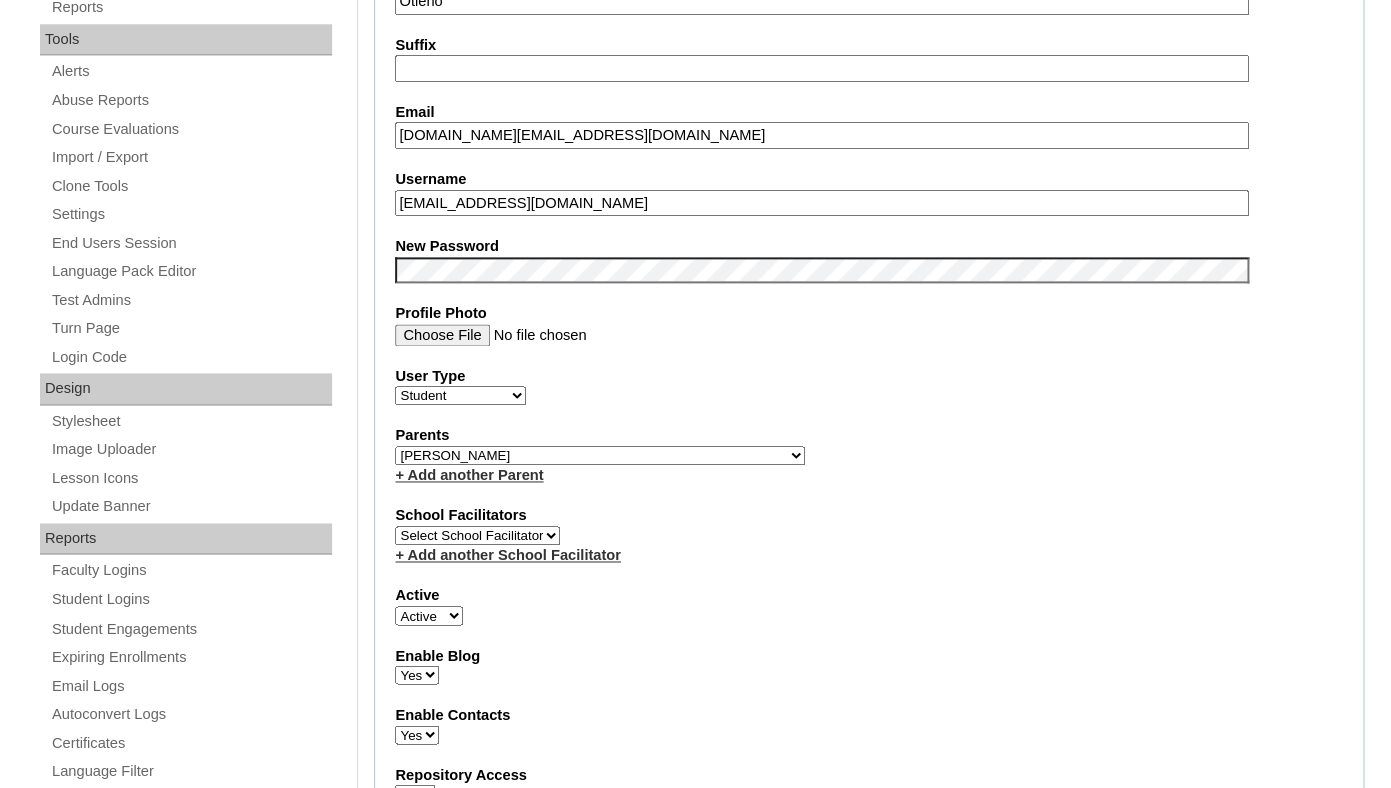 click on "Active" at bounding box center [0, 0] 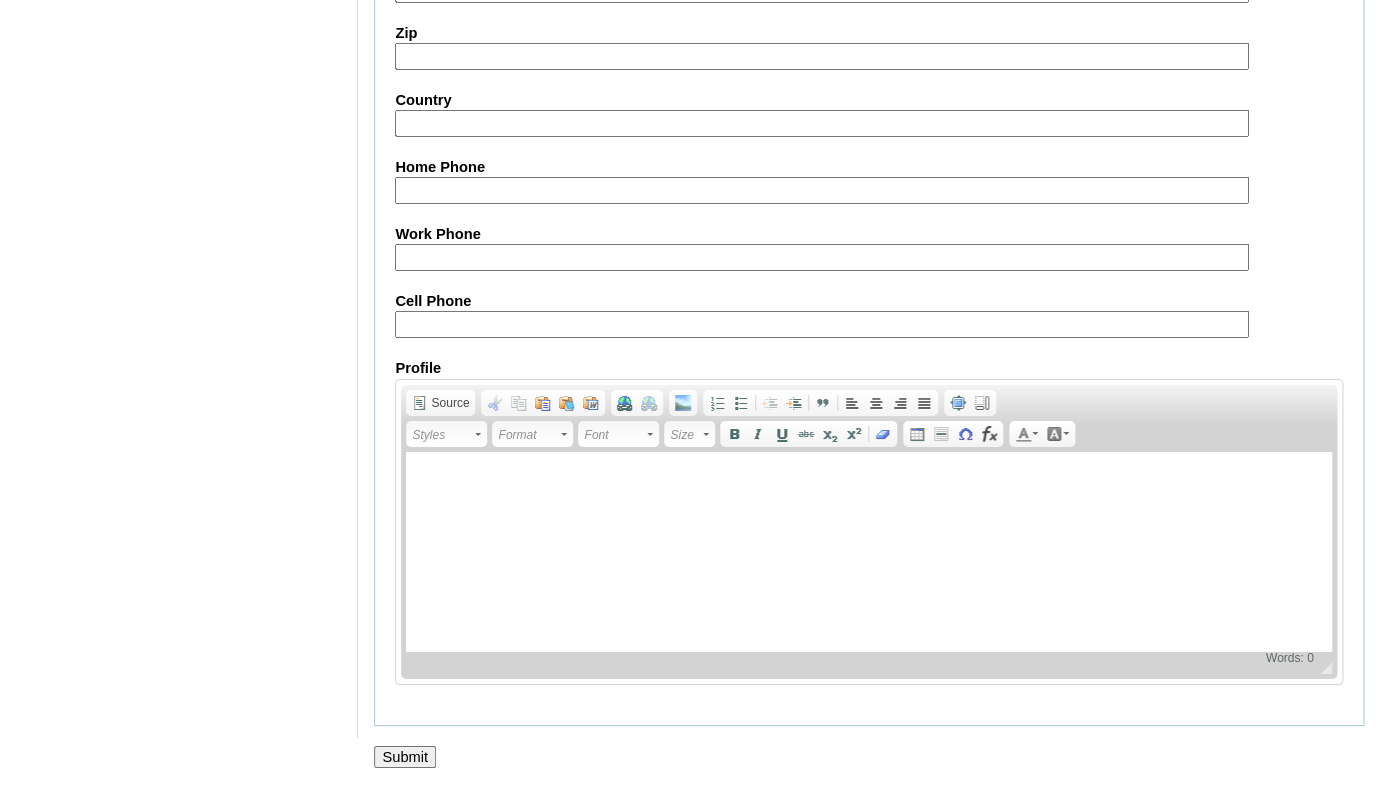 click on "Submit" at bounding box center [405, 757] 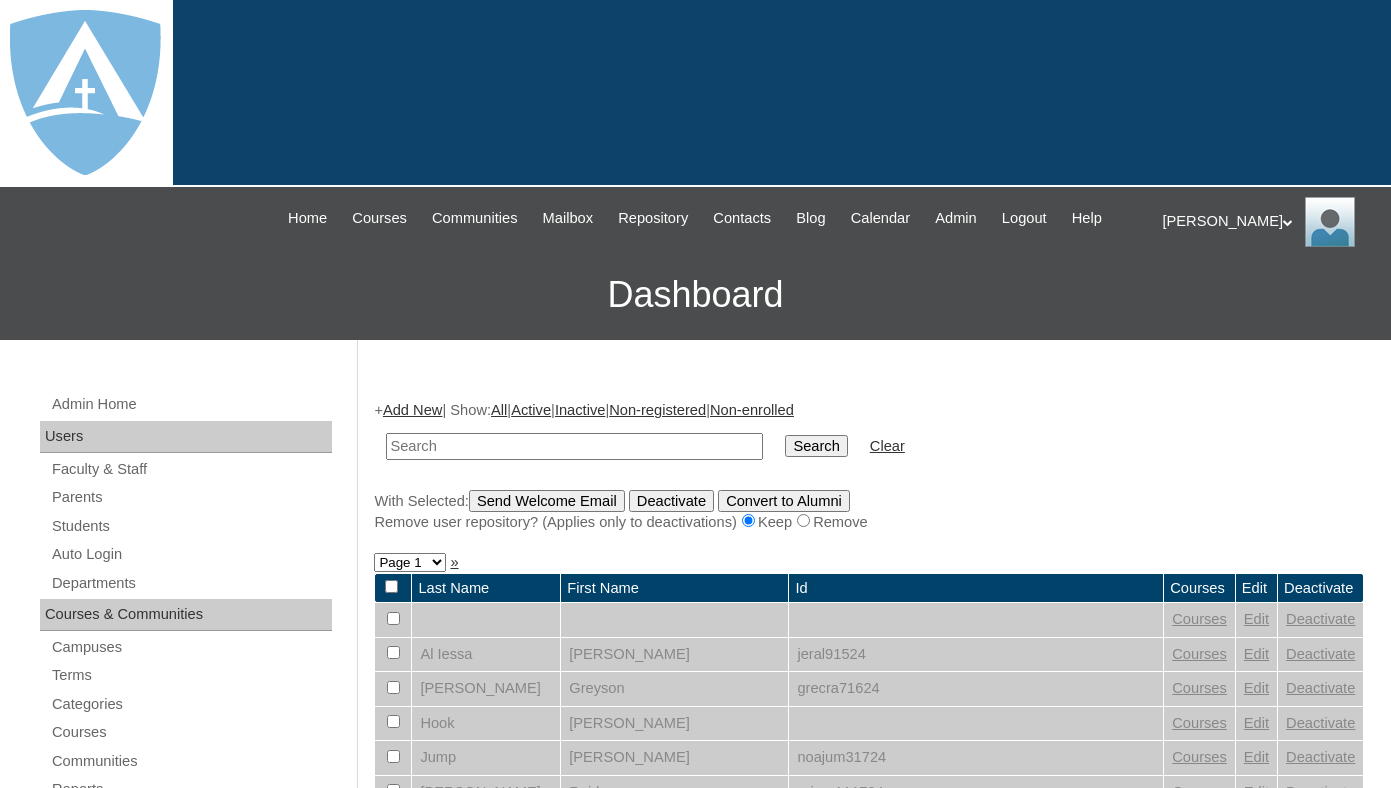 scroll, scrollTop: 0, scrollLeft: 0, axis: both 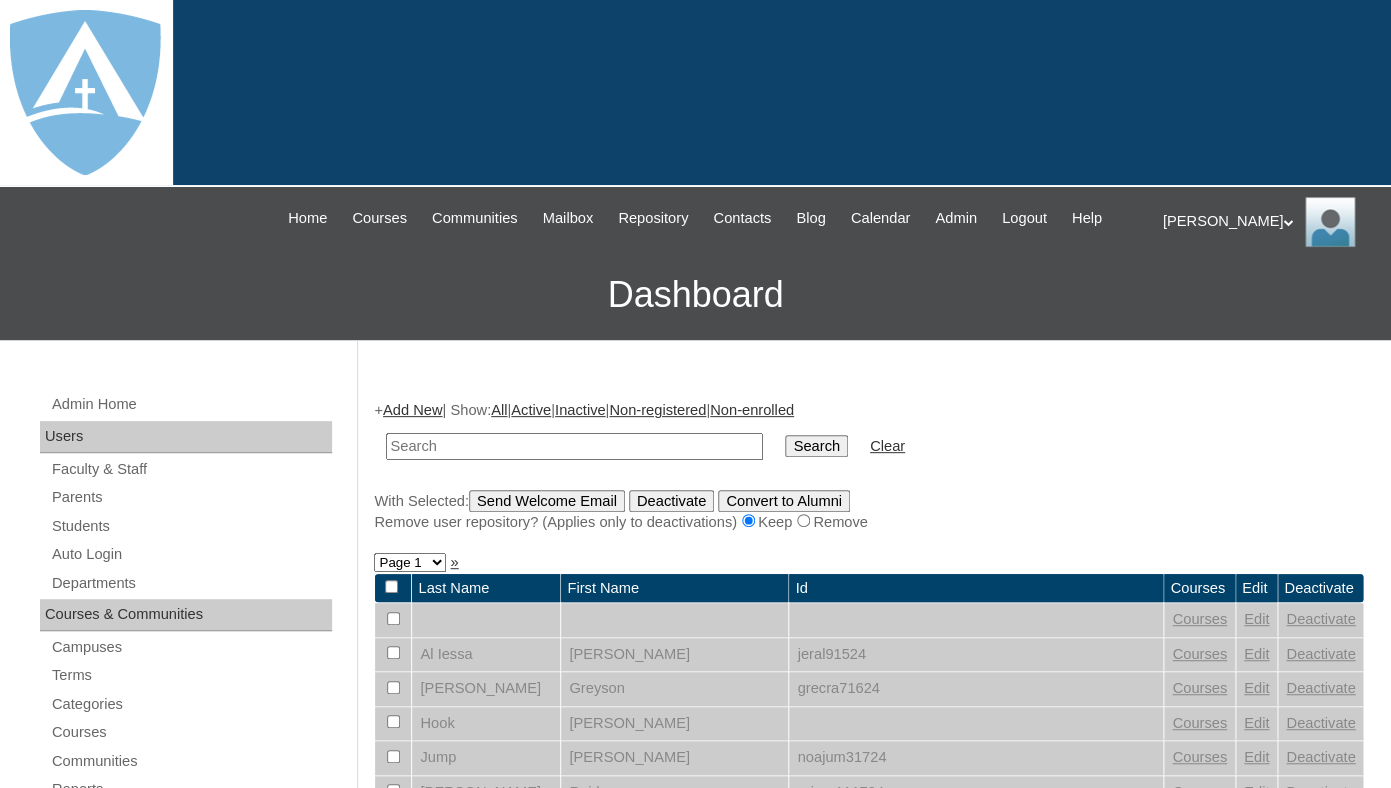 click at bounding box center (574, 446) 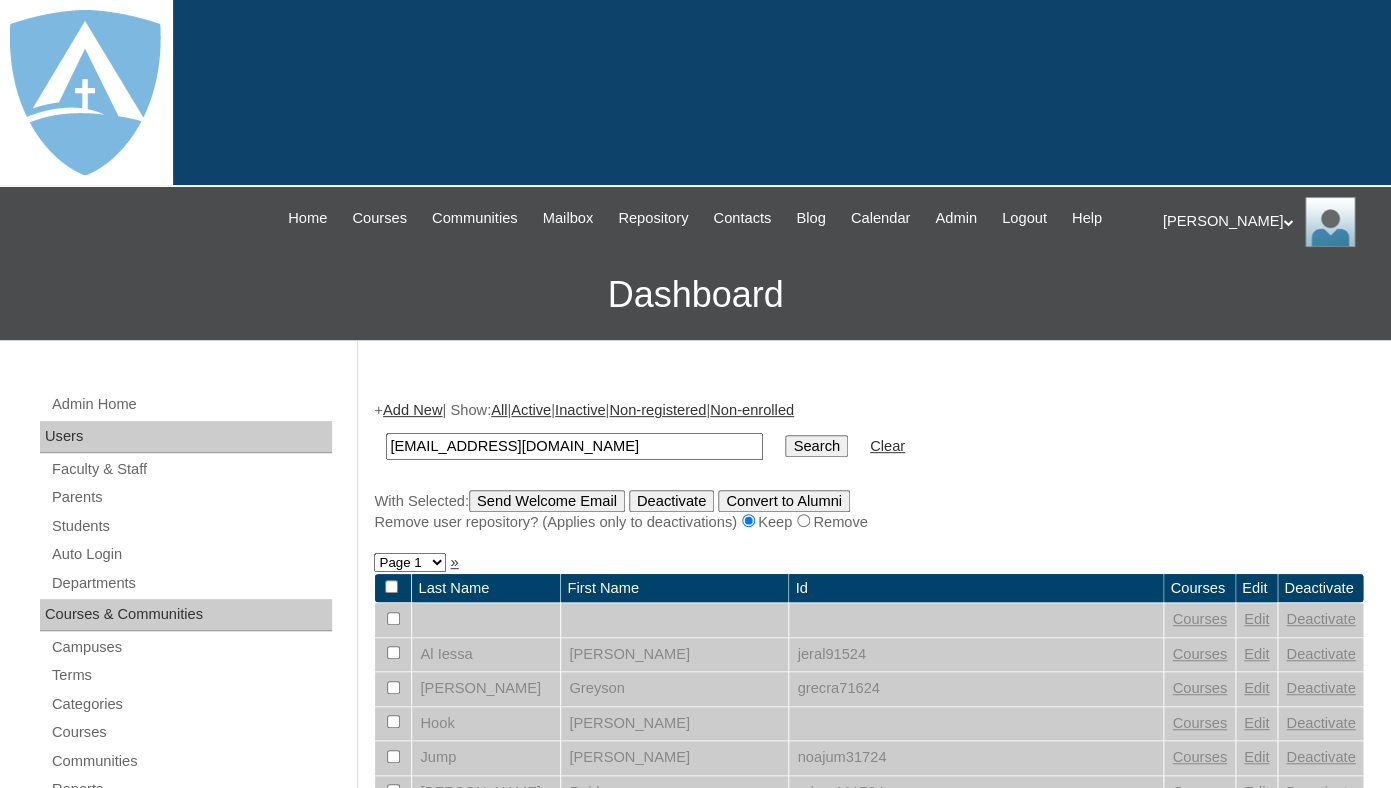 type on "[EMAIL_ADDRESS][DOMAIN_NAME]" 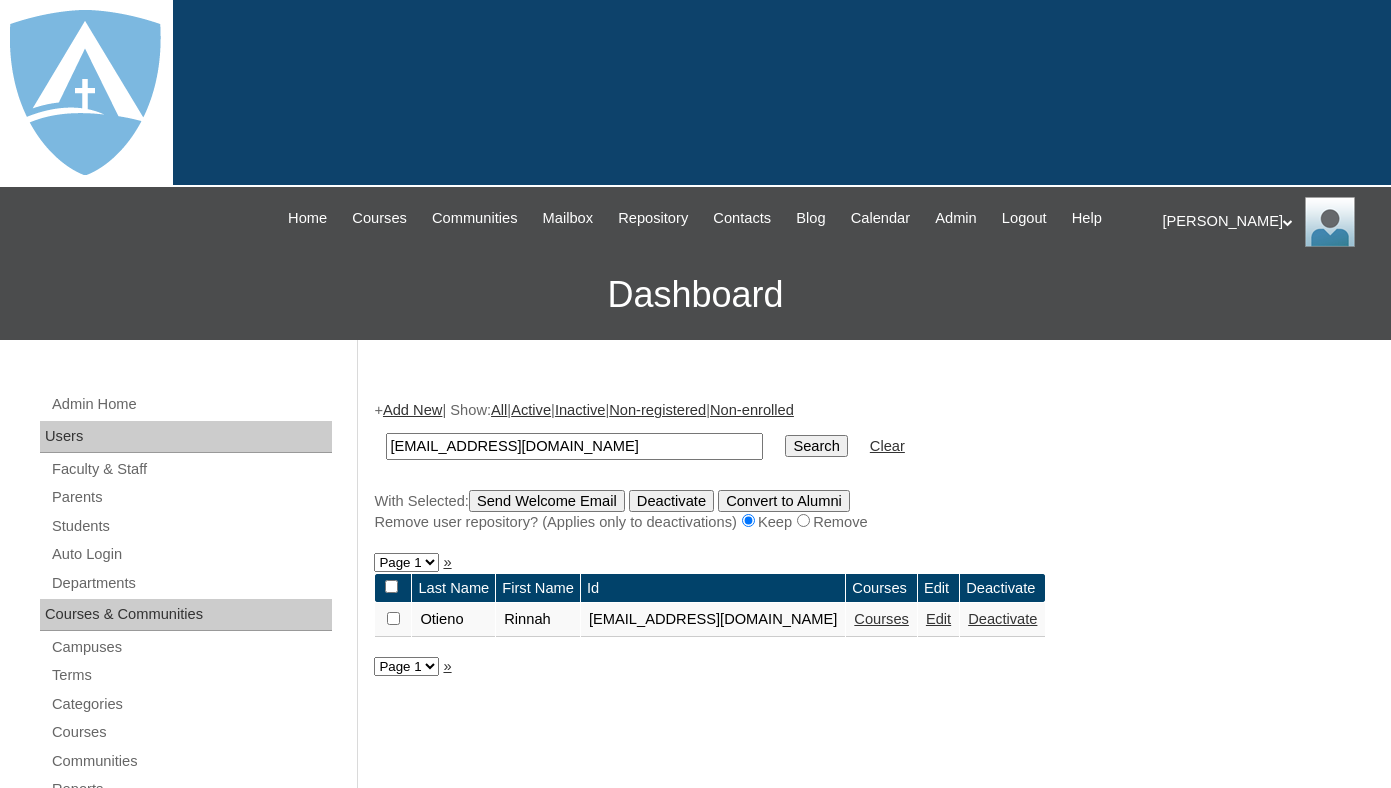 scroll, scrollTop: 0, scrollLeft: 0, axis: both 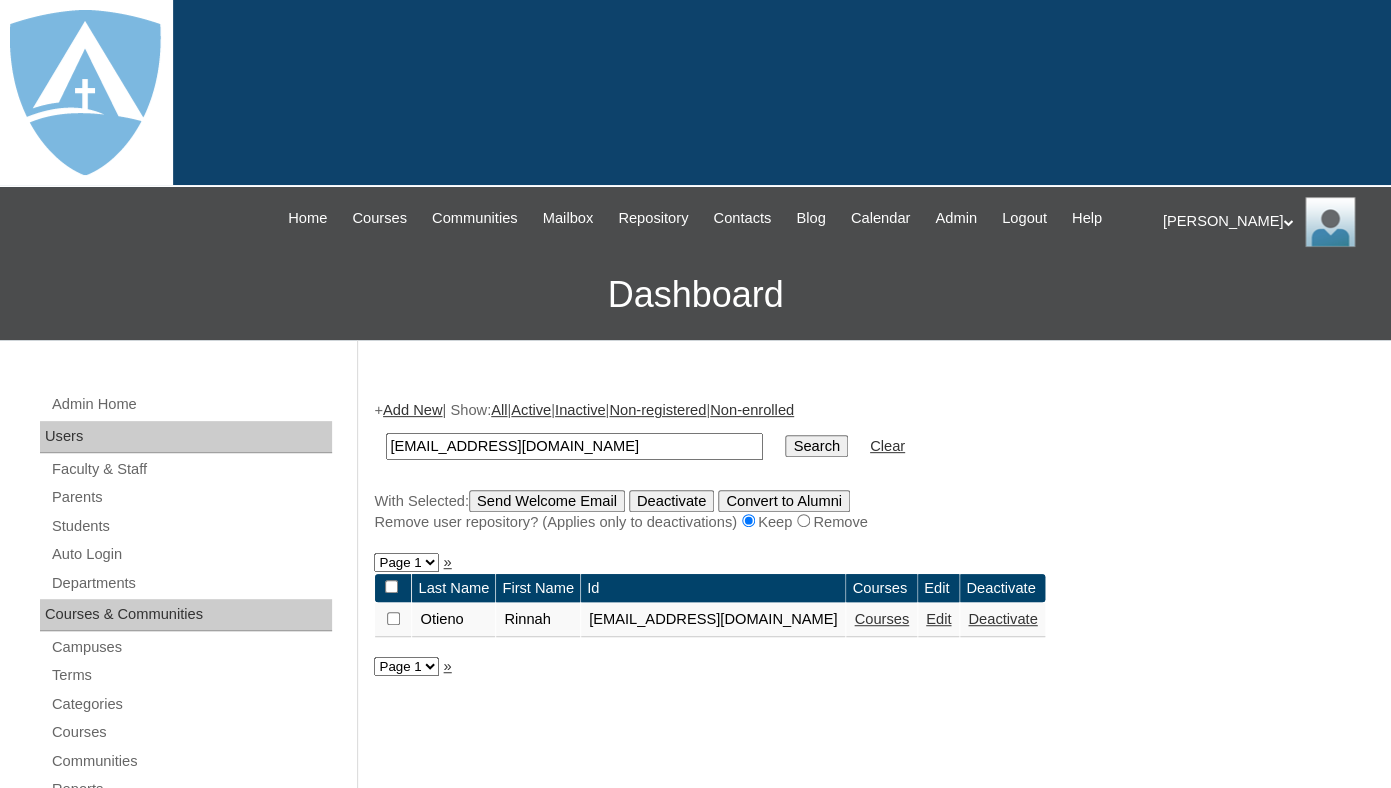 click on "With Selected:
Send Welcome Email
Deactivate
Convert to Alumni
Remove user repository? (Applies only to deactivations)		  Keep
Remove" at bounding box center [869, 511] 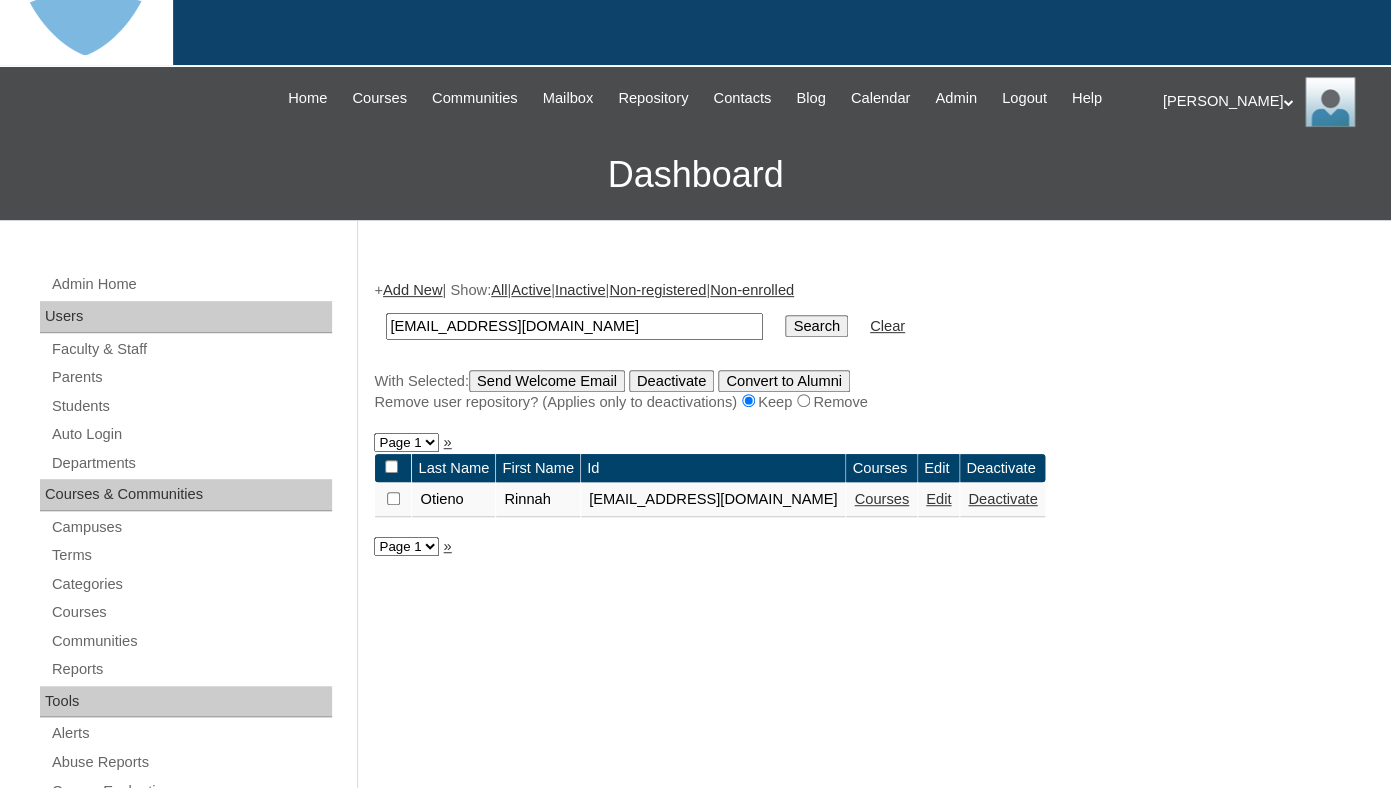 click on "Courses" at bounding box center (881, 499) 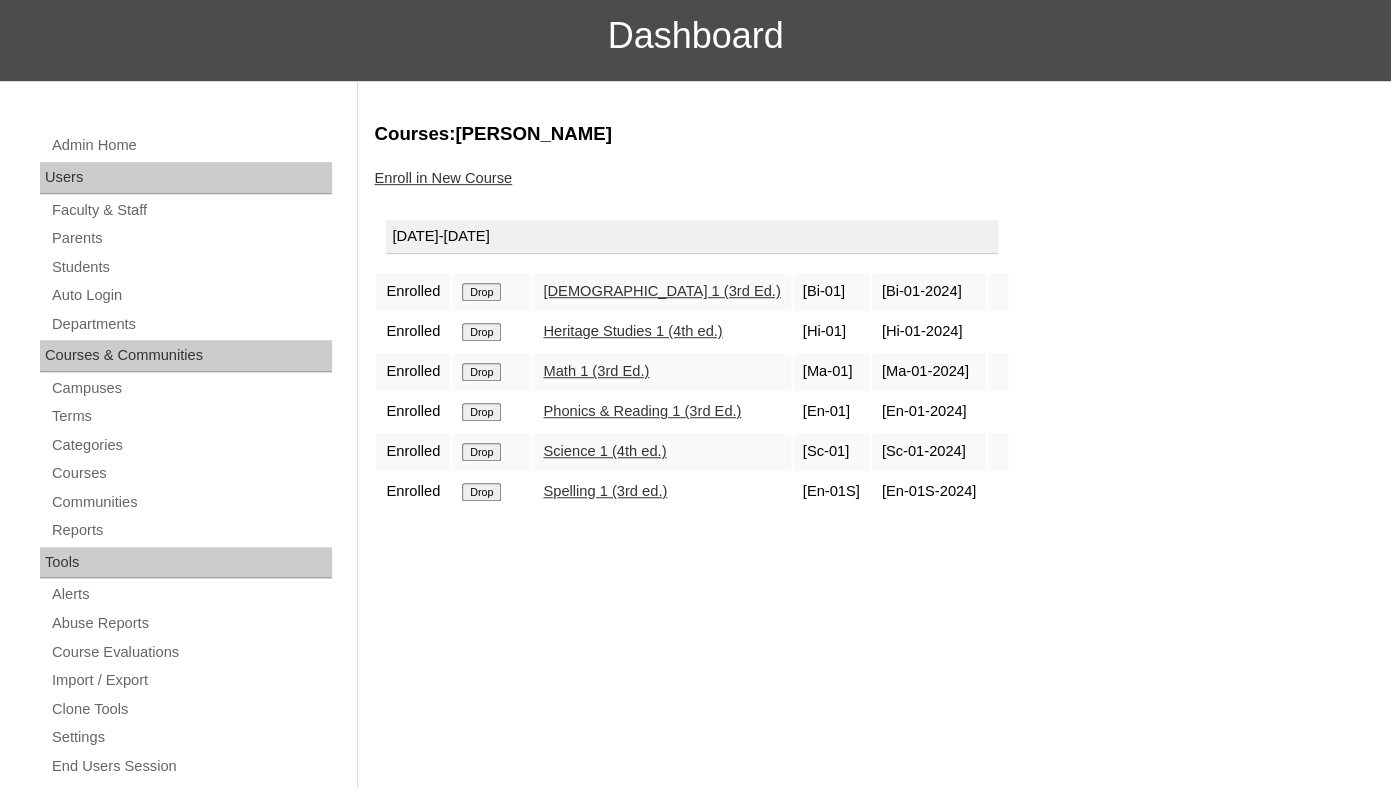scroll, scrollTop: 295, scrollLeft: 0, axis: vertical 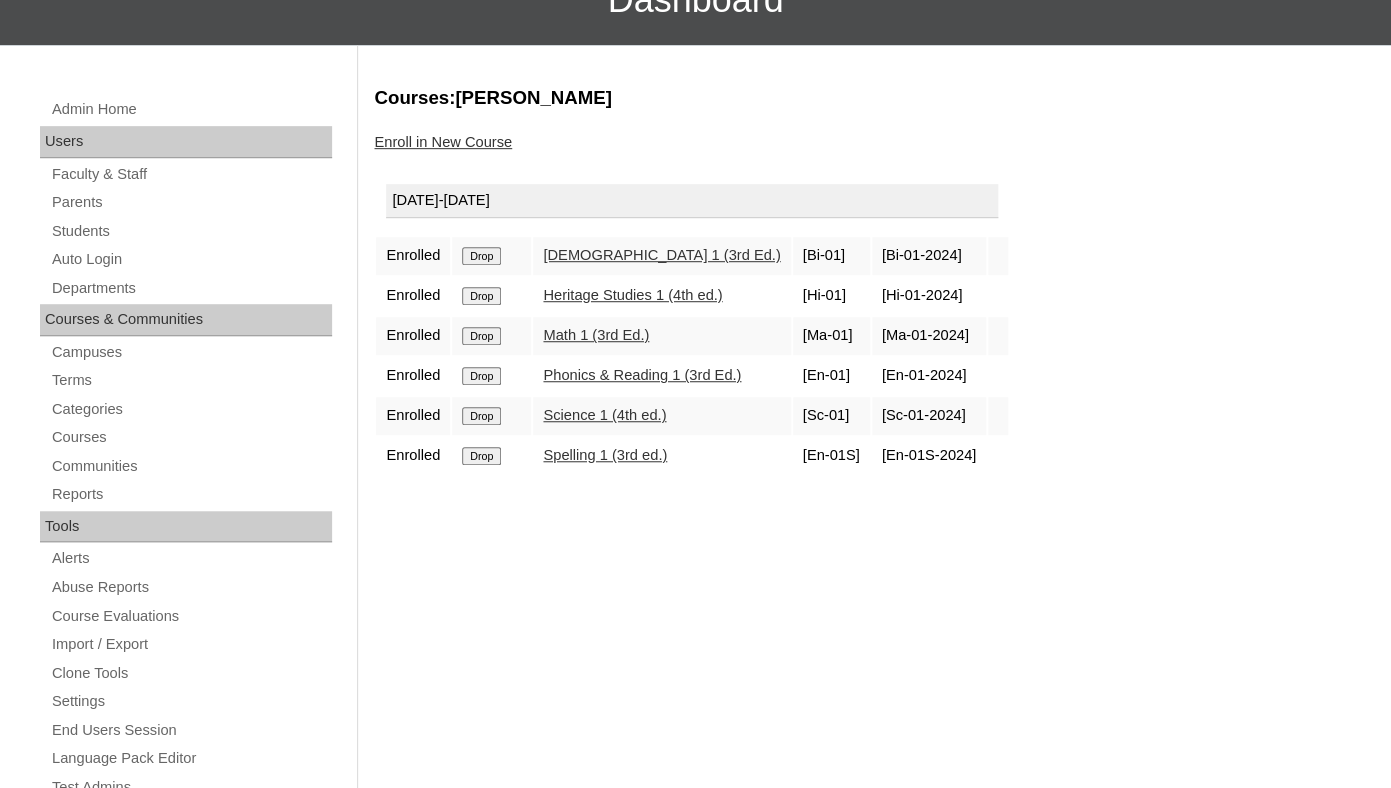click on "Drop" at bounding box center (481, 256) 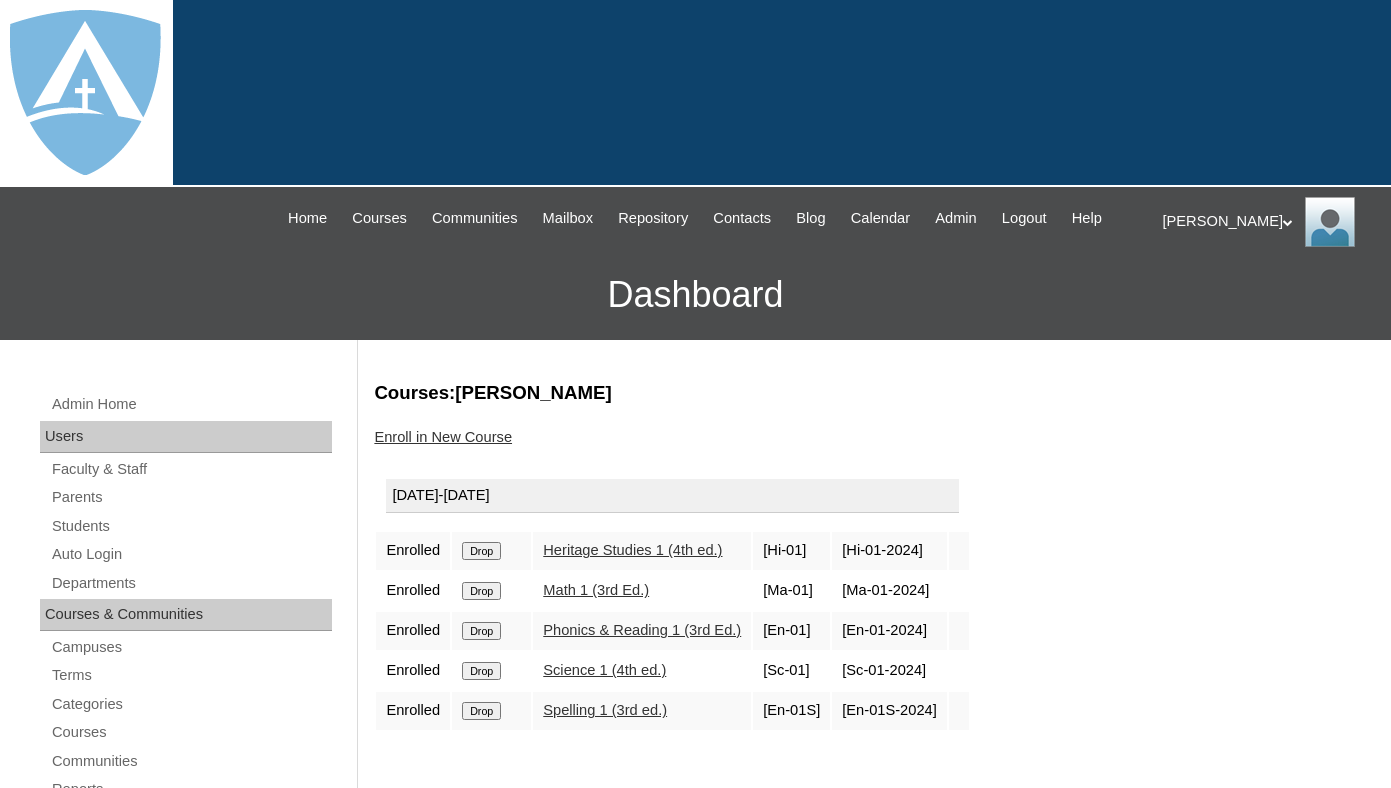 scroll, scrollTop: 0, scrollLeft: 0, axis: both 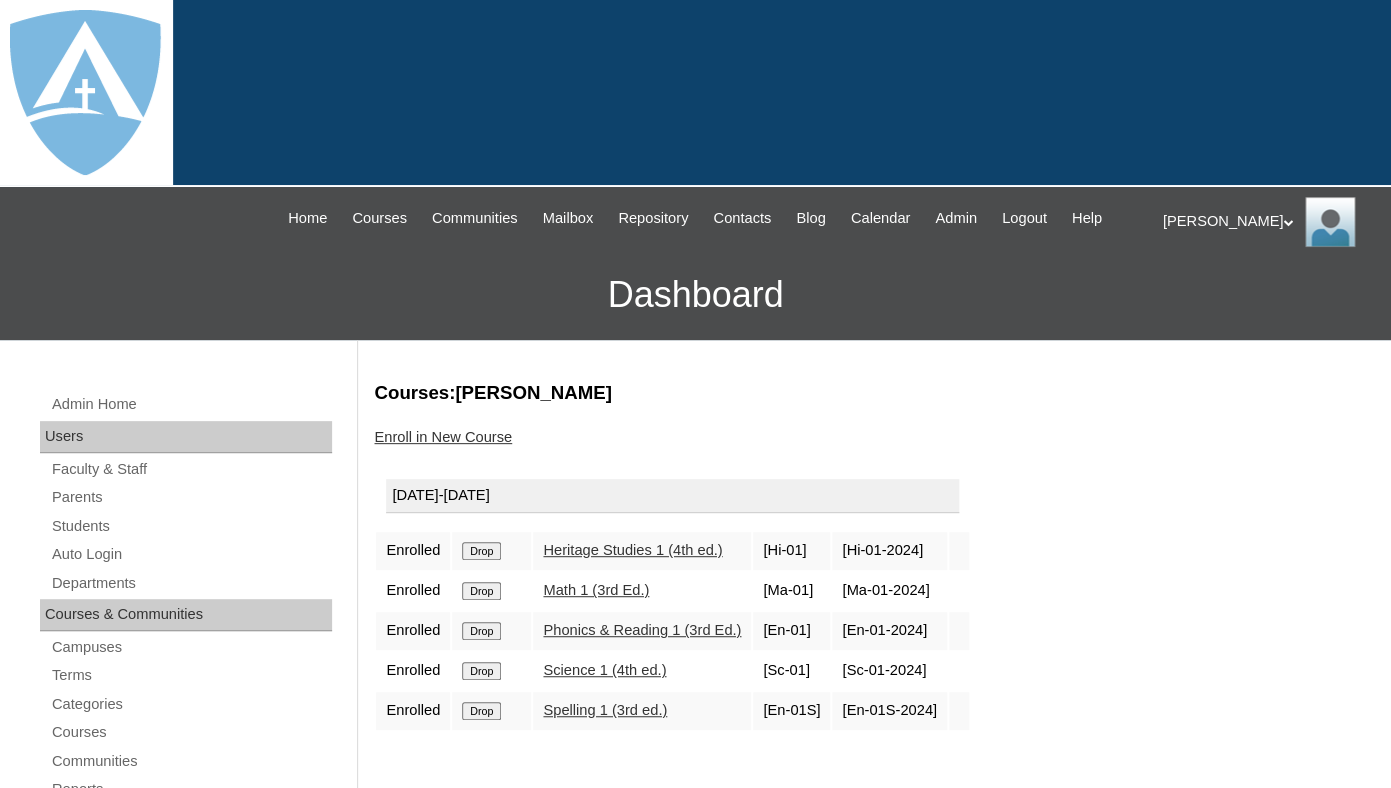 click on "Drop" at bounding box center (481, 551) 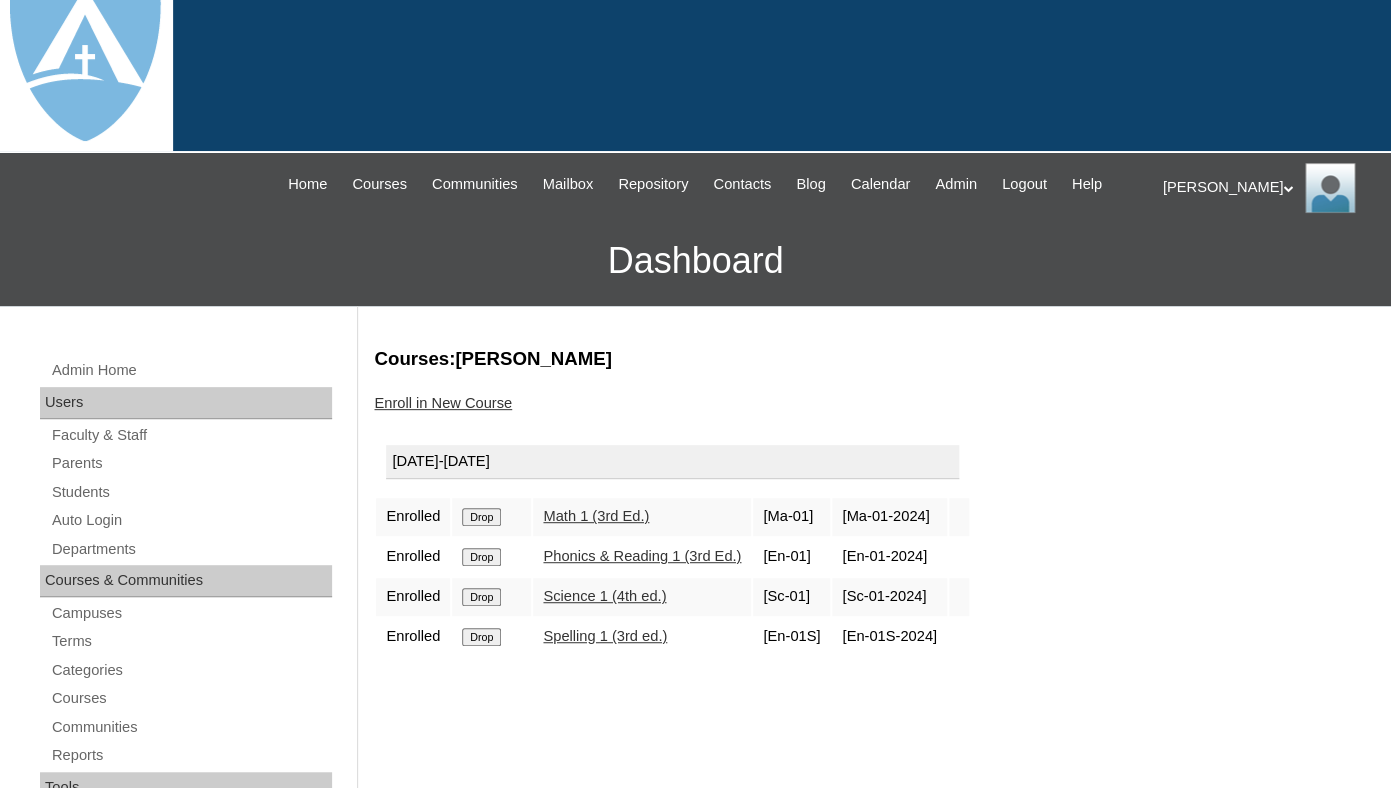 scroll, scrollTop: 40, scrollLeft: 0, axis: vertical 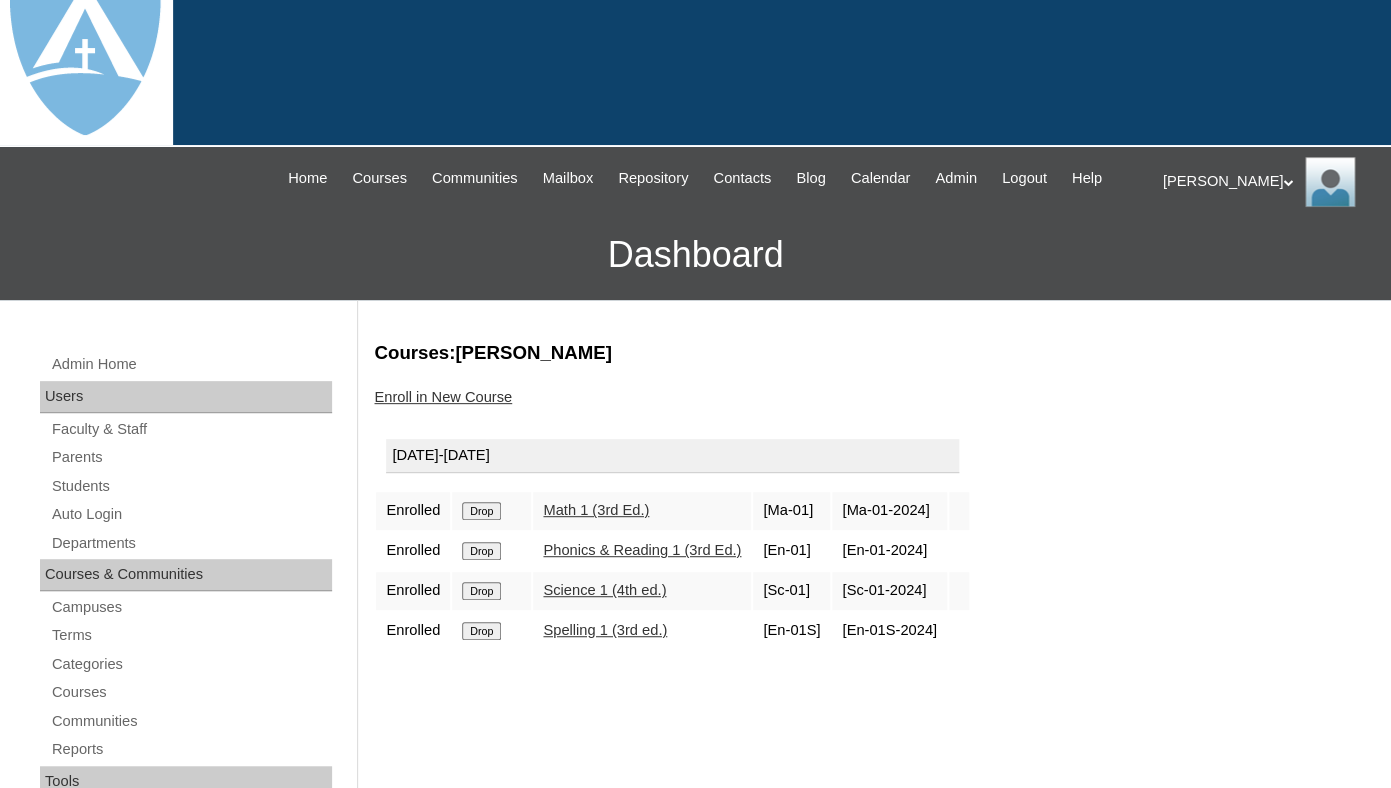 click on "Drop" at bounding box center [481, 511] 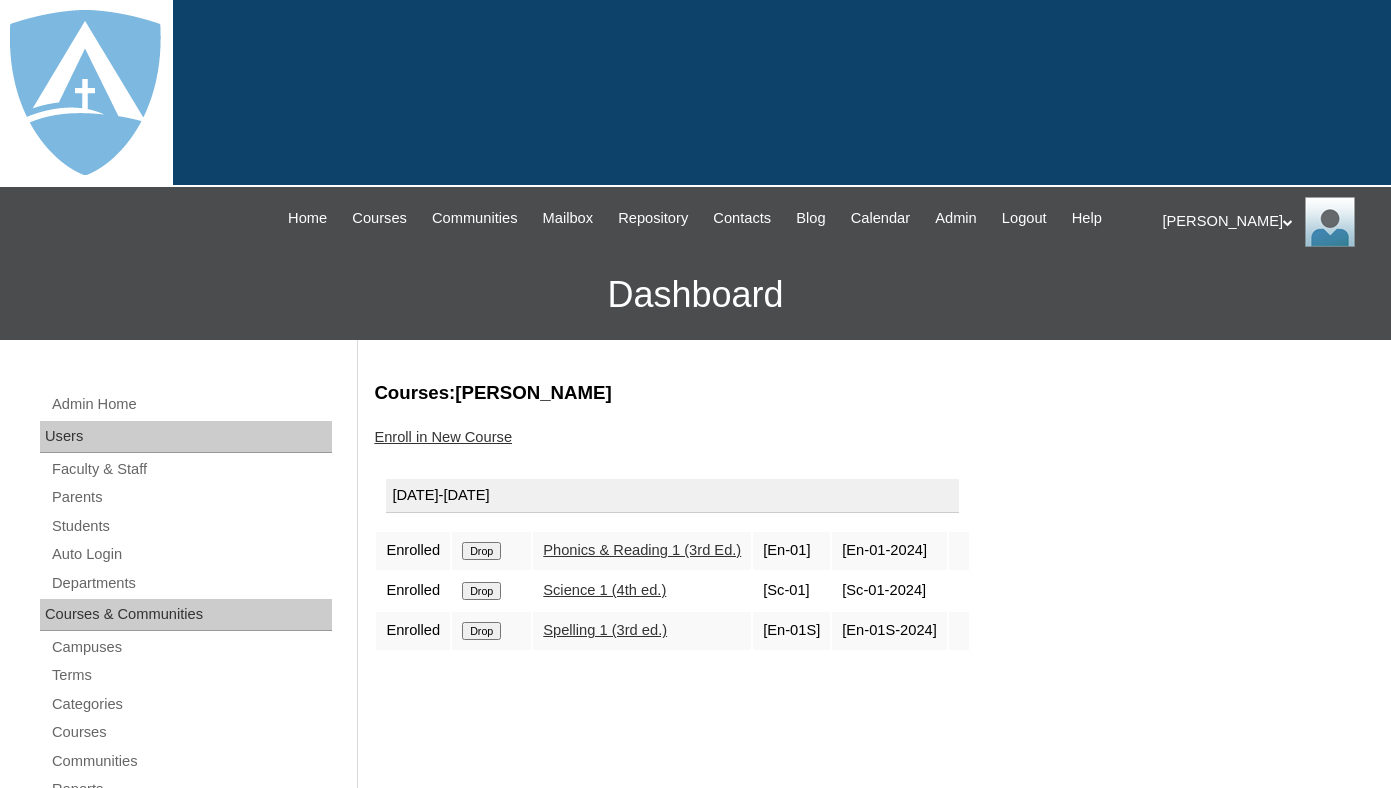 scroll, scrollTop: 0, scrollLeft: 0, axis: both 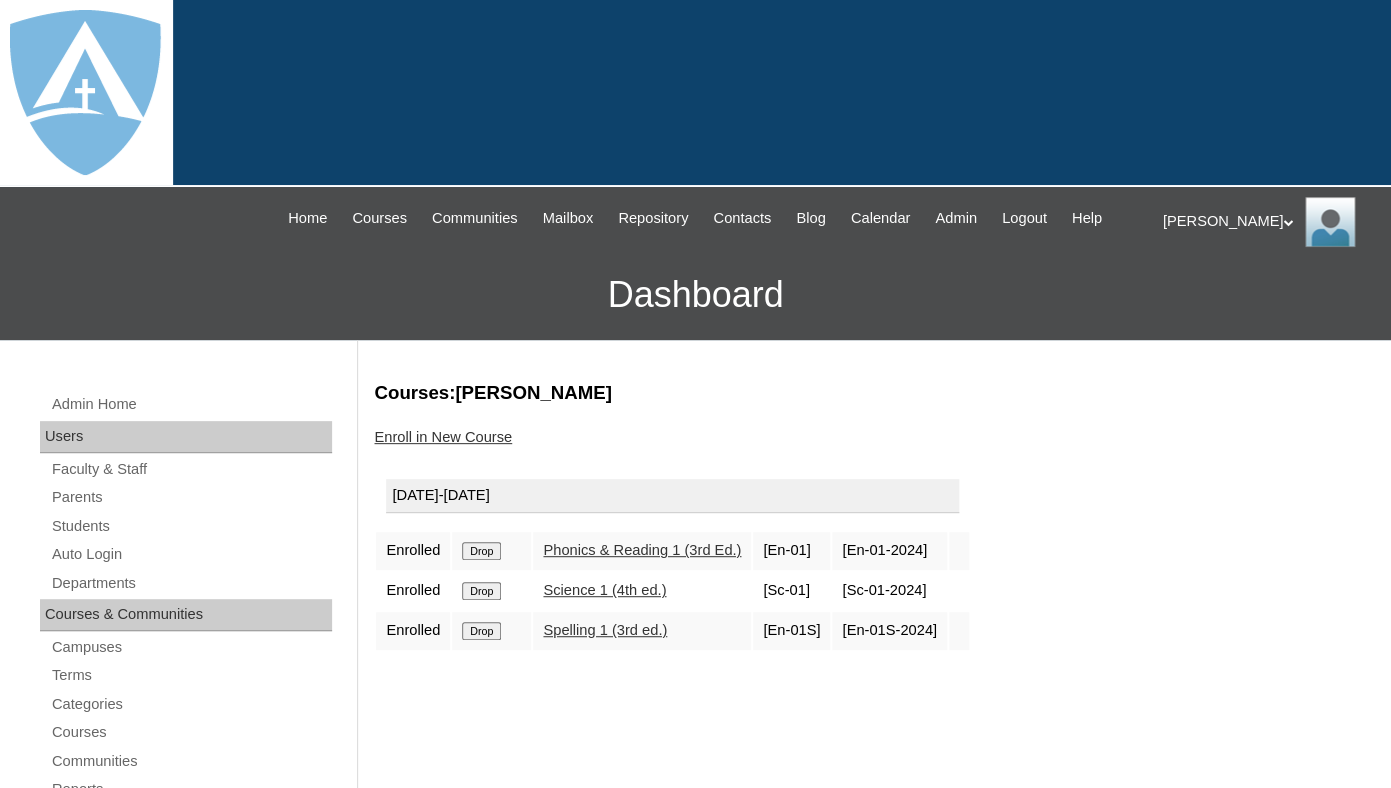click on "Drop" at bounding box center (481, 551) 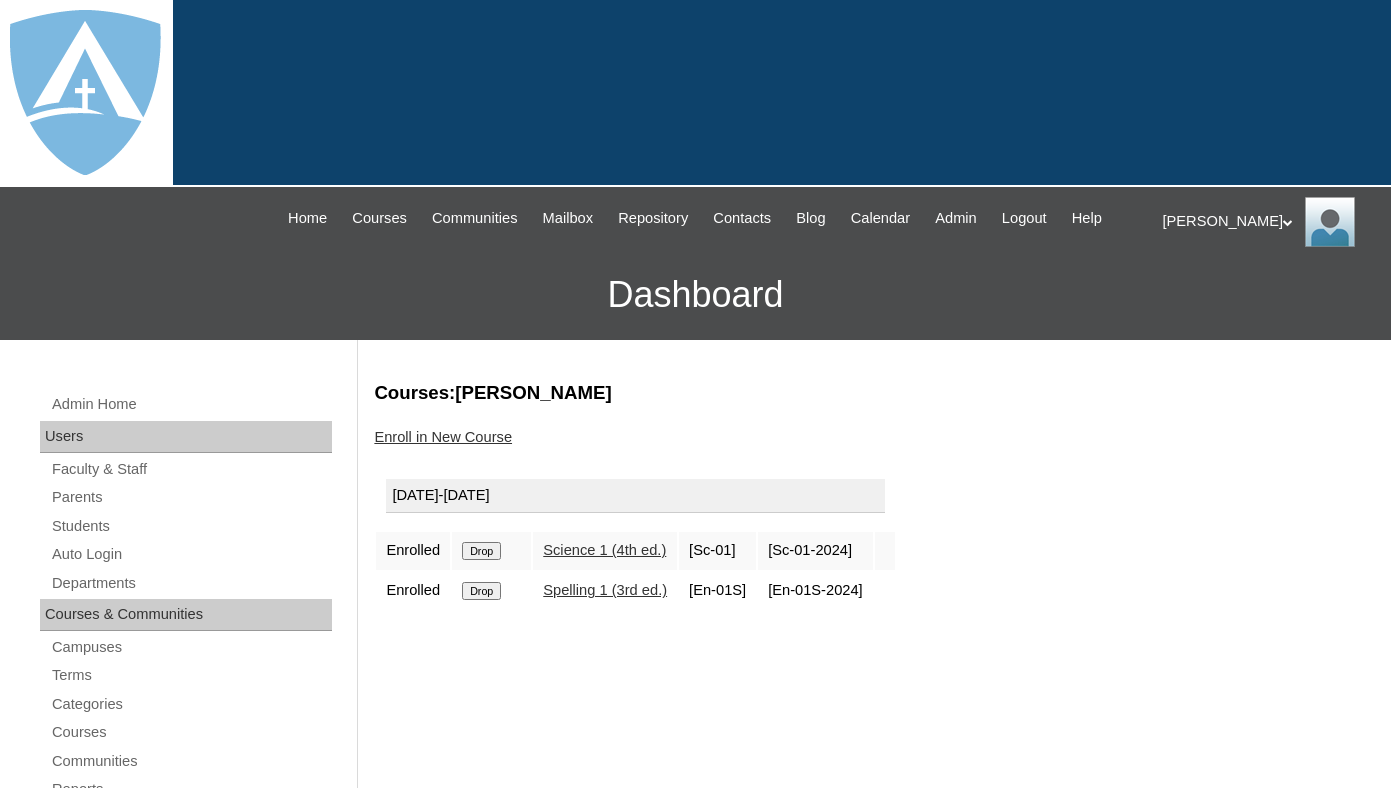scroll, scrollTop: 0, scrollLeft: 0, axis: both 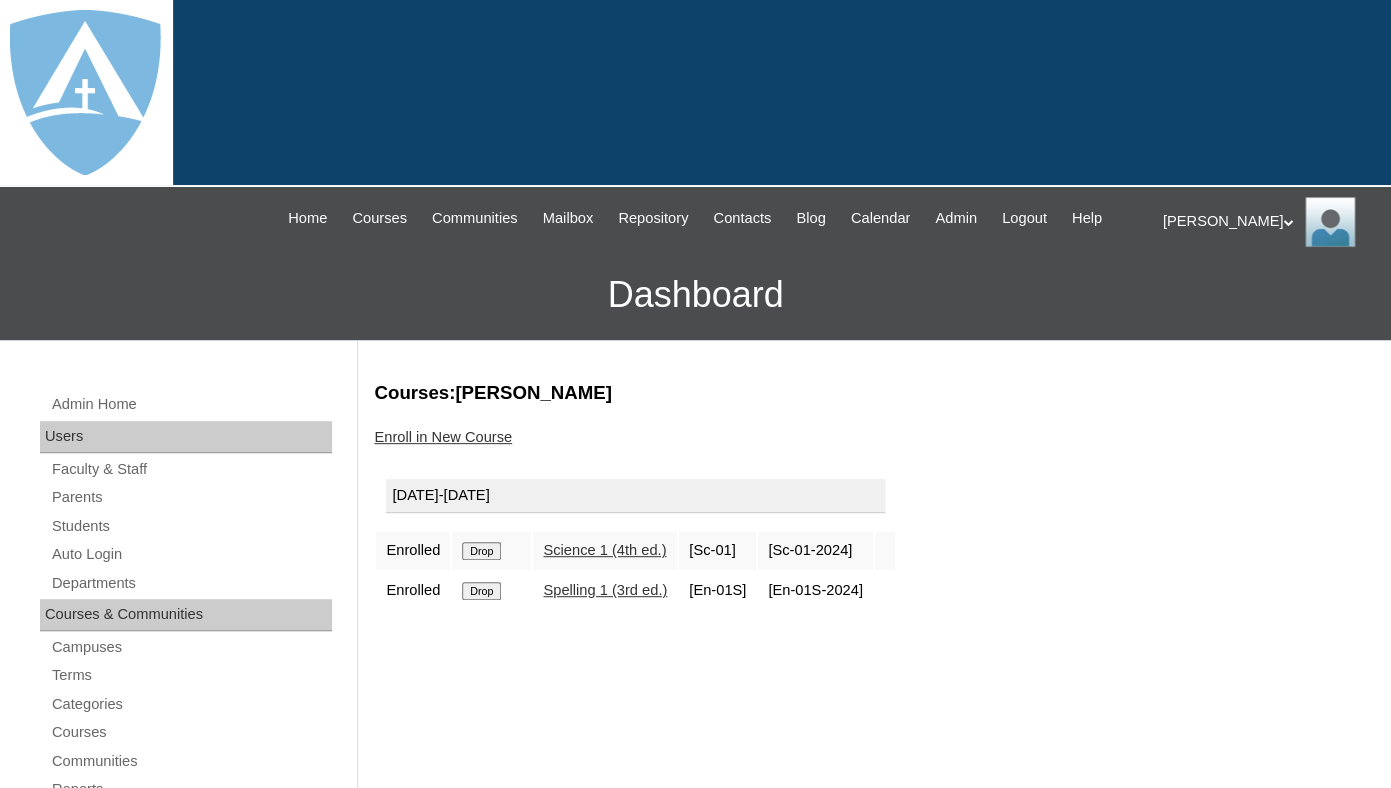 click on "Drop" at bounding box center (481, 551) 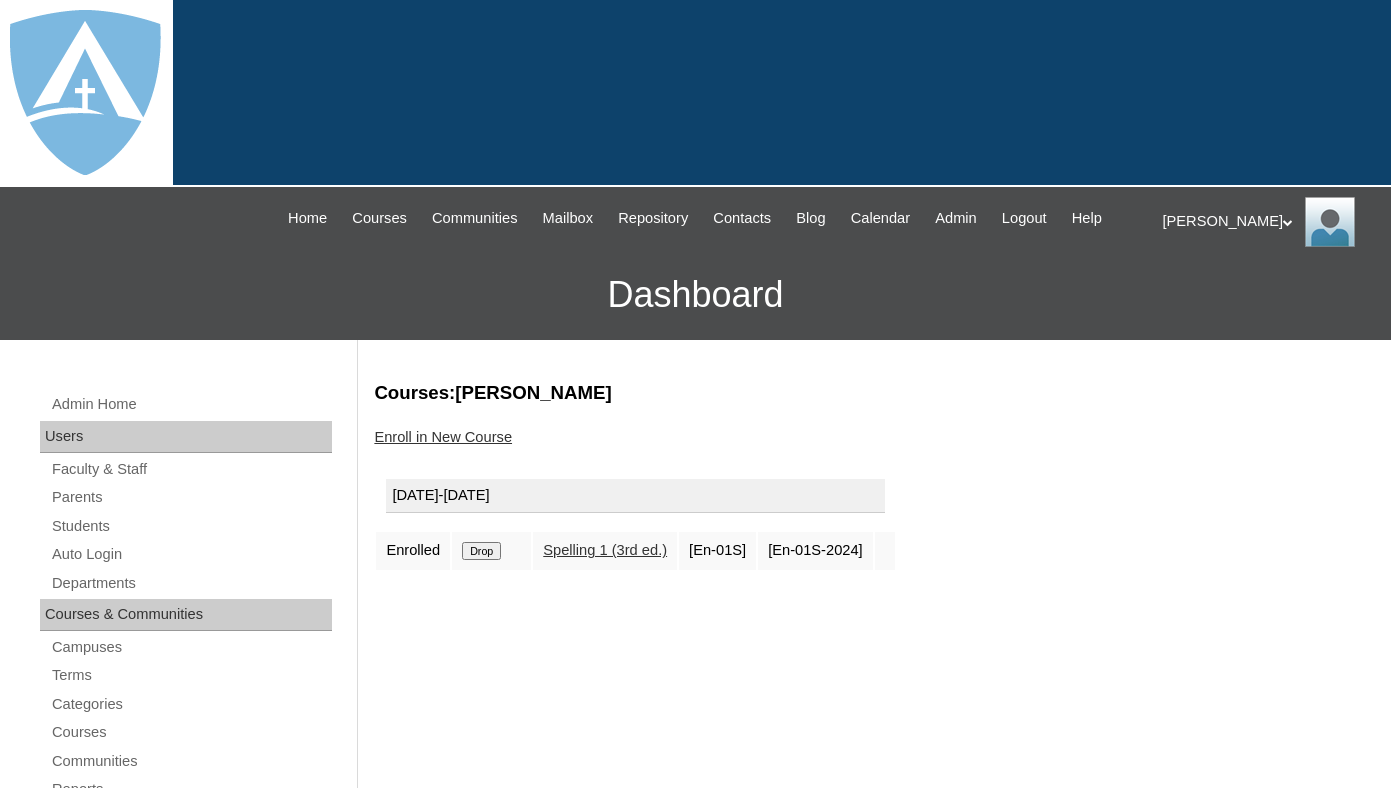 scroll, scrollTop: 0, scrollLeft: 0, axis: both 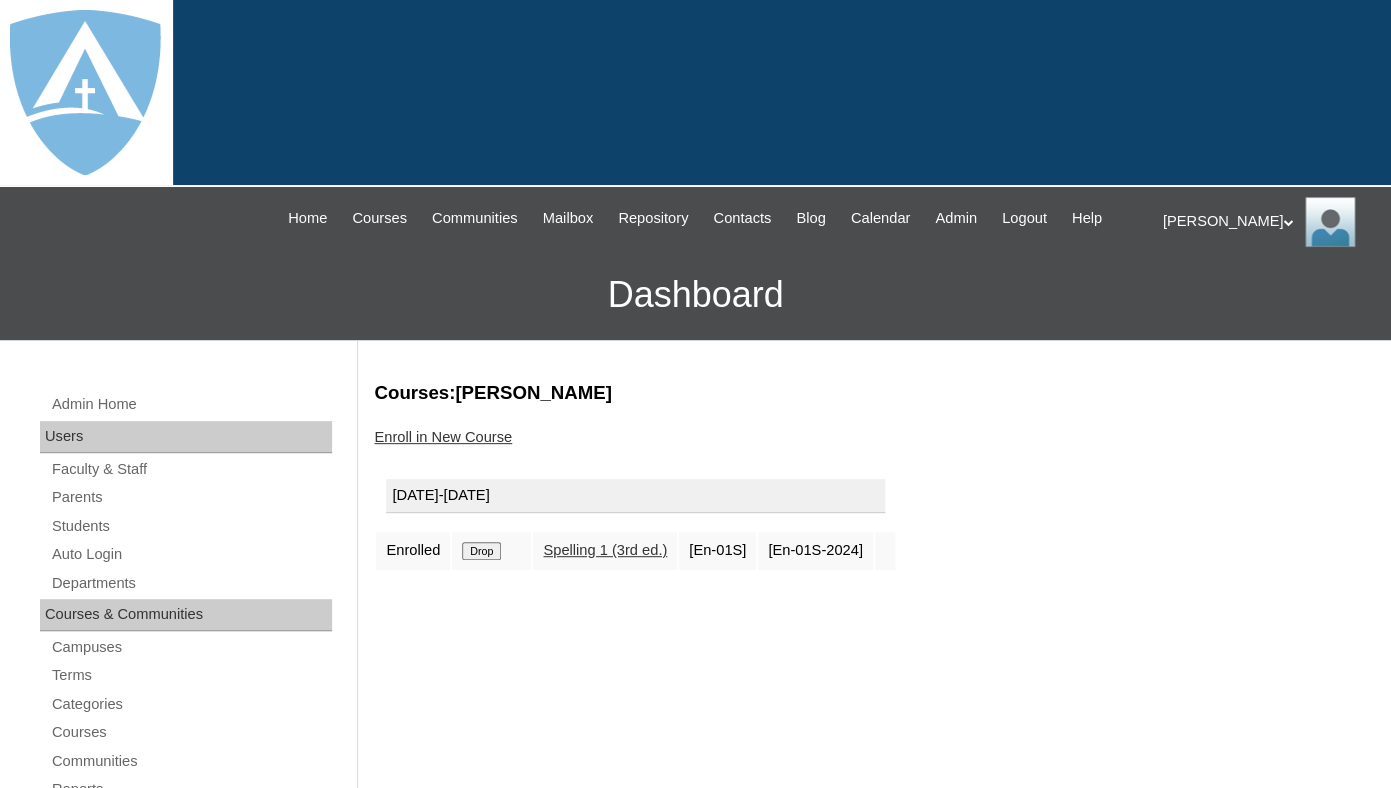 click on "Drop" at bounding box center (481, 551) 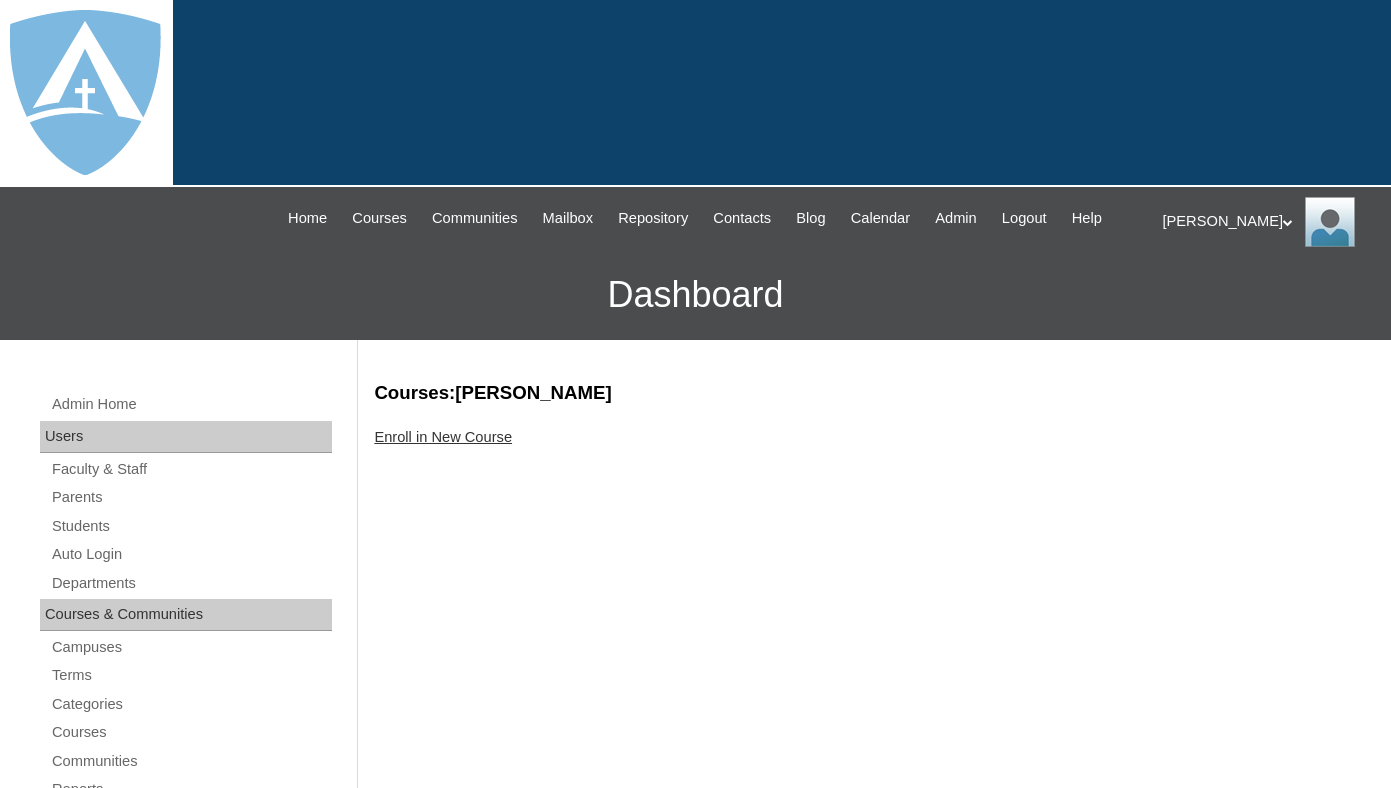 scroll, scrollTop: 0, scrollLeft: 0, axis: both 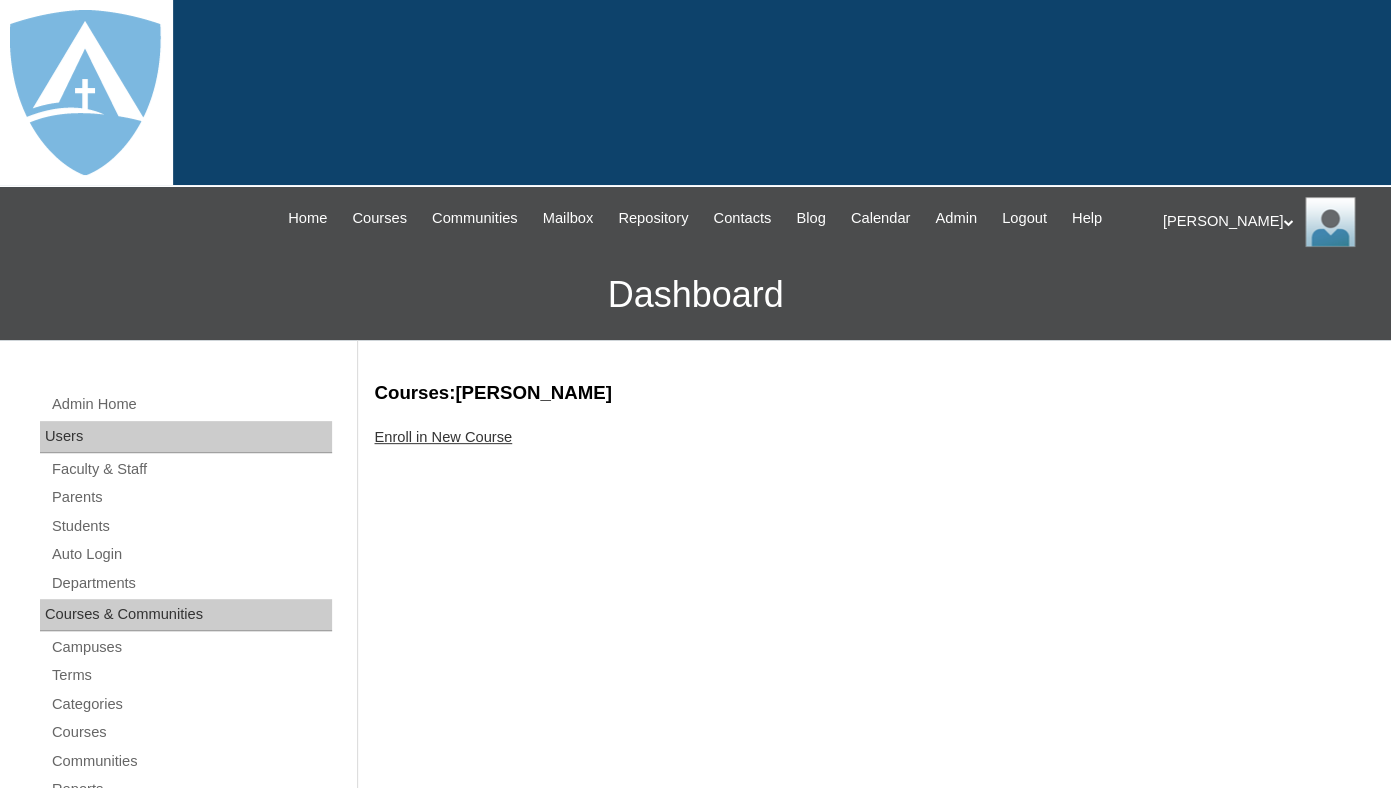 drag, startPoint x: 0, startPoint y: 0, endPoint x: 474, endPoint y: 456, distance: 657.7325 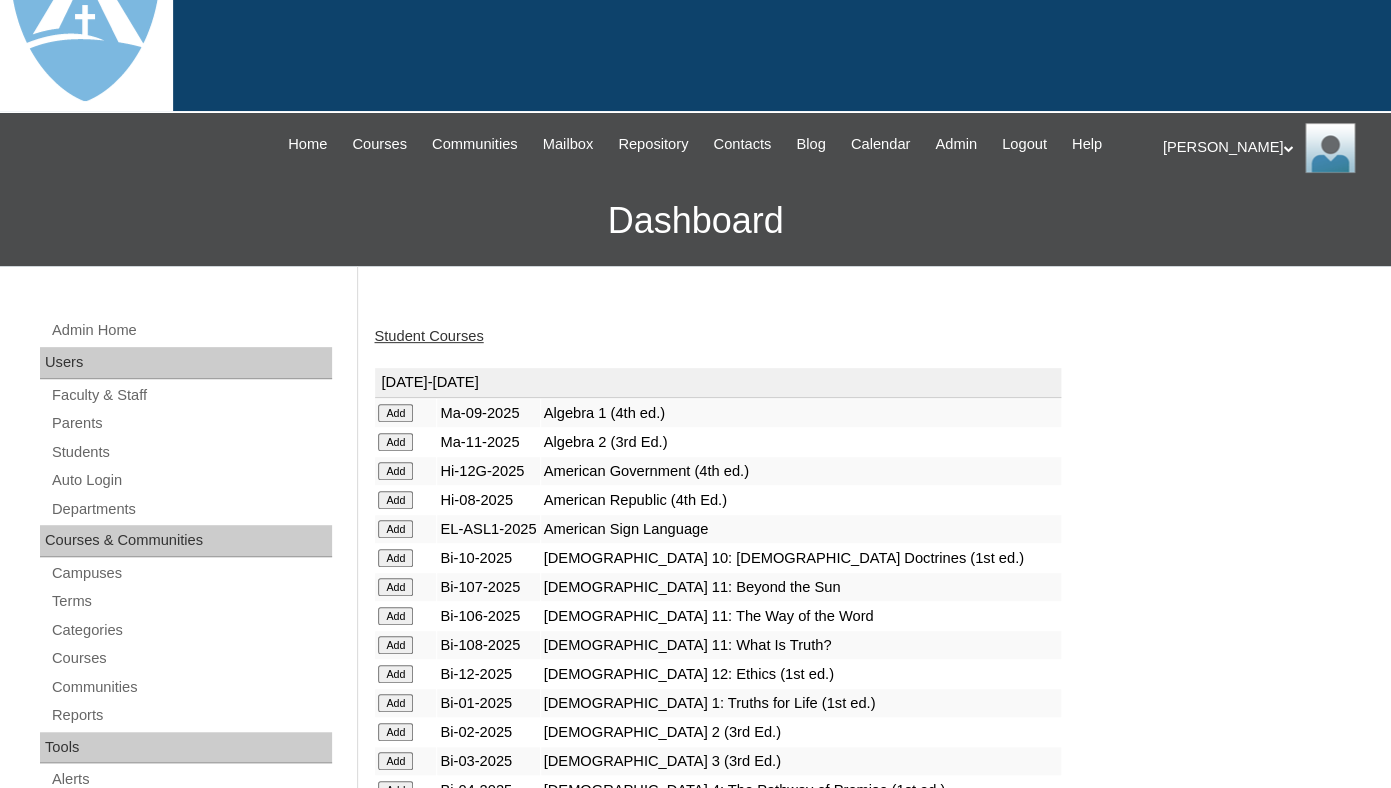 scroll, scrollTop: 78, scrollLeft: 0, axis: vertical 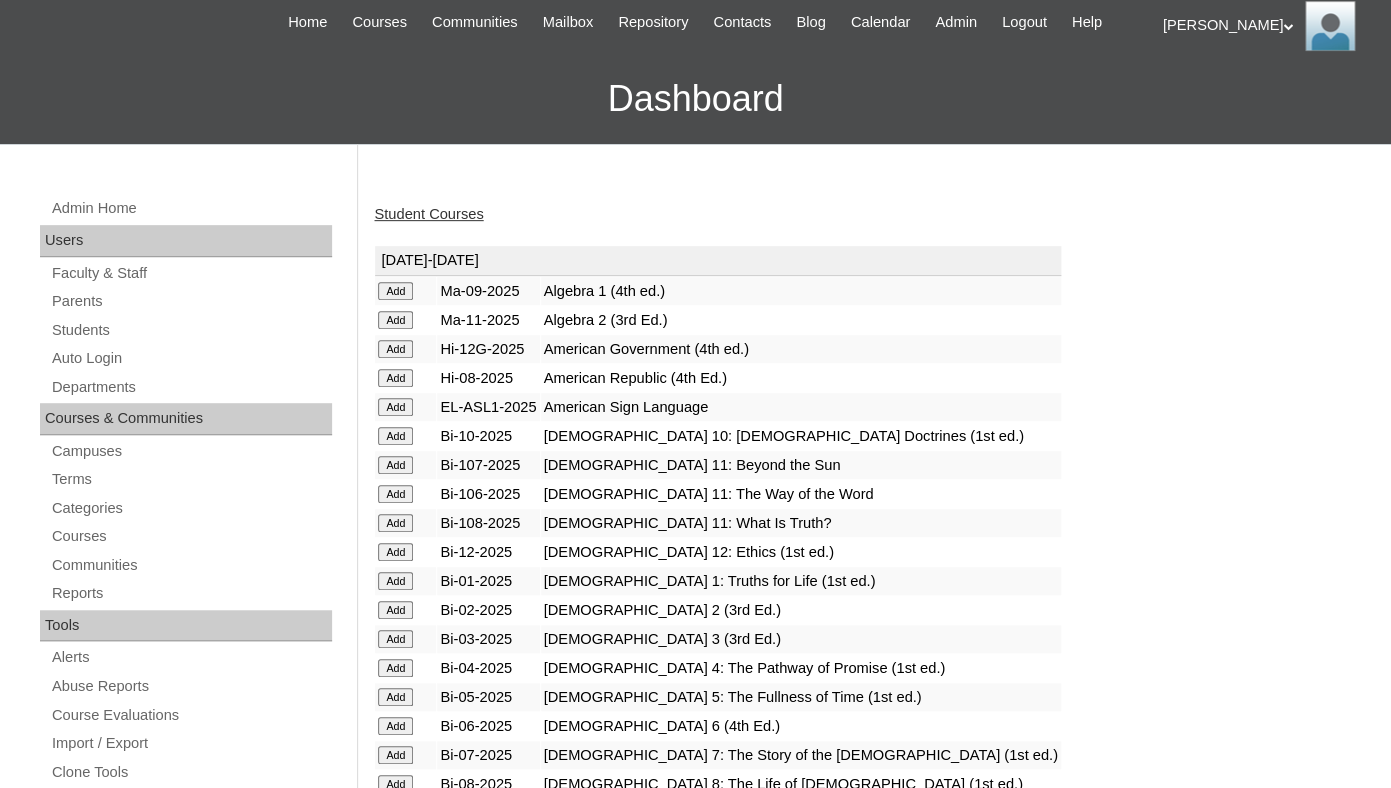 click on "Add" at bounding box center [405, 523] 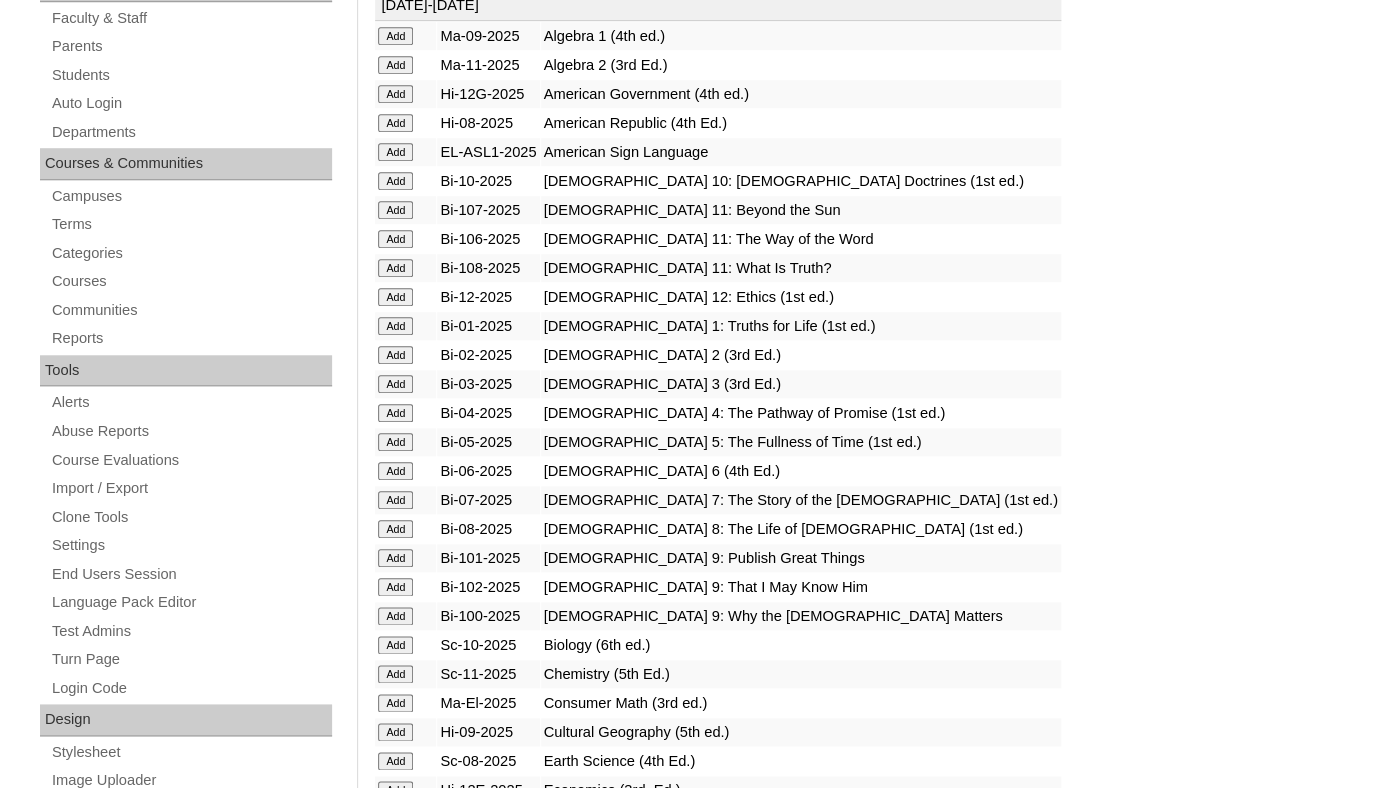 click on "Add" at bounding box center [395, 36] 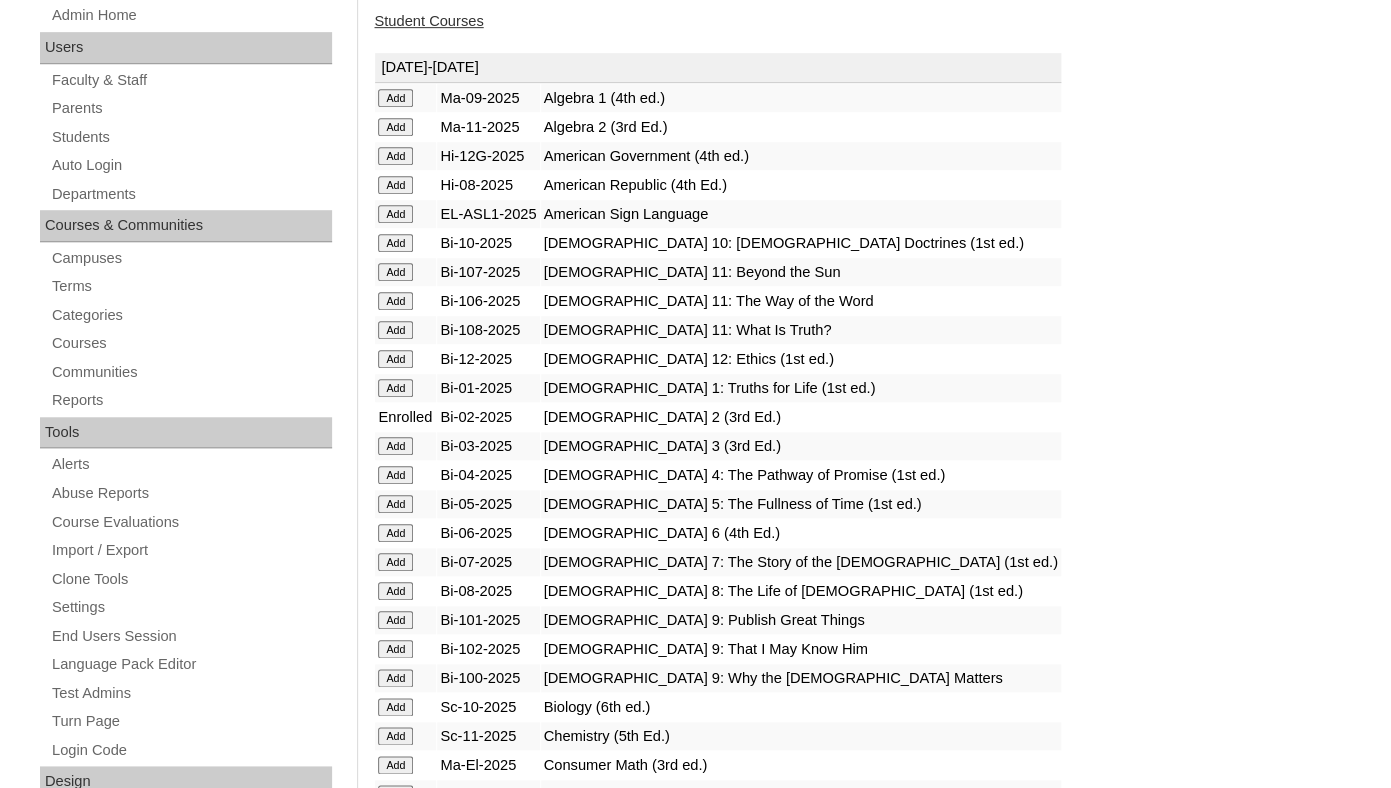 scroll, scrollTop: 966, scrollLeft: 0, axis: vertical 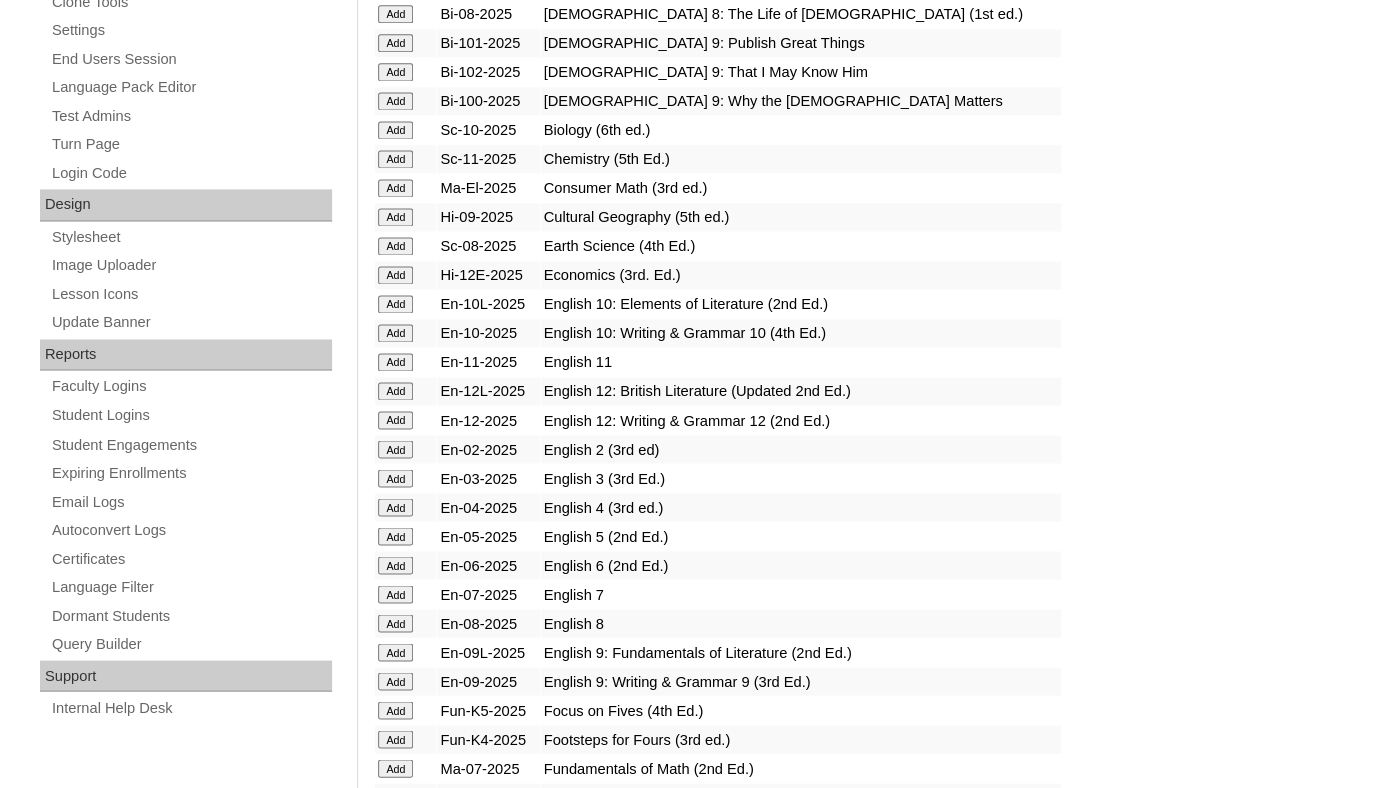 click on "Add" at bounding box center [395, -479] 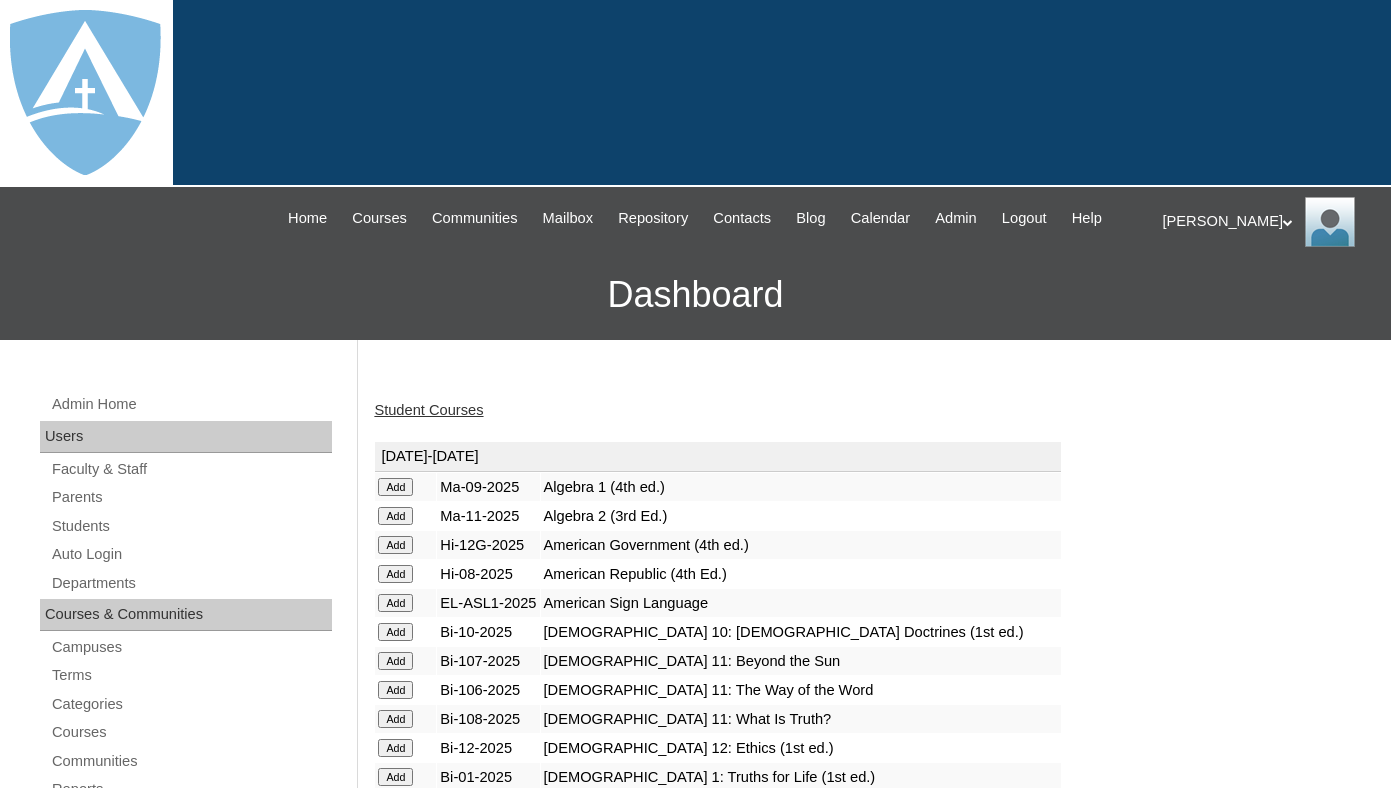 scroll, scrollTop: 0, scrollLeft: 0, axis: both 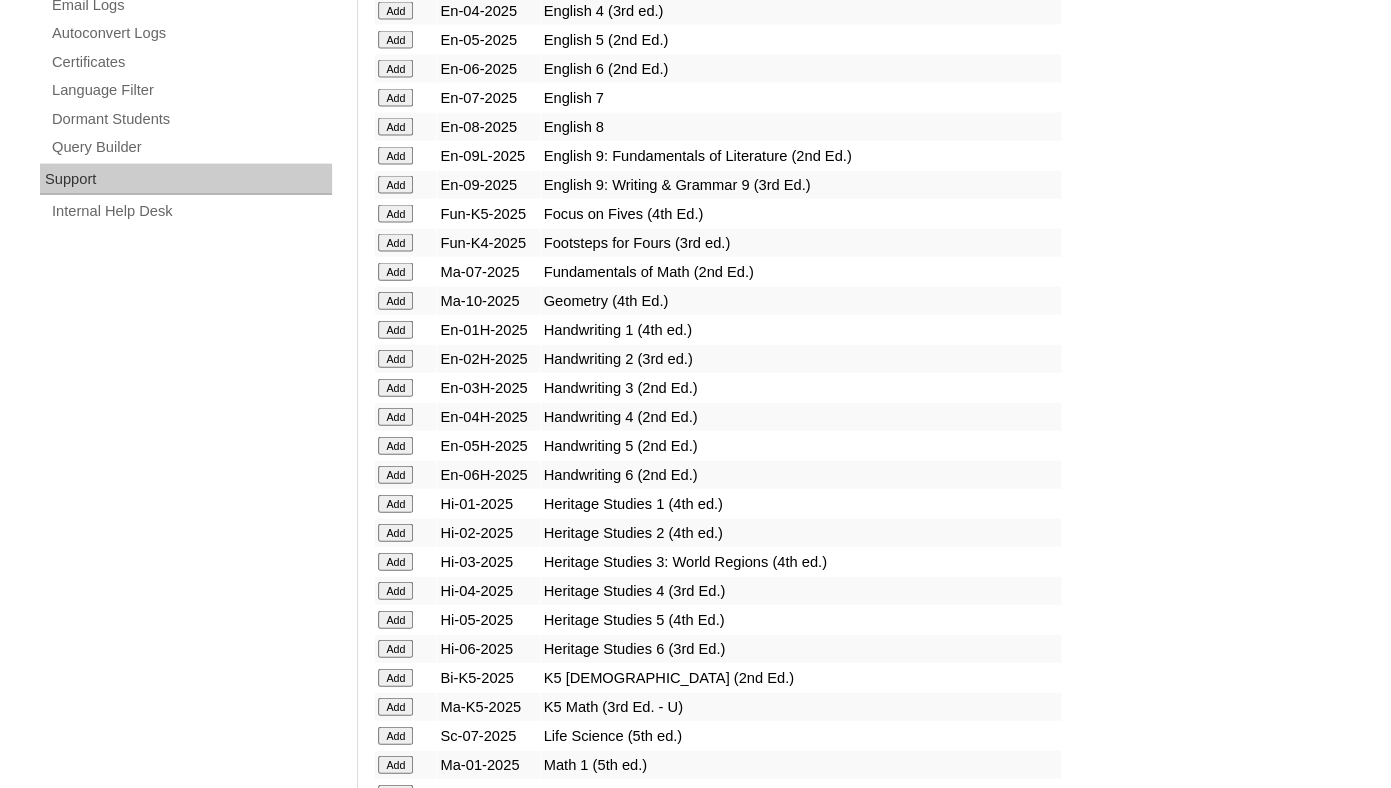click on "Add" at bounding box center (395, -975) 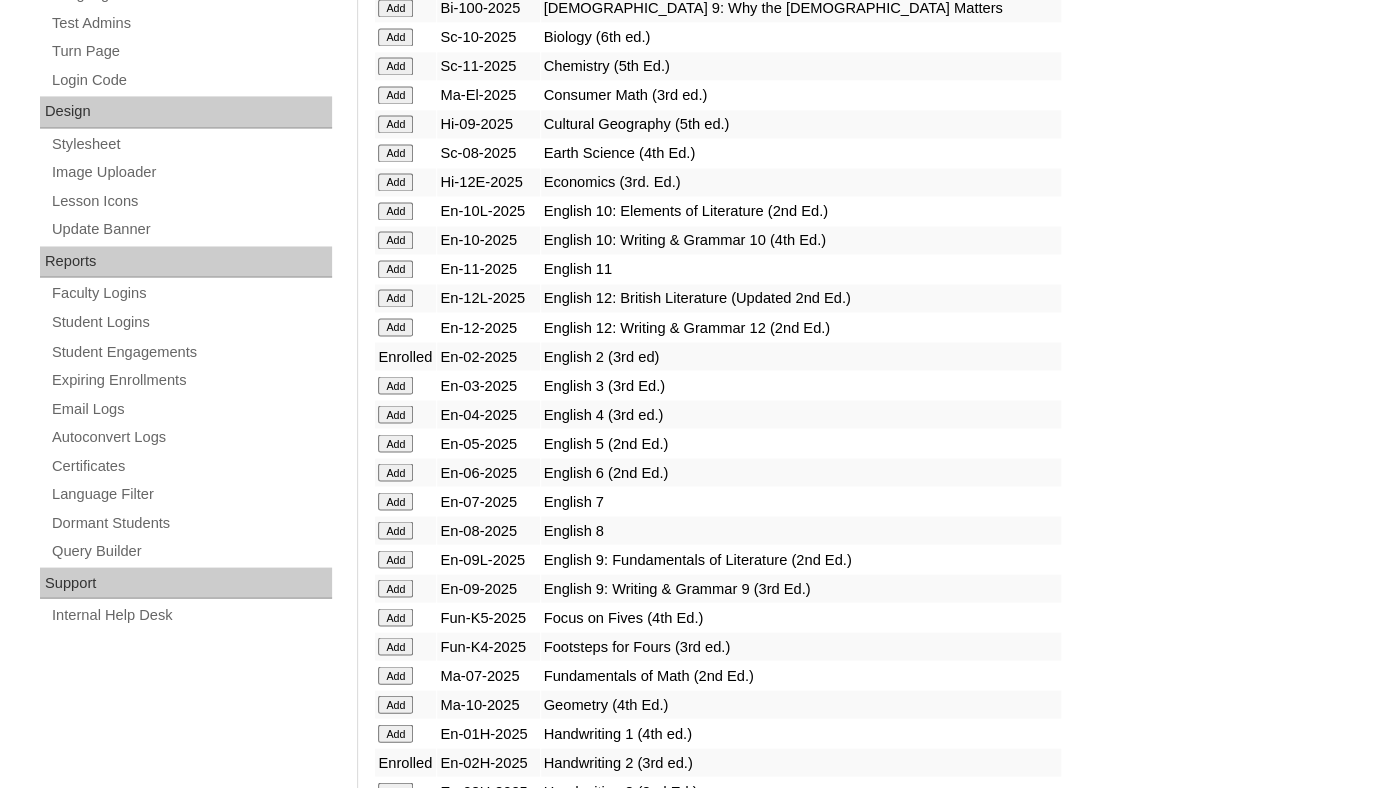 scroll, scrollTop: 1593, scrollLeft: 0, axis: vertical 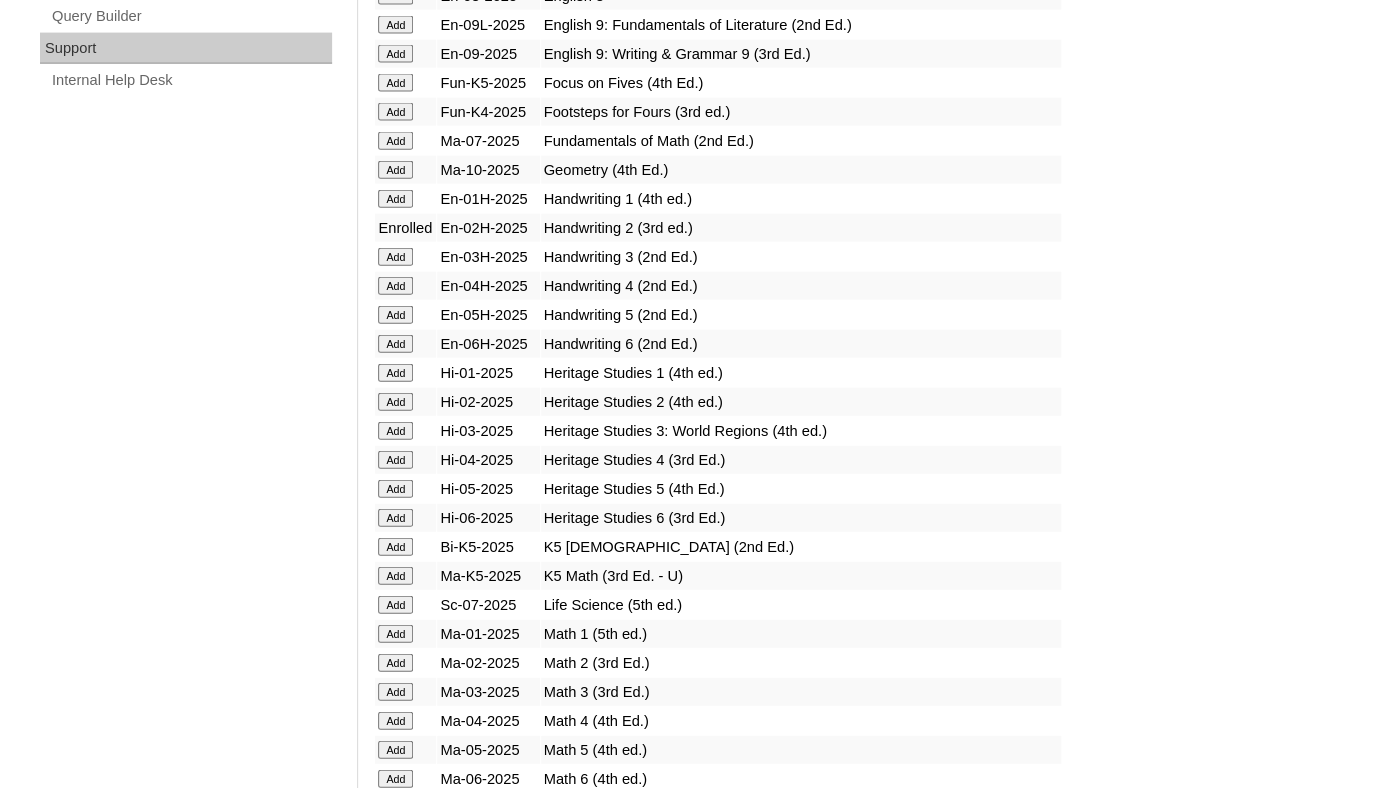 click on "Add" at bounding box center (395, -1106) 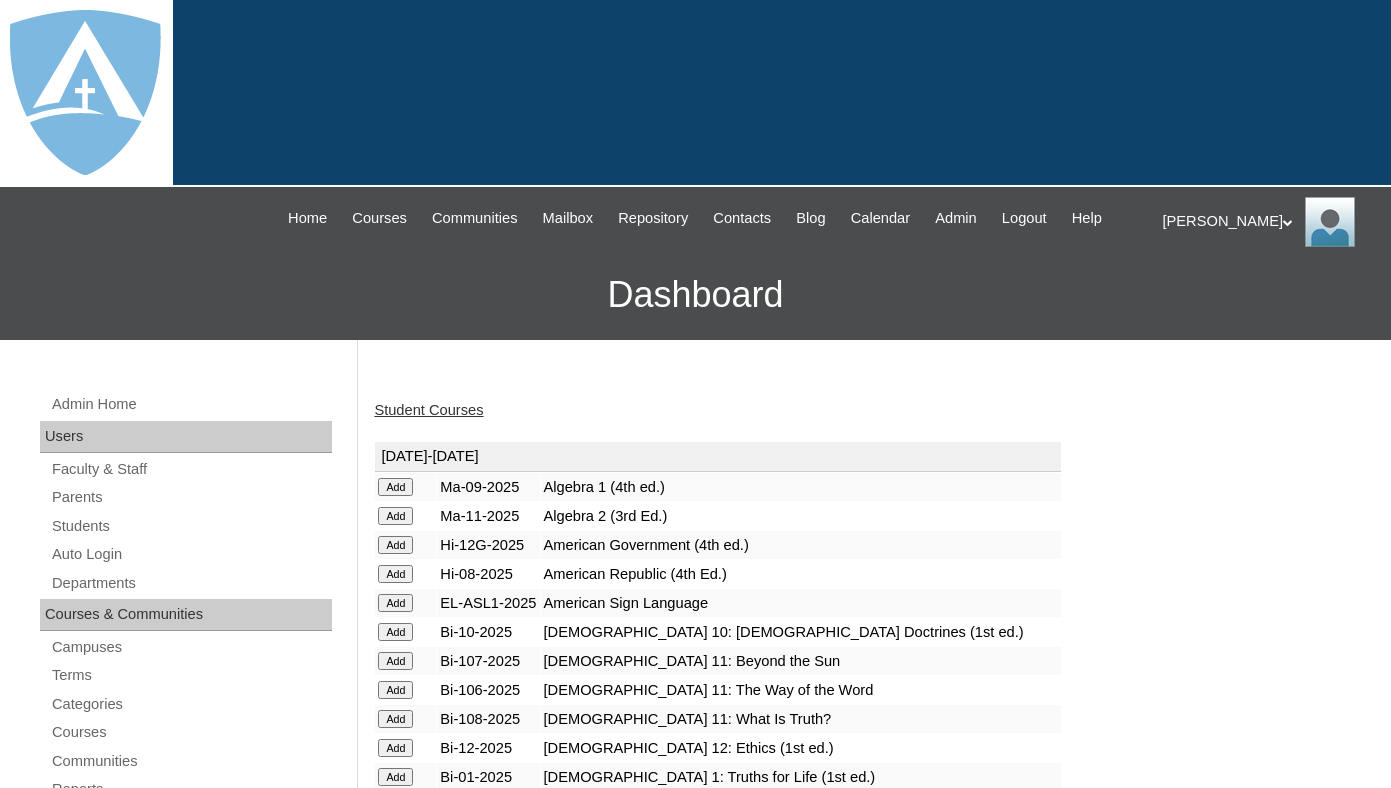 scroll, scrollTop: 0, scrollLeft: 0, axis: both 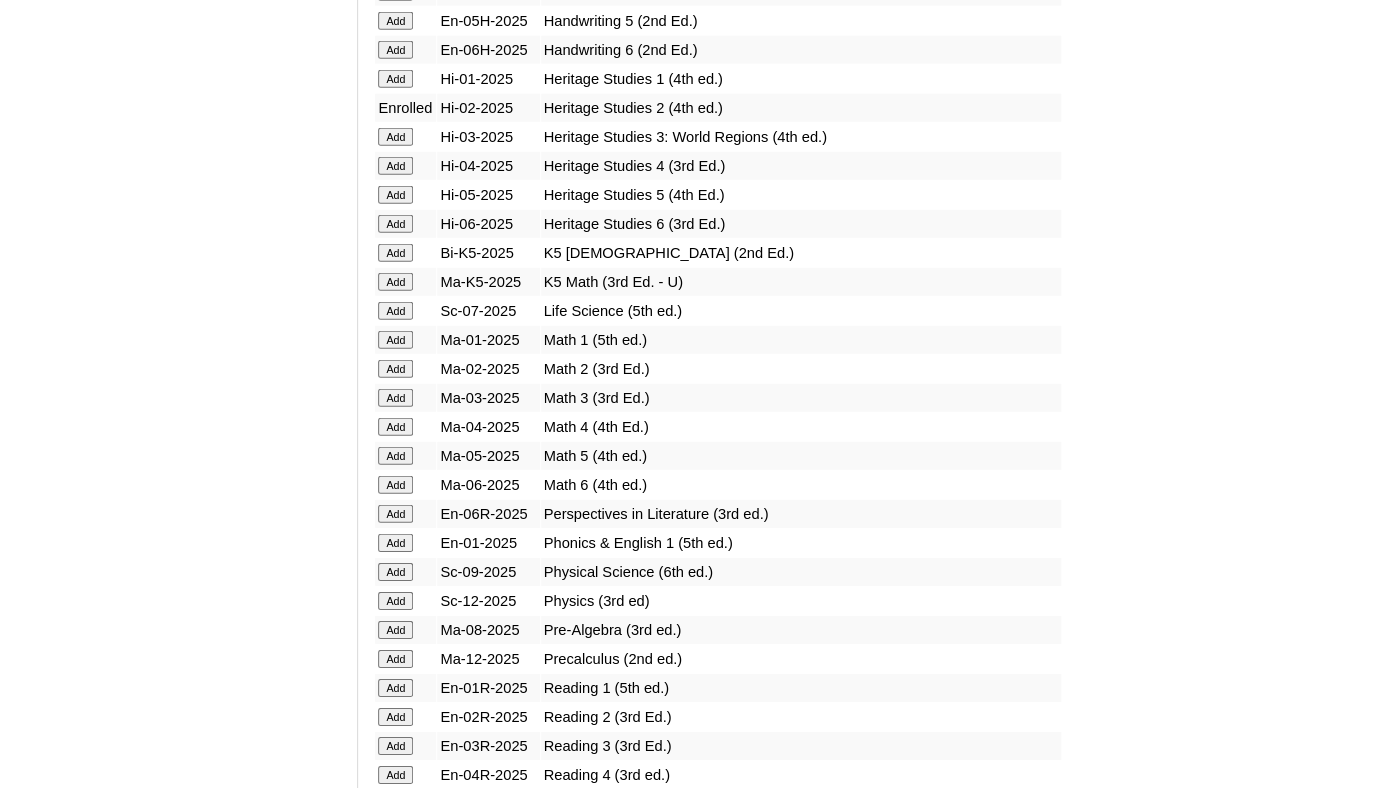 click on "Add" at bounding box center [395, -1400] 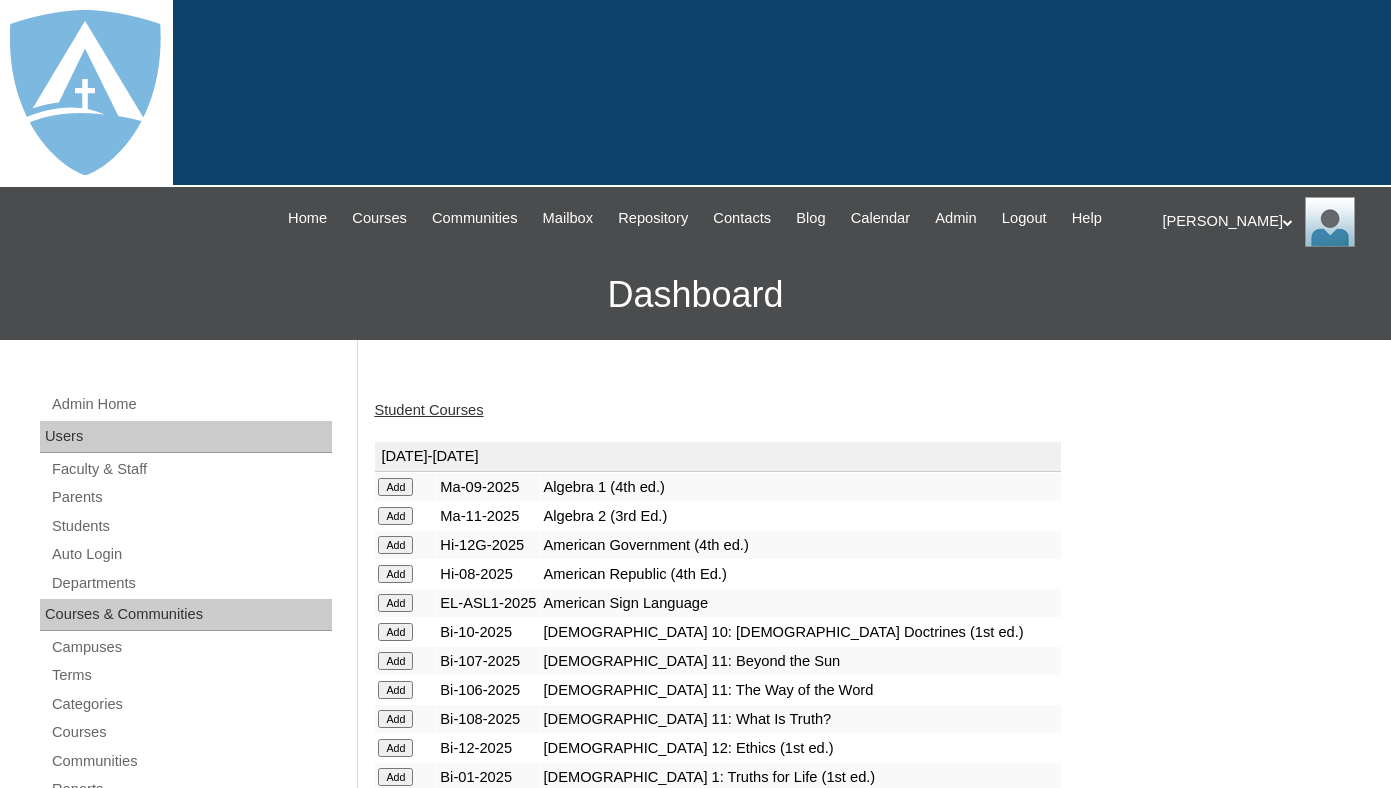 scroll, scrollTop: 0, scrollLeft: 0, axis: both 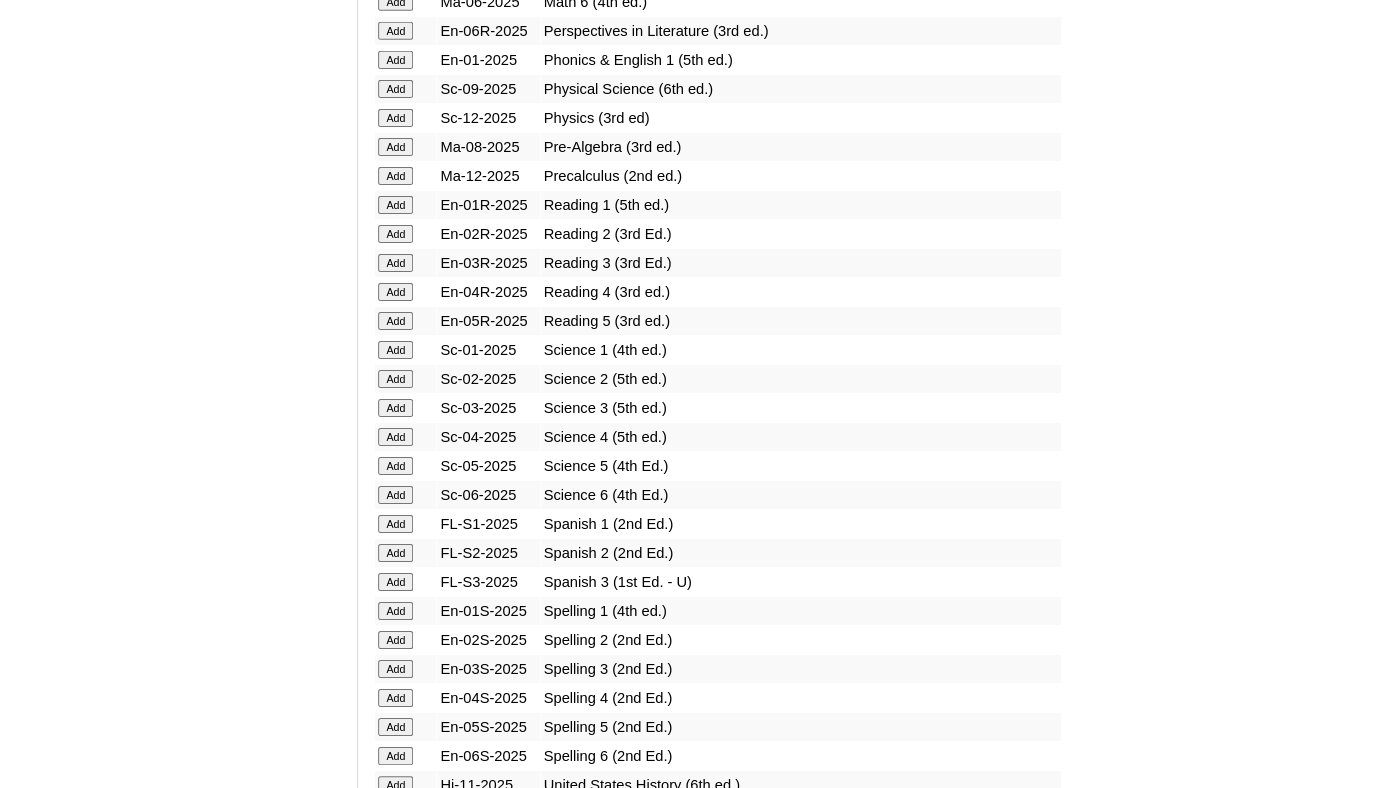 click on "Add" at bounding box center (395, -1883) 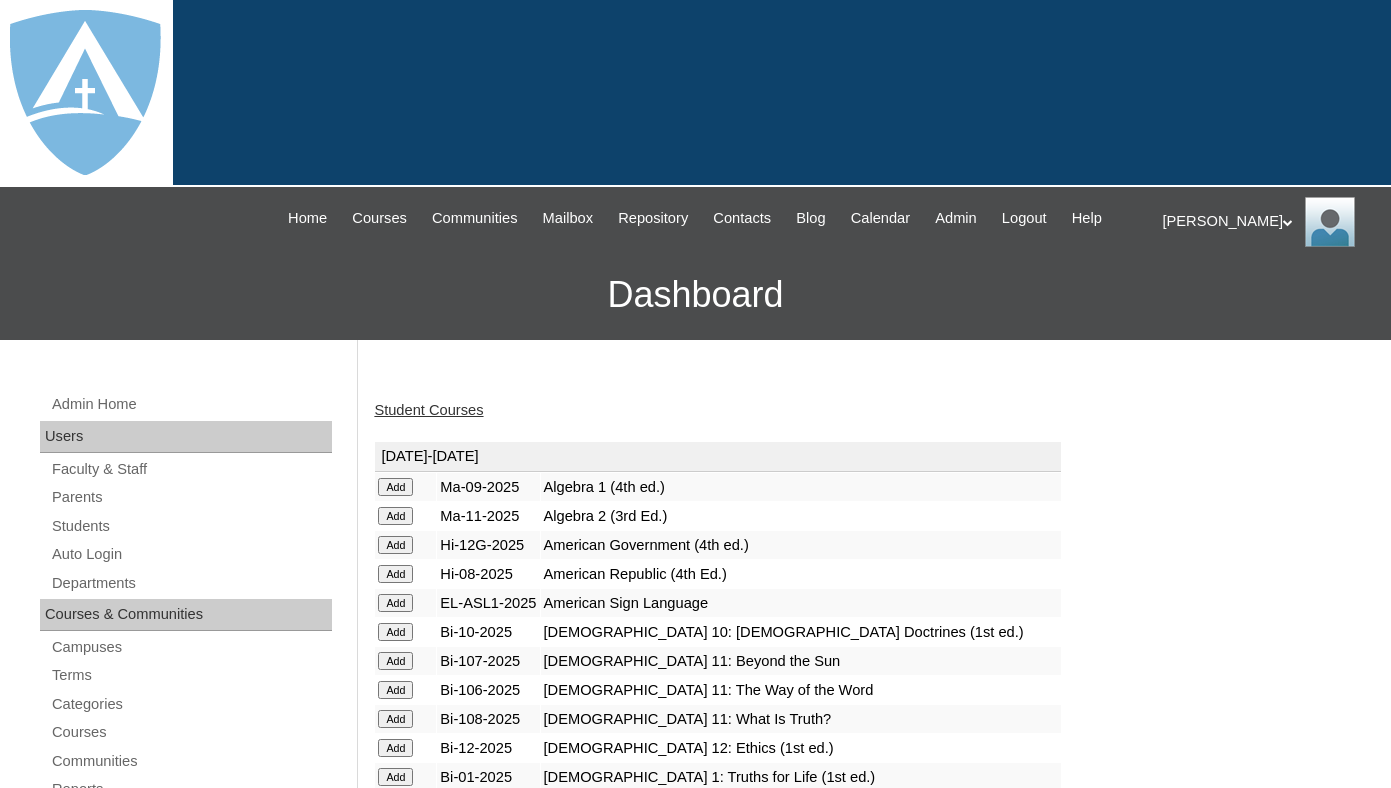scroll, scrollTop: 0, scrollLeft: 0, axis: both 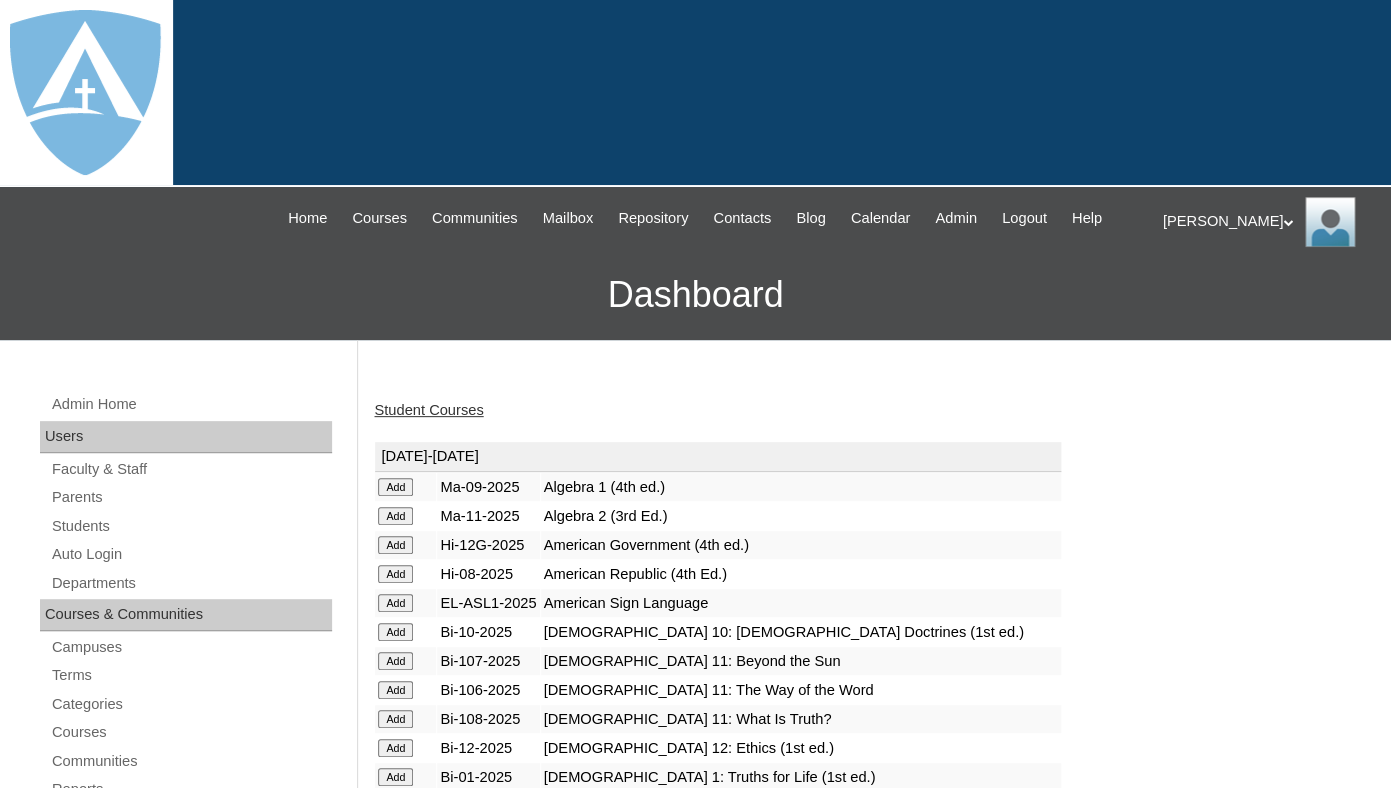 click on "Dashboard" at bounding box center (695, 295) 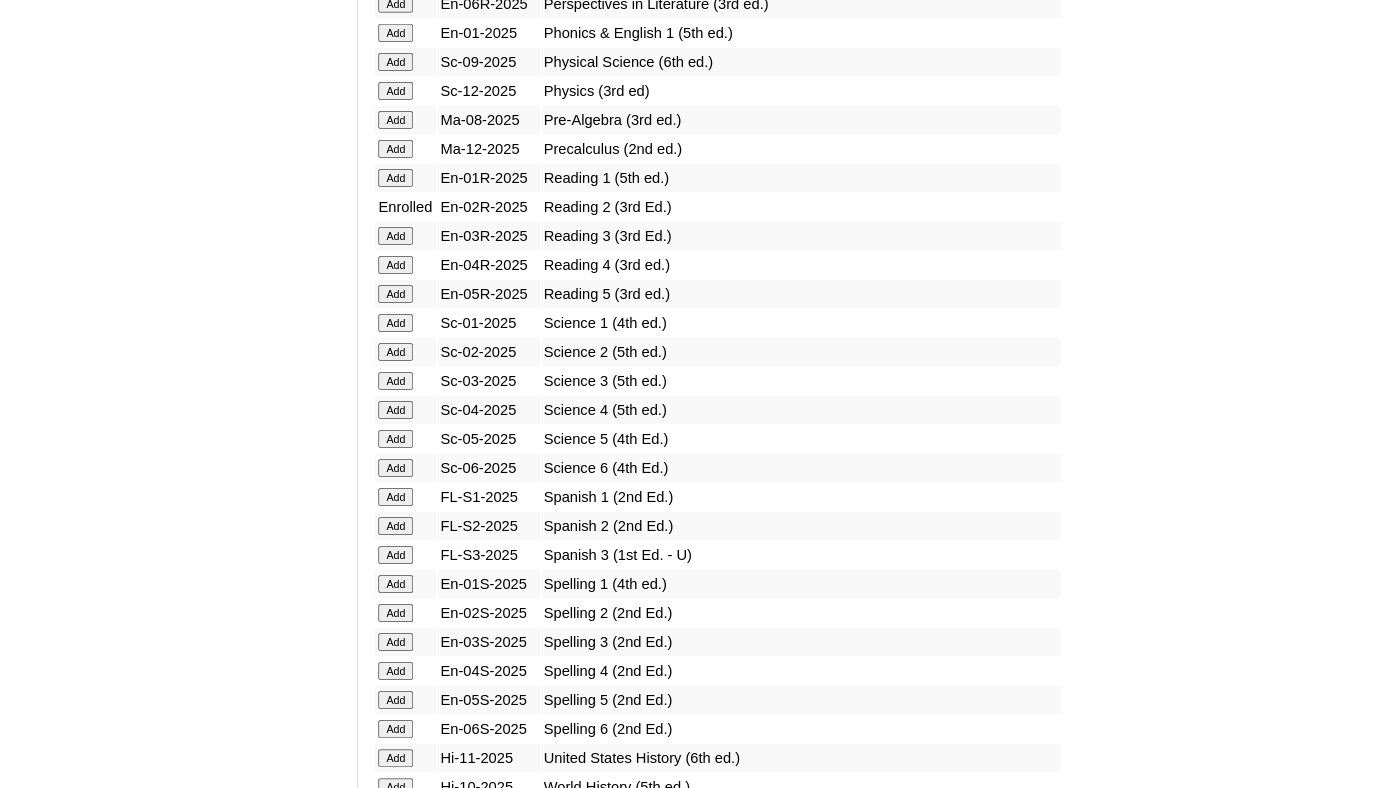 scroll, scrollTop: 2492, scrollLeft: 0, axis: vertical 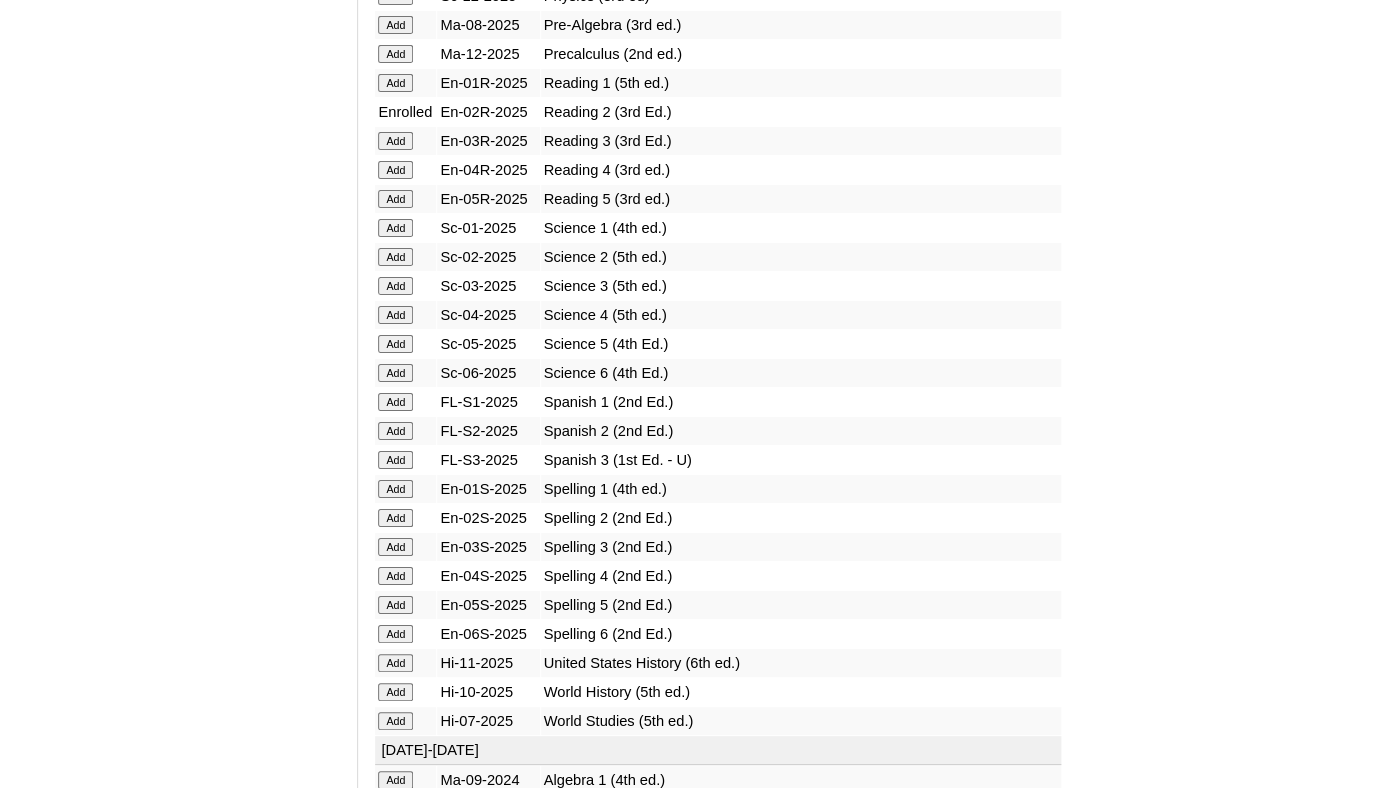 click on "Add" at bounding box center (395, -2005) 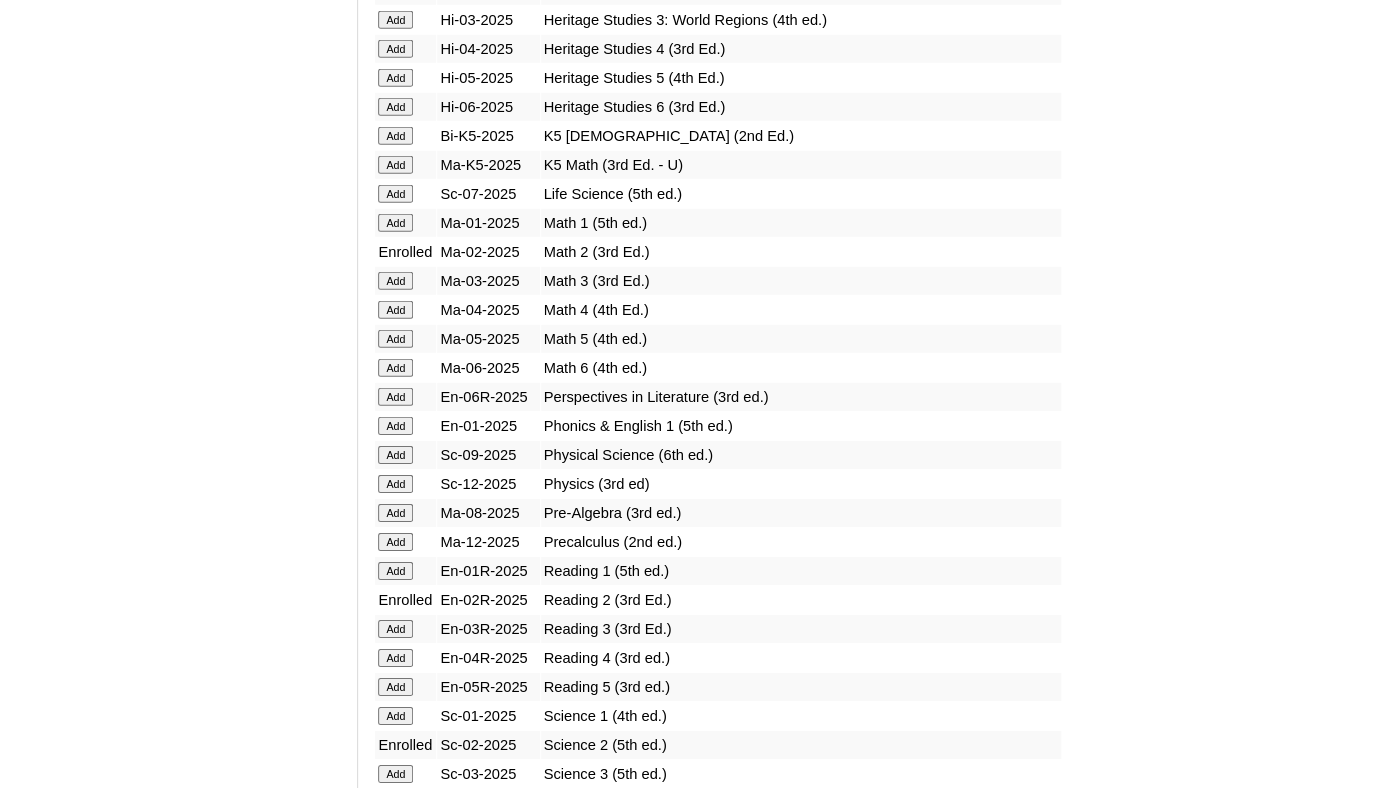 scroll, scrollTop: 2765, scrollLeft: 0, axis: vertical 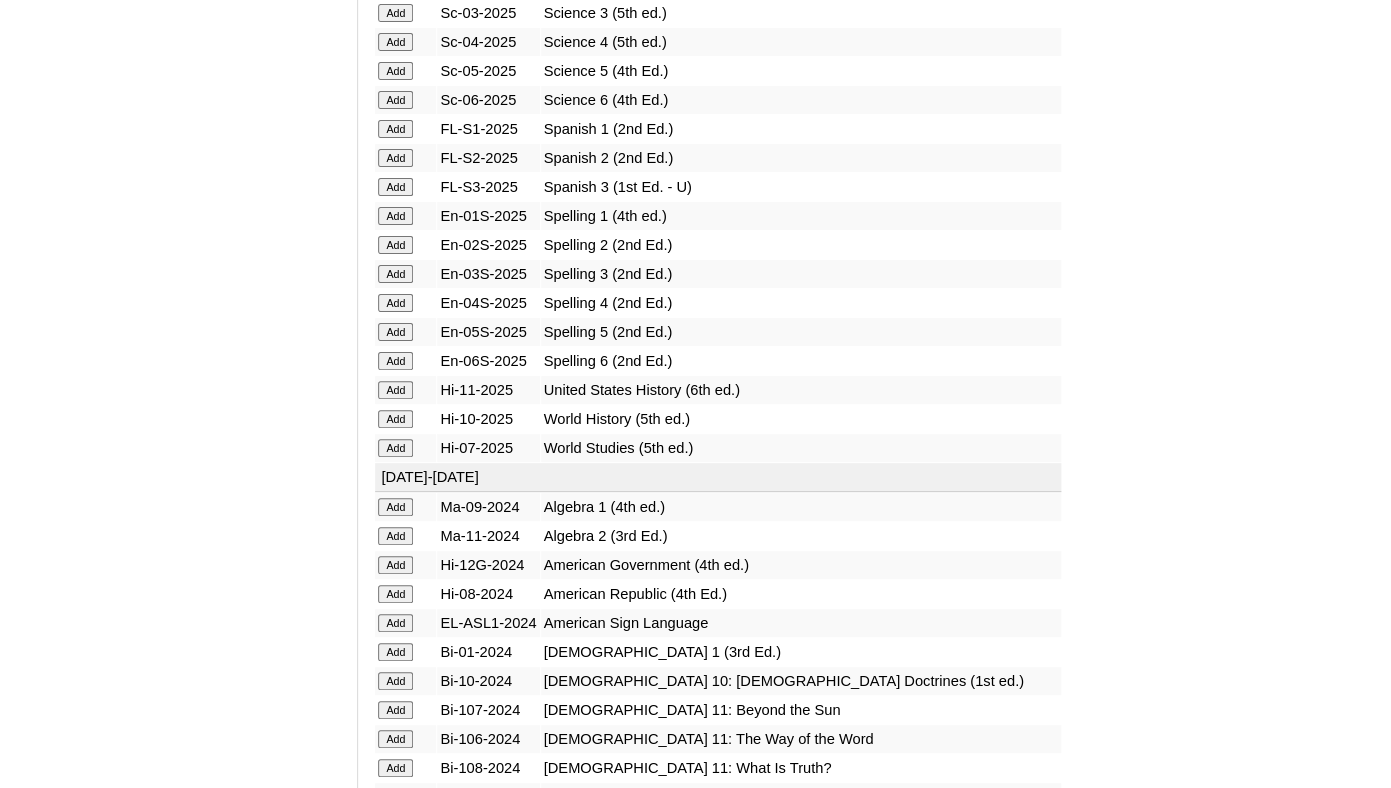 click on "Add" at bounding box center [395, -2278] 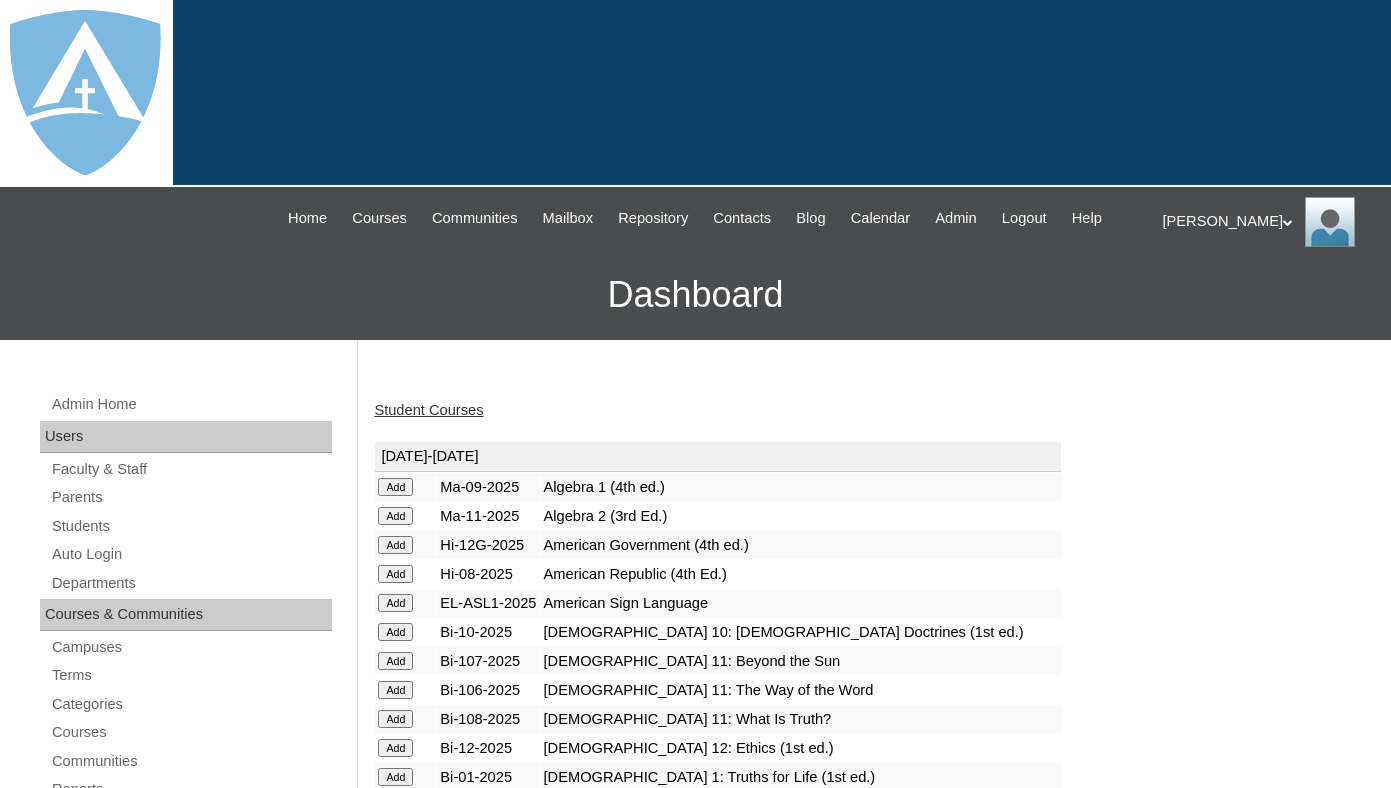 scroll, scrollTop: 0, scrollLeft: 0, axis: both 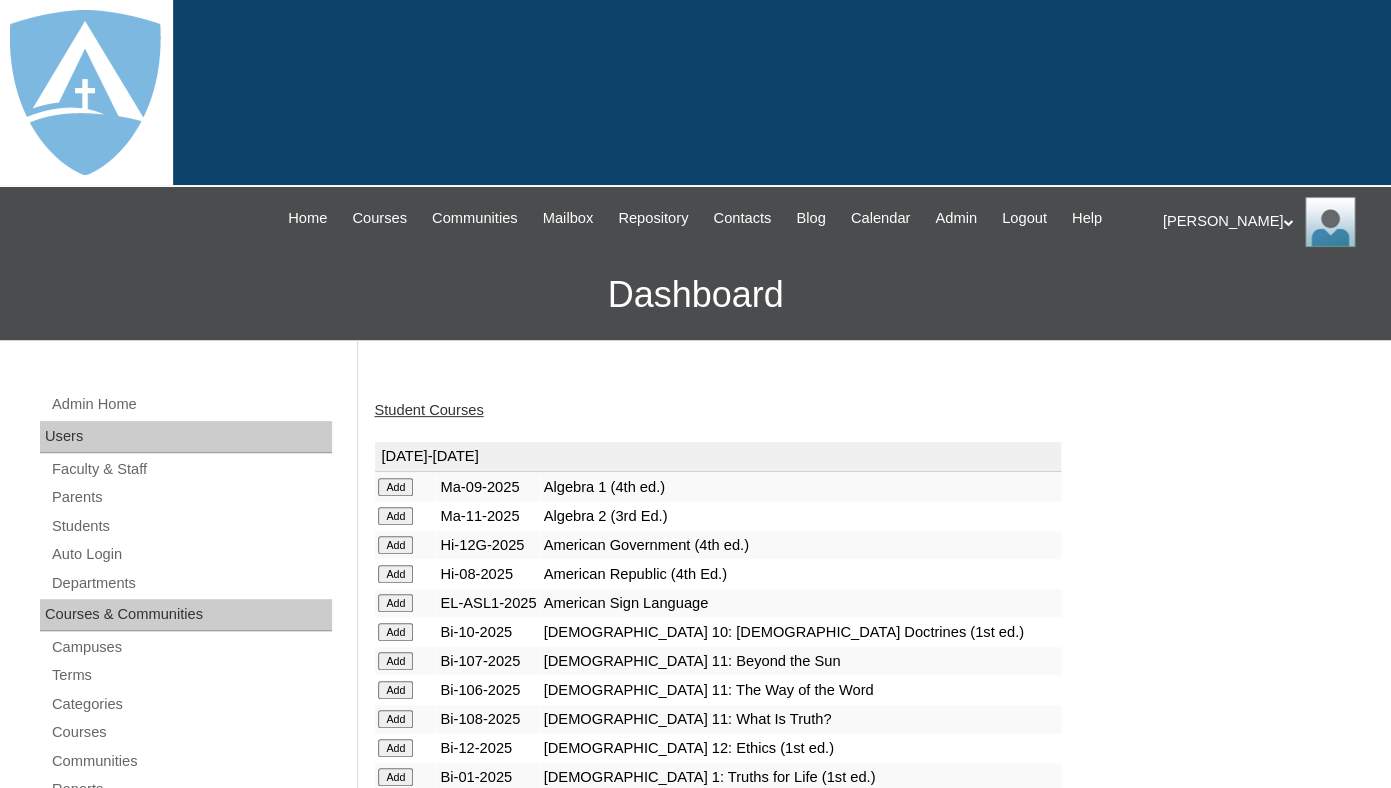 click on "Student Courses" at bounding box center (428, 410) 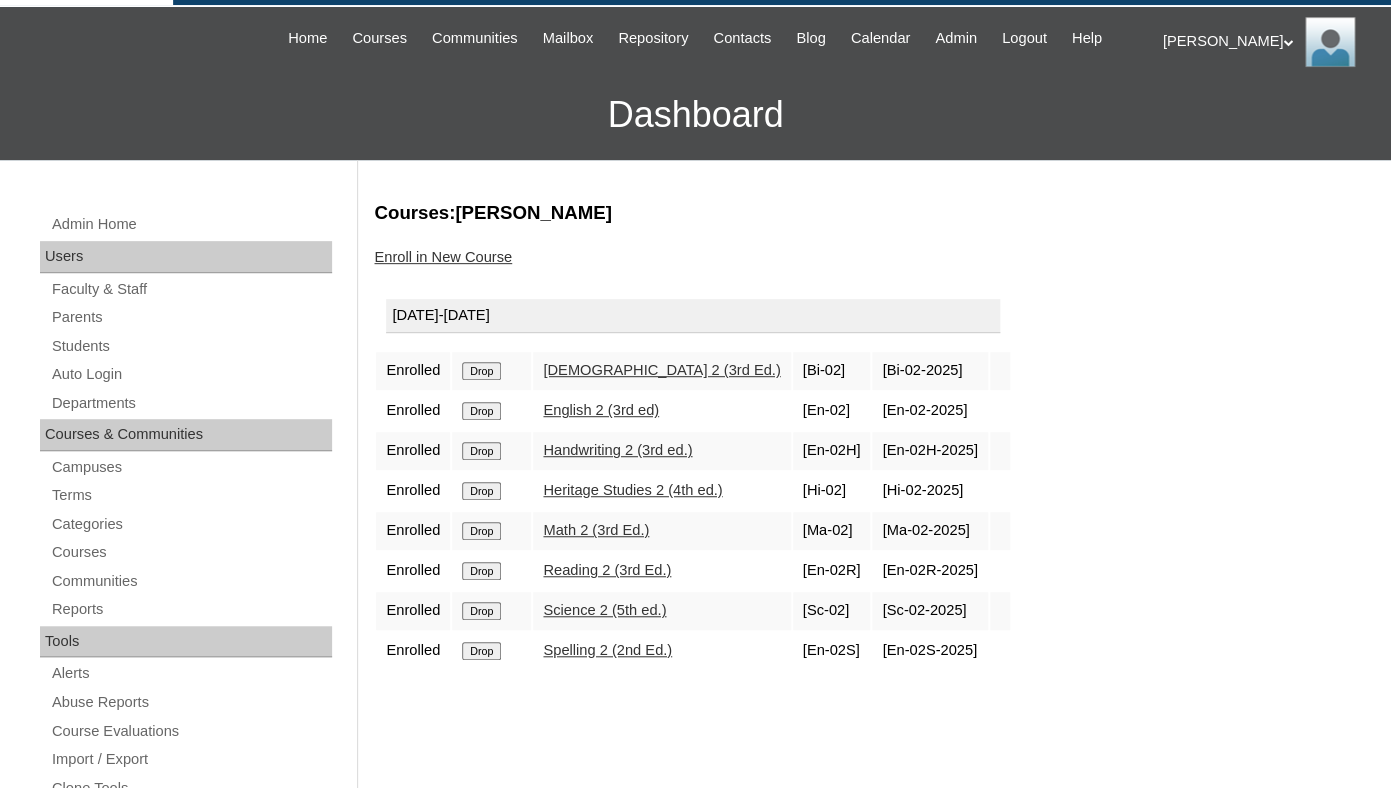 scroll, scrollTop: 195, scrollLeft: 0, axis: vertical 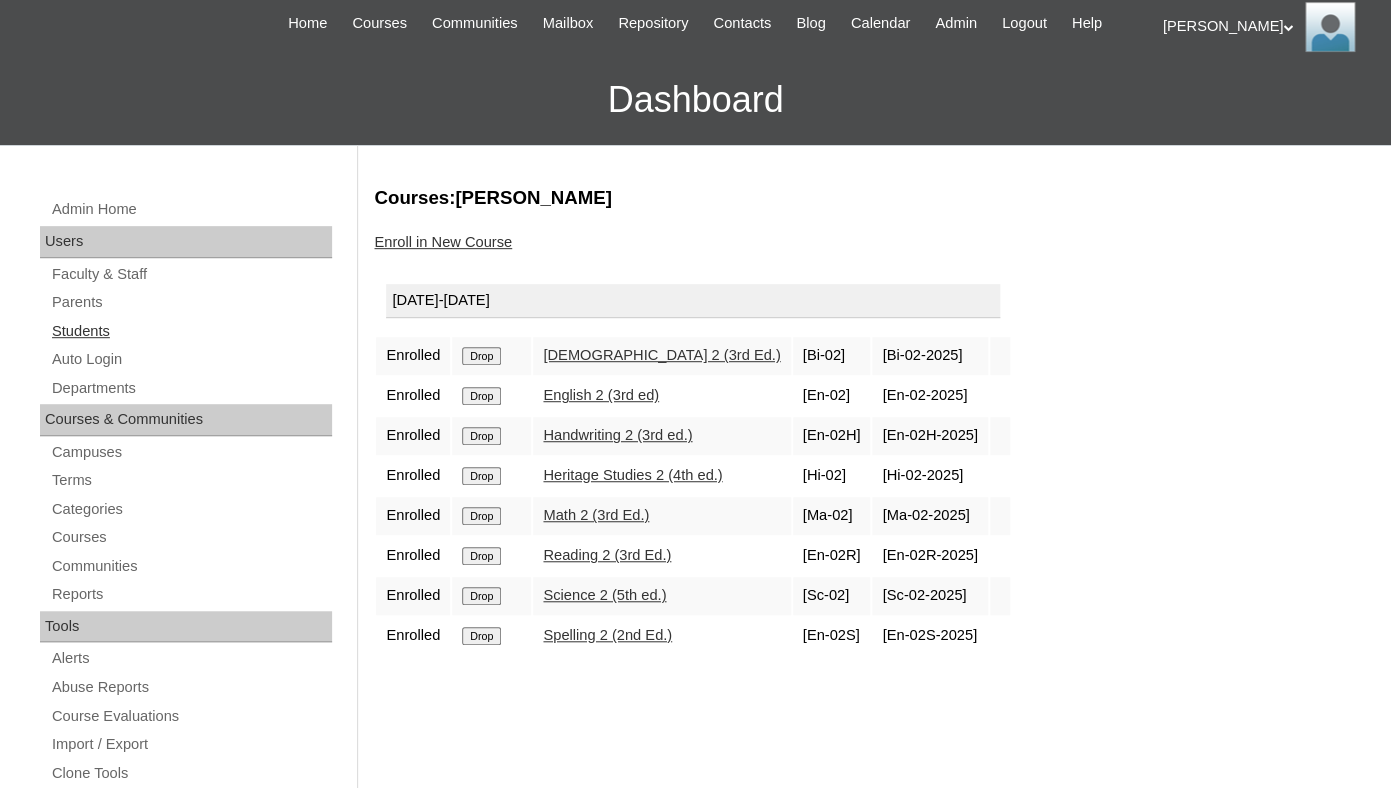 click on "Students" at bounding box center (191, 331) 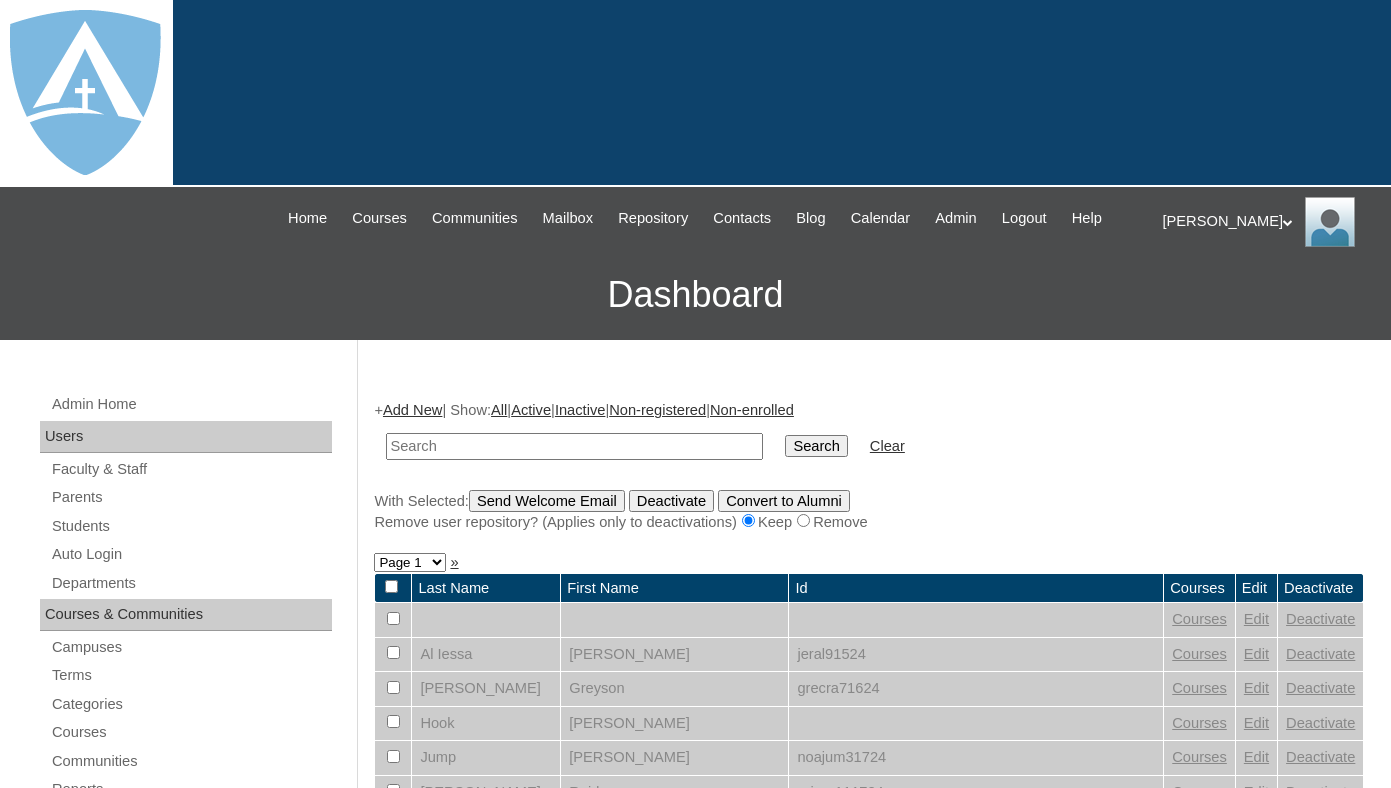 scroll, scrollTop: 0, scrollLeft: 0, axis: both 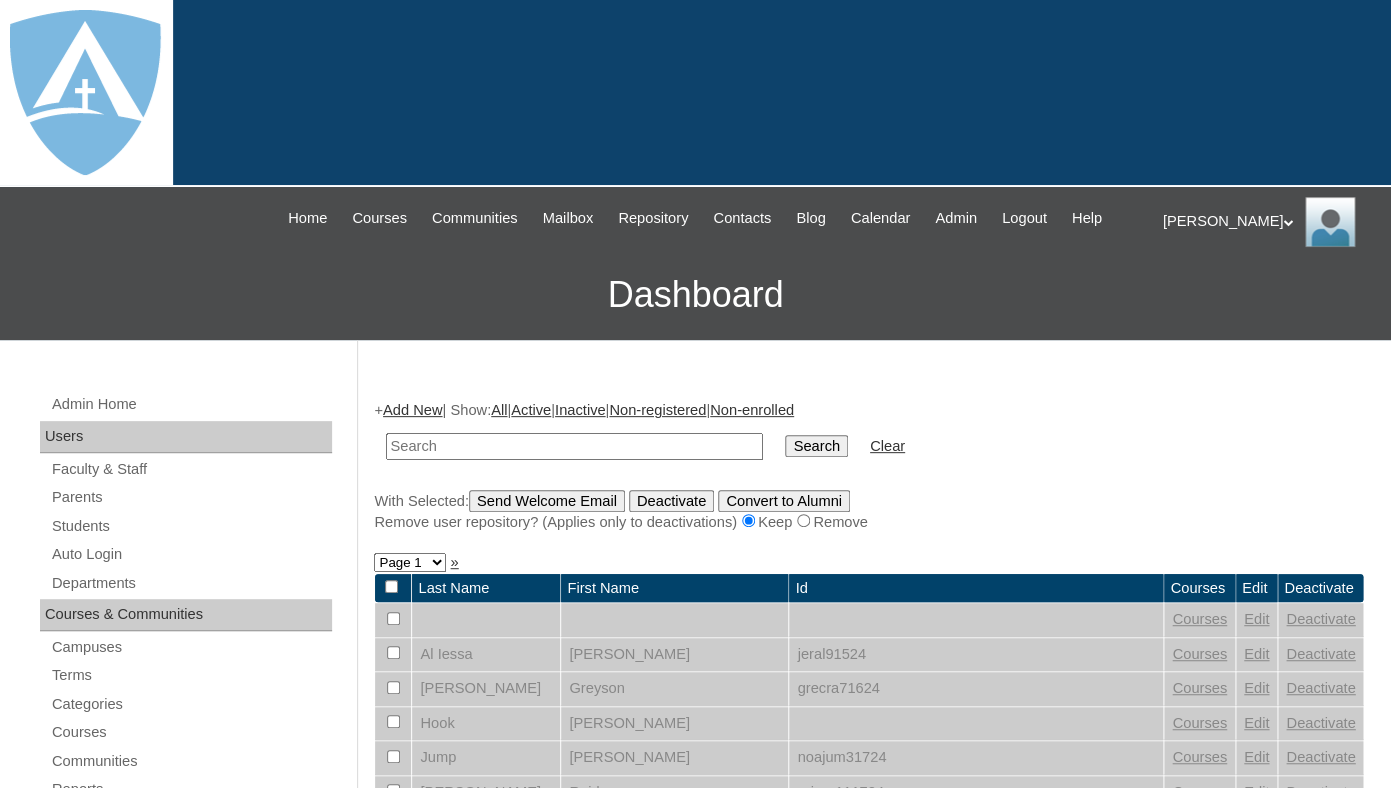 click at bounding box center [574, 446] 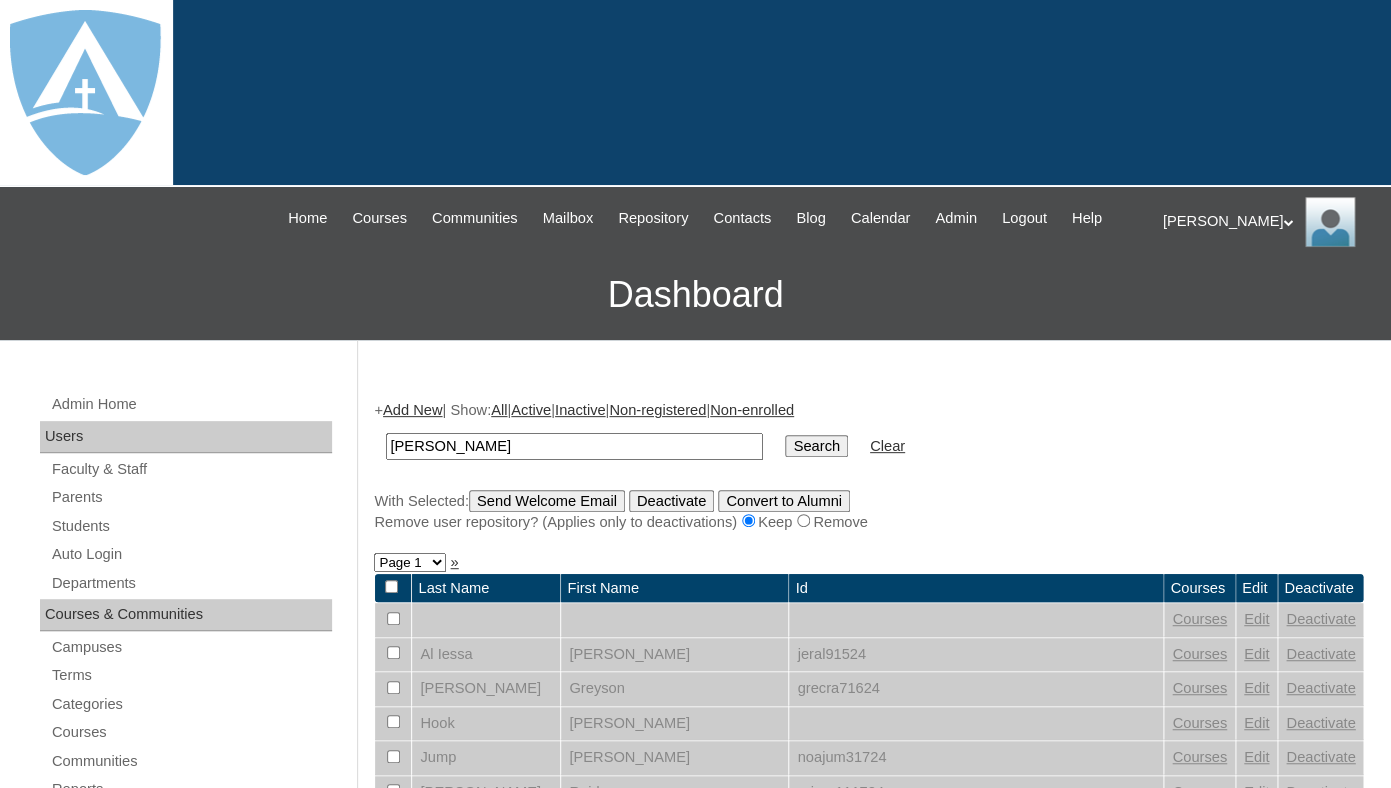 drag, startPoint x: 429, startPoint y: 466, endPoint x: 497, endPoint y: 466, distance: 68 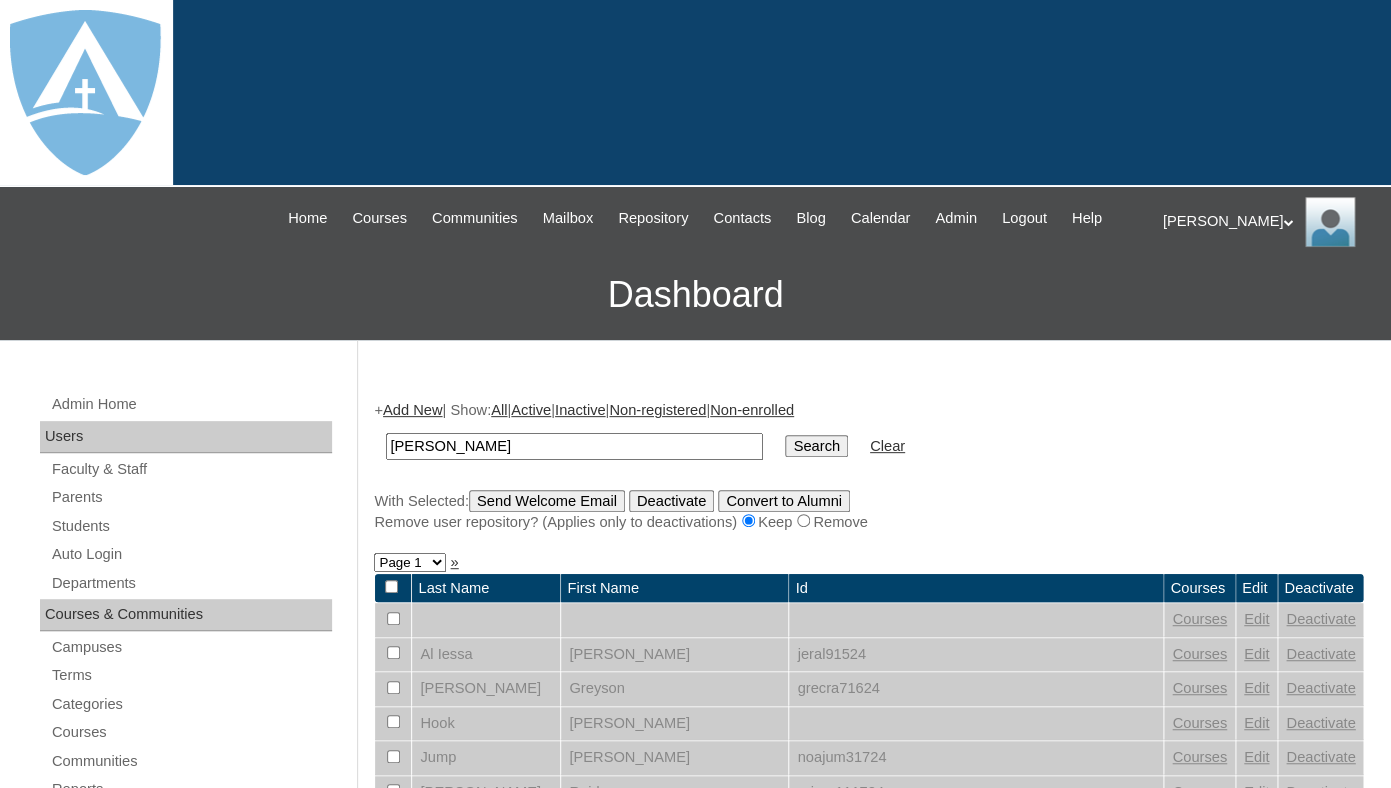 type on "[PERSON_NAME]" 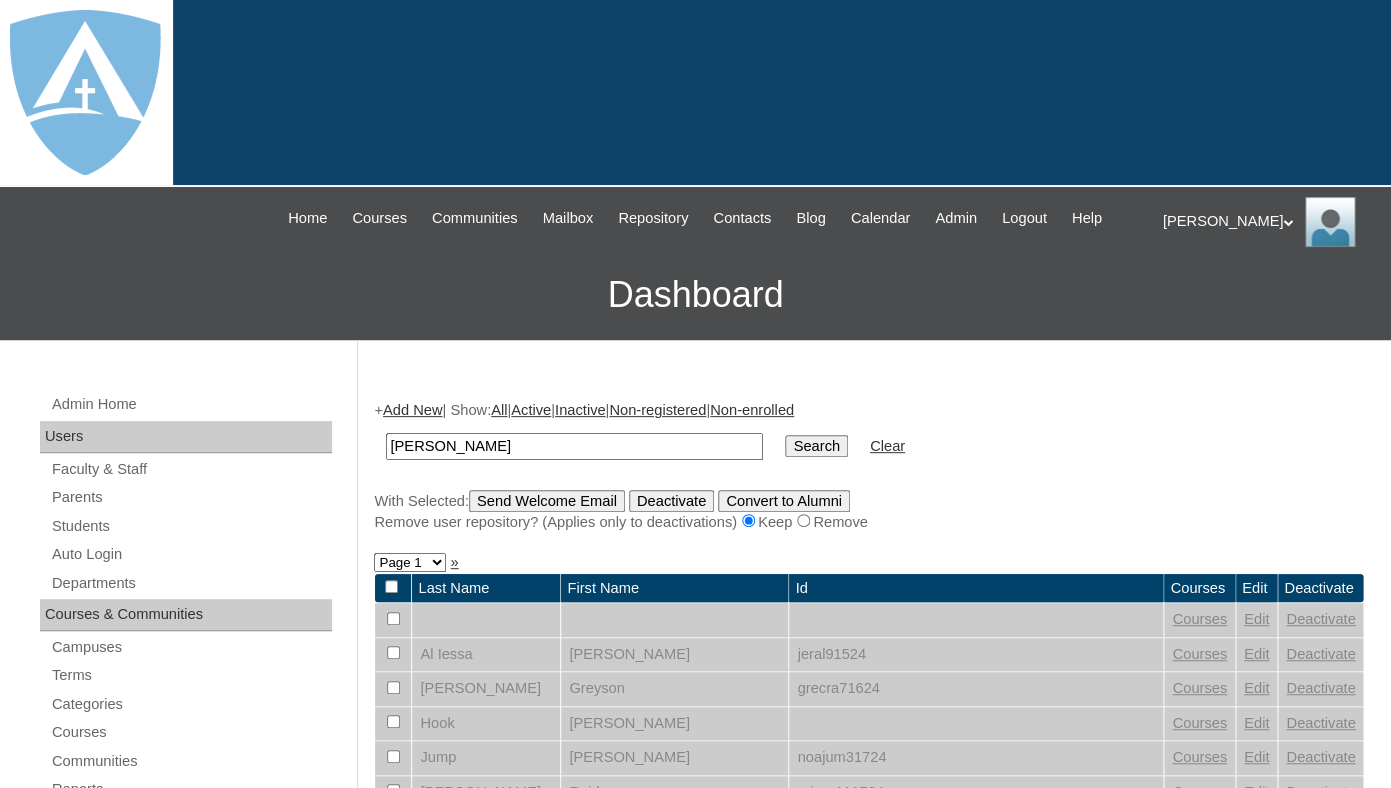 click on "Search" at bounding box center [816, 446] 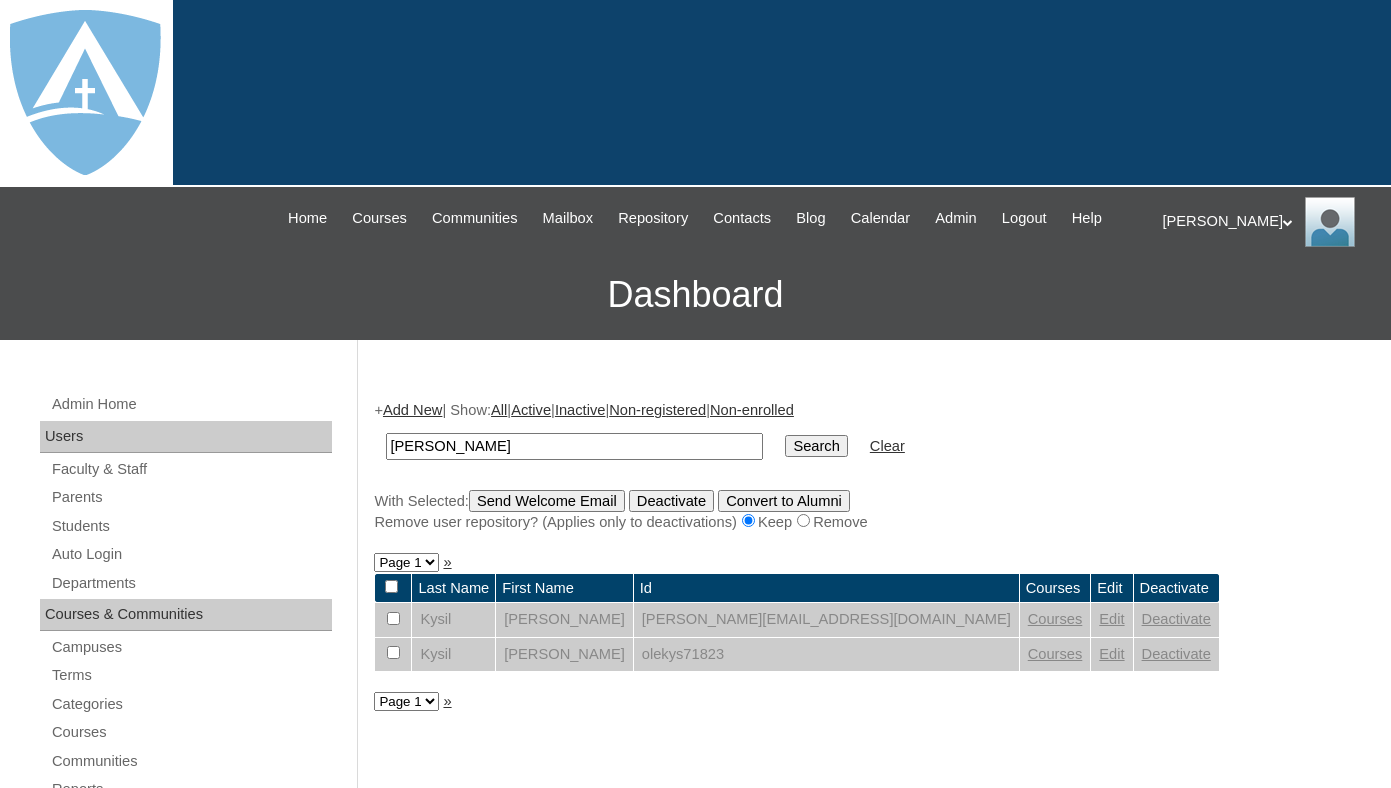 scroll, scrollTop: 0, scrollLeft: 0, axis: both 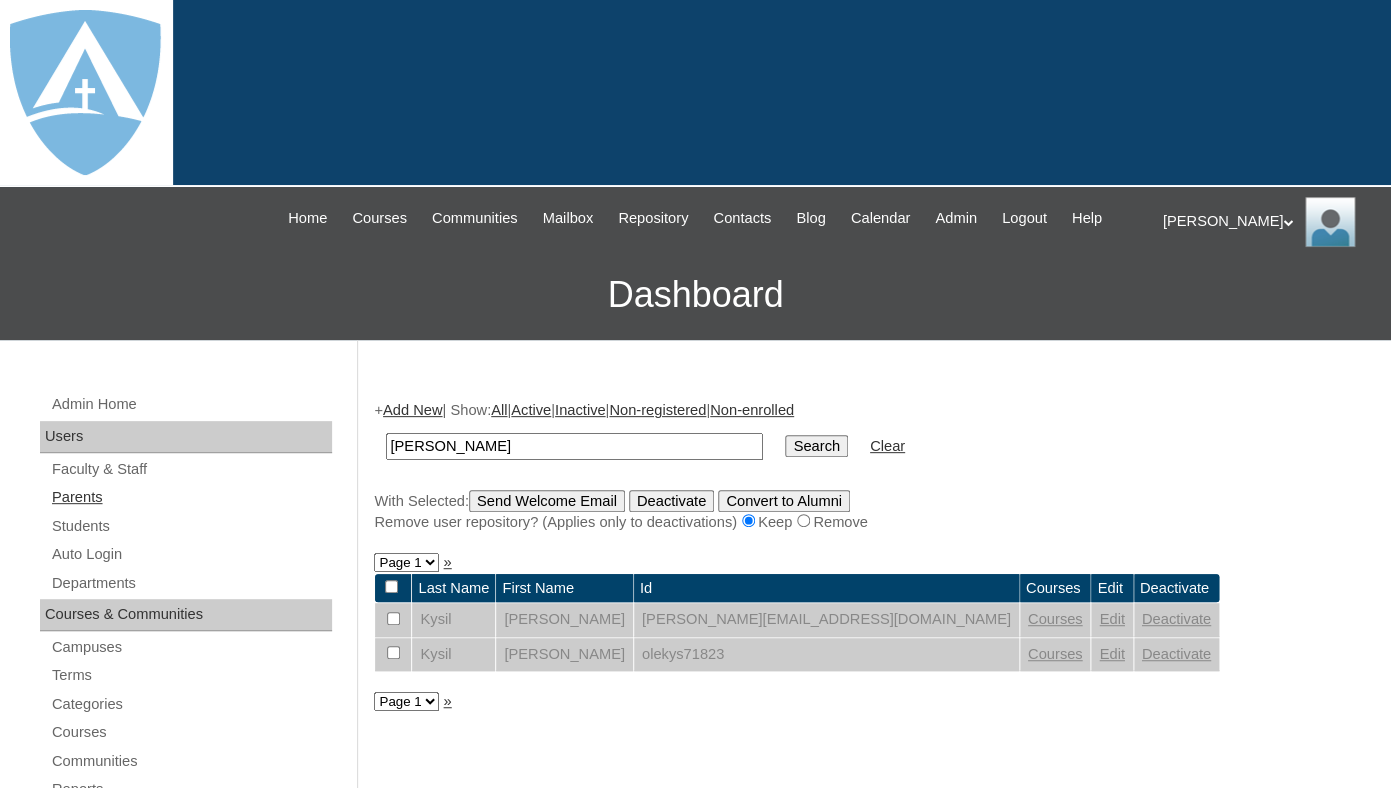 click on "Parents" at bounding box center [191, 497] 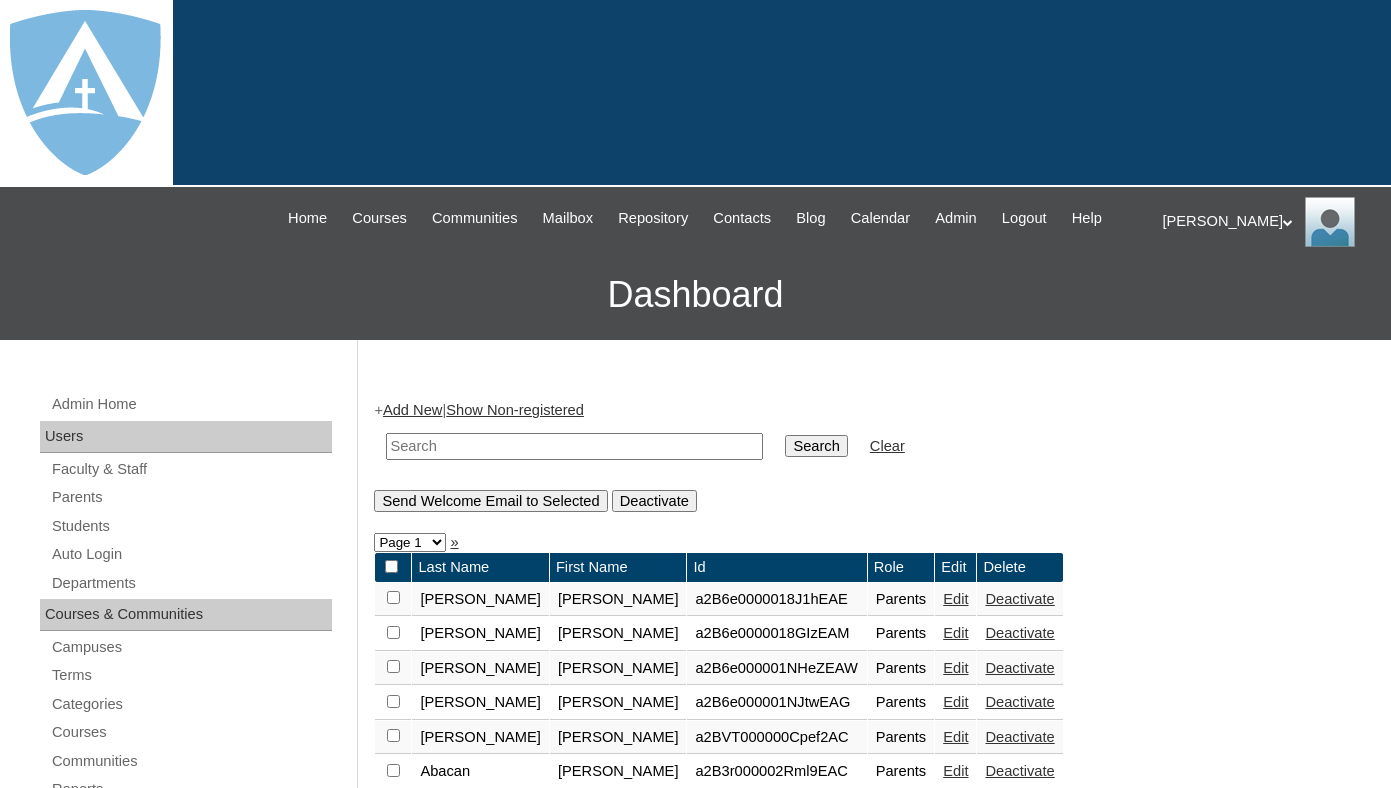 scroll, scrollTop: 0, scrollLeft: 0, axis: both 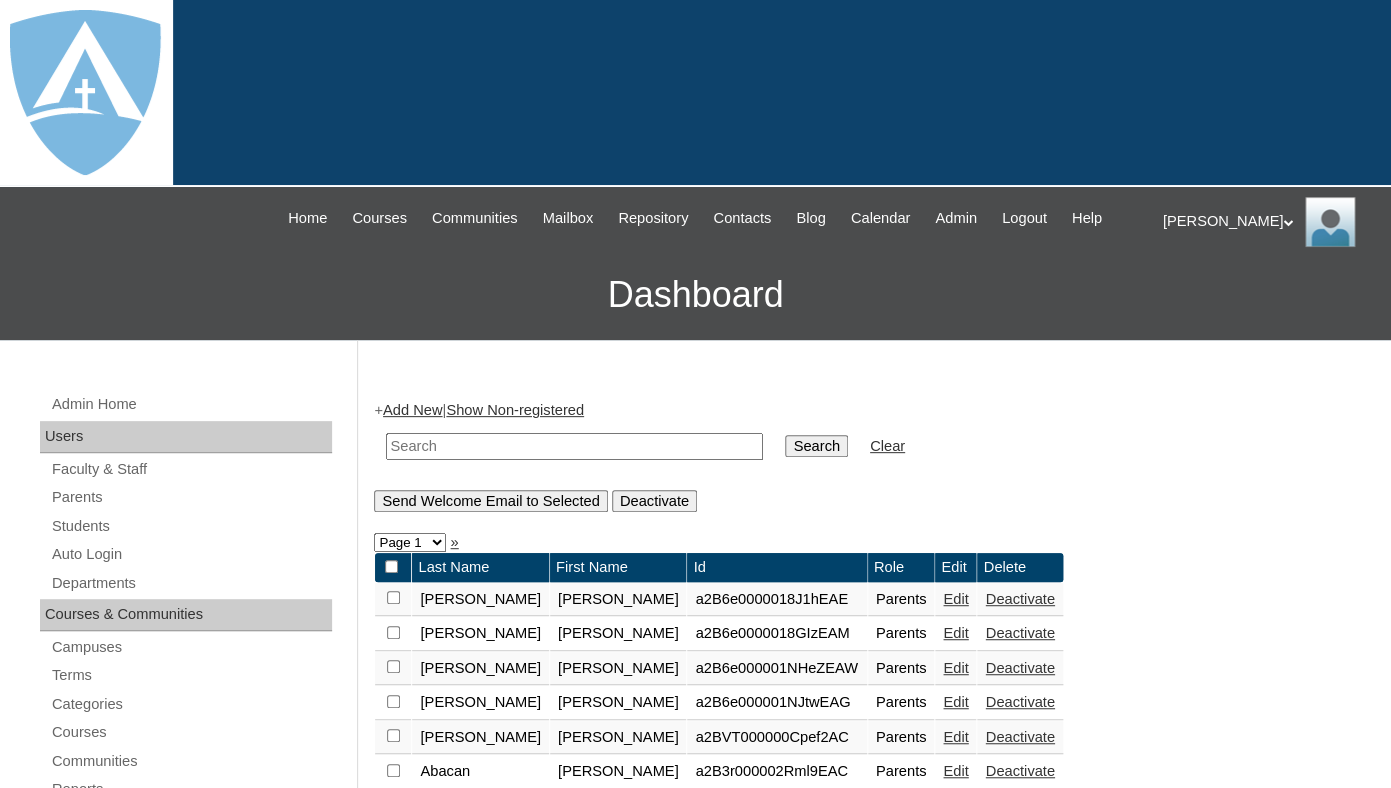 click at bounding box center (574, 446) 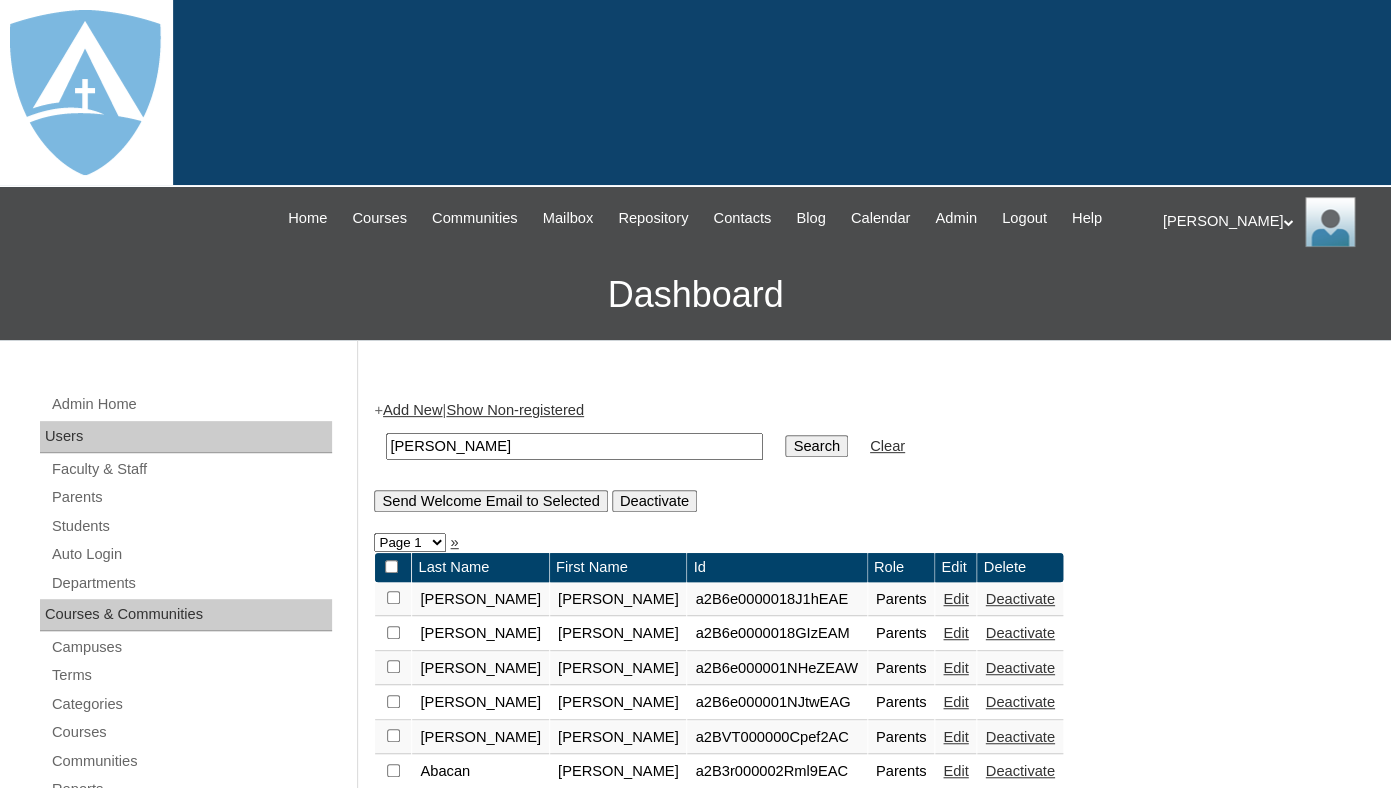 drag, startPoint x: 427, startPoint y: 464, endPoint x: 330, endPoint y: 464, distance: 97 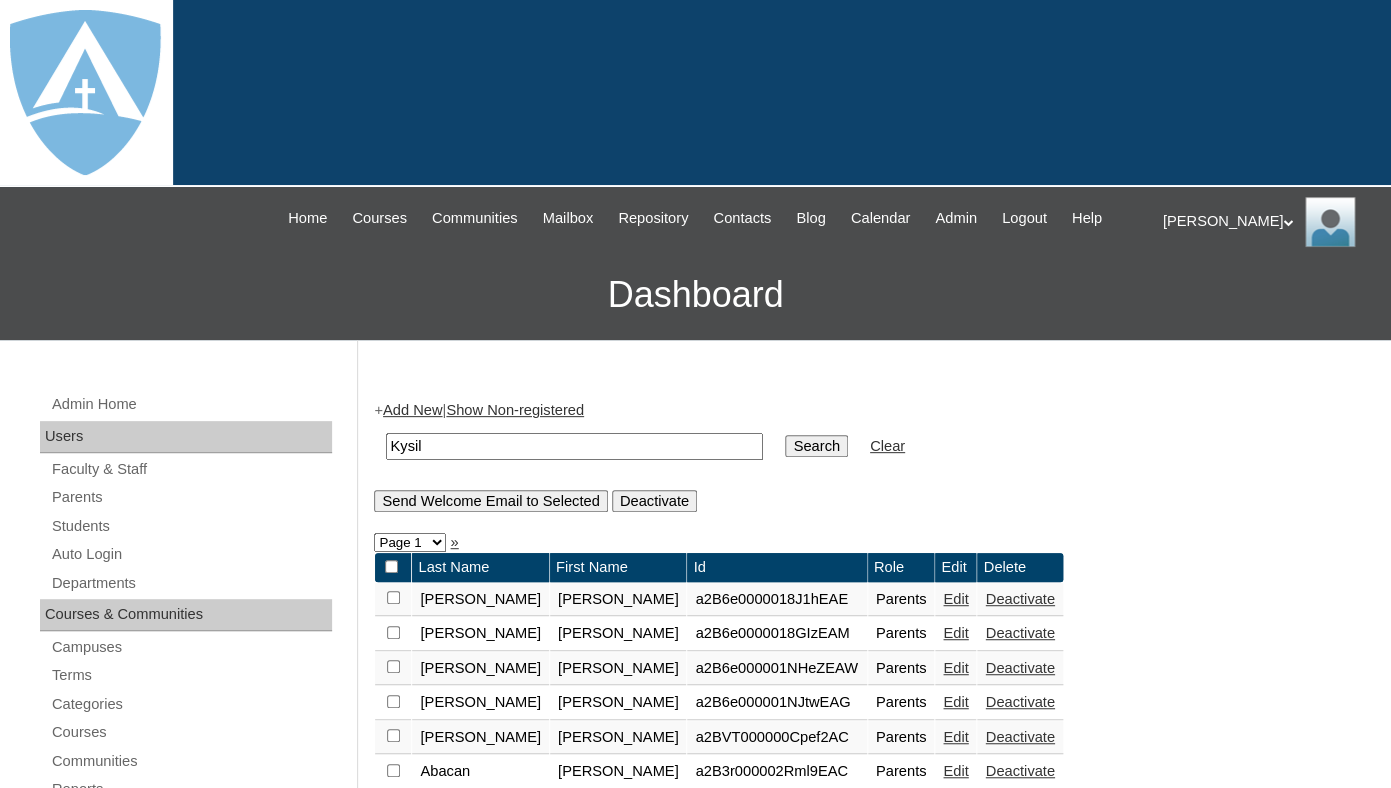 type on "Kysil" 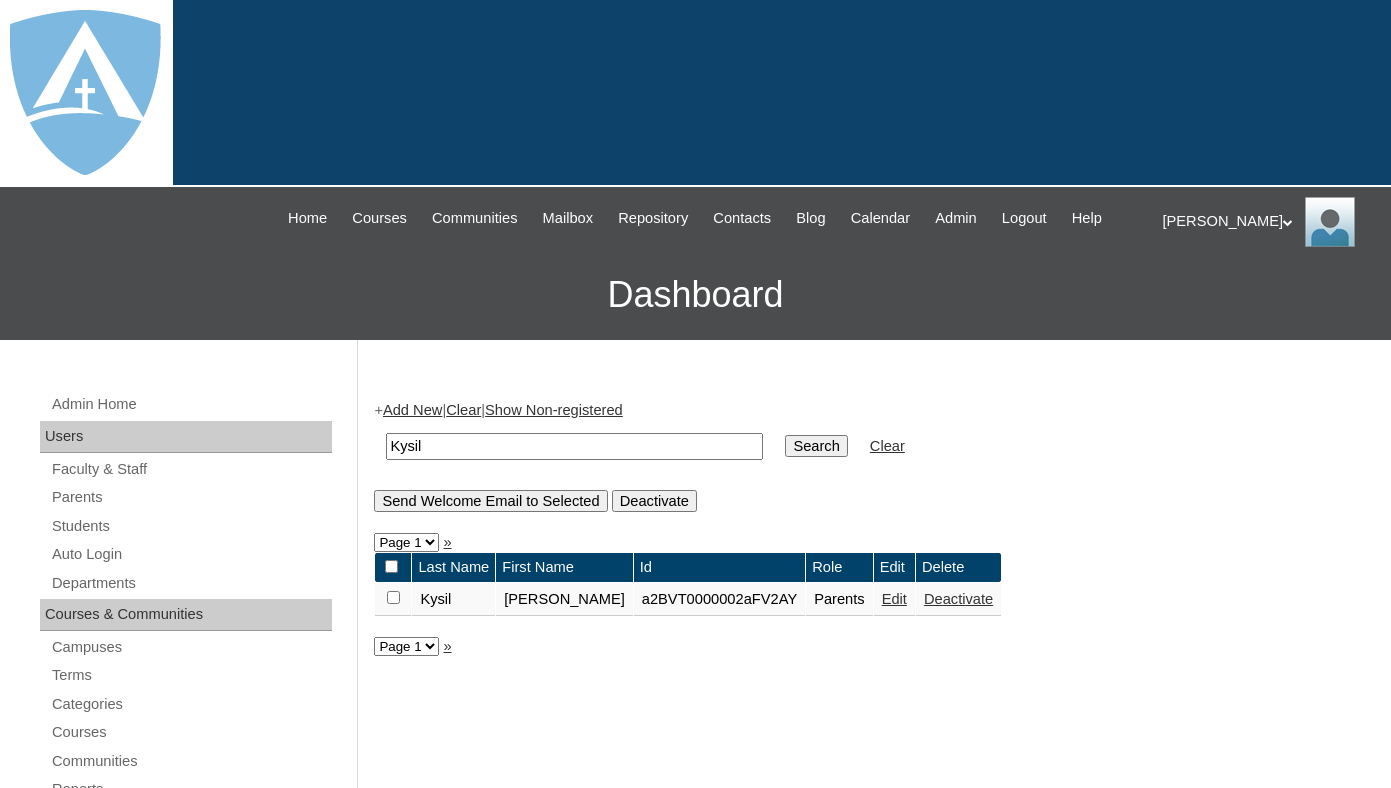scroll, scrollTop: 0, scrollLeft: 0, axis: both 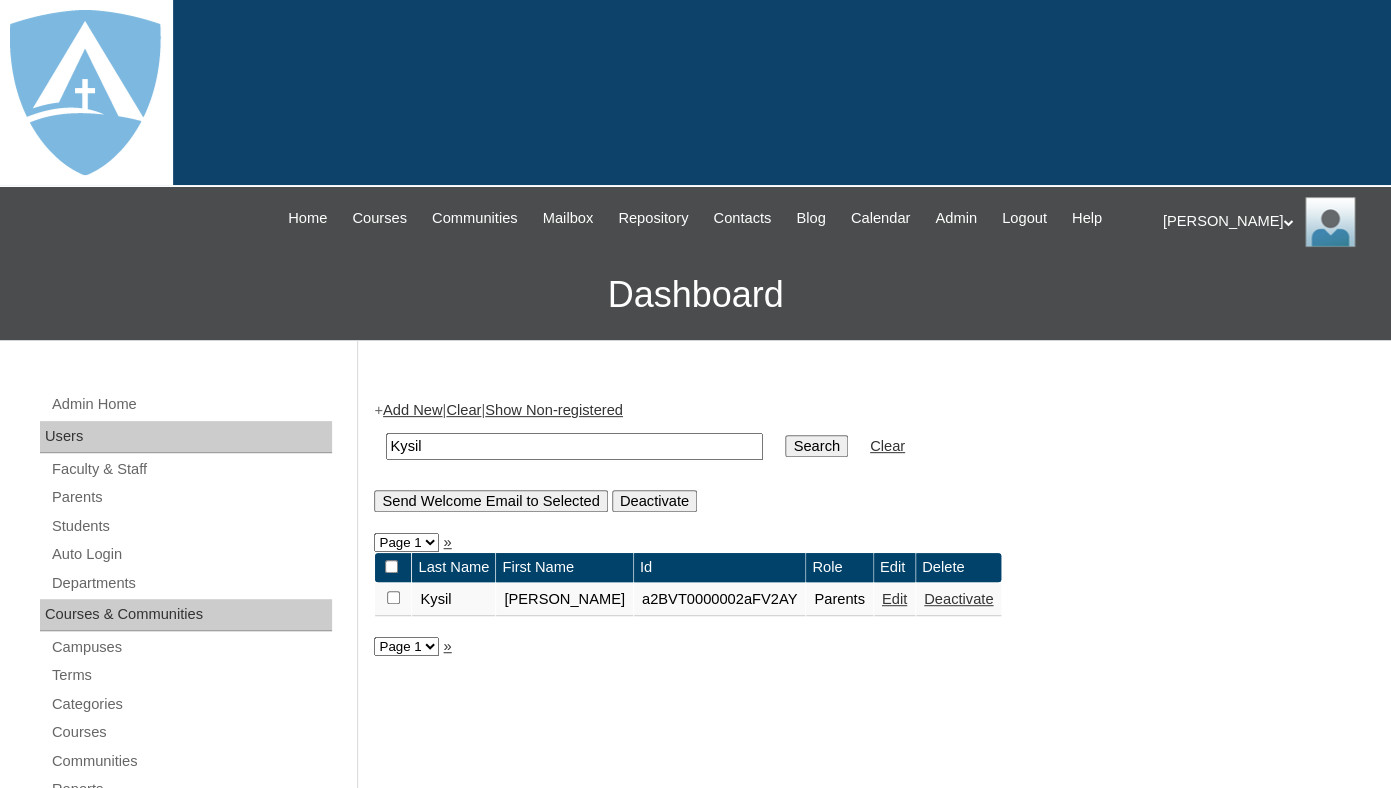 click on "Edit" at bounding box center (894, 599) 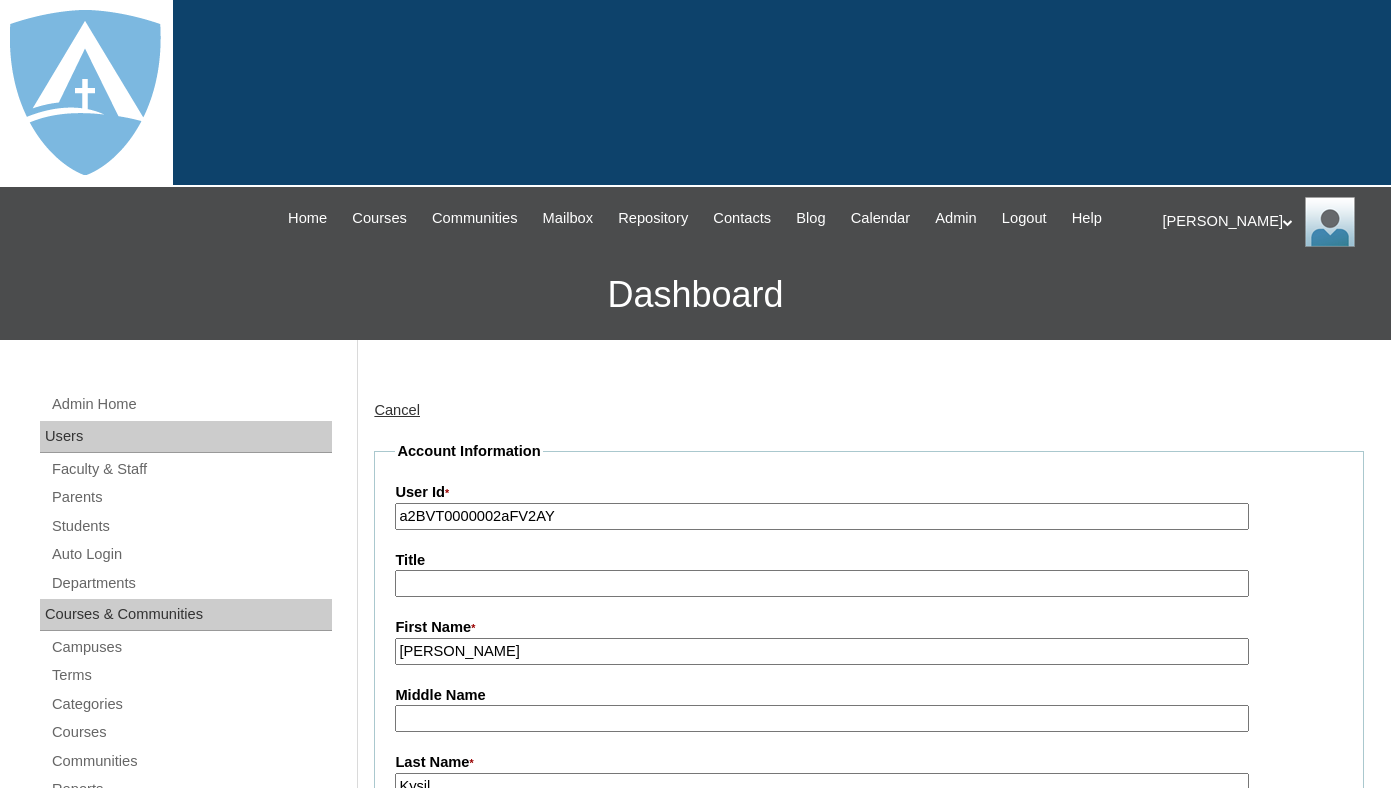 scroll, scrollTop: 0, scrollLeft: 0, axis: both 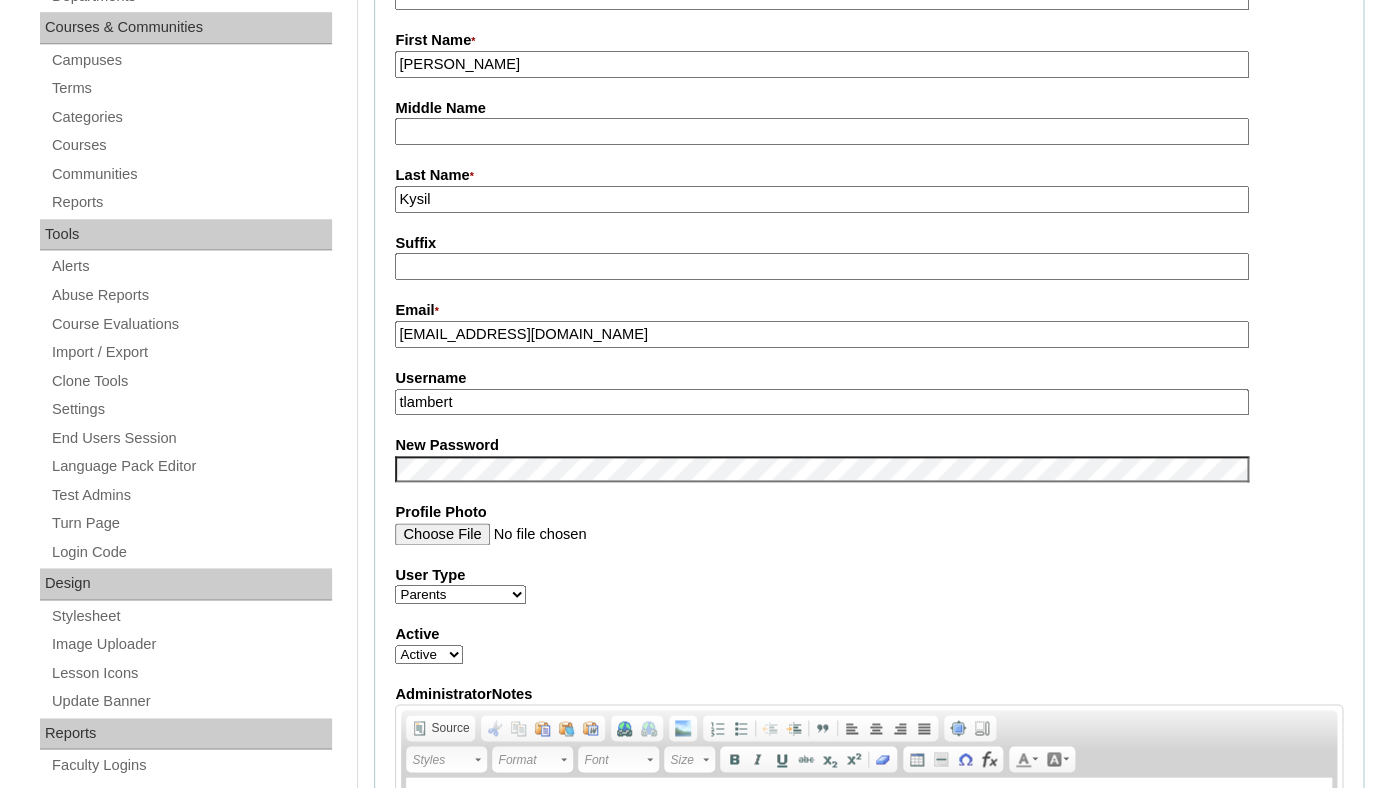 click on "olegkysil@yahoo.com" at bounding box center [821, 334] 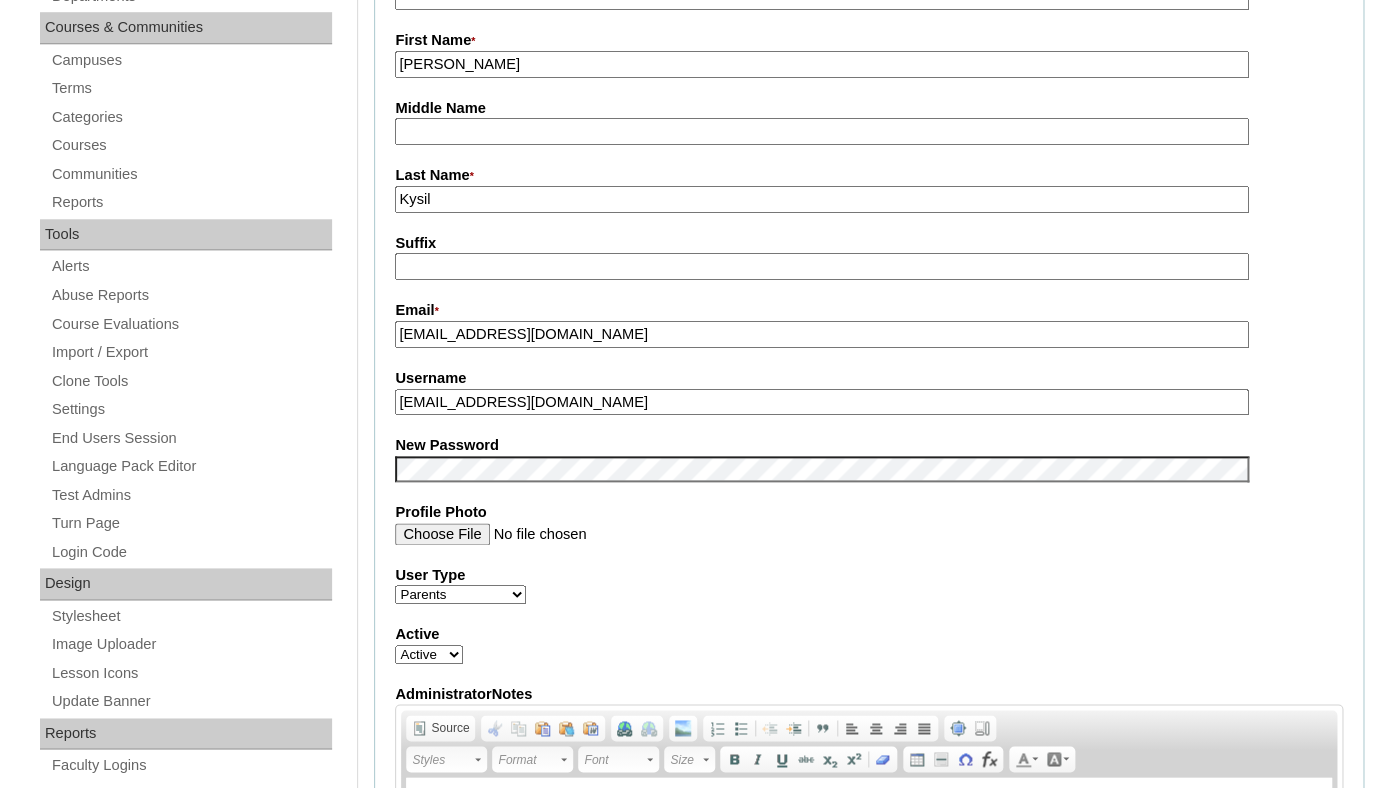 click on "olegkysil@yahoo.com" at bounding box center (821, 402) 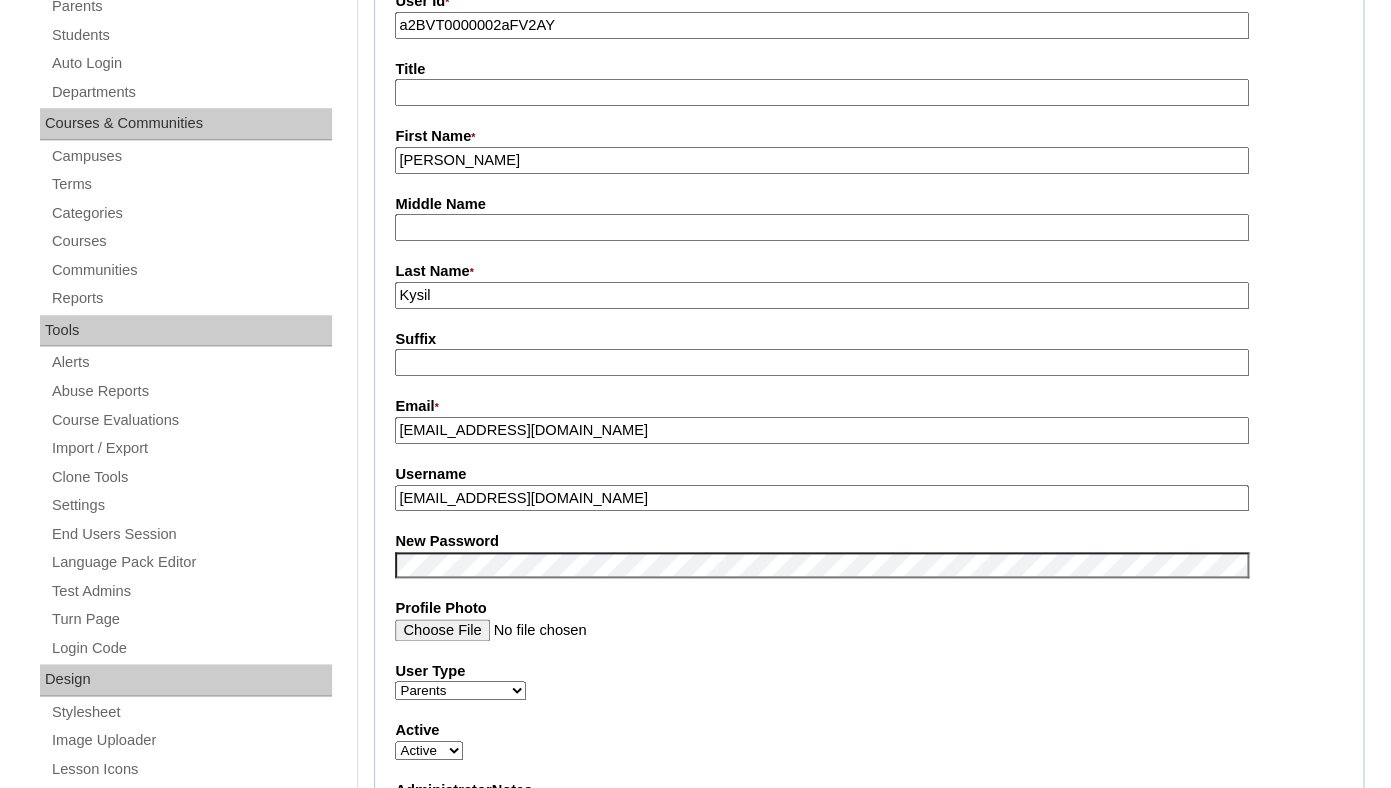 scroll, scrollTop: 421, scrollLeft: 0, axis: vertical 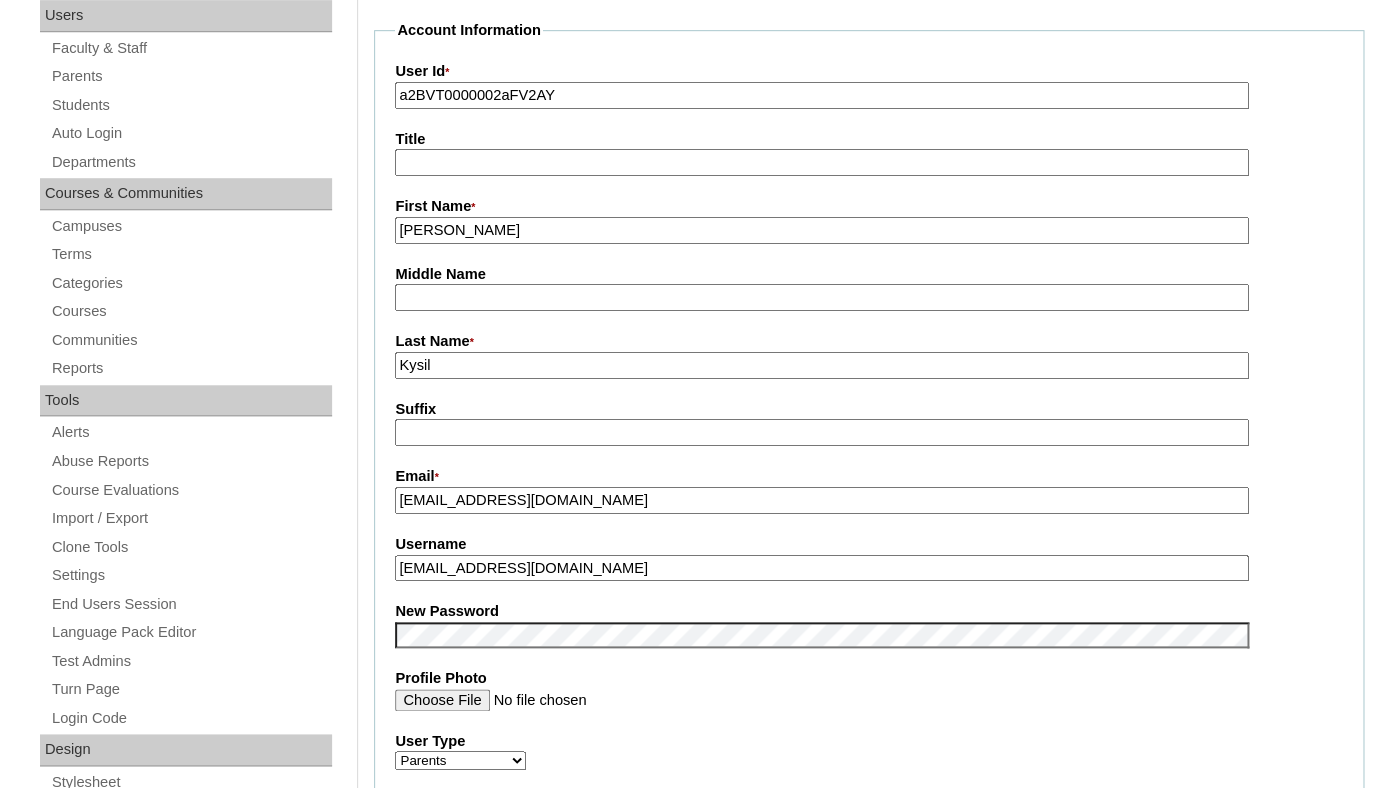 click on "a2BVT0000002aFV2AY" at bounding box center [821, 95] 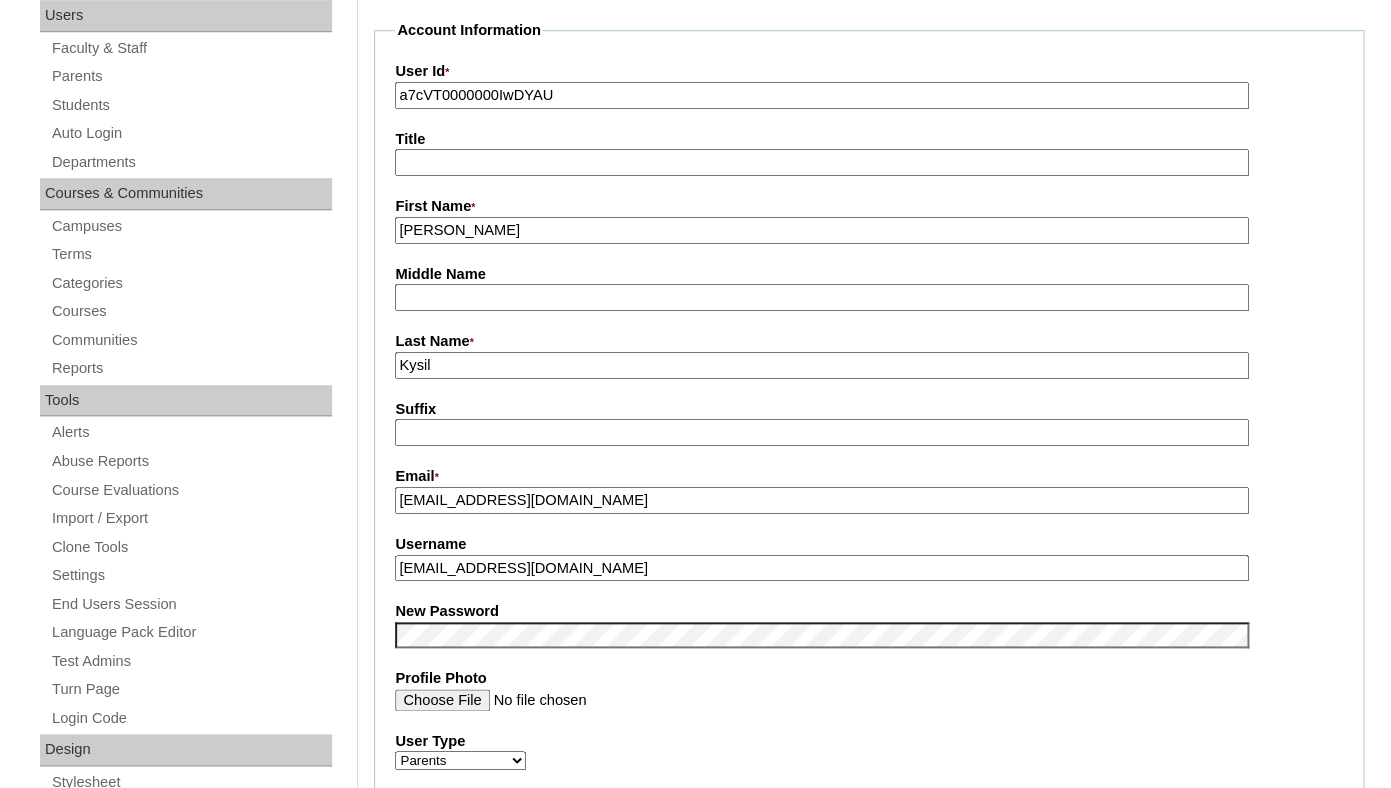 type on "a7cVT0000000IwDYAU" 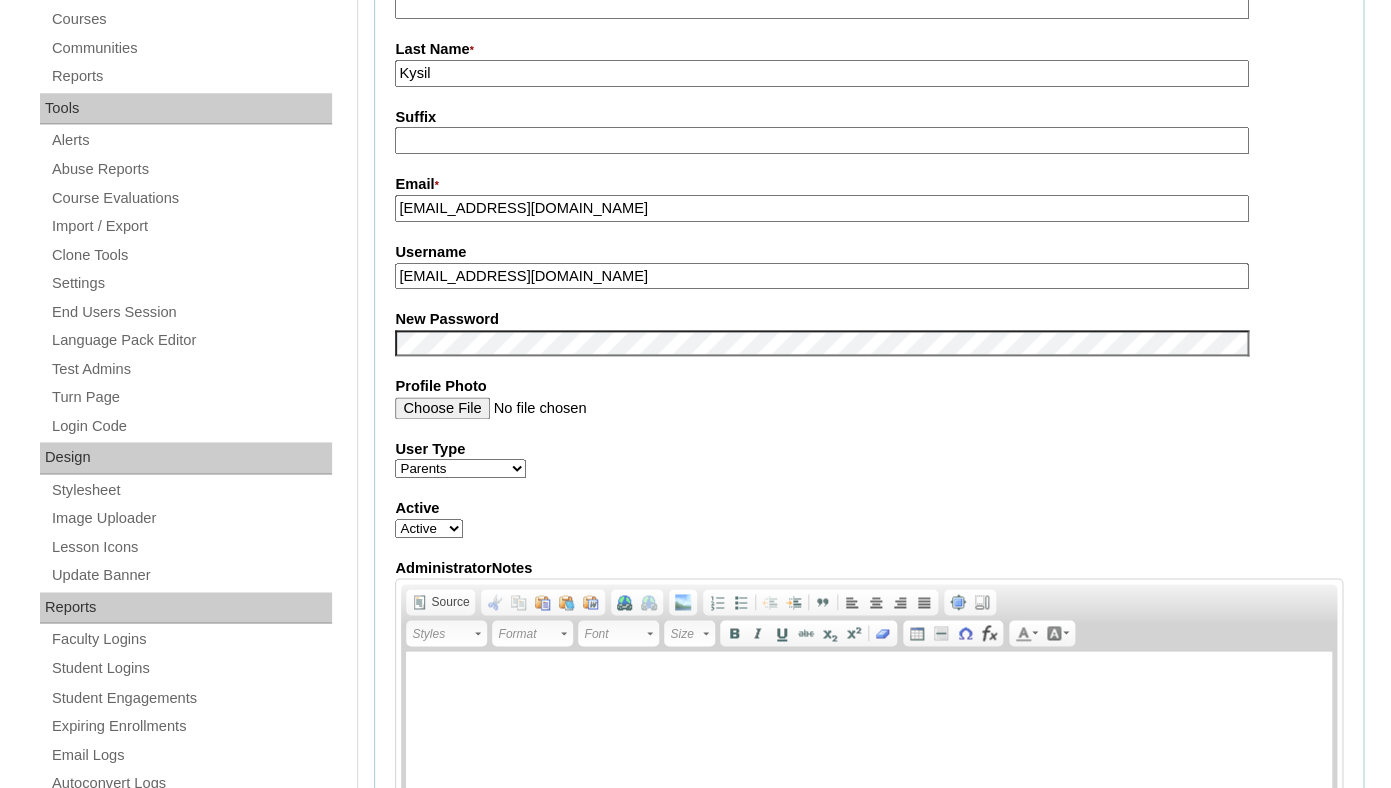 scroll, scrollTop: 714, scrollLeft: 0, axis: vertical 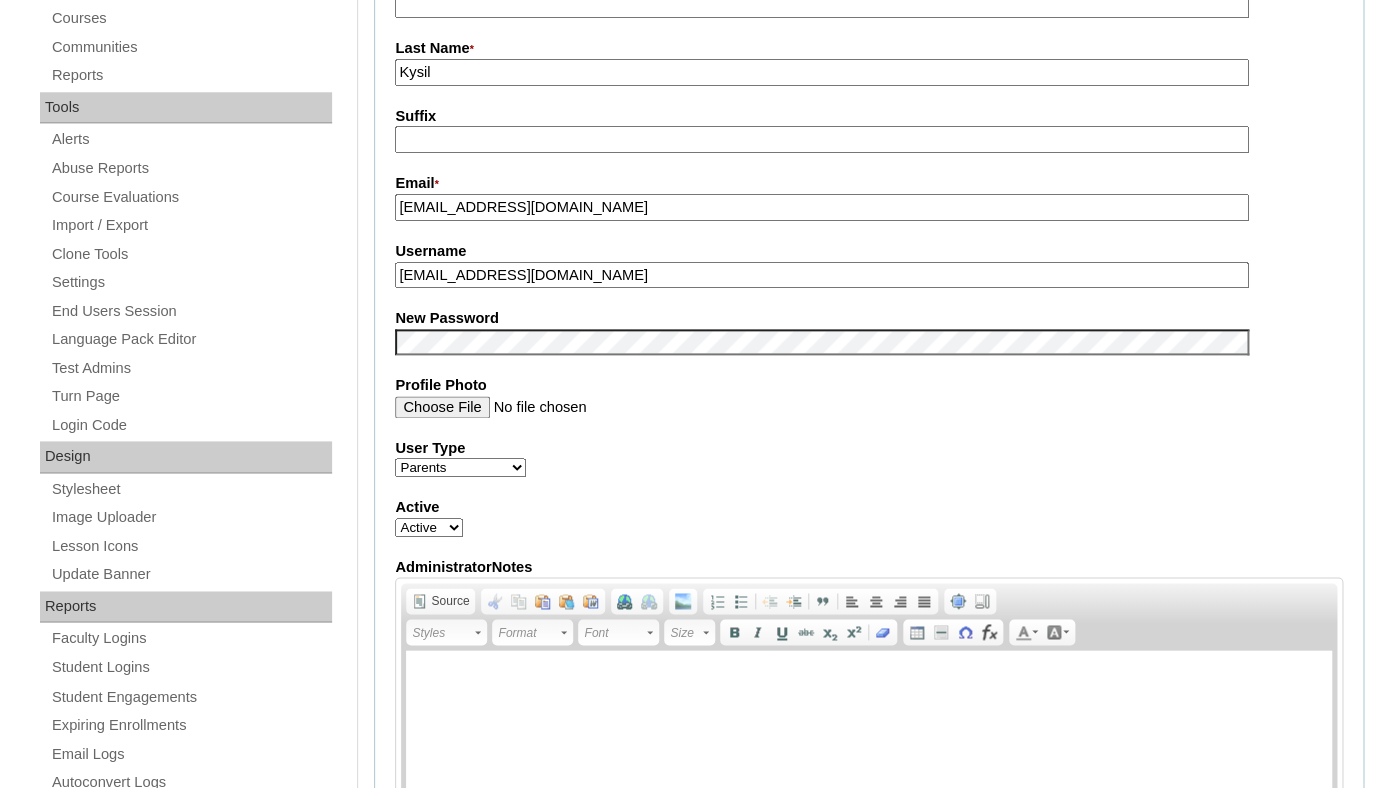 click on "Profile Photo" at bounding box center [821, 407] 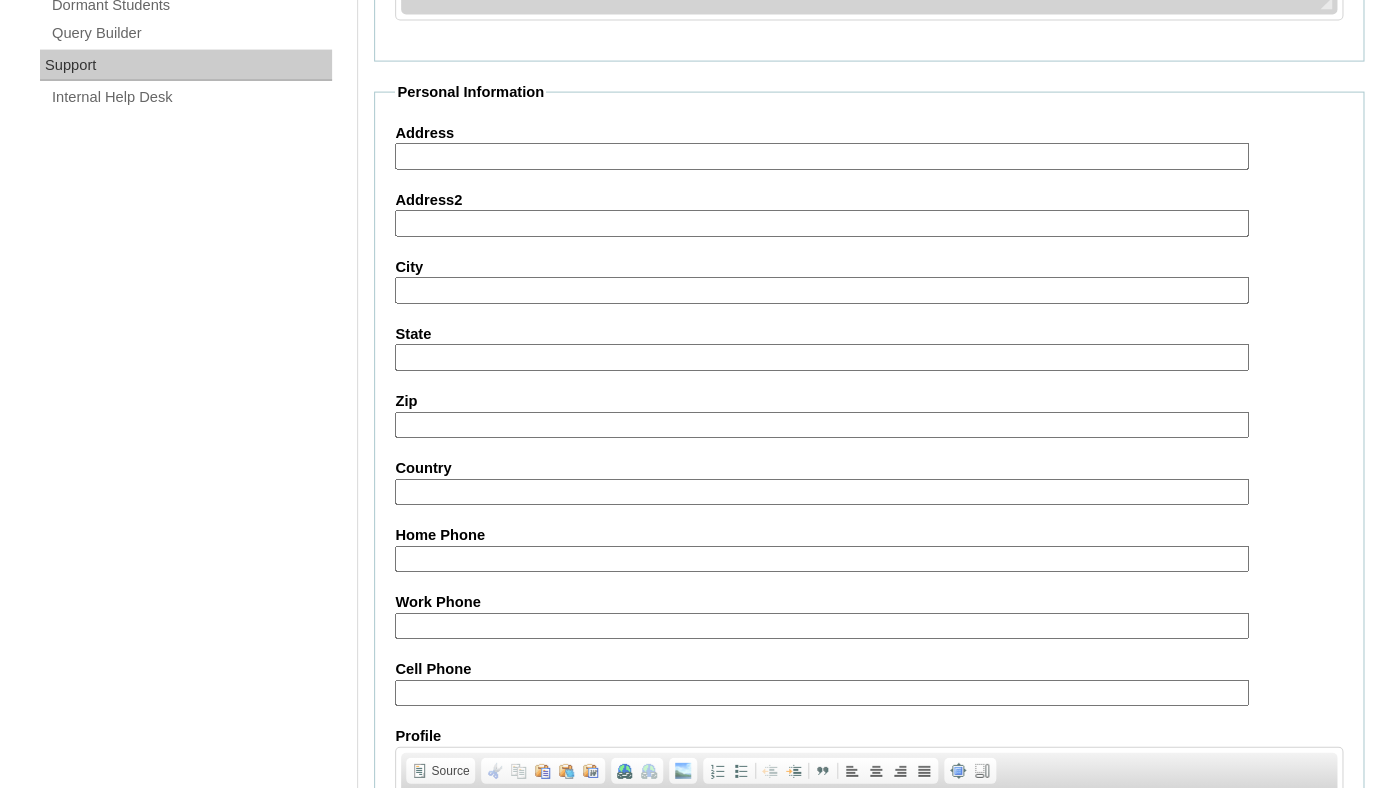 scroll, scrollTop: 1977, scrollLeft: 0, axis: vertical 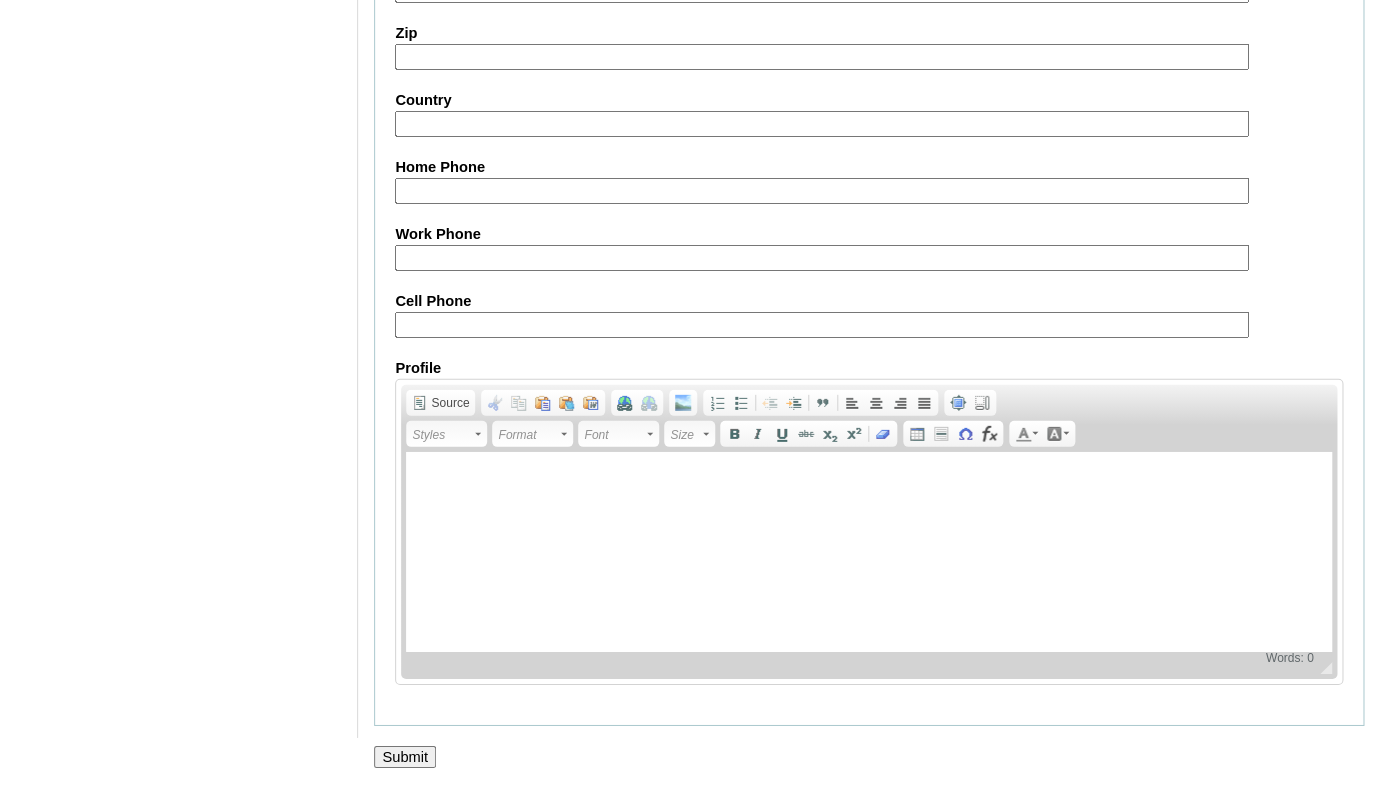 click on "Submit" at bounding box center (405, 757) 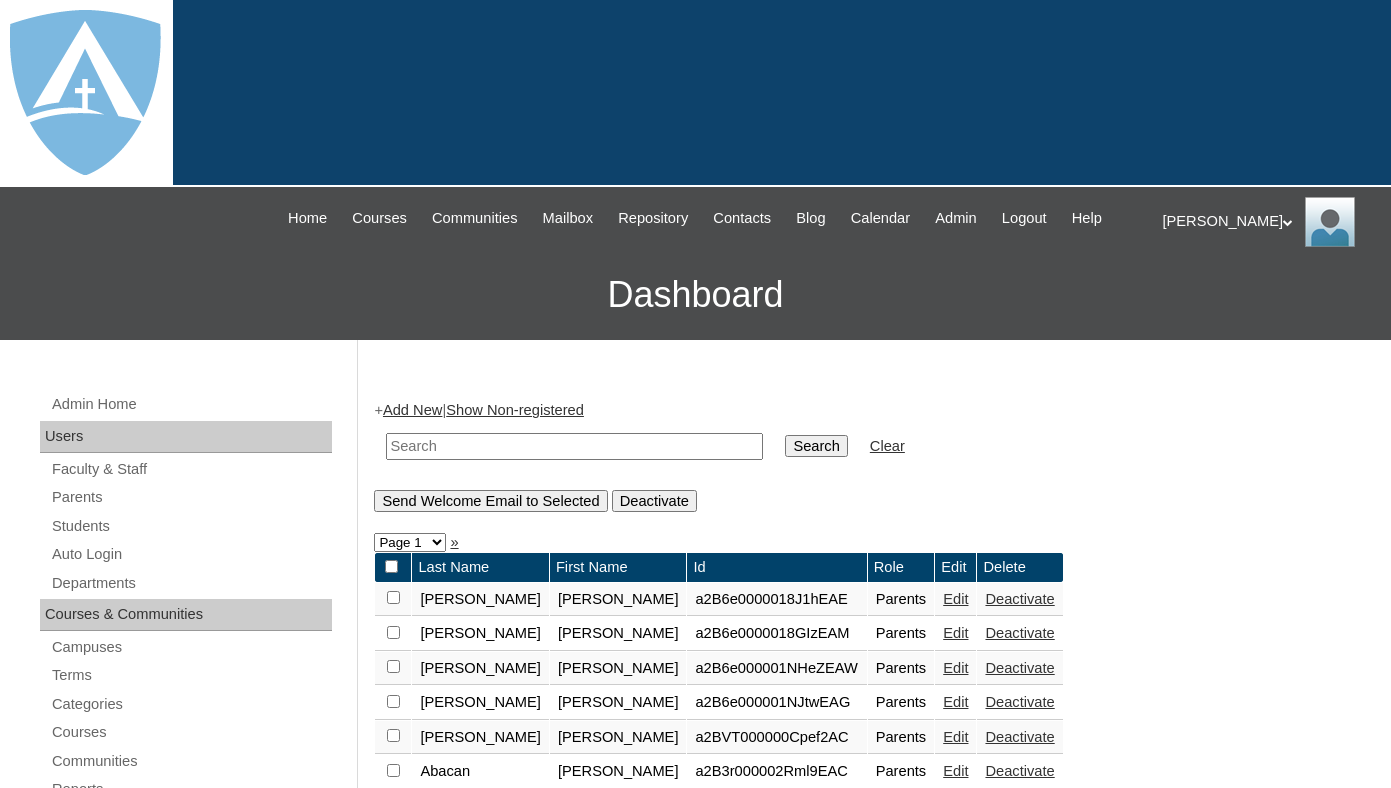 scroll, scrollTop: 0, scrollLeft: 0, axis: both 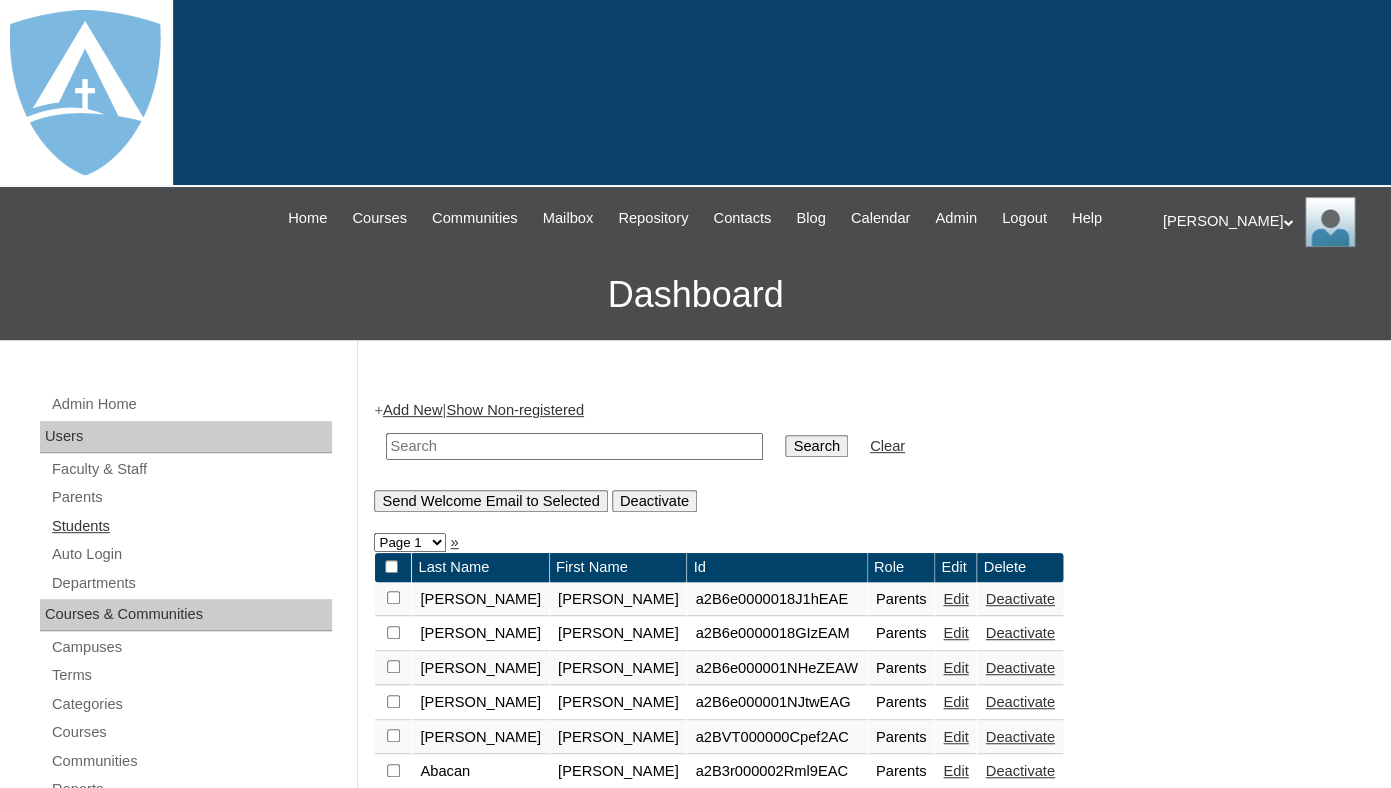 click on "Students" at bounding box center [191, 526] 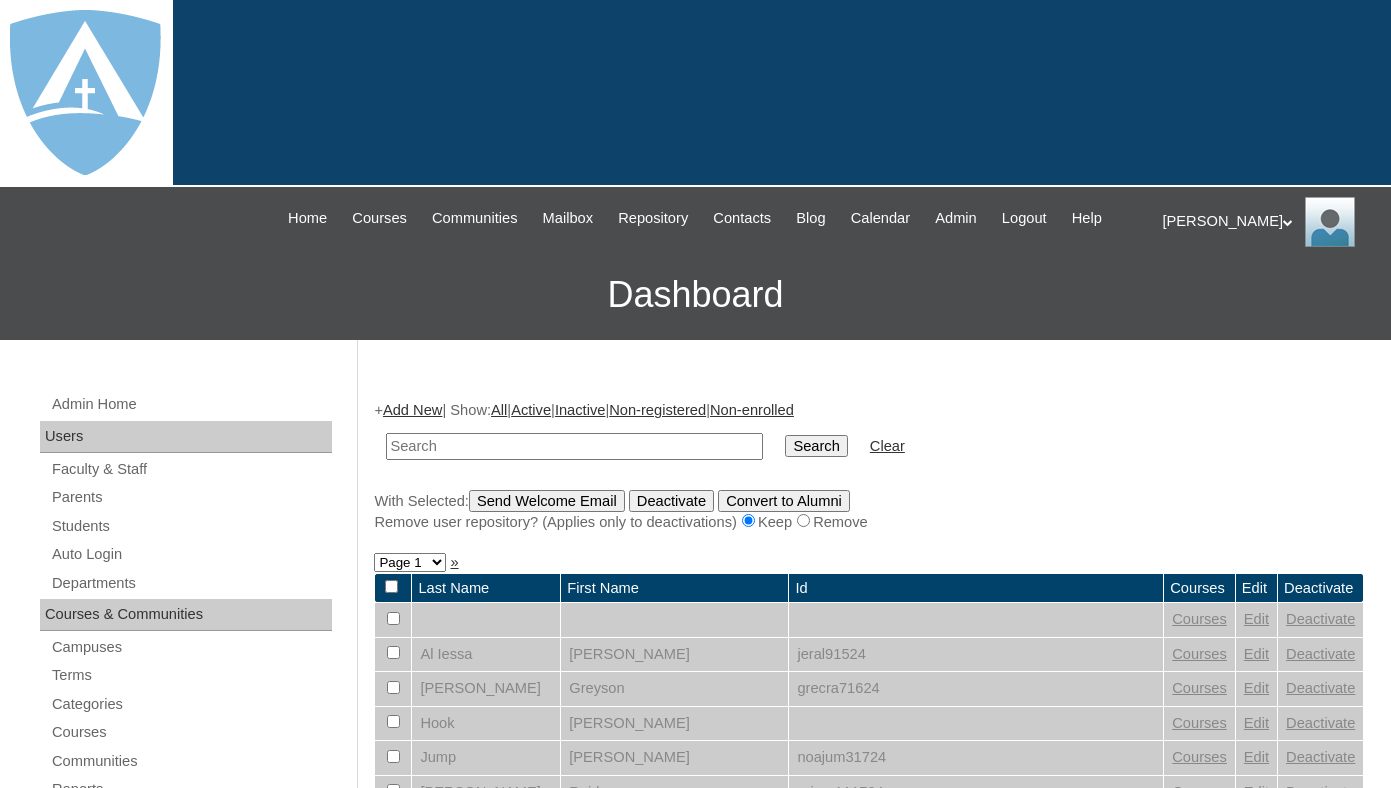 scroll, scrollTop: 0, scrollLeft: 0, axis: both 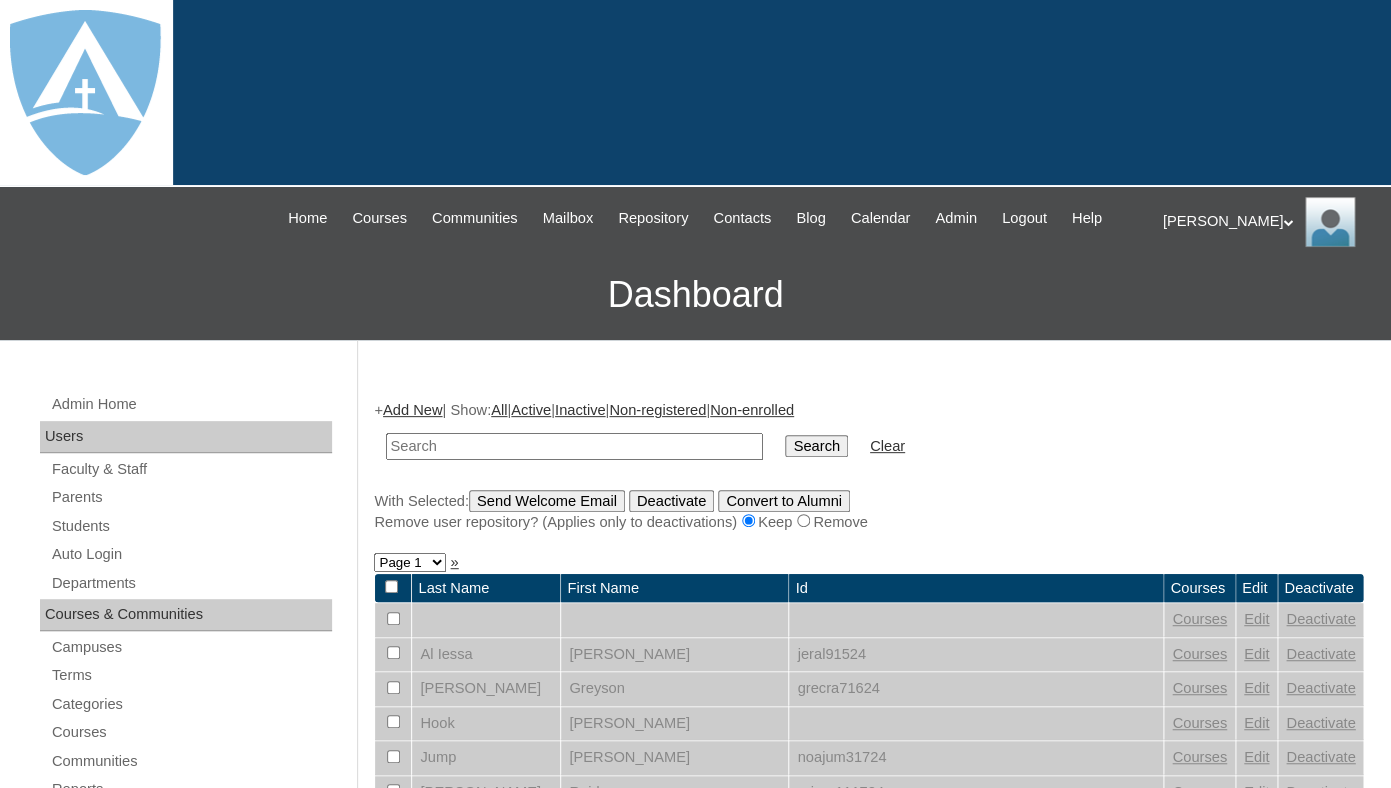 click at bounding box center (574, 446) 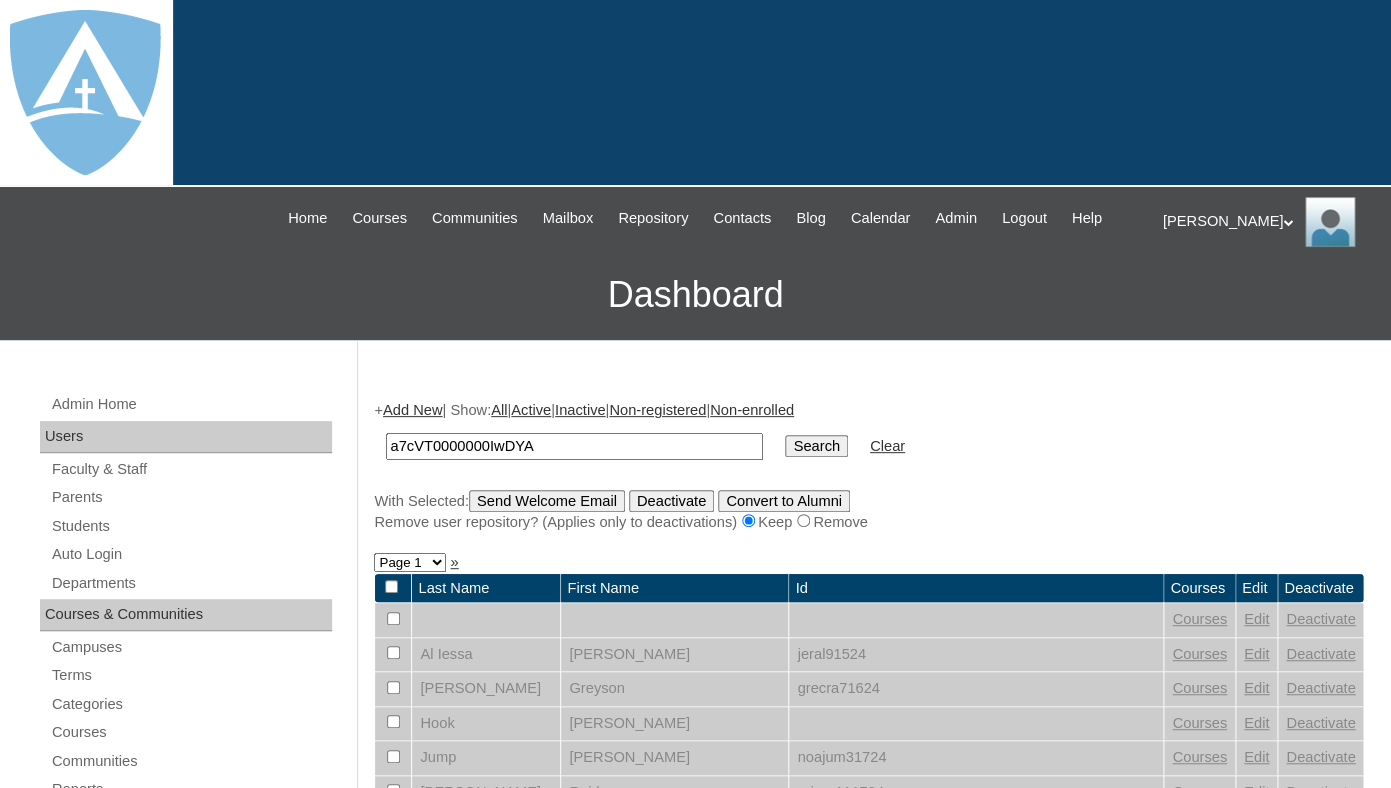 type on "a7cVT0000000IwDY" 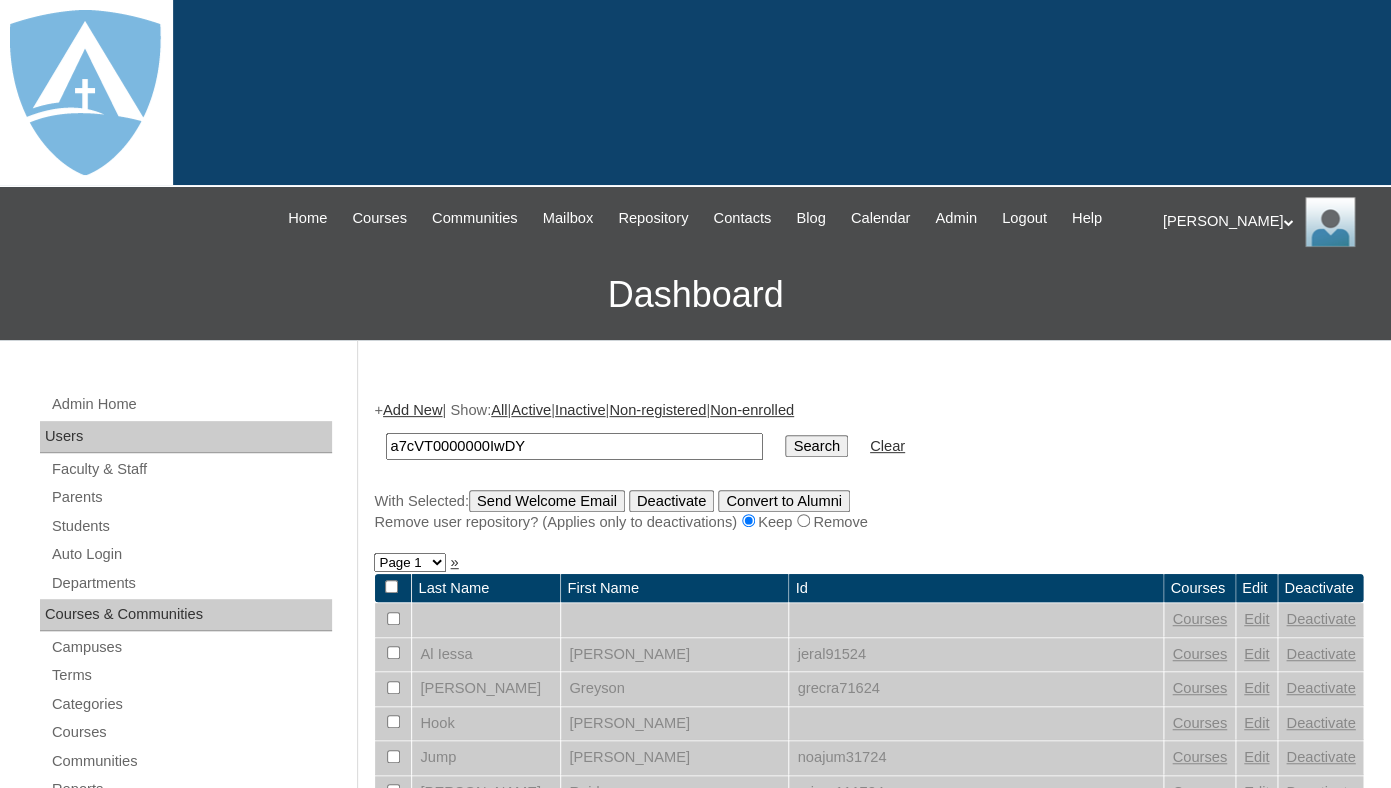 click on "a7cVT0000000IwDY" at bounding box center (574, 446) 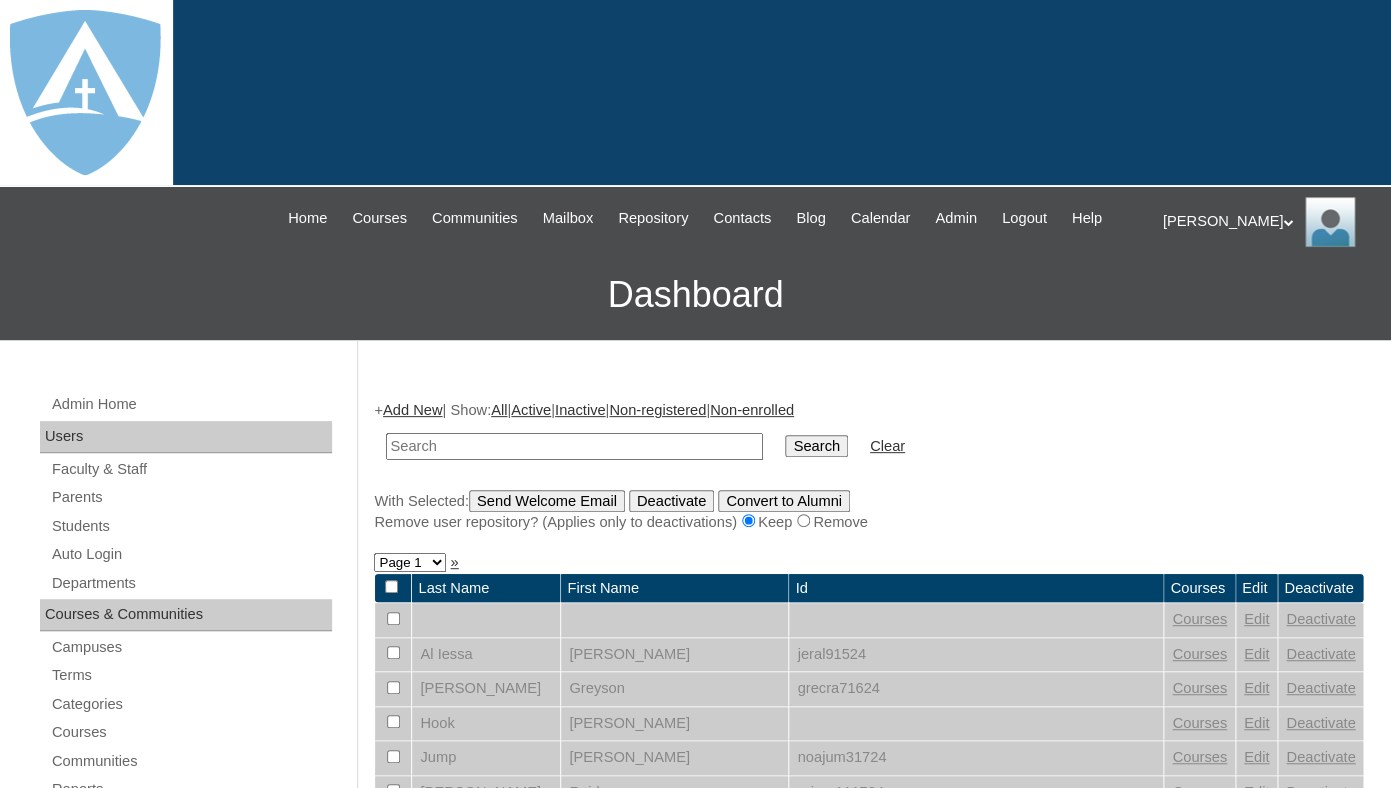 paste on "Oleg Kysil" 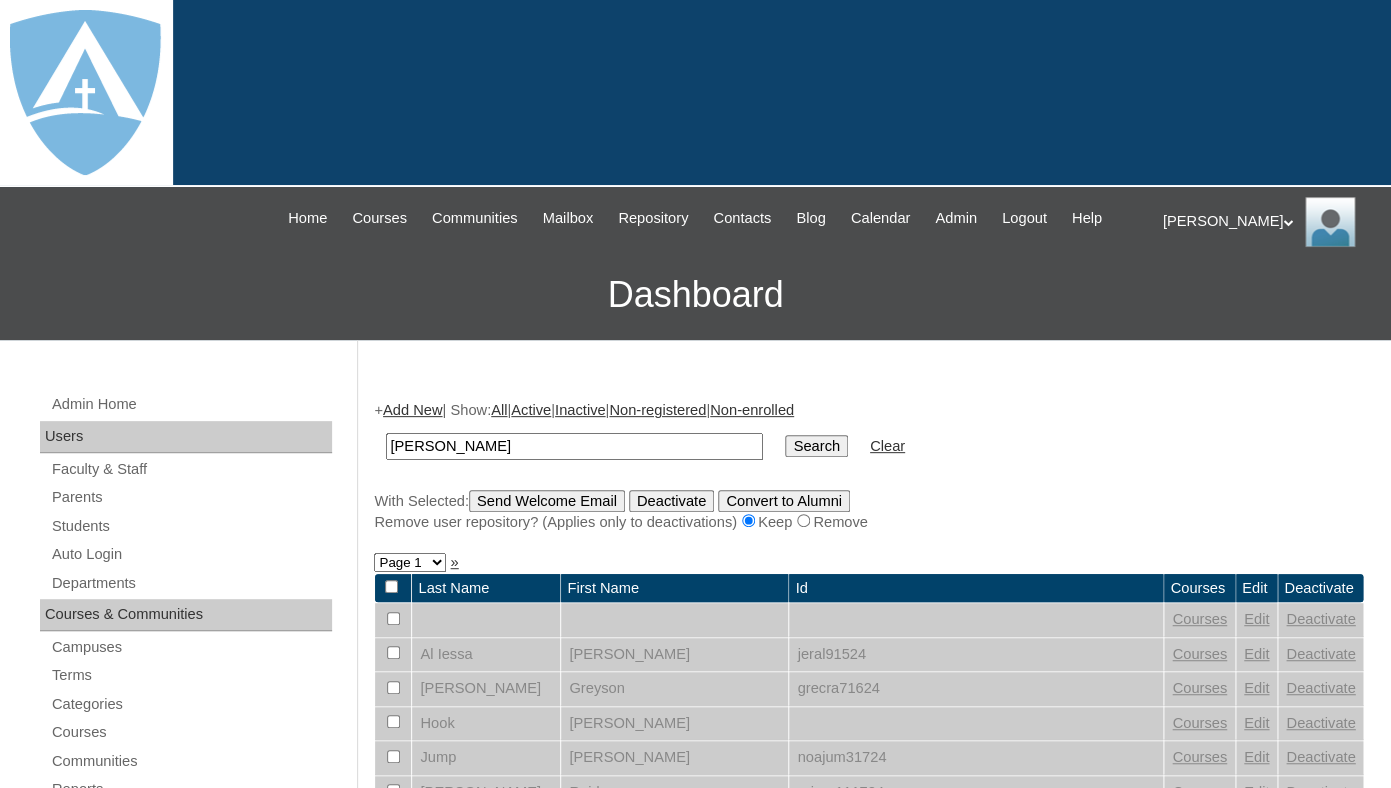 drag, startPoint x: 429, startPoint y: 464, endPoint x: 357, endPoint y: 464, distance: 72 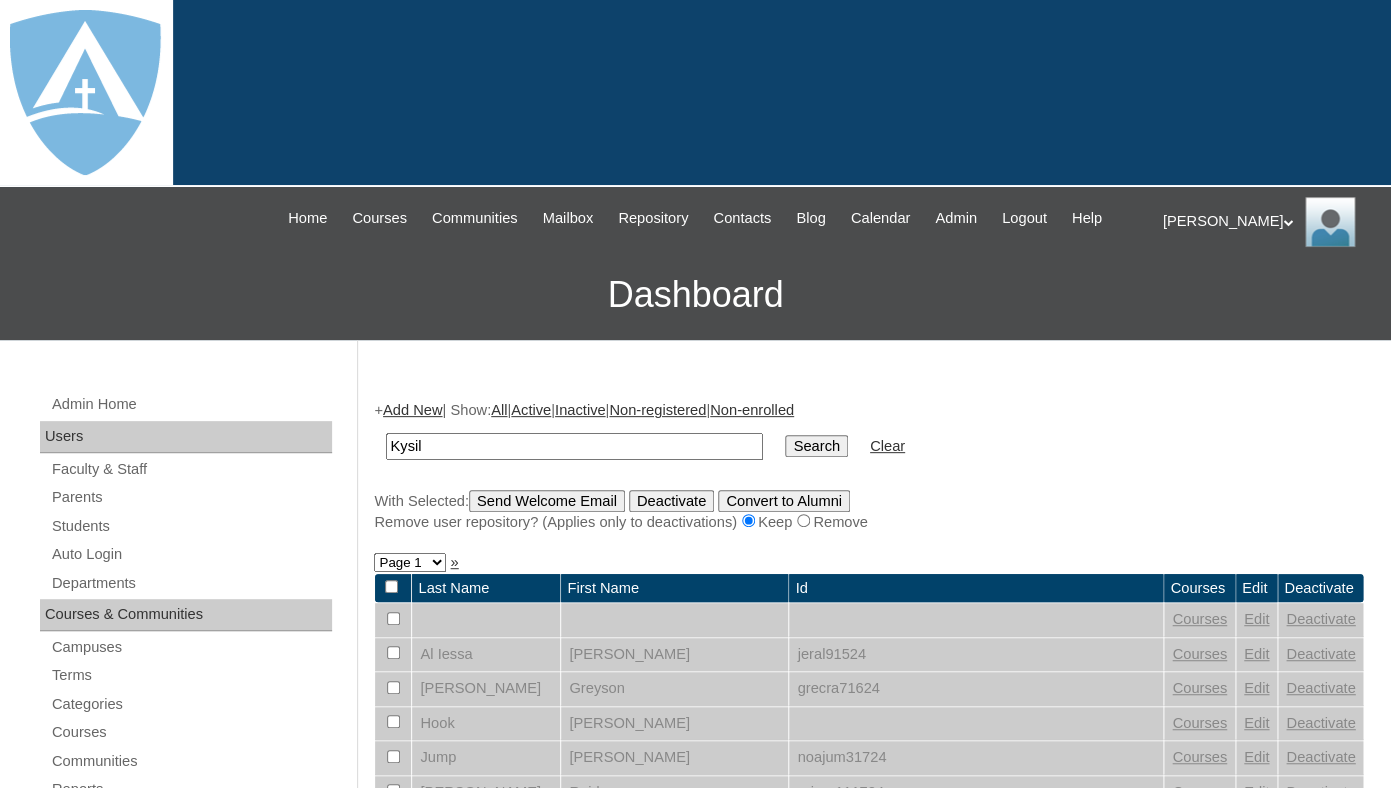 type on "Kysil" 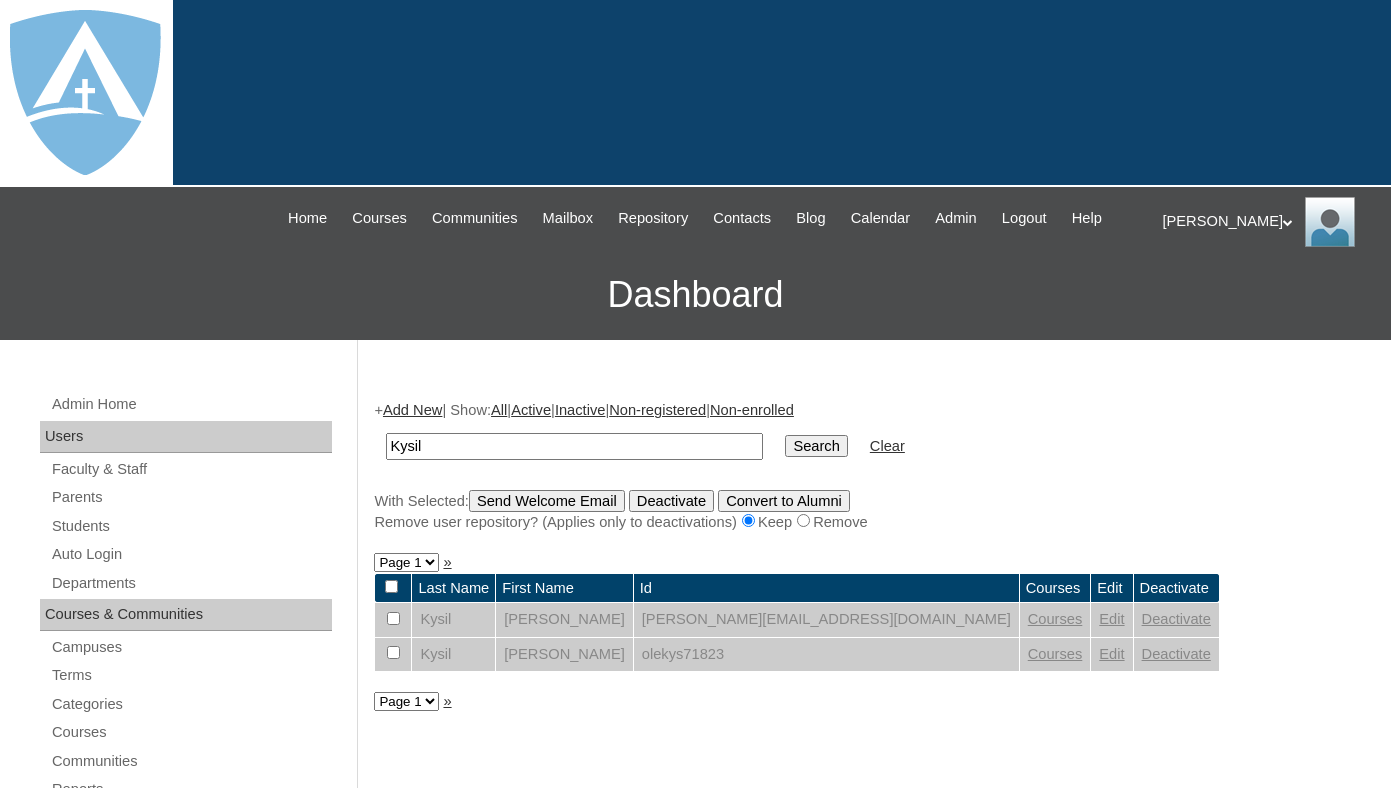 scroll, scrollTop: 0, scrollLeft: 0, axis: both 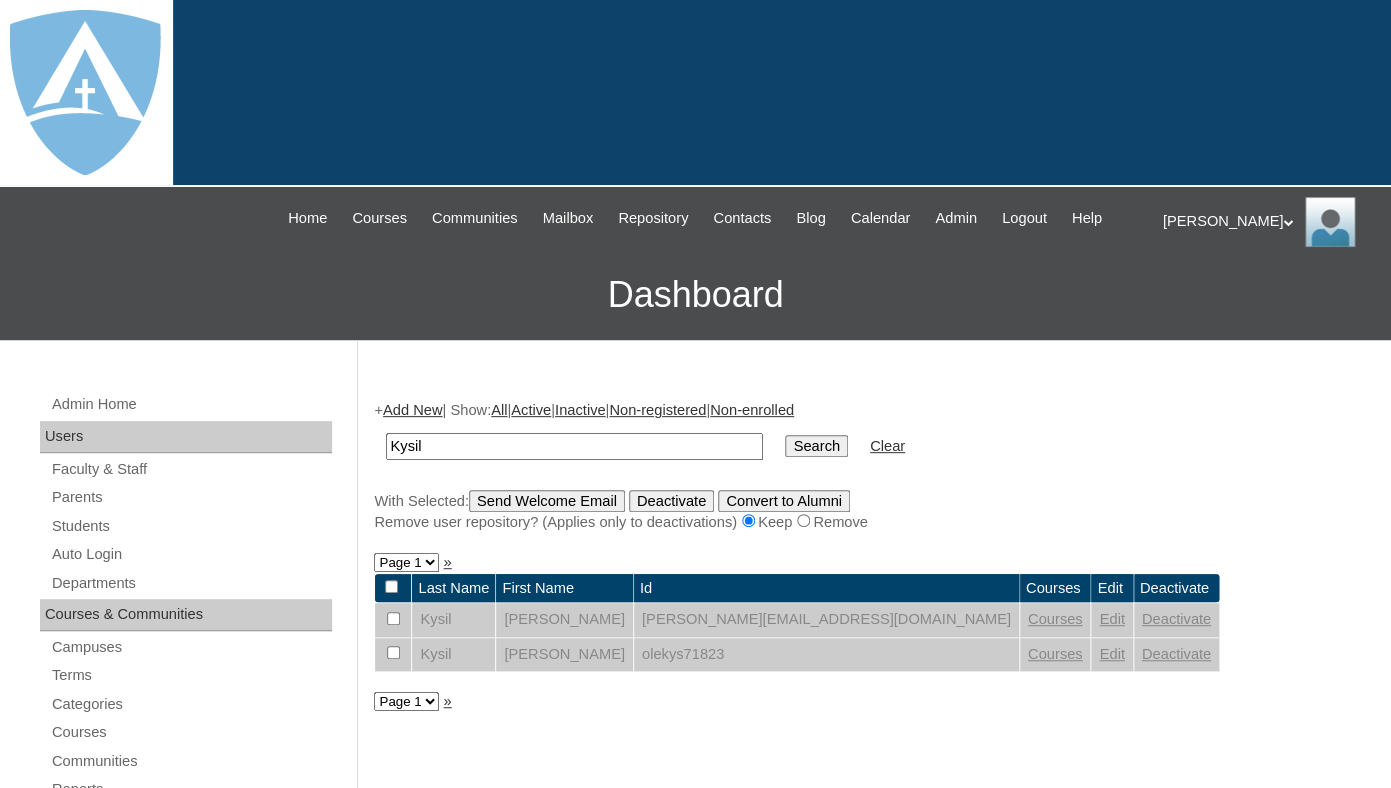 click on "Edit" at bounding box center [1111, 619] 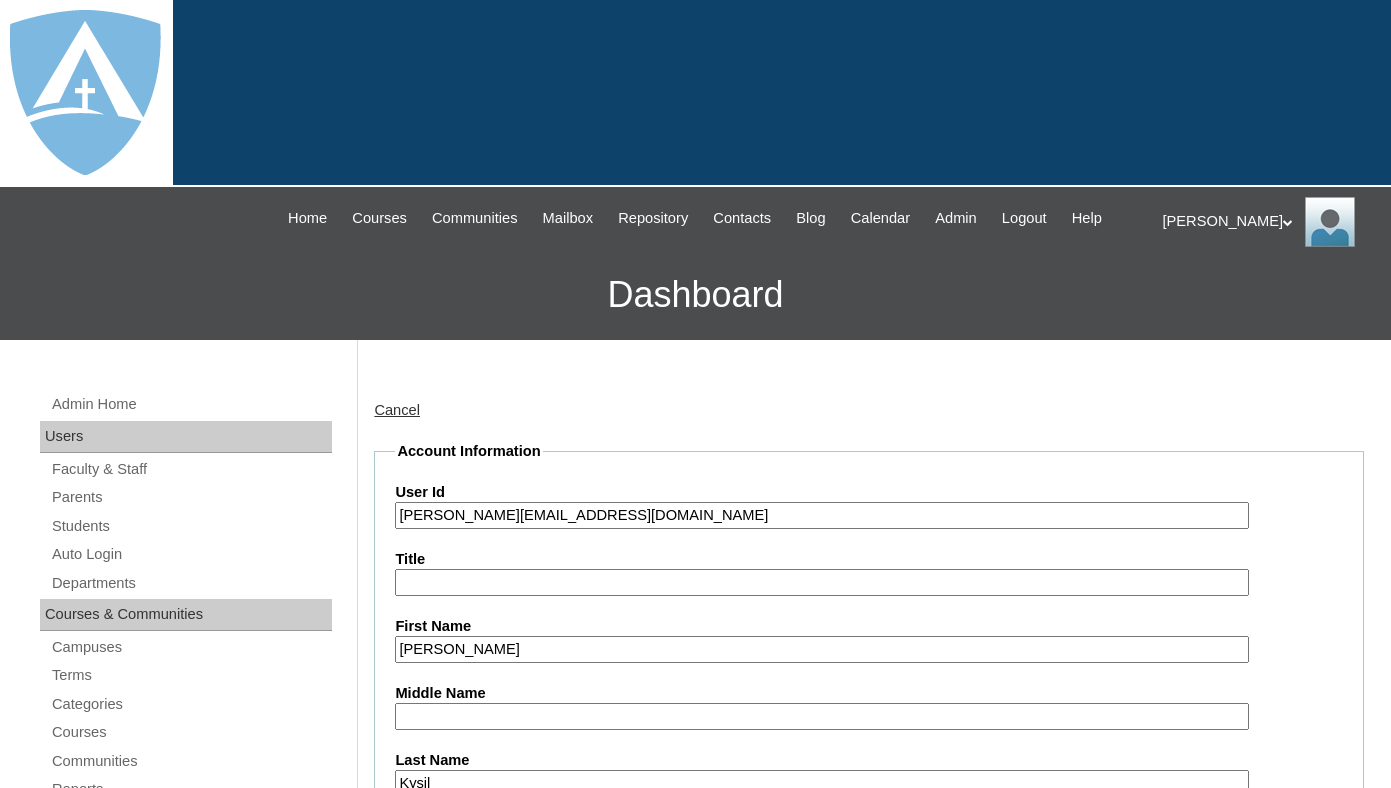 scroll, scrollTop: 0, scrollLeft: 0, axis: both 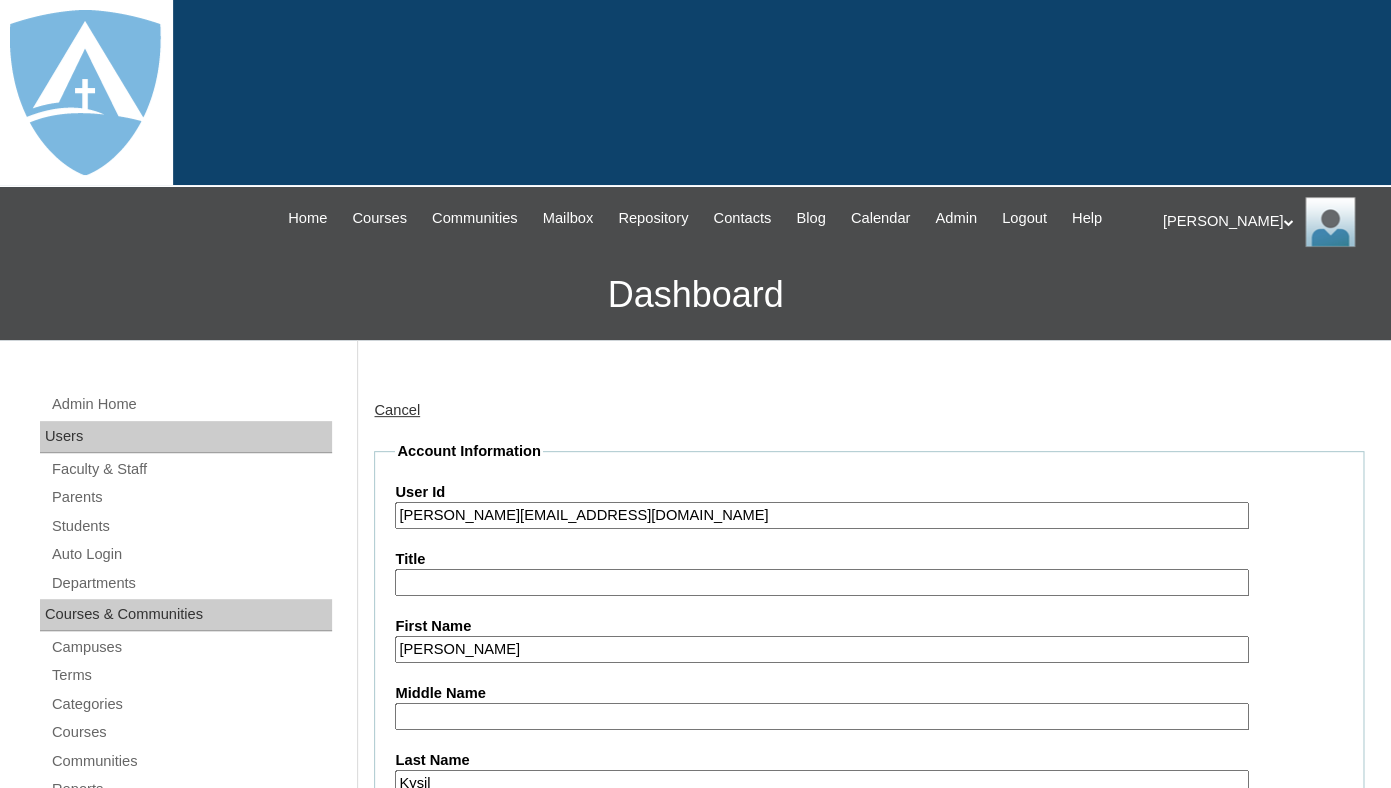 type on "tlambert" 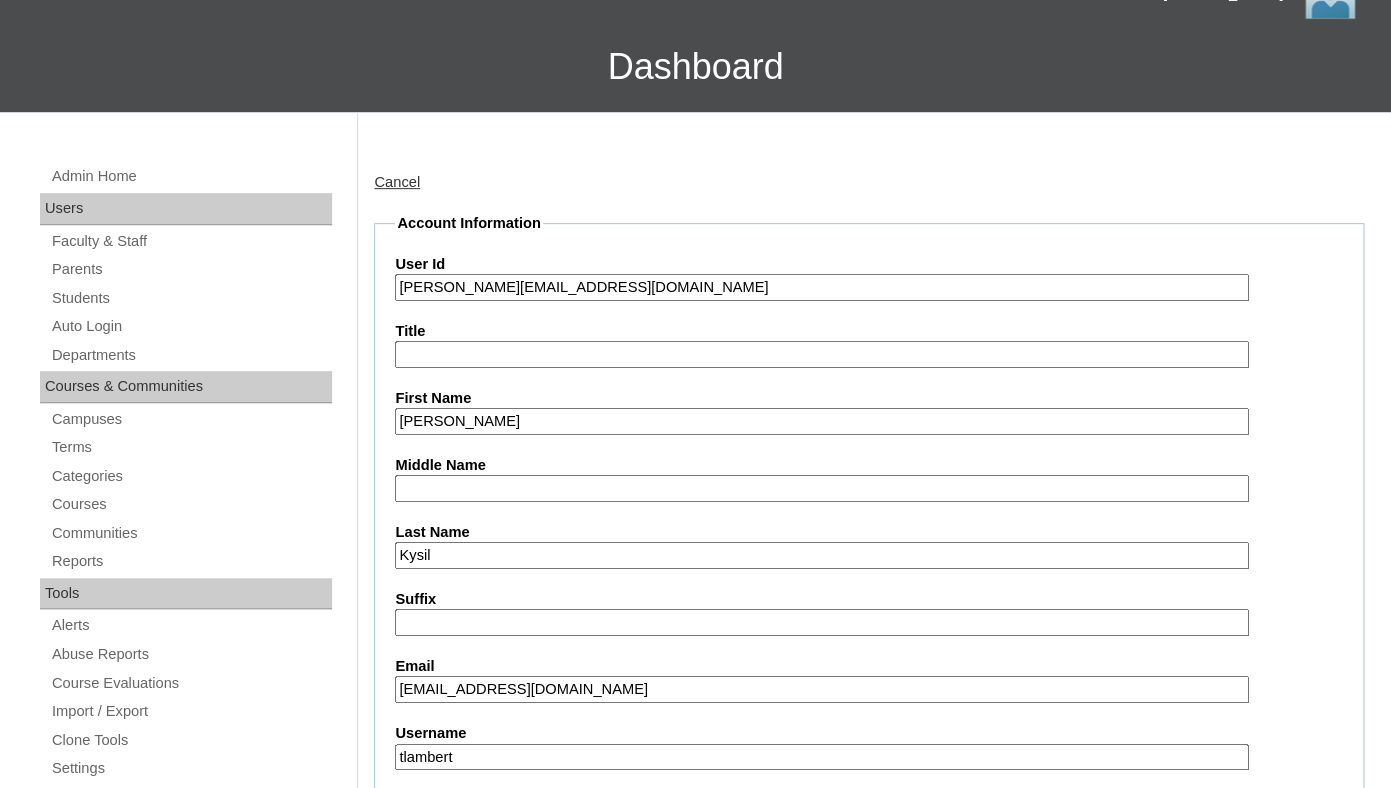 scroll, scrollTop: 0, scrollLeft: 0, axis: both 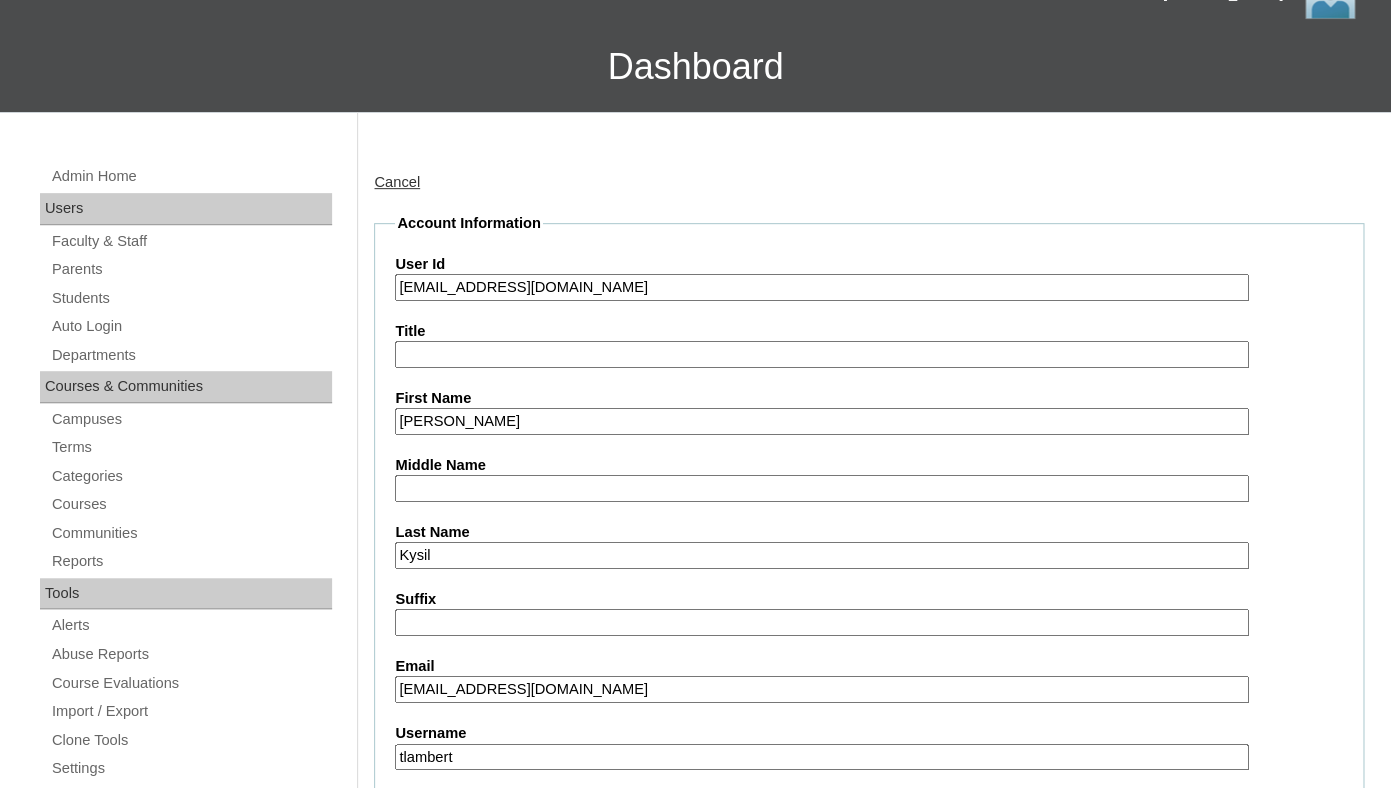 type on "26oleg.kysil@enlightiumstudent.com" 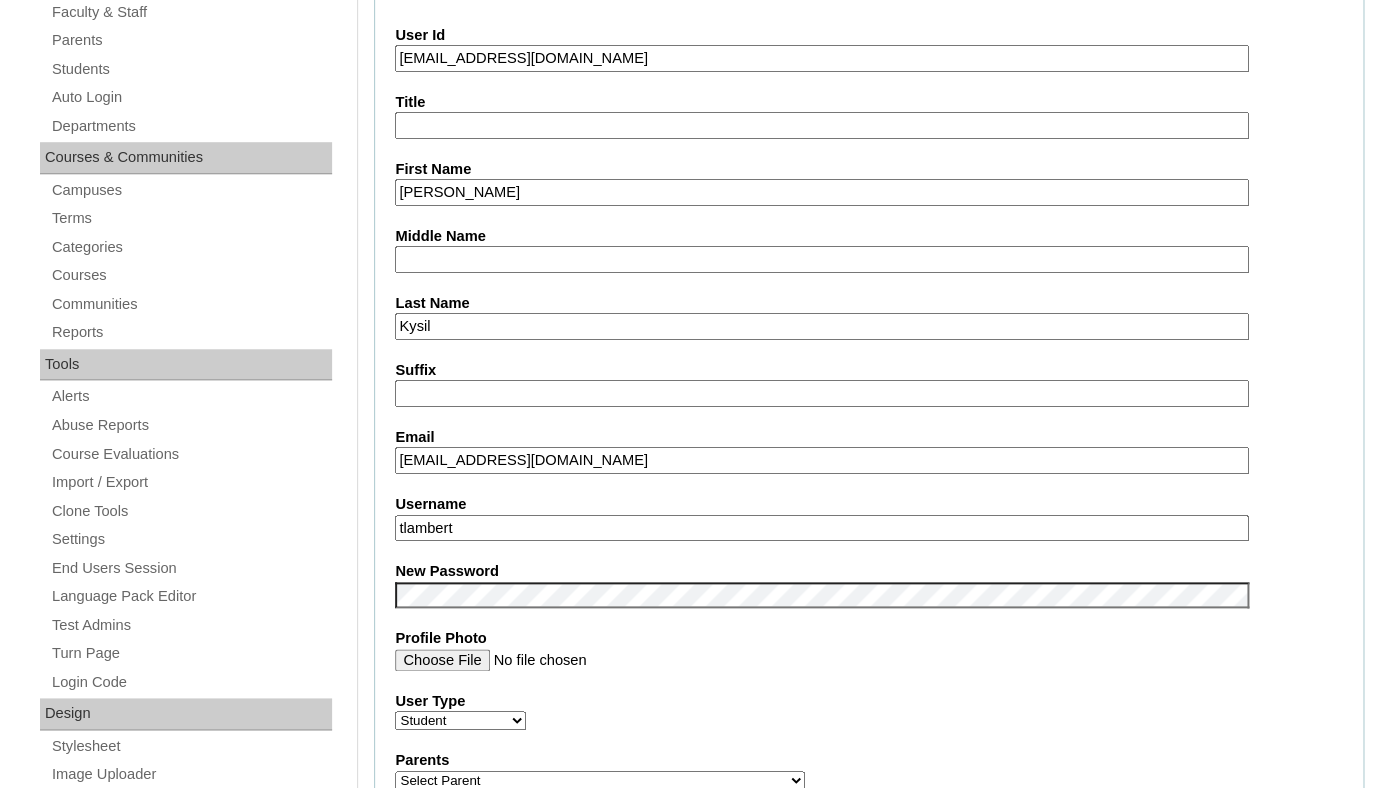 scroll, scrollTop: 478, scrollLeft: 0, axis: vertical 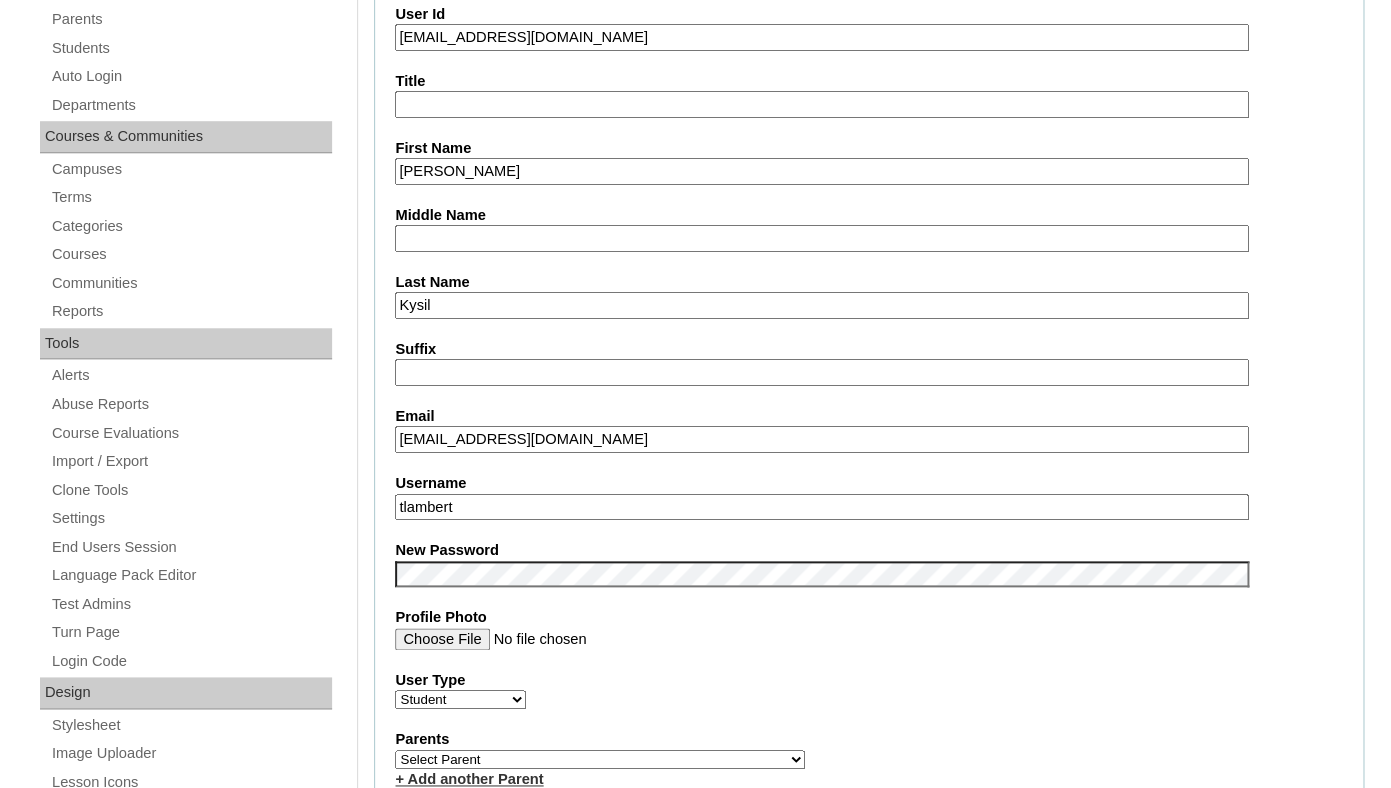 click on "tlambert" at bounding box center (821, 507) 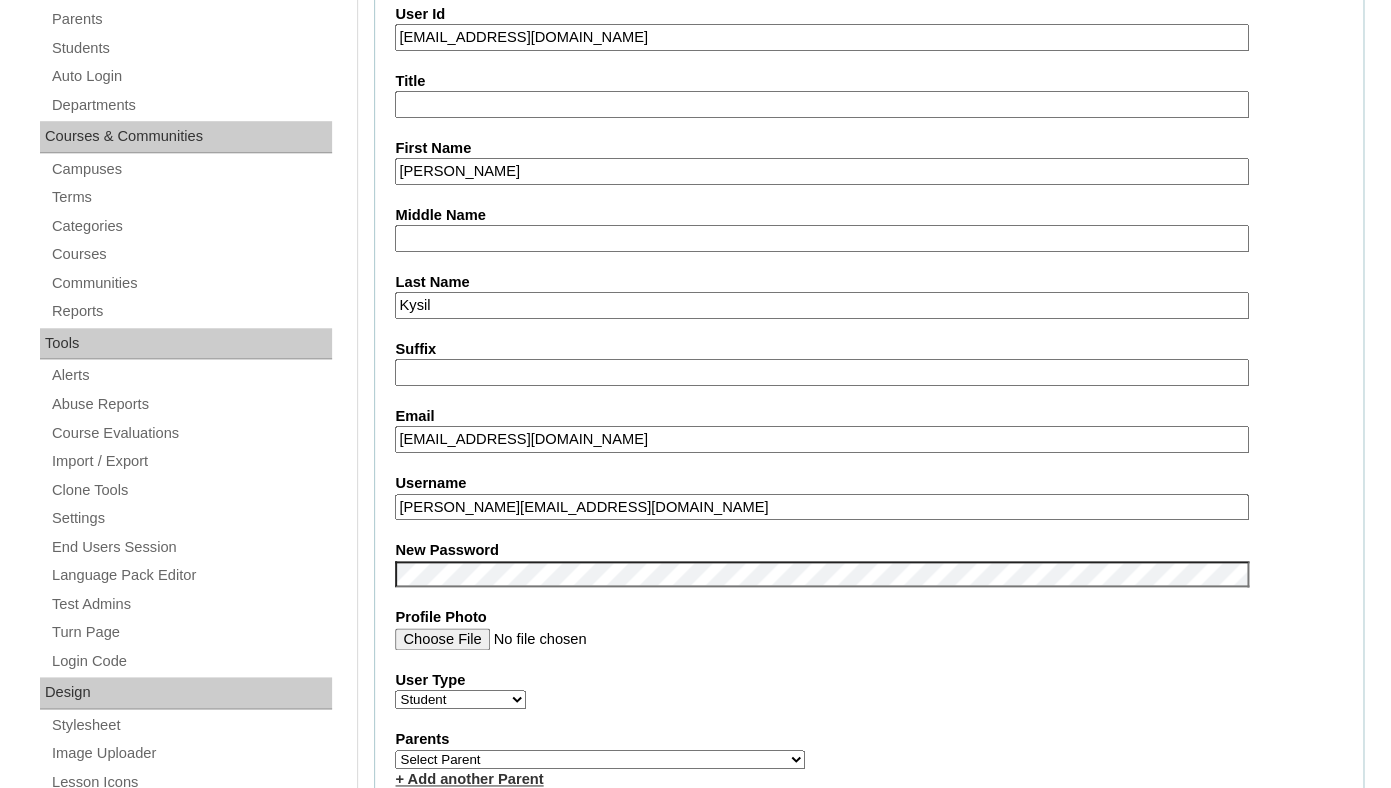 type on "[PERSON_NAME][EMAIL_ADDRESS][DOMAIN_NAME]" 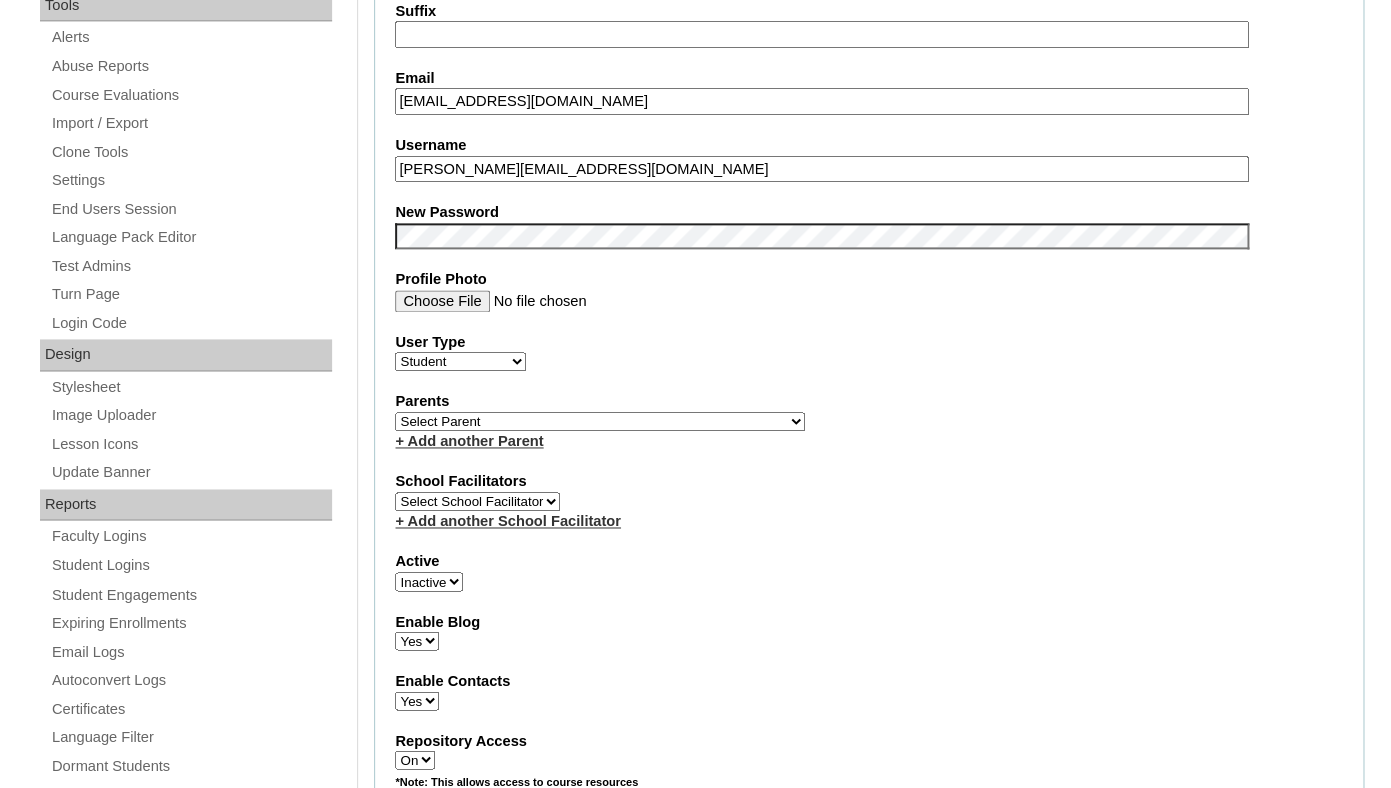 scroll, scrollTop: 817, scrollLeft: 0, axis: vertical 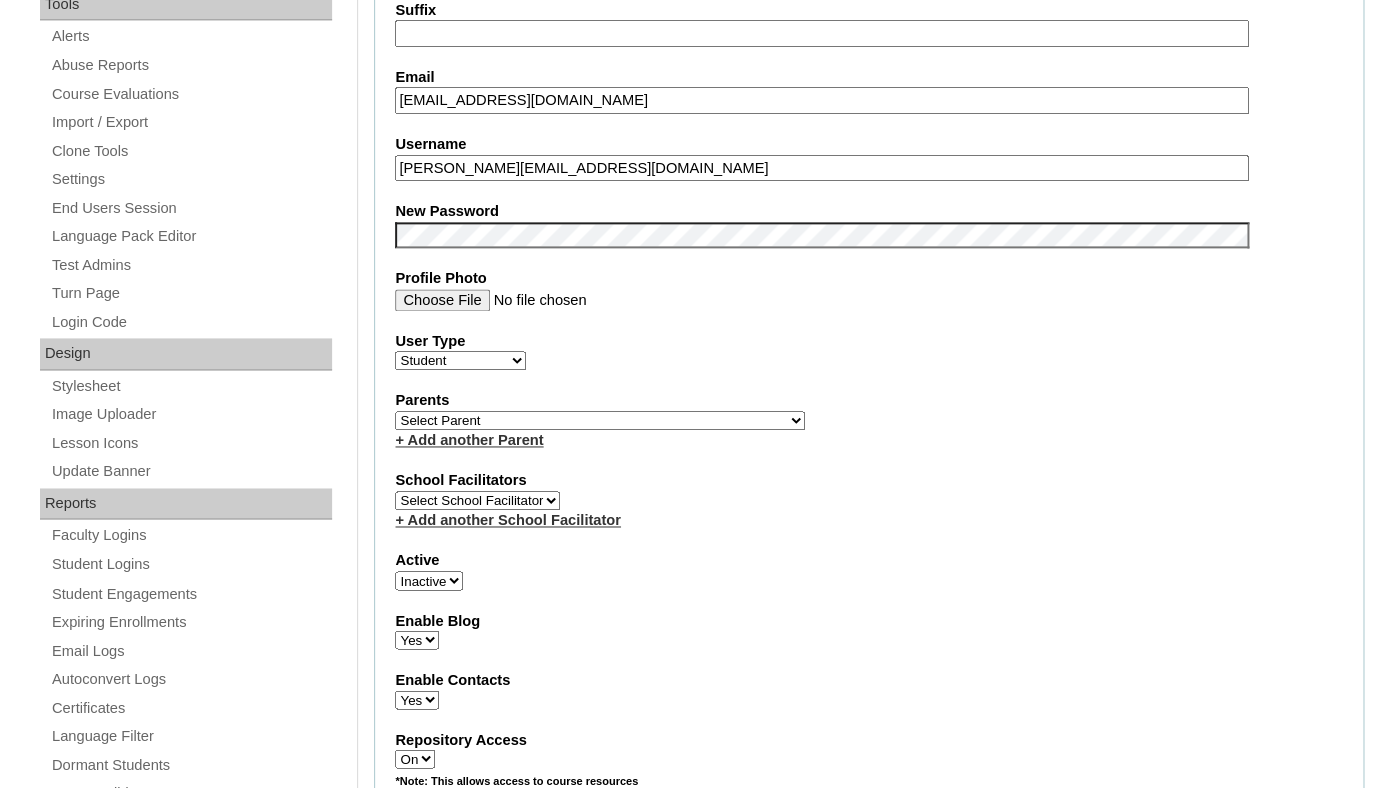 click on "Select Parent
Garcia, Rosa
Labourdette, Jessica
Nicholson, Nicky
Valentin , Natisha
Velazquez , Darlene
Abacan, Esther Joy
Abankwa, Rita
Abelson, Erika
Acuna, Anessa
Adamczyk, Holly
Adams, Tiffany
Aguas, Glenn
Agustin, Benjamin
Akintunde, Sade
Ako-Mbo, Dr. Leslie
Ako-Mbo, Dr. Leslie
Al Iessa, Rebeca
Alamillo, Mariah
Alejo, Azia
Allen, Kelly
Allen, Kendric
Allen, Morgan
Almasan, Kristen
Alonso, Joane
Alvarado, Alexis
Alvarado, Jannet
Alvarez, Marcela
Amador, Miguel
Amador, Sharon
Ambion, Alvin
Anderson, Maryann
Angell, Dustin
Anthony , Terrance
April , Stone
Araneta-Rodriguez, Rica
Arceo, Anthony
Ardashahi, Rameil
Argueta, Casandra
Arguijo, Robyn
Arias, Liliana
Armada, Shadieh
Ashdown, Caitlin
Atkins, Lynn" at bounding box center (600, 420) 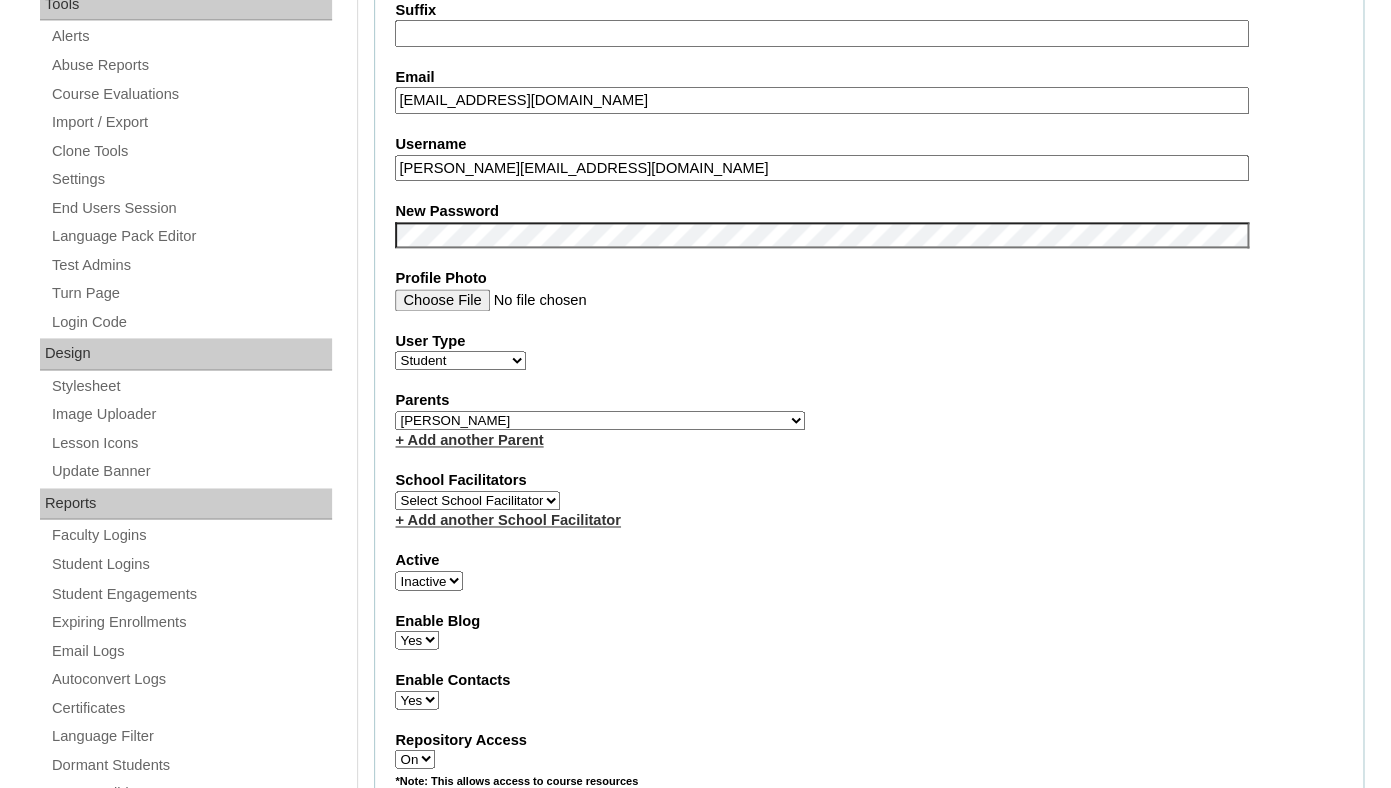 click on "Kysil, Oleg" at bounding box center [0, 0] 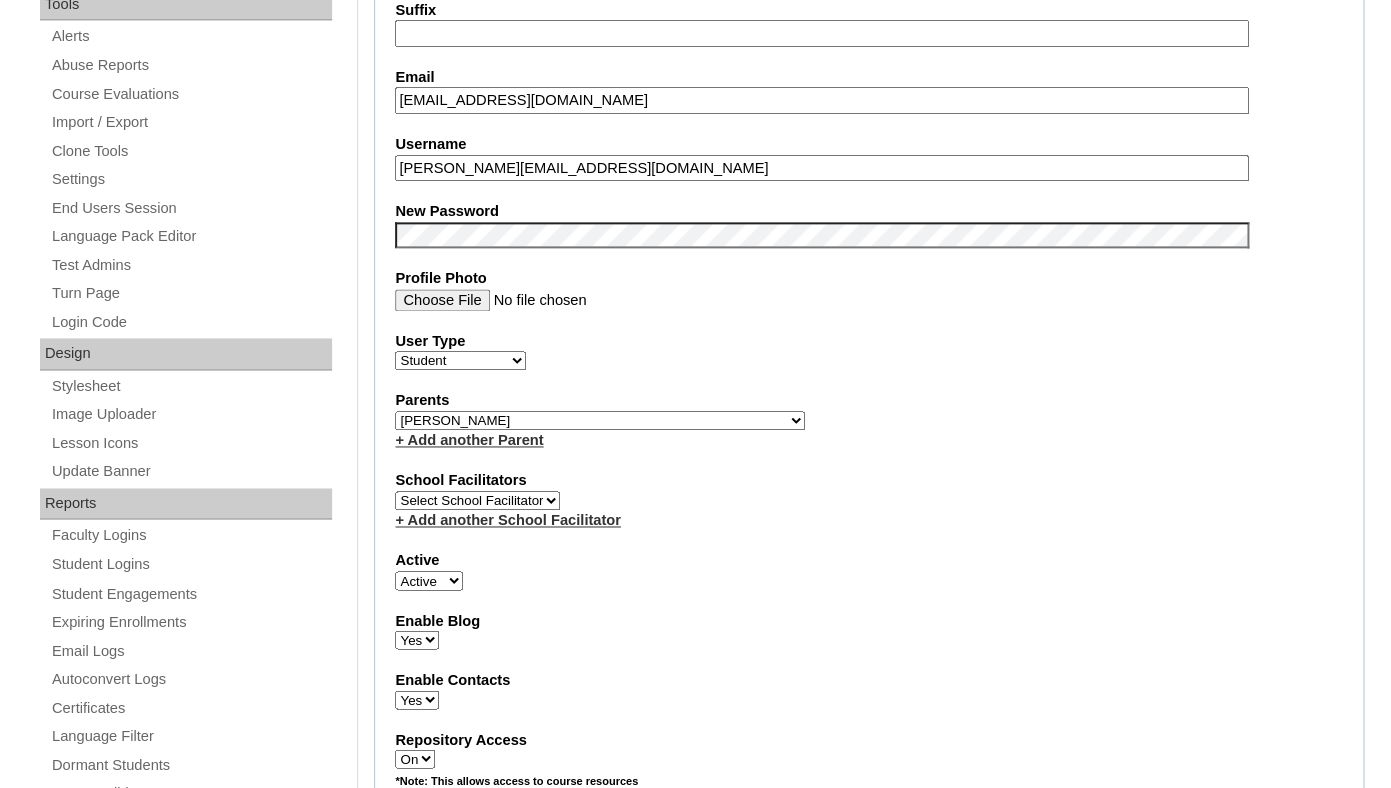 click on "Active" at bounding box center (0, 0) 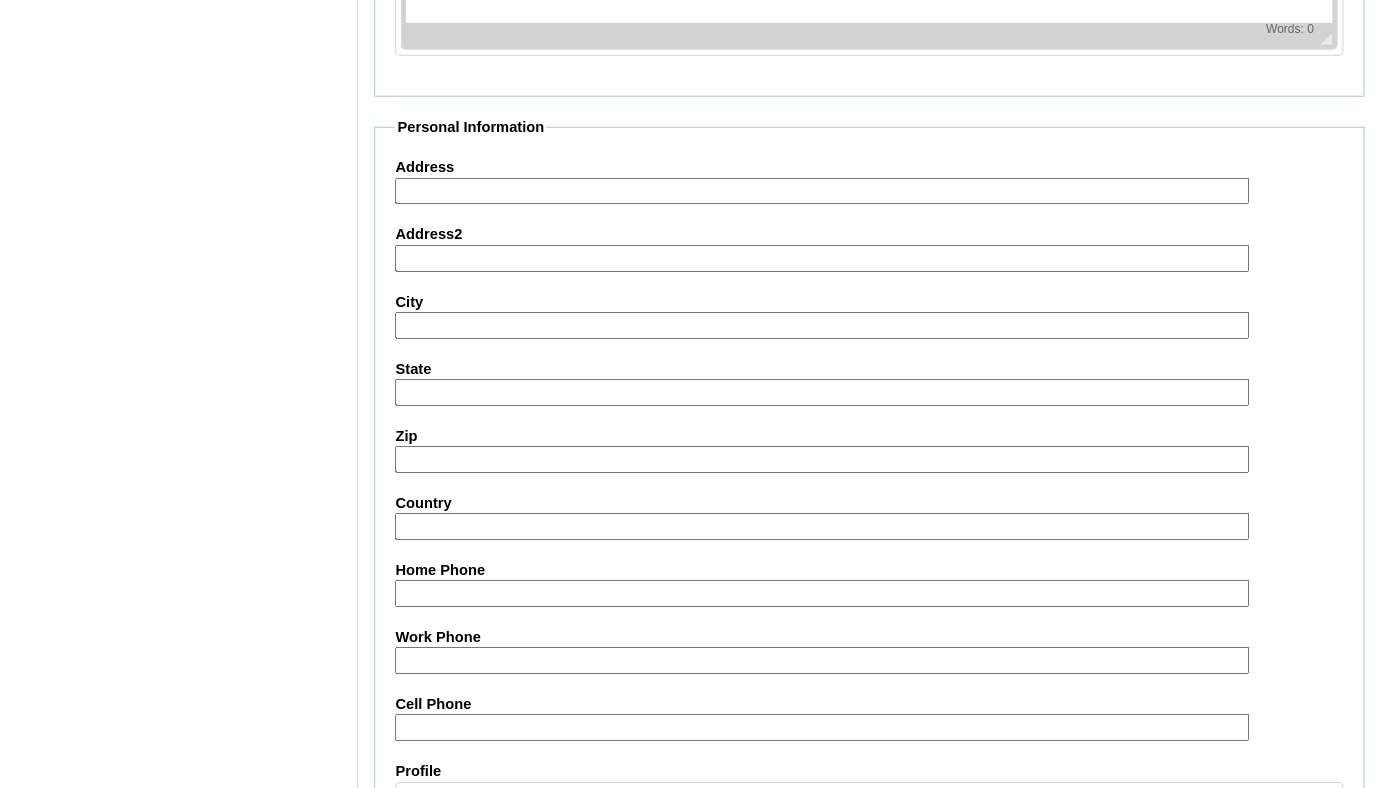 scroll, scrollTop: 2398, scrollLeft: 0, axis: vertical 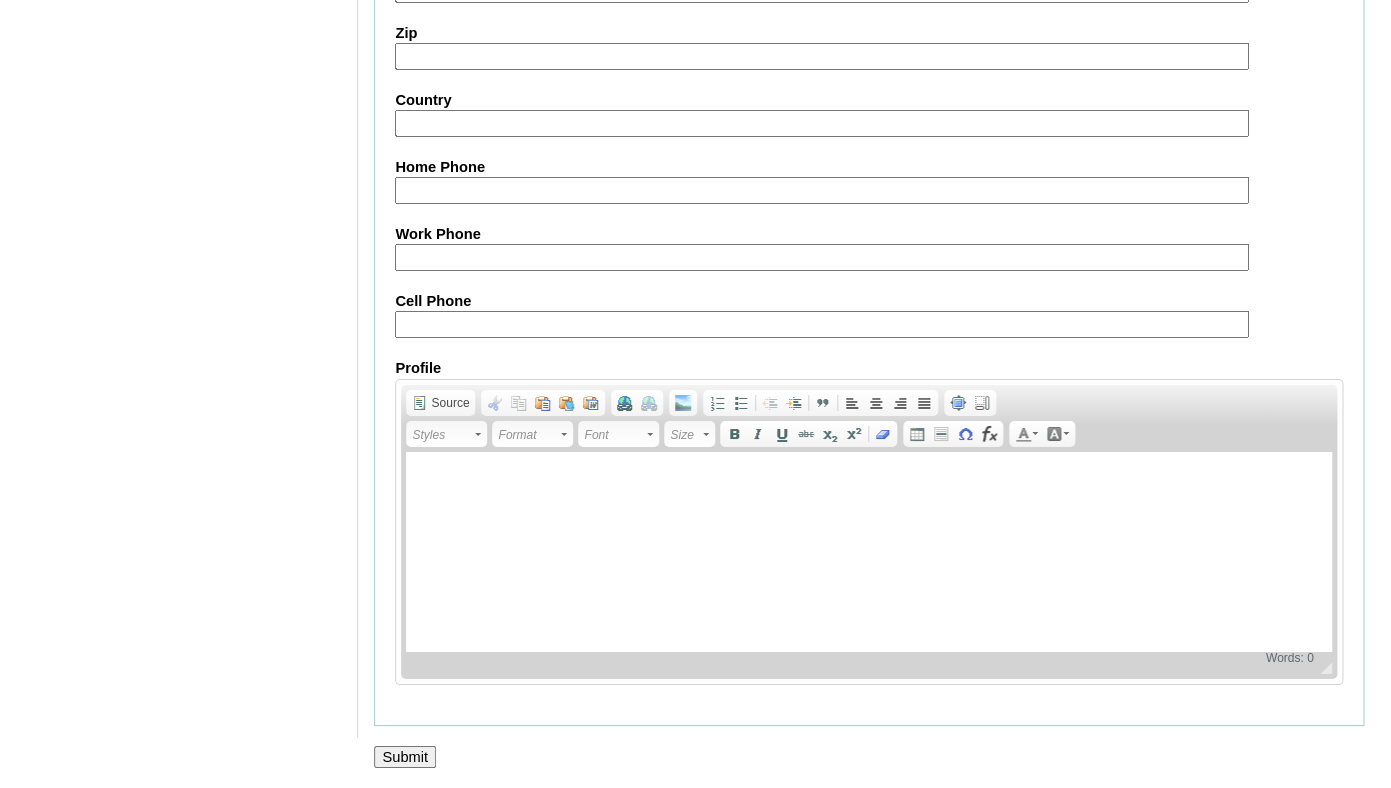click on "Submit" at bounding box center (405, 757) 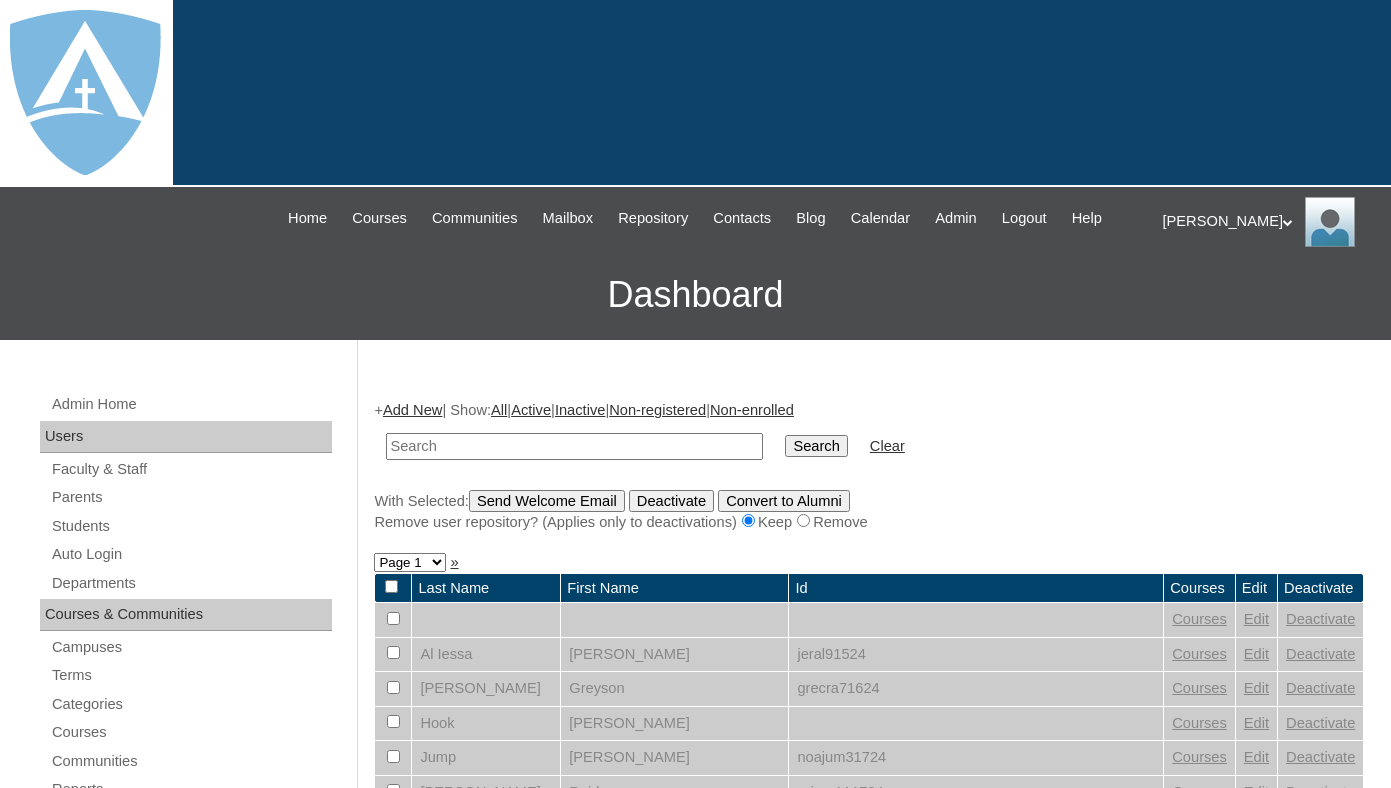 scroll, scrollTop: 0, scrollLeft: 0, axis: both 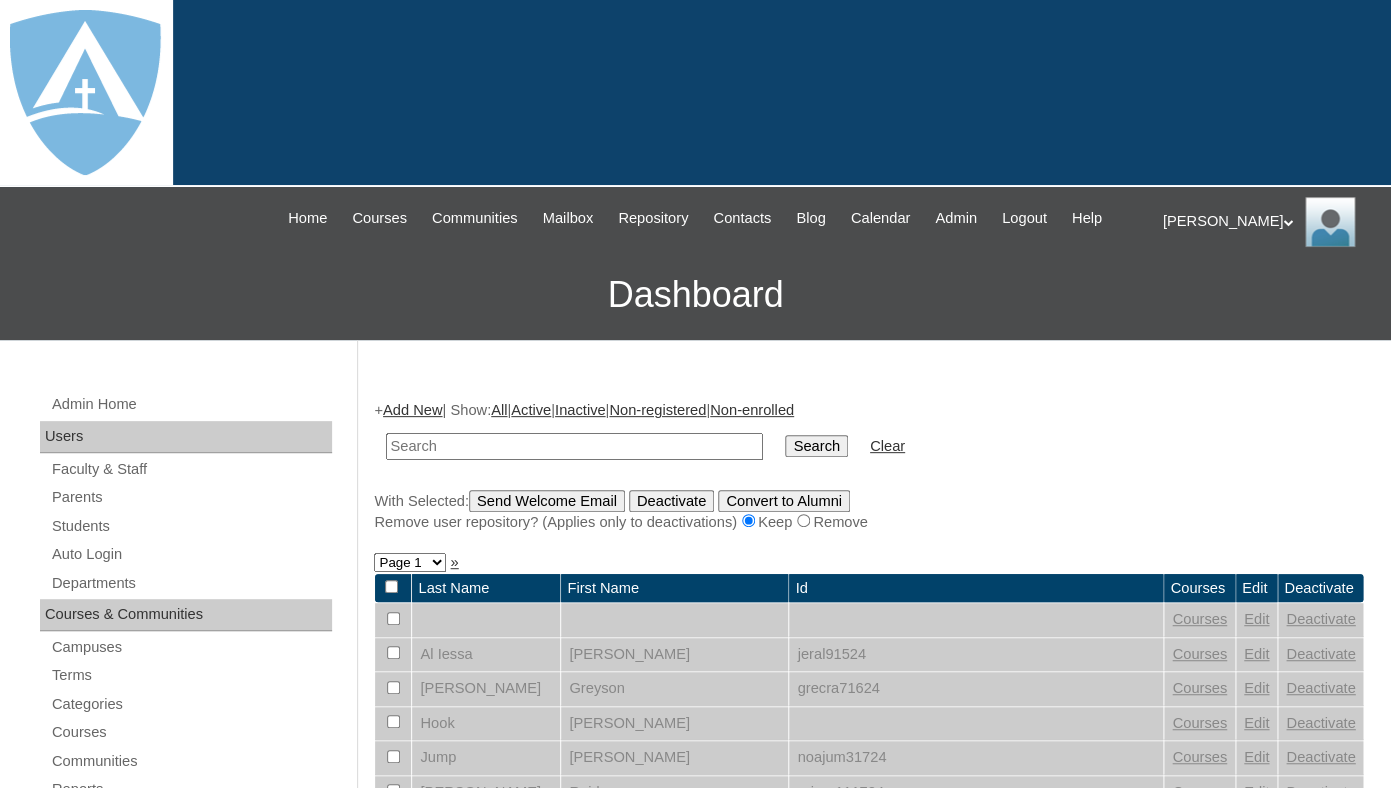 click at bounding box center (574, 446) 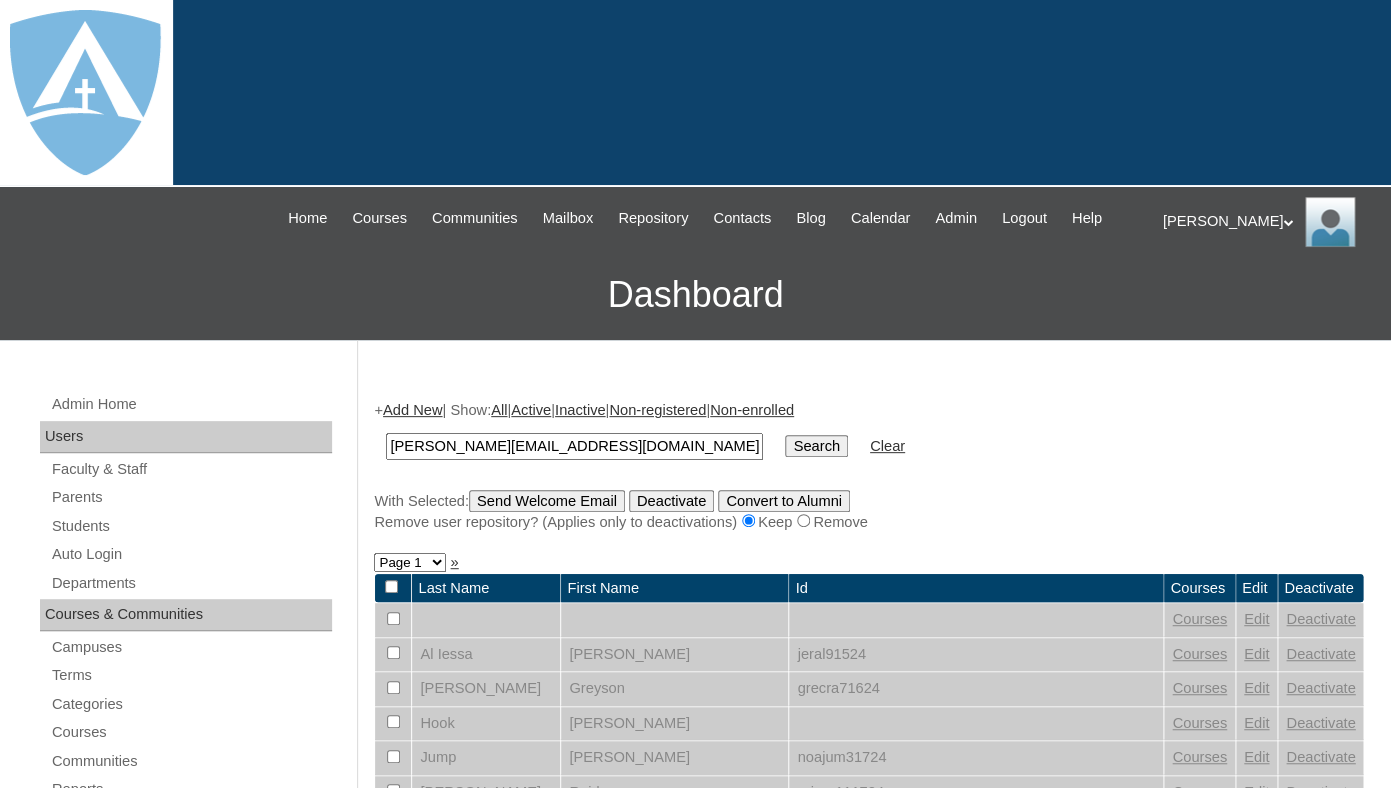 type on "[PERSON_NAME][EMAIL_ADDRESS][DOMAIN_NAME]" 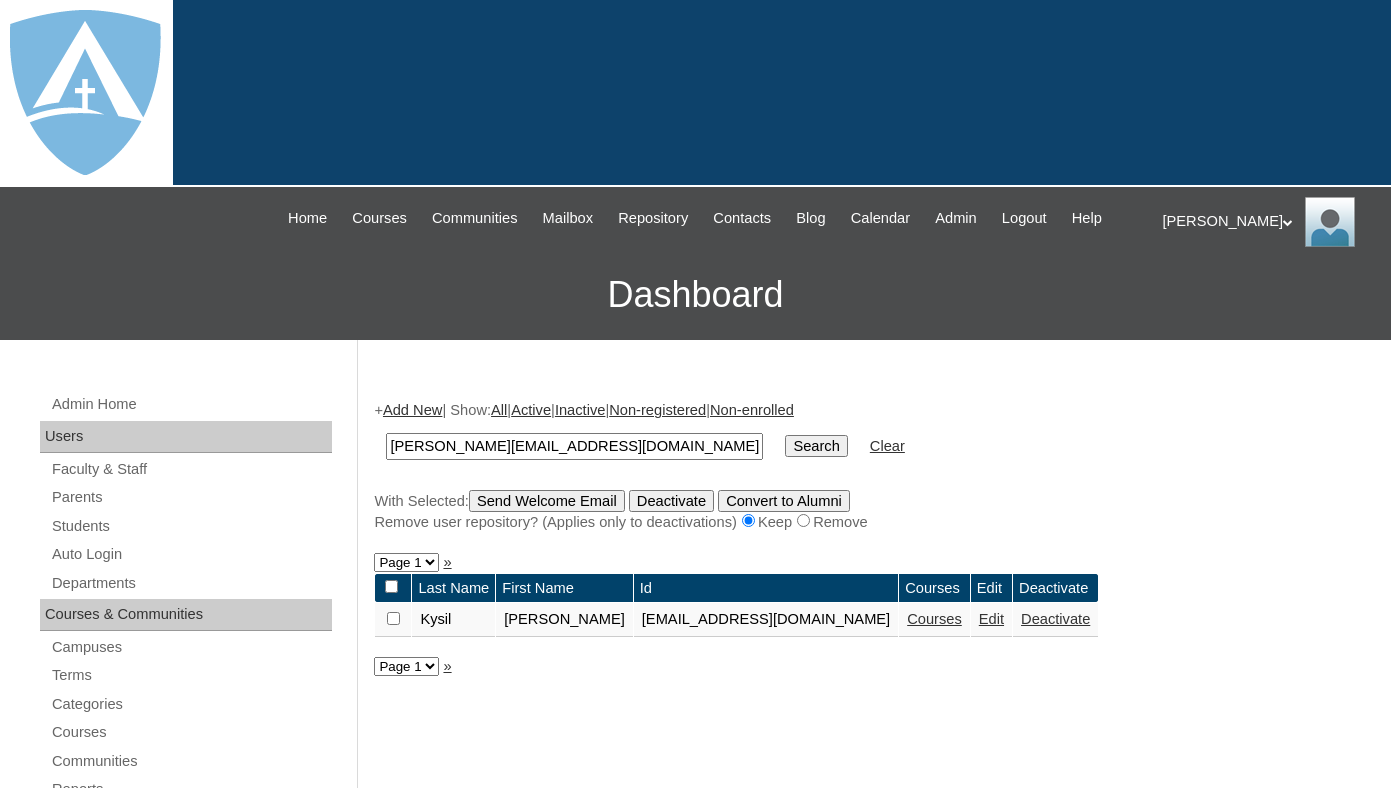 scroll, scrollTop: 0, scrollLeft: 0, axis: both 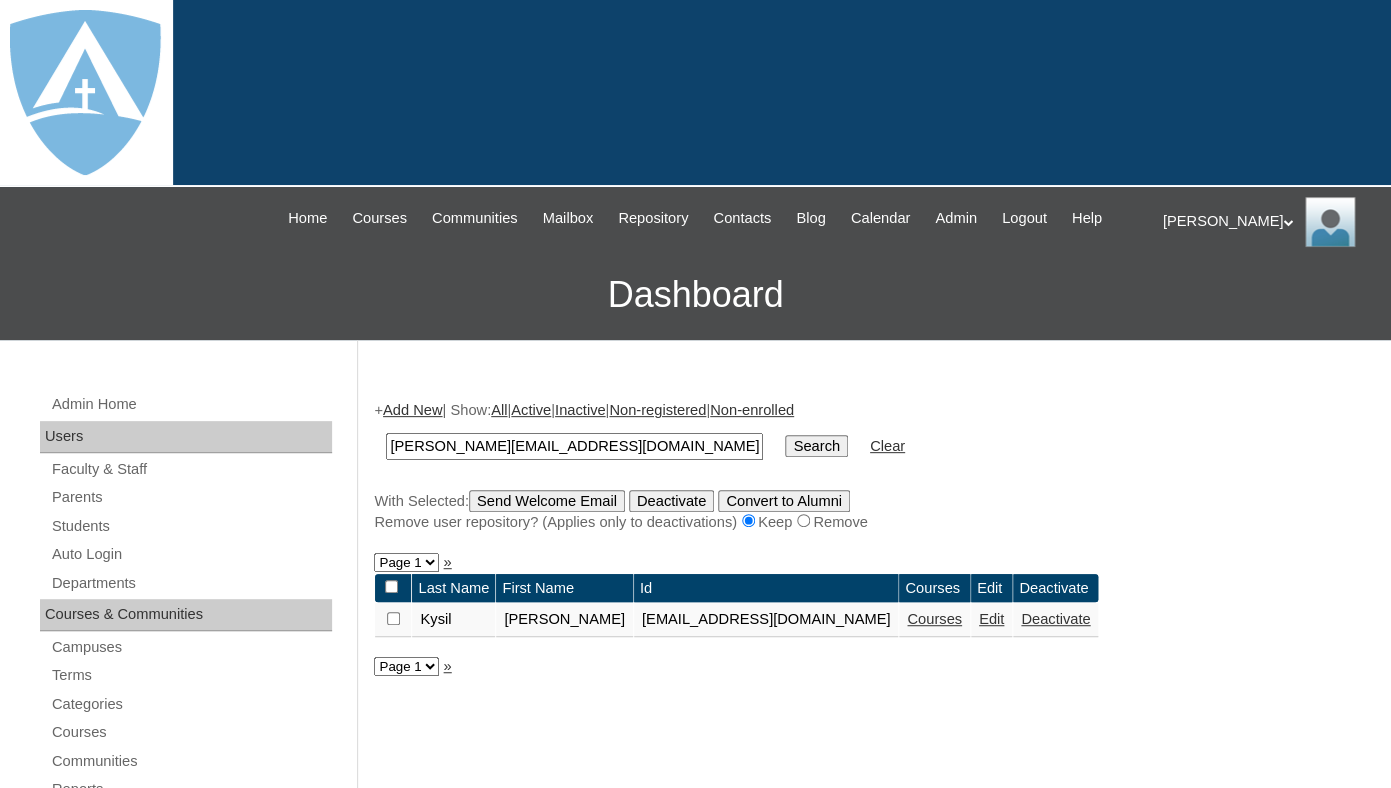 click on "Courses" at bounding box center (934, 619) 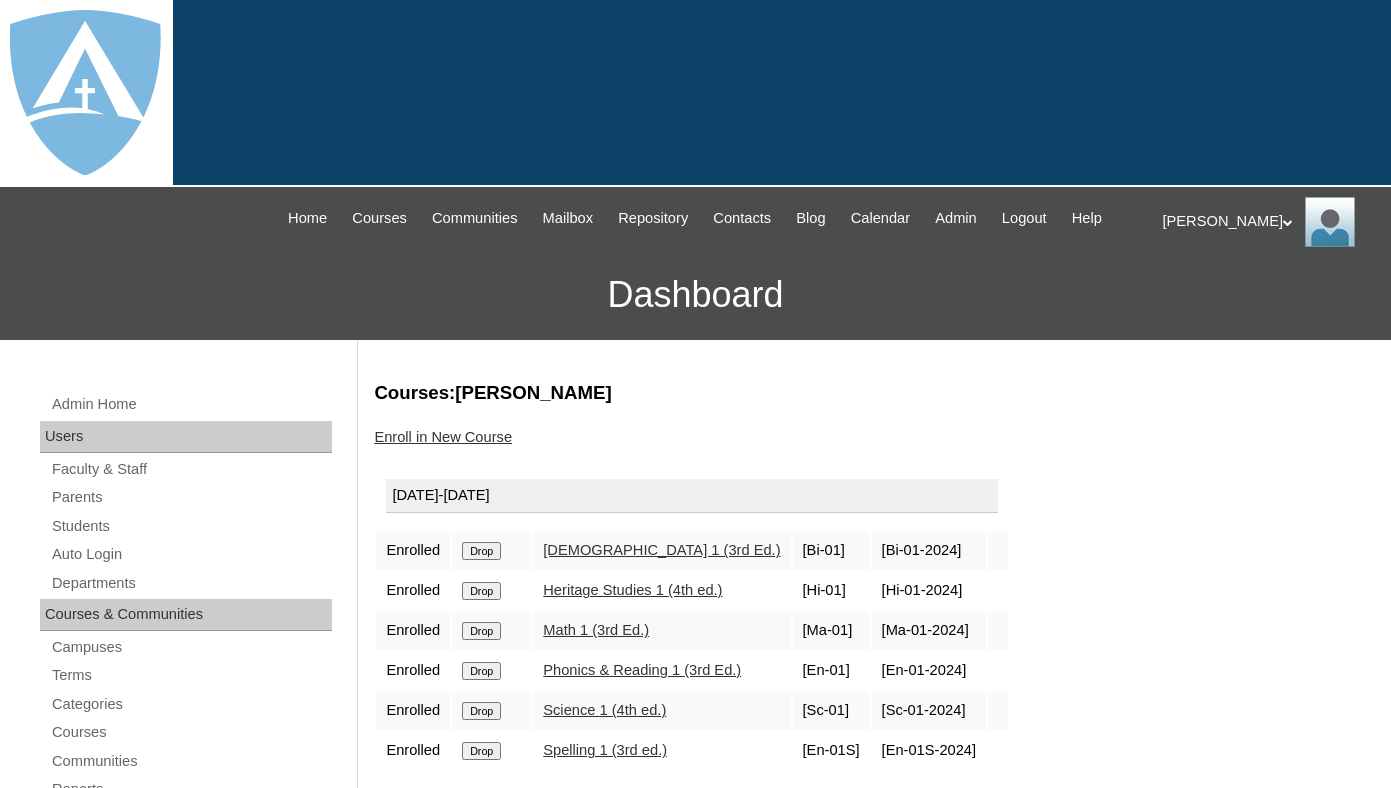 scroll, scrollTop: 0, scrollLeft: 0, axis: both 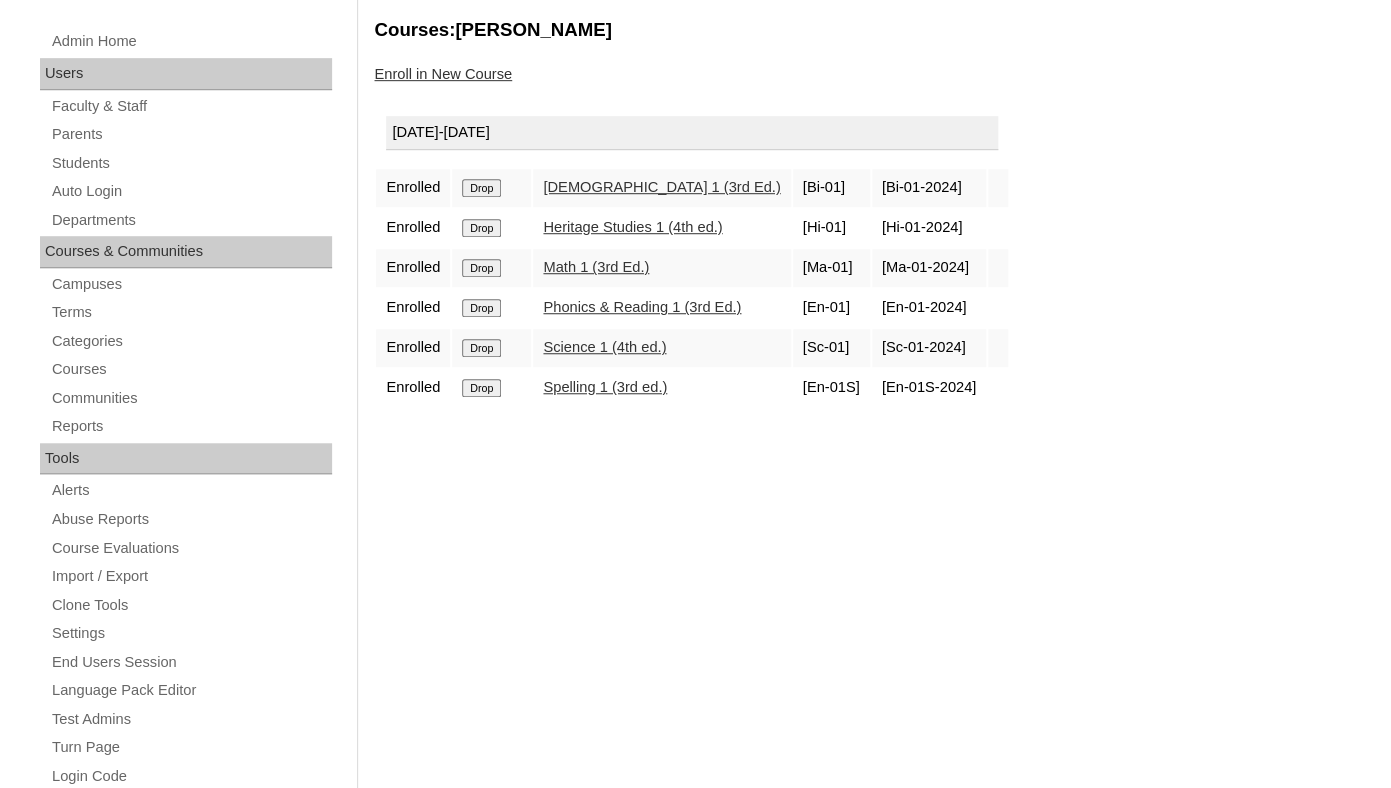 click on "Drop" at bounding box center [481, 188] 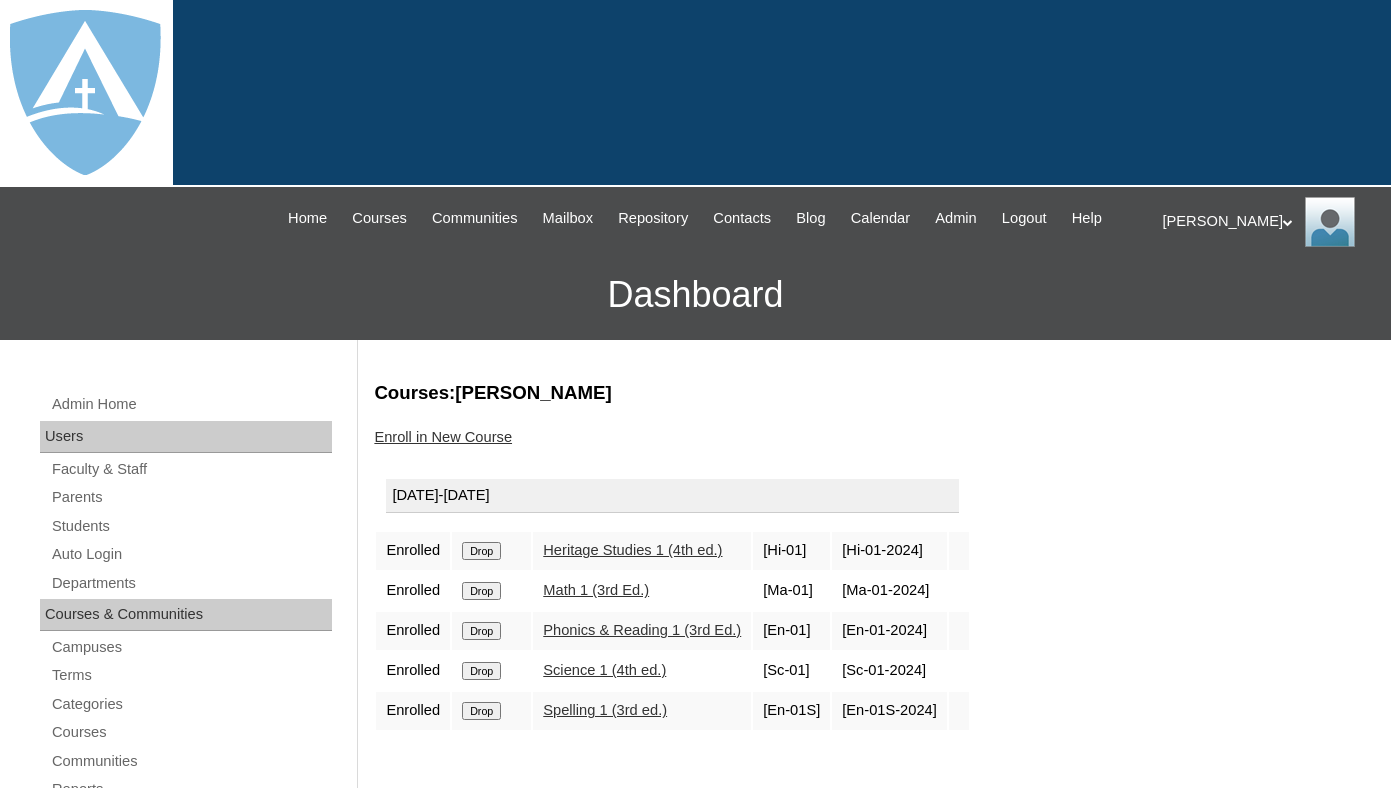 scroll, scrollTop: 0, scrollLeft: 0, axis: both 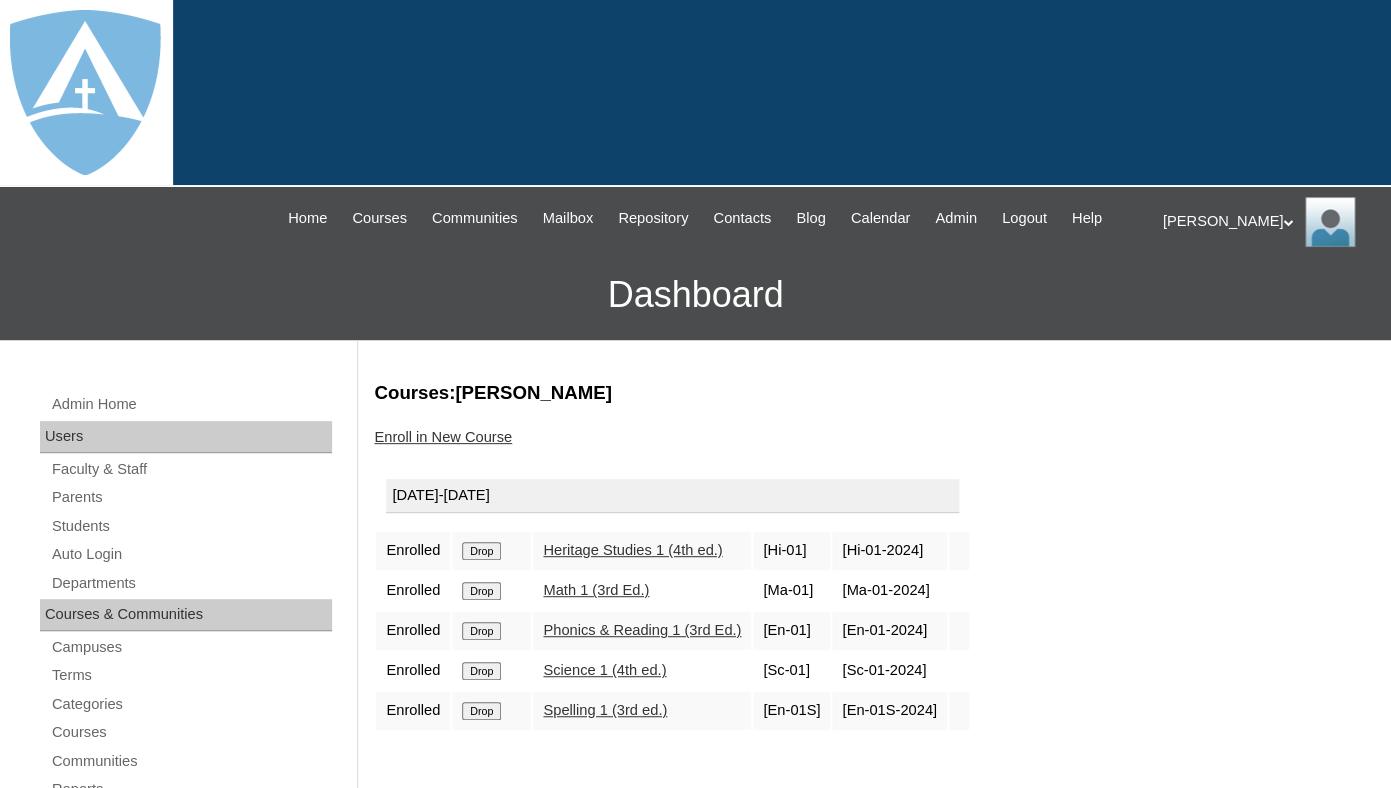 click on "Drop" at bounding box center (481, 551) 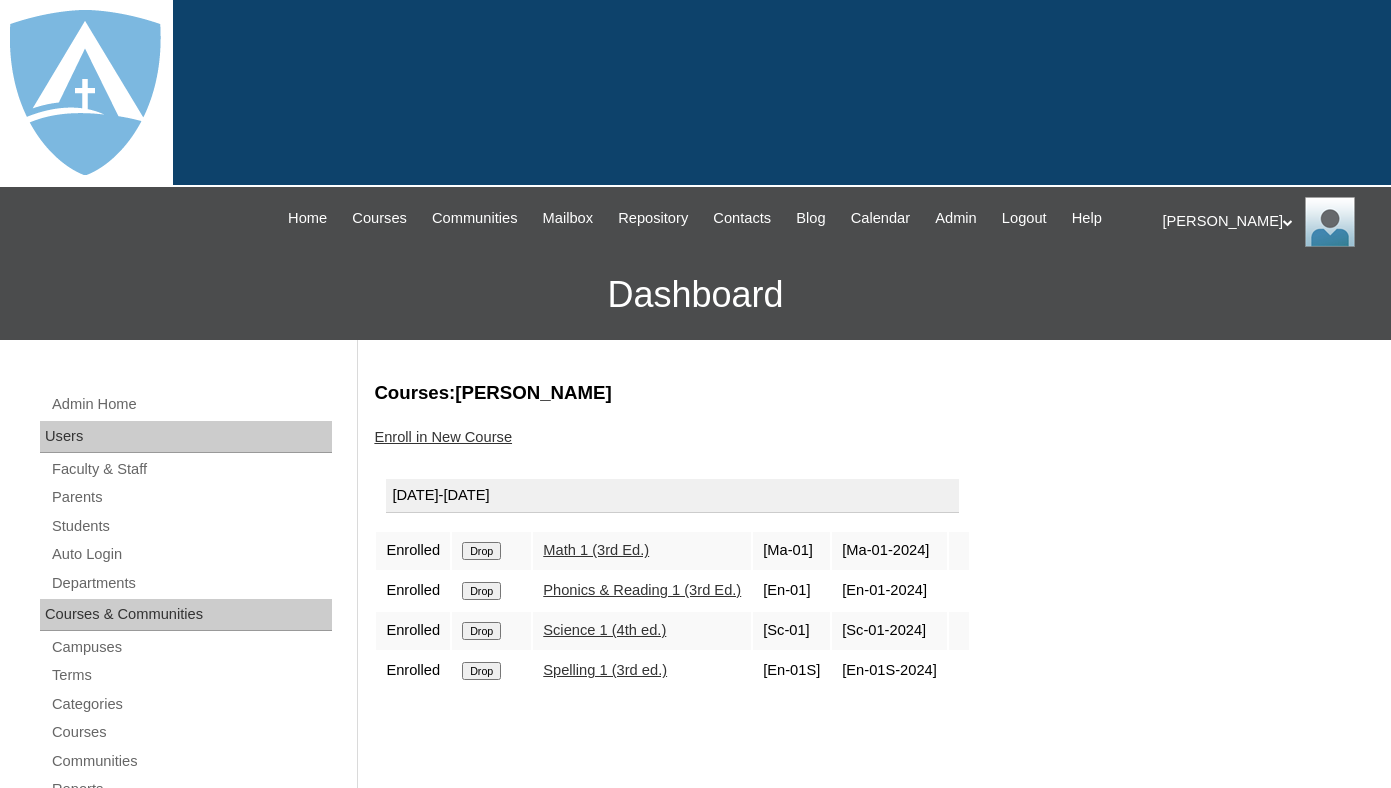 scroll, scrollTop: 0, scrollLeft: 0, axis: both 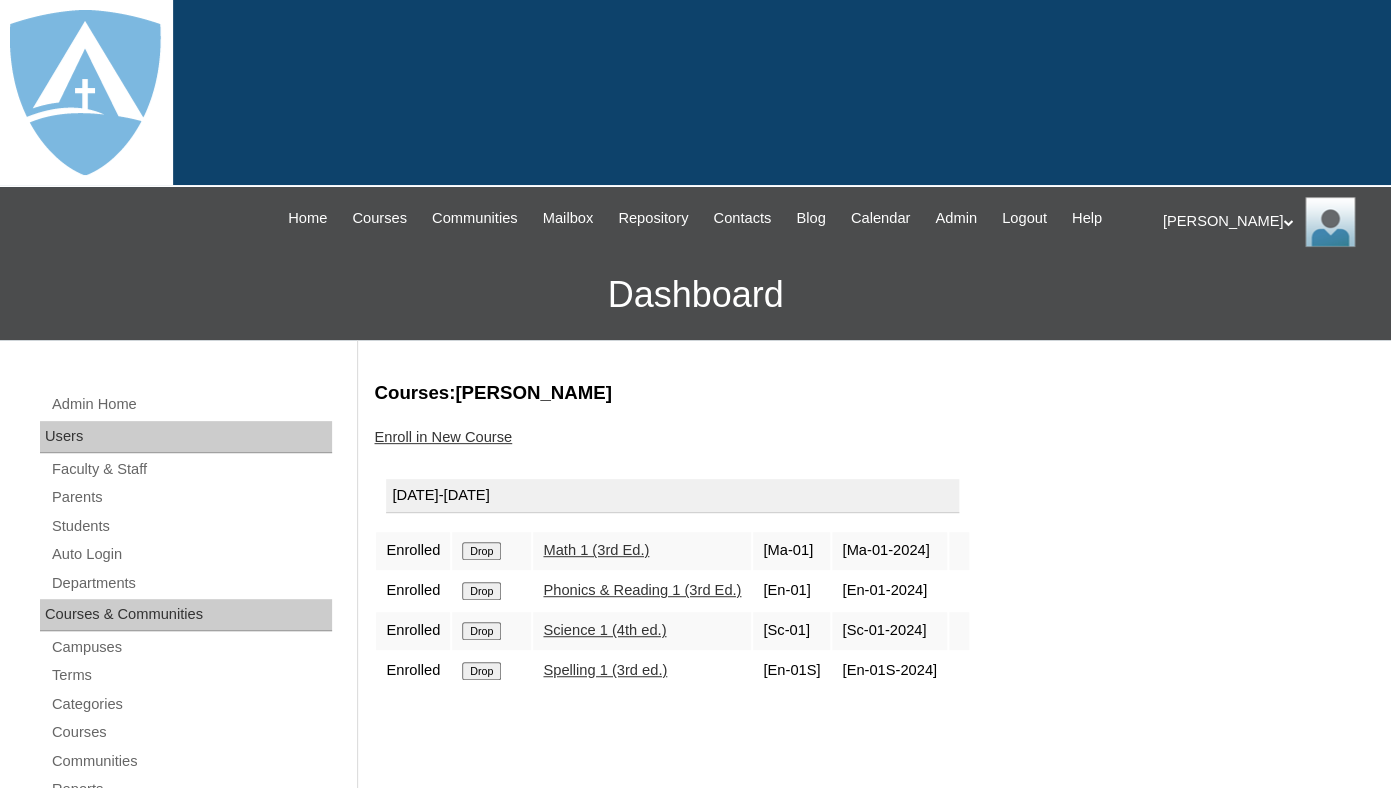 click on "Drop" at bounding box center [481, 551] 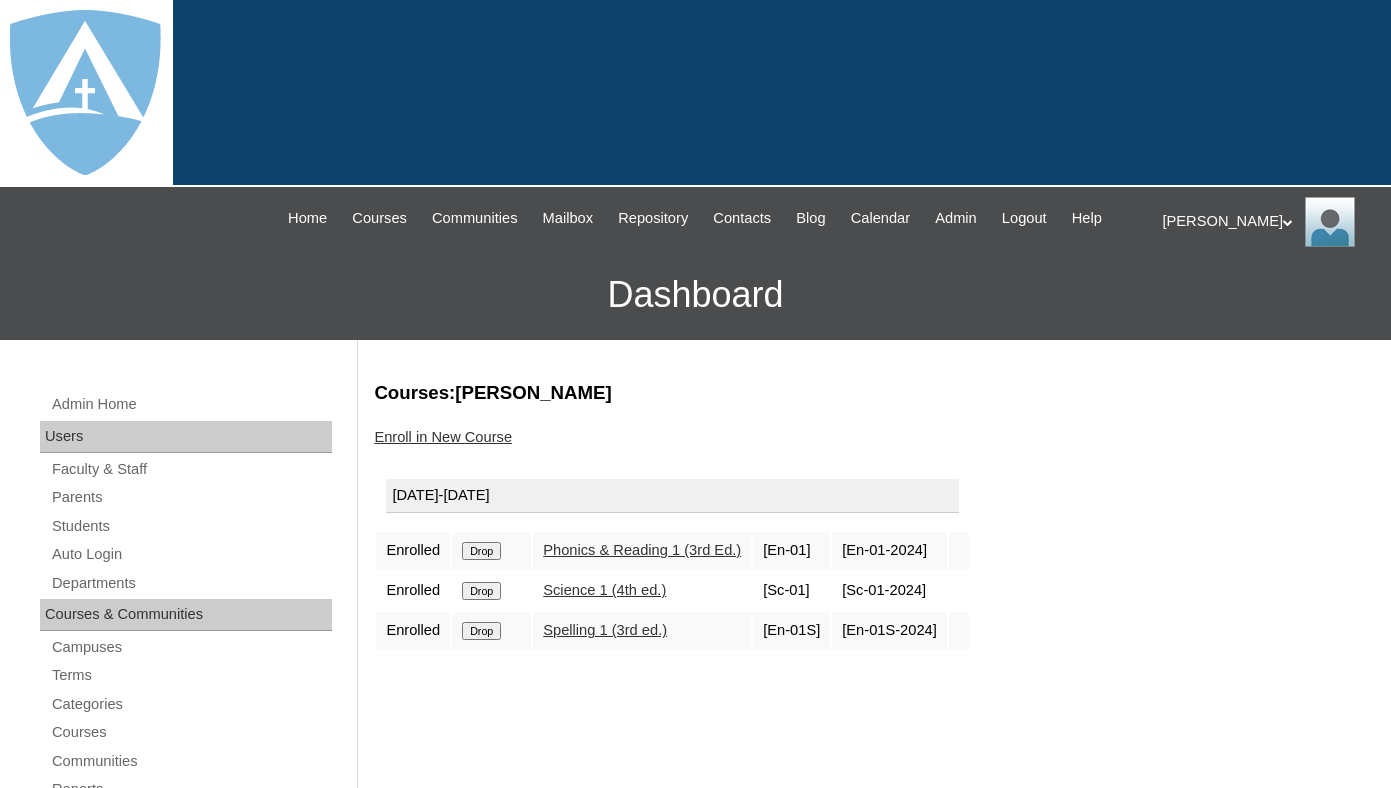 scroll, scrollTop: 0, scrollLeft: 0, axis: both 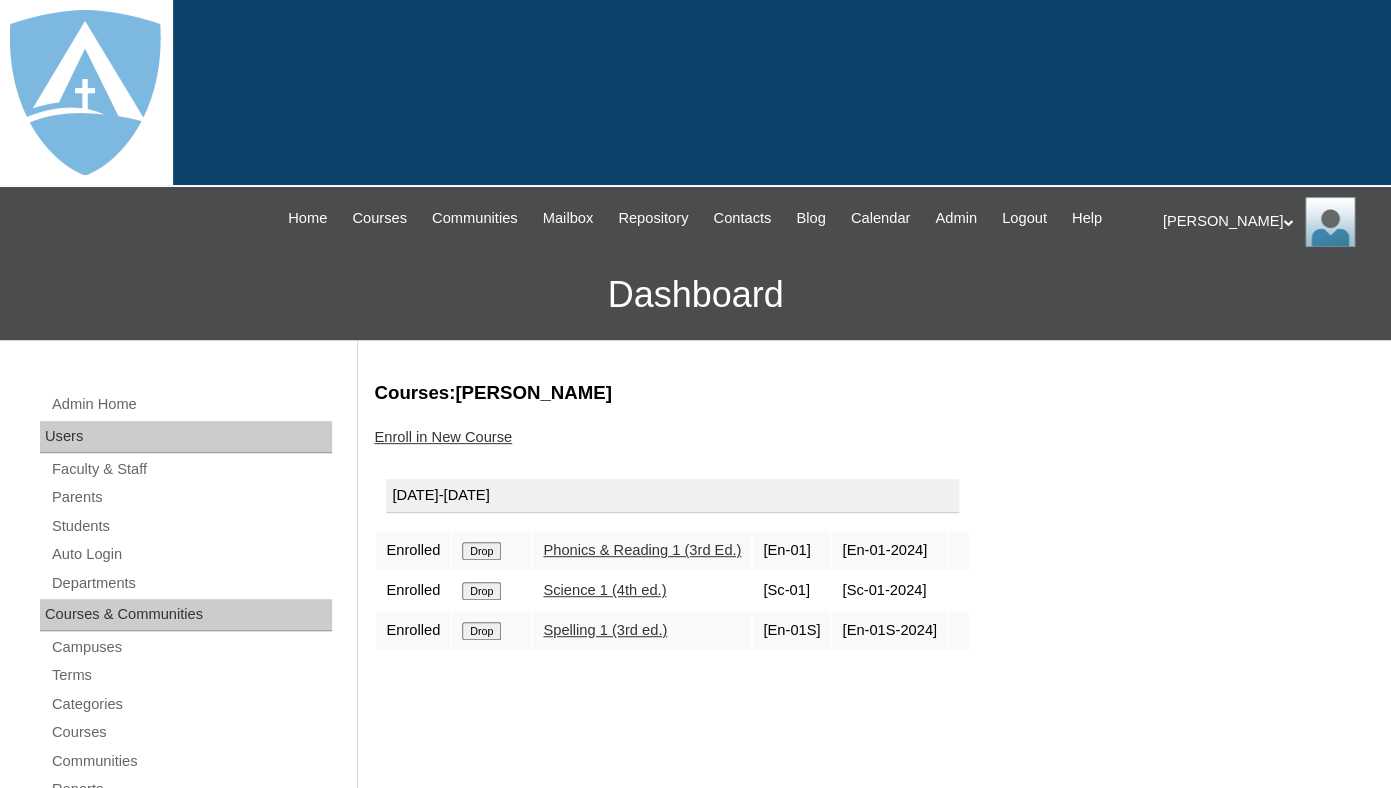 click on "Drop" at bounding box center (481, 551) 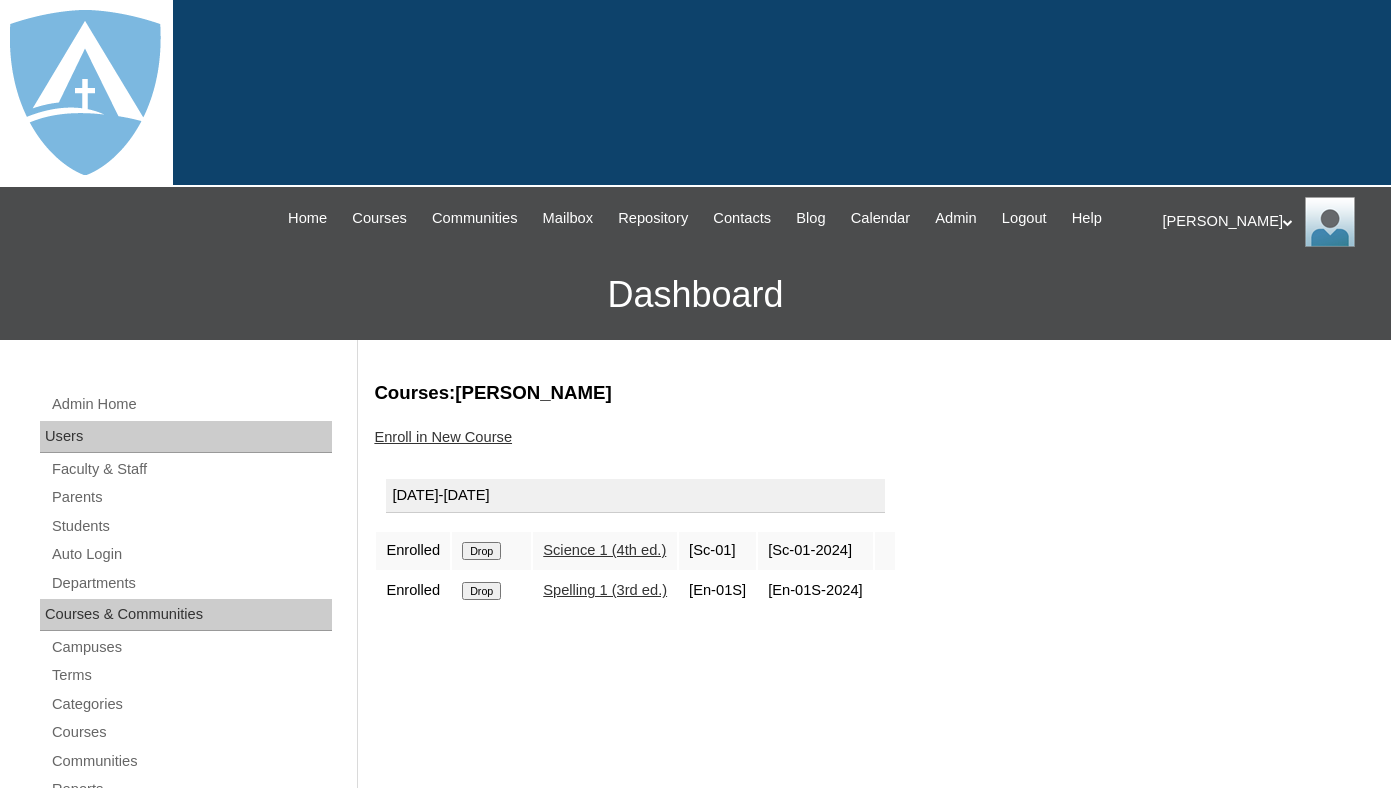 scroll, scrollTop: 0, scrollLeft: 0, axis: both 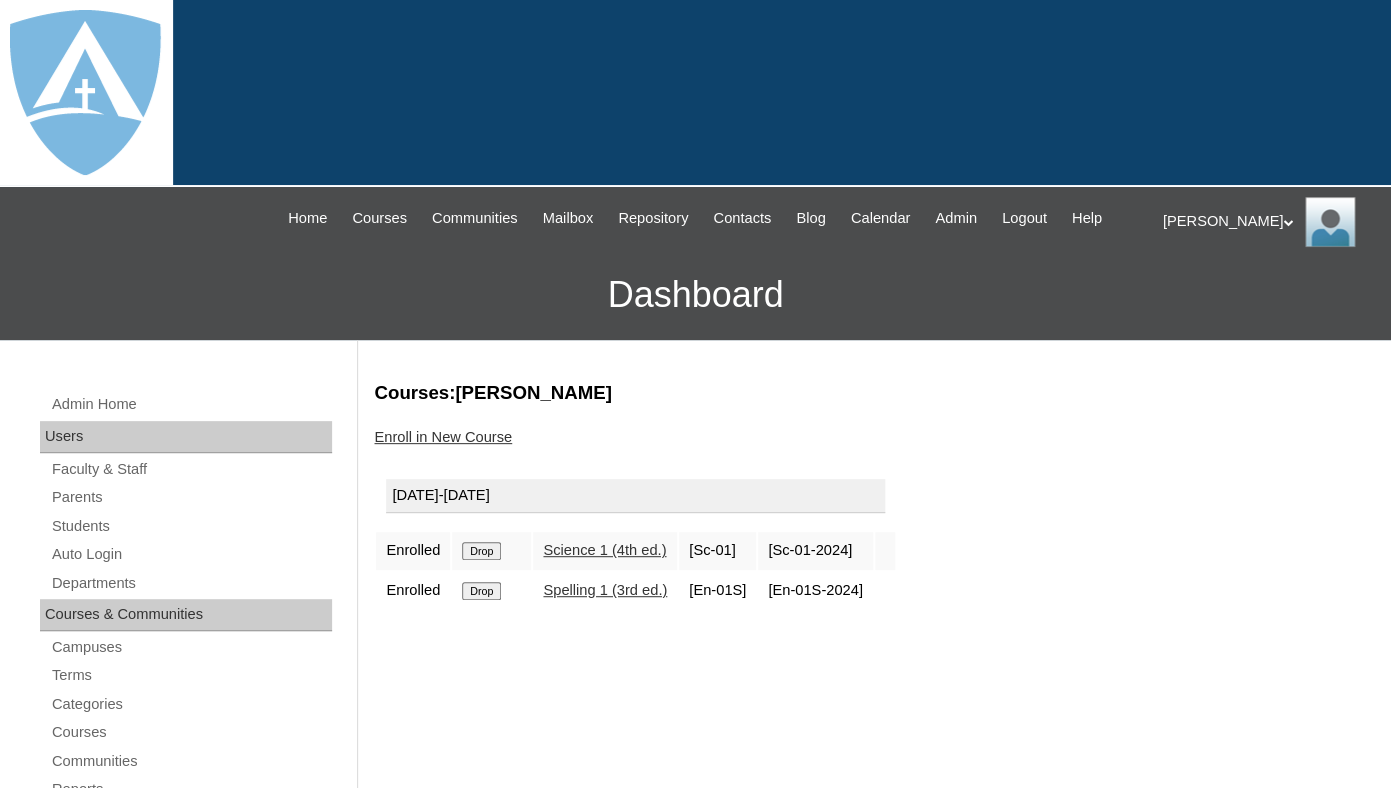 click on "Drop" at bounding box center (481, 551) 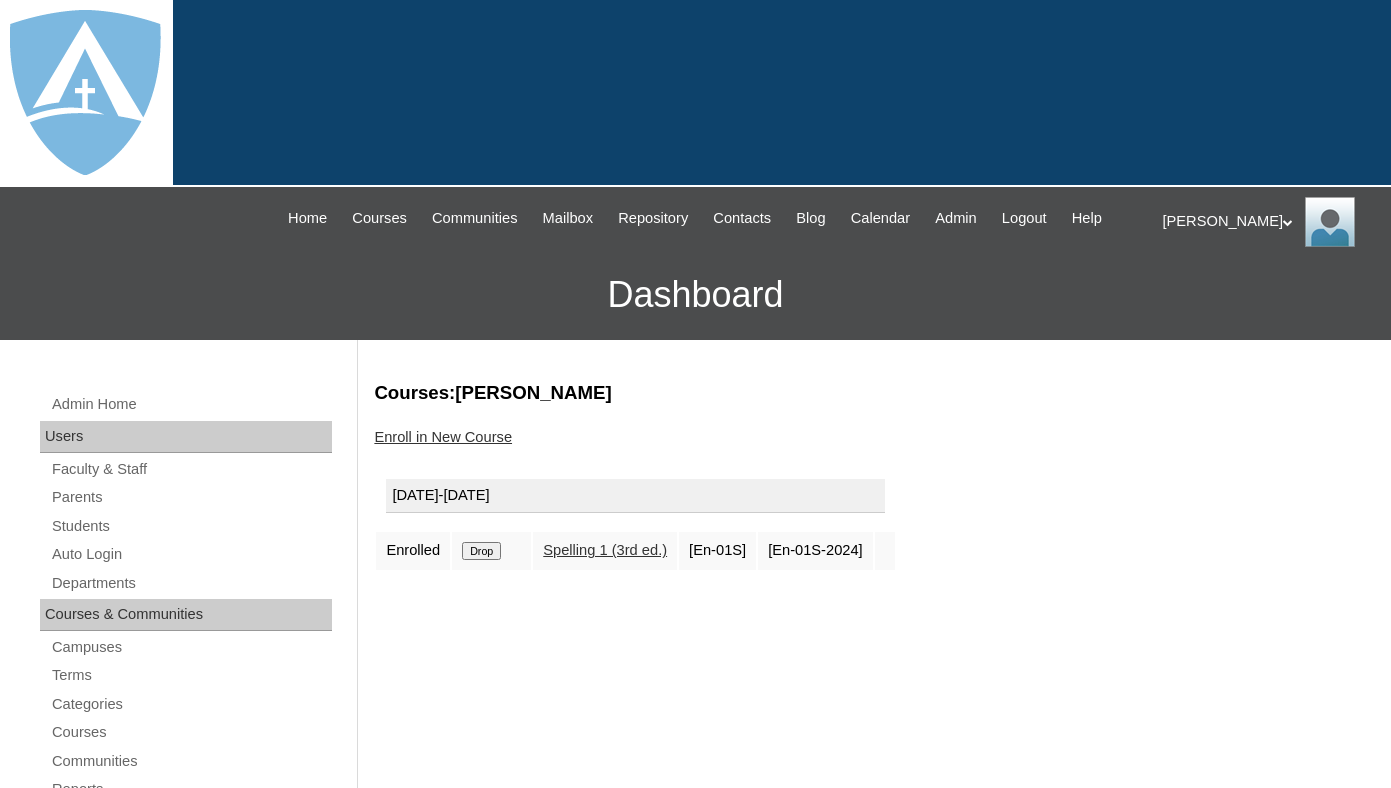 scroll, scrollTop: 0, scrollLeft: 0, axis: both 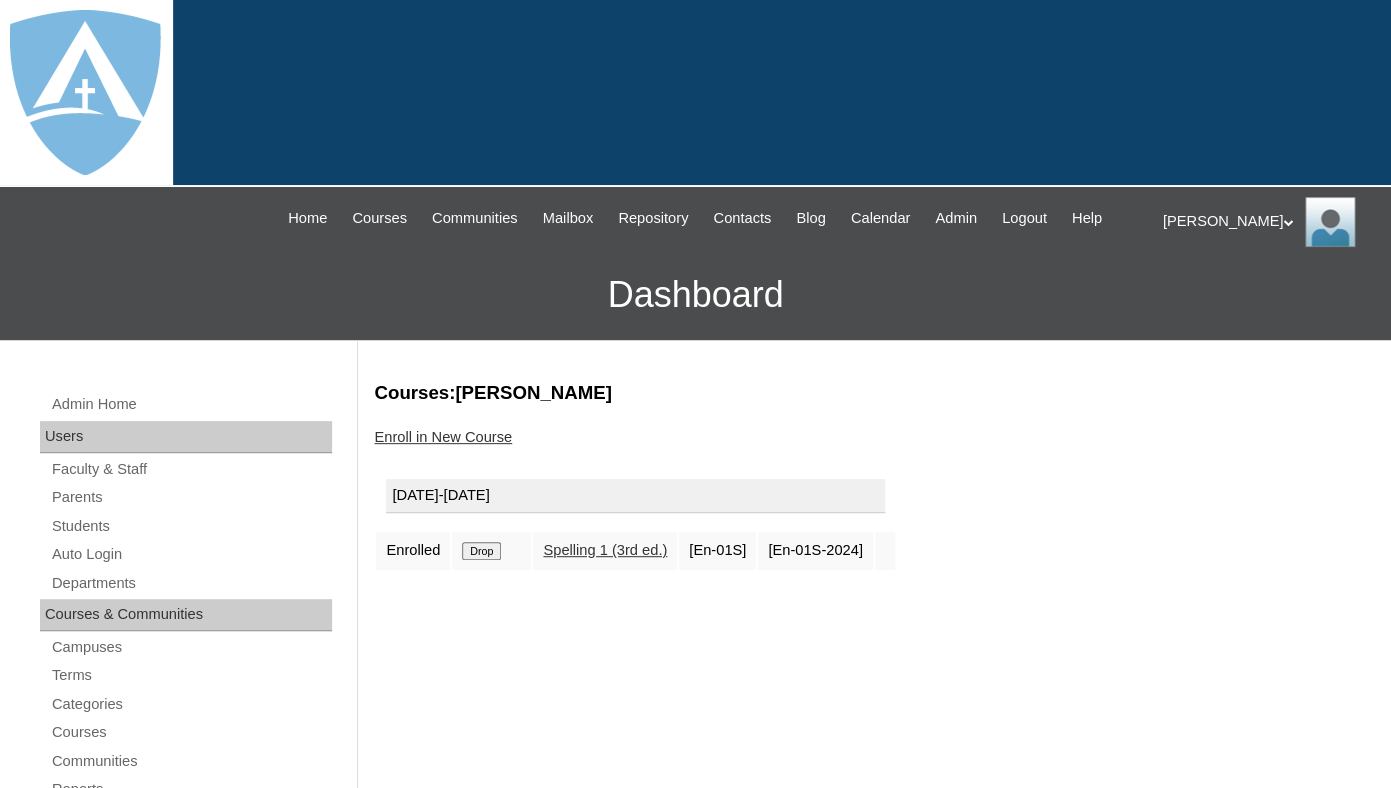click on "Drop" at bounding box center (481, 551) 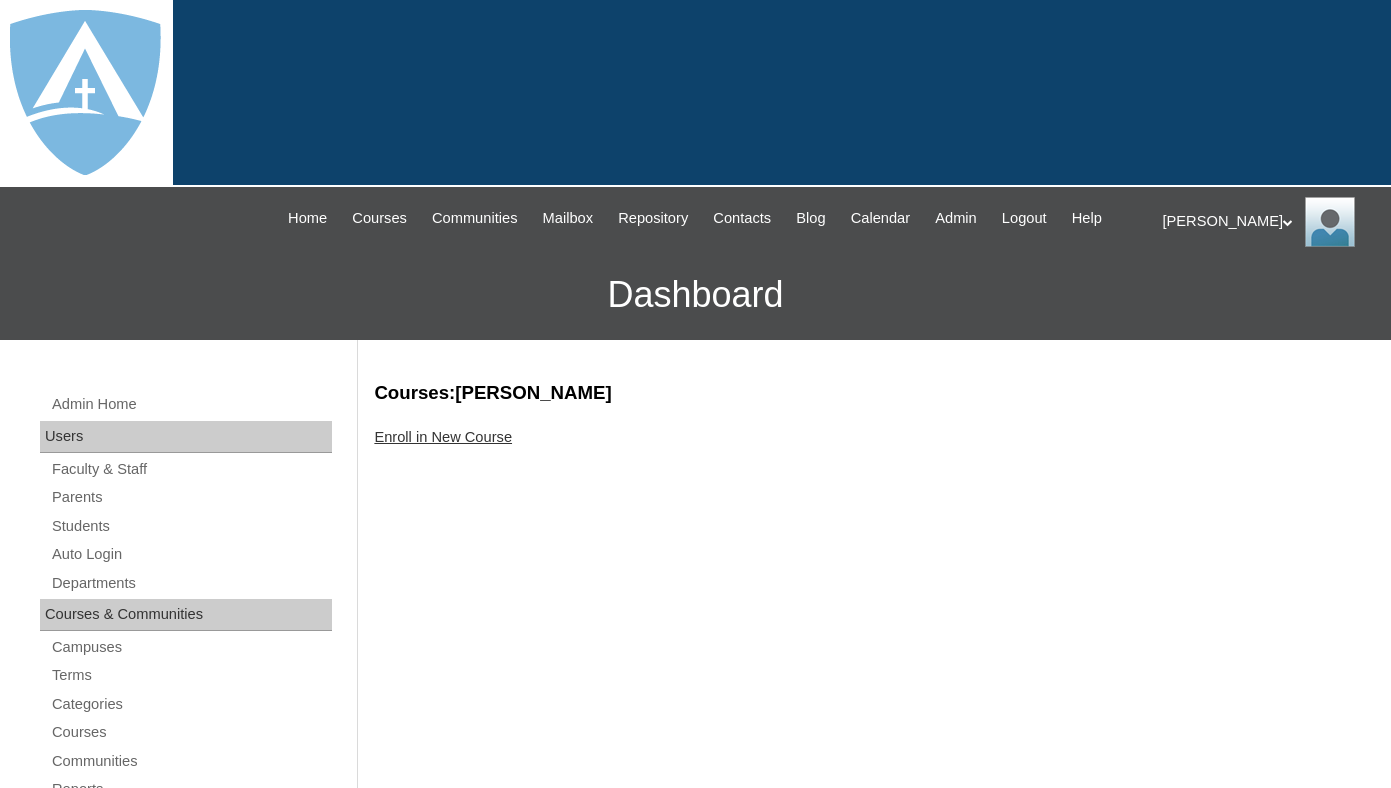 scroll, scrollTop: 0, scrollLeft: 0, axis: both 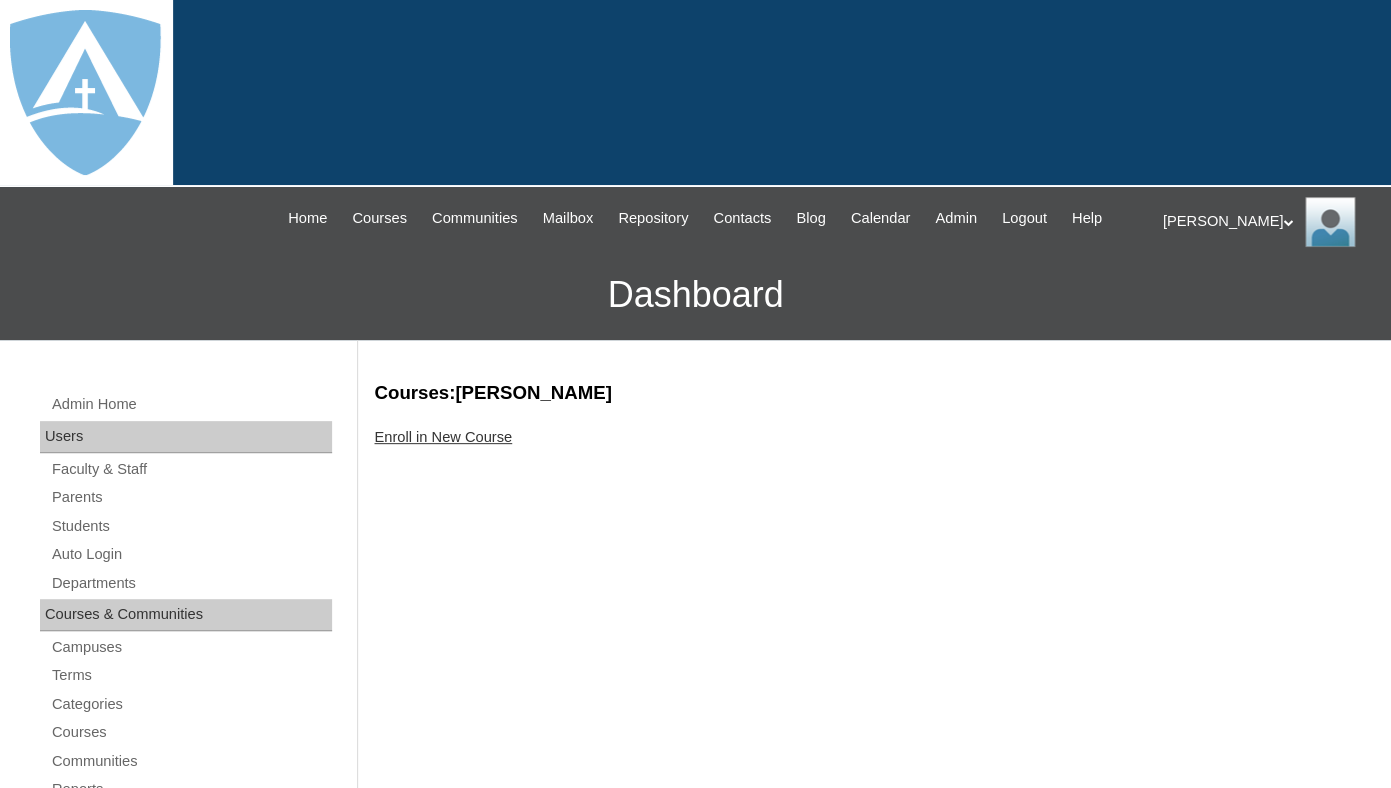 click on "Enroll in New Course" at bounding box center (443, 437) 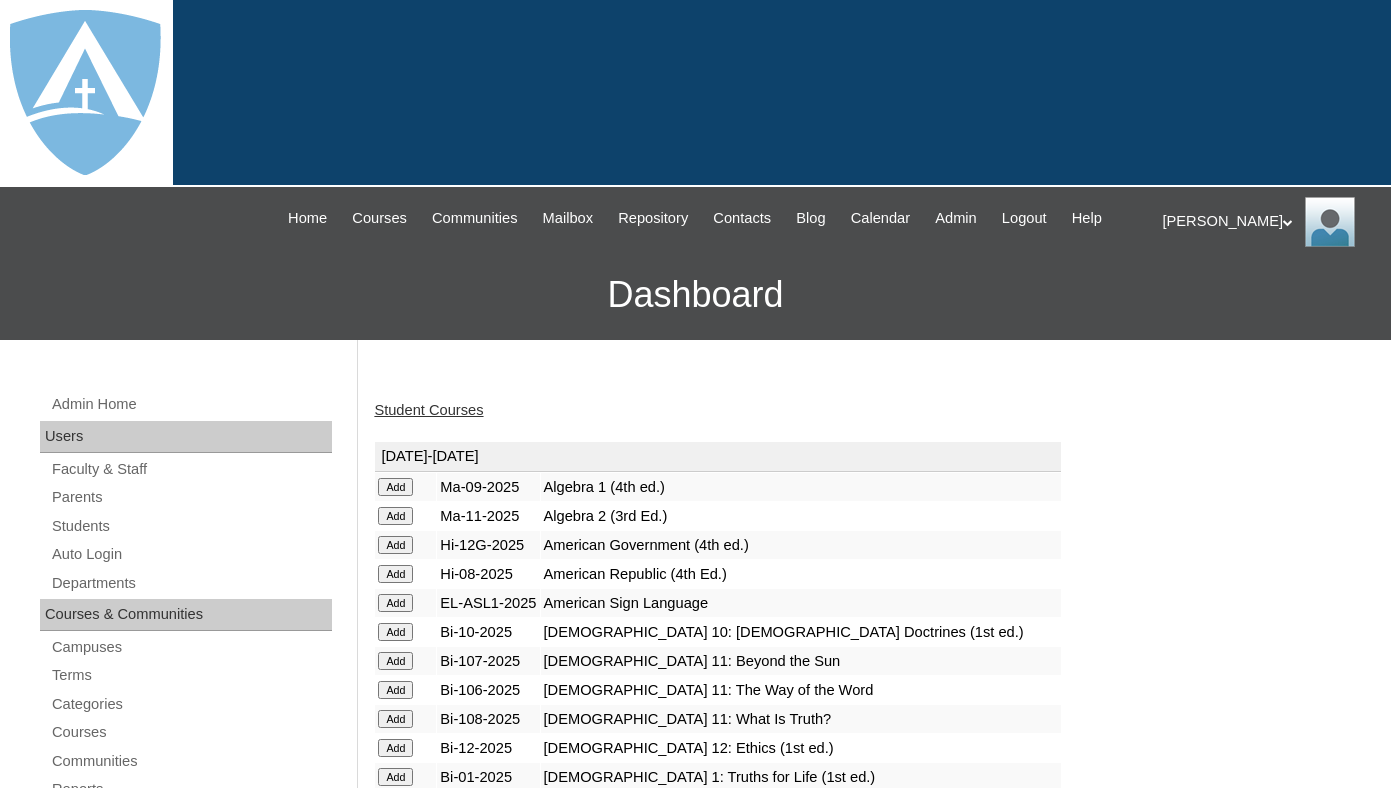 scroll, scrollTop: 0, scrollLeft: 0, axis: both 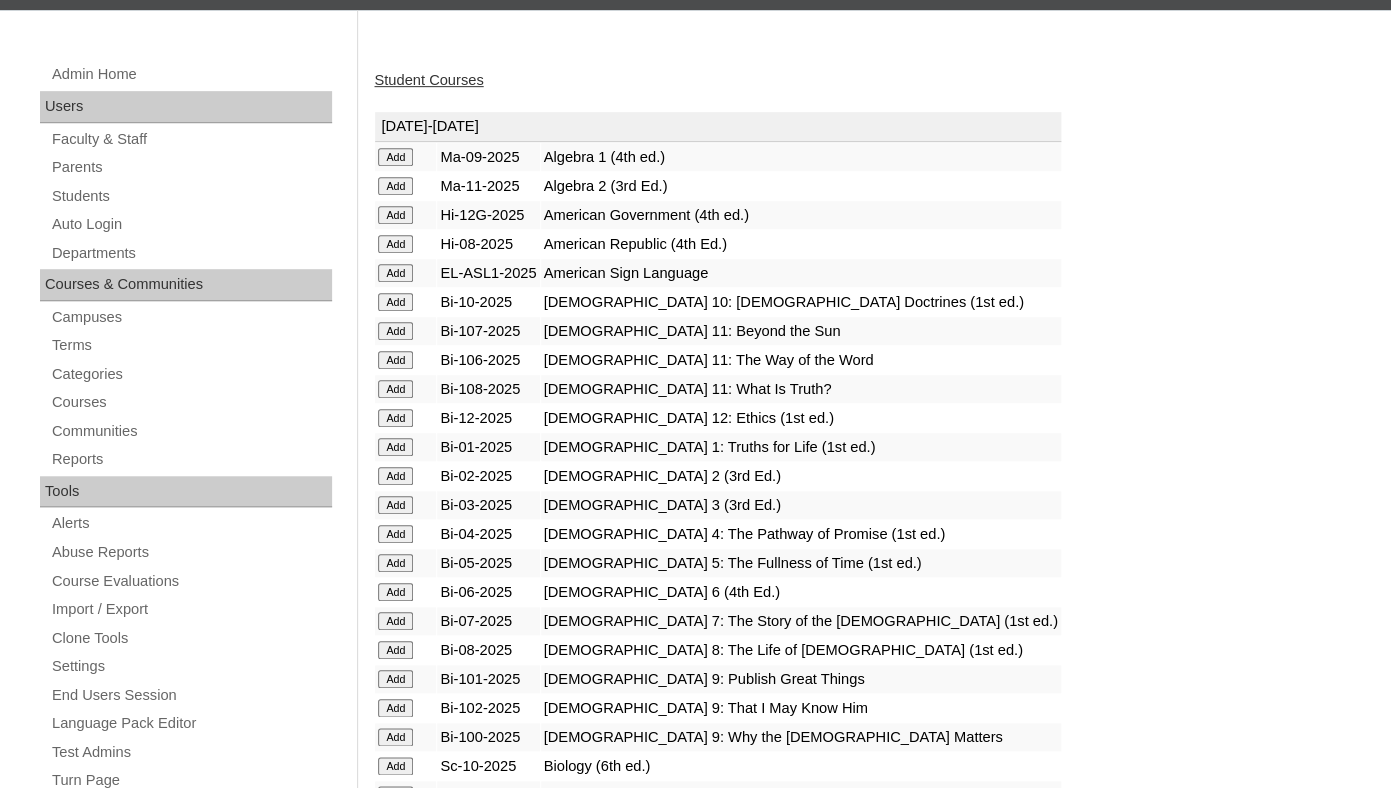 click on "Add" at bounding box center [395, 157] 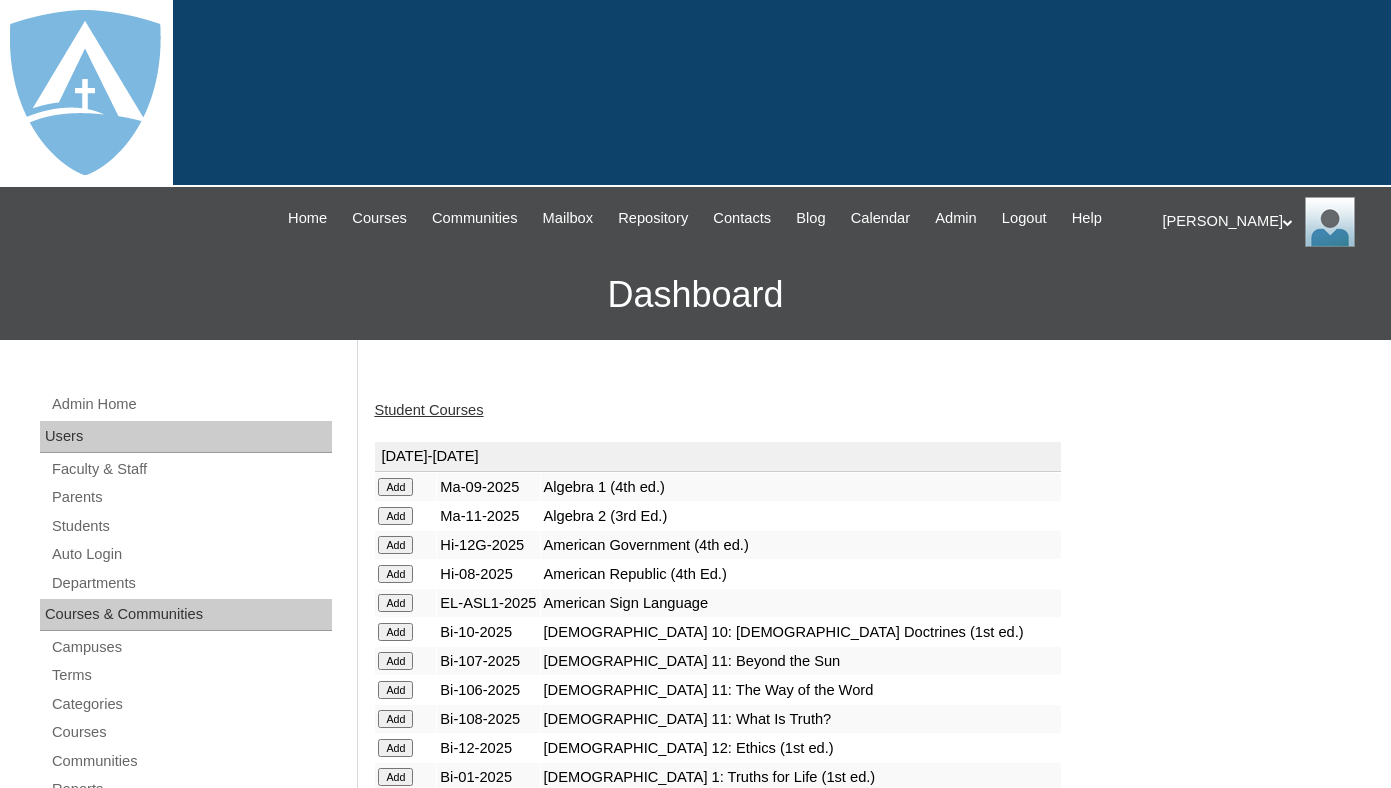 scroll, scrollTop: 0, scrollLeft: 0, axis: both 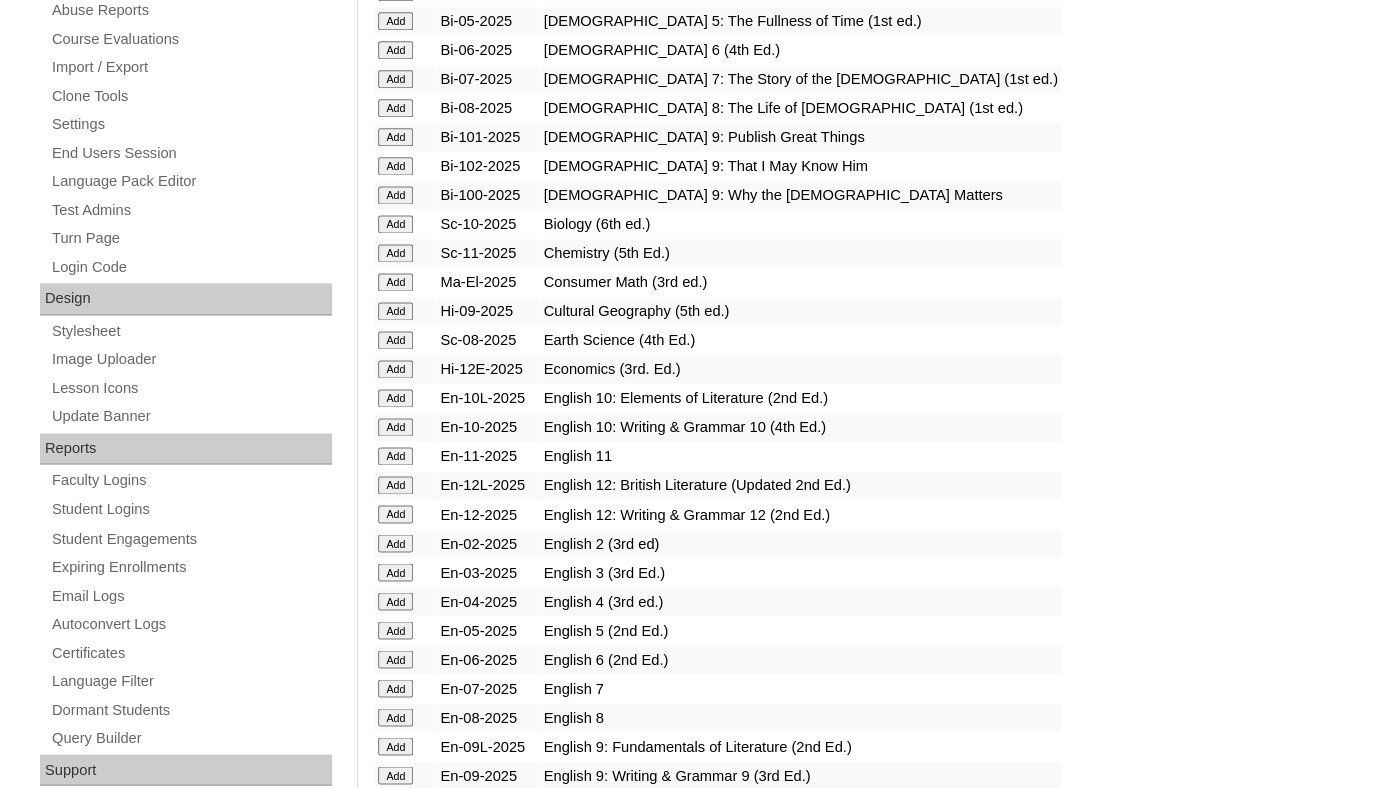 click on "Add" at bounding box center [395, -385] 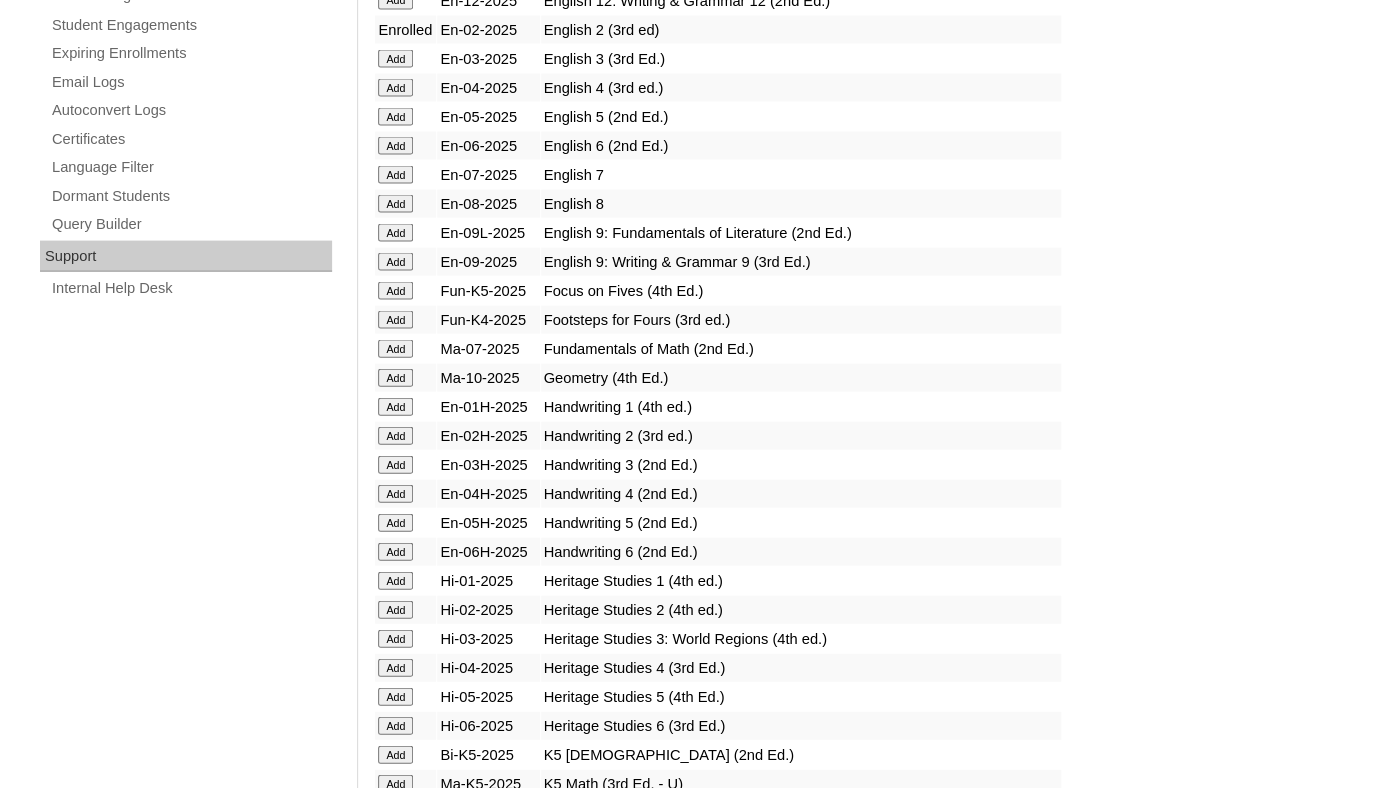 scroll, scrollTop: 1455, scrollLeft: 0, axis: vertical 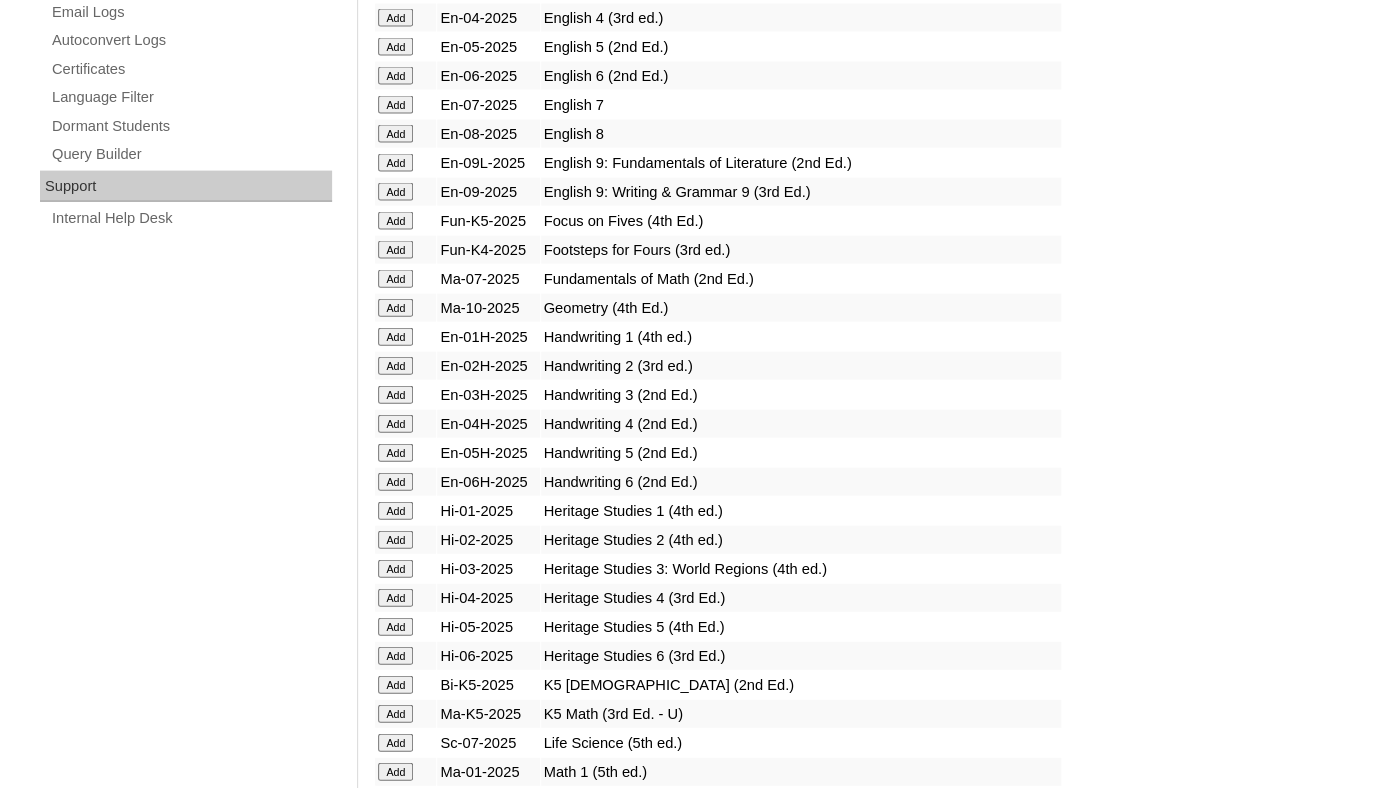 click on "Add" at bounding box center (395, -968) 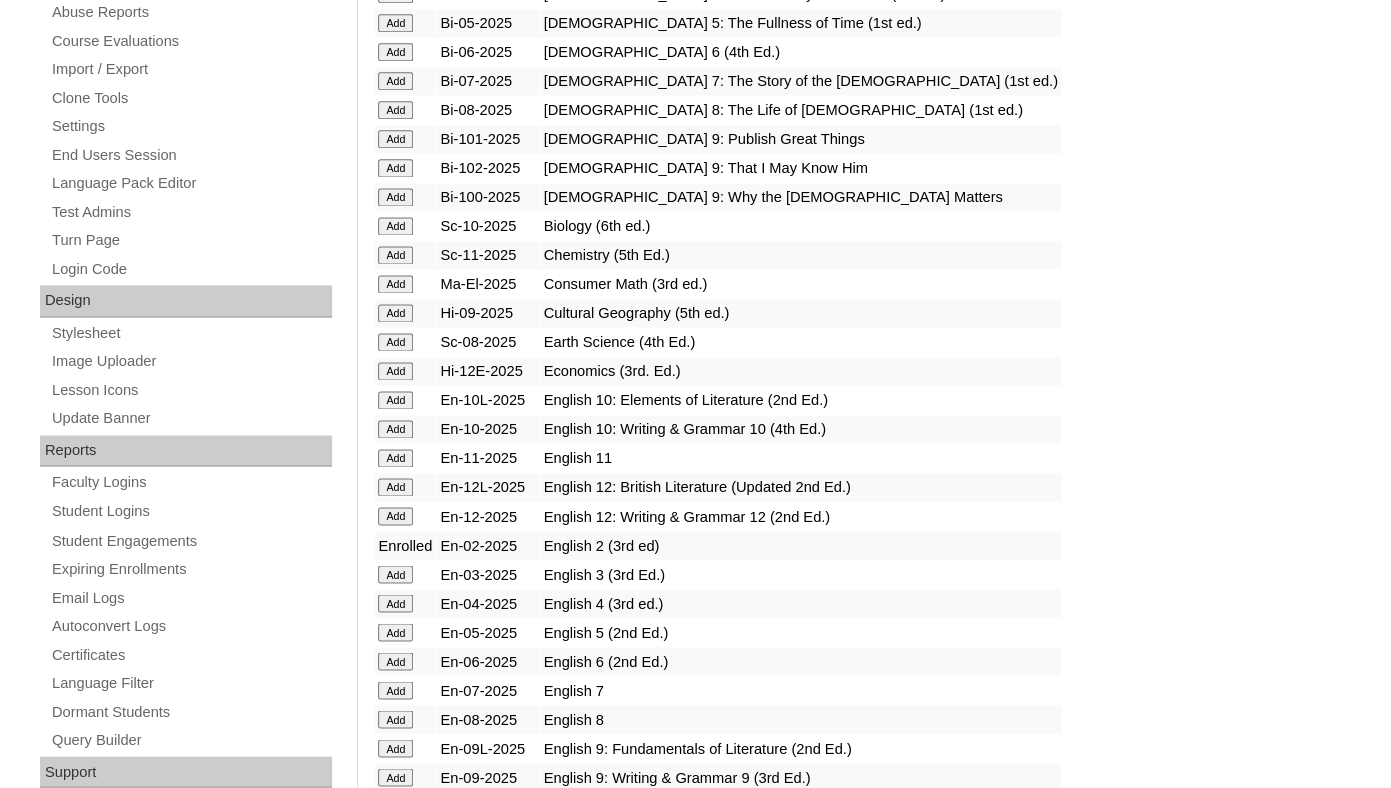 scroll, scrollTop: 1371, scrollLeft: 0, axis: vertical 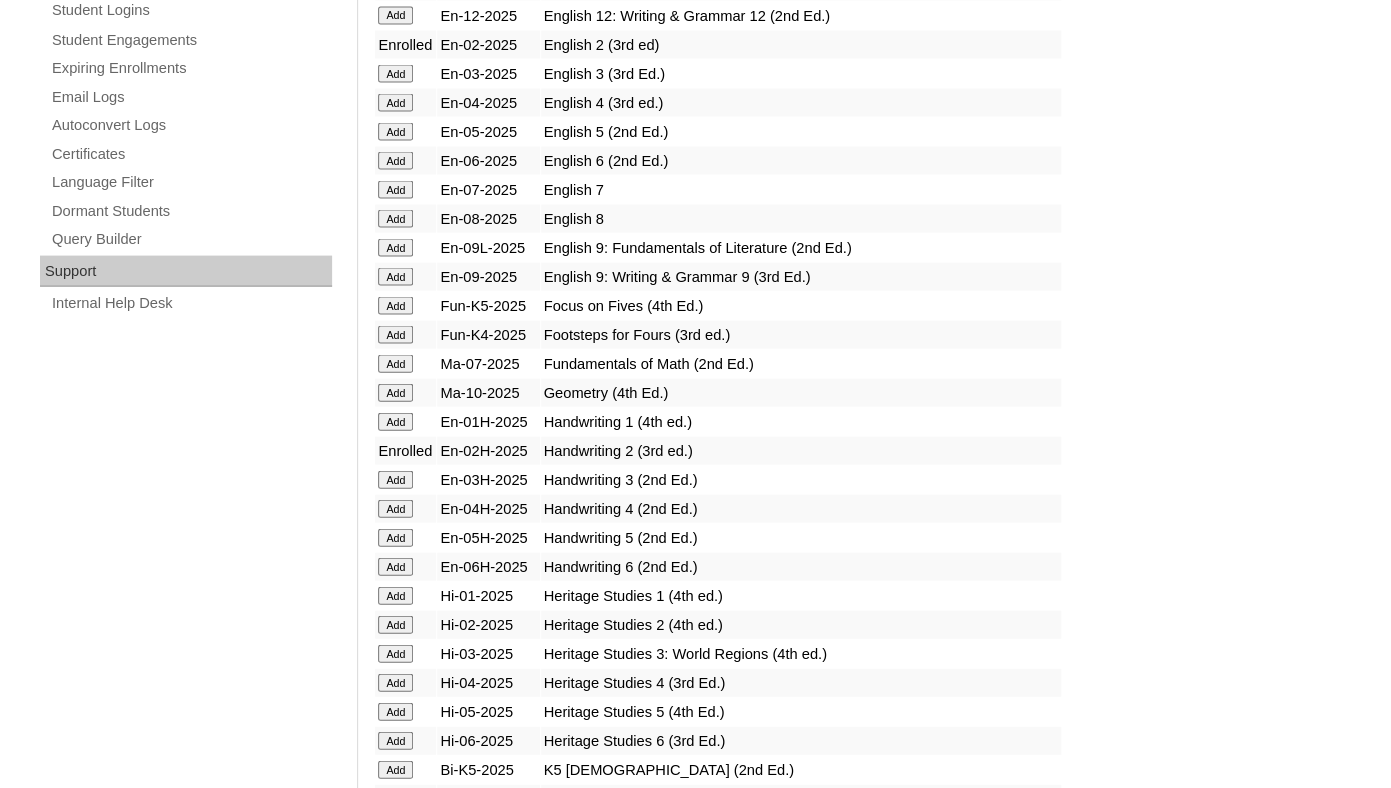 click on "Add" at bounding box center (395, -884) 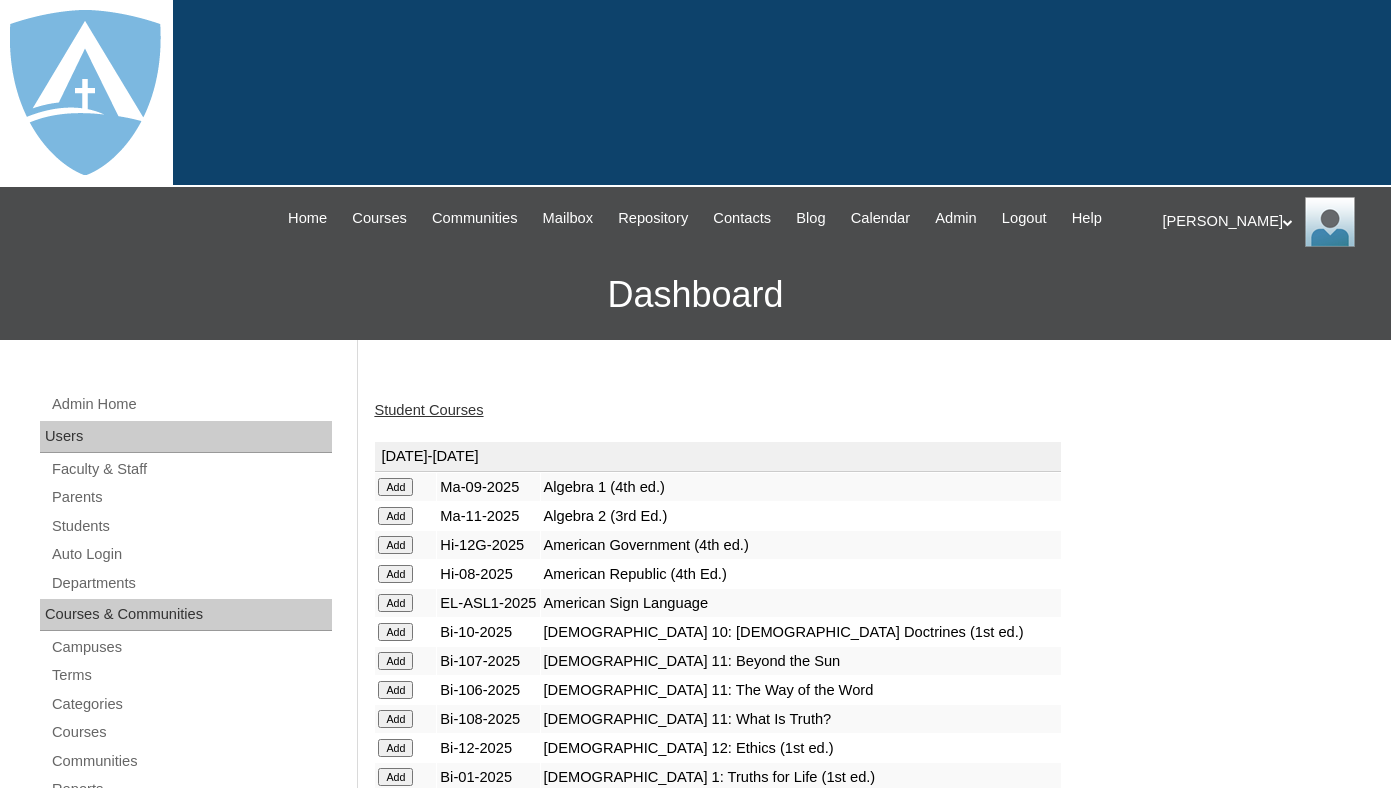 scroll, scrollTop: 0, scrollLeft: 0, axis: both 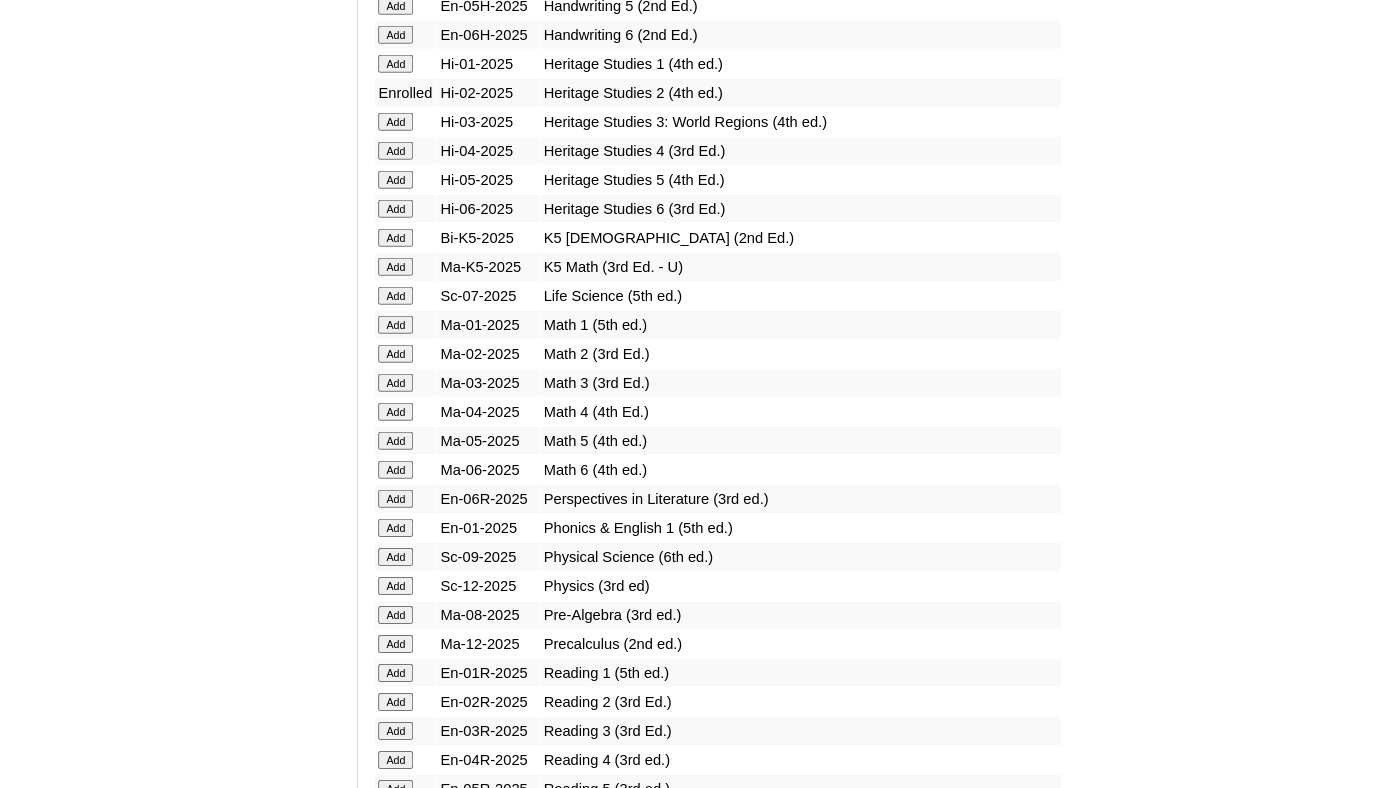 click on "Add" at bounding box center [395, -1415] 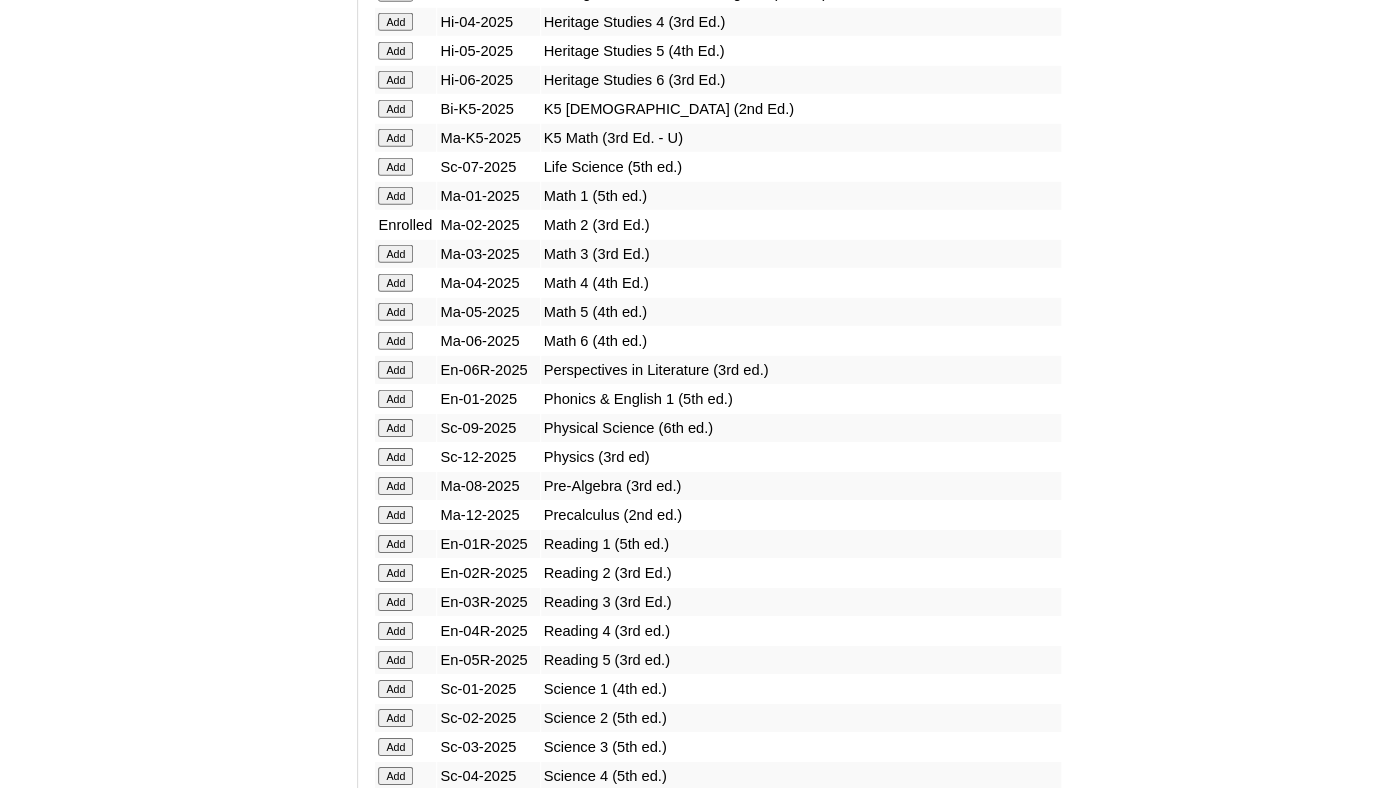 scroll, scrollTop: 2038, scrollLeft: 0, axis: vertical 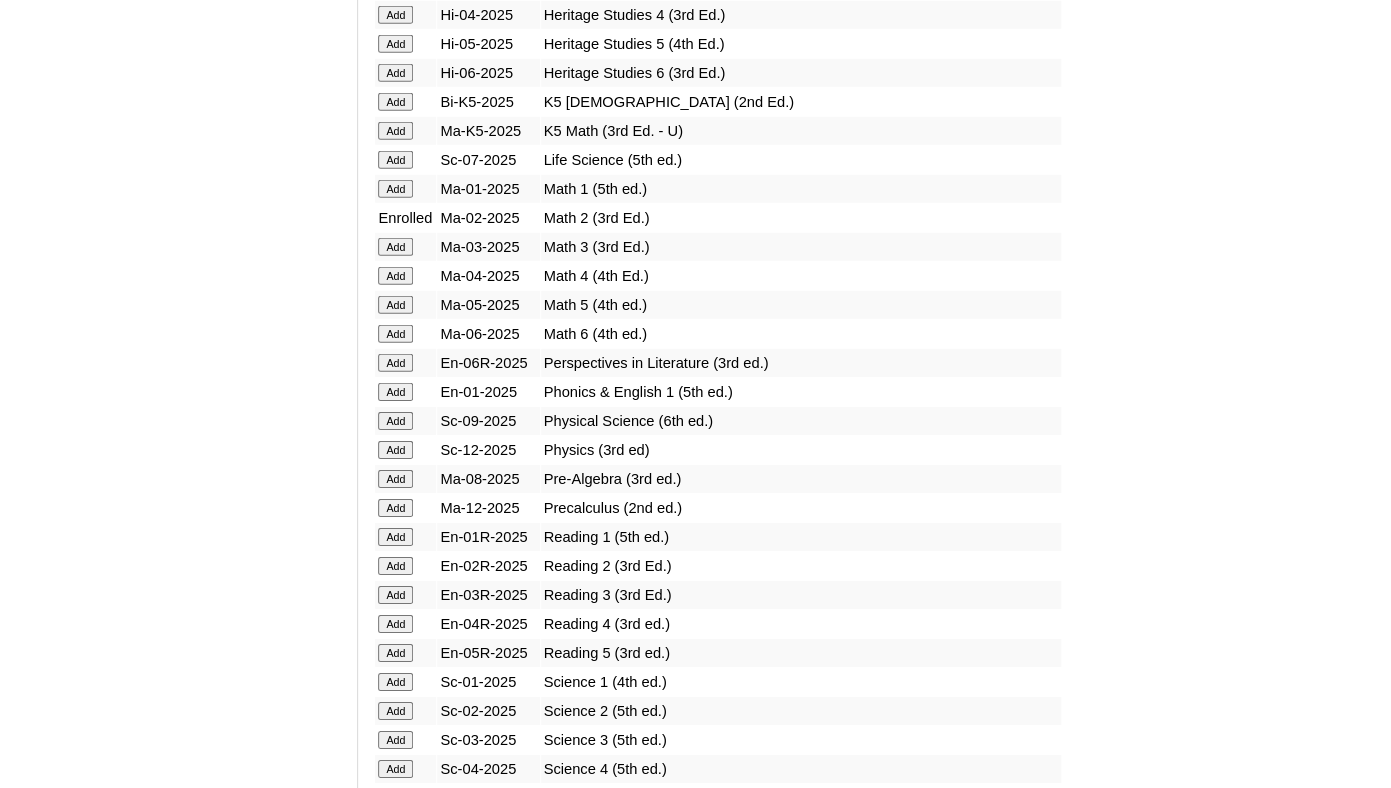 click on "Add" at bounding box center (395, -1551) 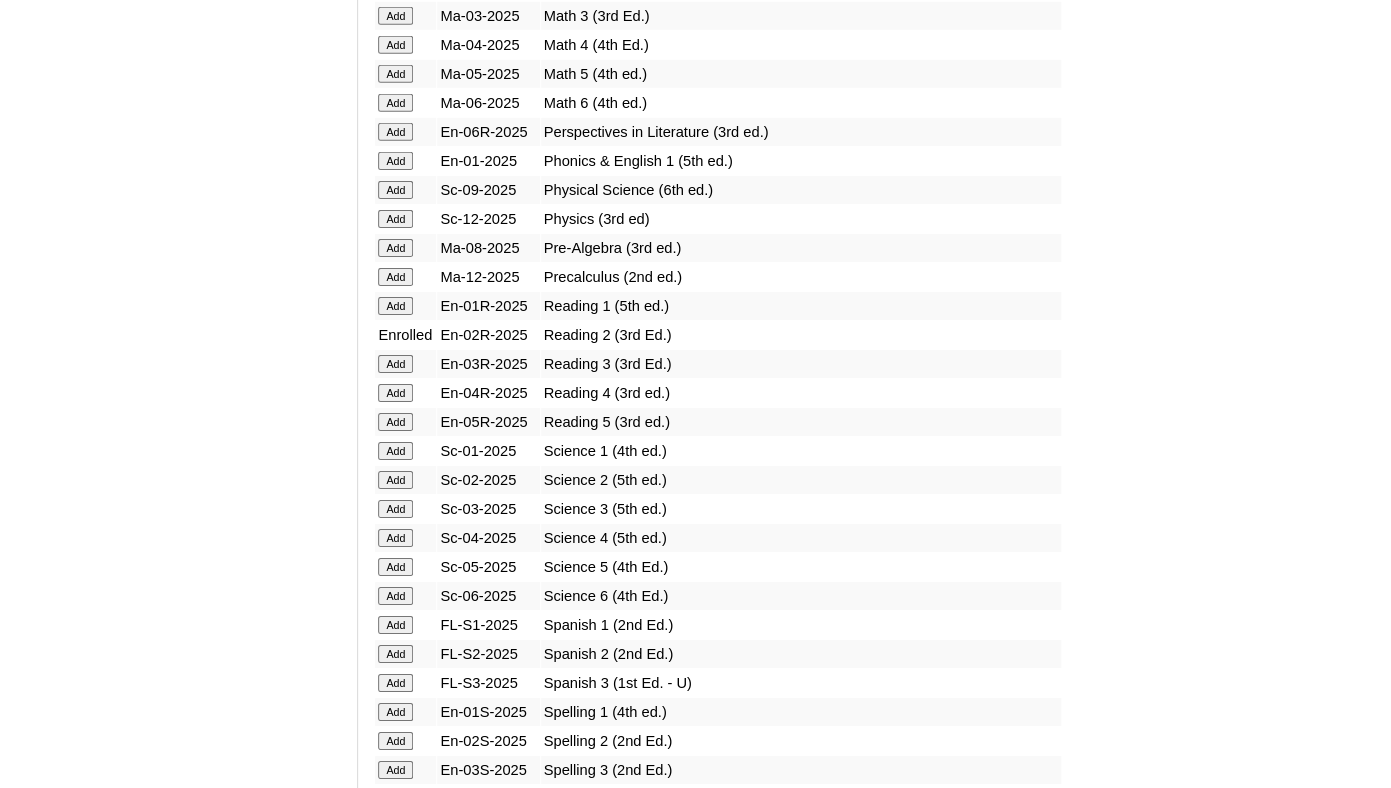 scroll, scrollTop: 2336, scrollLeft: 0, axis: vertical 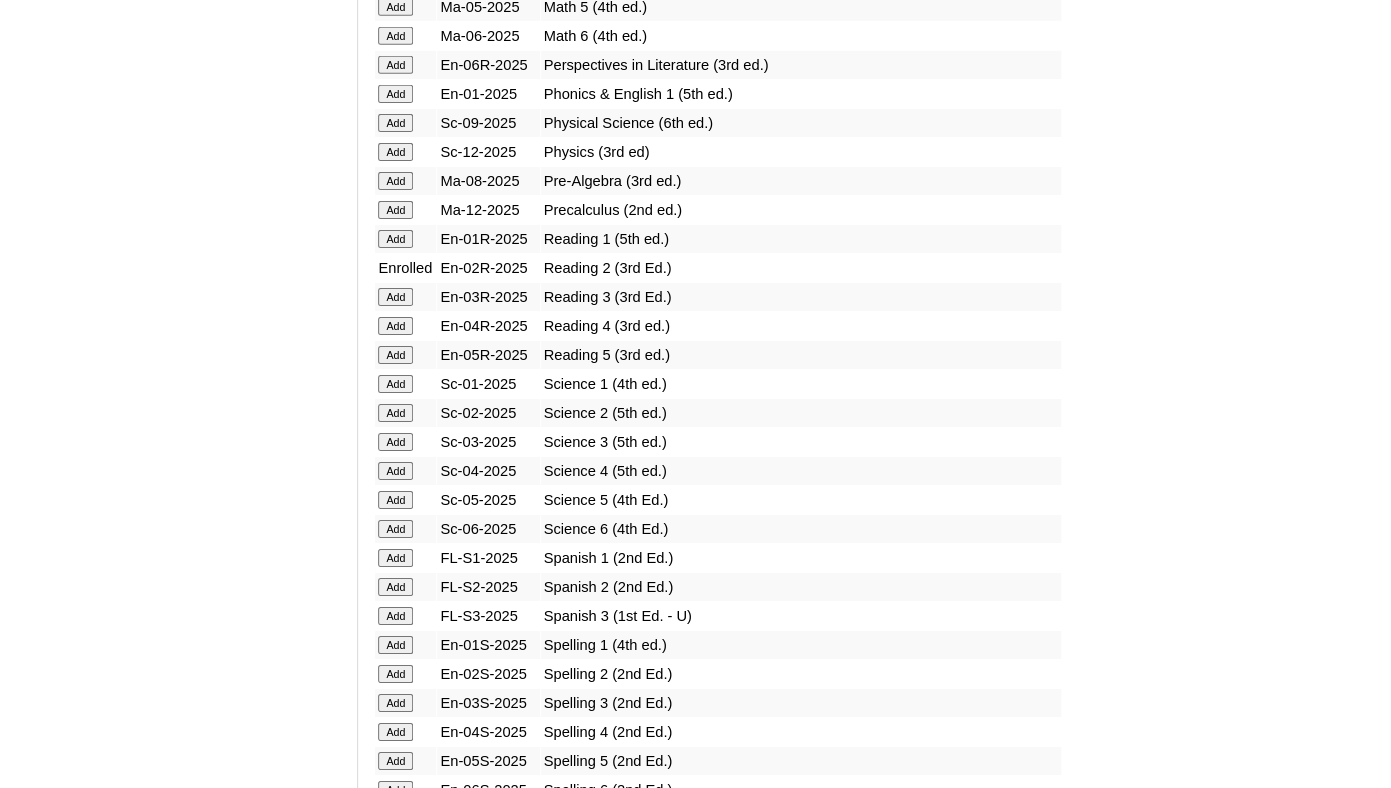 click on "Add" at bounding box center [395, -1849] 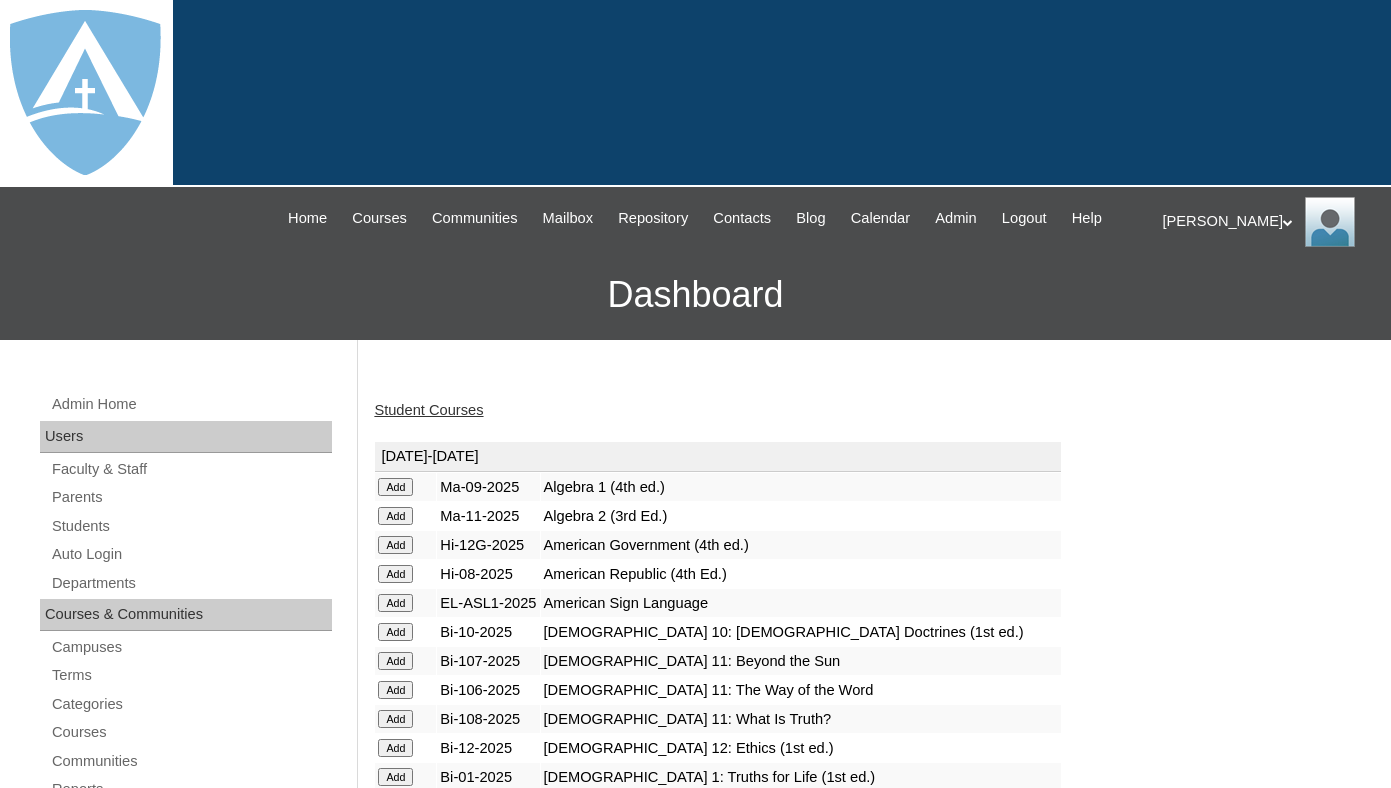 scroll, scrollTop: 0, scrollLeft: 0, axis: both 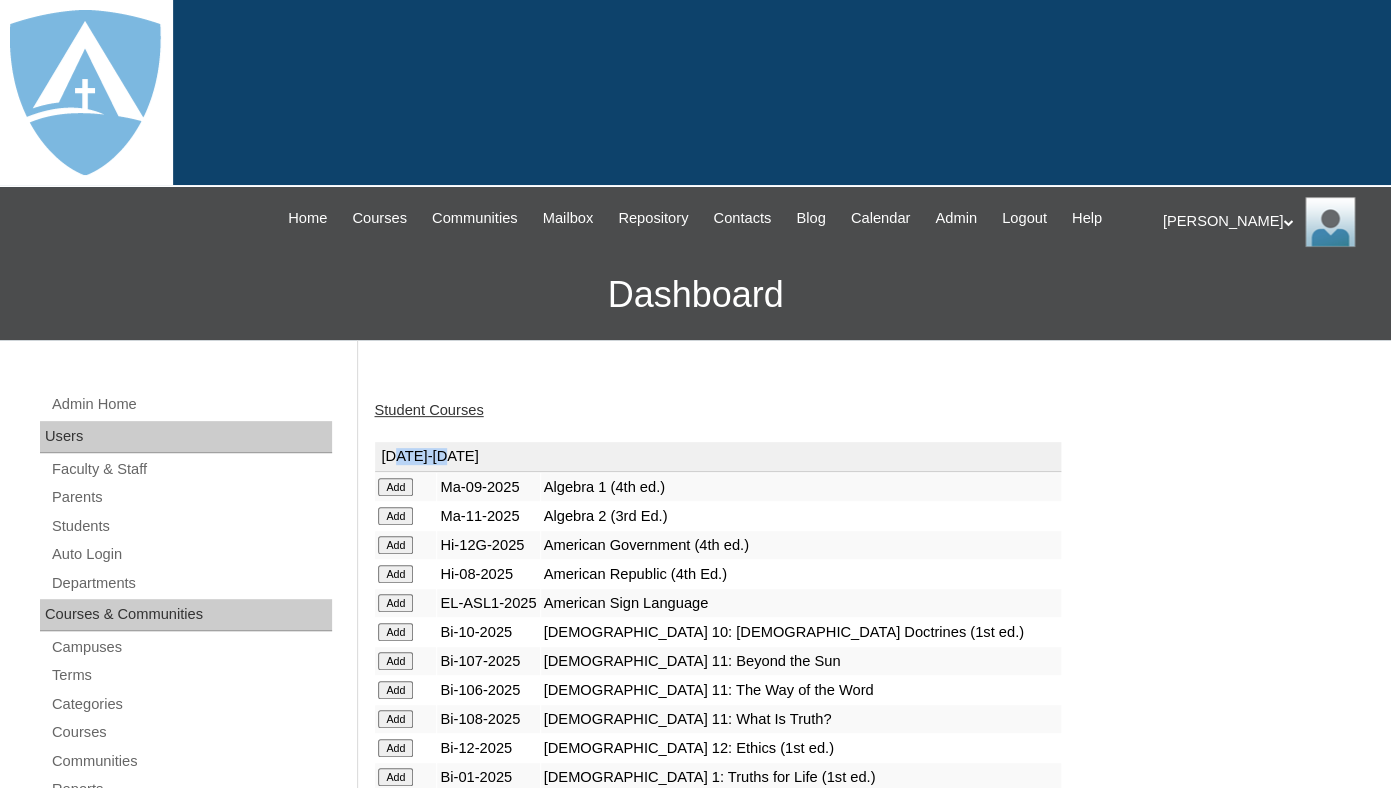click on "2025-2026" at bounding box center (717, 457) 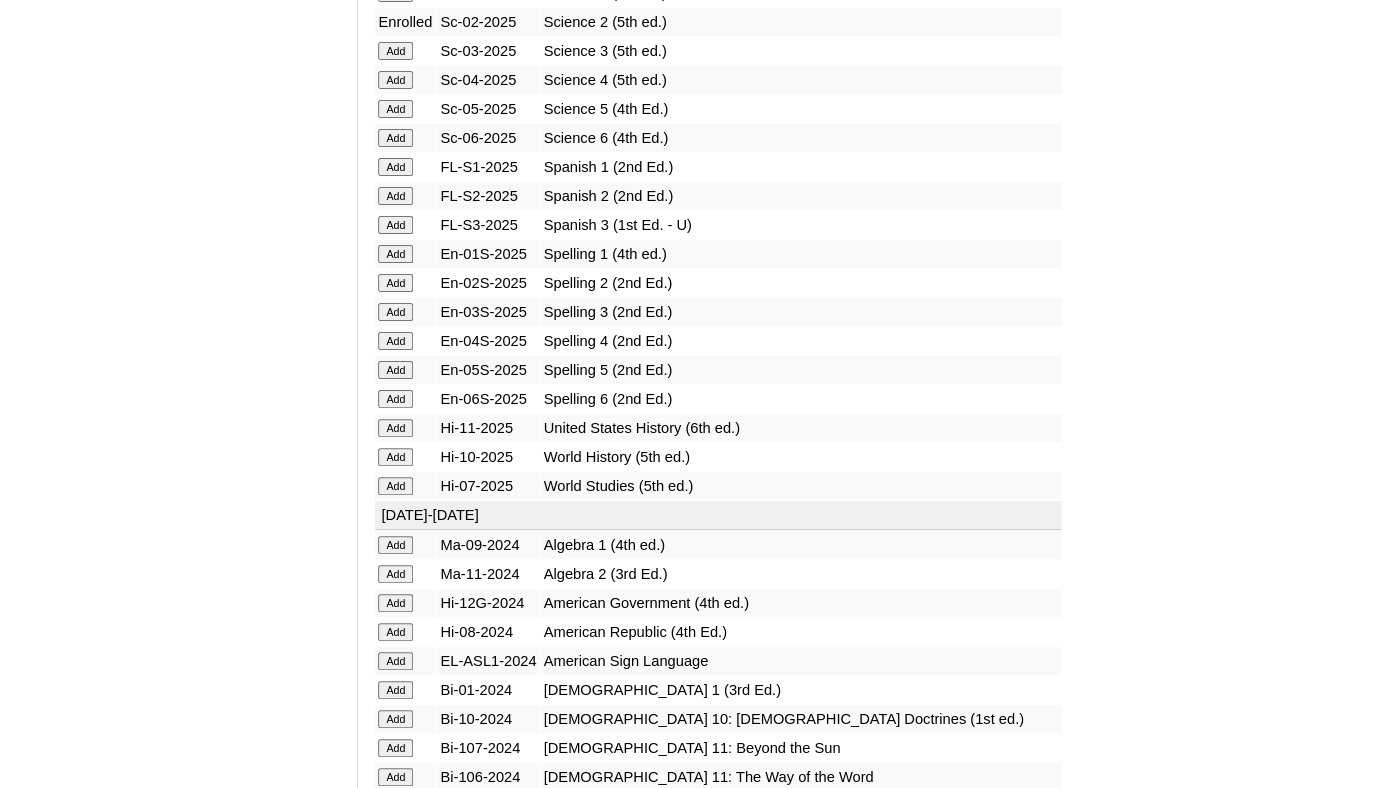 scroll, scrollTop: 2810, scrollLeft: 0, axis: vertical 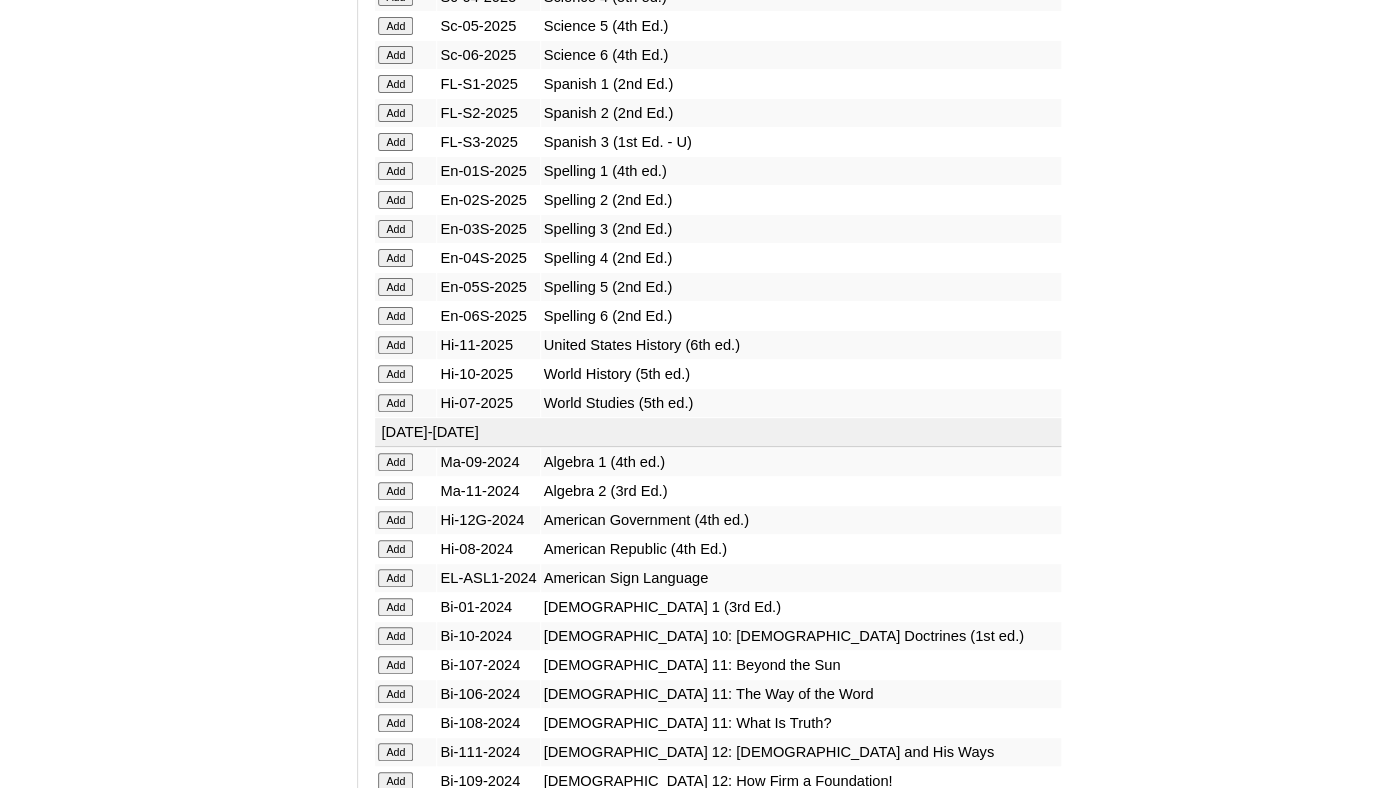 click on "Add" at bounding box center [395, -2323] 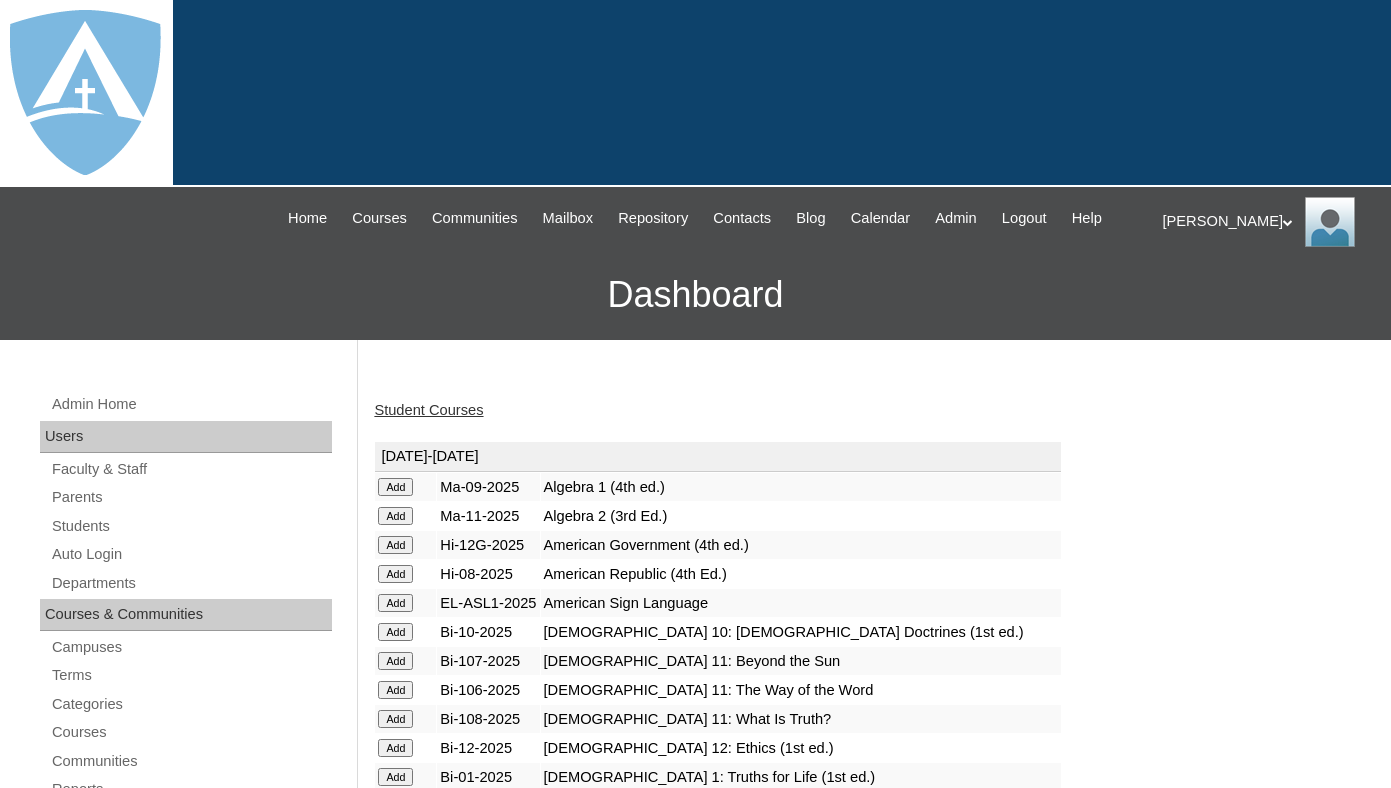 scroll, scrollTop: 0, scrollLeft: 0, axis: both 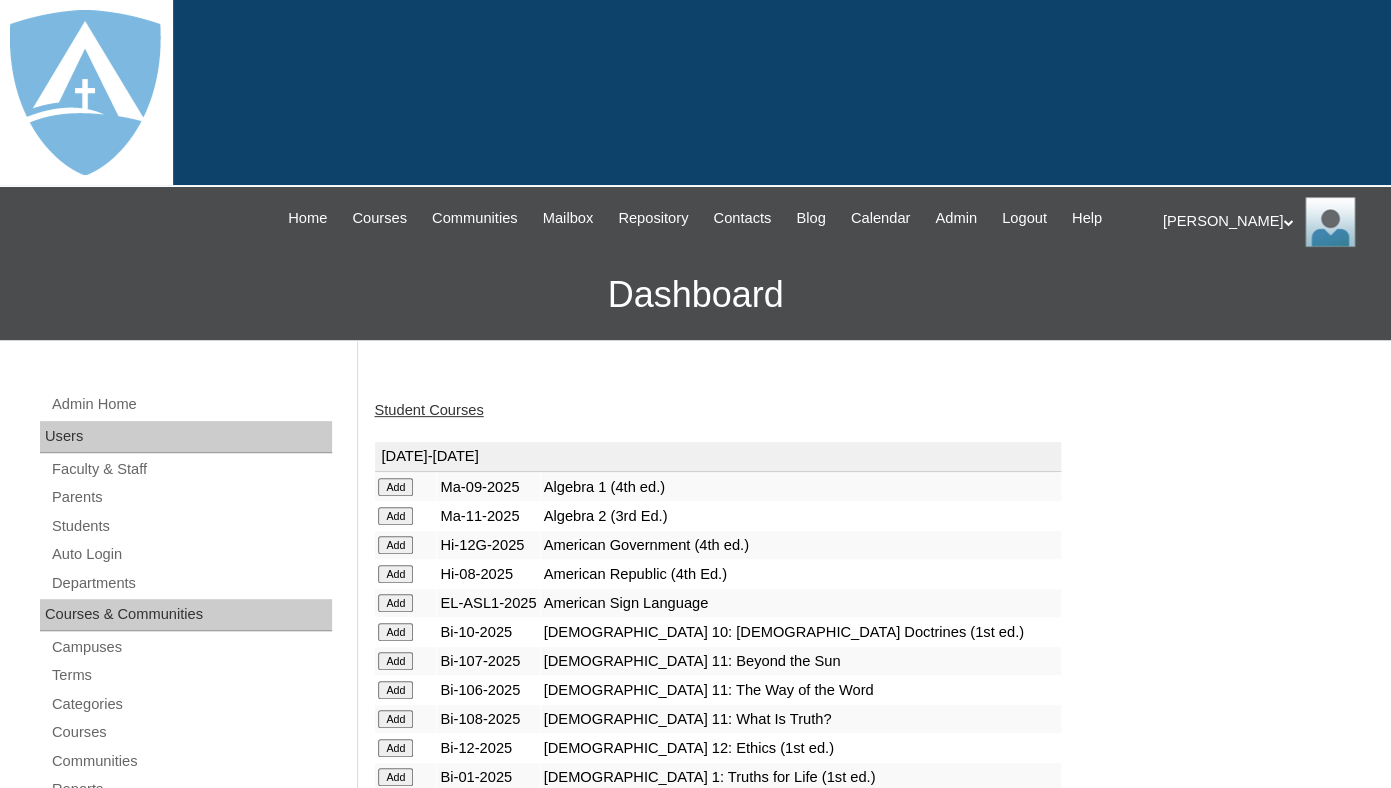 click on "Student Courses" at bounding box center [428, 410] 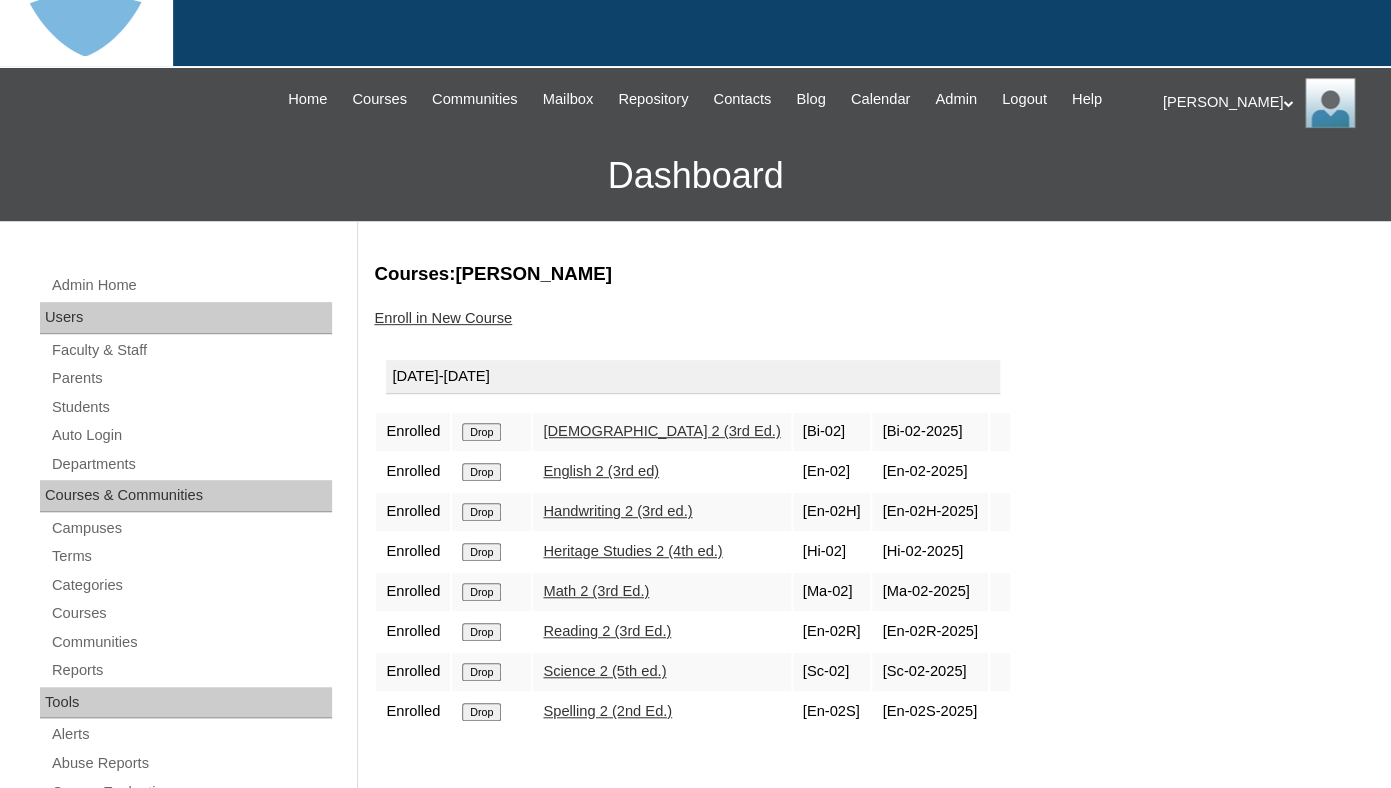 scroll, scrollTop: 267, scrollLeft: 0, axis: vertical 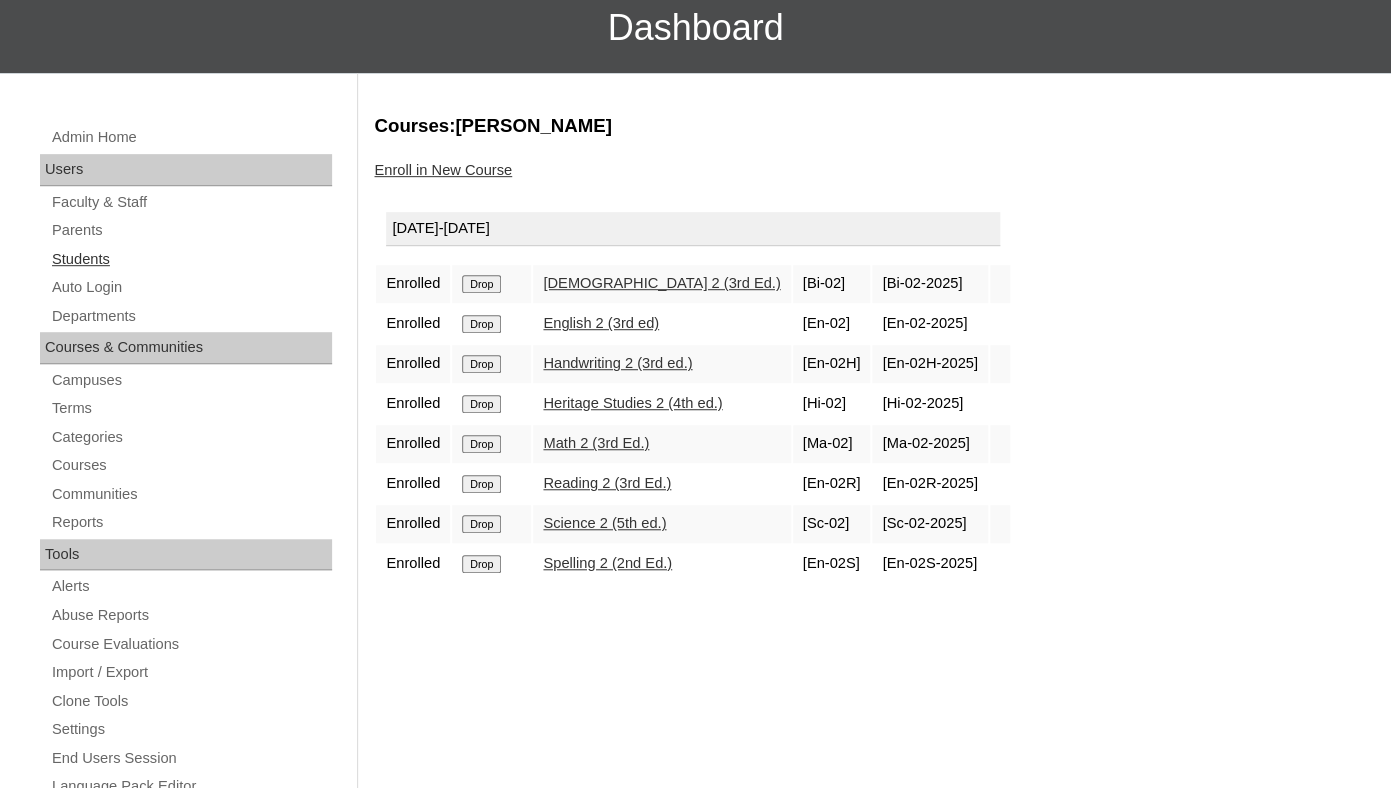 click on "Students" at bounding box center [191, 259] 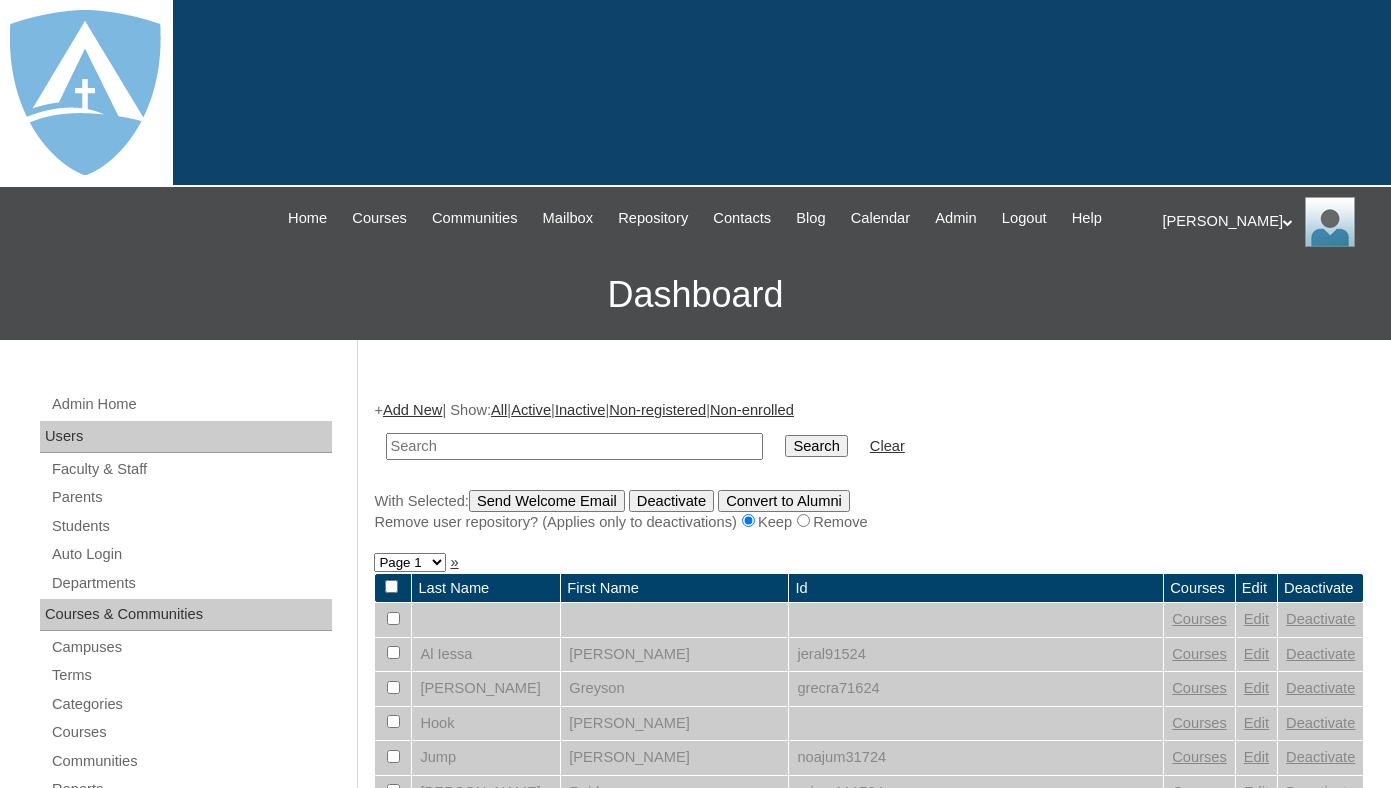 scroll, scrollTop: 0, scrollLeft: 0, axis: both 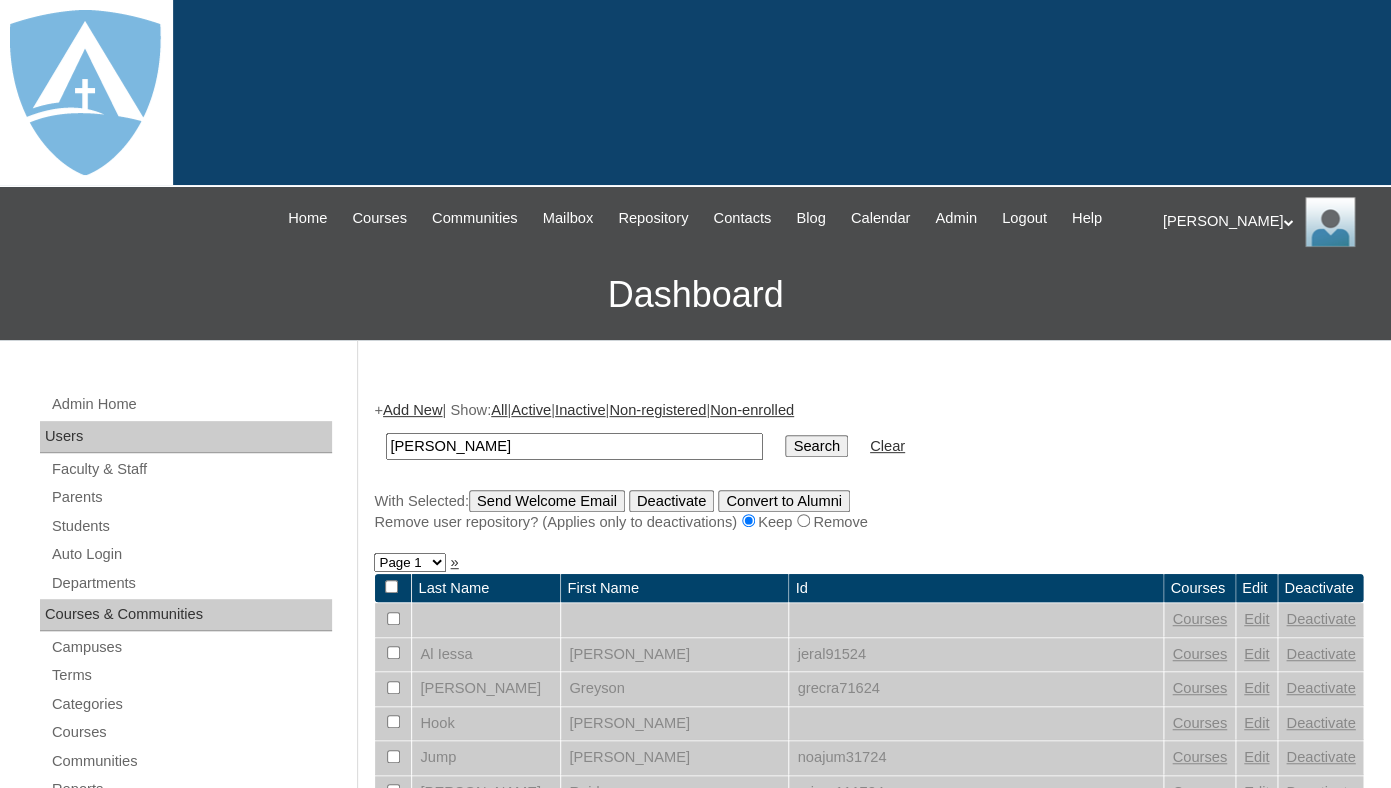 drag, startPoint x: 470, startPoint y: 468, endPoint x: 314, endPoint y: 453, distance: 156.7195 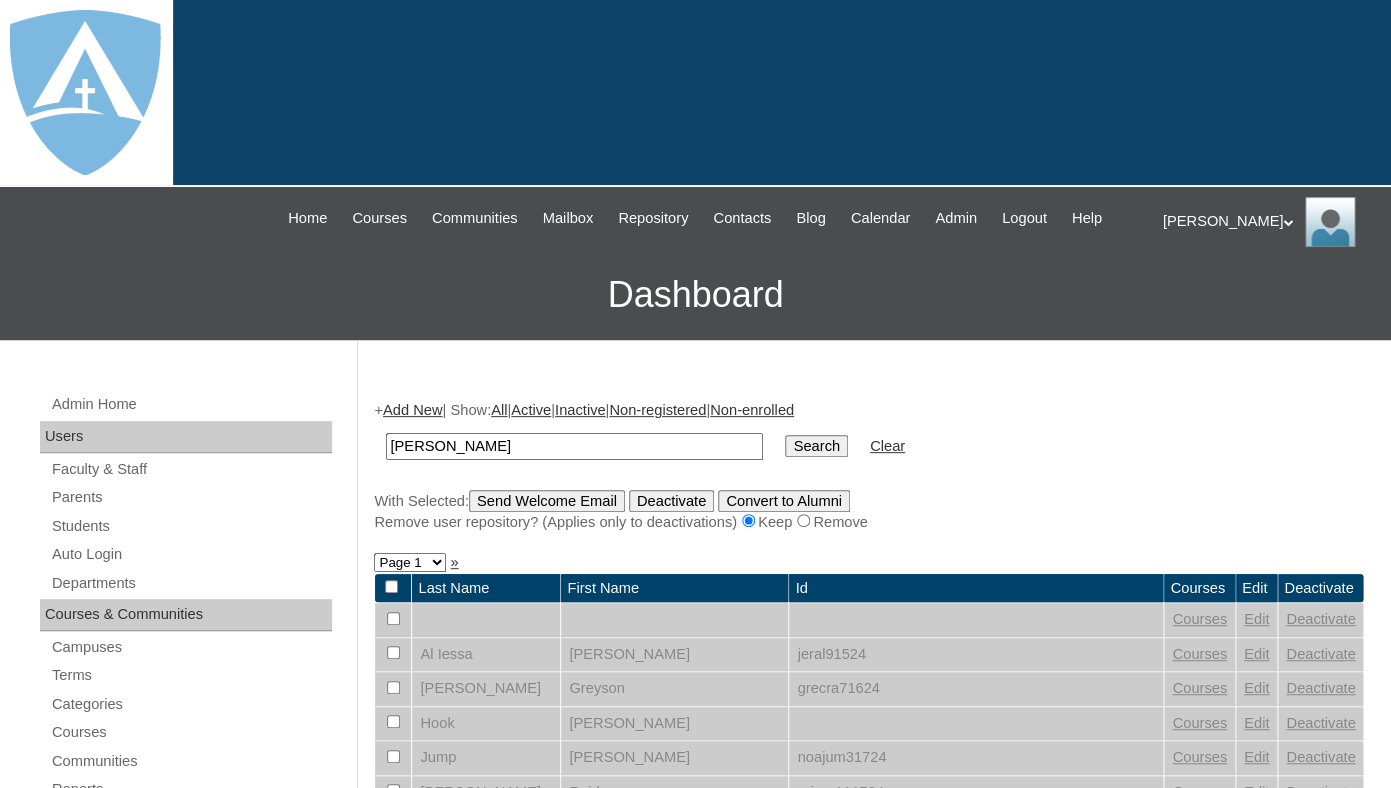 click on "Brooklynn Colston" at bounding box center [574, 446] 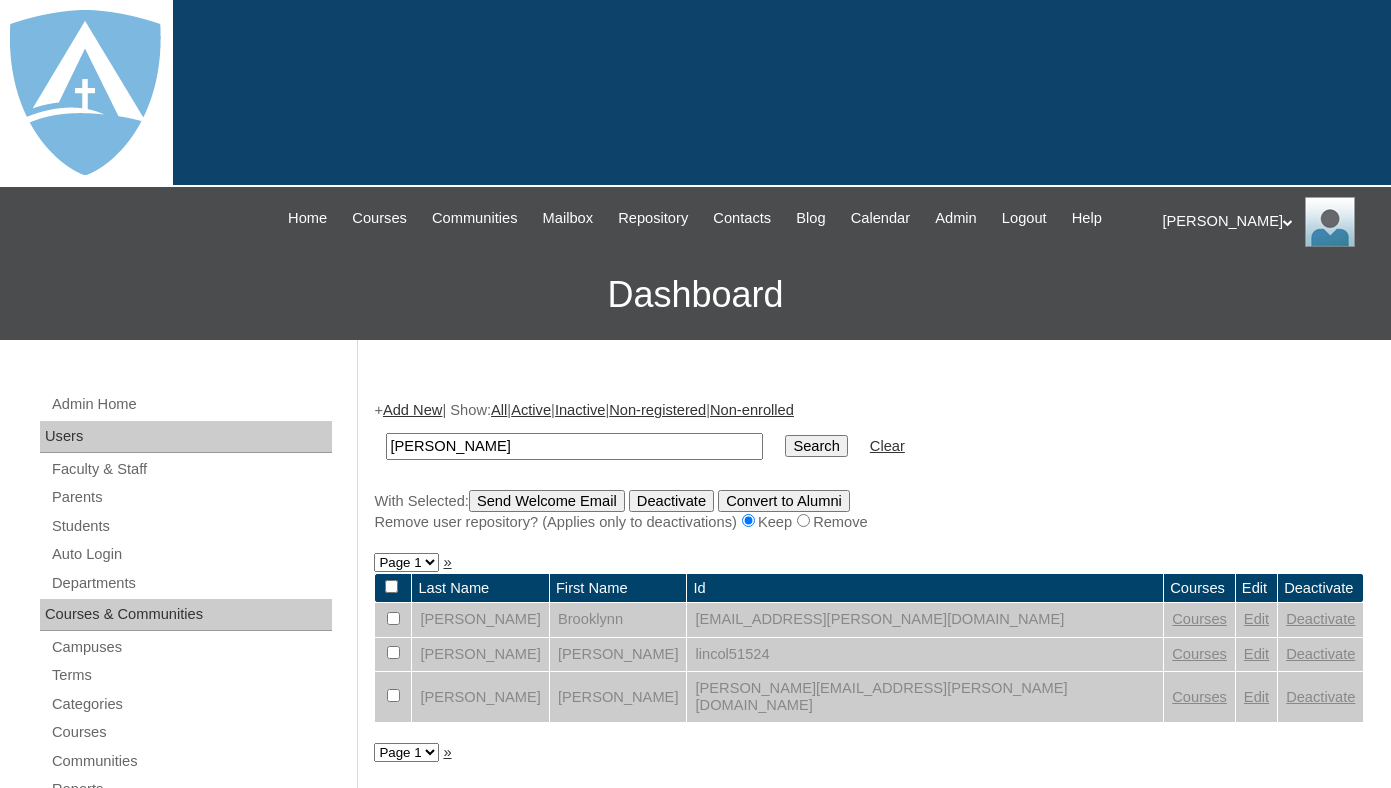 scroll, scrollTop: 0, scrollLeft: 0, axis: both 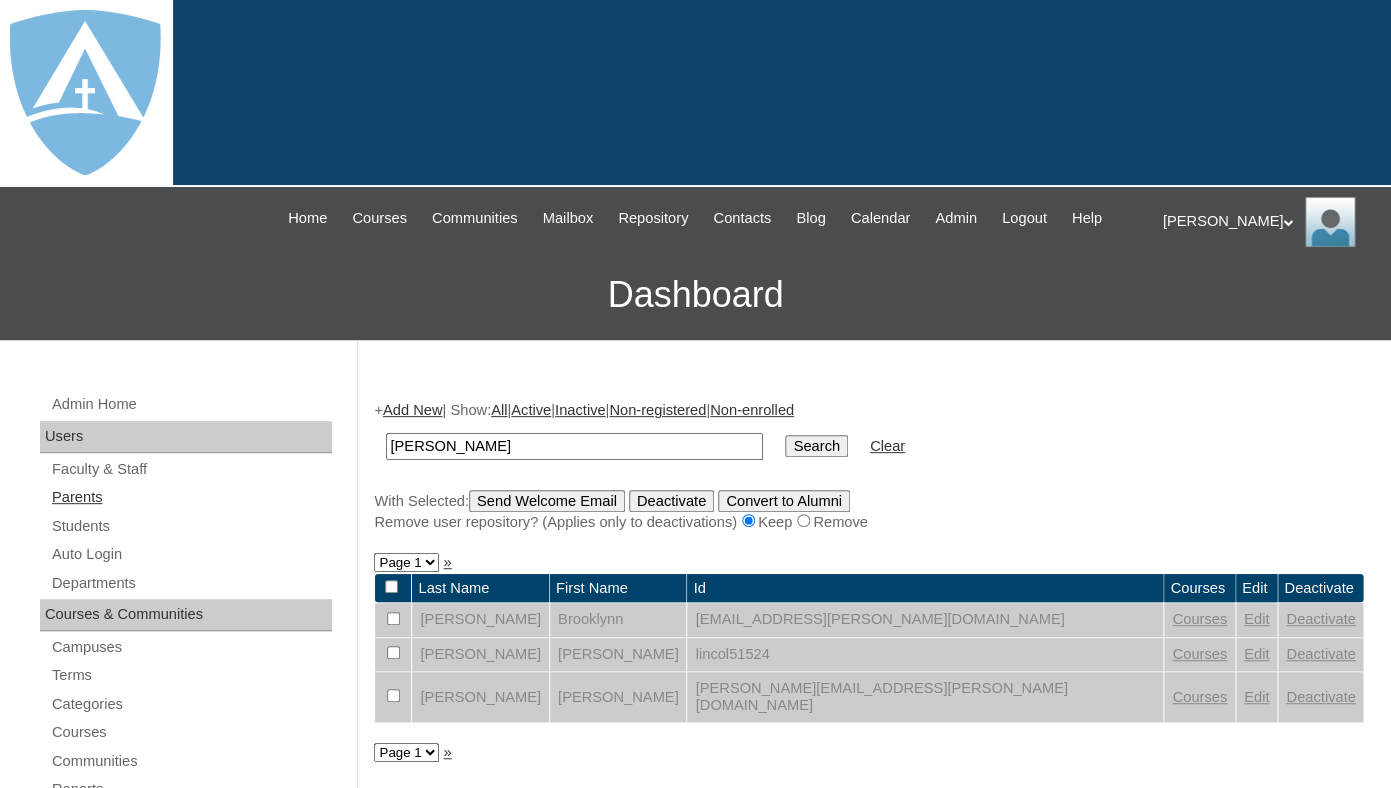 click on "Parents" at bounding box center (191, 497) 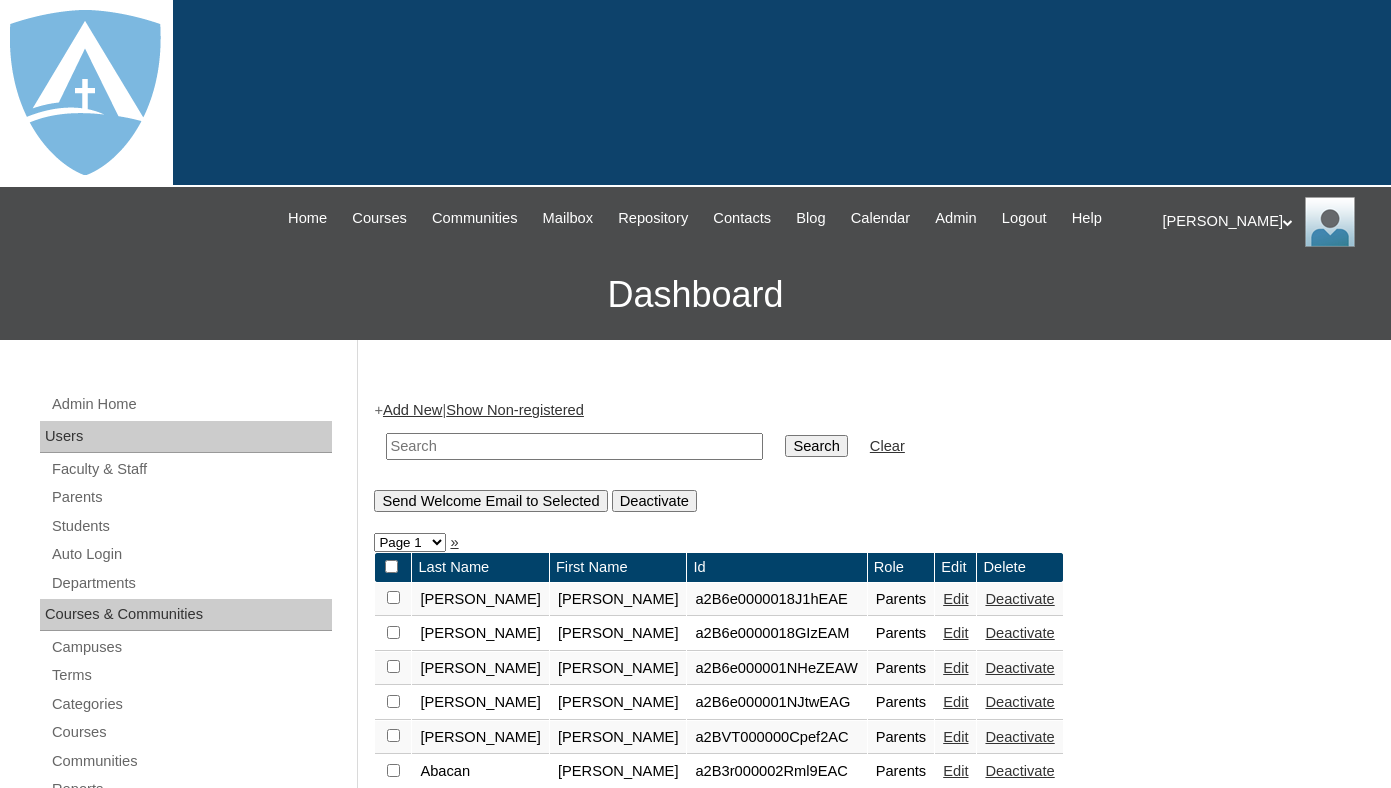 scroll, scrollTop: 0, scrollLeft: 0, axis: both 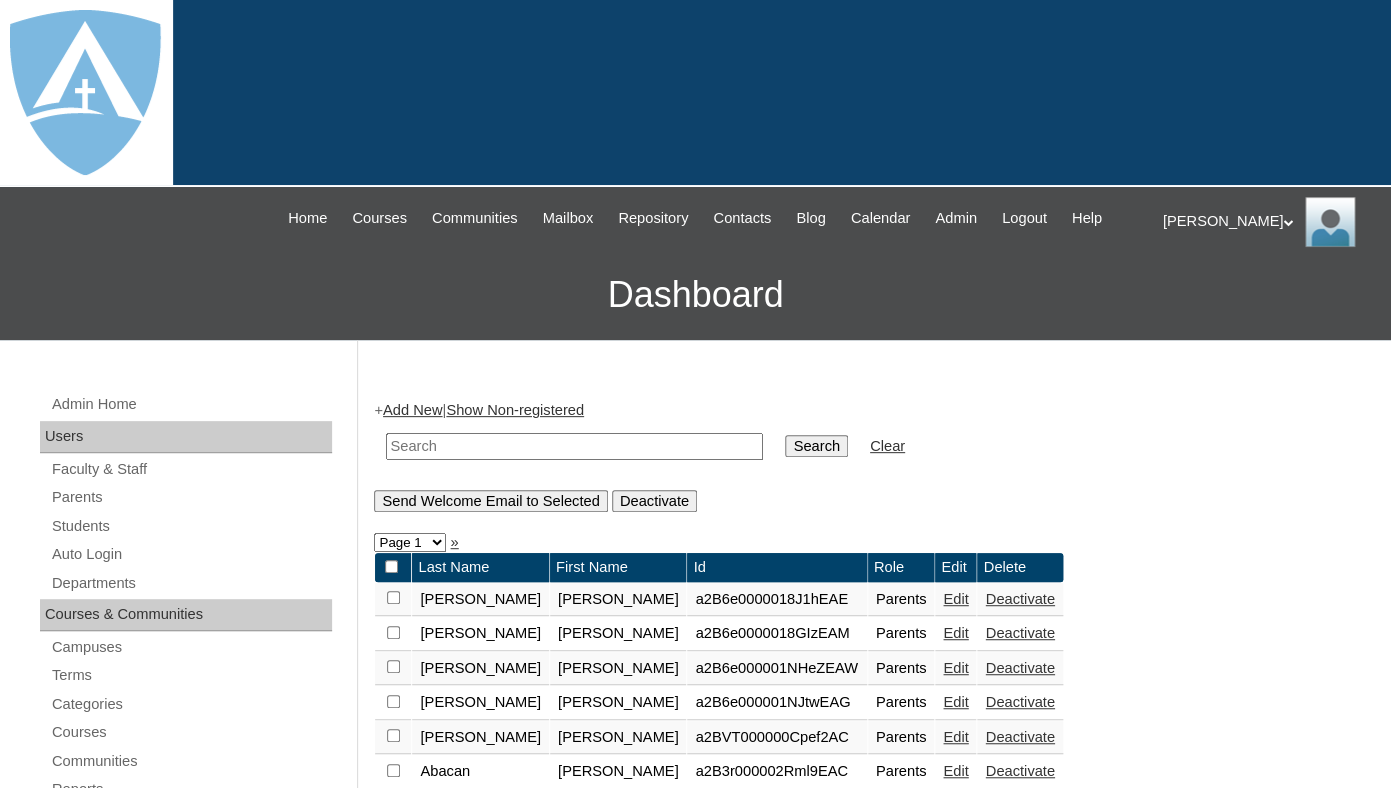click at bounding box center [574, 446] 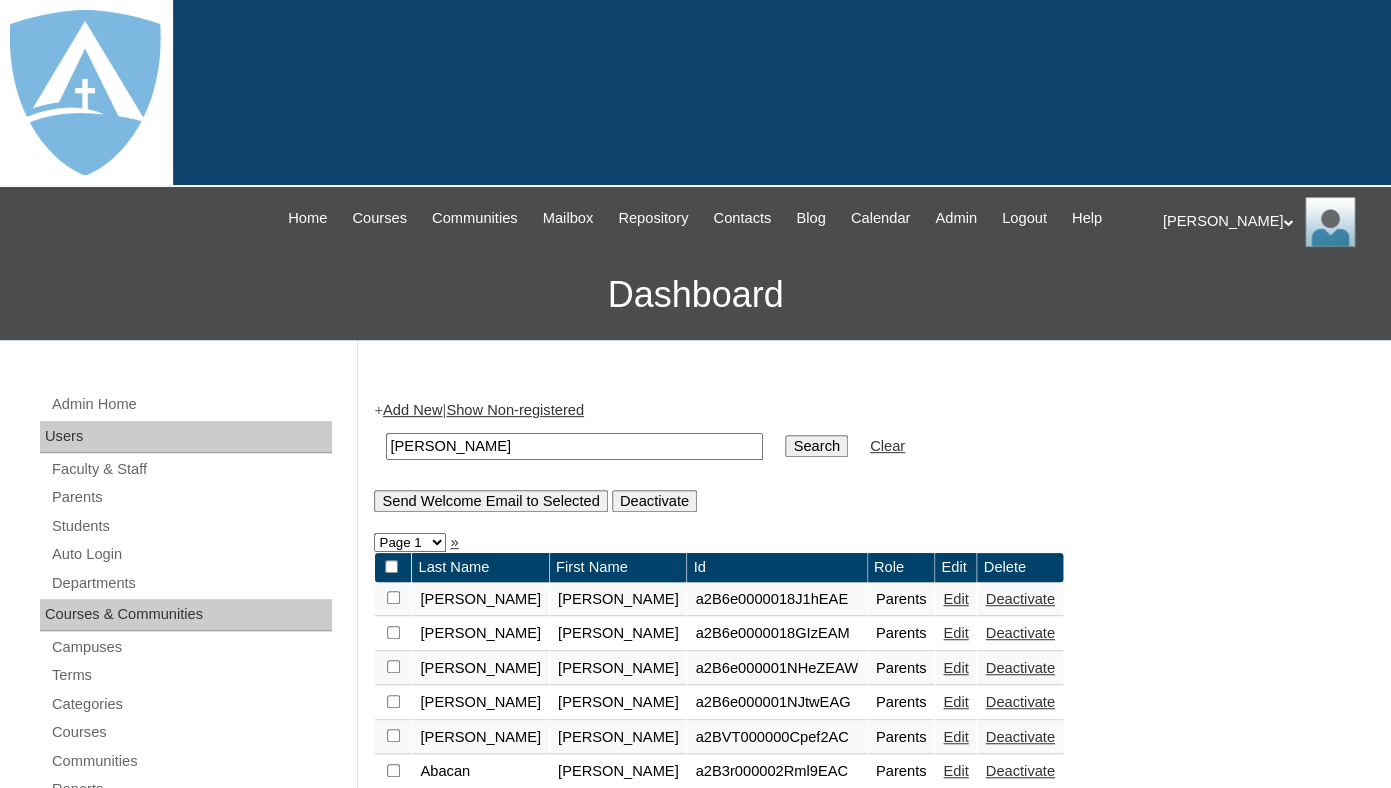 drag, startPoint x: 453, startPoint y: 463, endPoint x: 328, endPoint y: 463, distance: 125 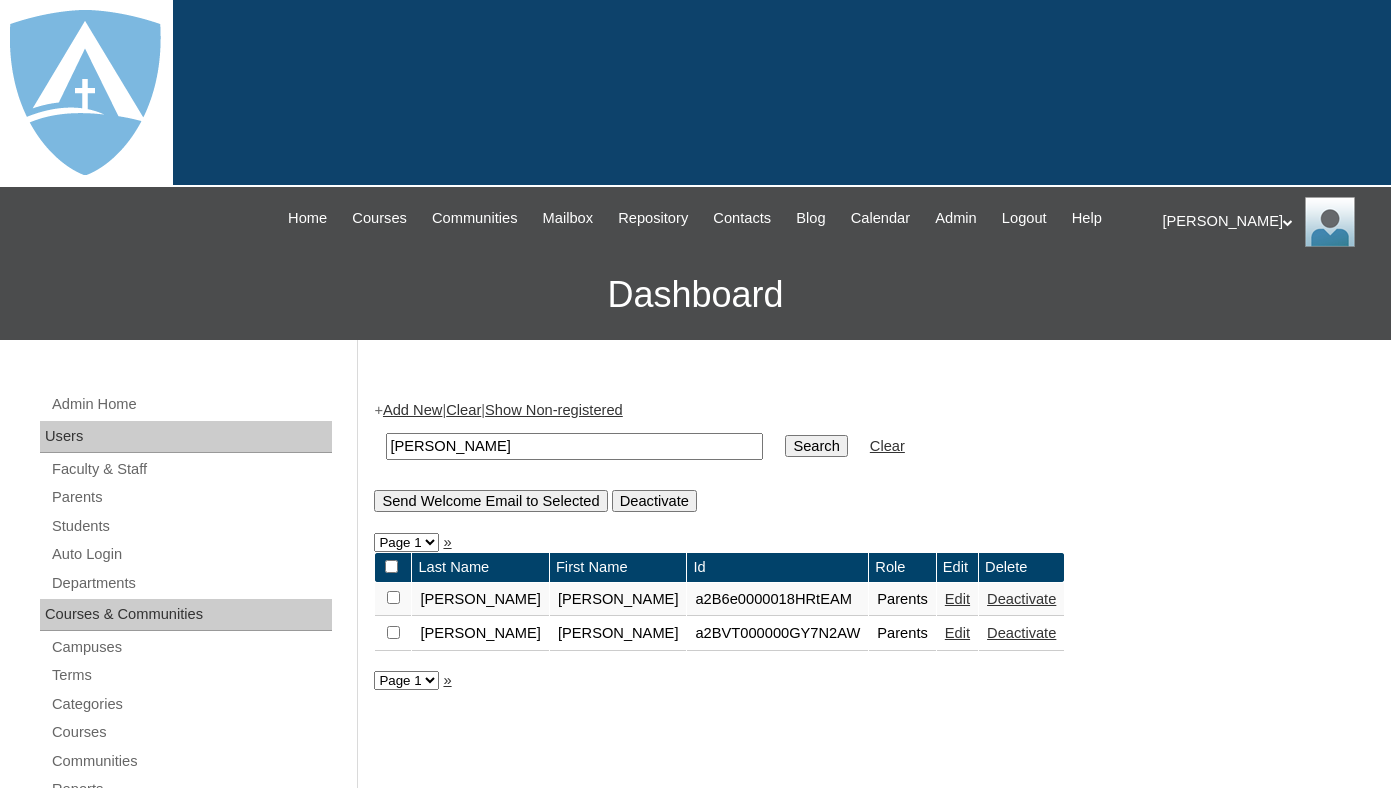 scroll, scrollTop: 0, scrollLeft: 0, axis: both 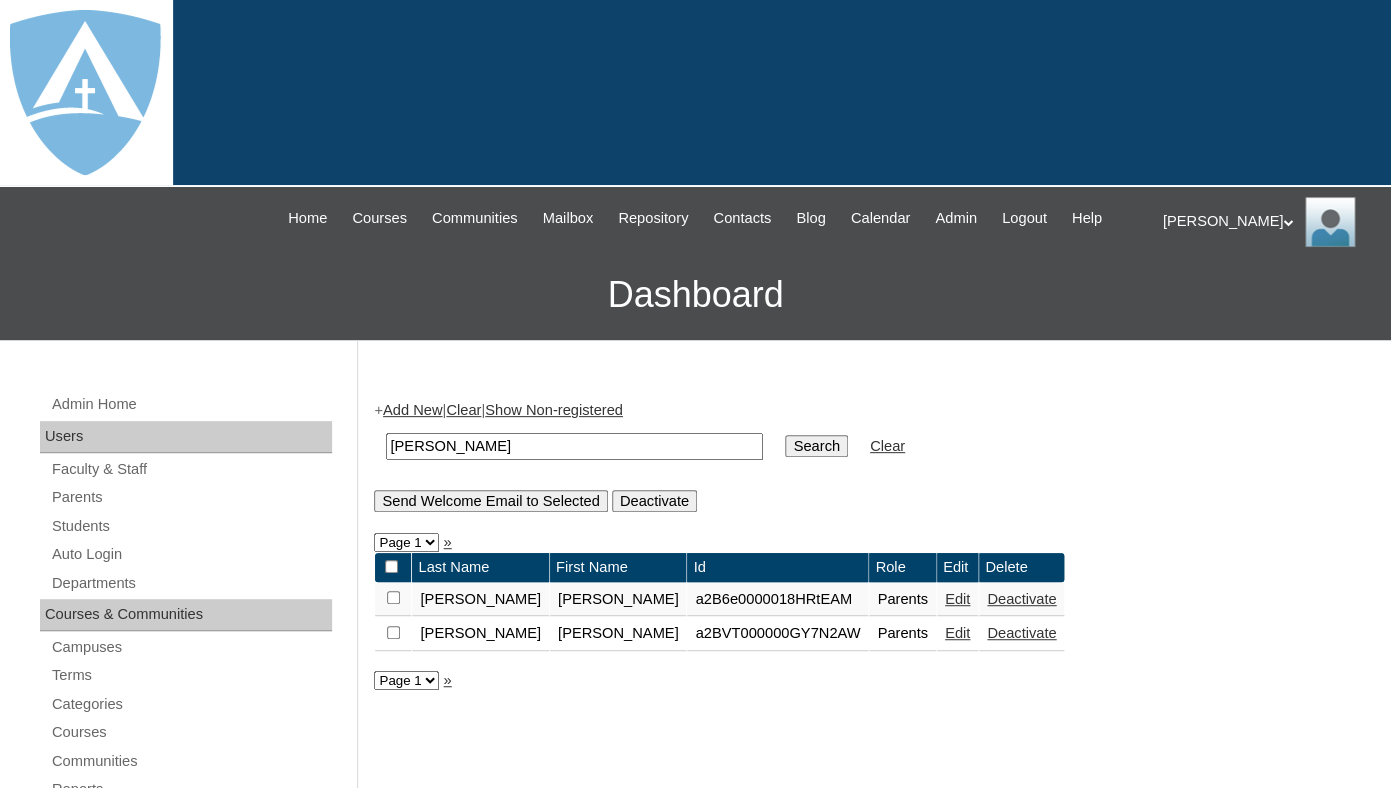 click on "Edit" at bounding box center (957, 599) 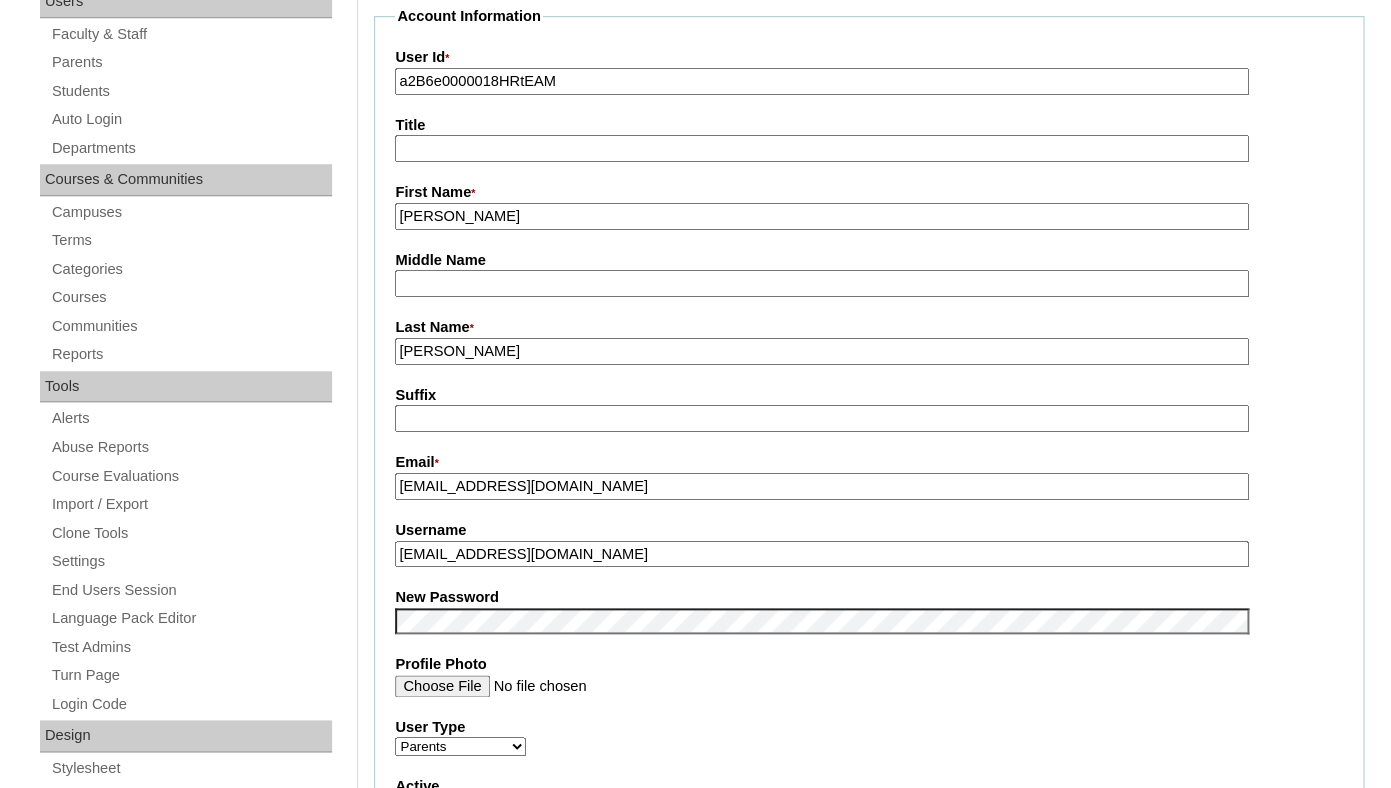 scroll, scrollTop: 470, scrollLeft: 0, axis: vertical 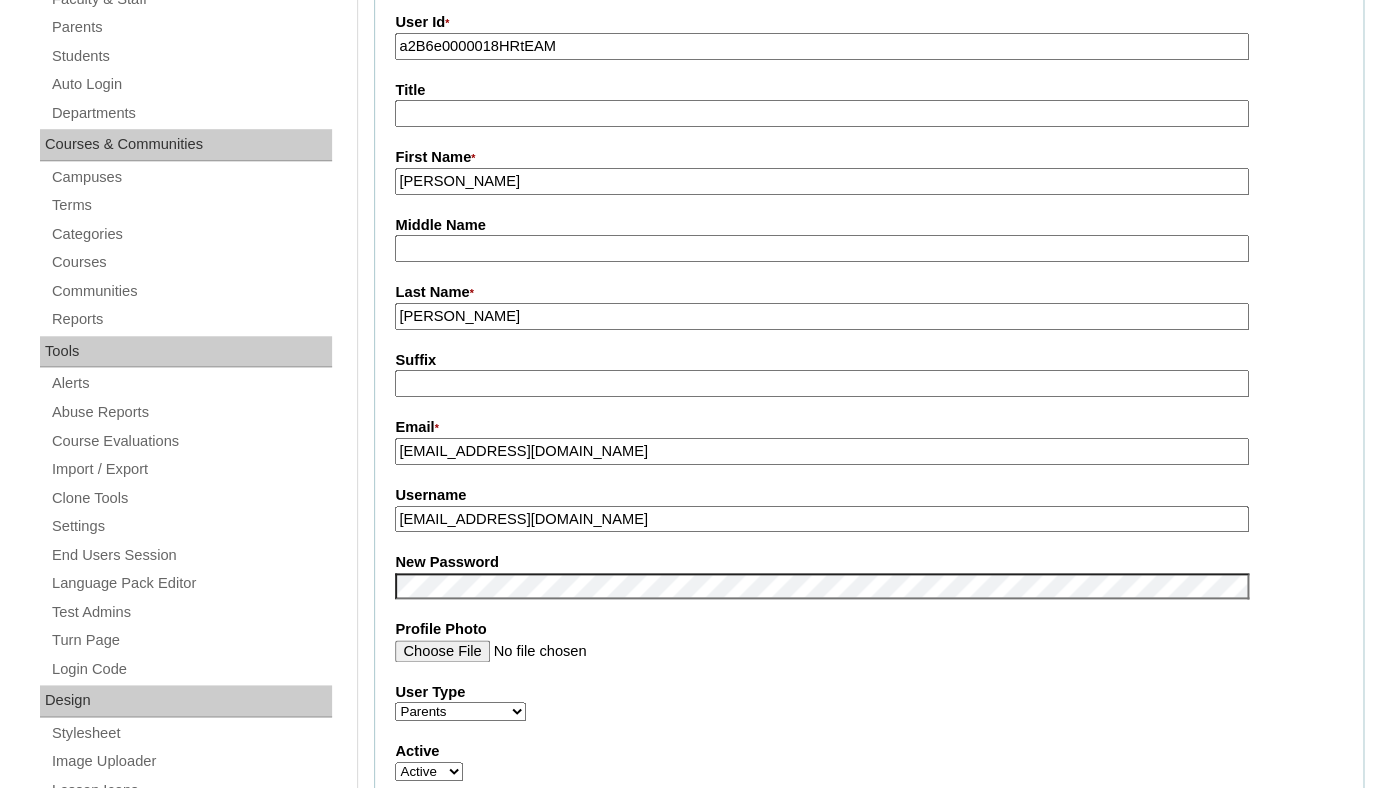 type on "tlambert" 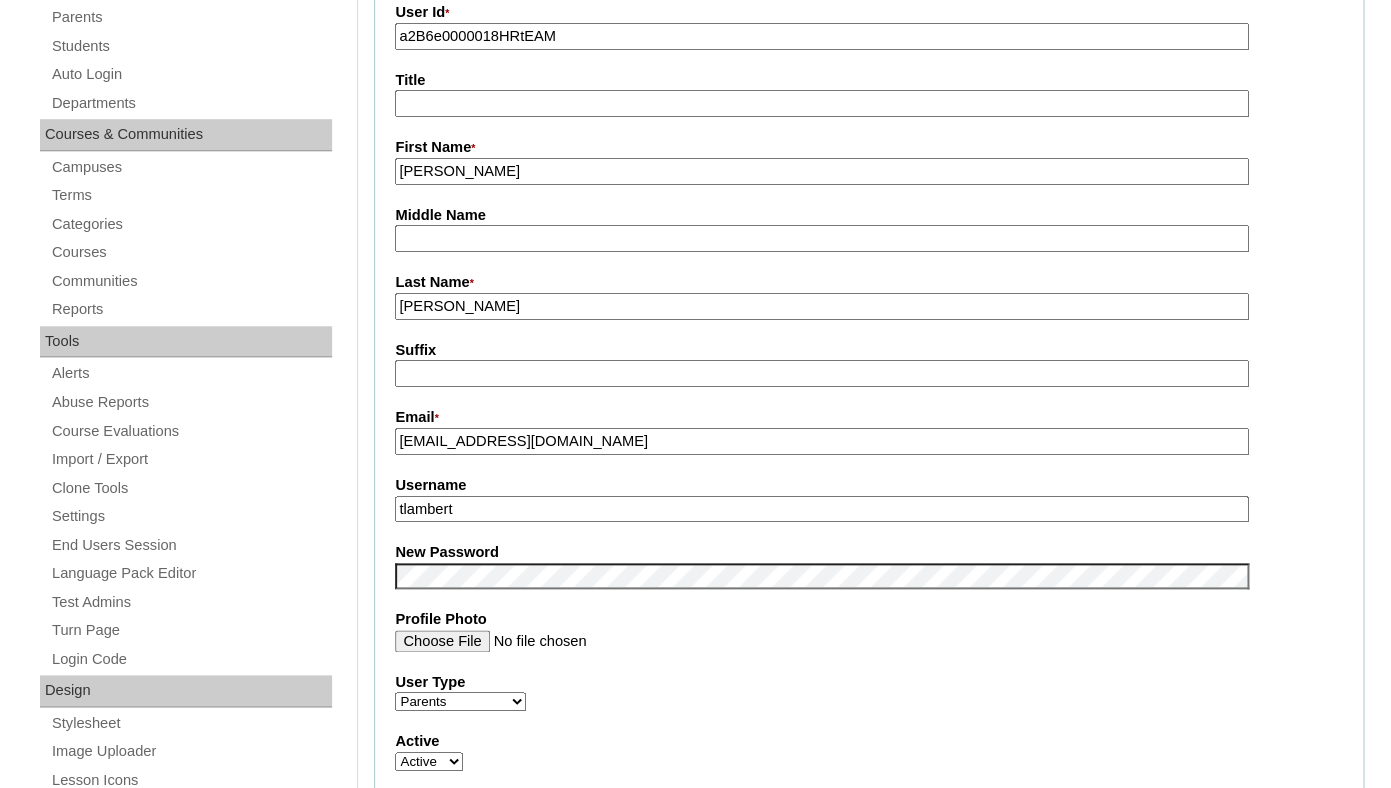 scroll, scrollTop: 0, scrollLeft: 0, axis: both 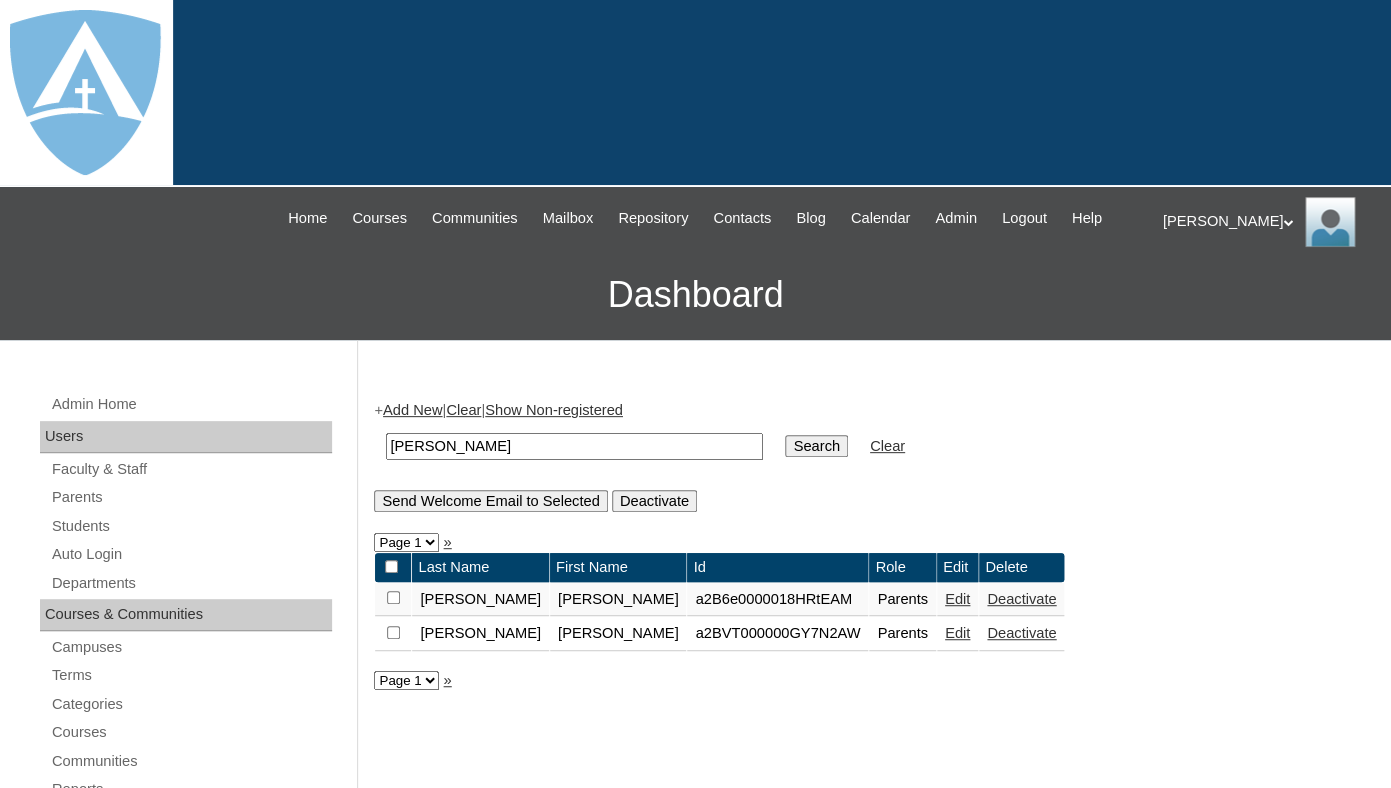 click on "Edit" at bounding box center (957, 633) 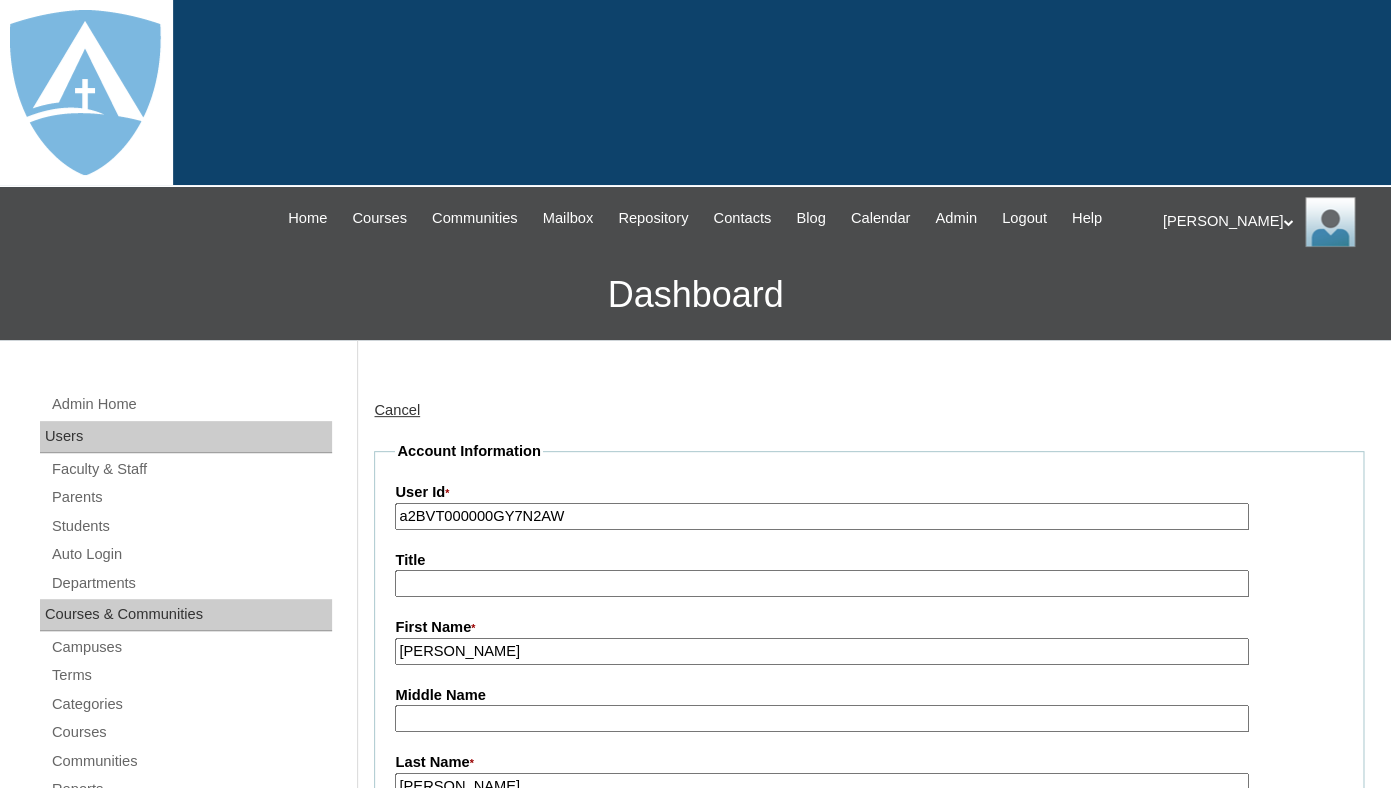 scroll, scrollTop: 0, scrollLeft: 0, axis: both 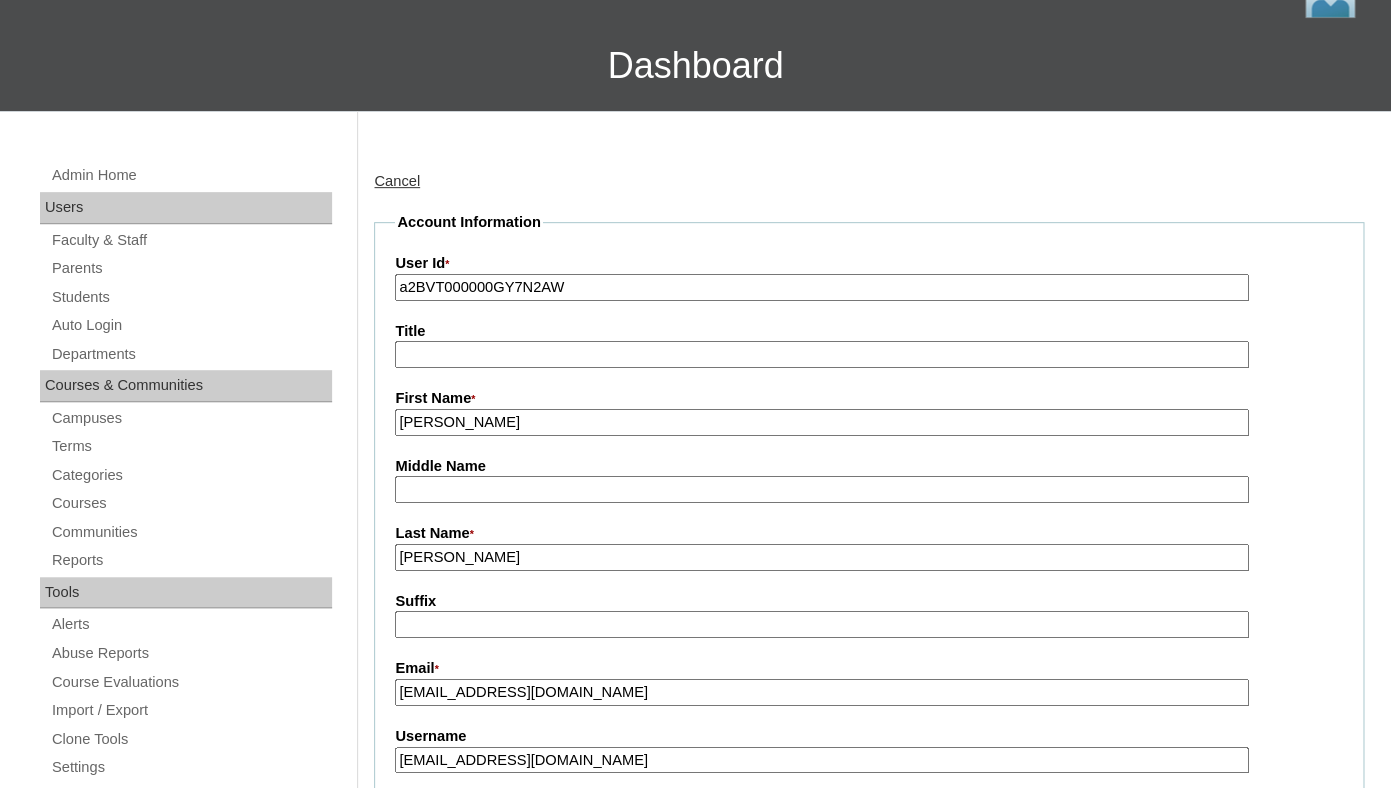 type on "tlambert" 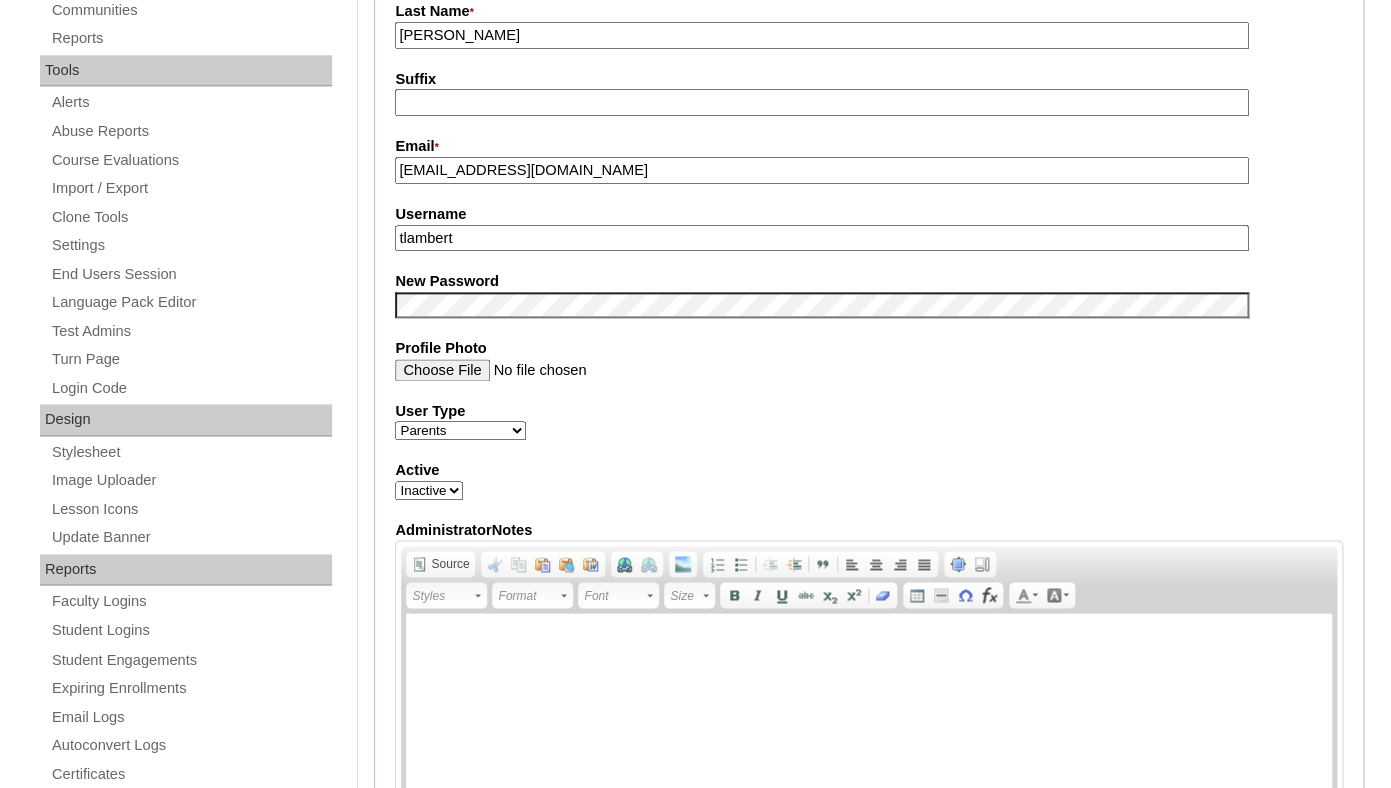 scroll, scrollTop: 0, scrollLeft: 0, axis: both 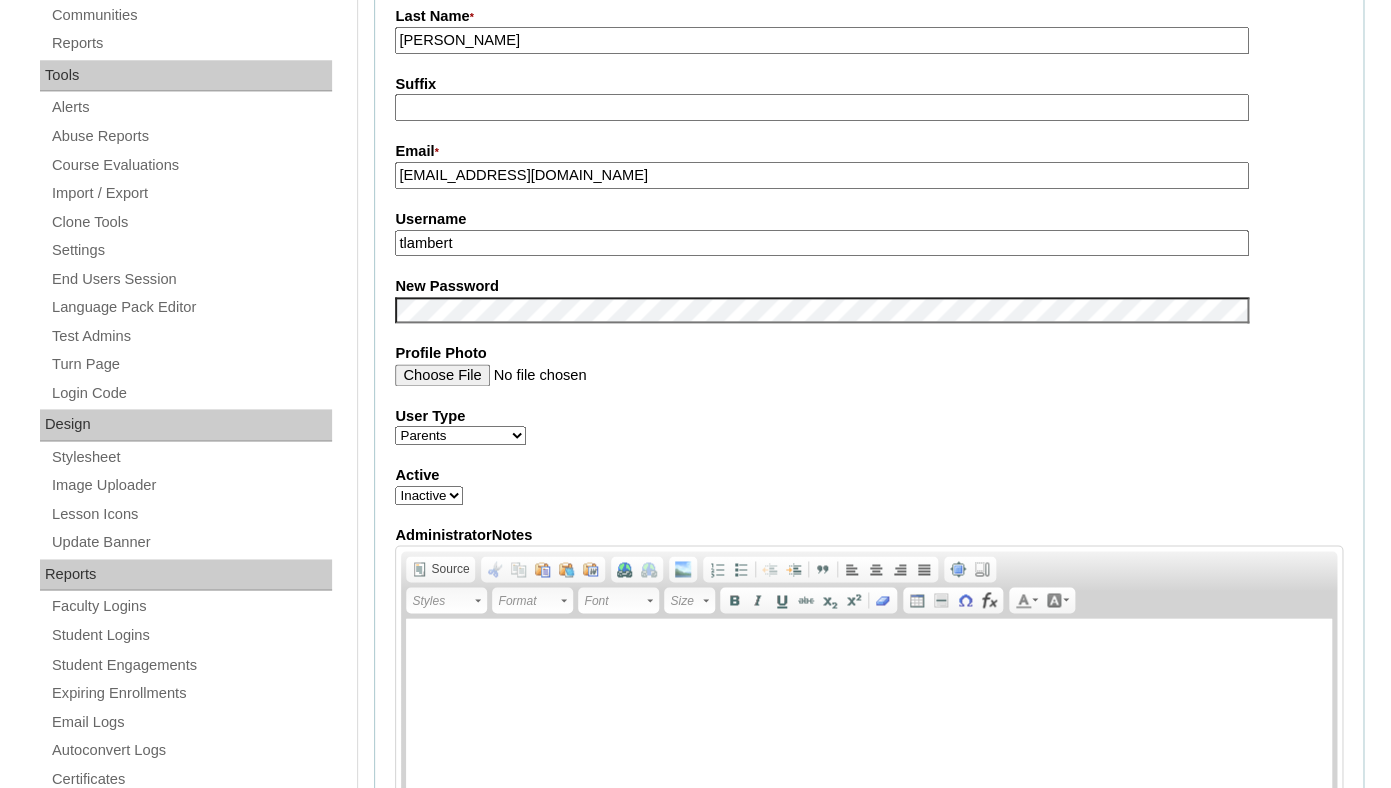 click on "picvic11@gmail.com" at bounding box center (821, 175) 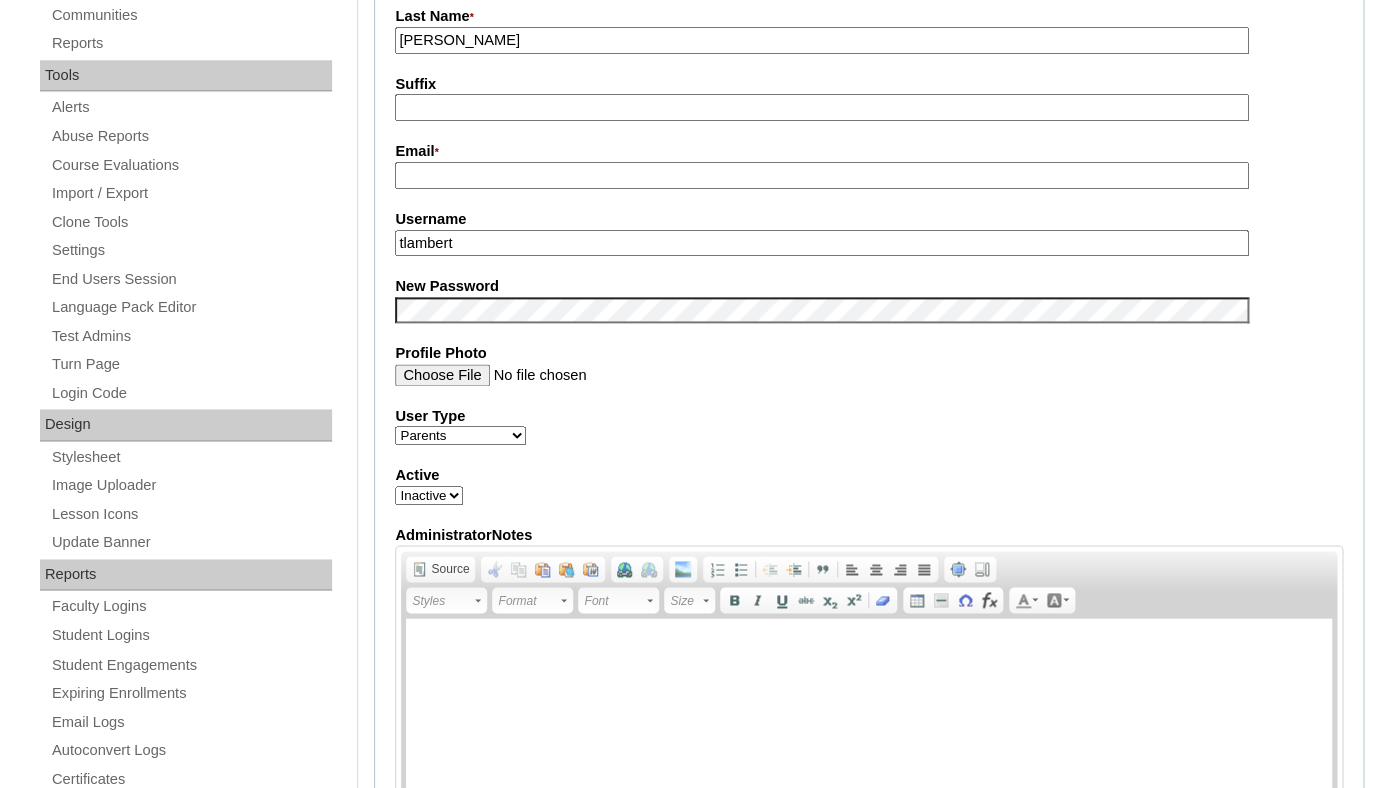 type 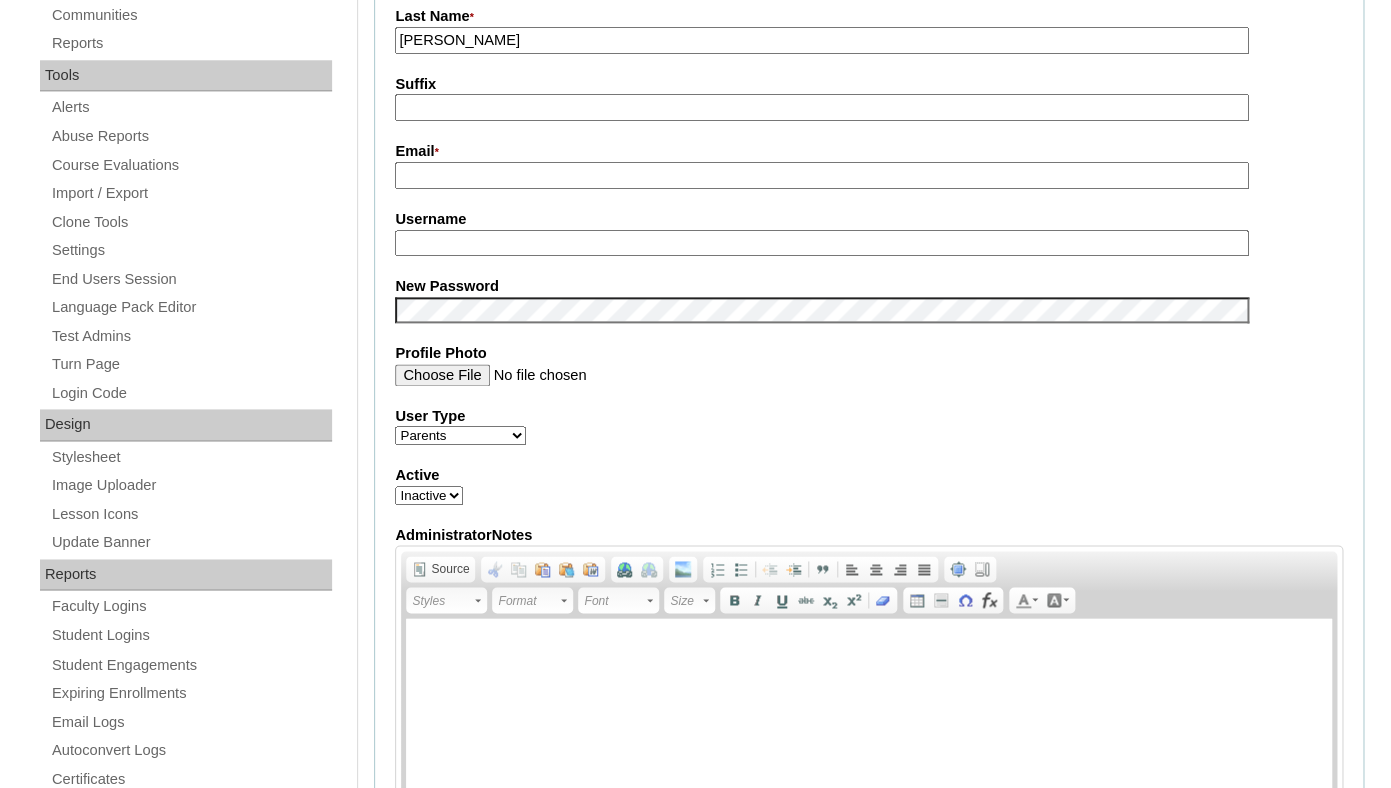 type 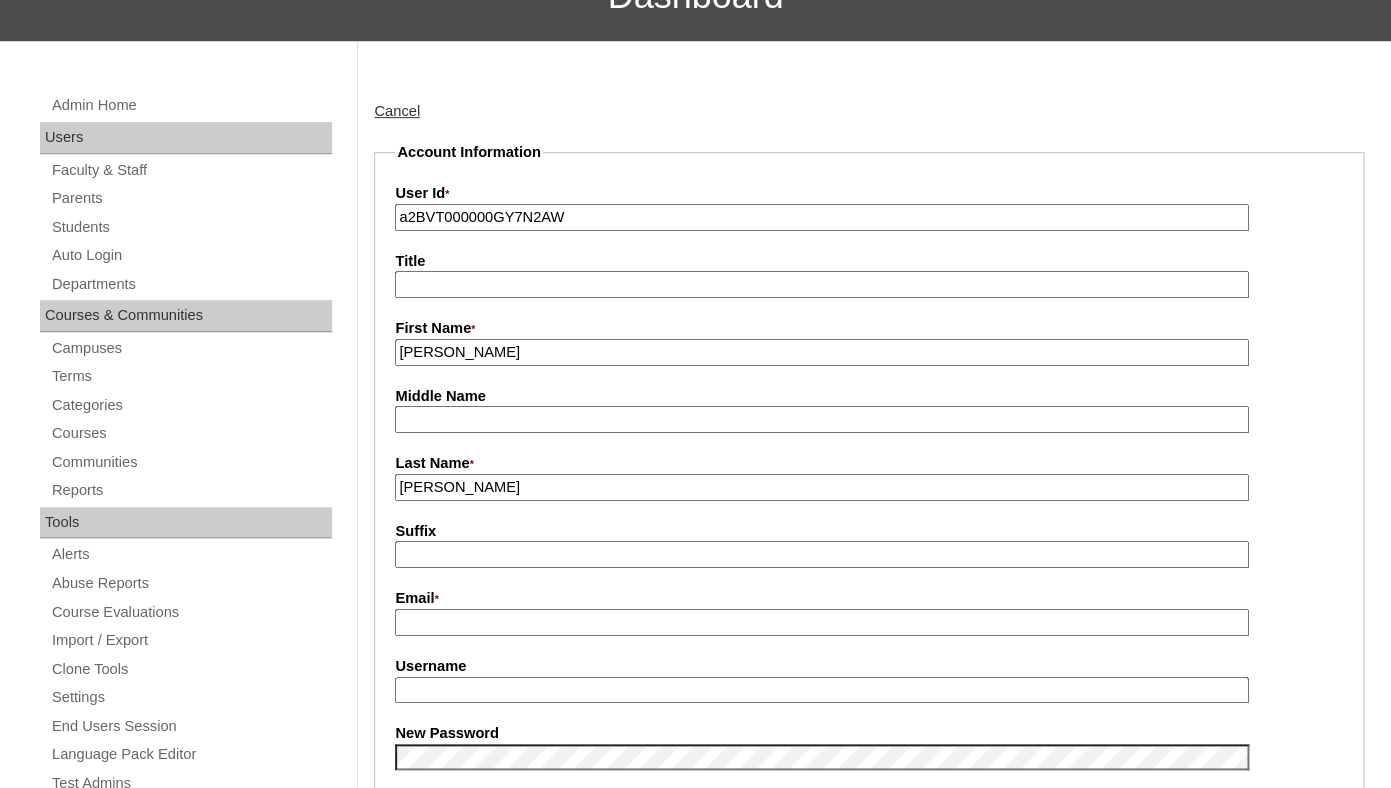 scroll, scrollTop: 164, scrollLeft: 0, axis: vertical 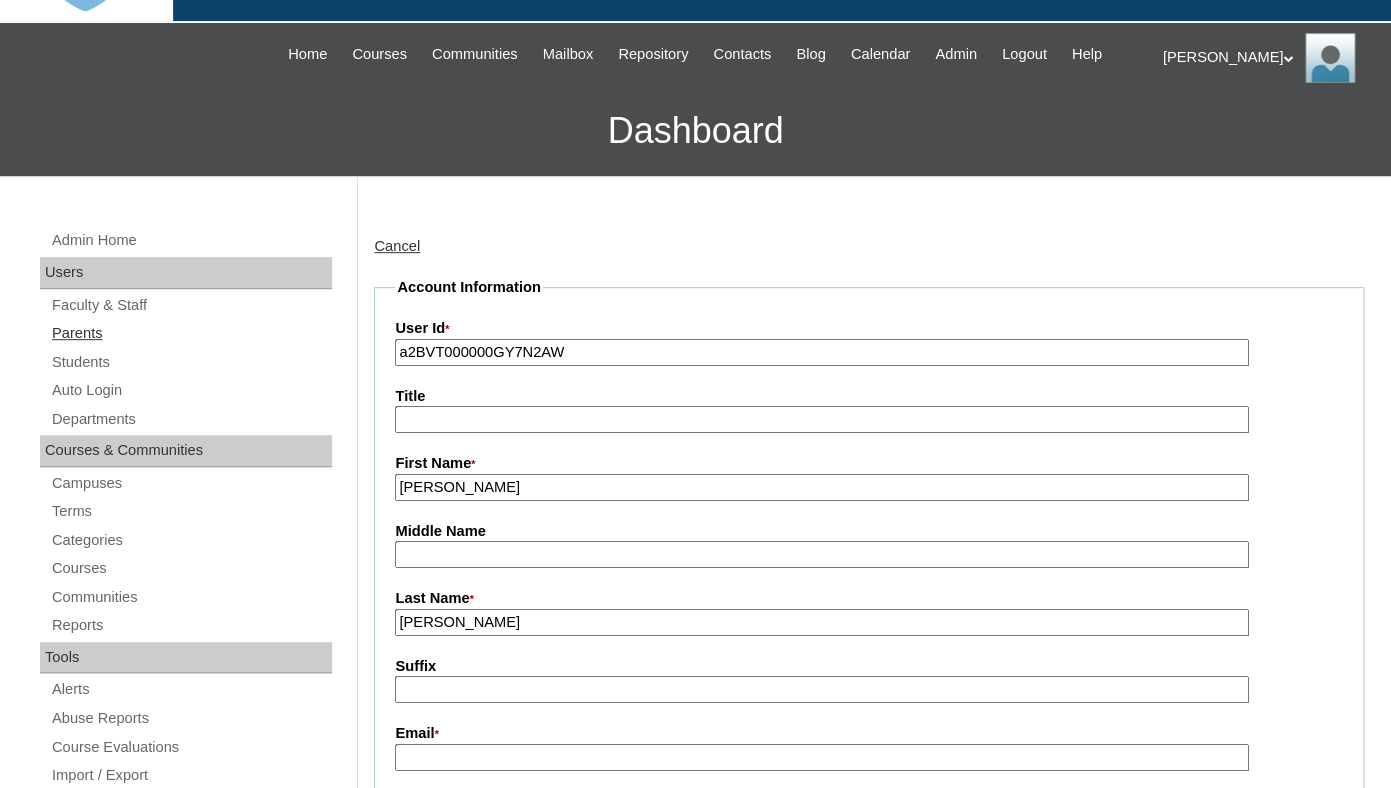 click on "Parents" at bounding box center [191, 333] 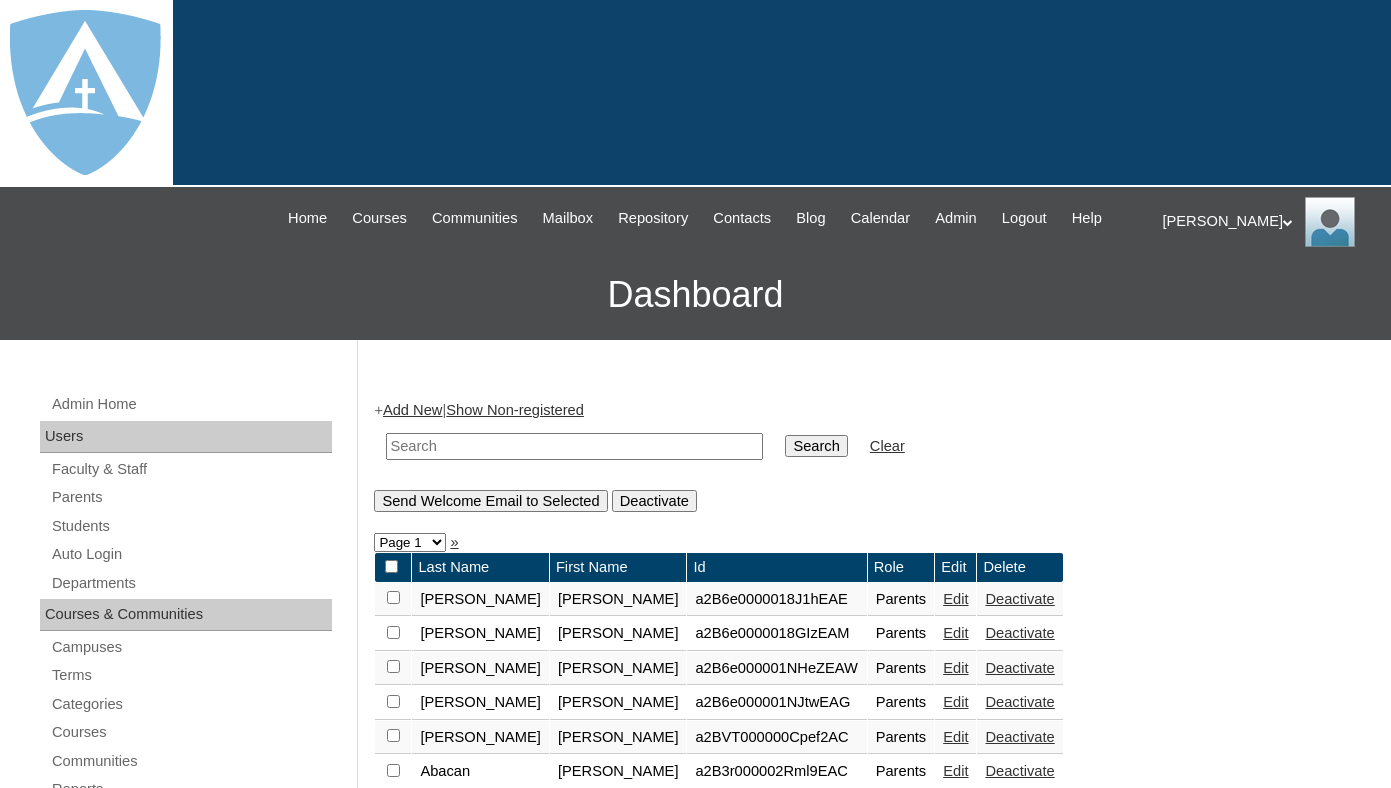 scroll, scrollTop: 0, scrollLeft: 0, axis: both 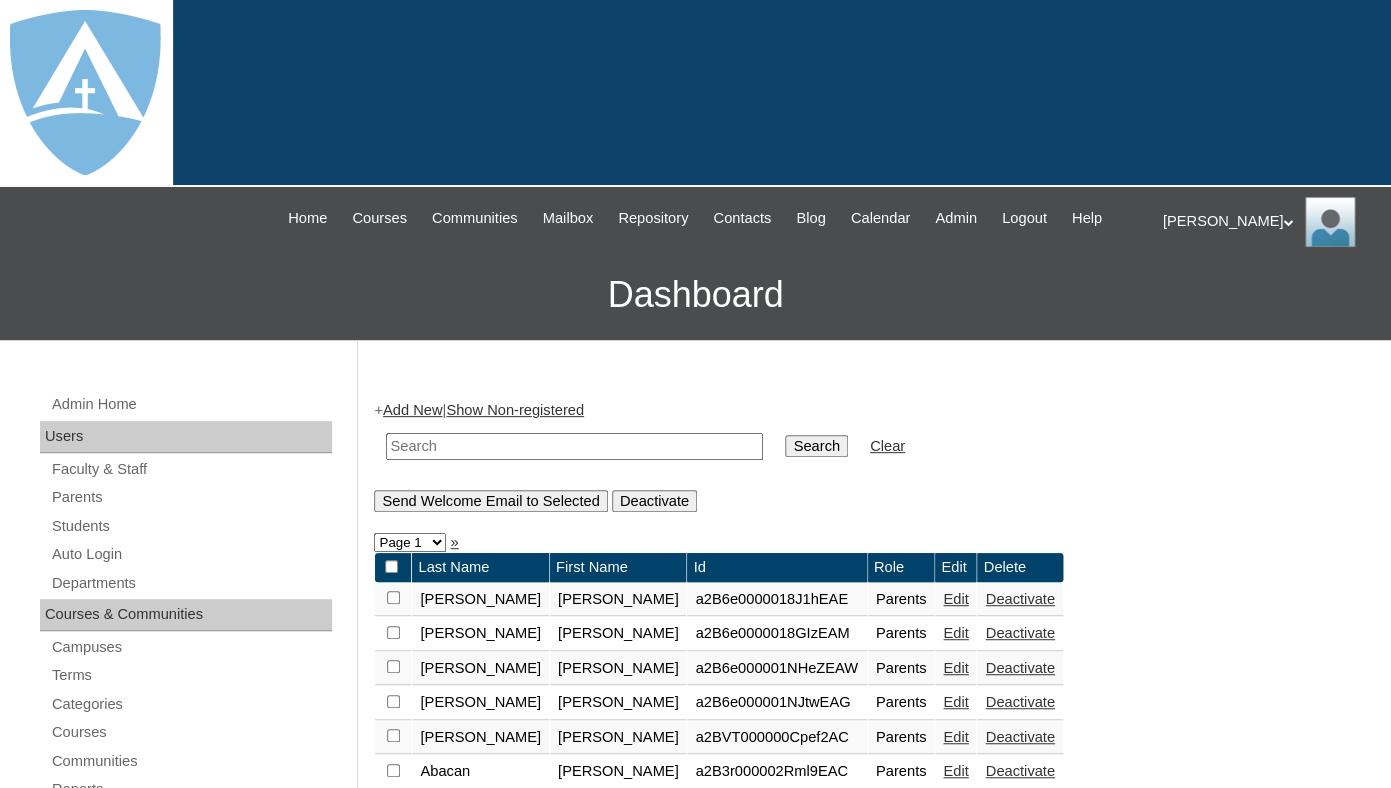 click at bounding box center (574, 446) 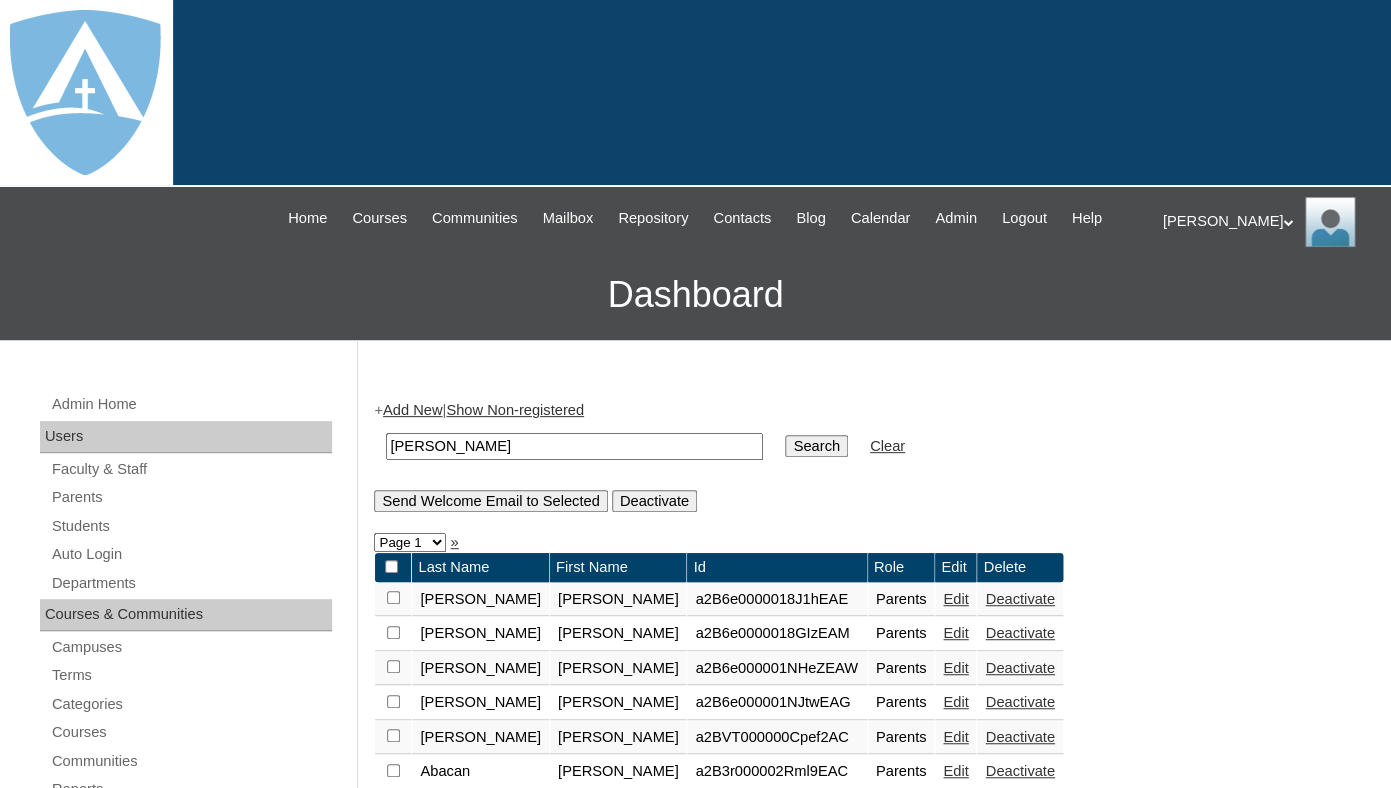 type on "[PERSON_NAME]" 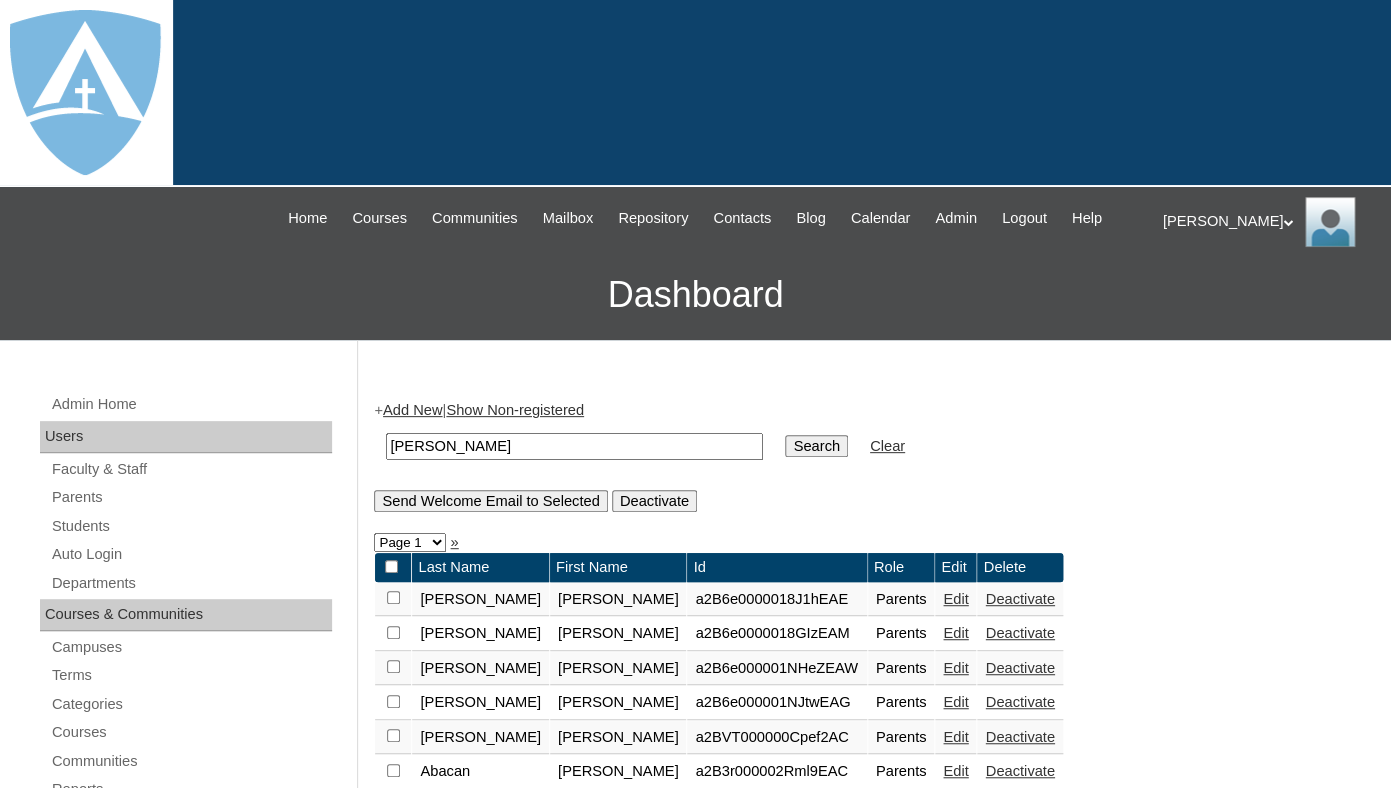 click on "Search" at bounding box center [816, 446] 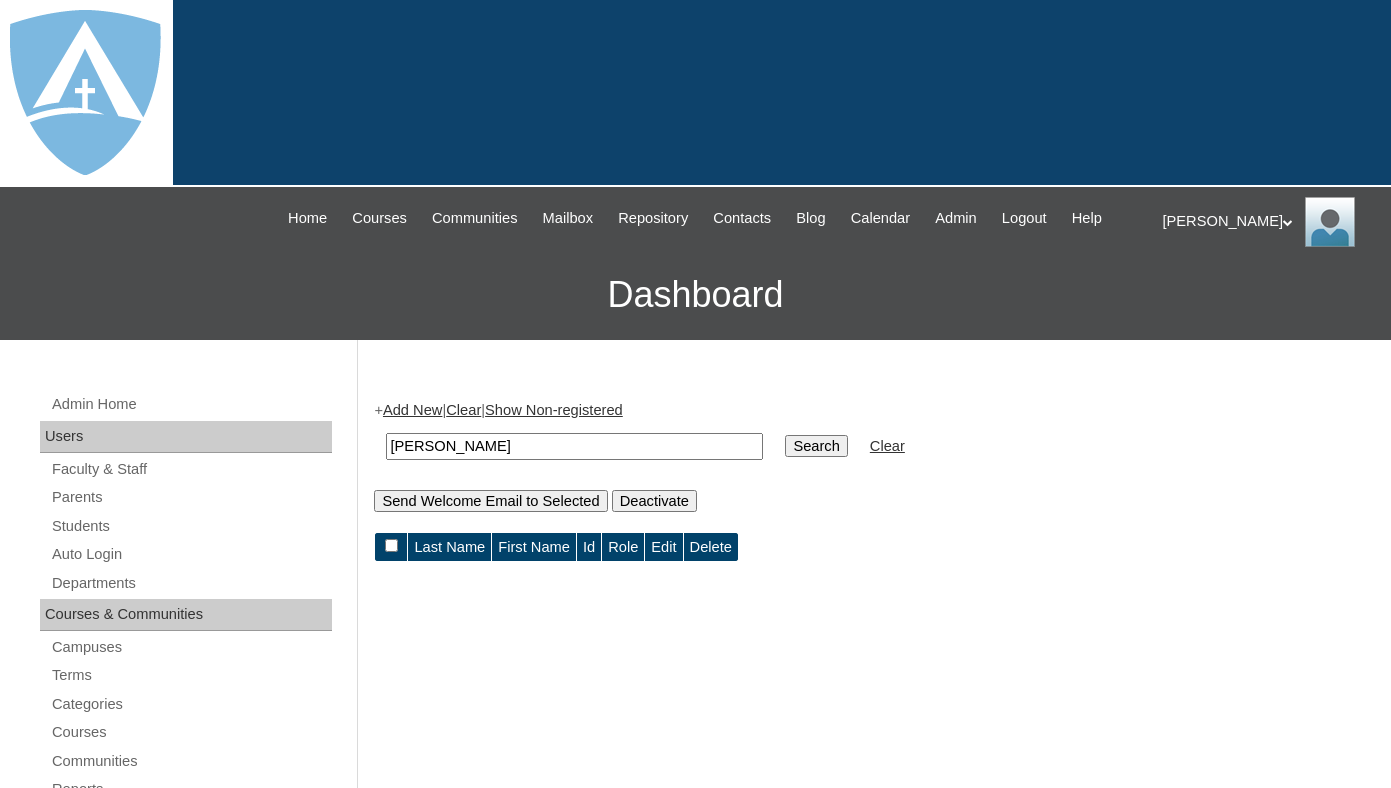 scroll, scrollTop: 0, scrollLeft: 0, axis: both 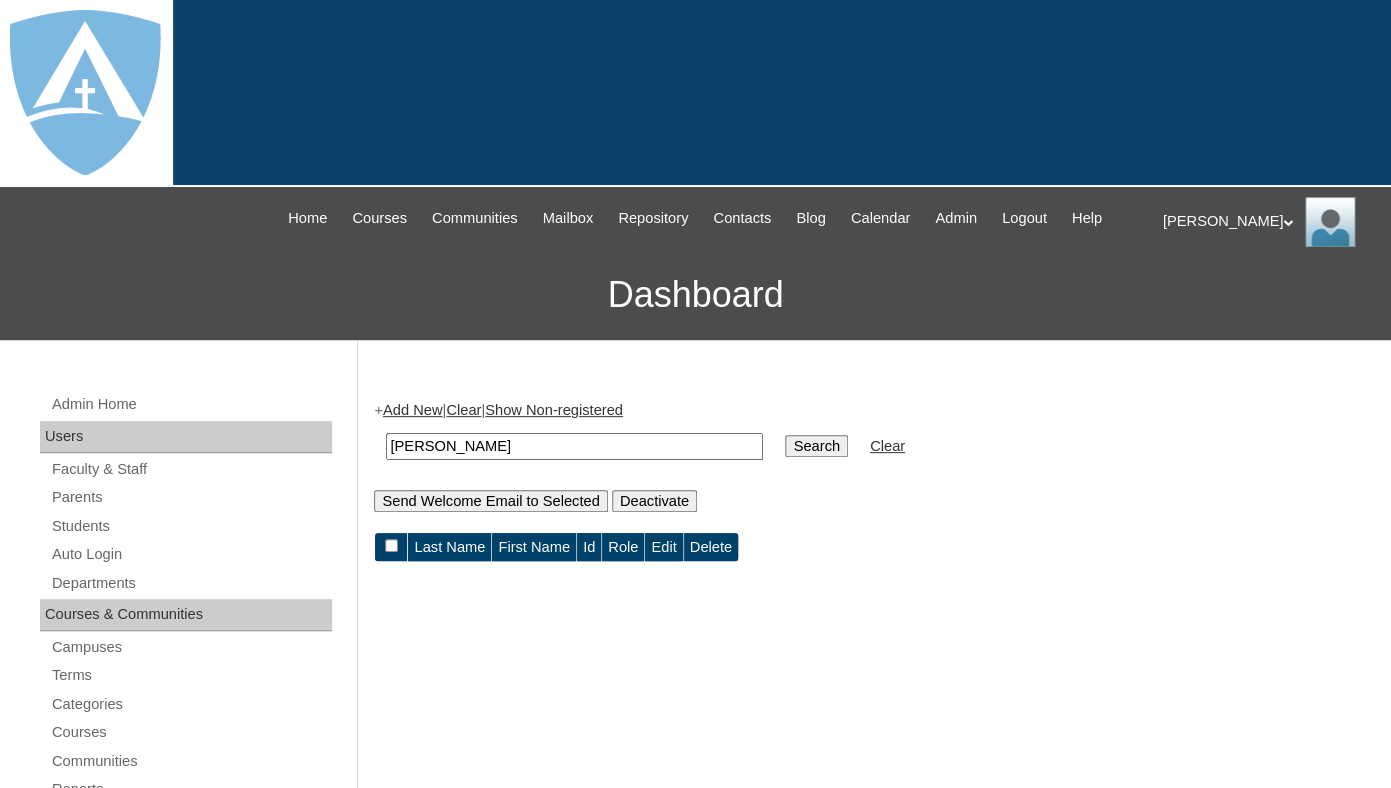 drag, startPoint x: 449, startPoint y: 465, endPoint x: 343, endPoint y: 455, distance: 106.47065 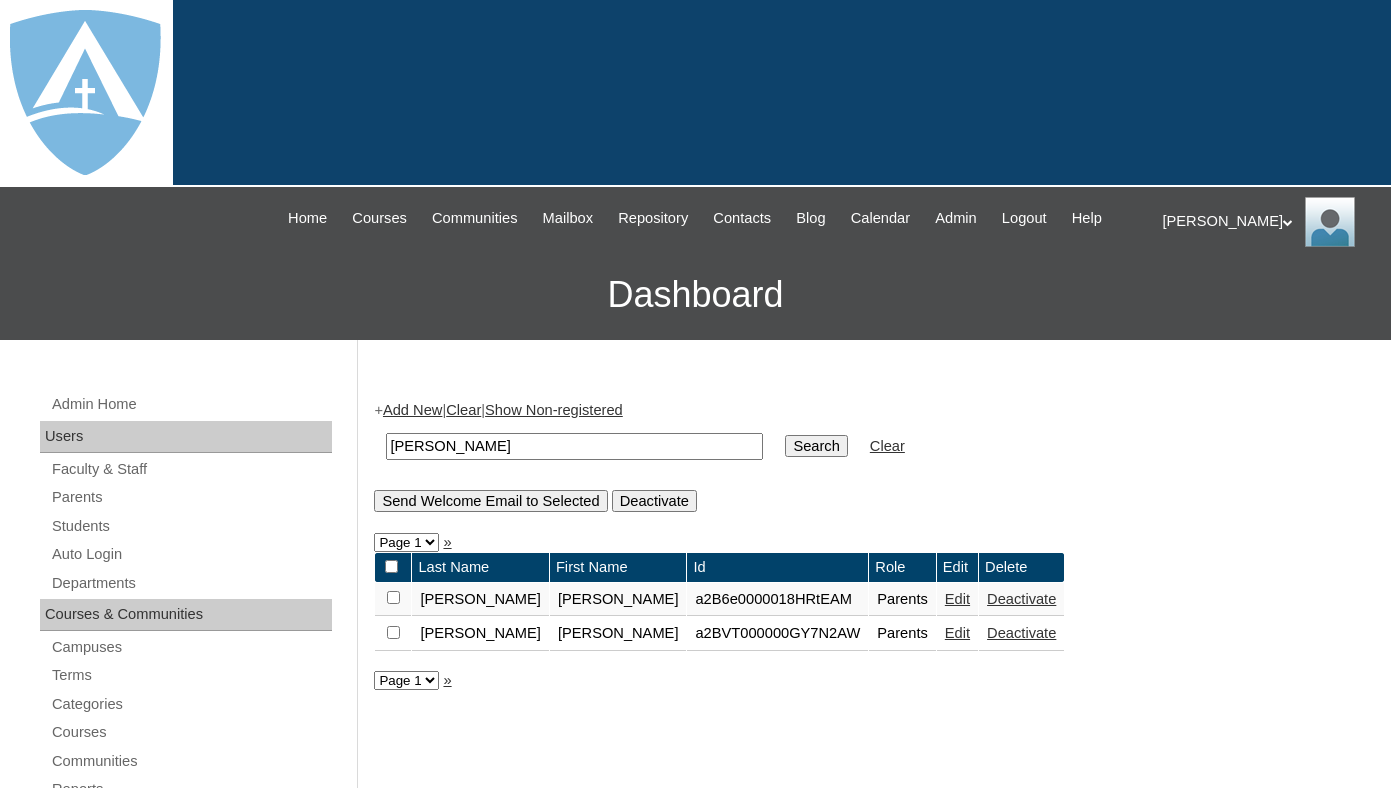 scroll, scrollTop: 0, scrollLeft: 0, axis: both 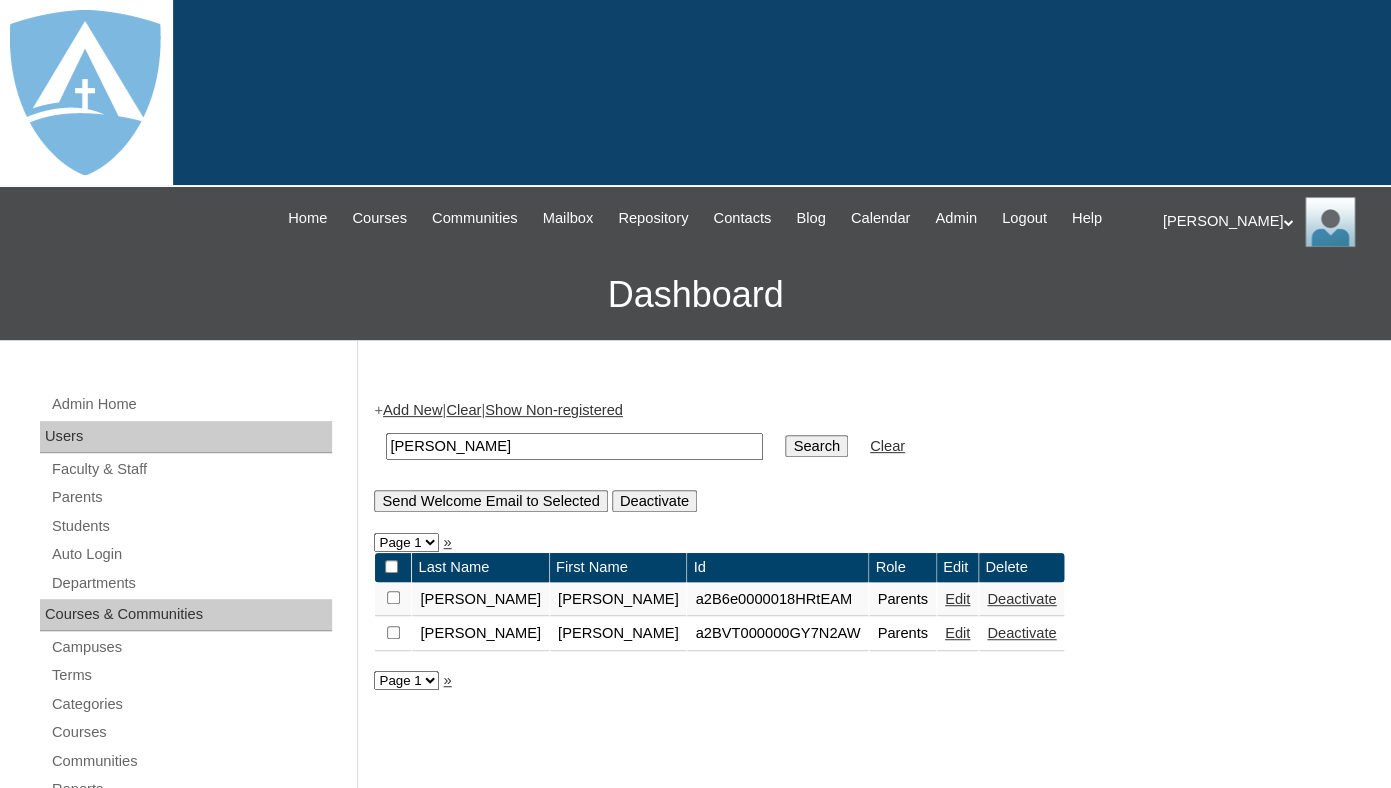 click on "Edit" at bounding box center [957, 599] 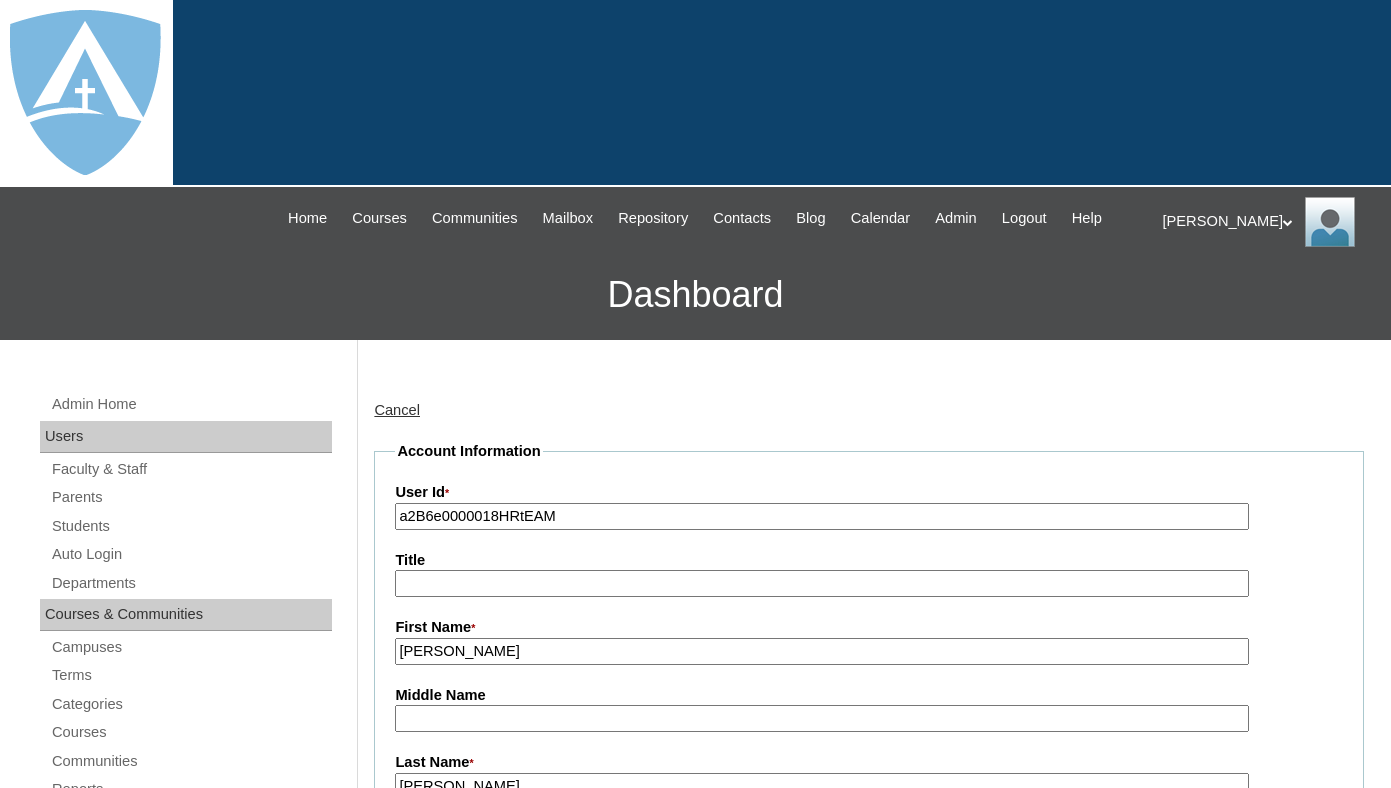 scroll, scrollTop: 0, scrollLeft: 0, axis: both 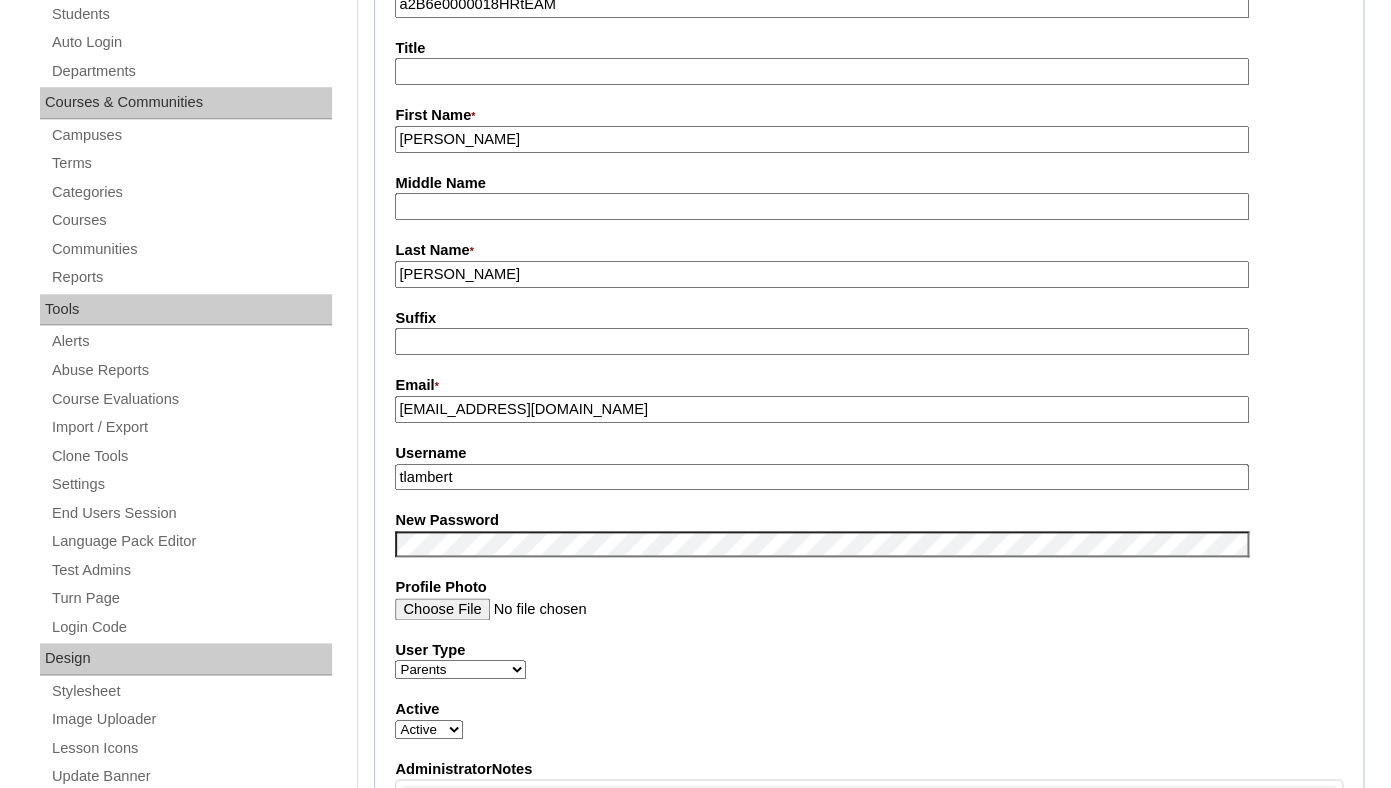 click on "mitchellacolston@gmail.com" at bounding box center [821, 409] 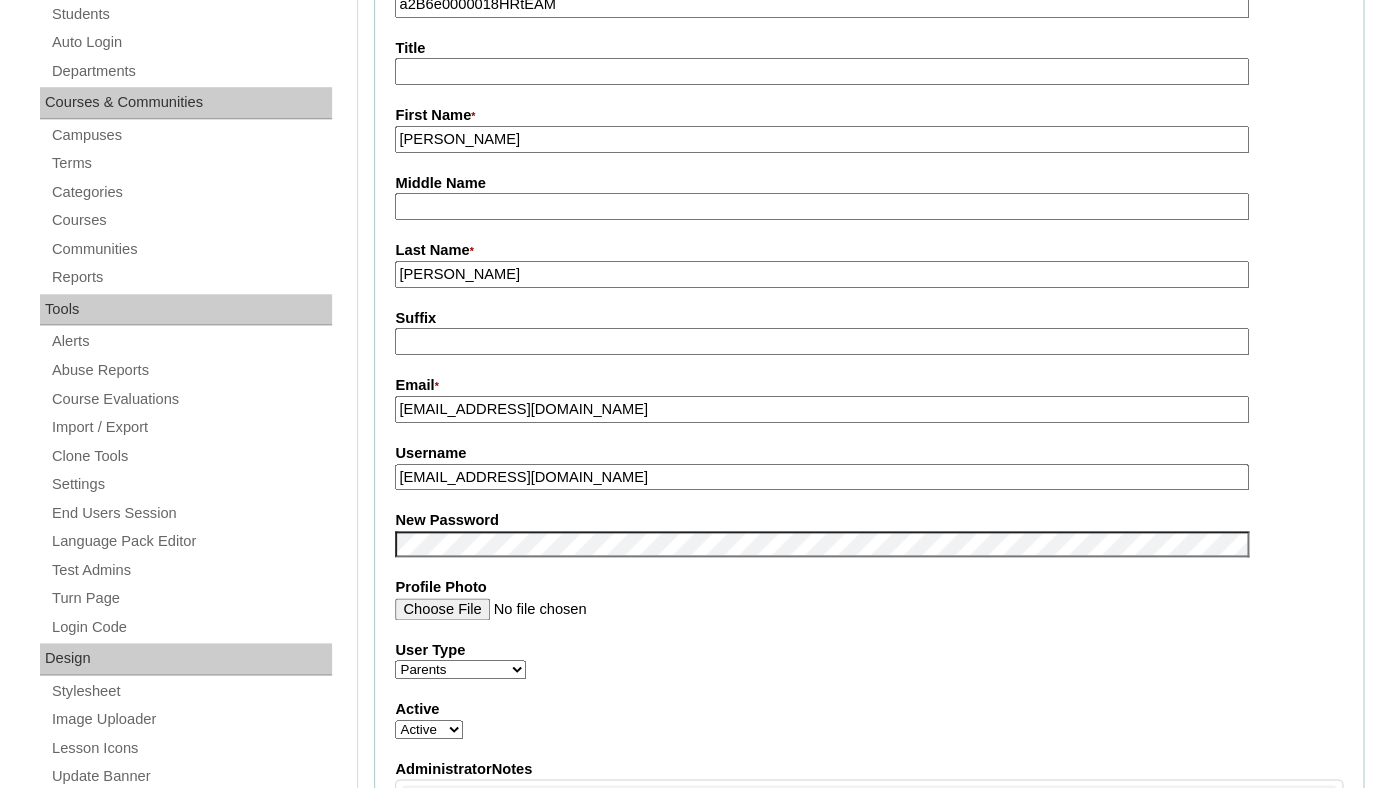 type on "mitchellacolston@gmail.com" 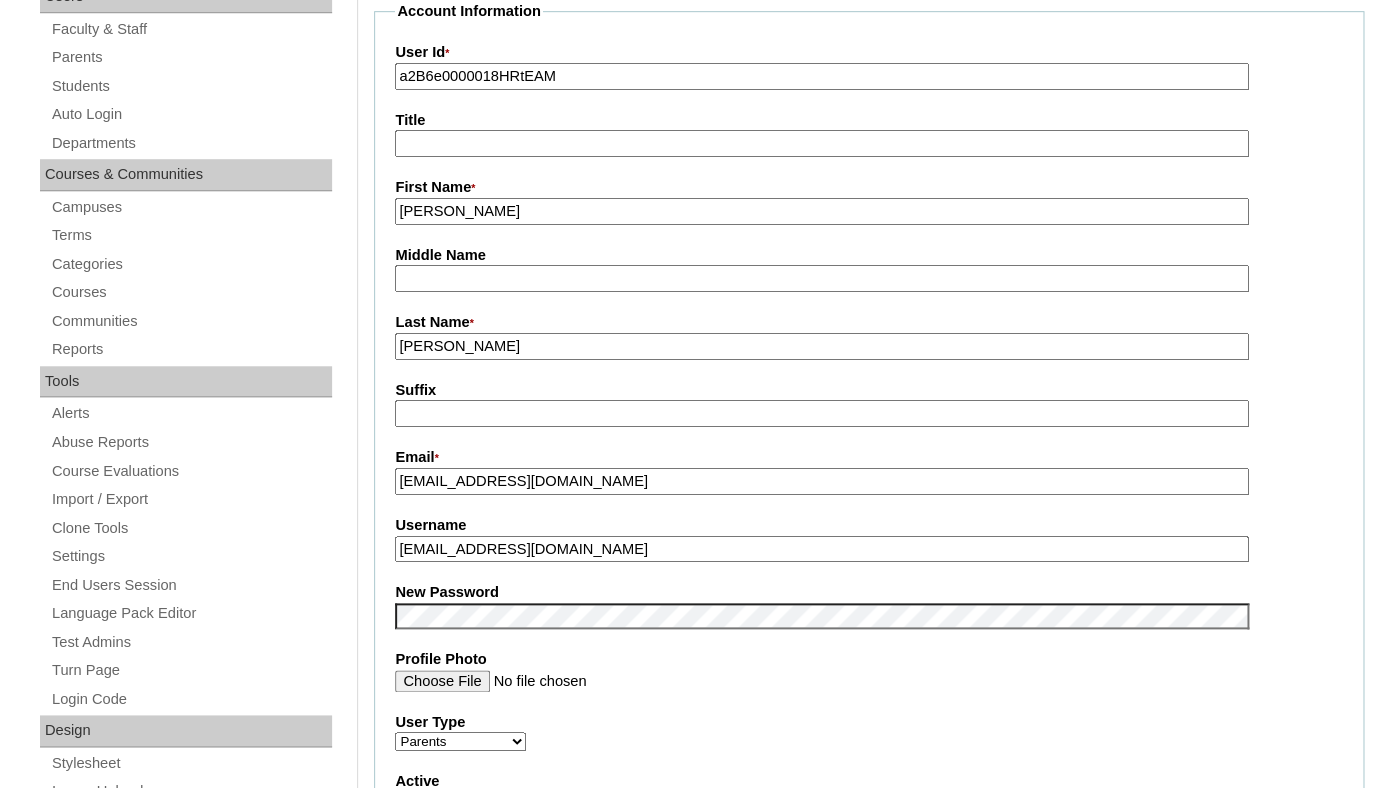 click on "a2B6e0000018HRtEAM" at bounding box center (821, 76) 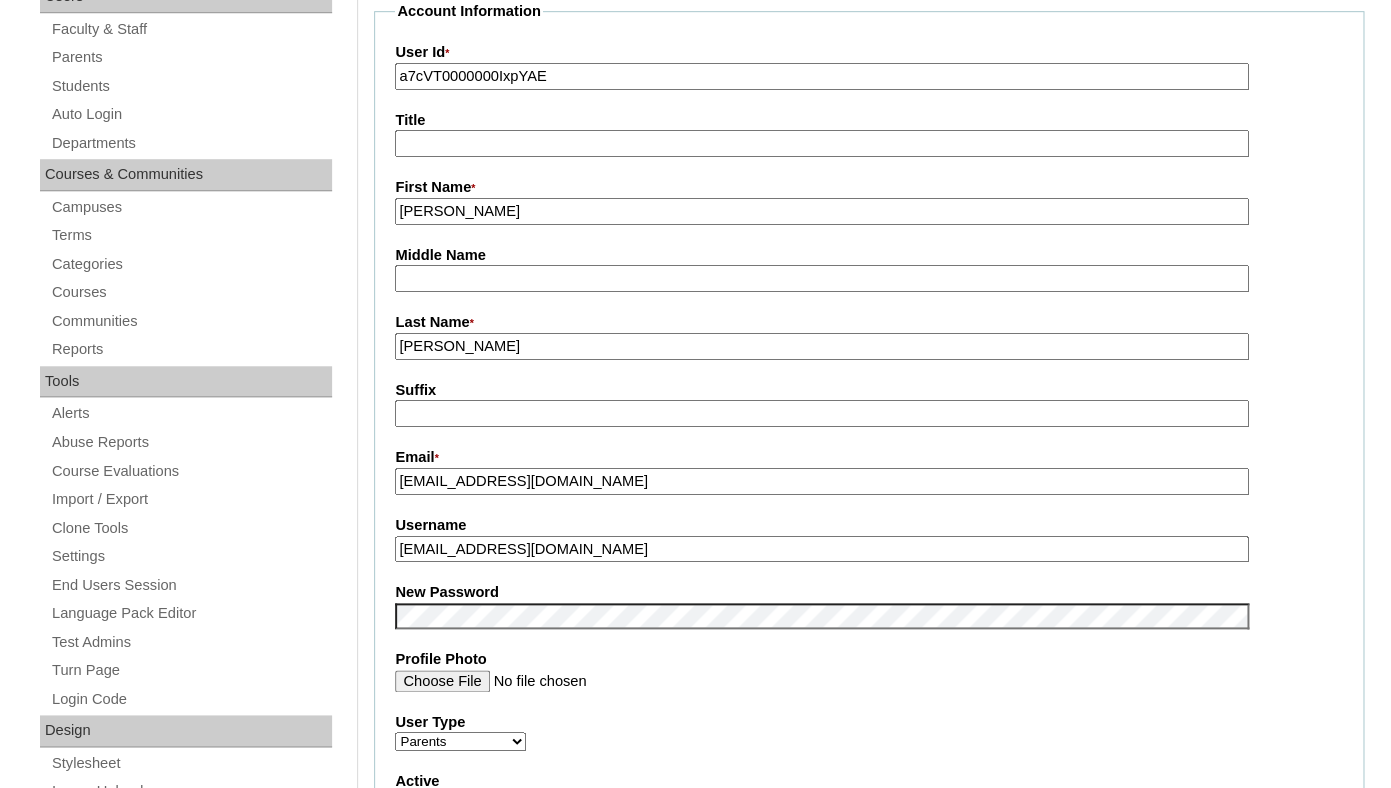 type on "a7cVT0000000IxpYAE" 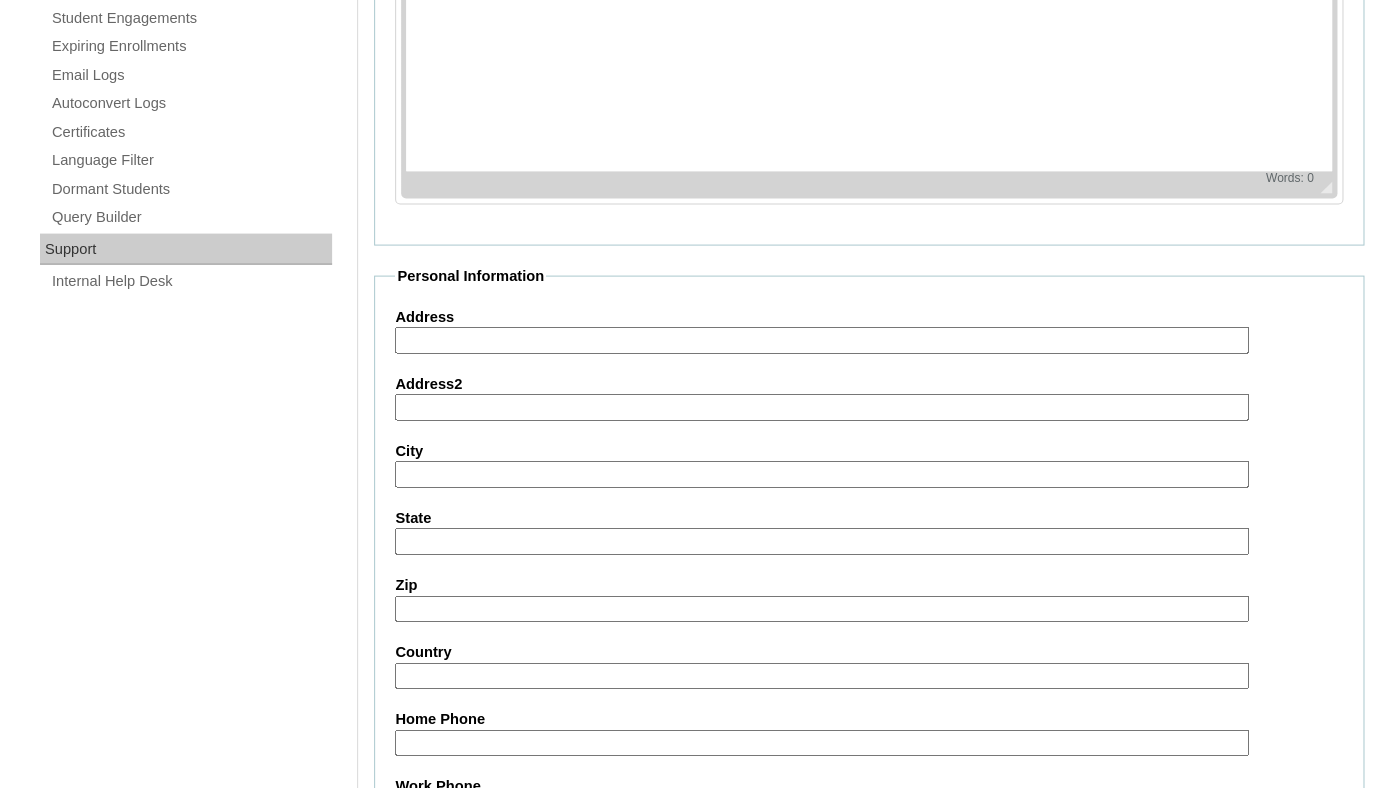 scroll, scrollTop: 1977, scrollLeft: 0, axis: vertical 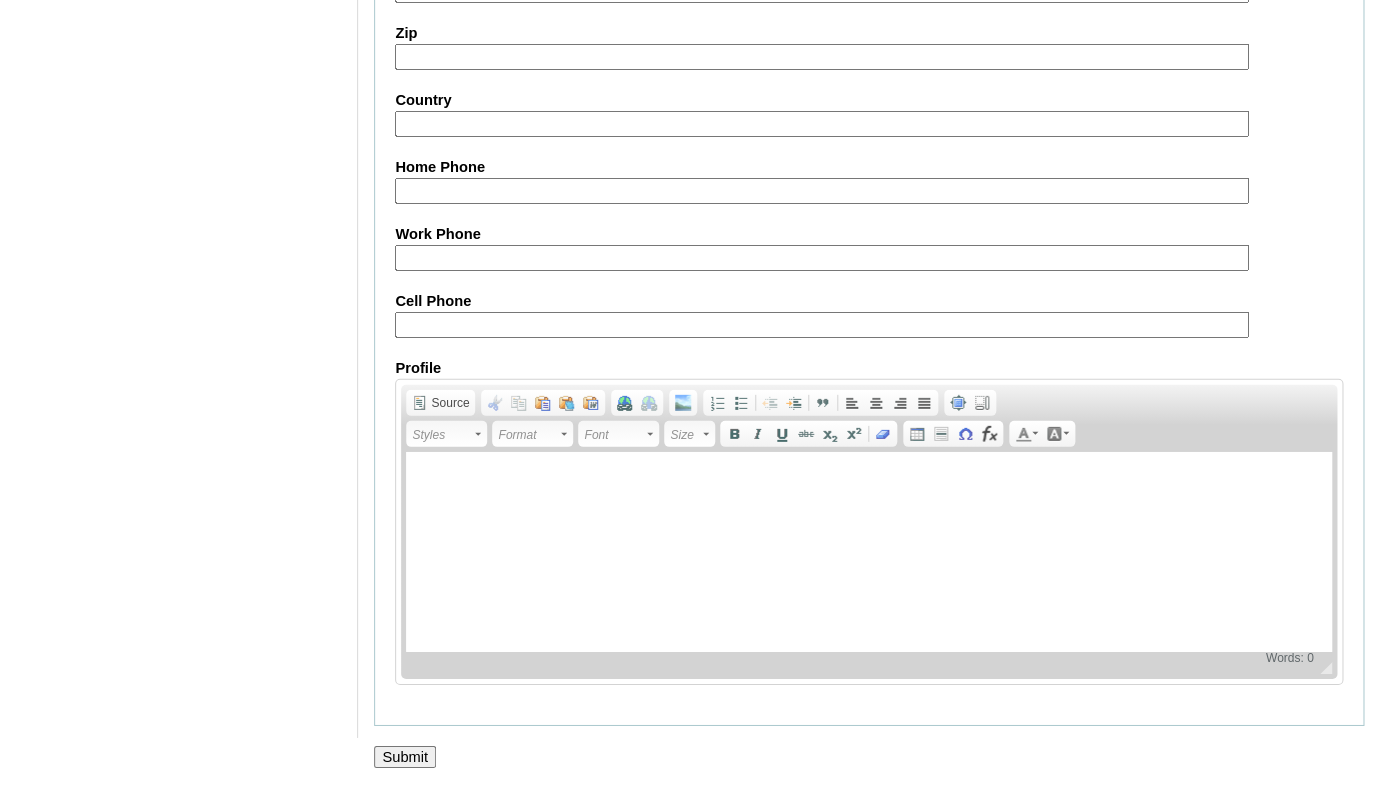 click on "Submit" at bounding box center [405, 757] 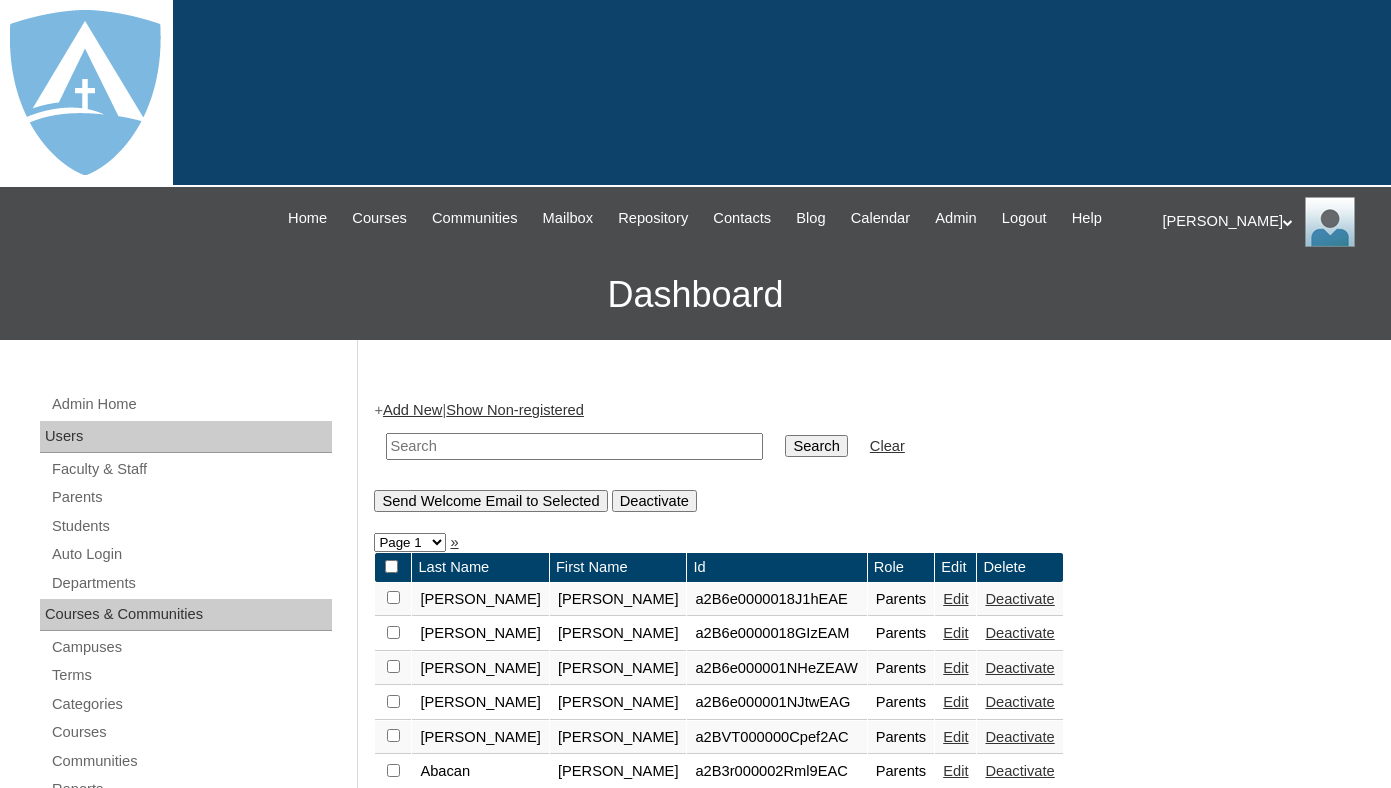 scroll, scrollTop: 0, scrollLeft: 0, axis: both 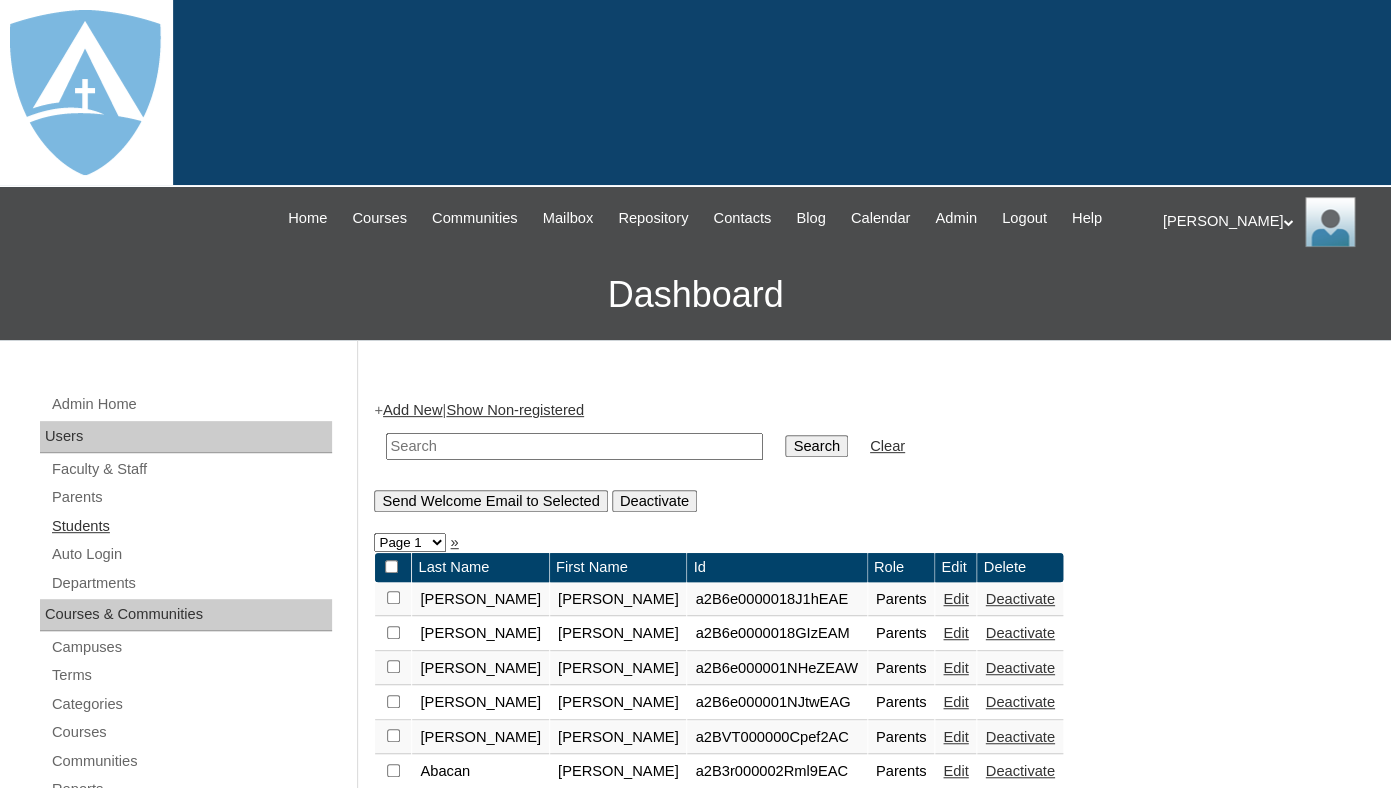 click on "Students" at bounding box center [191, 526] 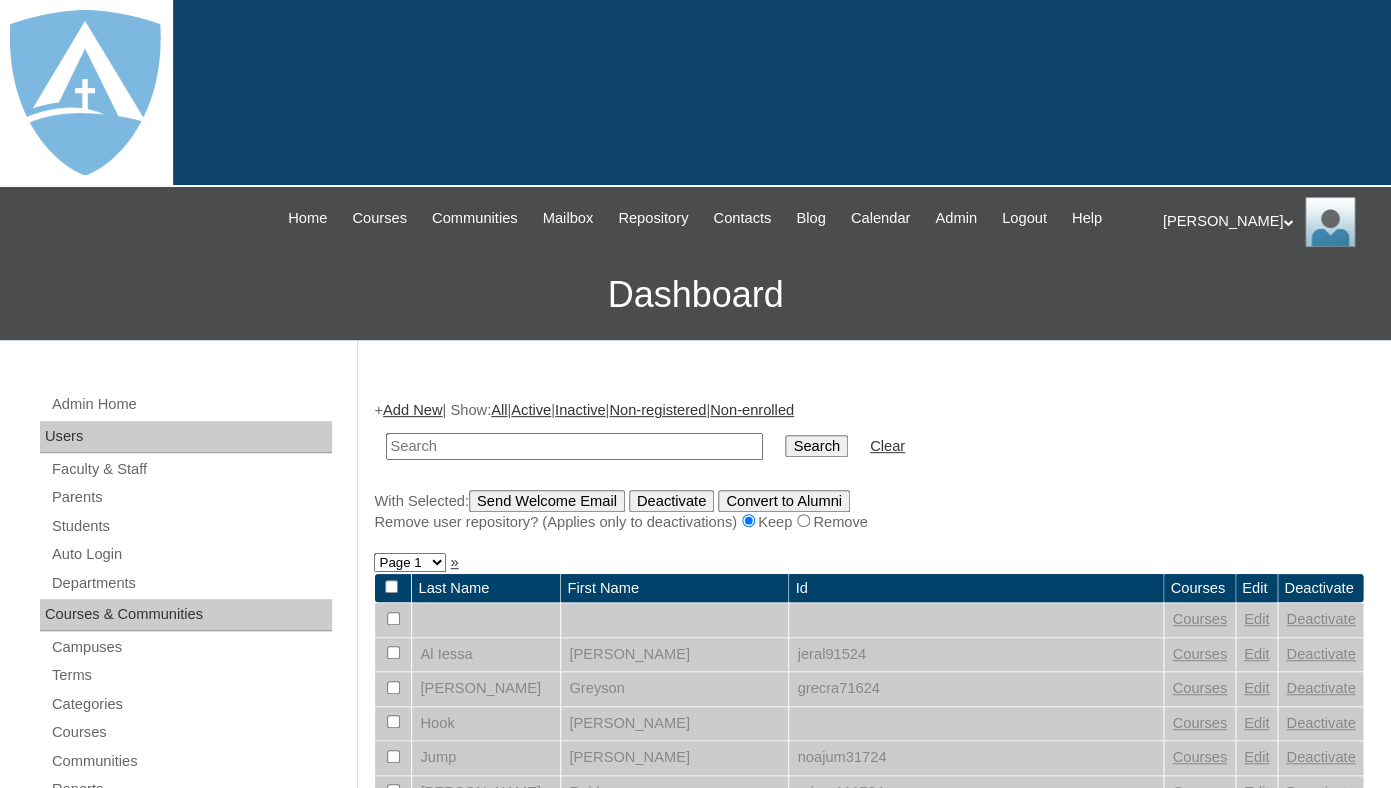 scroll, scrollTop: 171, scrollLeft: 0, axis: vertical 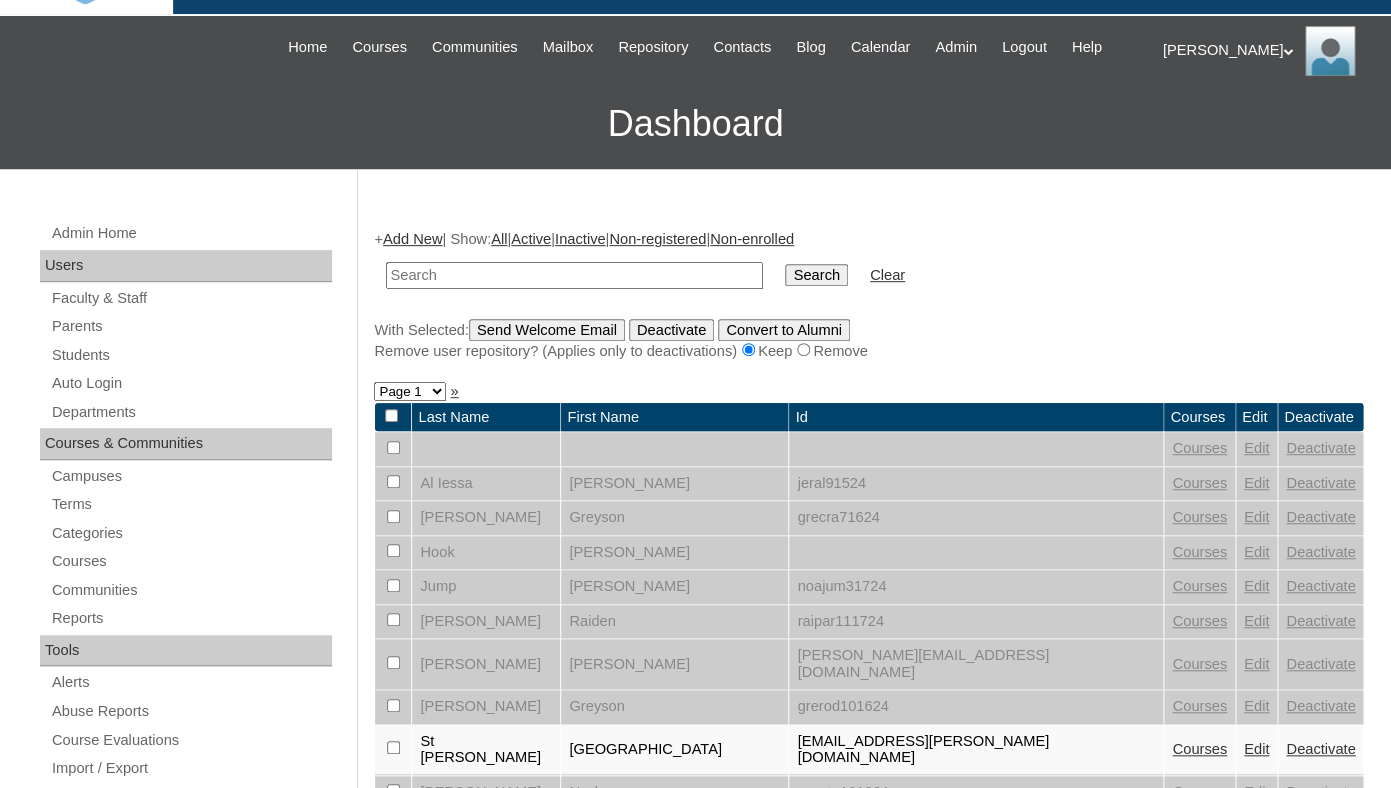 click at bounding box center [574, 275] 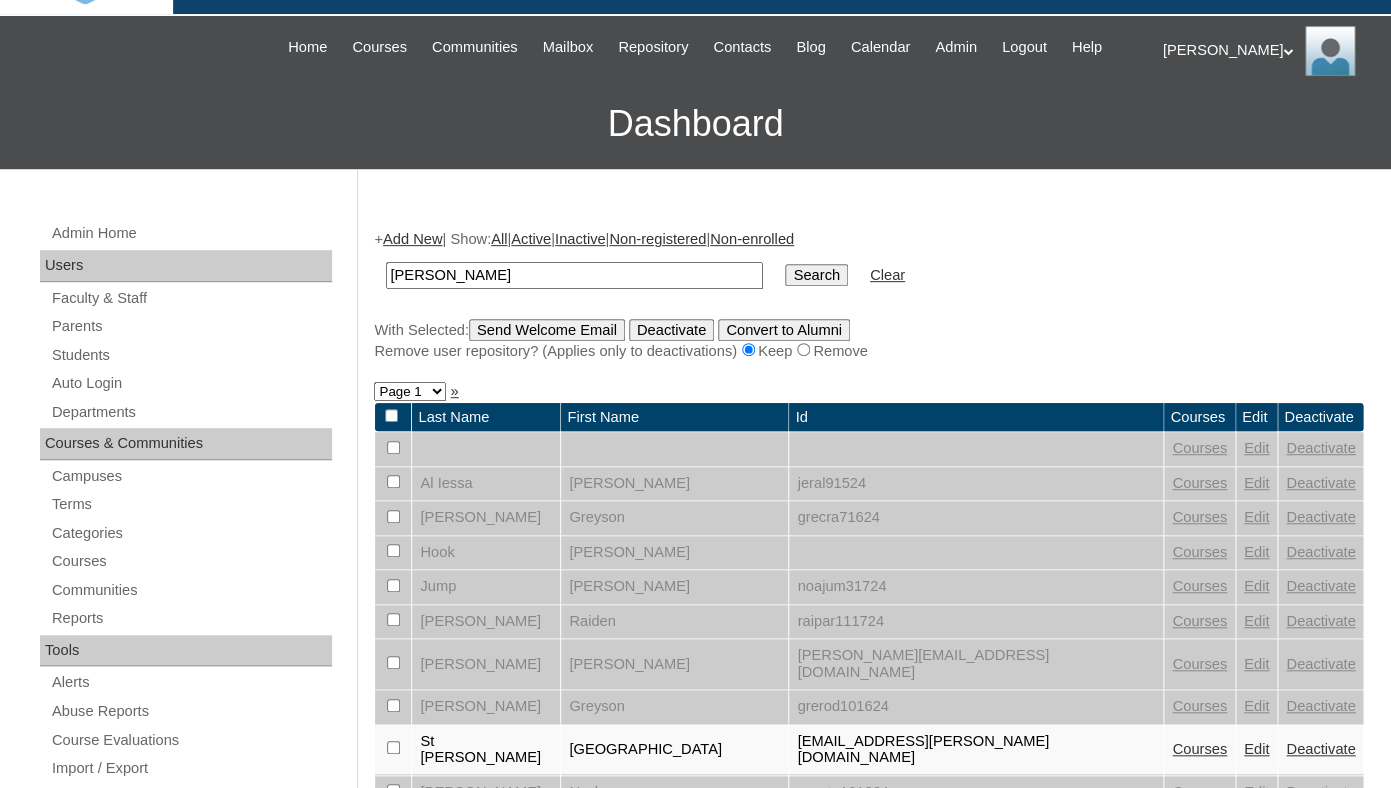 drag, startPoint x: 470, startPoint y: 296, endPoint x: 304, endPoint y: 296, distance: 166 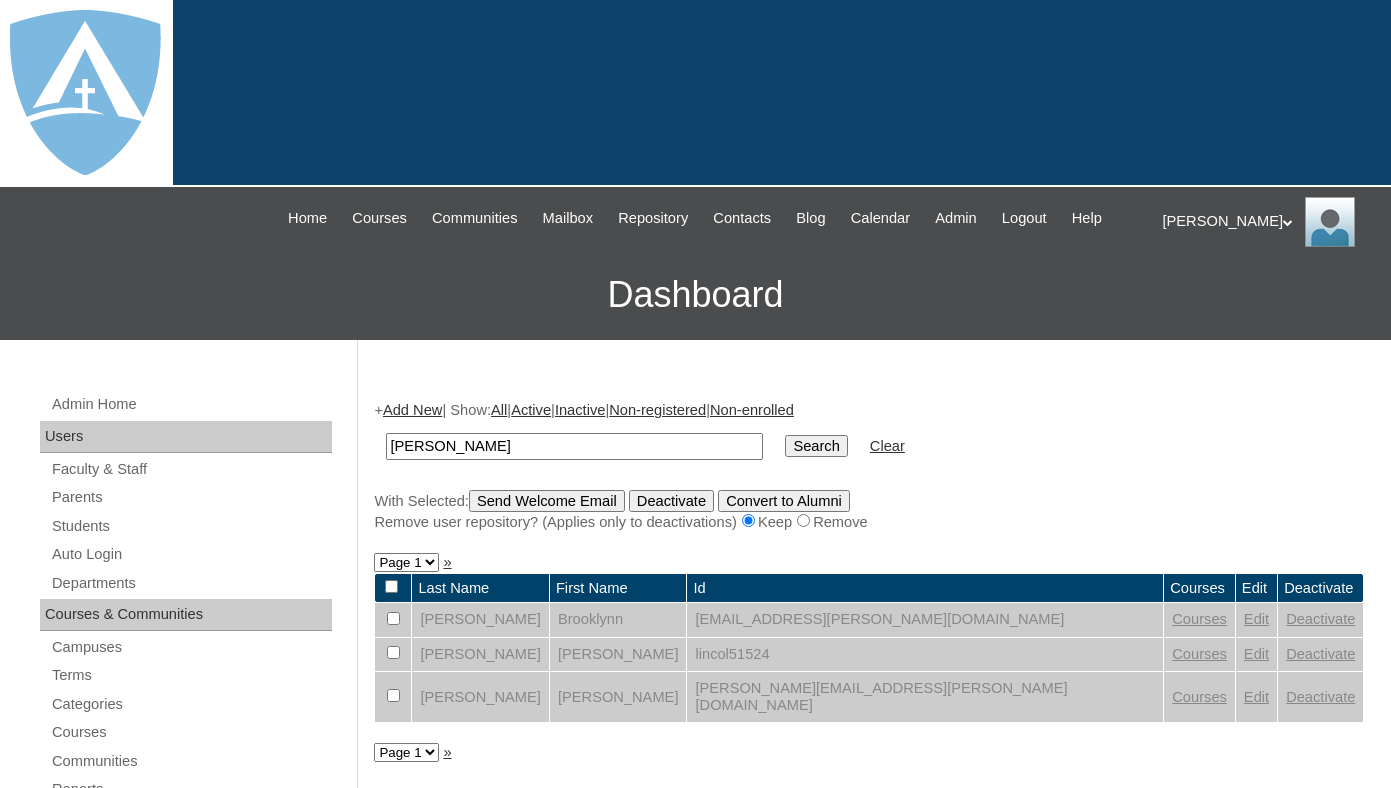 scroll, scrollTop: 0, scrollLeft: 0, axis: both 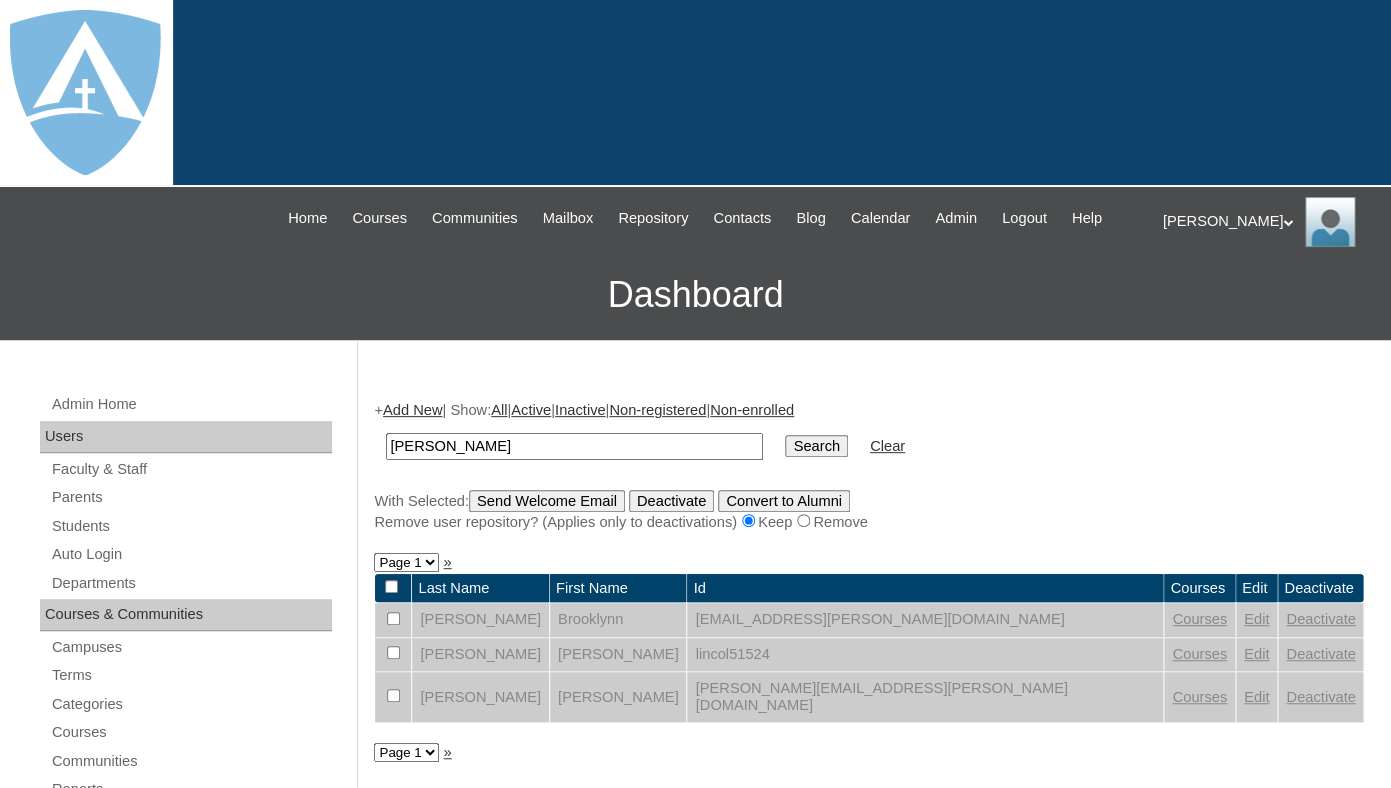 click on "Edit" at bounding box center [1256, 619] 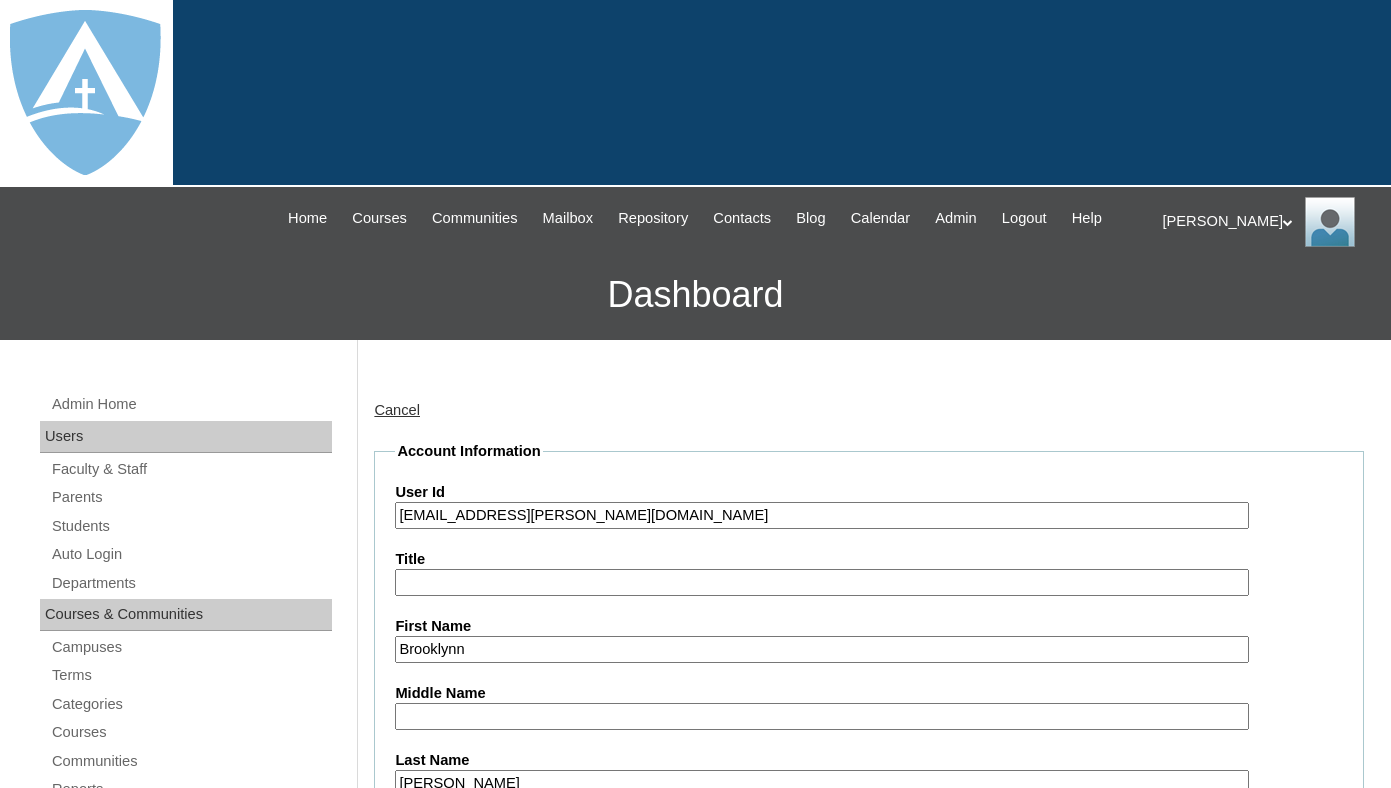 scroll, scrollTop: 0, scrollLeft: 0, axis: both 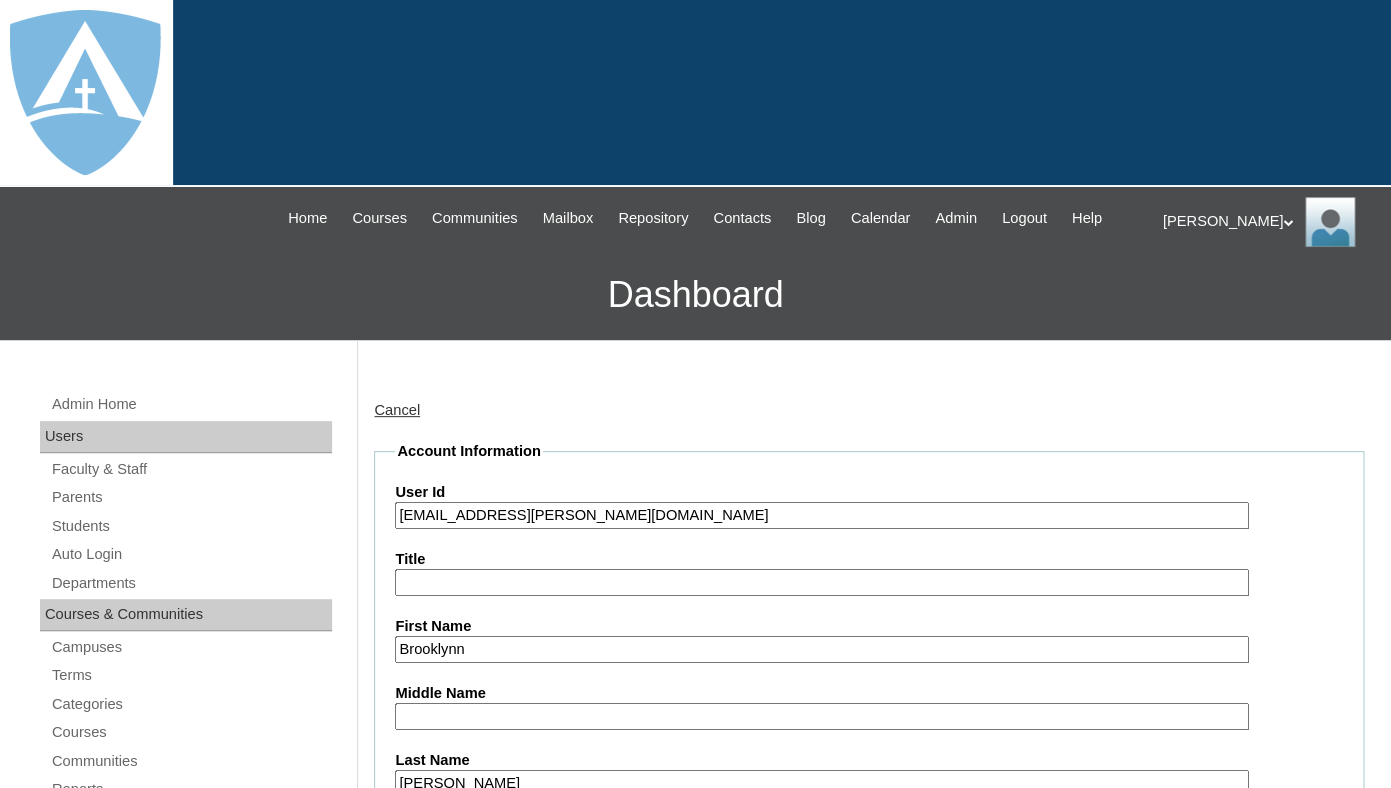 type on "tlambert" 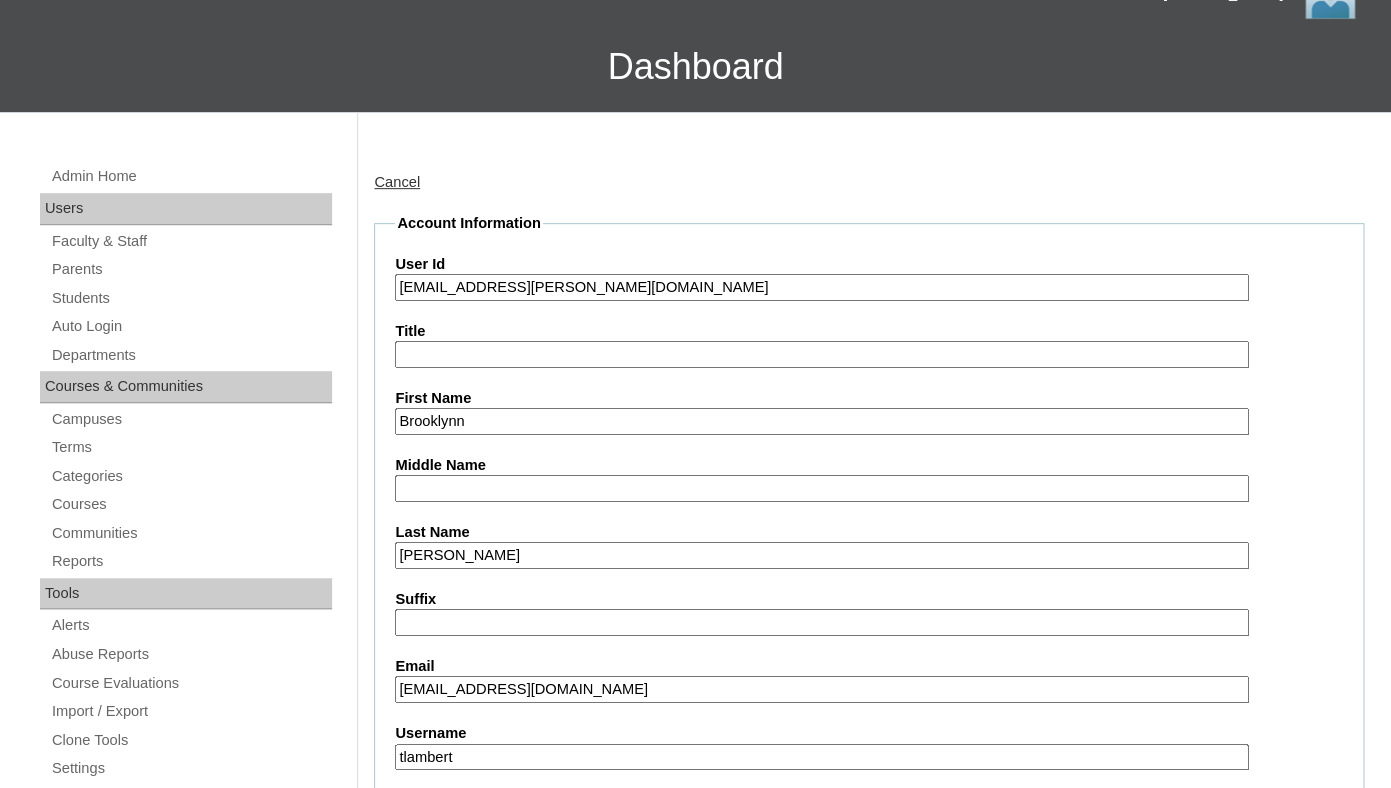 scroll, scrollTop: 0, scrollLeft: 0, axis: both 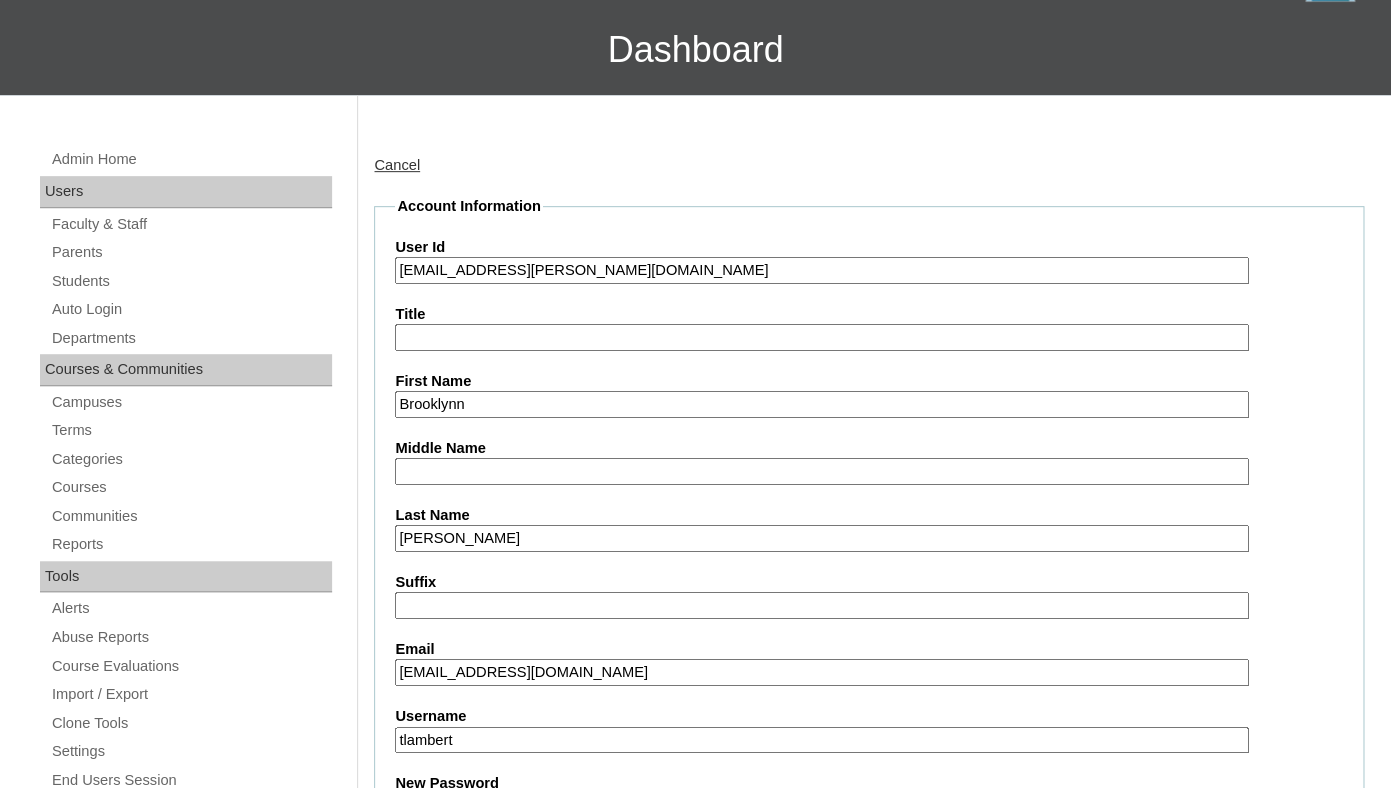drag, startPoint x: 399, startPoint y: 287, endPoint x: 716, endPoint y: 289, distance: 317.00632 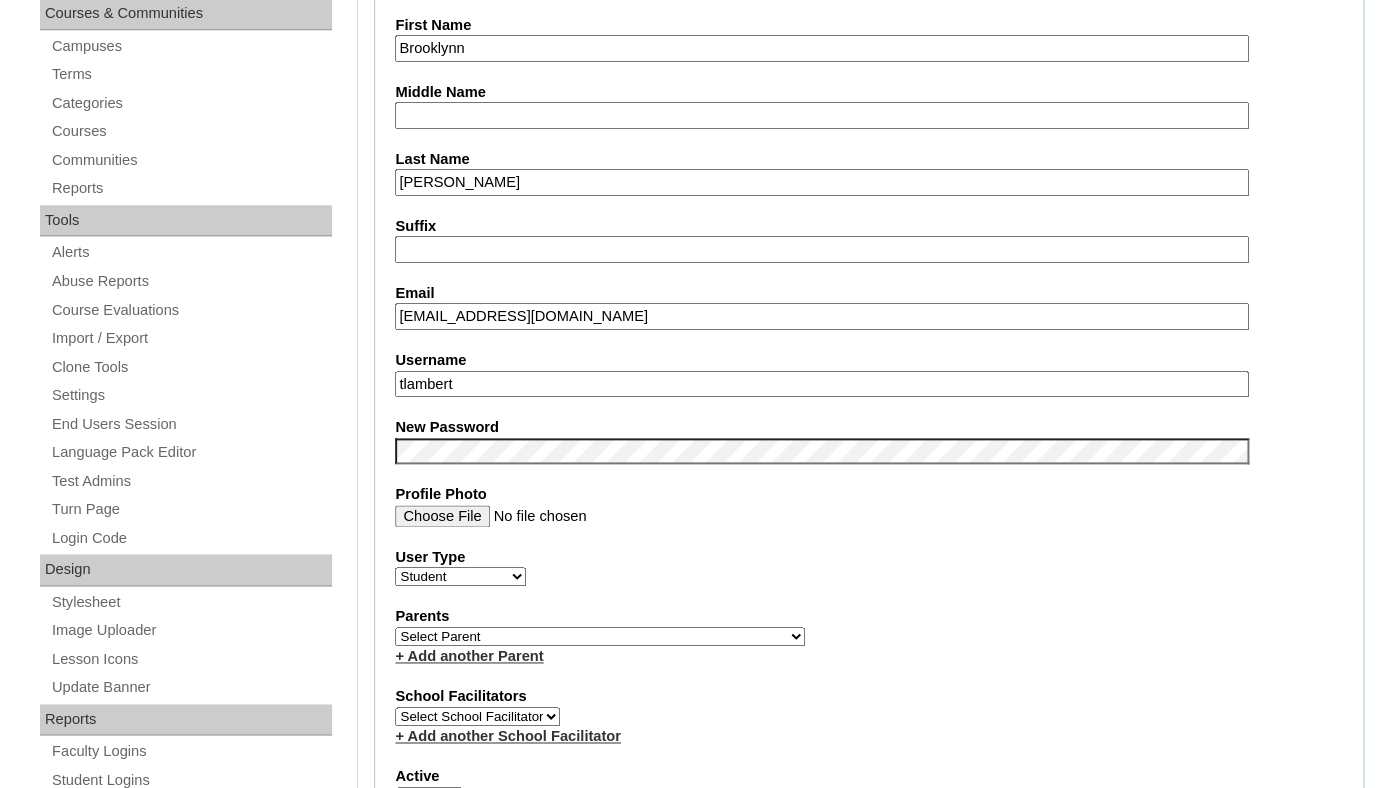 scroll, scrollTop: 607, scrollLeft: 0, axis: vertical 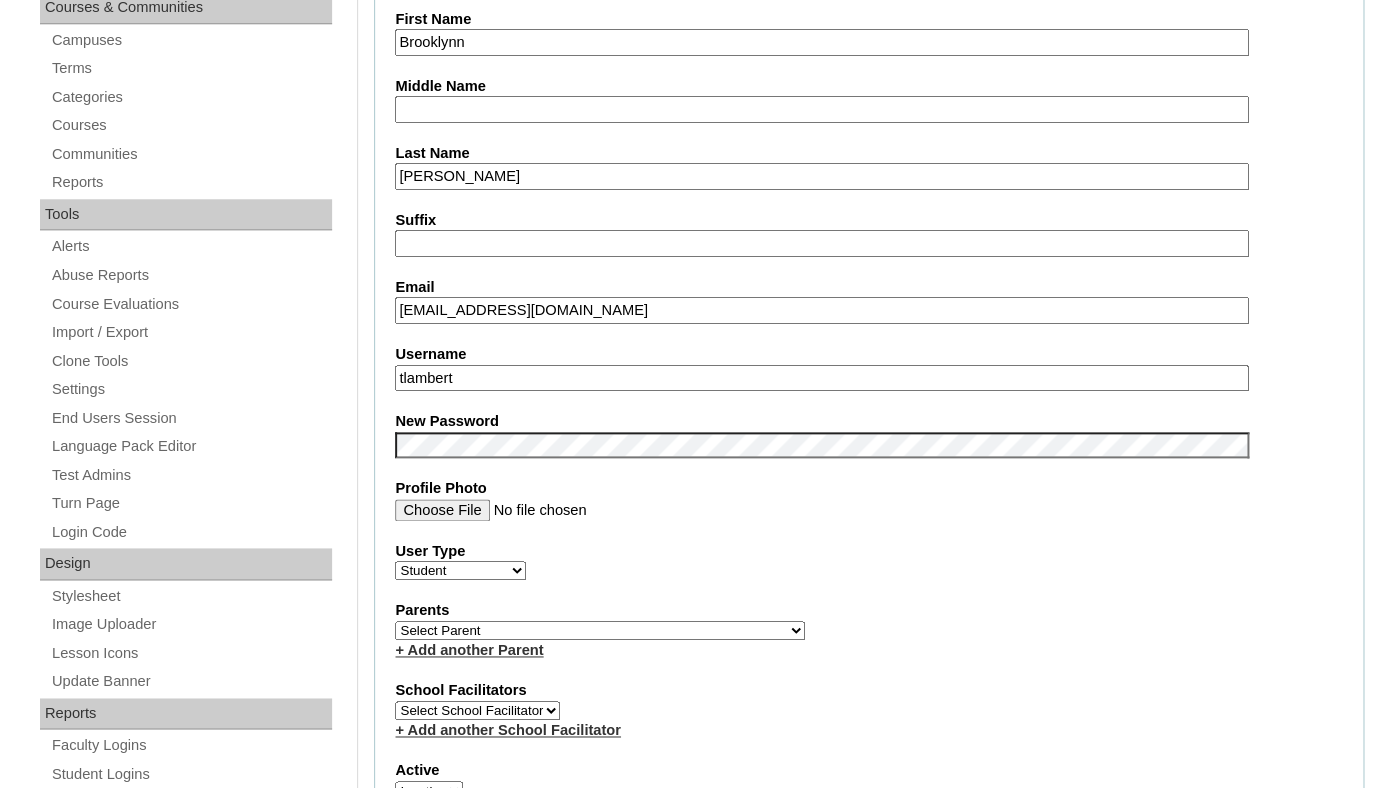 click on "tlambert" at bounding box center (821, 378) 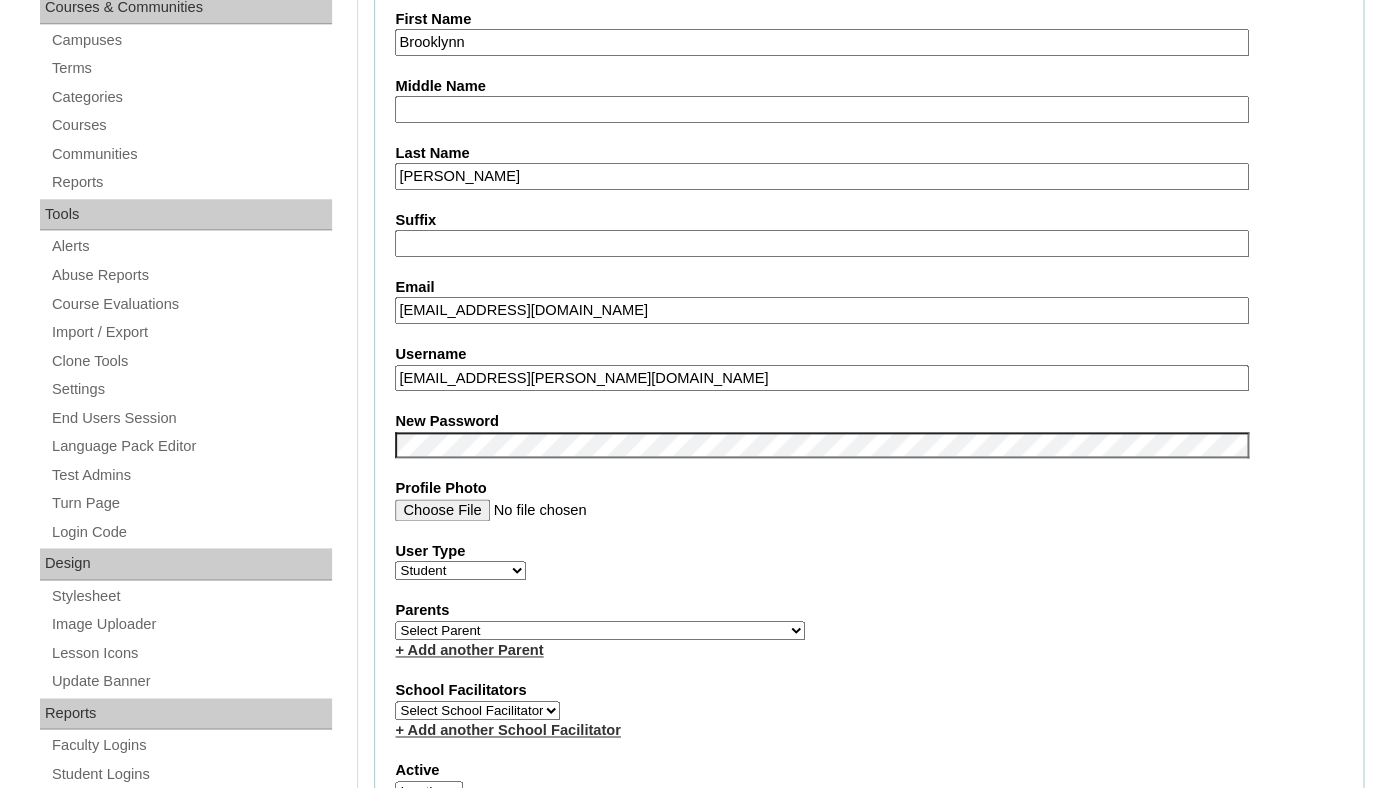 type on "brooklynn.colston@enlightiumstudent.com" 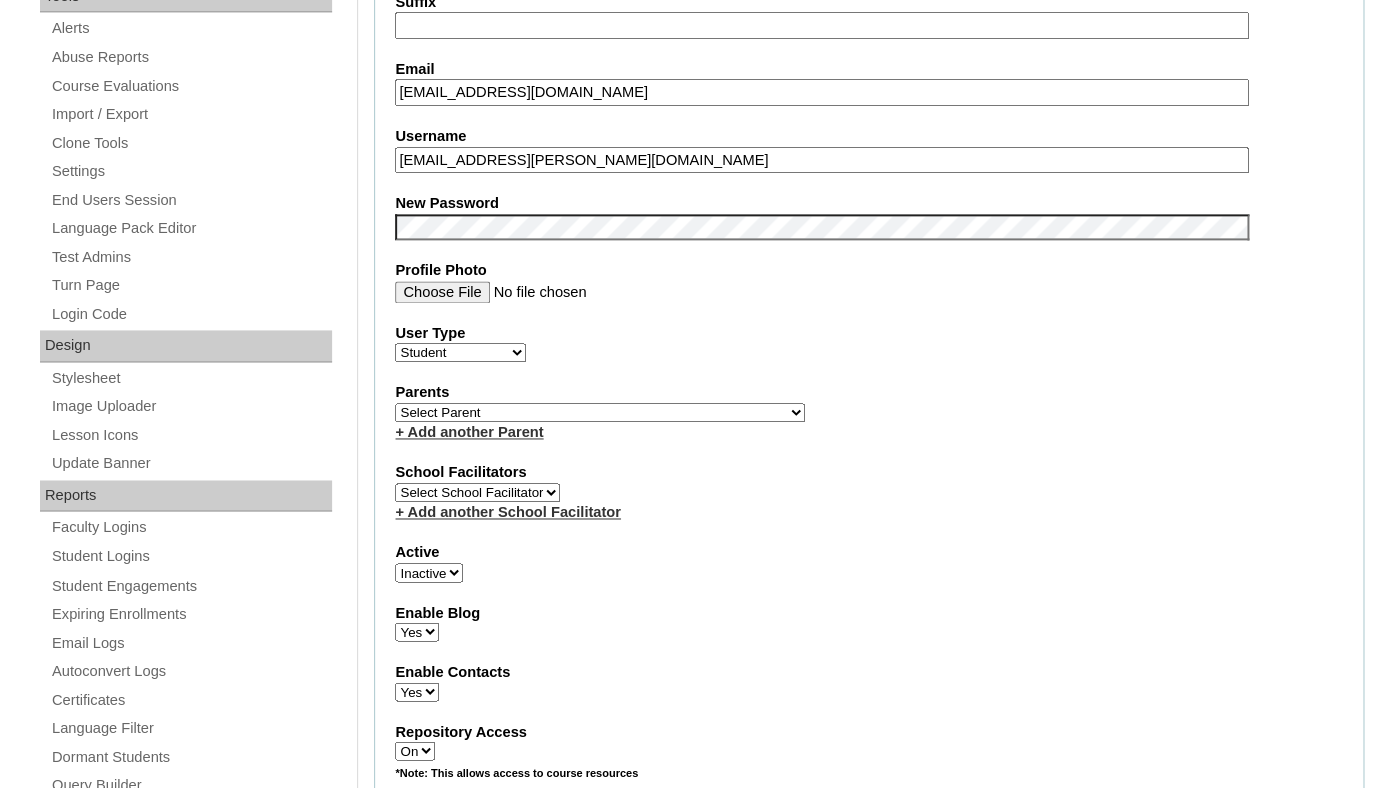 scroll, scrollTop: 917, scrollLeft: 0, axis: vertical 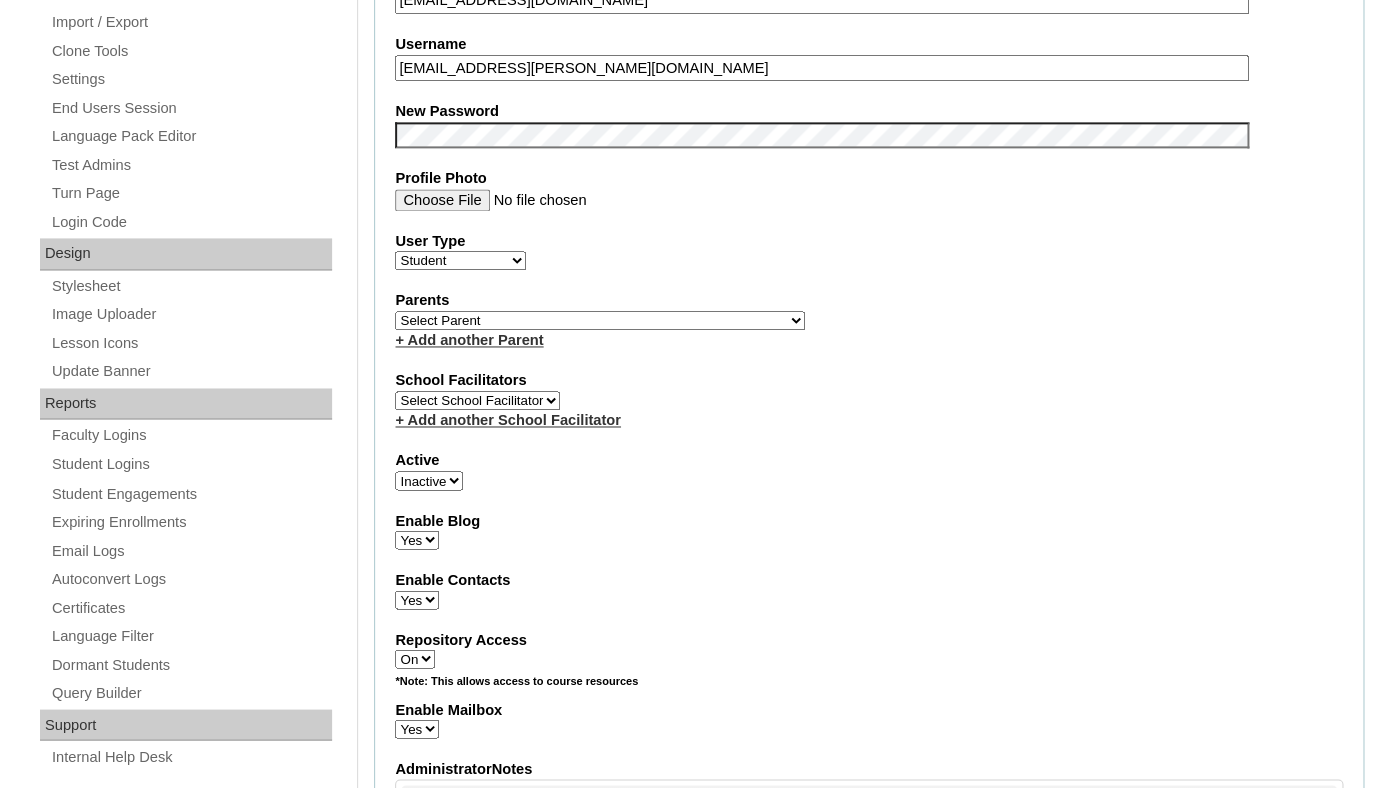 click on "Select Parent
Garcia, Rosa
Labourdette, Jessica
Nicholson, Nicky
Valentin , Natisha
Velazquez , Darlene
Abacan, Esther Joy
Abankwa, Rita
Abelson, Erika
Acuna, Anessa
Adamczyk, Holly
Adams, Tiffany
Aguas, Glenn
Agustin, Benjamin
Akintunde, Sade
Ako-Mbo, Dr. Leslie
Ako-Mbo, Dr. Leslie
Al Iessa, Rebeca
Alamillo, Mariah
Alejo, Azia
Allen, Kelly
Allen, Kendric
Allen, Morgan
Almasan, Kristen
Alonso, Joane
Alvarado, Alexis
Alvarado, Jannet
Alvarez, Marcela
Amador, Miguel
Amador, Sharon
Ambion, Alvin
Anderson, Maryann
Angell, Dustin
Anthony , Terrance
April , Stone
Araneta-Rodriguez, Rica
Arceo, Anthony
Ardashahi, Rameil
Argueta, Casandra
Arguijo, Robyn
Arias, Liliana
Armada, Shadieh
Ashdown, Caitlin
Atkins, Lynn" at bounding box center [600, 320] 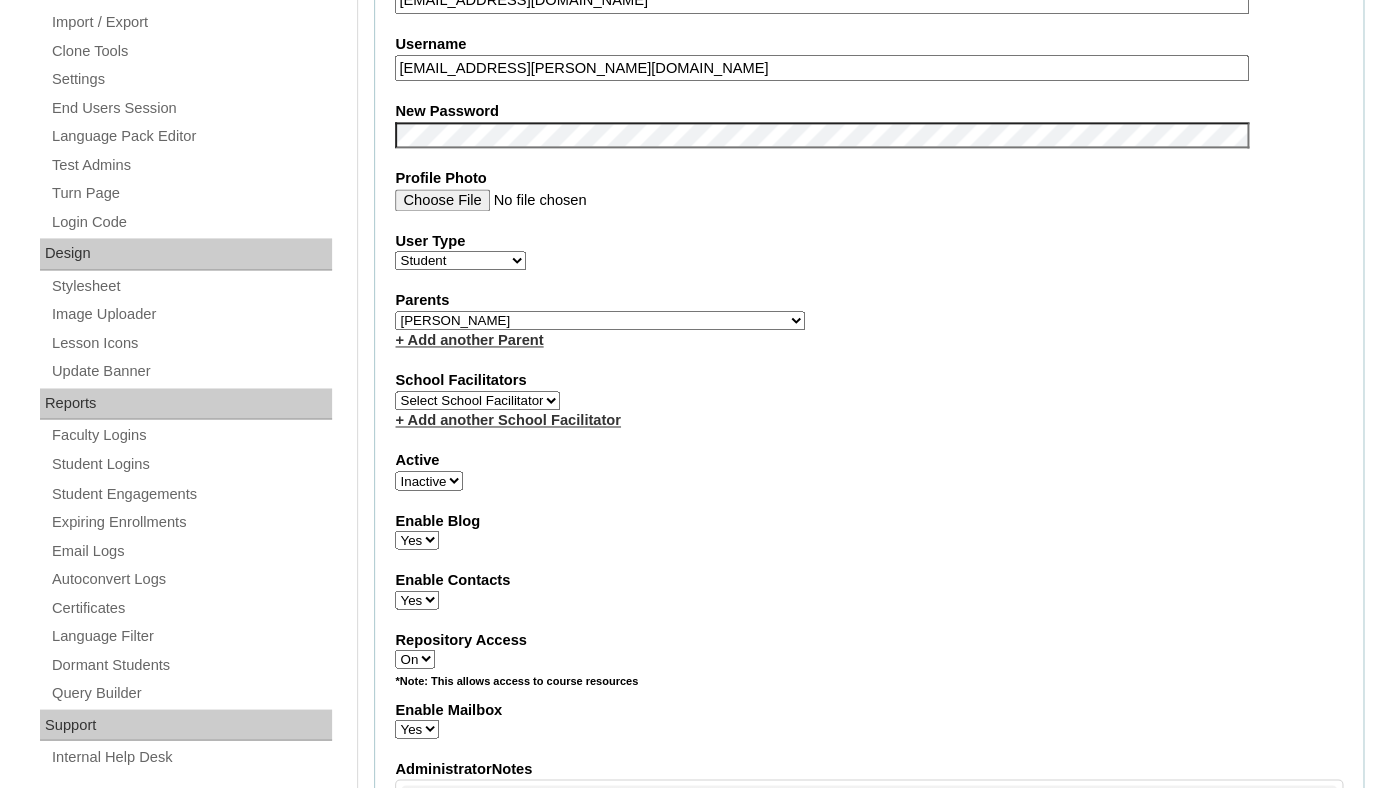 click on "Colston, Mitchell" at bounding box center (0, 0) 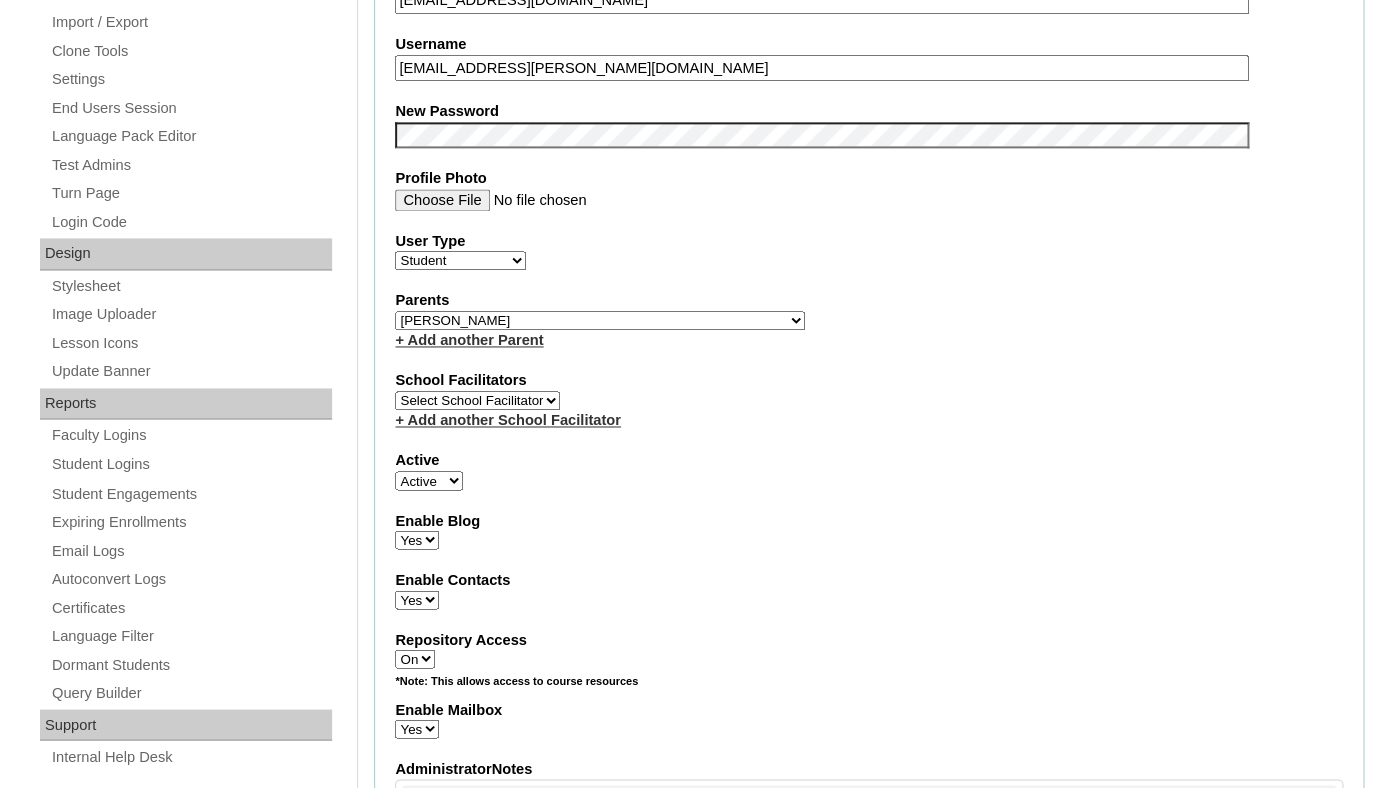 click on "Active" at bounding box center [0, 0] 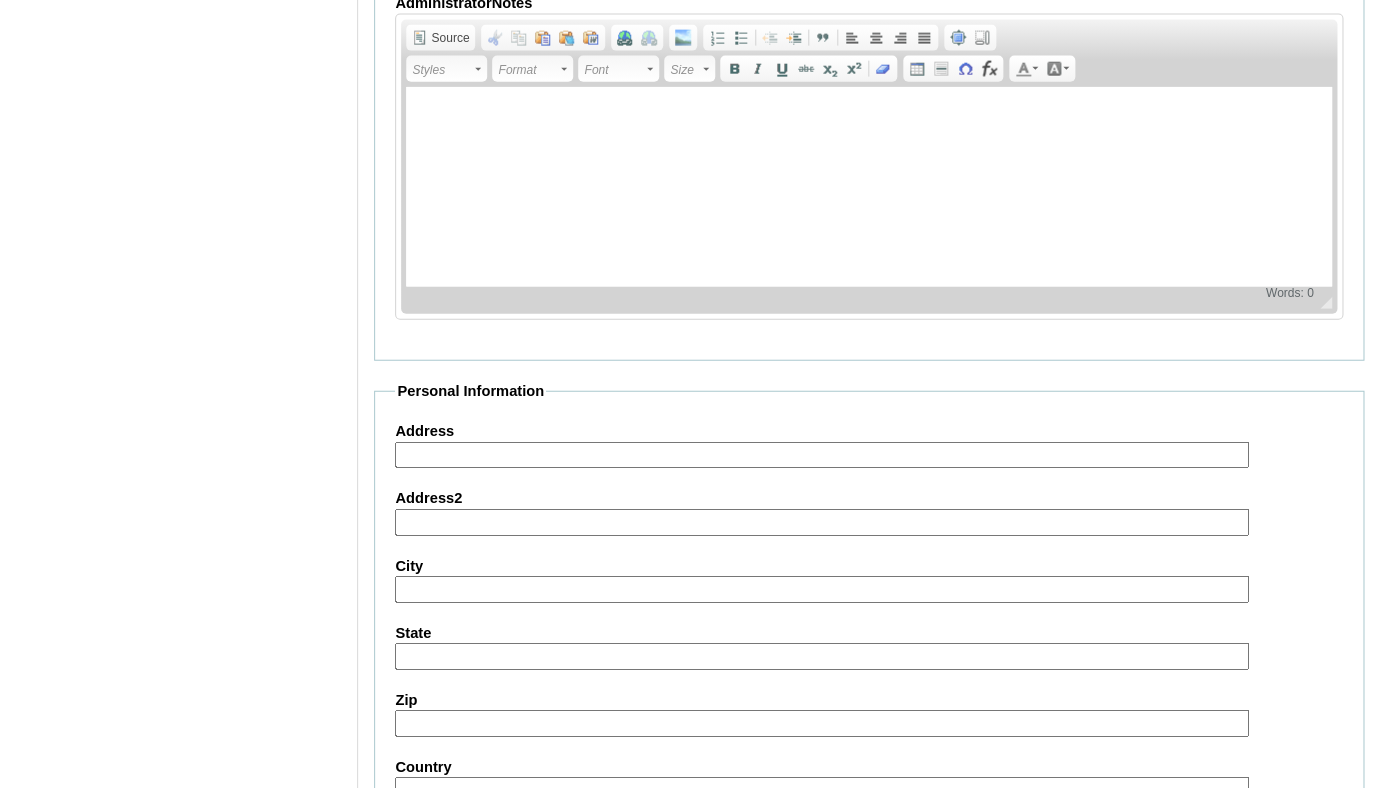 scroll, scrollTop: 2012, scrollLeft: 0, axis: vertical 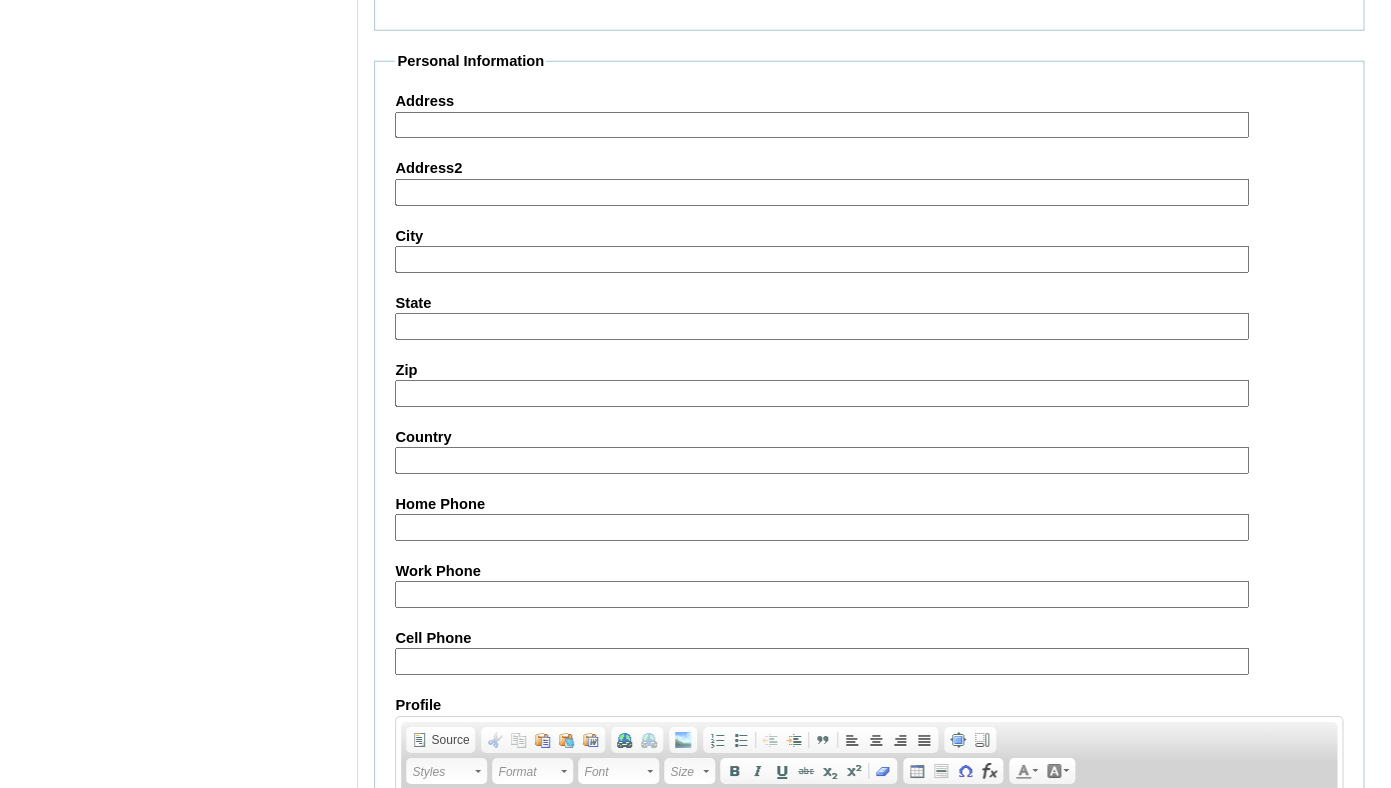 click on "Submit" at bounding box center [405, 1094] 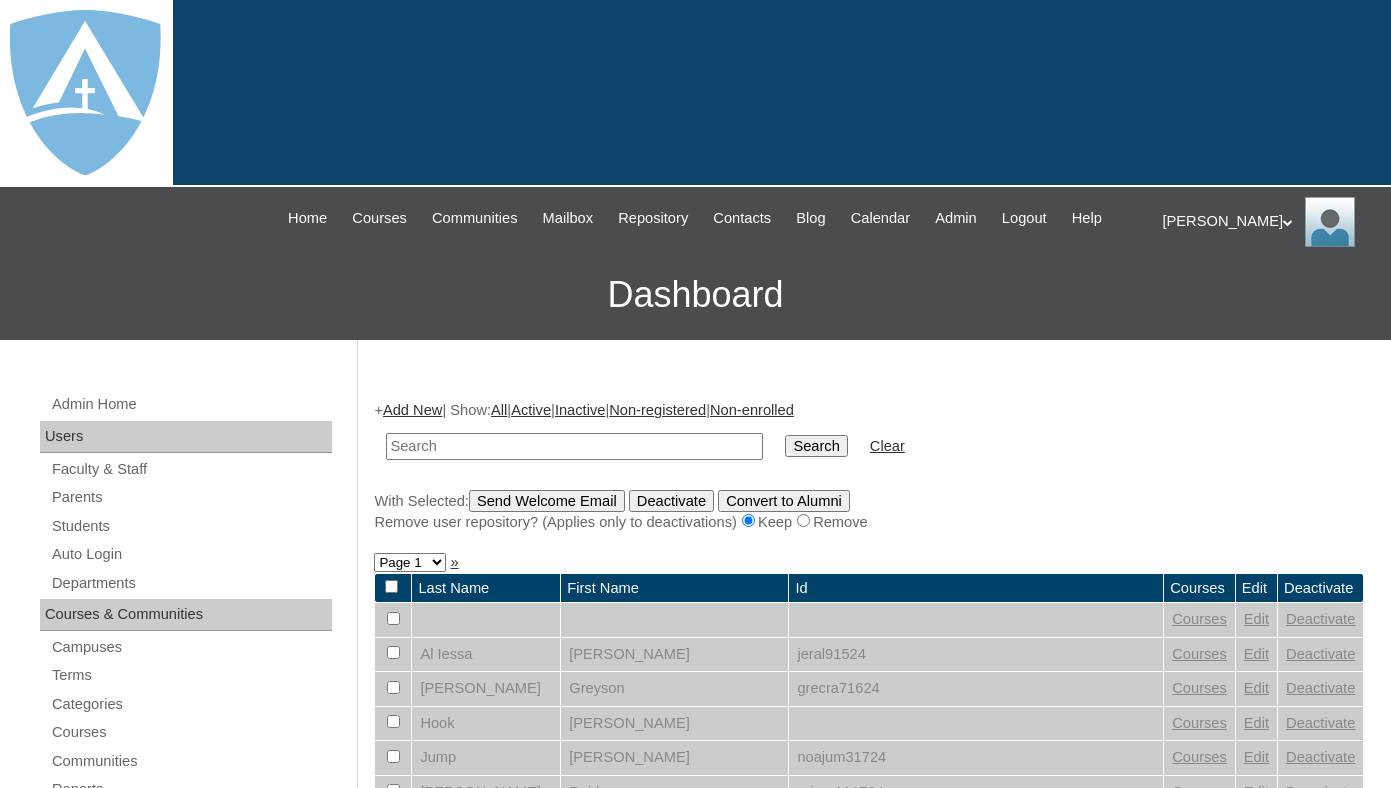 scroll, scrollTop: 0, scrollLeft: 0, axis: both 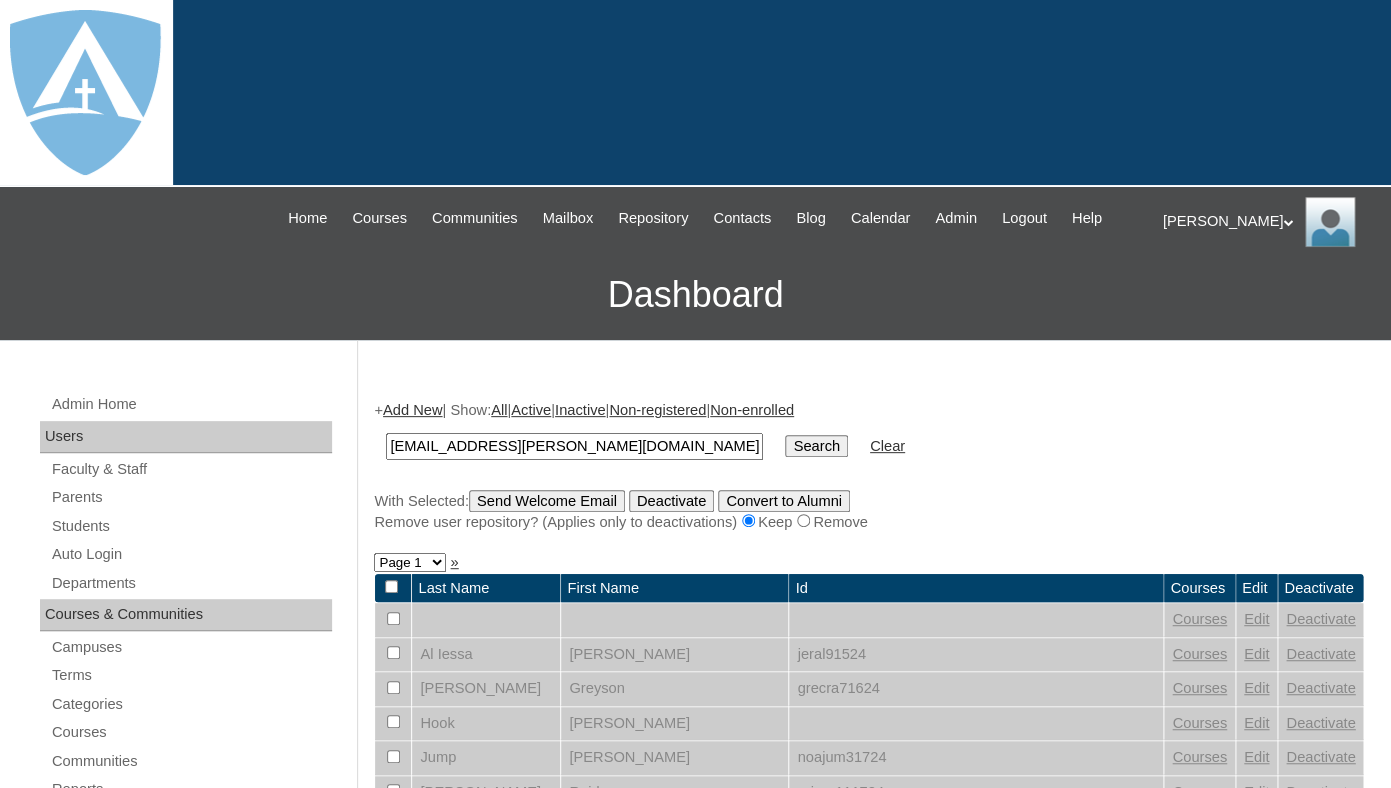 type on "[EMAIL_ADDRESS][PERSON_NAME][DOMAIN_NAME]" 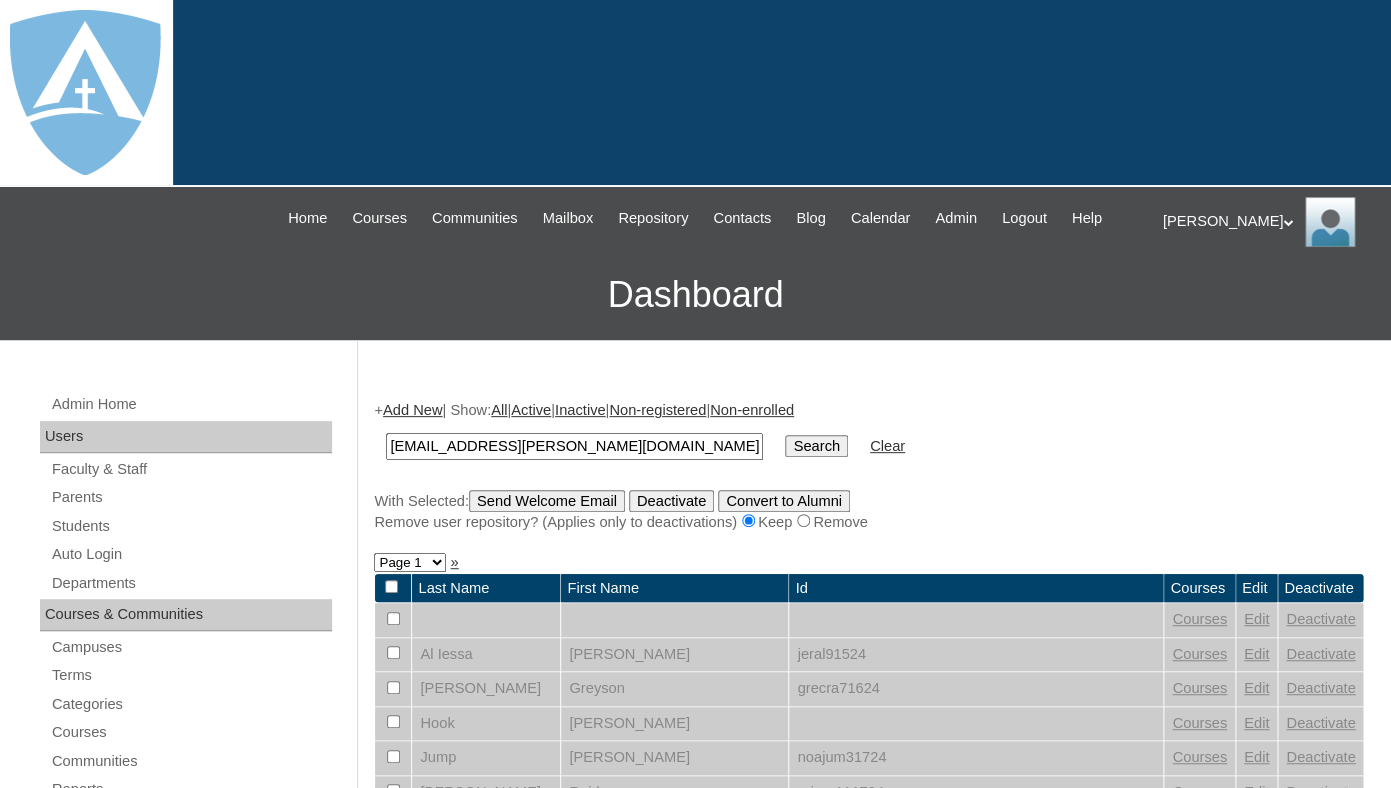 click on "Search" at bounding box center [816, 446] 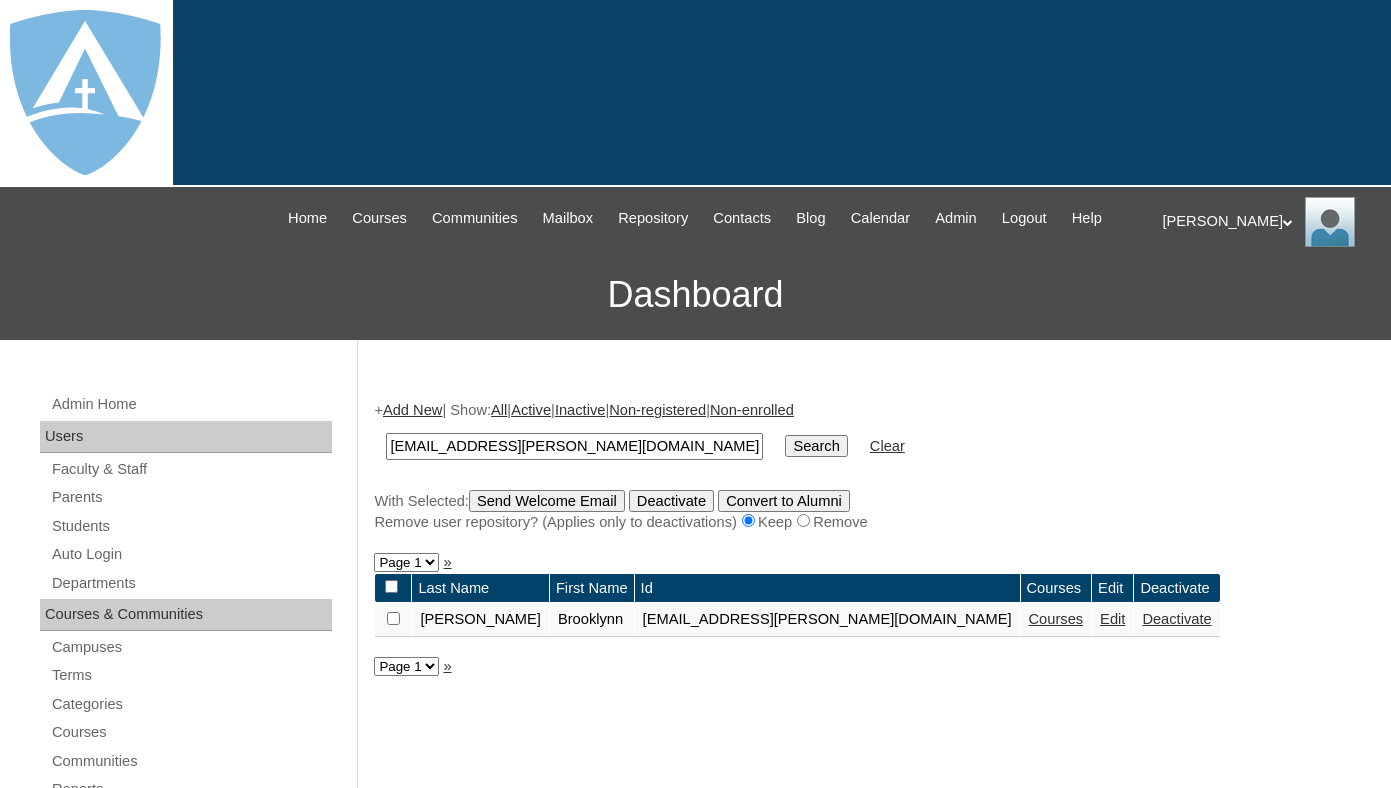 scroll, scrollTop: 0, scrollLeft: 0, axis: both 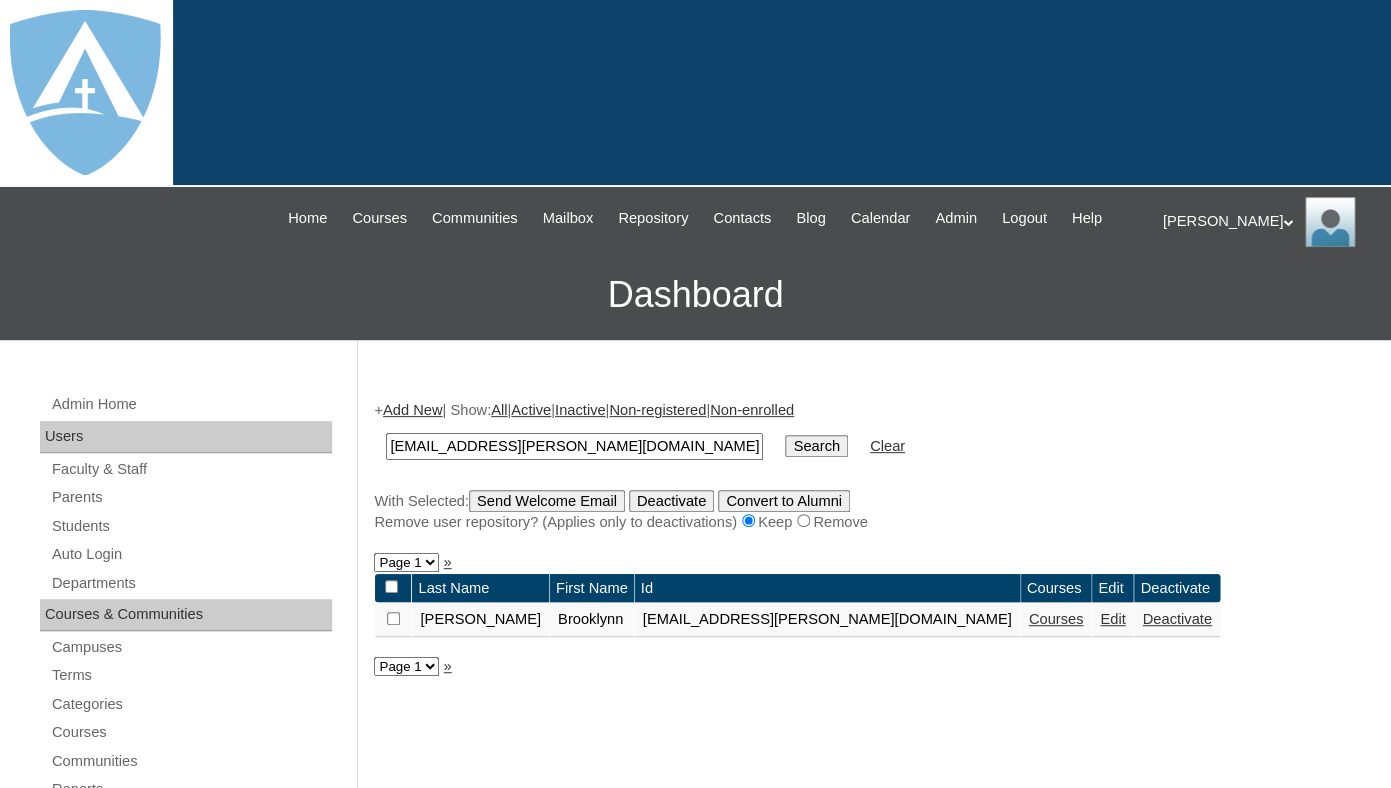 click on "Edit" at bounding box center [1112, 619] 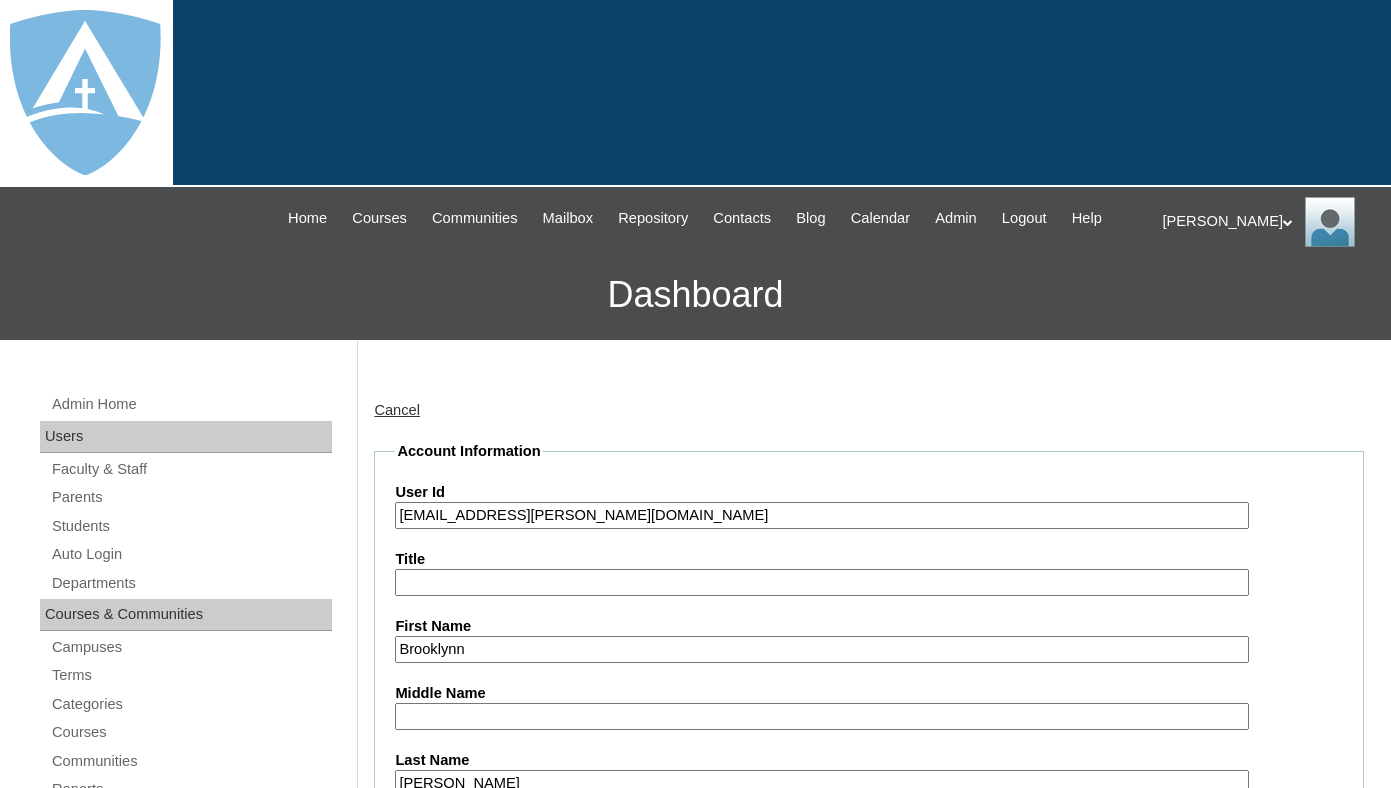scroll, scrollTop: 0, scrollLeft: 0, axis: both 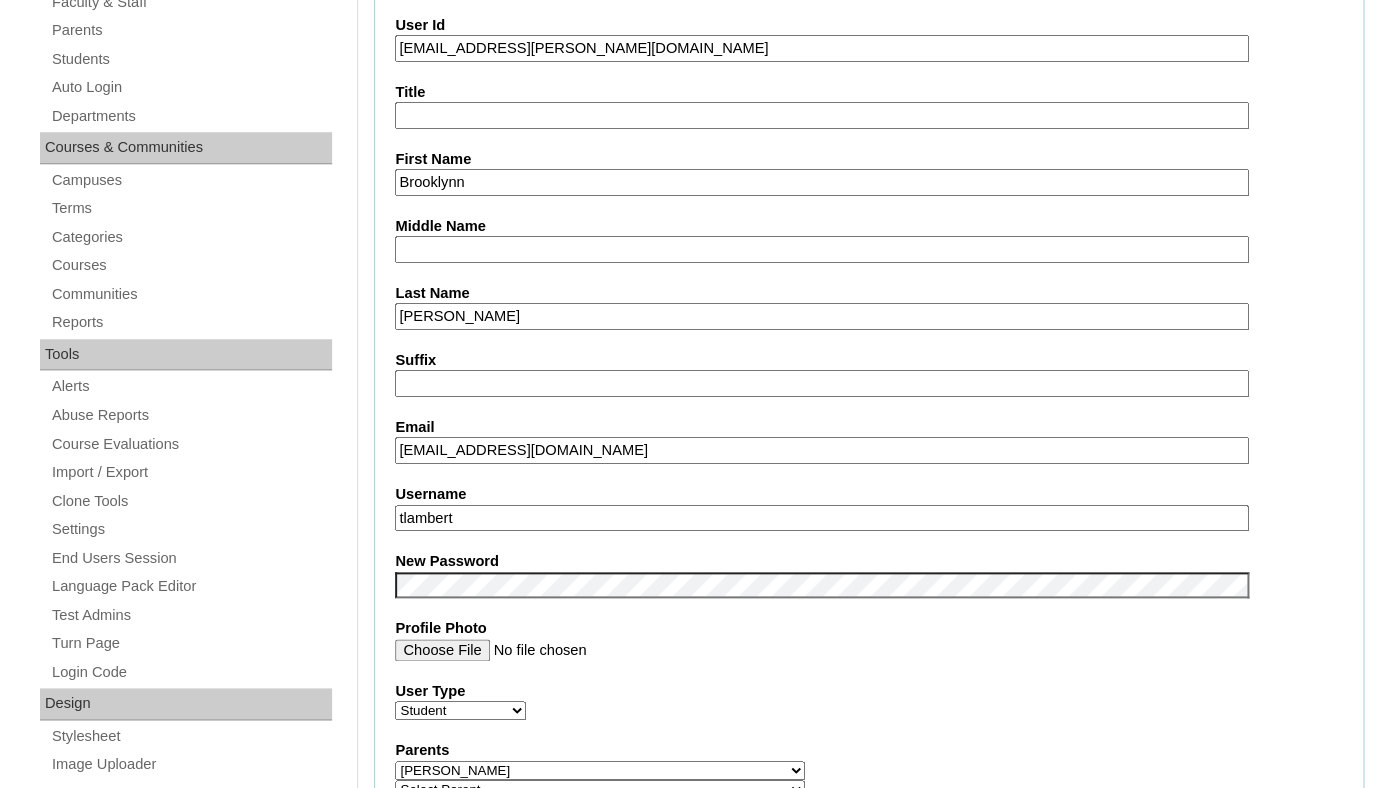 drag, startPoint x: 420, startPoint y: 68, endPoint x: 739, endPoint y: 64, distance: 319.0251 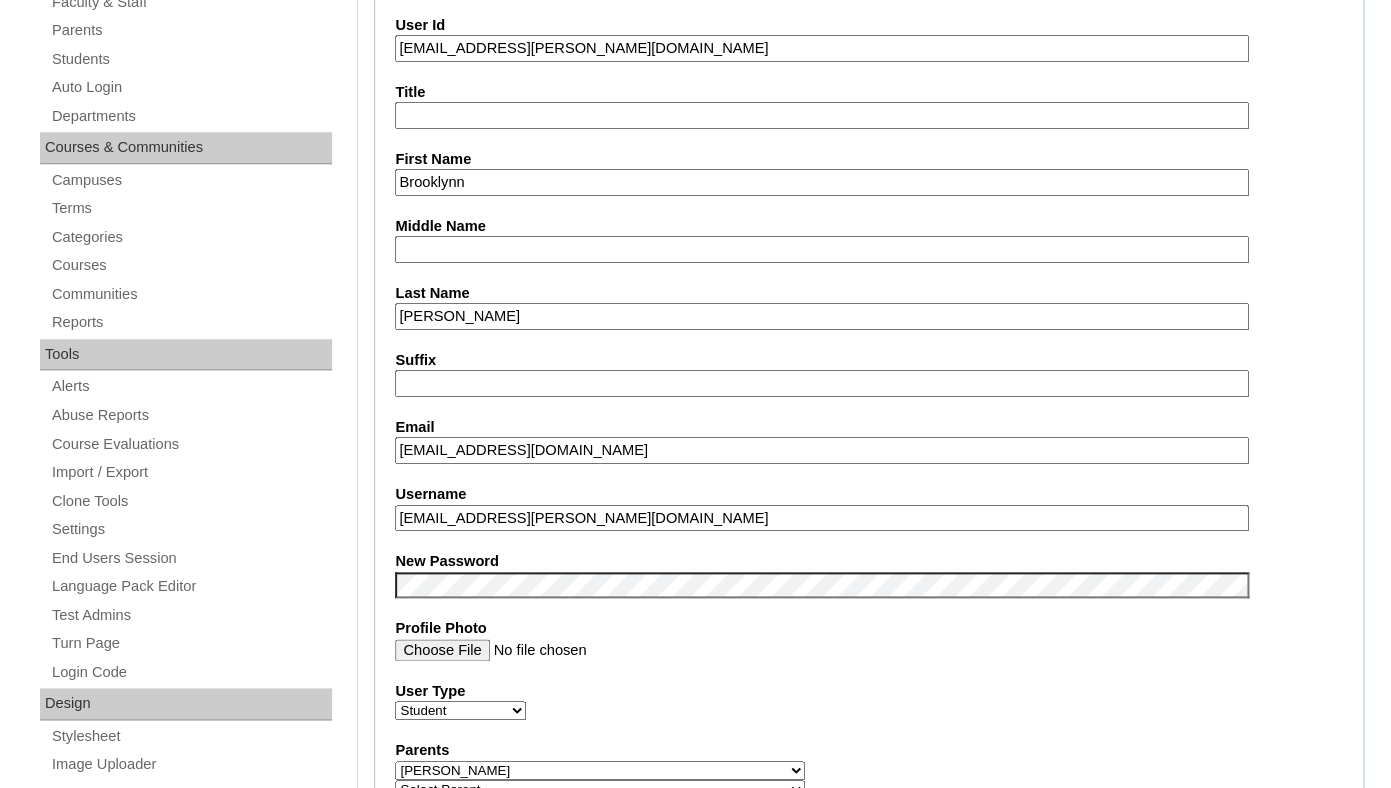 type on "brooklynn.colston@enlightiumstudent.com" 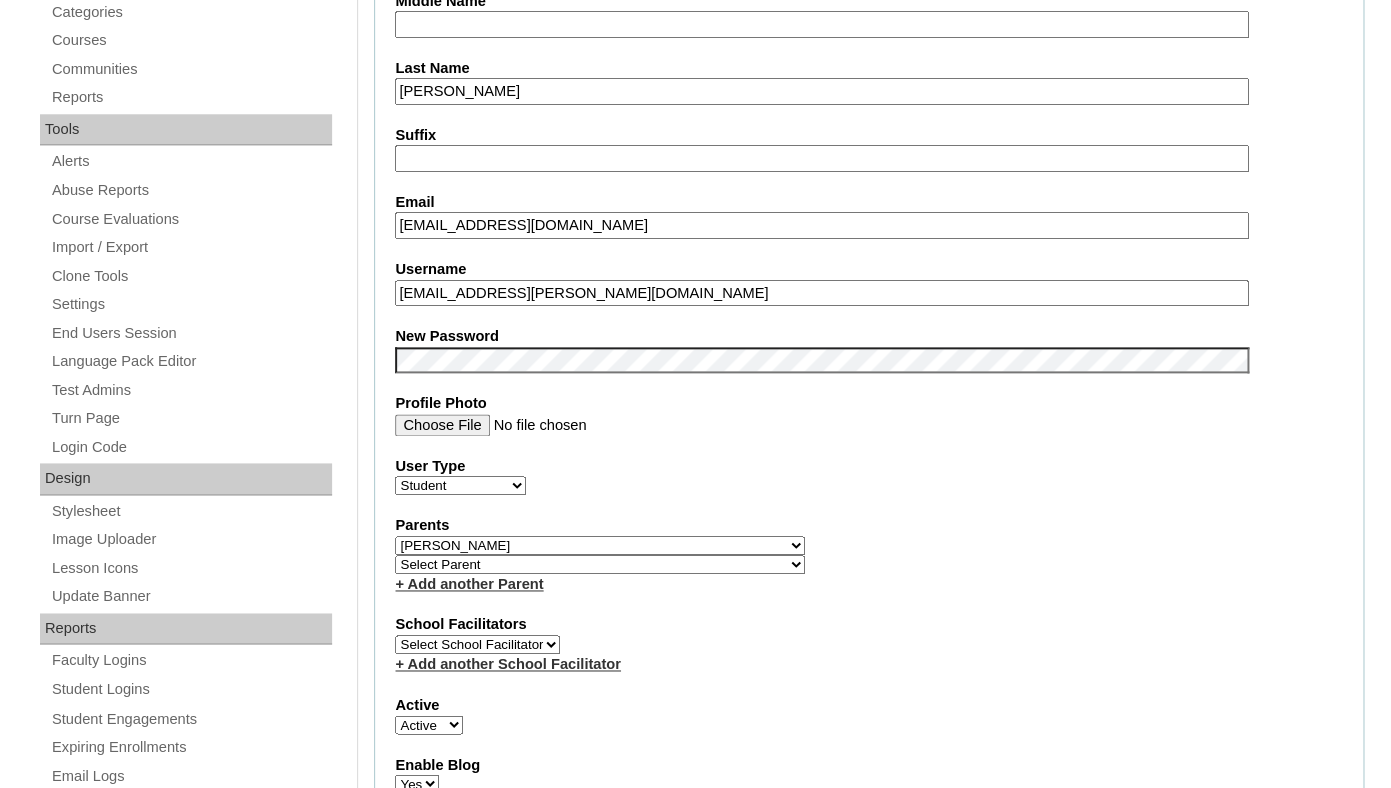 scroll, scrollTop: 706, scrollLeft: 0, axis: vertical 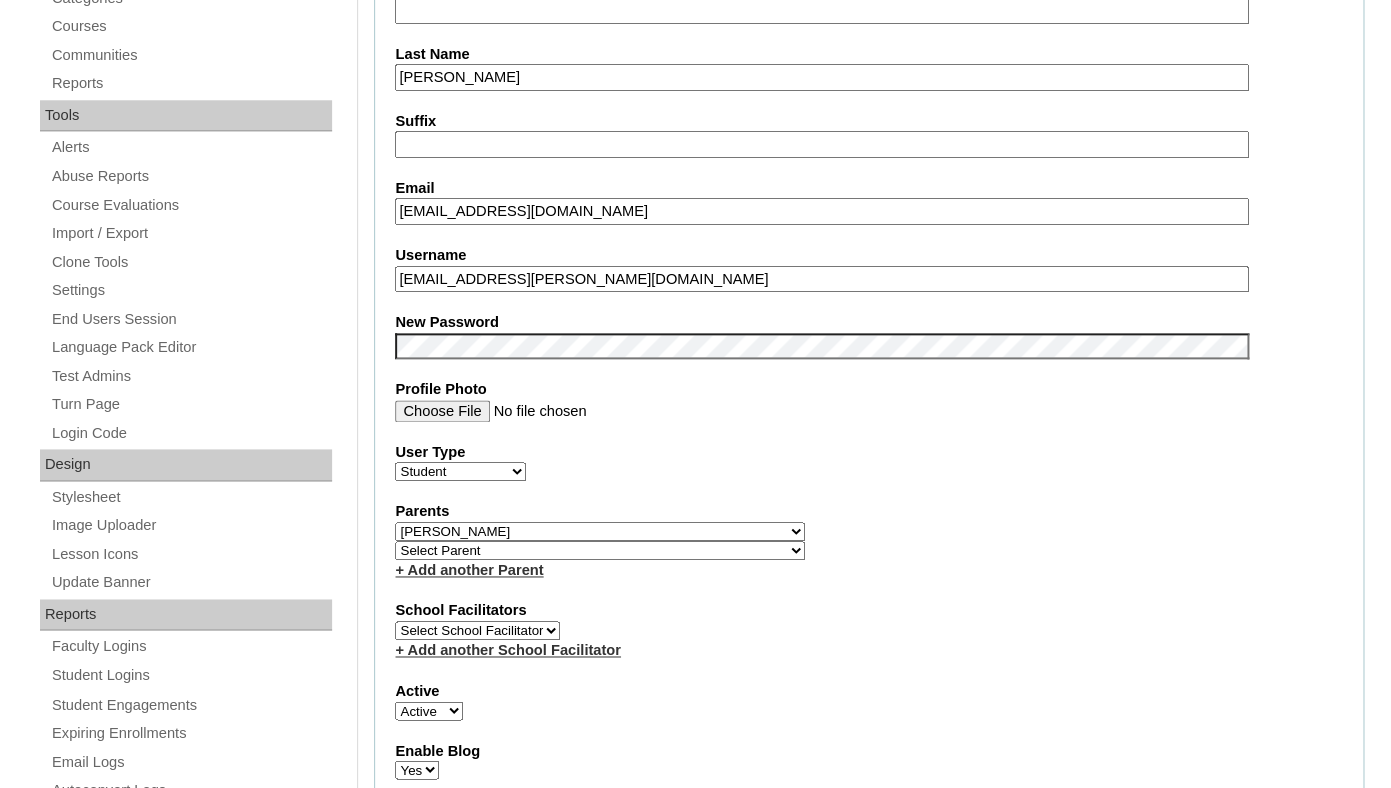 click on "Select Parent
Garcia, Rosa
Labourdette, Jessica
Nicholson, Nicky
Valentin , Natisha
Velazquez , Darlene
Abacan, Esther Joy
Abankwa, Rita
Abelson, Erika
Acuna, Anessa
Adamczyk, Holly
Adams, Tiffany
Aguas, Glenn
Agustin, Benjamin
Akintunde, Sade
Ako-Mbo, Dr. Leslie
Ako-Mbo, Dr. Leslie
Al Iessa, Rebeca
Alamillo, Mariah
Alejo, Azia
Allen, Kelly
Allen, Kendric
Allen, Morgan
Almasan, Kristen
Alonso, Joane
Alvarado, Alexis
Alvarado, Jannet
Alvarez, Marcela
Amador, Miguel
Amador, Sharon
Ambion, Alvin
Anderson, Maryann
Angell, Dustin
Anthony , Terrance
April , Stone
Araneta-Rodriguez, Rica
Arceo, Anthony
Ardashahi, Rameil
Argueta, Casandra
Arguijo, Robyn
Arias, Liliana
Armada, Shadieh
Ashdown, Caitlin
Atkins, Lynn" at bounding box center [600, 550] 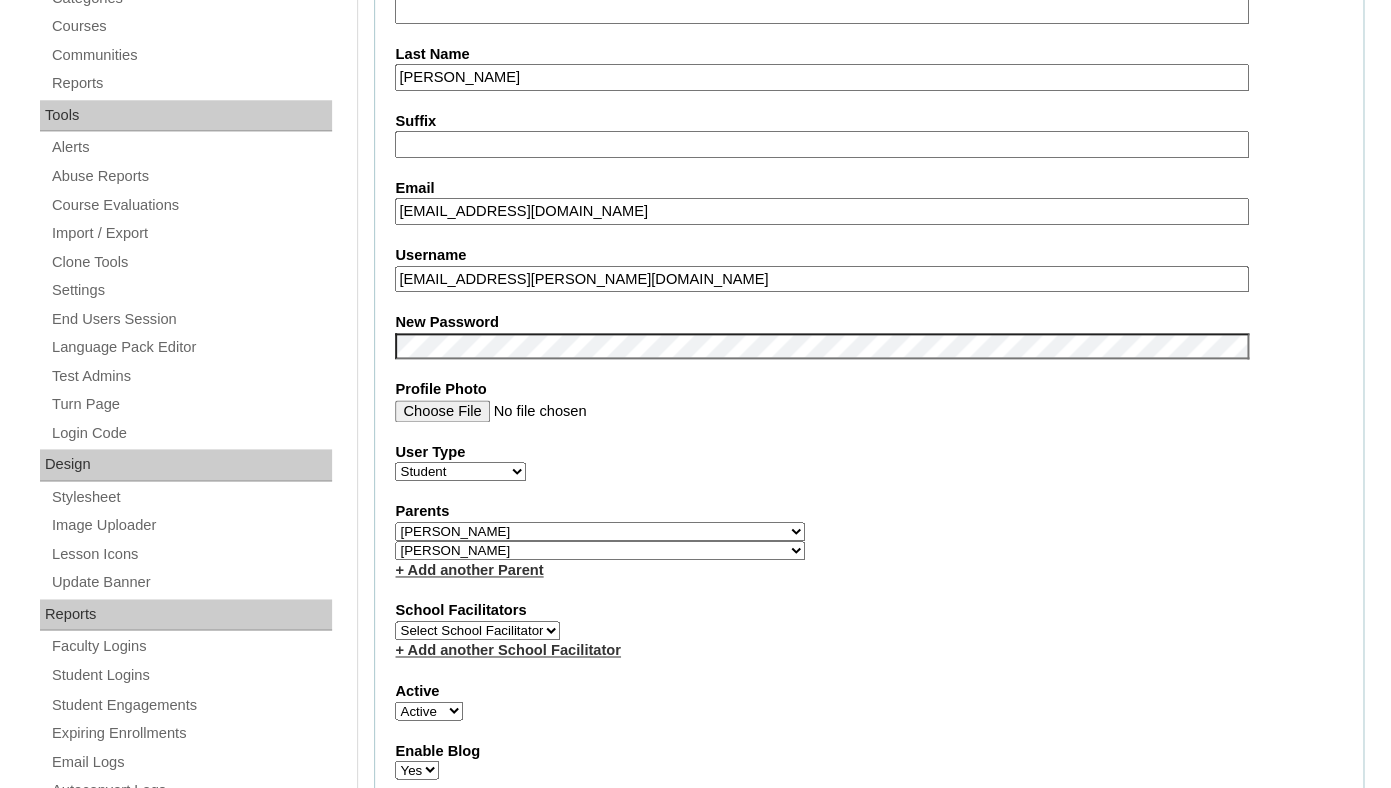 click on "Colston, Mitchell" at bounding box center (0, 0) 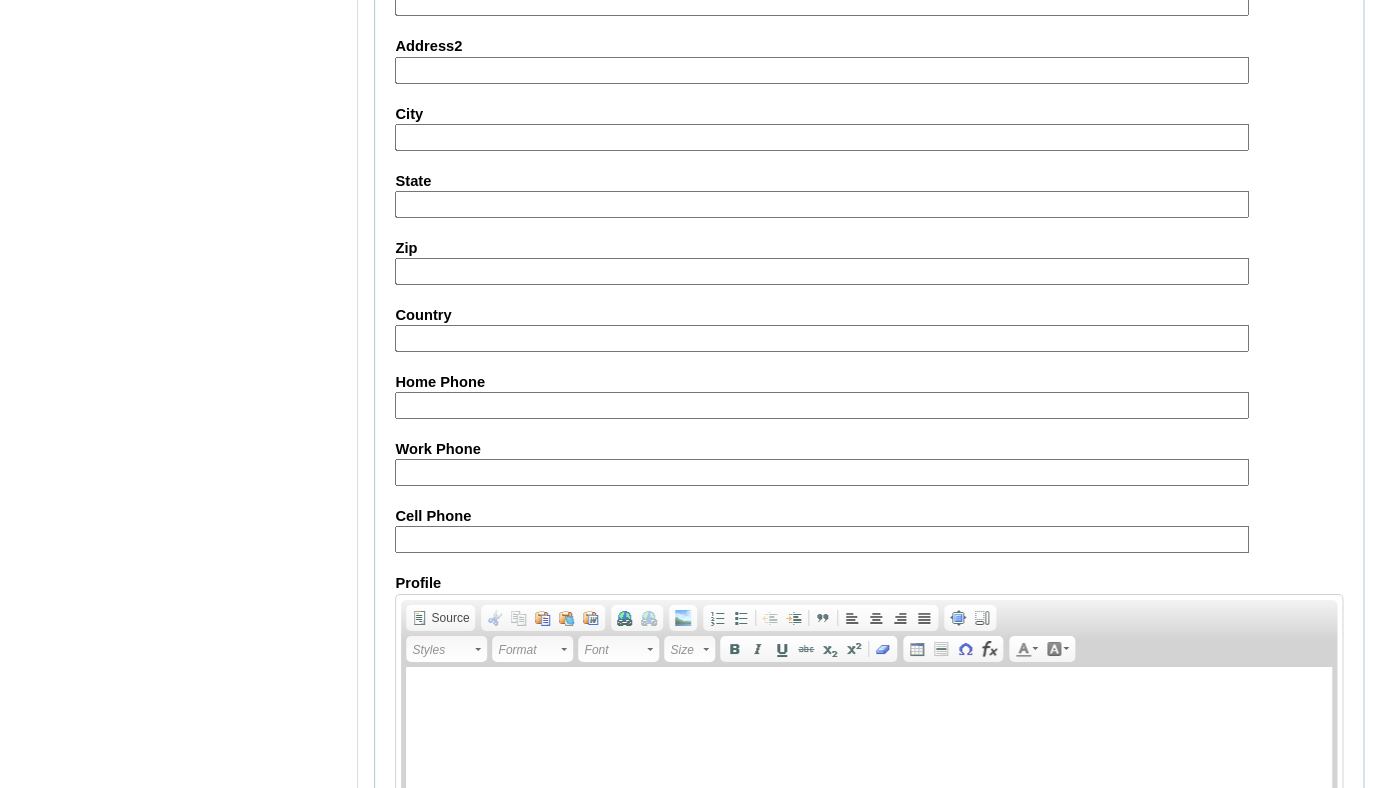 scroll, scrollTop: 2420, scrollLeft: 0, axis: vertical 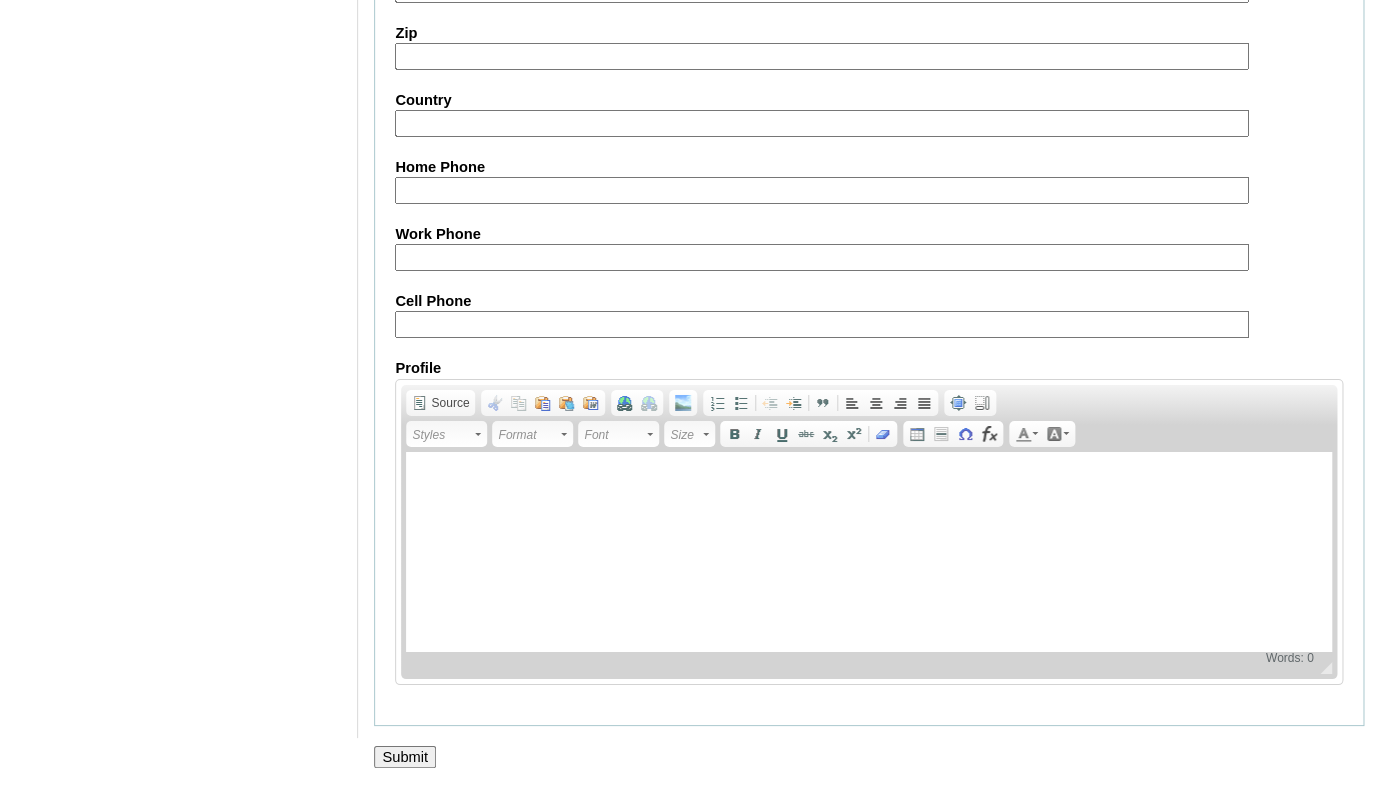 click on "Submit" at bounding box center [405, 757] 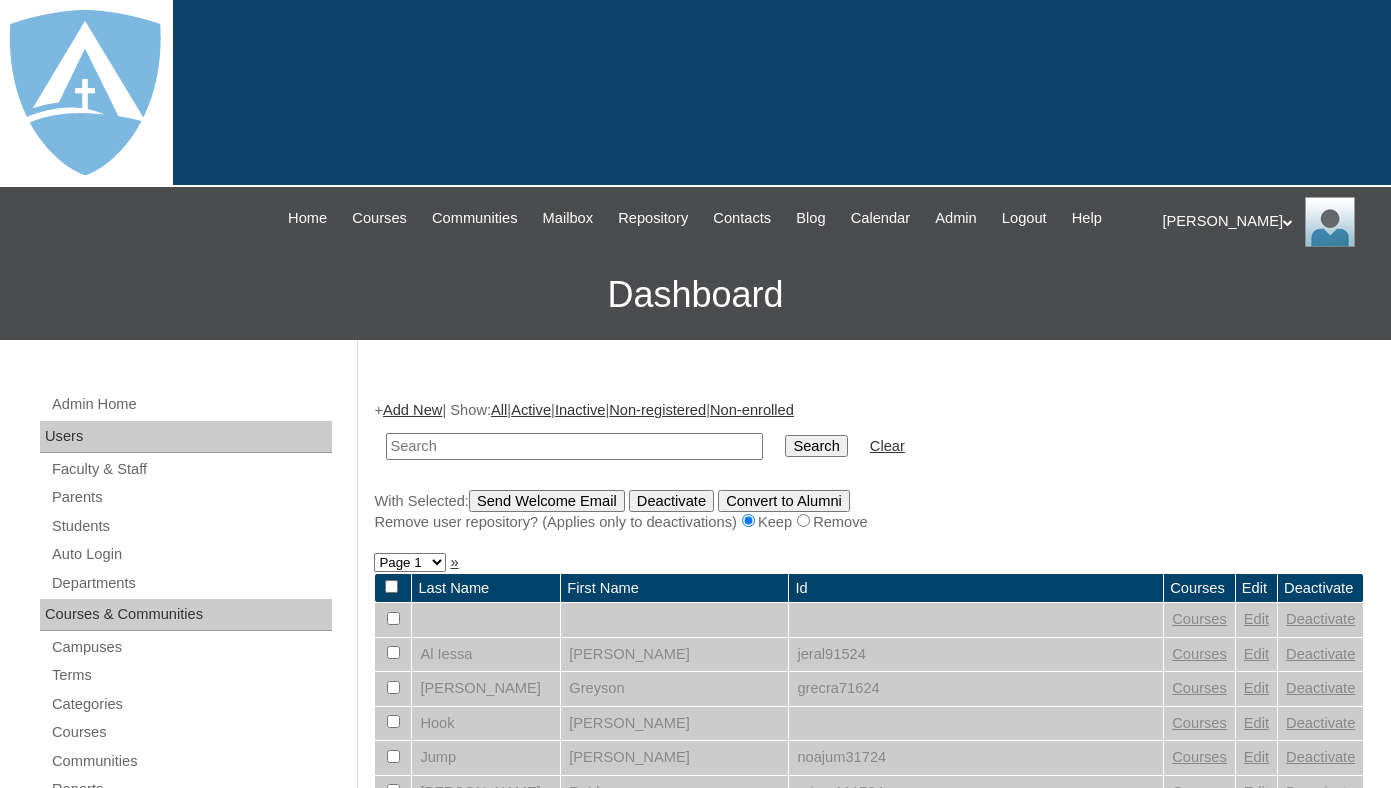 scroll, scrollTop: 0, scrollLeft: 0, axis: both 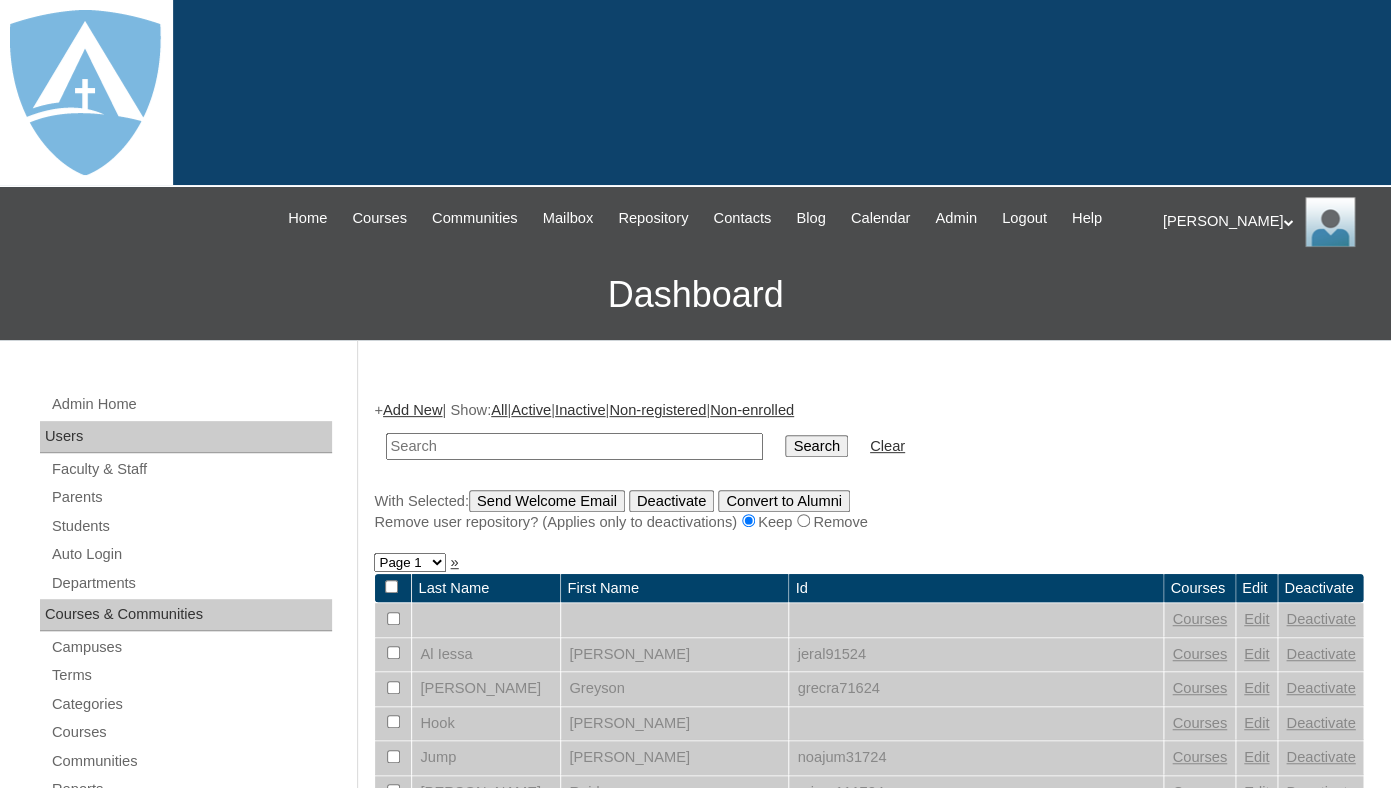 click at bounding box center [574, 446] 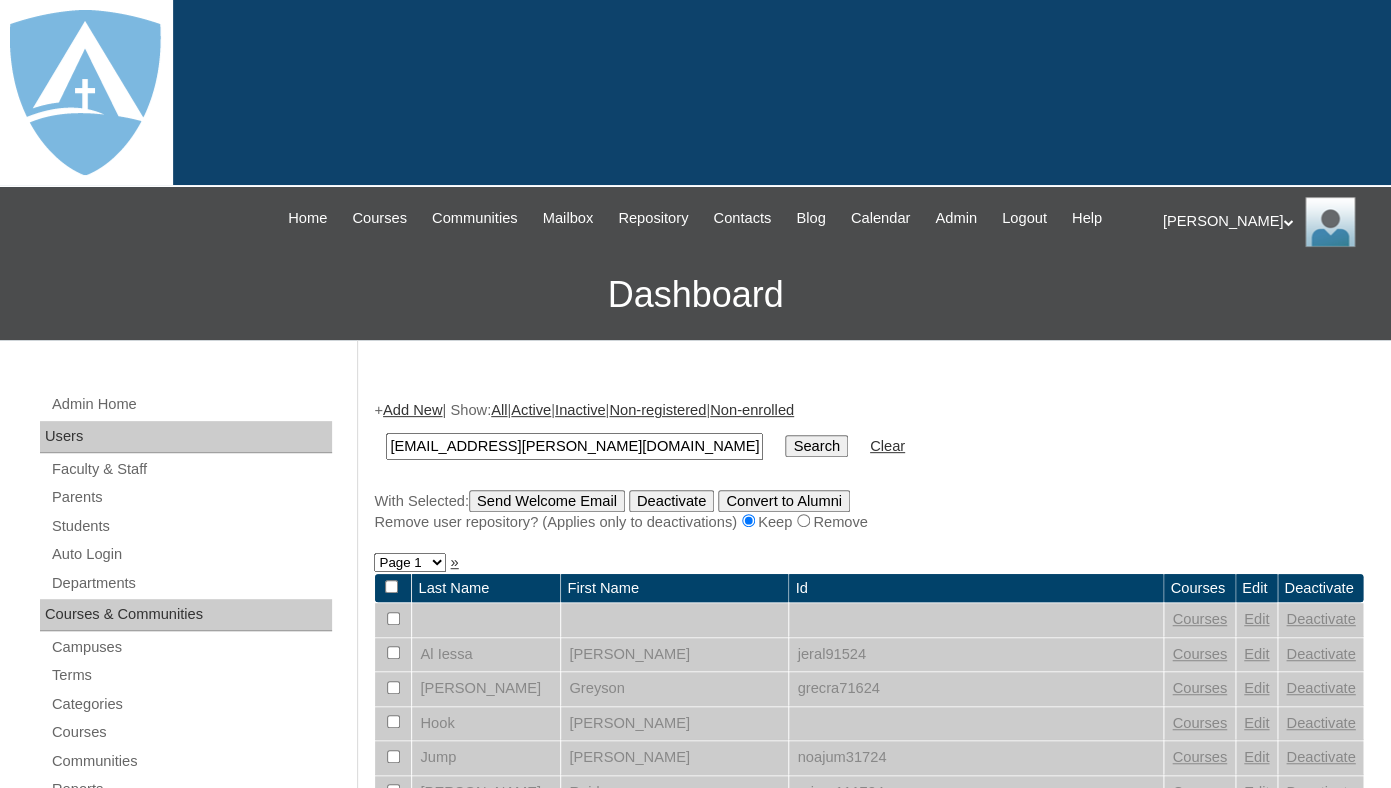 type on "[EMAIL_ADDRESS][PERSON_NAME][DOMAIN_NAME]" 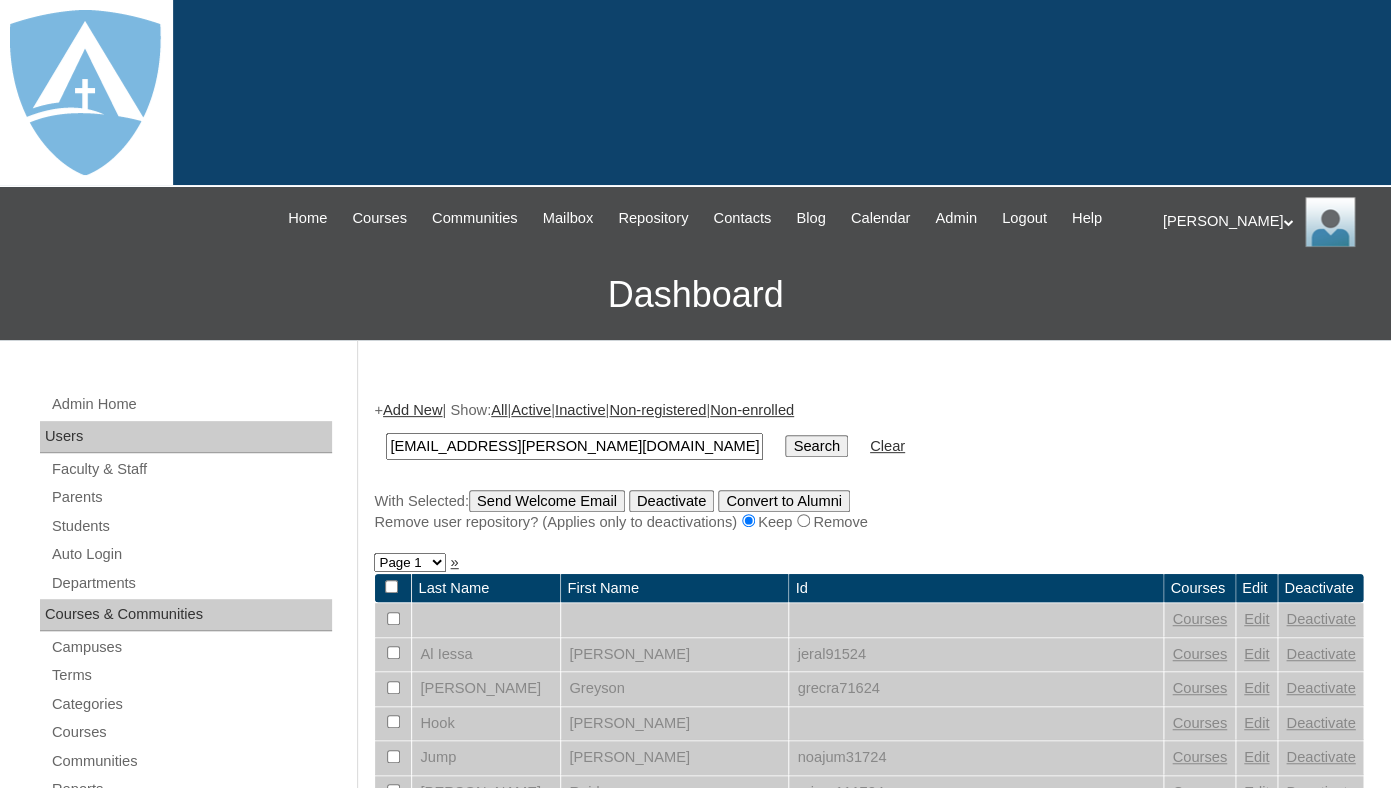 click on "Search" at bounding box center (816, 446) 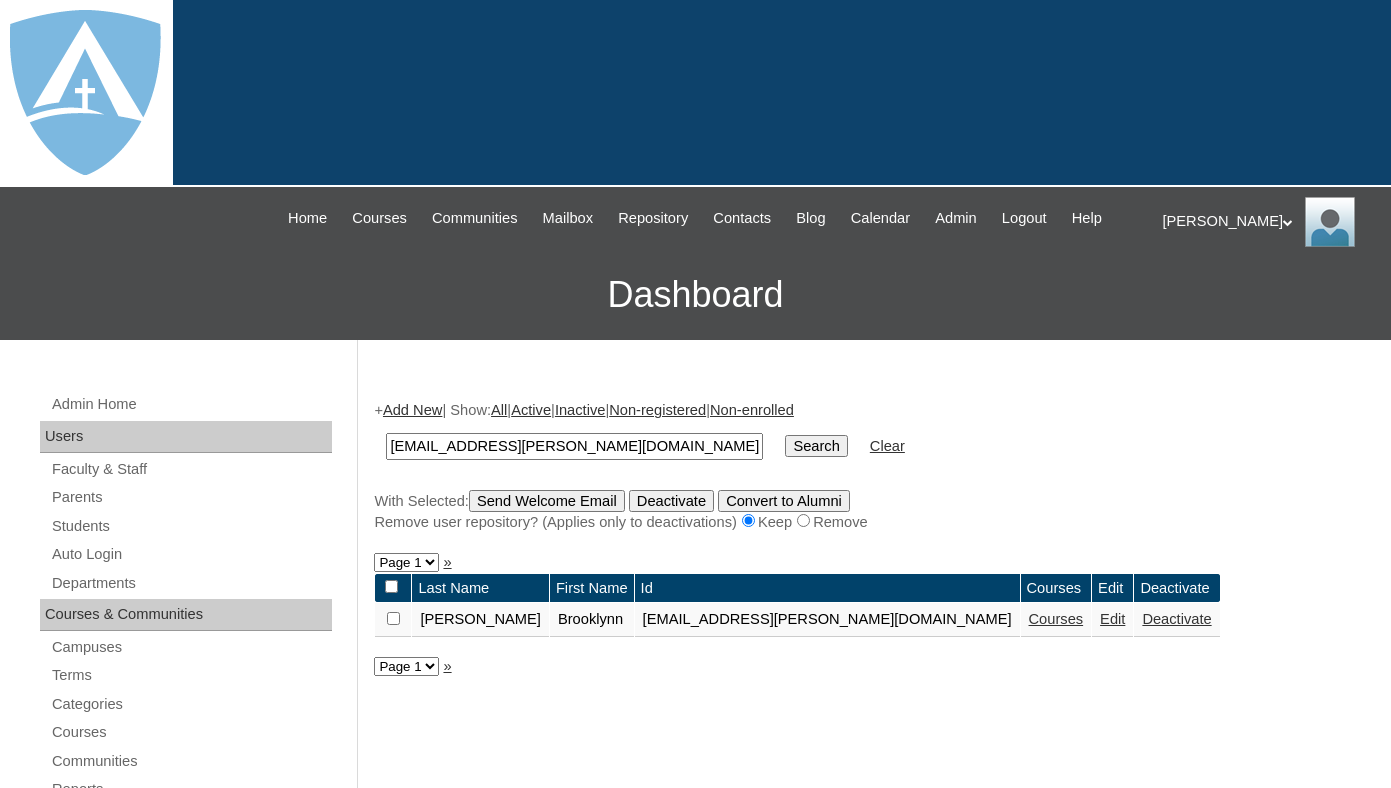 scroll, scrollTop: 0, scrollLeft: 0, axis: both 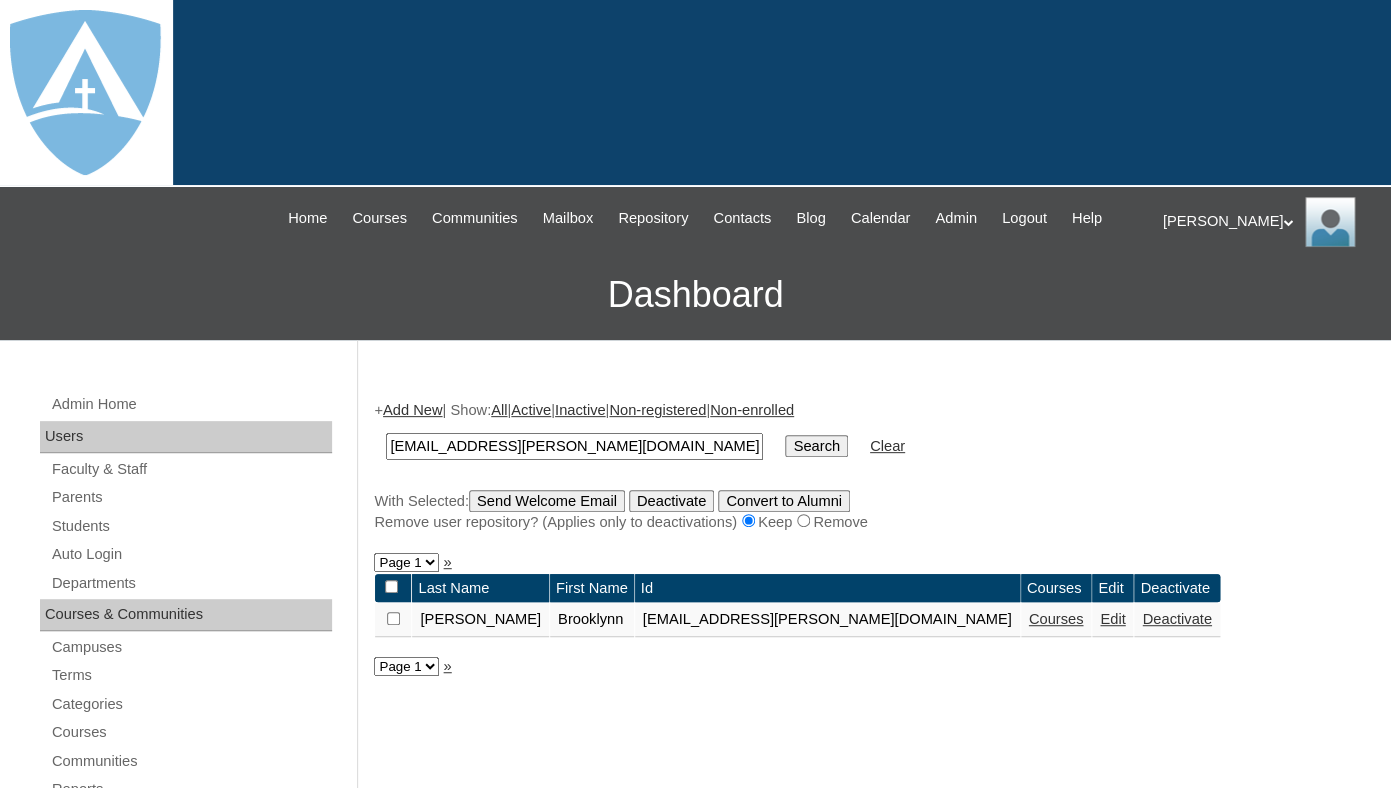 click on "Courses" at bounding box center [1056, 619] 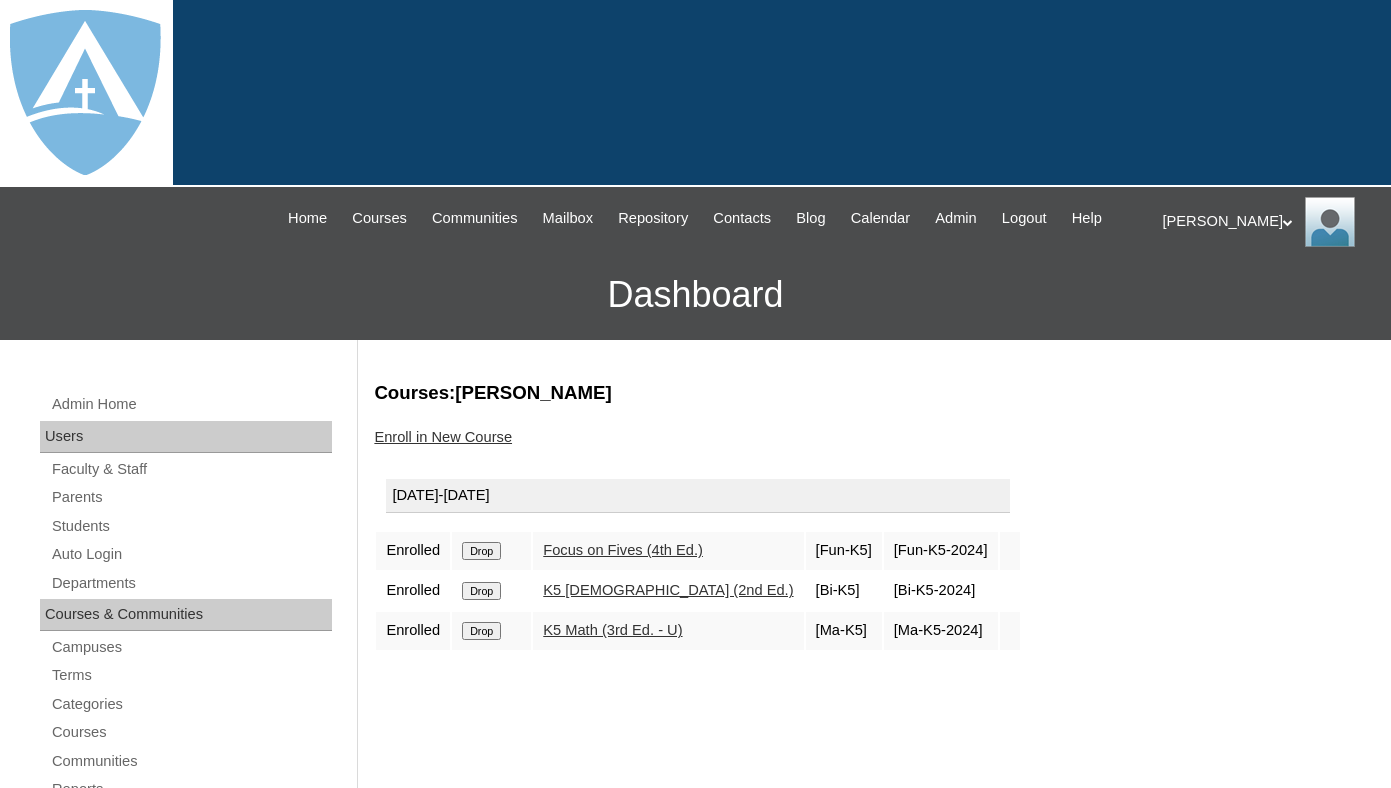 scroll, scrollTop: 0, scrollLeft: 0, axis: both 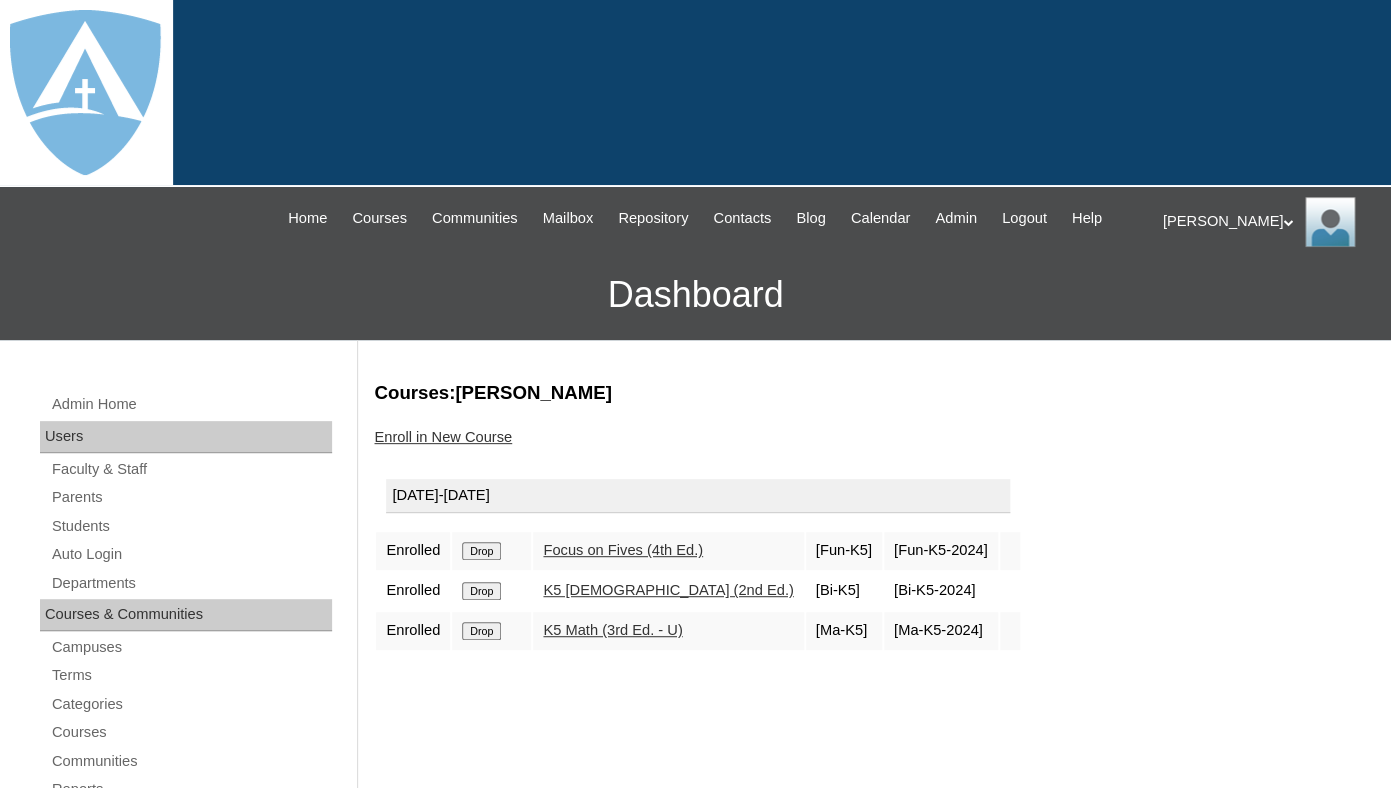 click on "Drop" at bounding box center [481, 551] 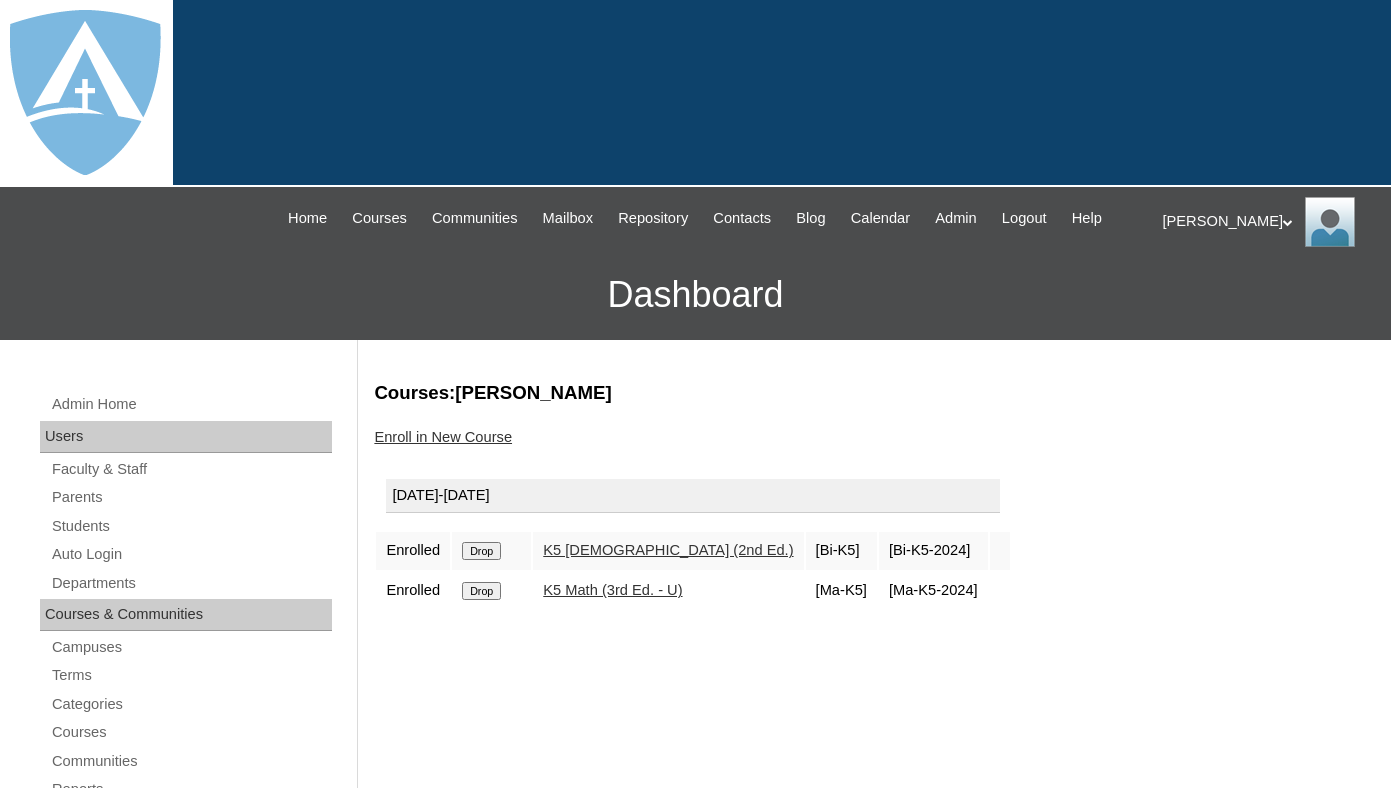 scroll, scrollTop: 0, scrollLeft: 0, axis: both 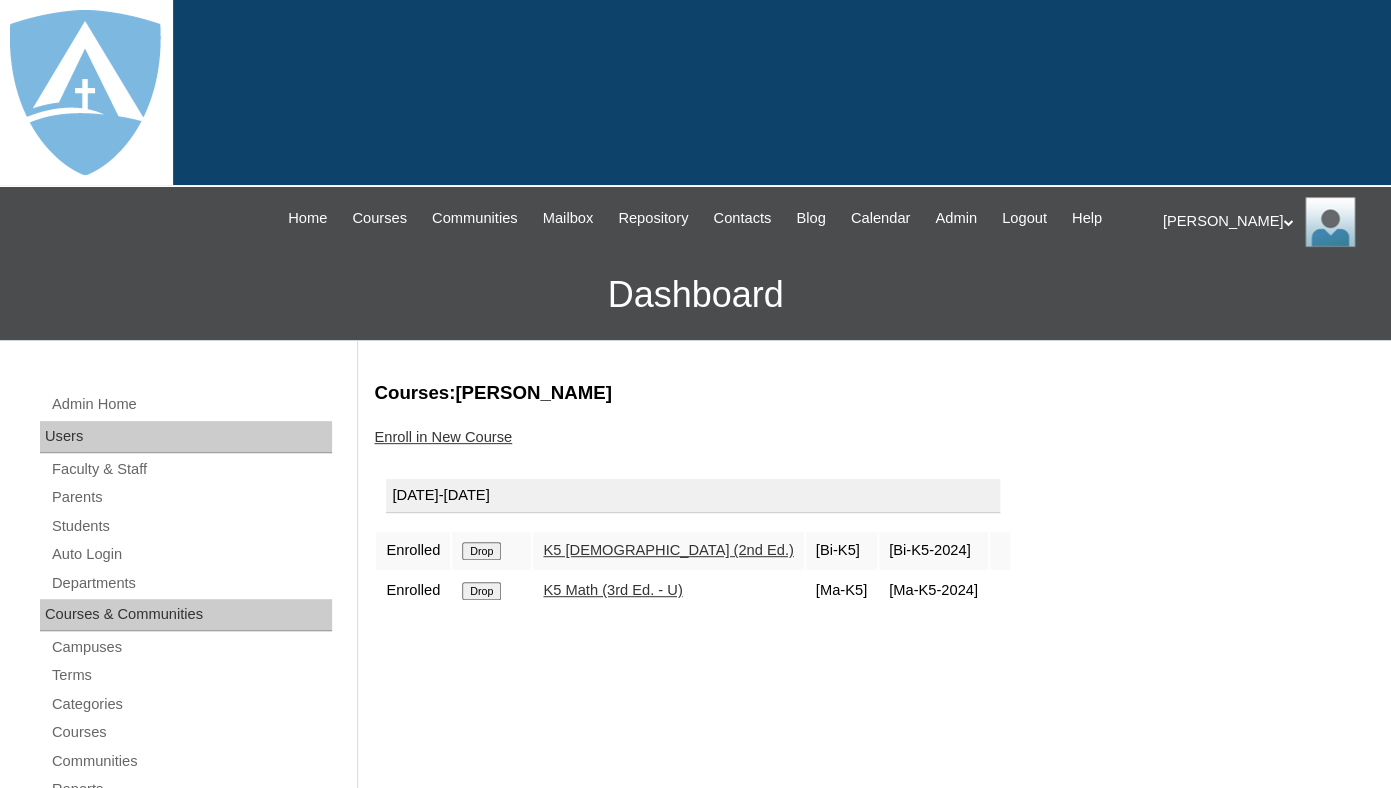 click on "Drop" at bounding box center (481, 551) 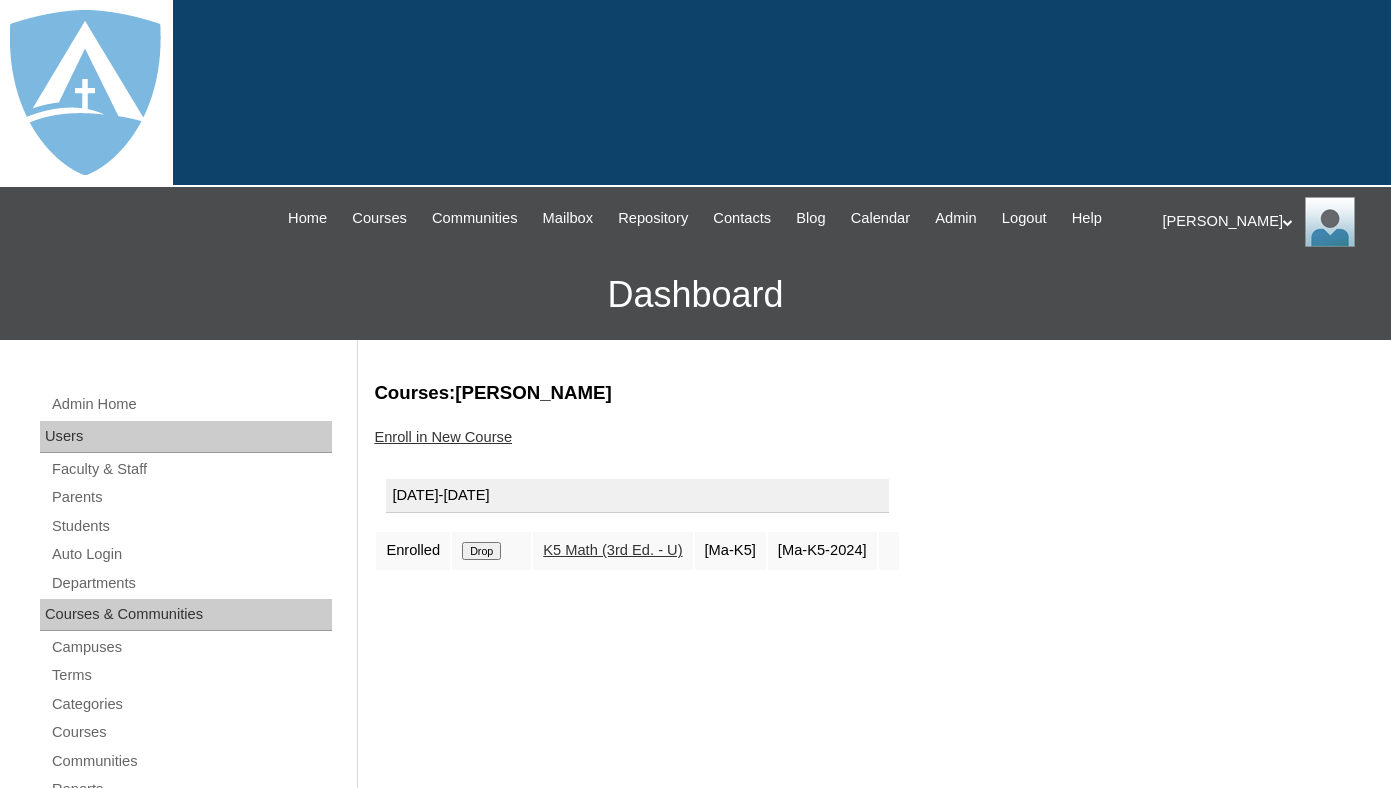 scroll, scrollTop: 0, scrollLeft: 0, axis: both 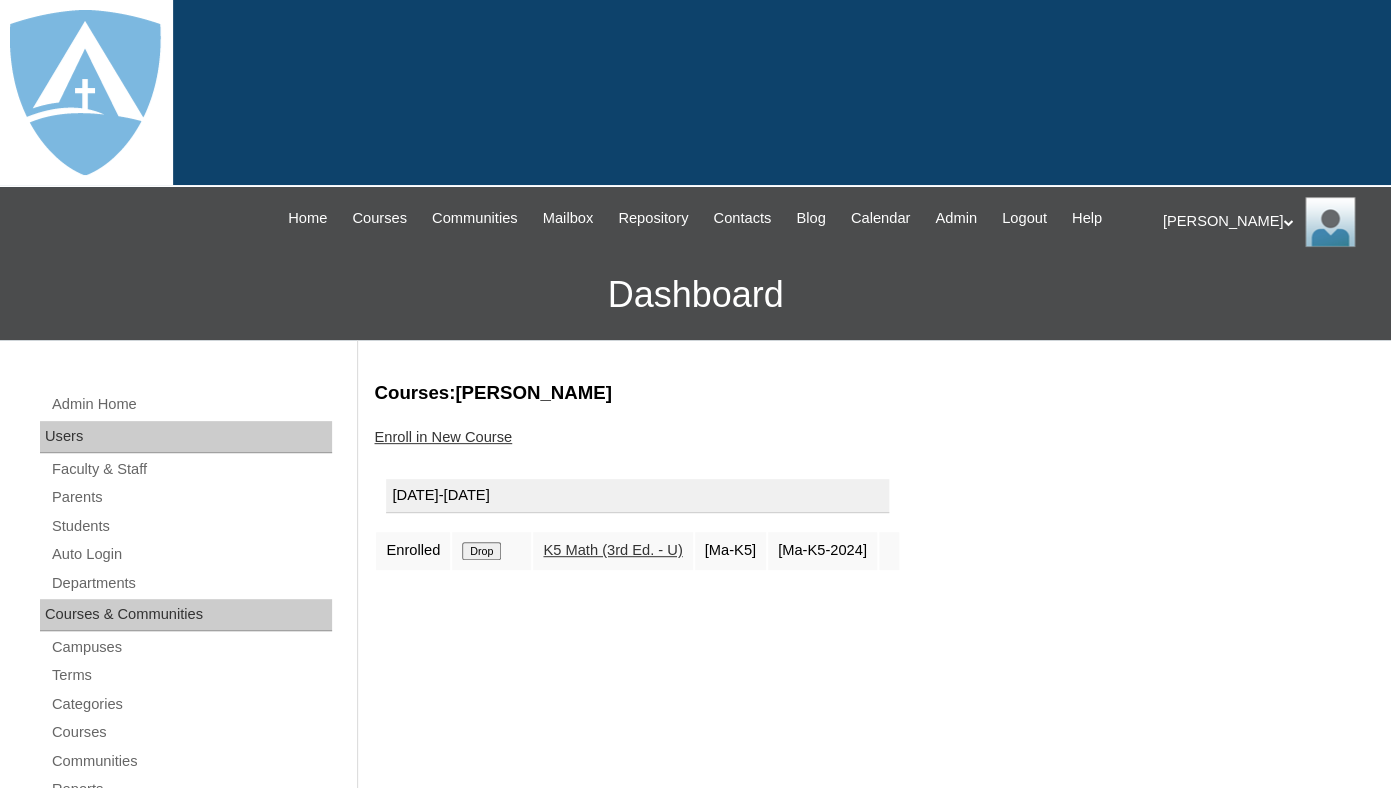 click on "Drop" at bounding box center [481, 551] 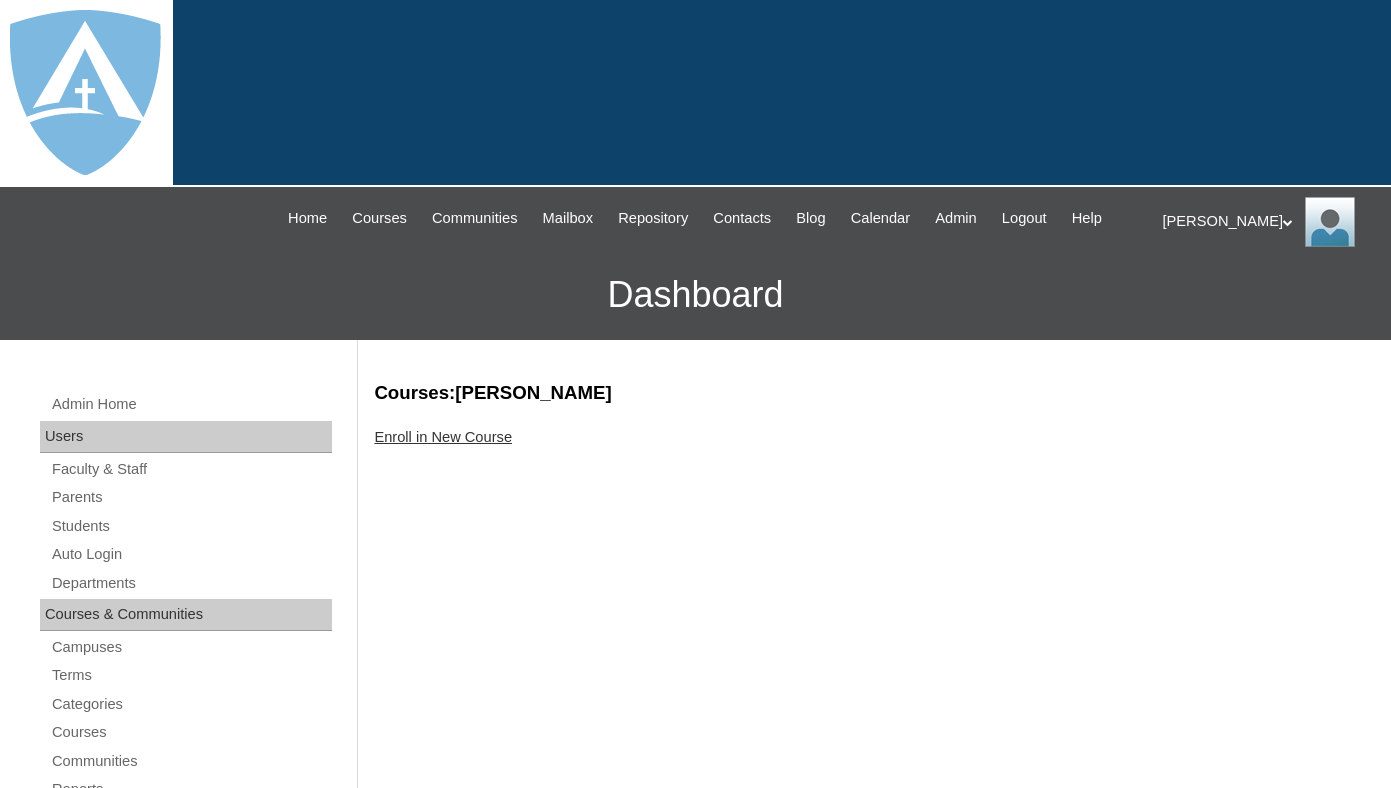 scroll, scrollTop: 0, scrollLeft: 0, axis: both 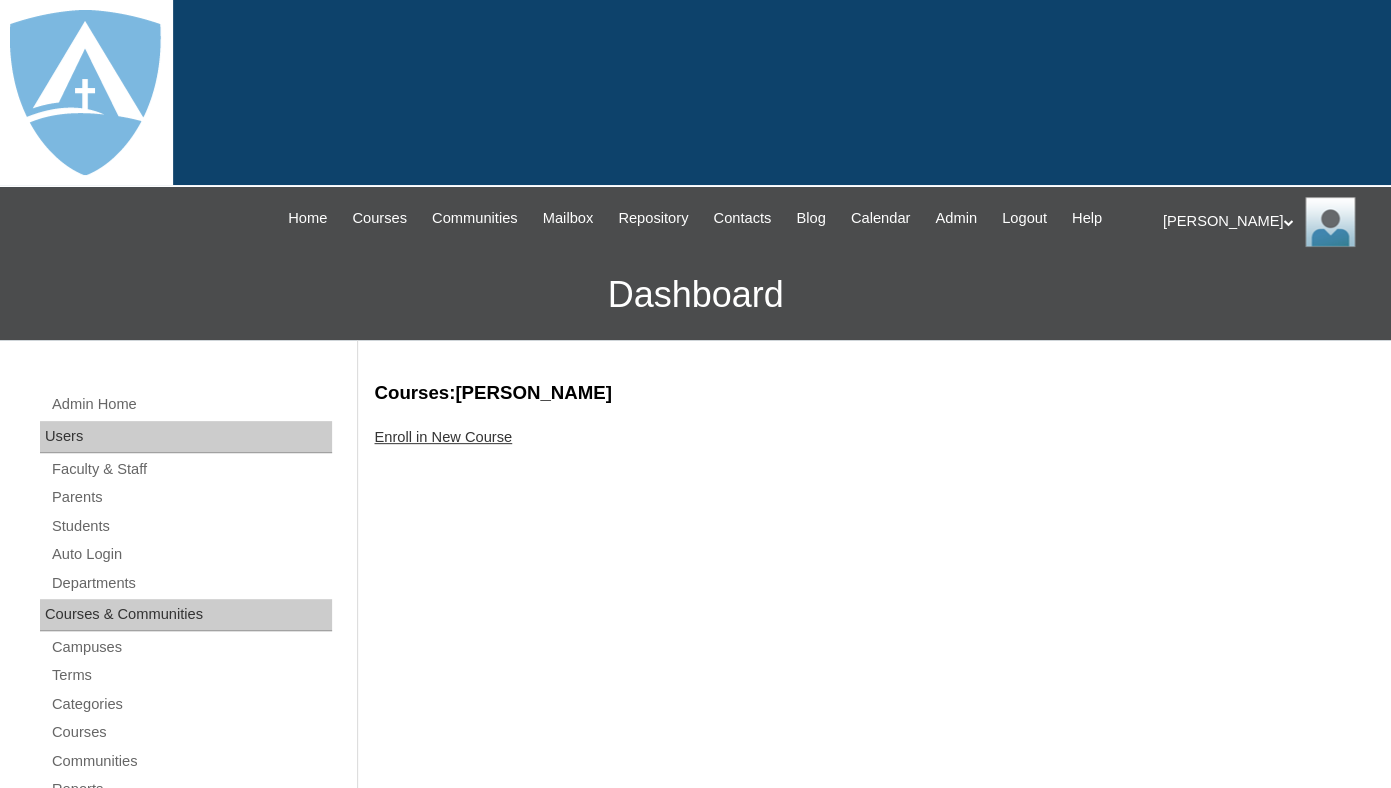 click on "Enroll in New Course" at bounding box center (443, 437) 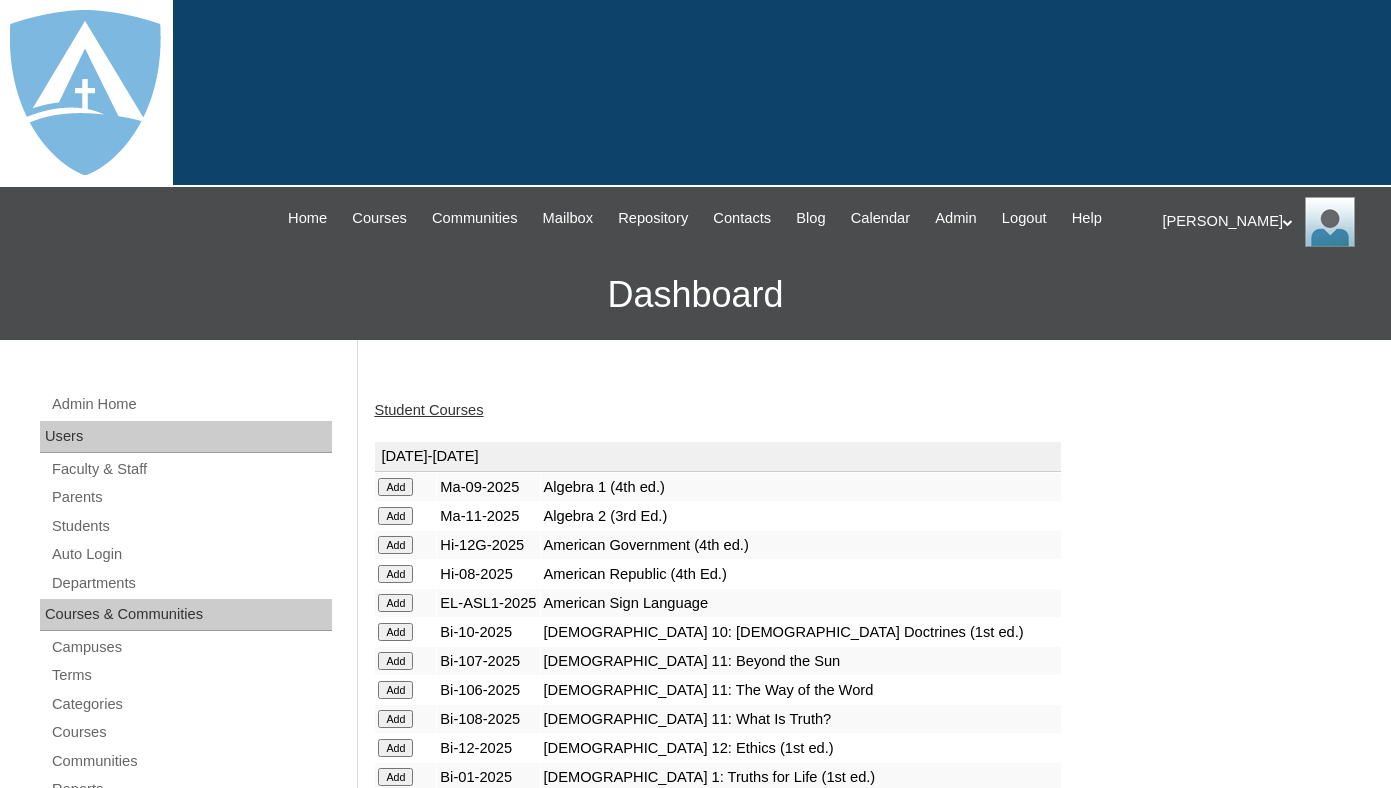 scroll, scrollTop: 267, scrollLeft: 0, axis: vertical 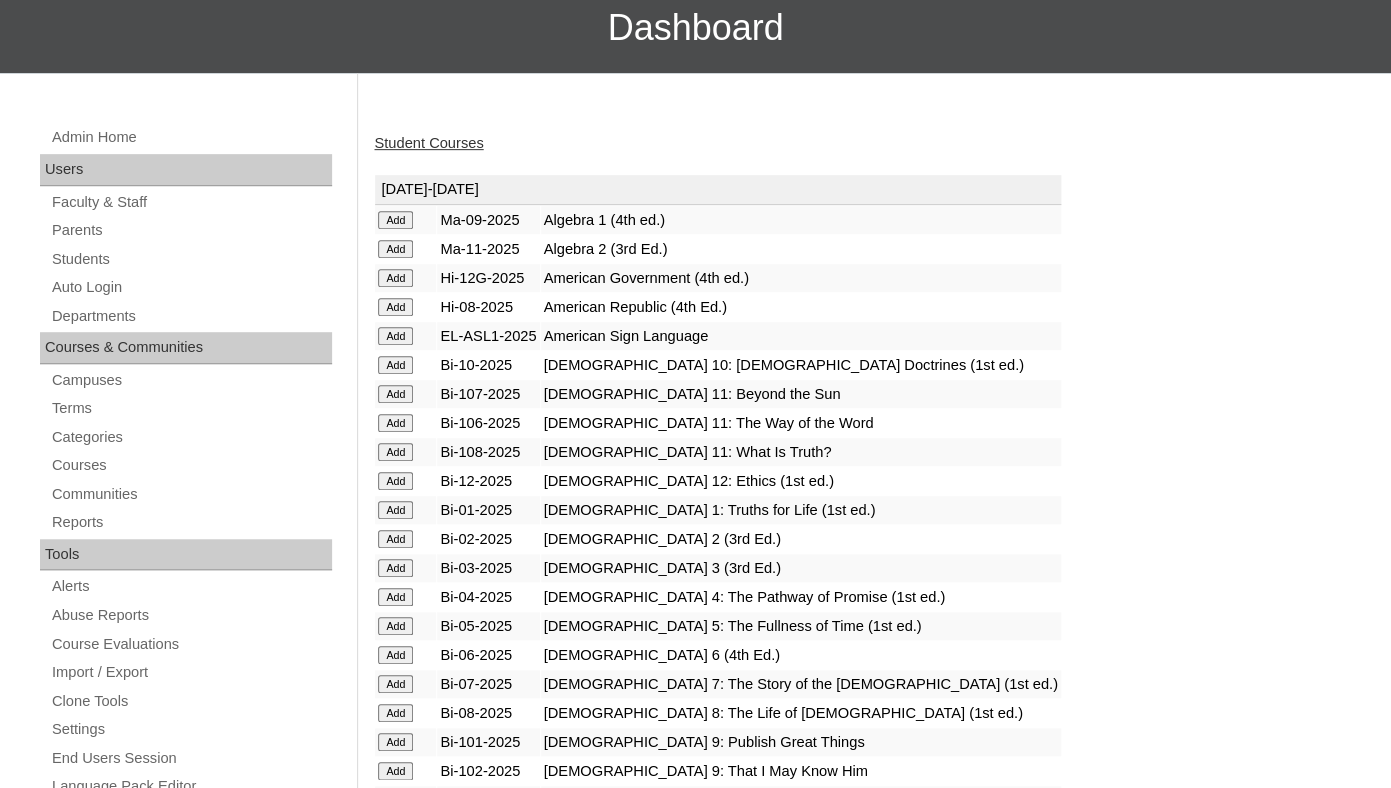 click on "Add" at bounding box center [395, 220] 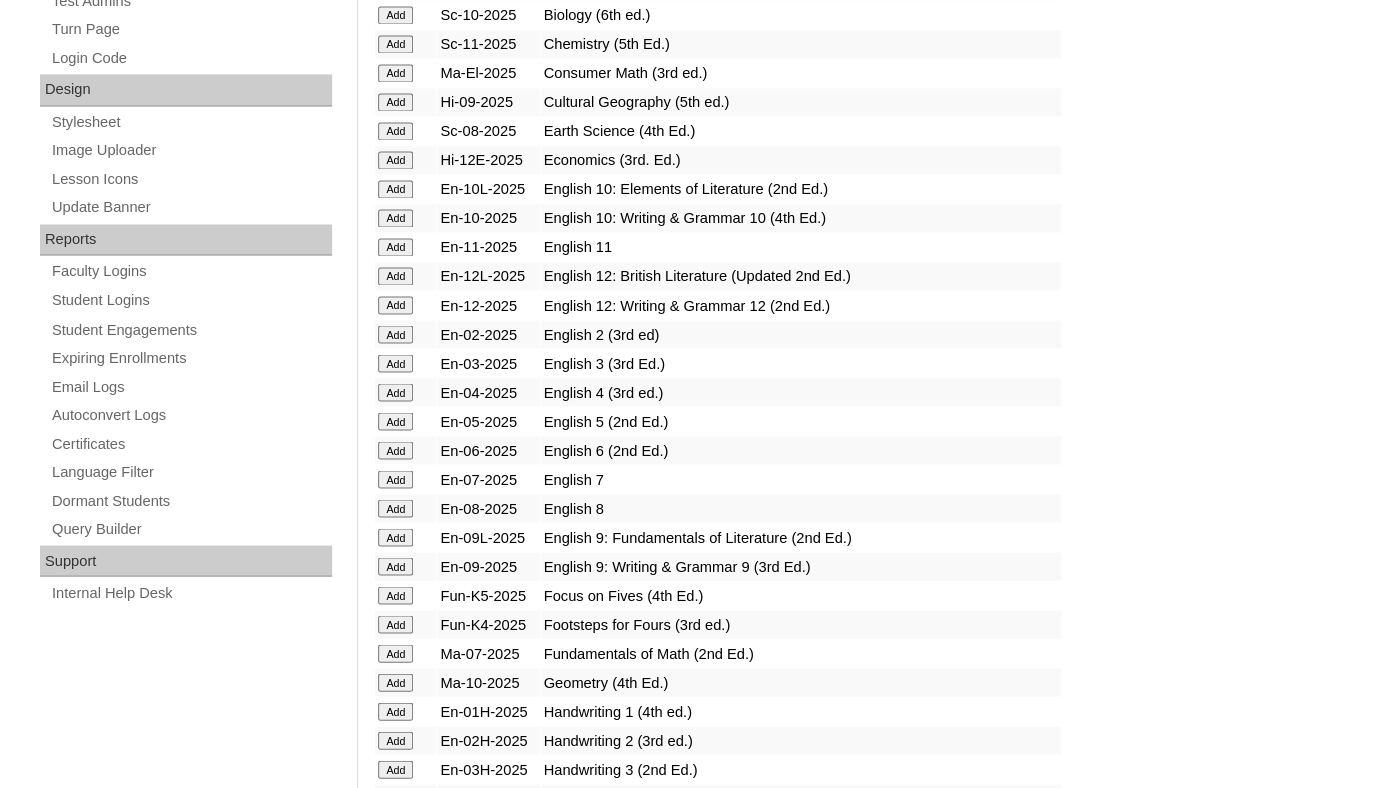 scroll, scrollTop: 1082, scrollLeft: 0, axis: vertical 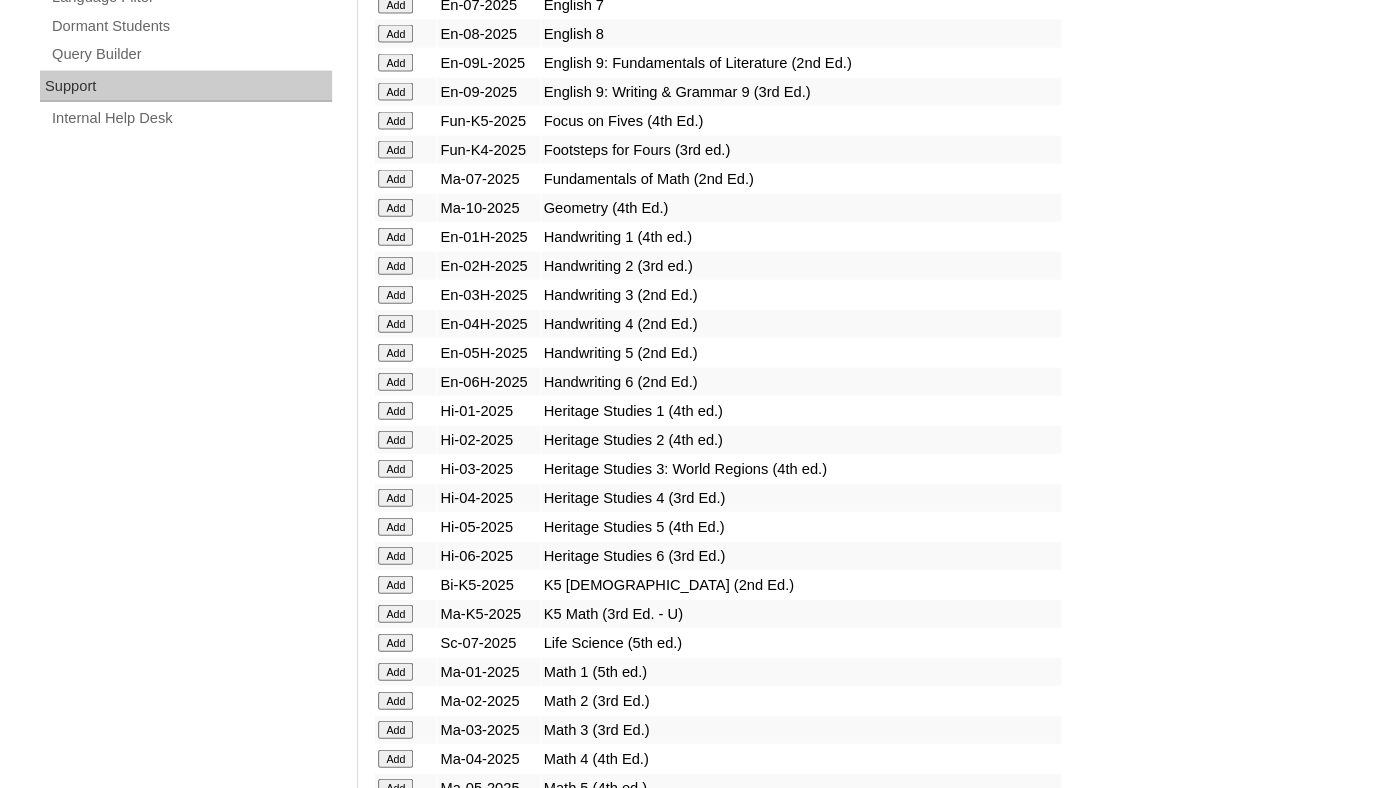 click on "Add" at bounding box center (395, -1068) 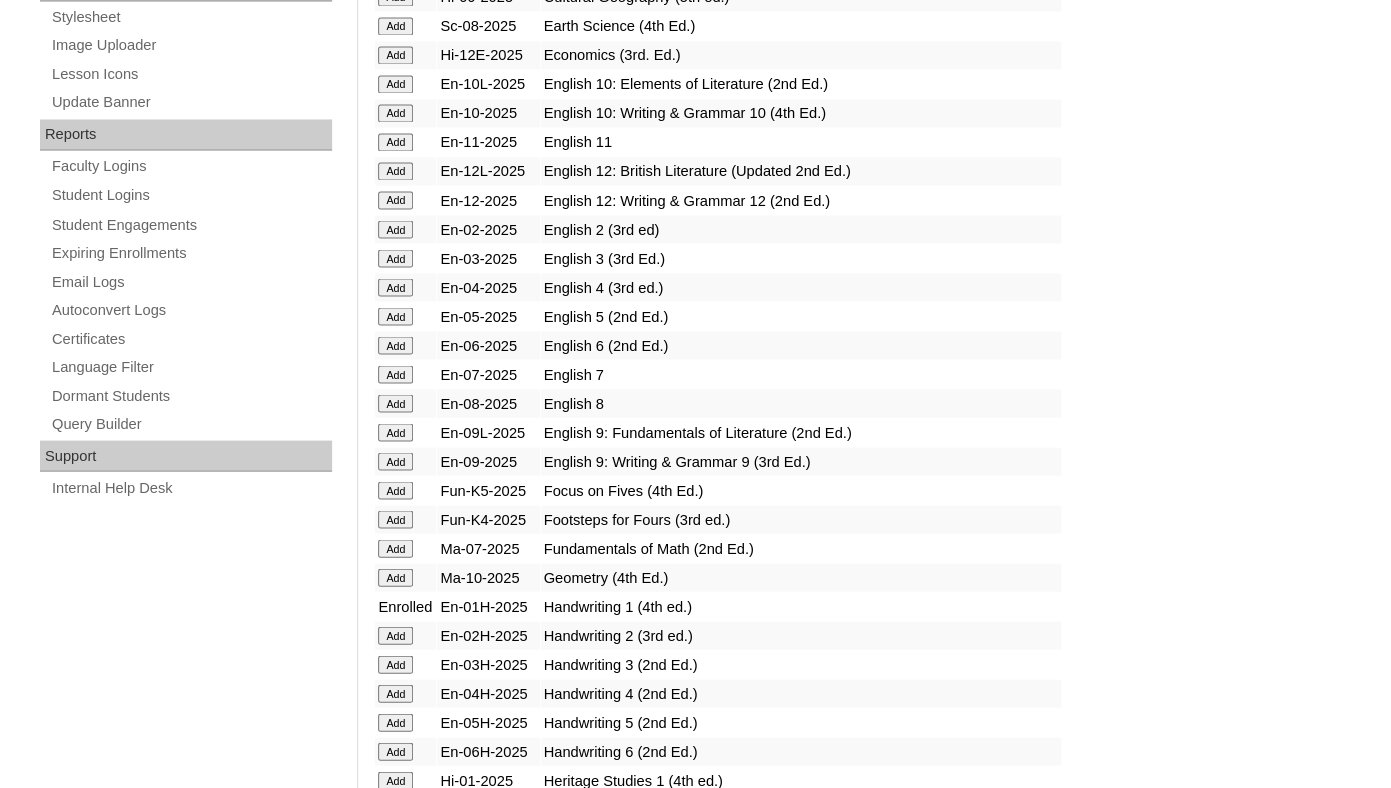 scroll, scrollTop: 1605, scrollLeft: 0, axis: vertical 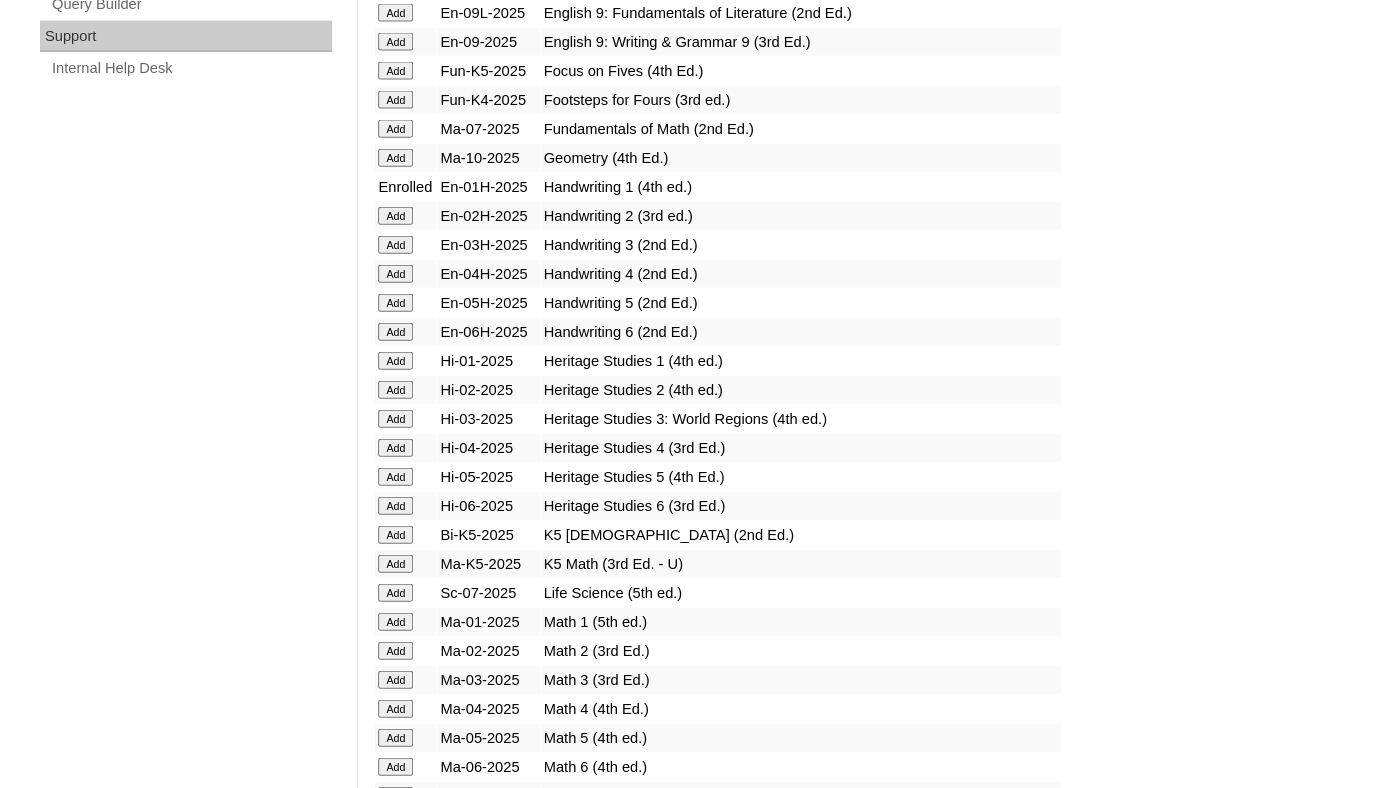 click on "Add" at bounding box center (395, -1118) 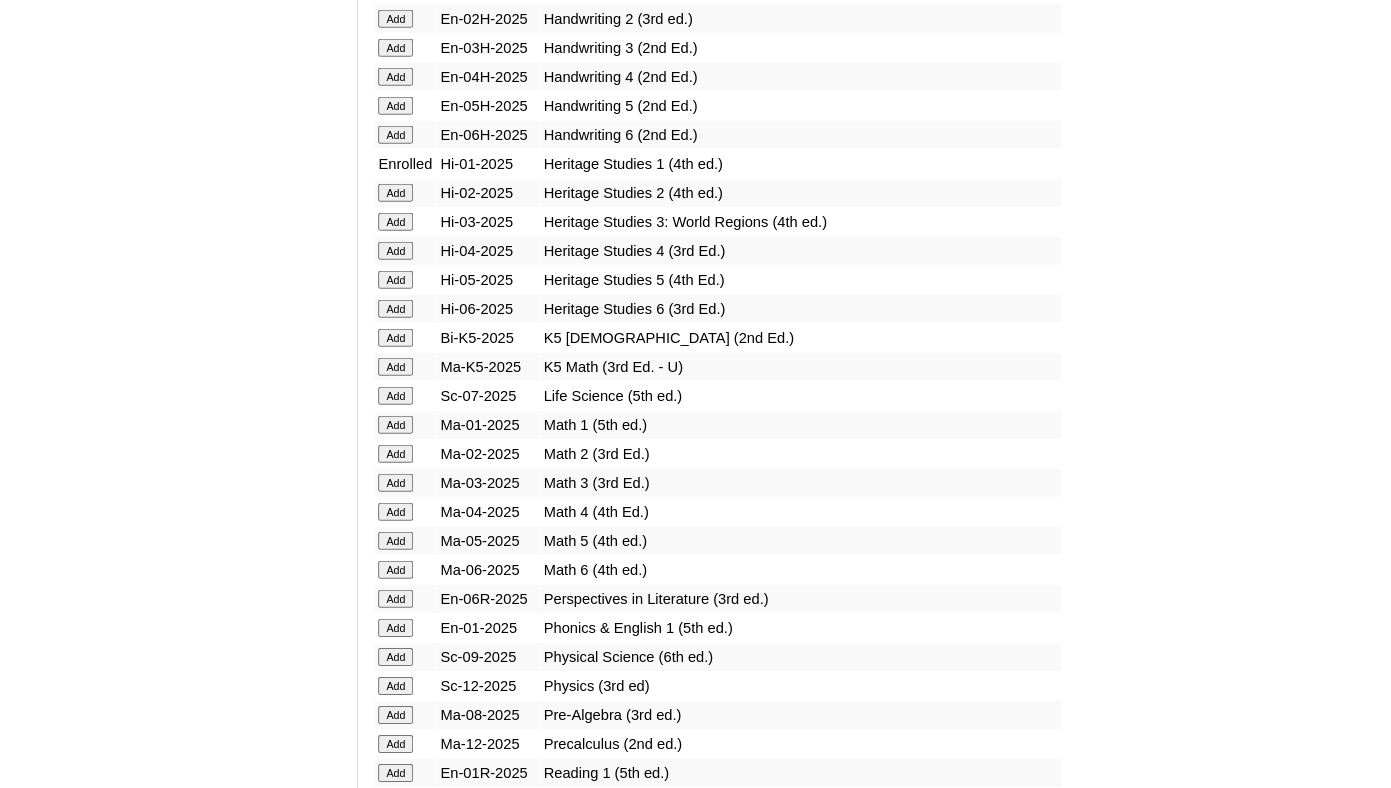 scroll, scrollTop: 1872, scrollLeft: 0, axis: vertical 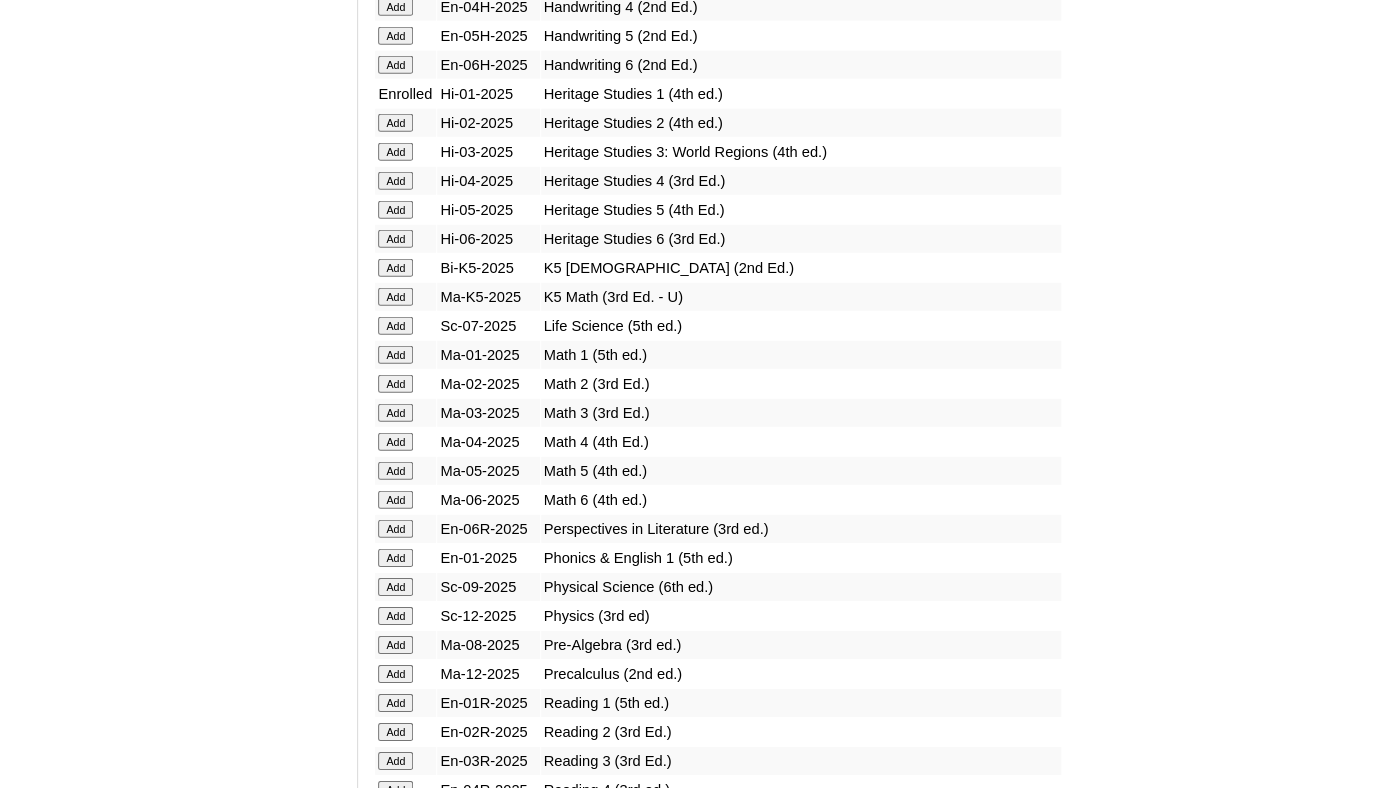 click on "Add" at bounding box center (395, -1385) 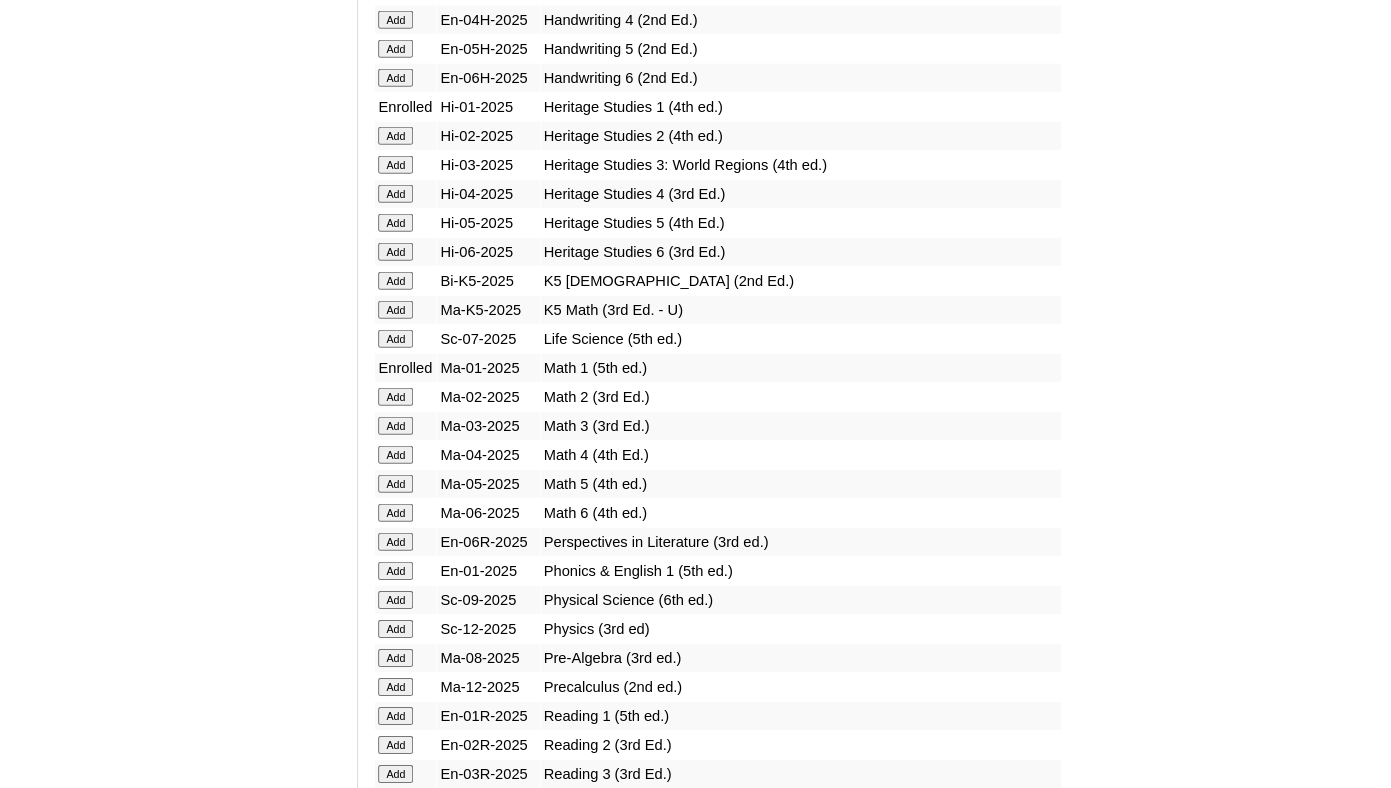 scroll, scrollTop: 1980, scrollLeft: 0, axis: vertical 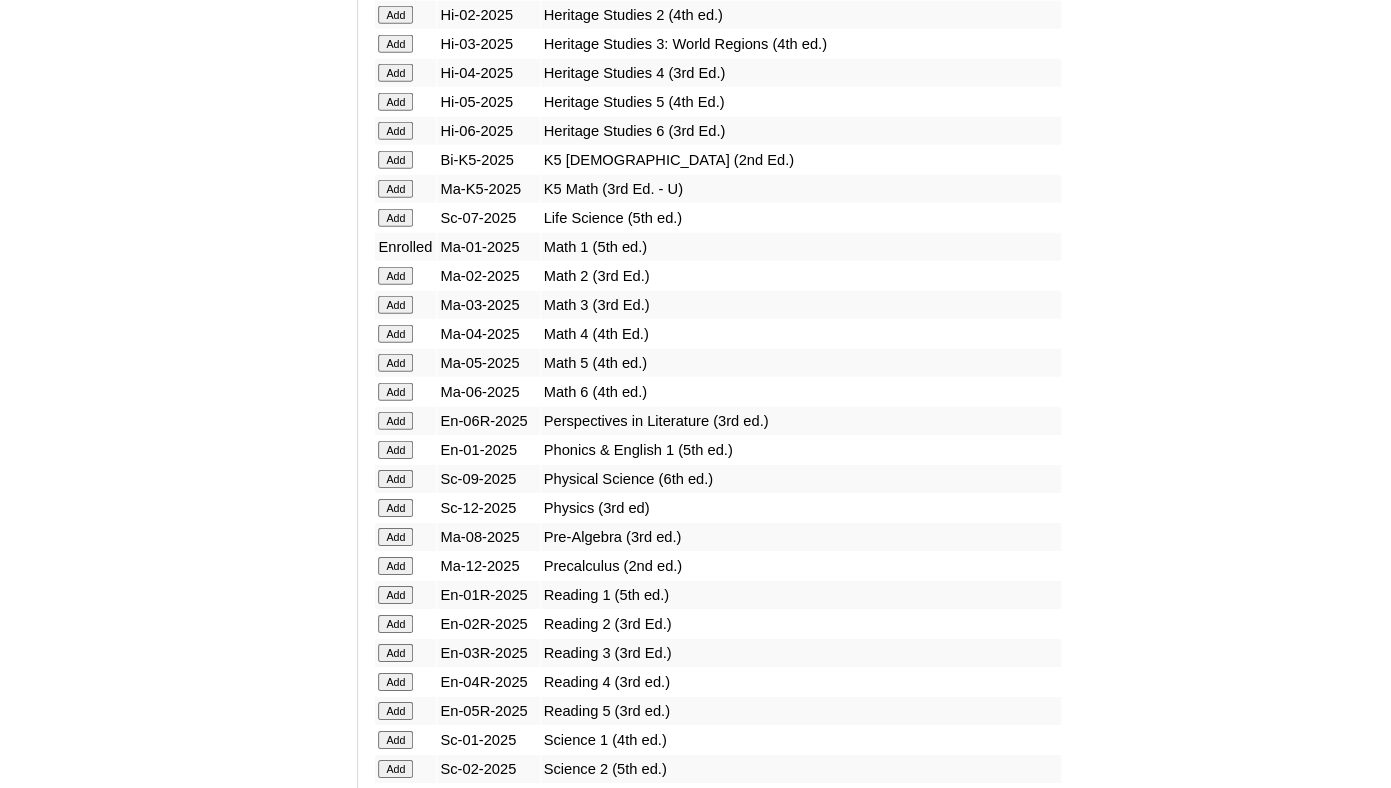 click on "Add" at bounding box center (395, -1493) 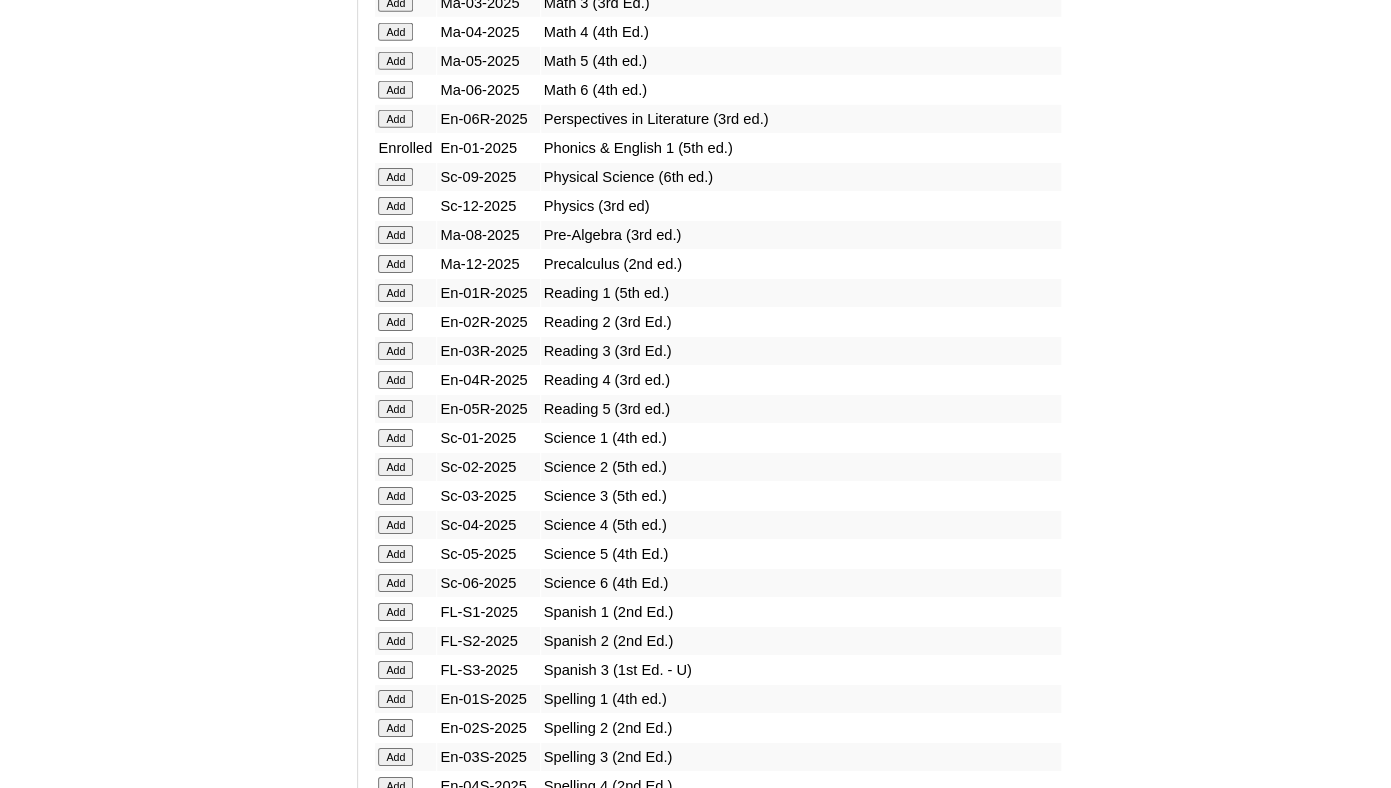 scroll, scrollTop: 2290, scrollLeft: 0, axis: vertical 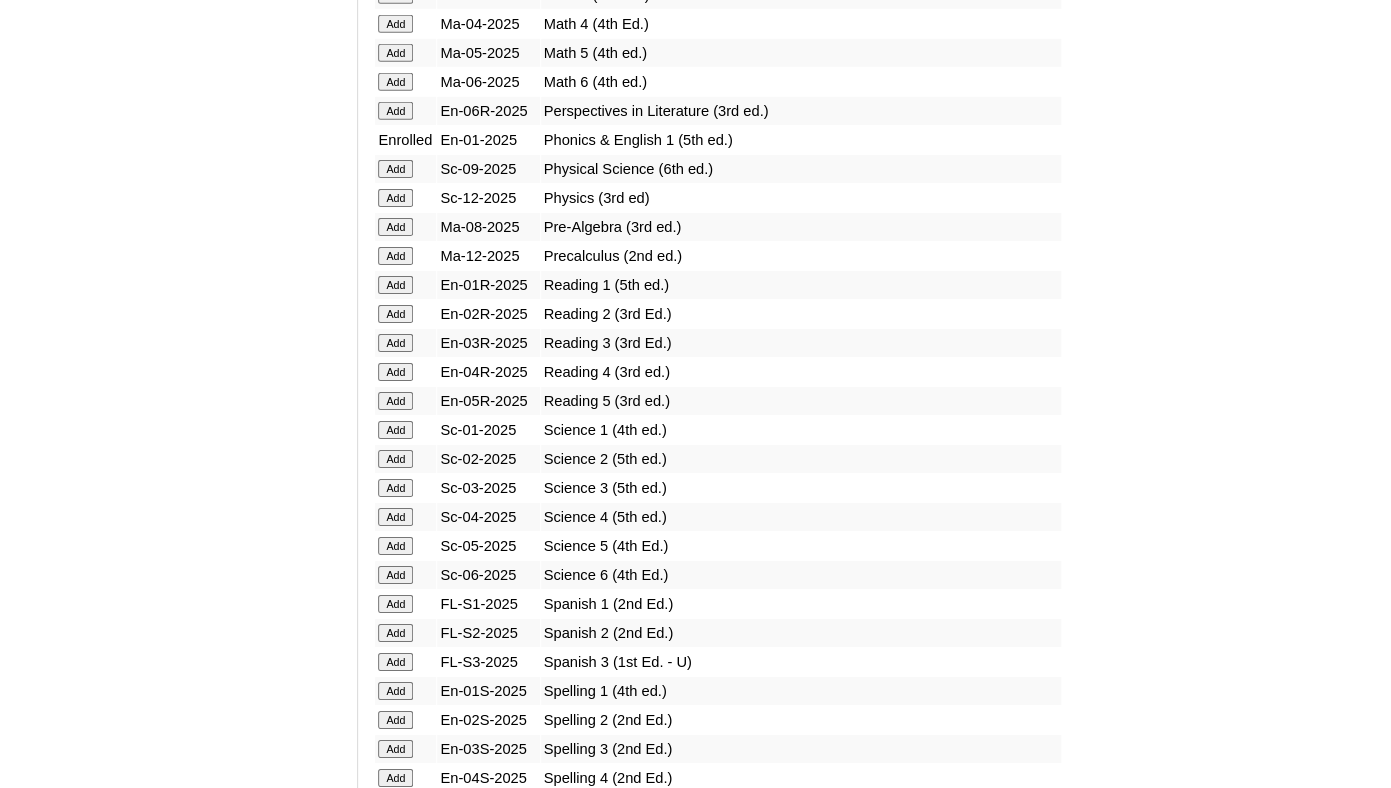 click on "Add" at bounding box center [395, -1803] 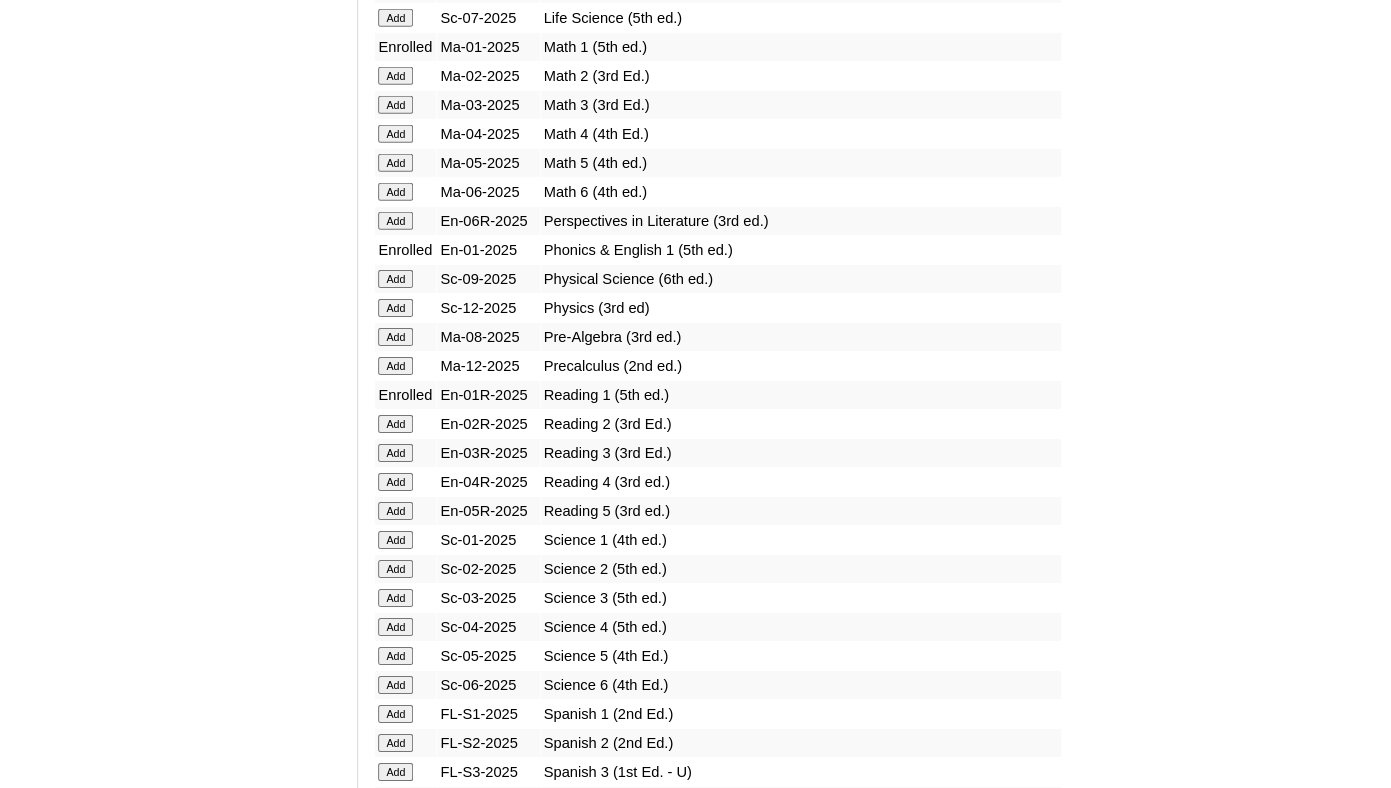 scroll, scrollTop: 2407, scrollLeft: 0, axis: vertical 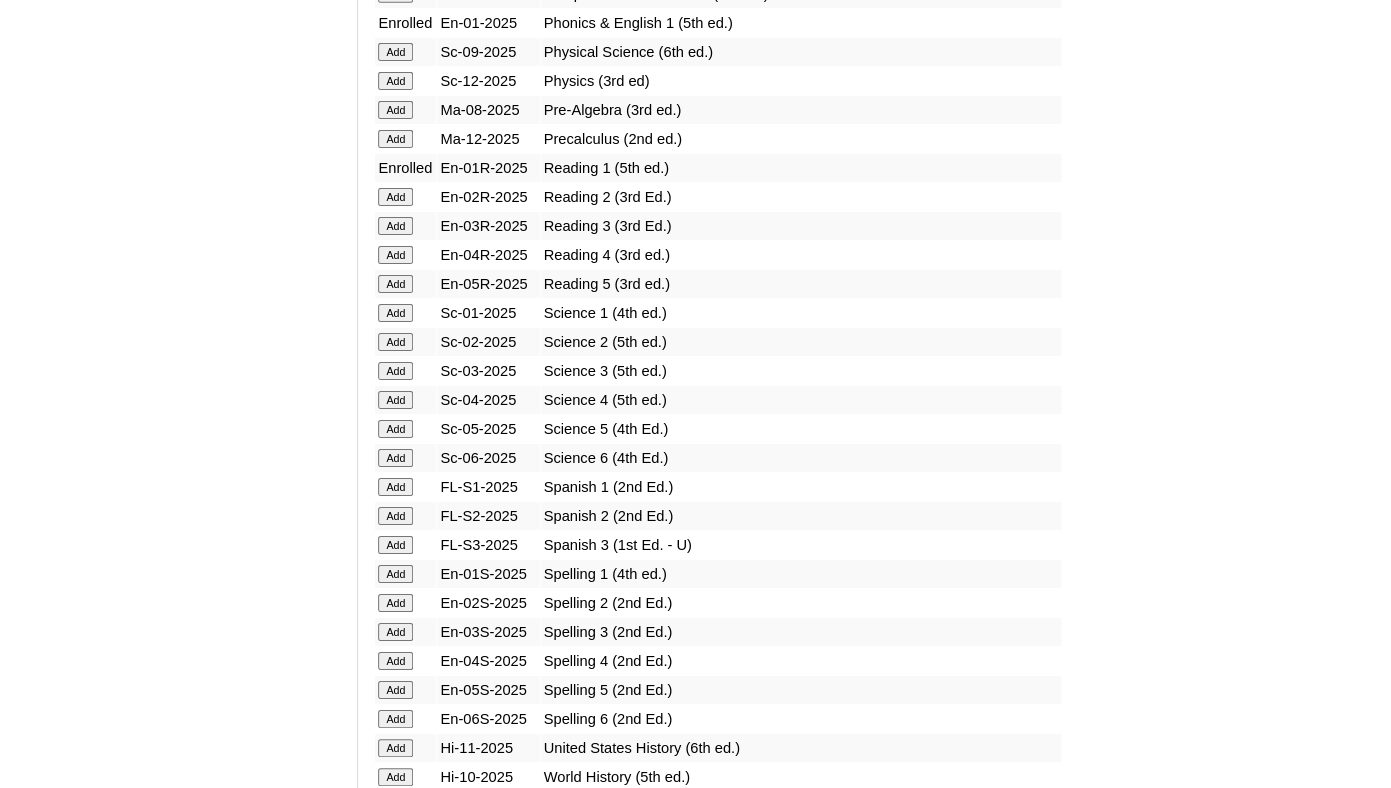 click on "Add" at bounding box center [395, -1920] 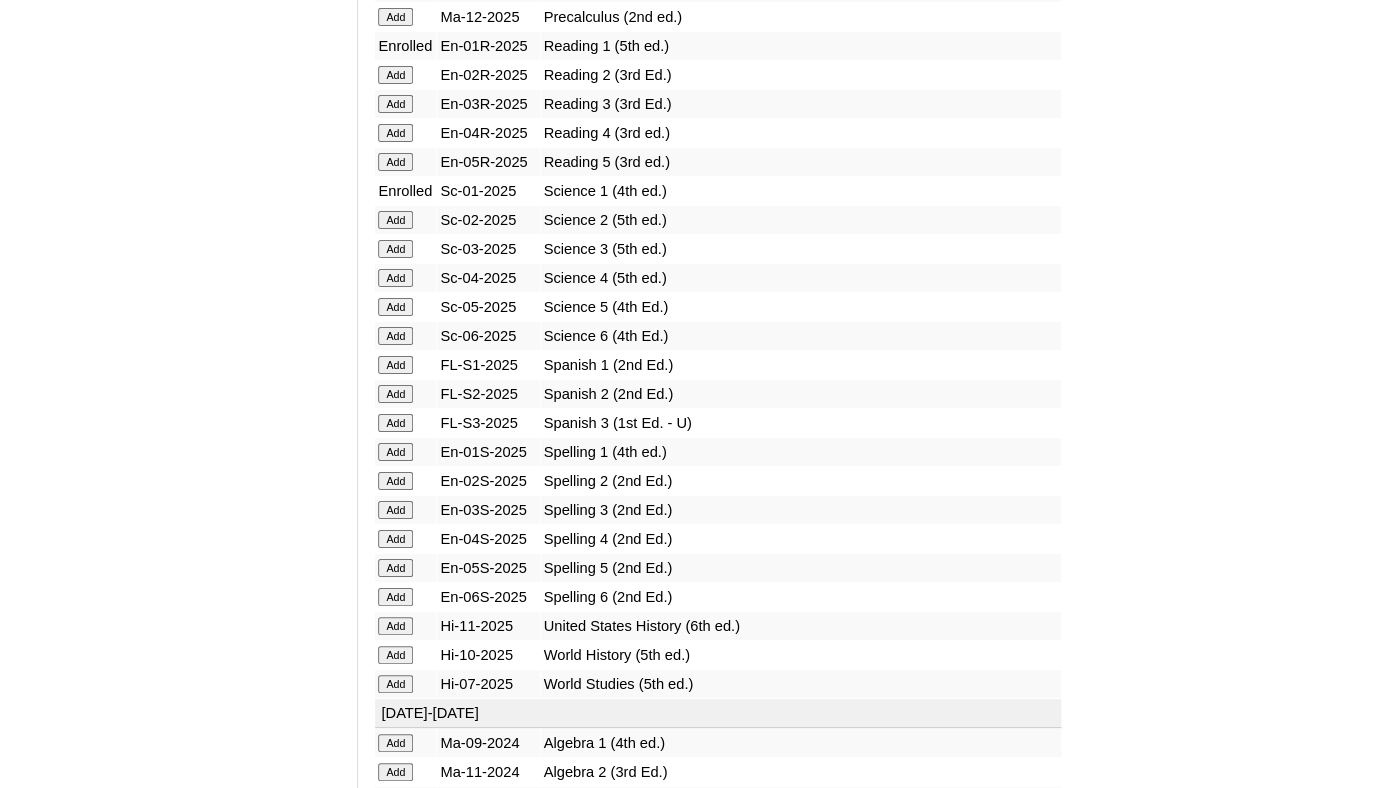 scroll, scrollTop: 2576, scrollLeft: 0, axis: vertical 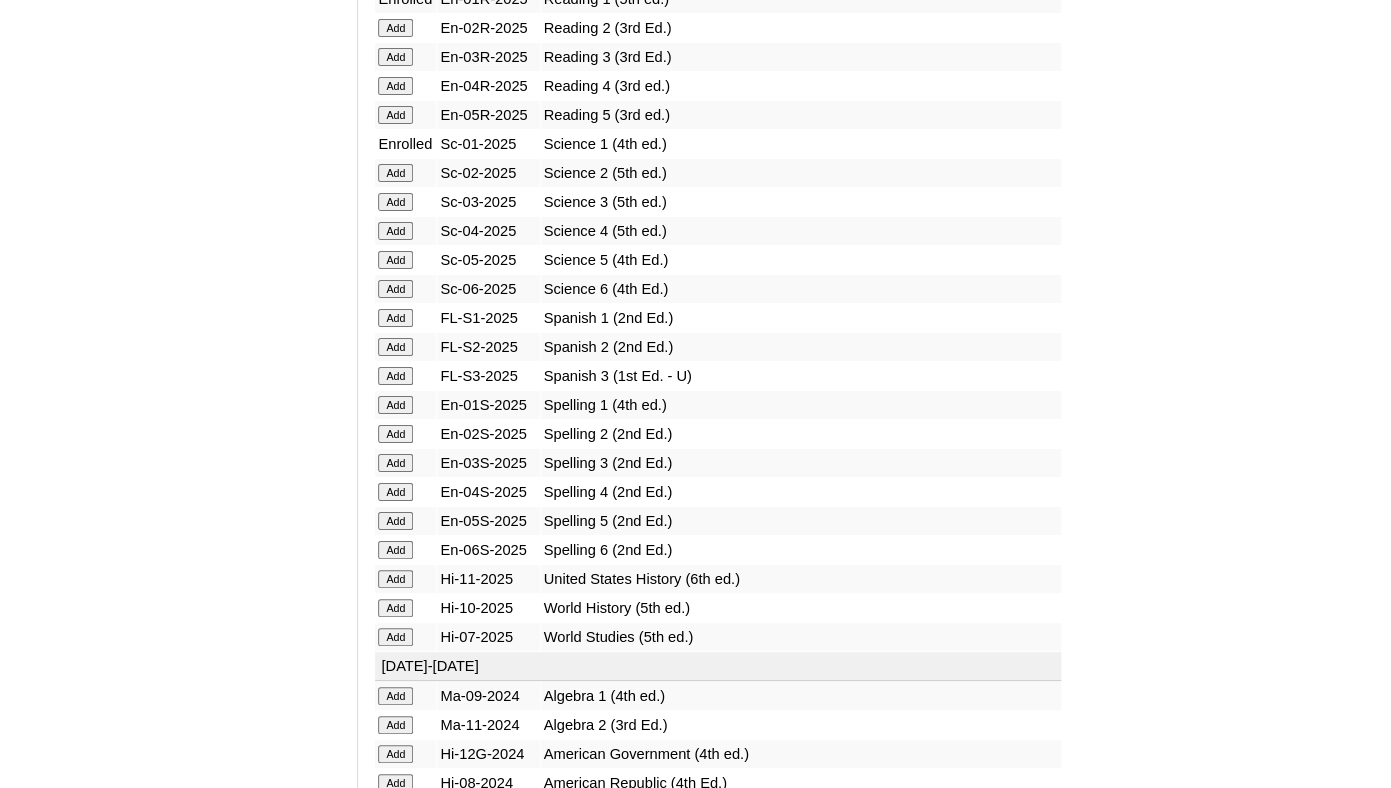 click on "Add" at bounding box center [395, -2089] 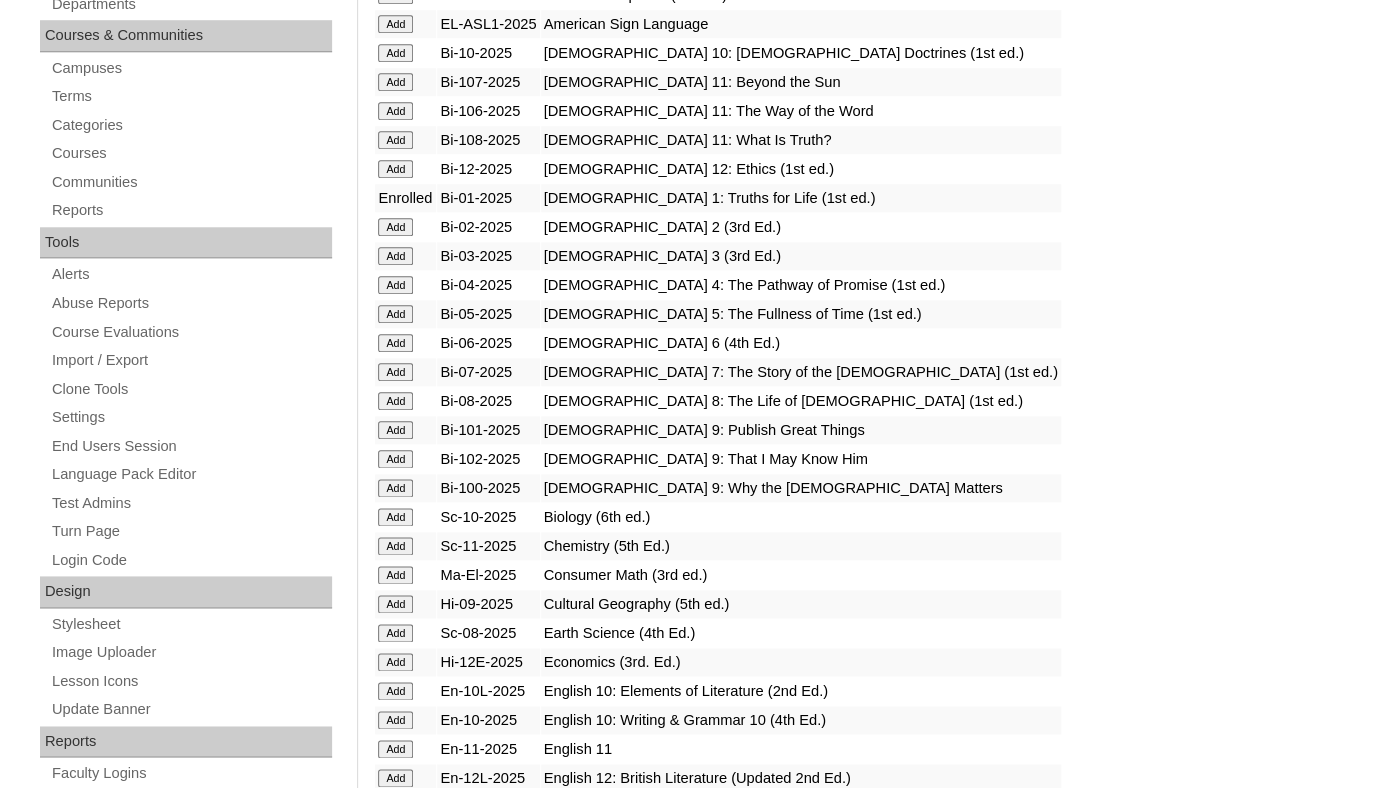 scroll, scrollTop: 0, scrollLeft: 0, axis: both 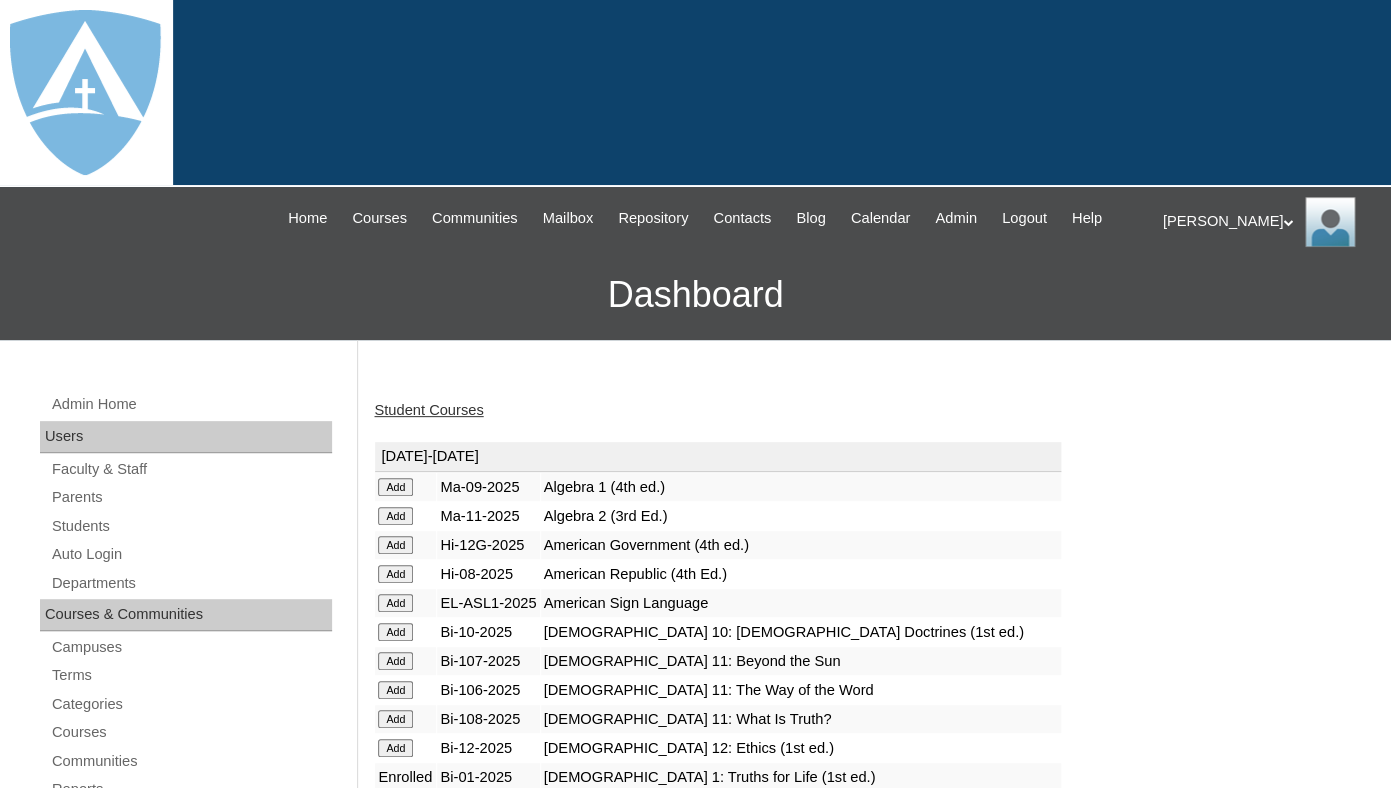 click on "Student Courses" at bounding box center [428, 410] 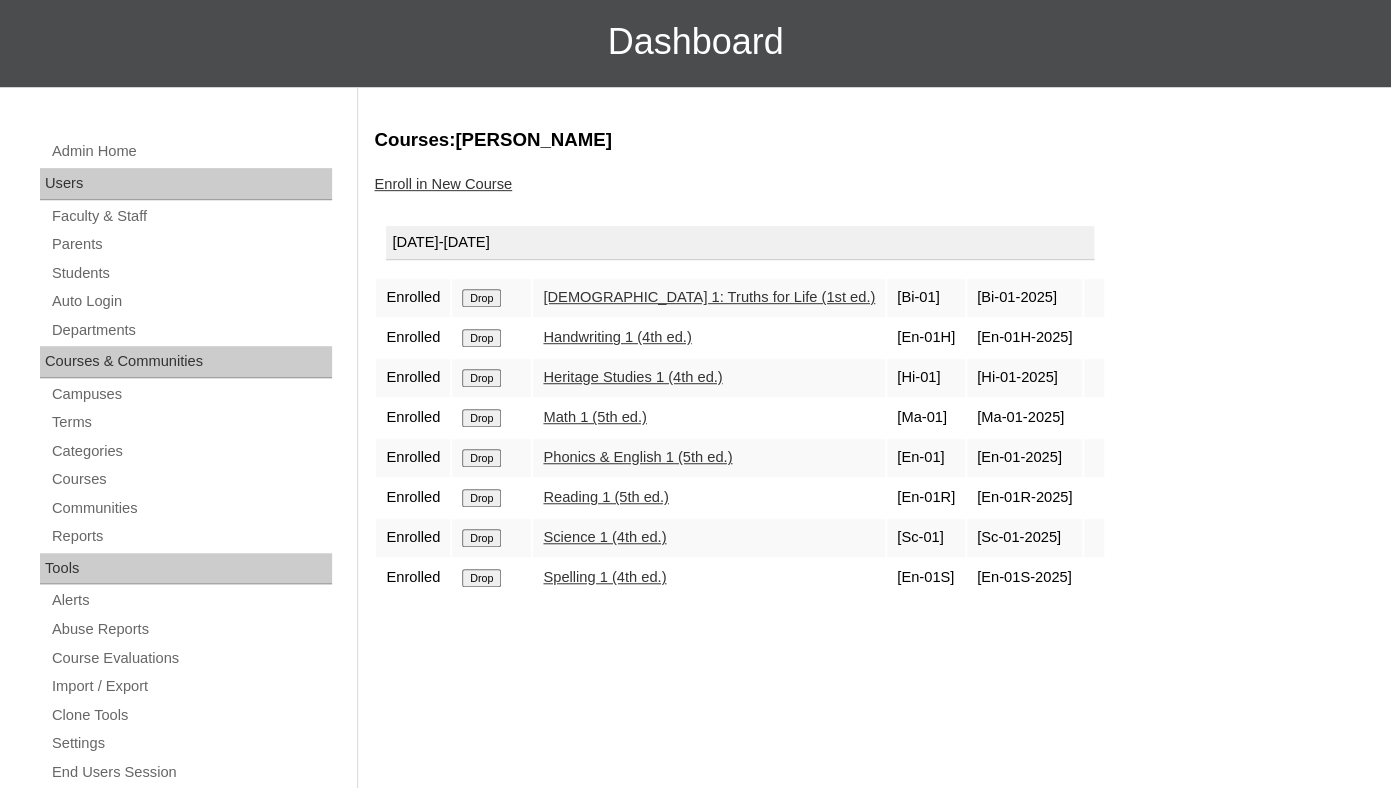 scroll, scrollTop: 255, scrollLeft: 0, axis: vertical 